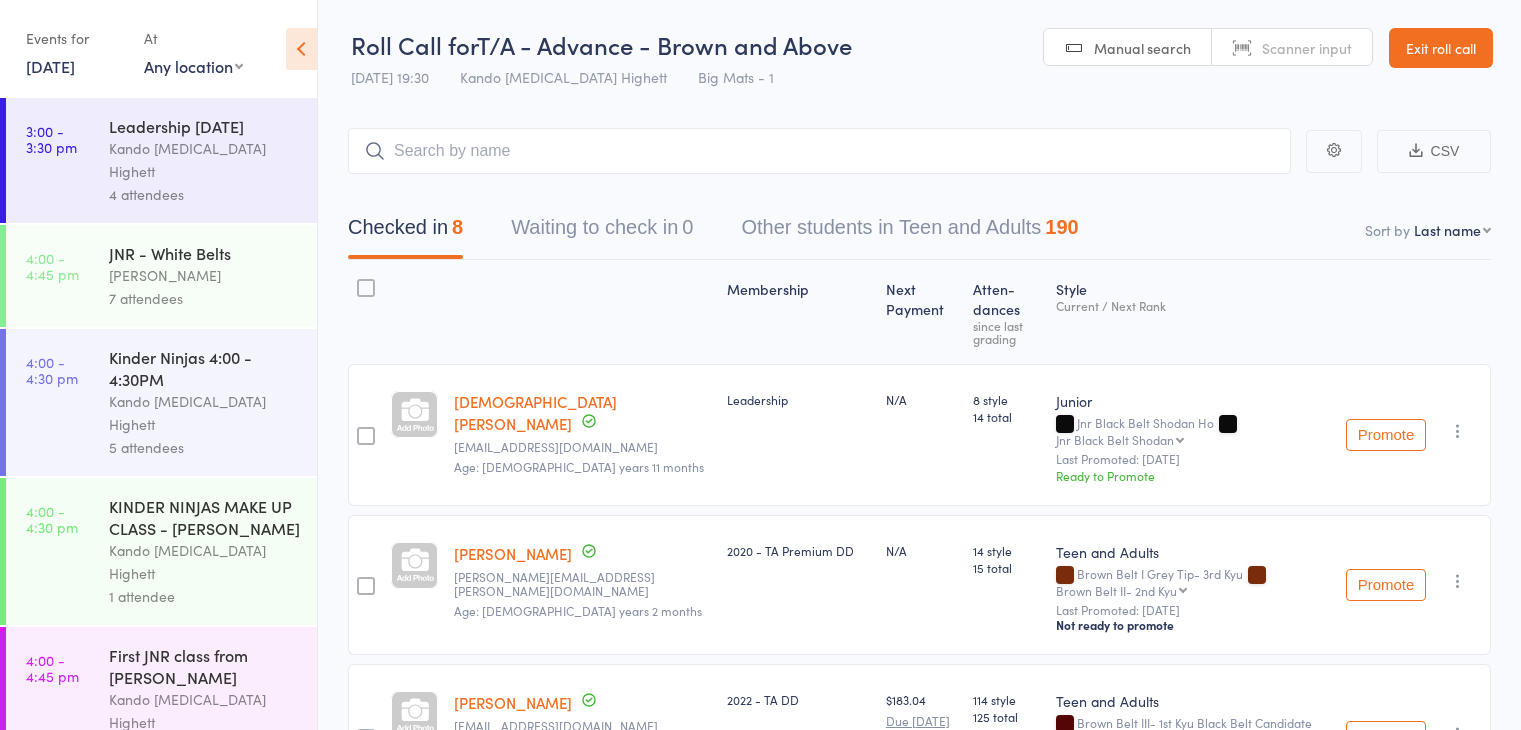 scroll, scrollTop: 0, scrollLeft: 0, axis: both 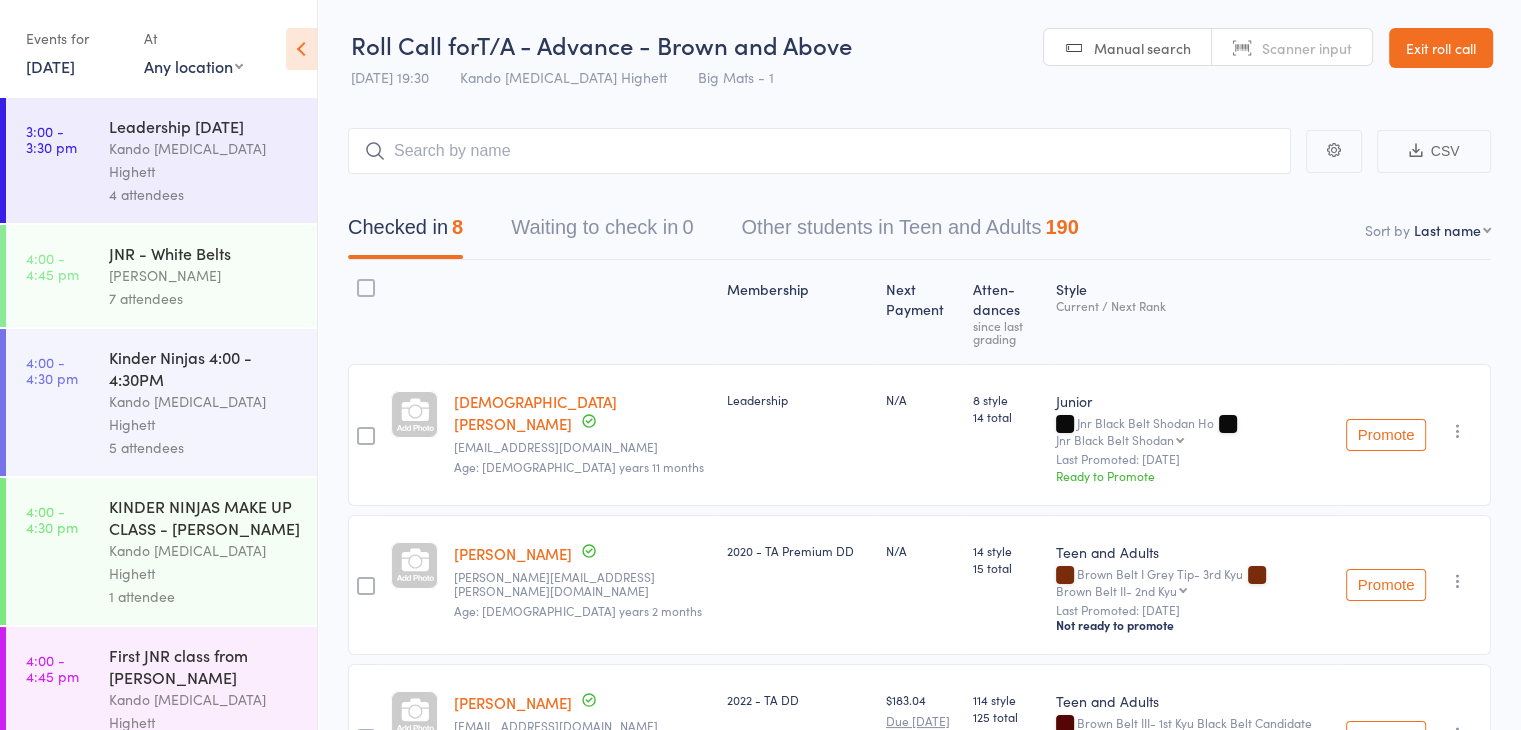 click on "Exit roll call" at bounding box center (1441, 48) 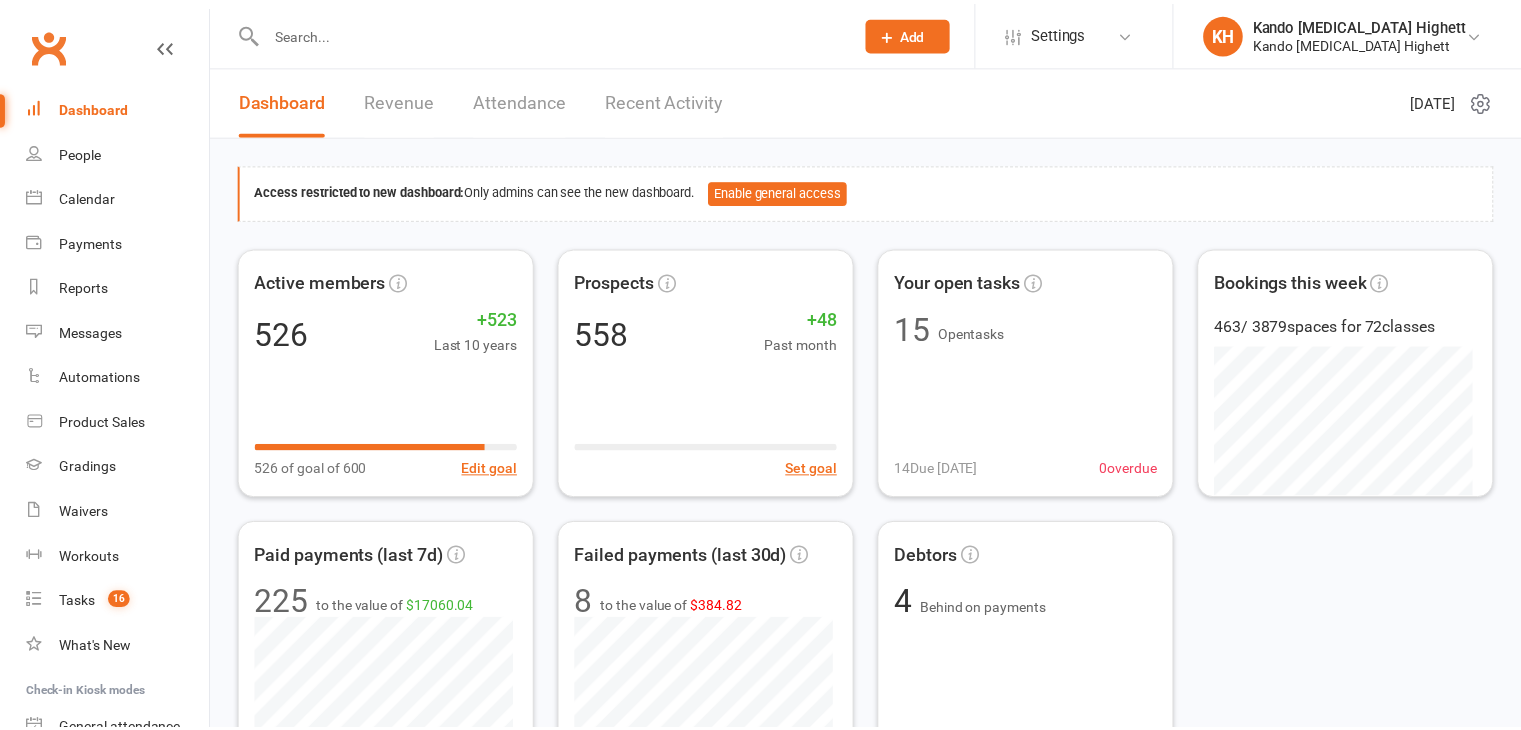scroll, scrollTop: 0, scrollLeft: 0, axis: both 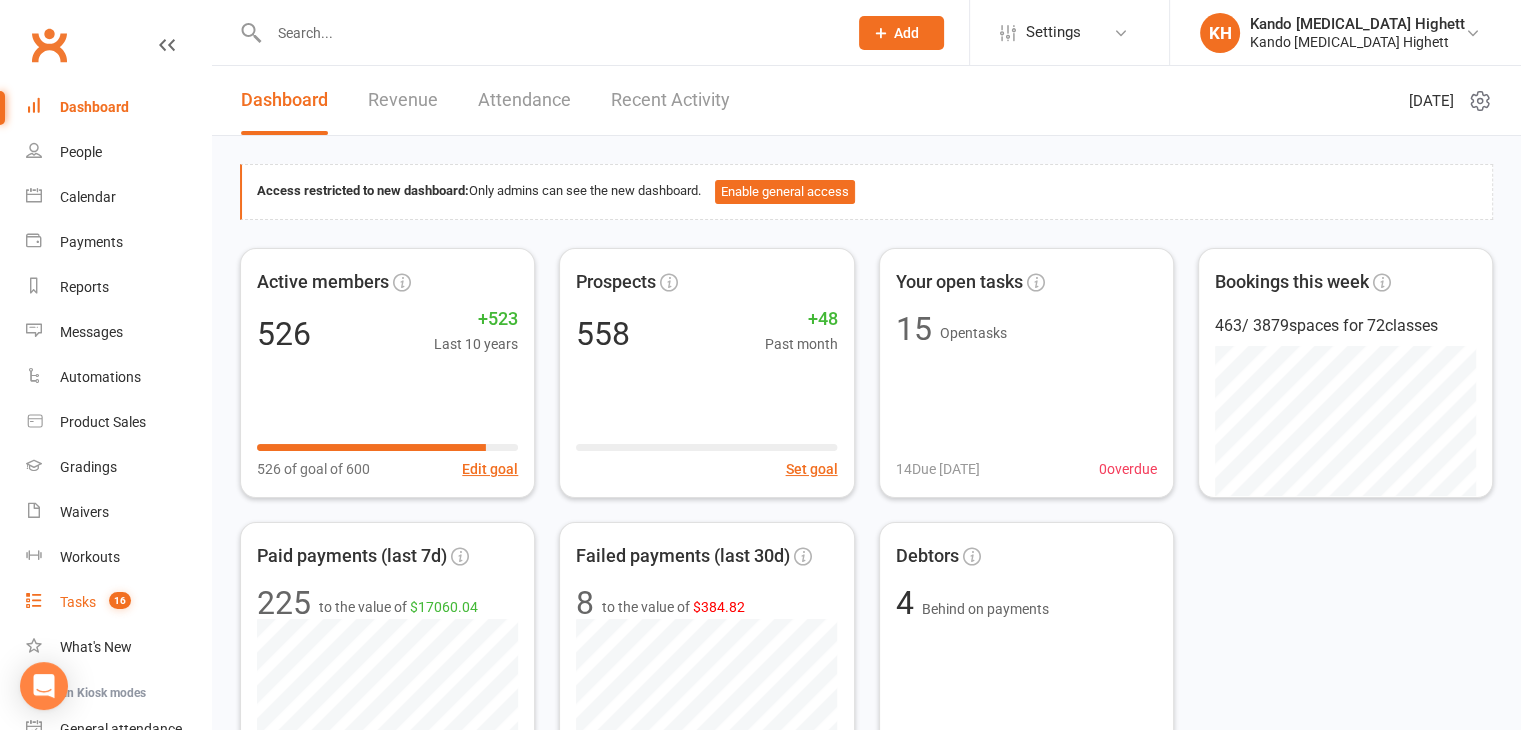 click on "Tasks" at bounding box center [78, 602] 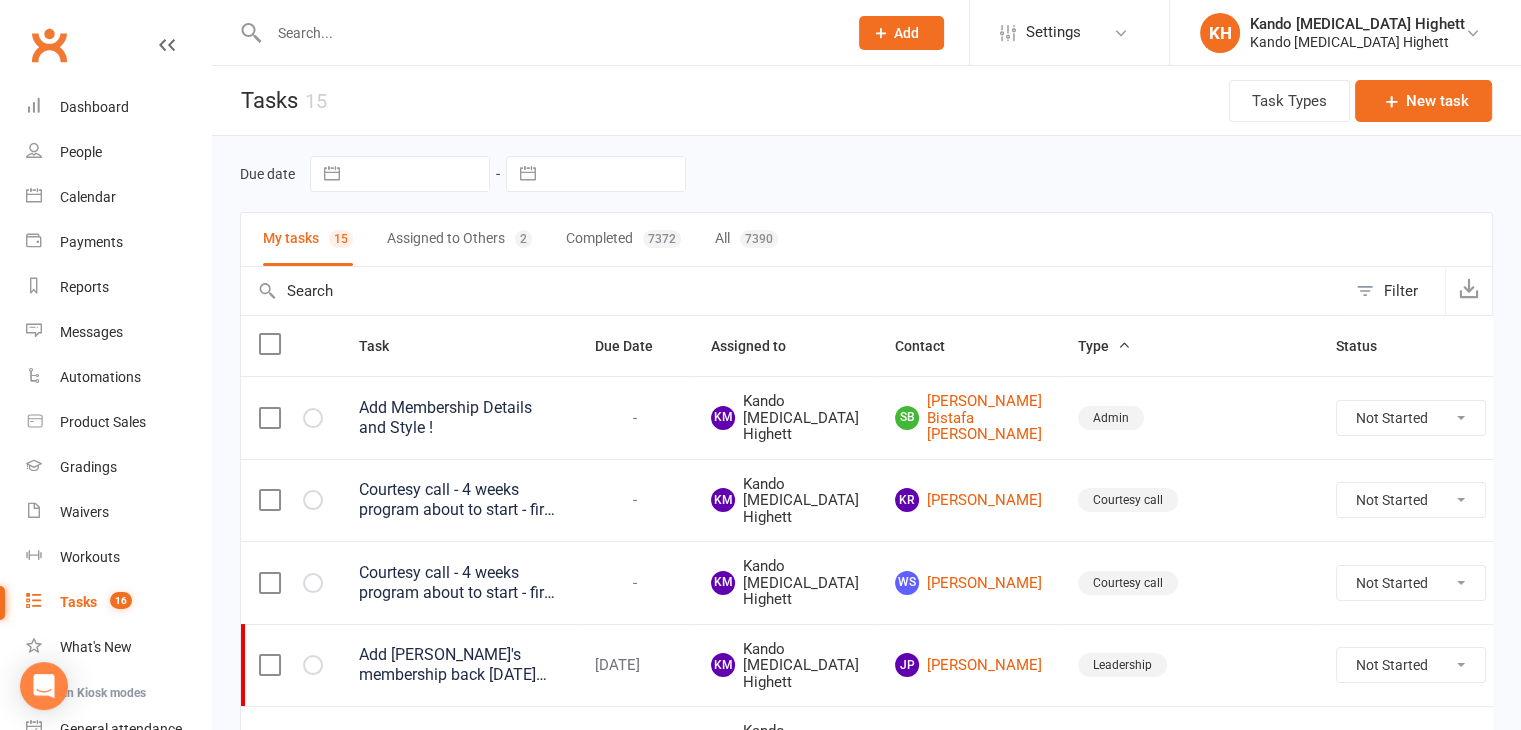 click on "Filter" at bounding box center (1401, 291) 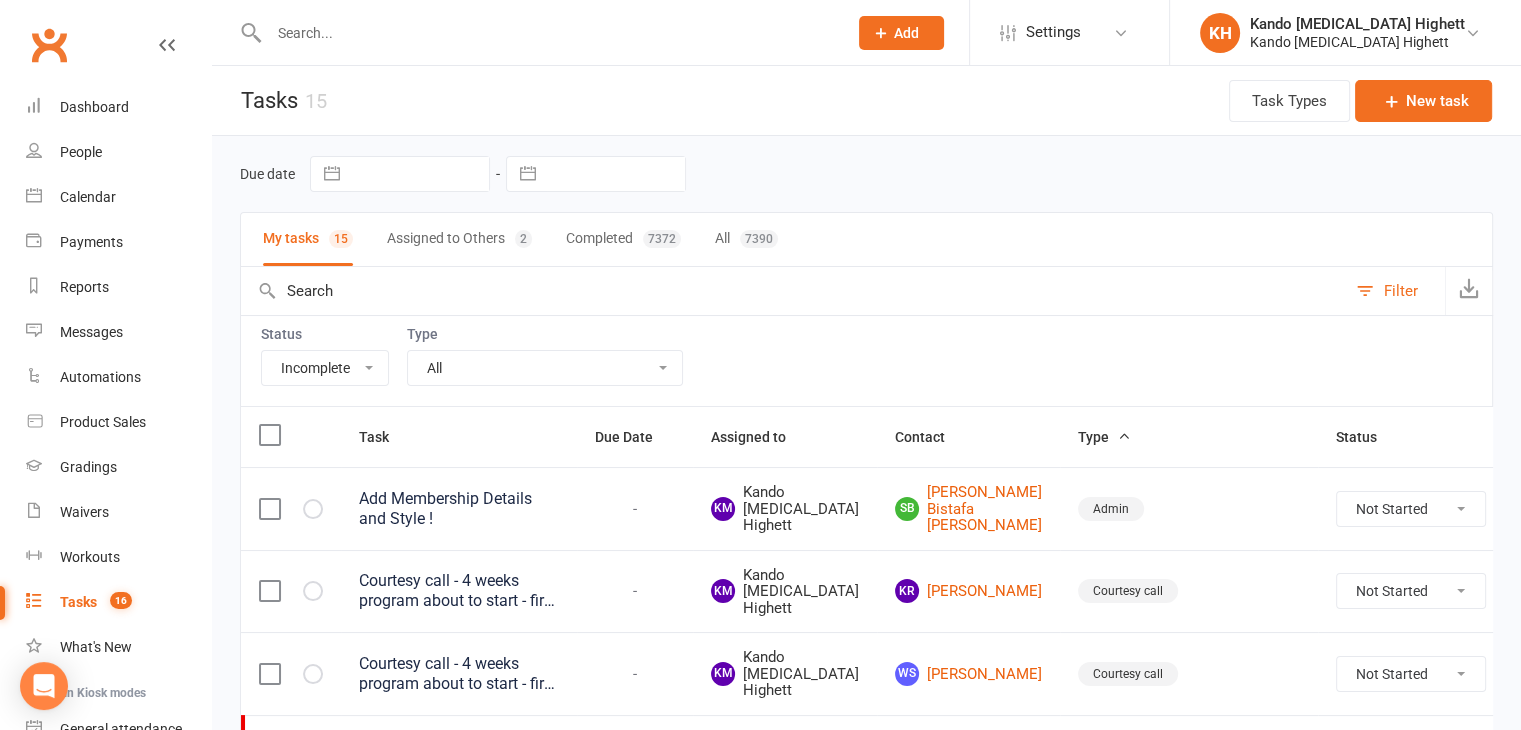 click on "All Admin Cancellation Class transfer Courtesy call Create welcome card E-mail Enquiry External In-class related Joining pack Ld/kn certificate and belt Leadership Membership related Phone call Staff communication Stock Suspension Waiting list - friday kn Waiting list - friday ld Waiting list - monday kn Waiting list - monday ld Waiting list - saturday 10:45 ld Waiting list - saturday 10am kn Waiting list - saturday 11:30am ld Waiting list - saturday 8:30 kn Waiting list - saturday 9:15 am ld Waiting list - sunday kn 10am Waiting list - thursday kn Waiting list - thursday ld Waiting list - tuesday kn Waiting list - tuesday ld Waiting list - wednesday kn Waiting list - wednesday ld Waitlist - sunday kn Waitlist - sunday ld Waiver approved - not contacted Waiver approved - waiting response" at bounding box center (545, 368) 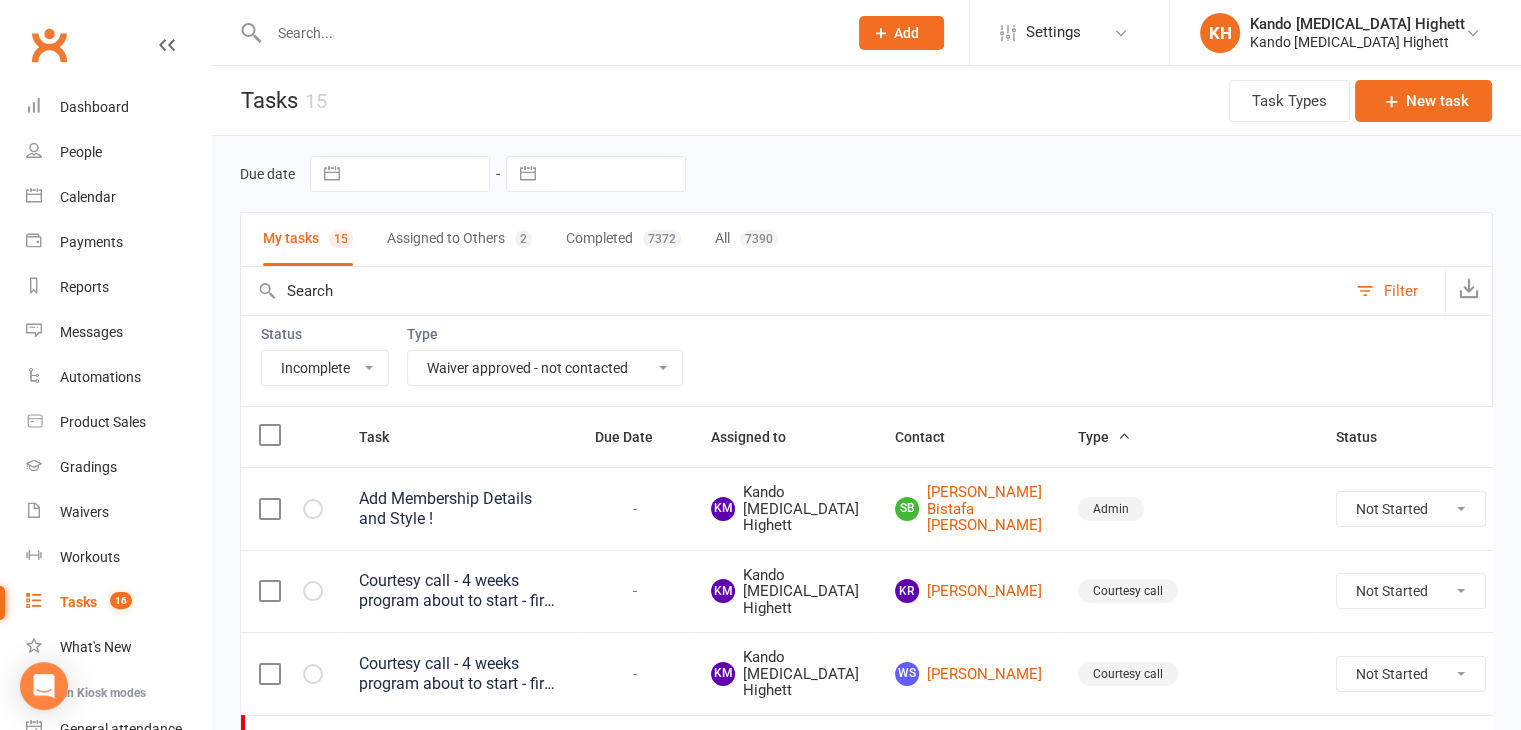 click on "All Admin Cancellation Class transfer Courtesy call Create welcome card E-mail Enquiry External In-class related Joining pack Ld/kn certificate and belt Leadership Membership related Phone call Staff communication Stock Suspension Waiting list - friday kn Waiting list - friday ld Waiting list - monday kn Waiting list - monday ld Waiting list - saturday 10:45 ld Waiting list - saturday 10am kn Waiting list - saturday 11:30am ld Waiting list - saturday 8:30 kn Waiting list - saturday 9:15 am ld Waiting list - sunday kn 10am Waiting list - thursday kn Waiting list - thursday ld Waiting list - tuesday kn Waiting list - tuesday ld Waiting list - wednesday kn Waiting list - wednesday ld Waitlist - sunday kn Waitlist - sunday ld Waiver approved - not contacted Waiver approved - waiting response" at bounding box center (545, 368) 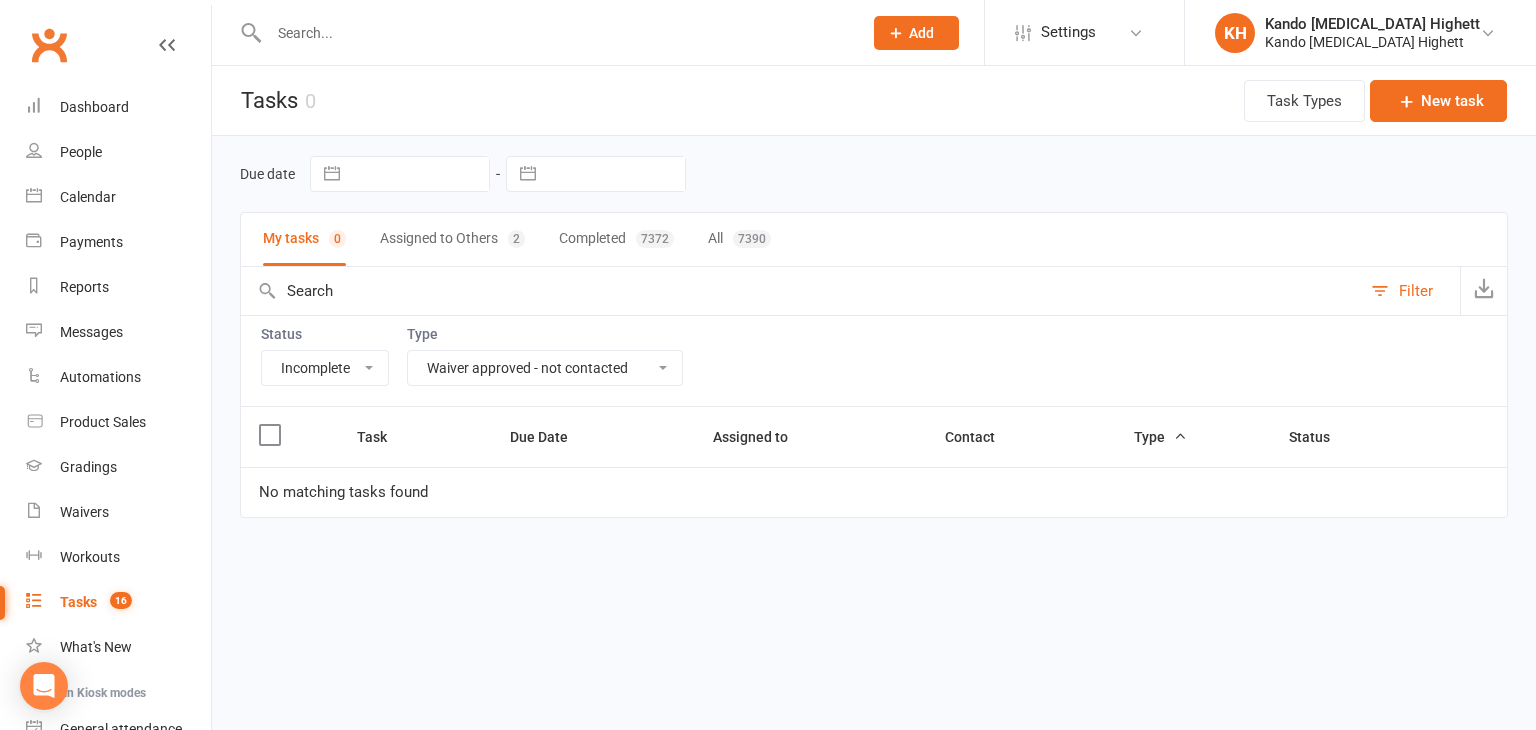 drag, startPoint x: 596, startPoint y: 369, endPoint x: 600, endPoint y: 354, distance: 15.524175 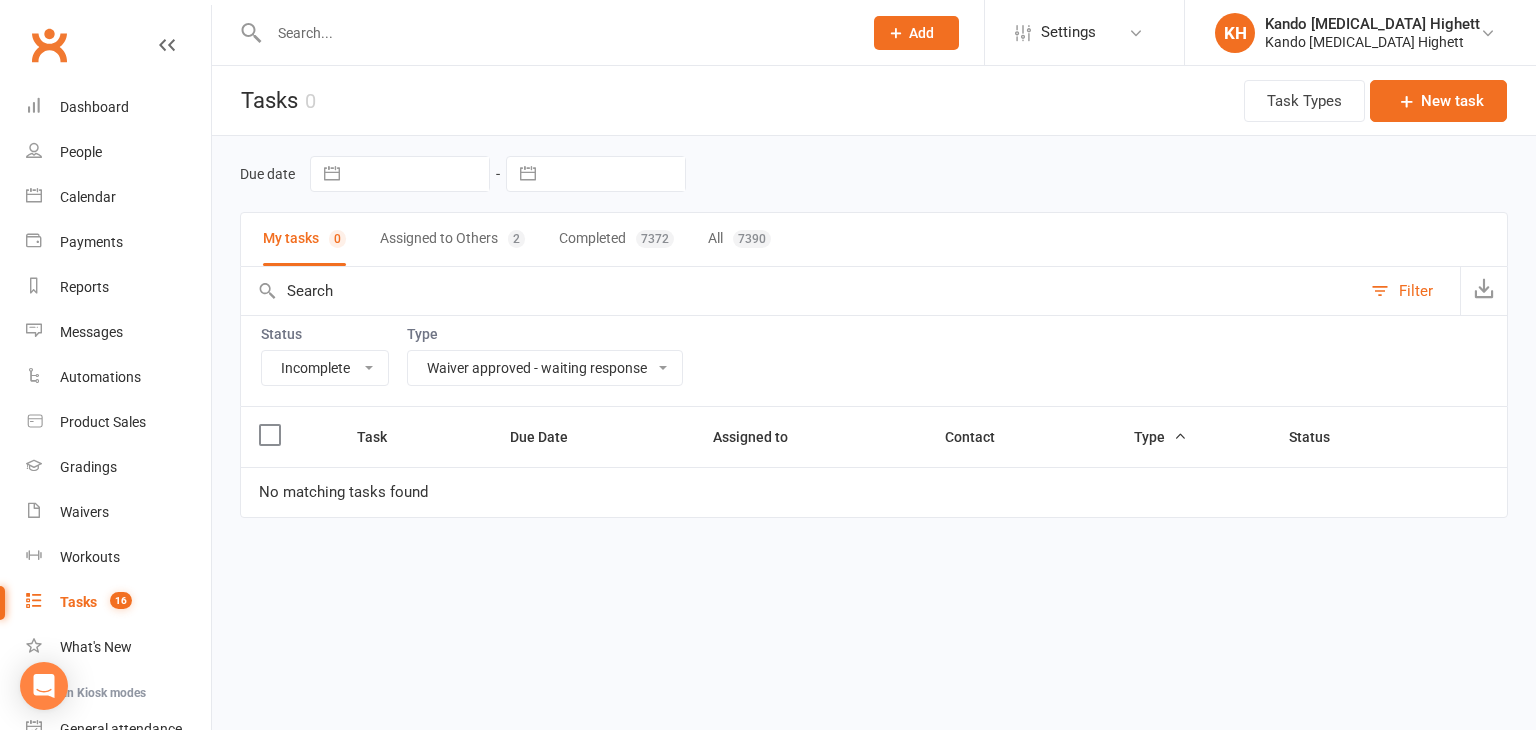 click on "All Admin Cancellation Class transfer Courtesy call Create welcome card E-mail Enquiry External In-class related Joining pack Ld/kn certificate and belt Leadership Membership related Phone call Staff communication Stock Suspension Waiting list - friday kn Waiting list - friday ld Waiting list - monday kn Waiting list - monday ld Waiting list - saturday 10:45 ld Waiting list - saturday 10am kn Waiting list - saturday 11:30am ld Waiting list - saturday 8:30 kn Waiting list - saturday 9:15 am ld Waiting list - sunday kn 10am Waiting list - thursday kn Waiting list - thursday ld Waiting list - tuesday kn Waiting list - tuesday ld Waiting list - wednesday kn Waiting list - wednesday ld Waitlist - sunday kn Waitlist - sunday ld Waiver approved - not contacted Waiver approved - waiting response" at bounding box center (545, 368) 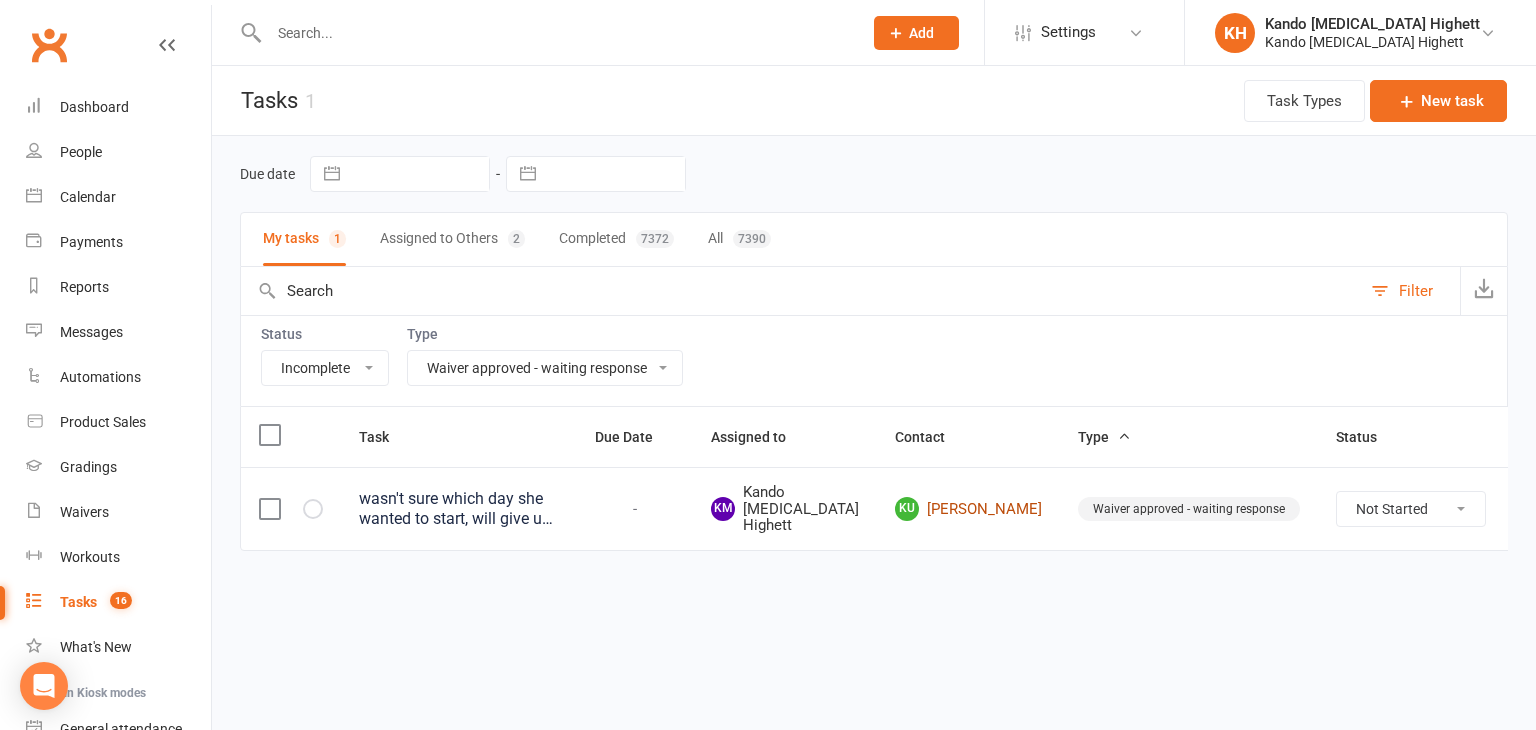 click on "KU Kate Urlich" at bounding box center [968, 509] 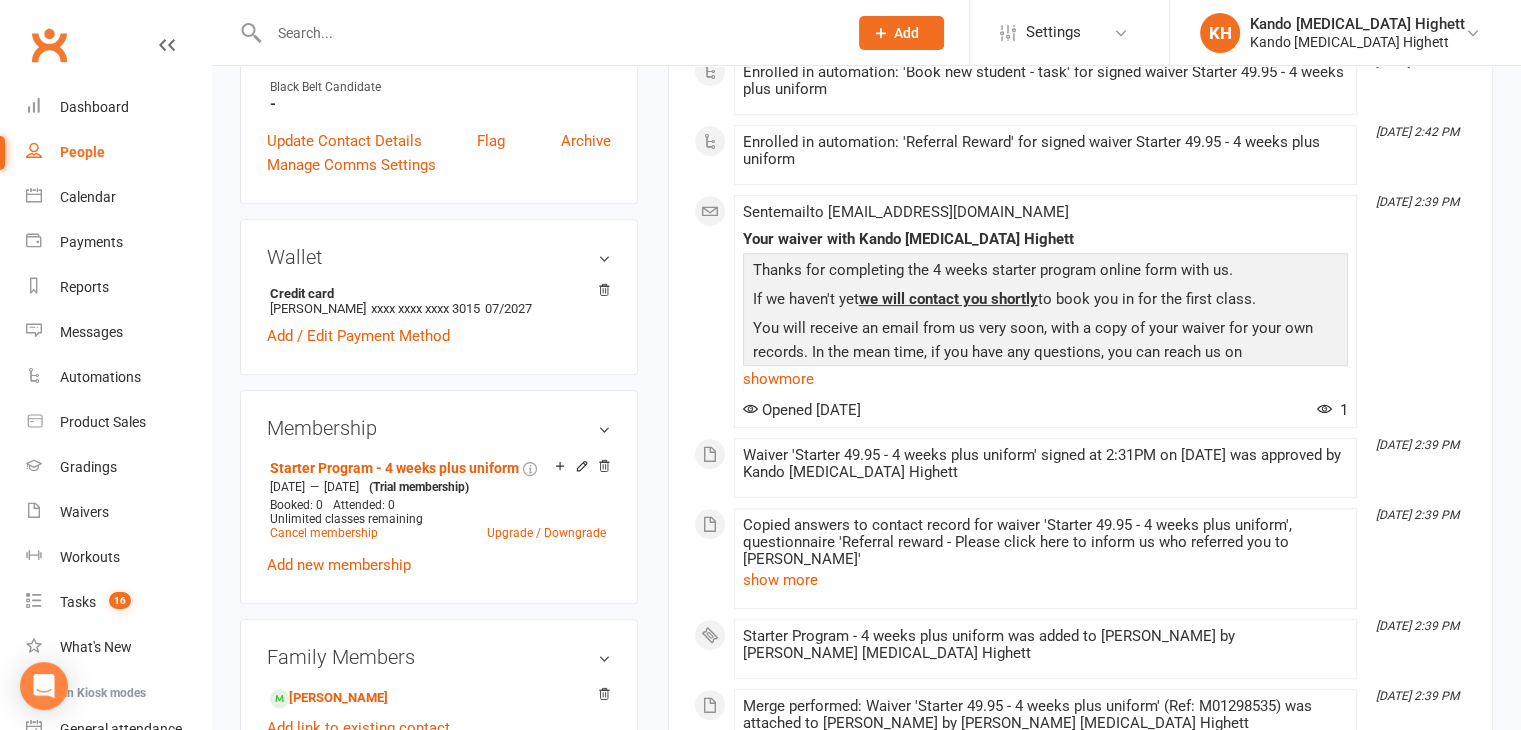 scroll, scrollTop: 900, scrollLeft: 0, axis: vertical 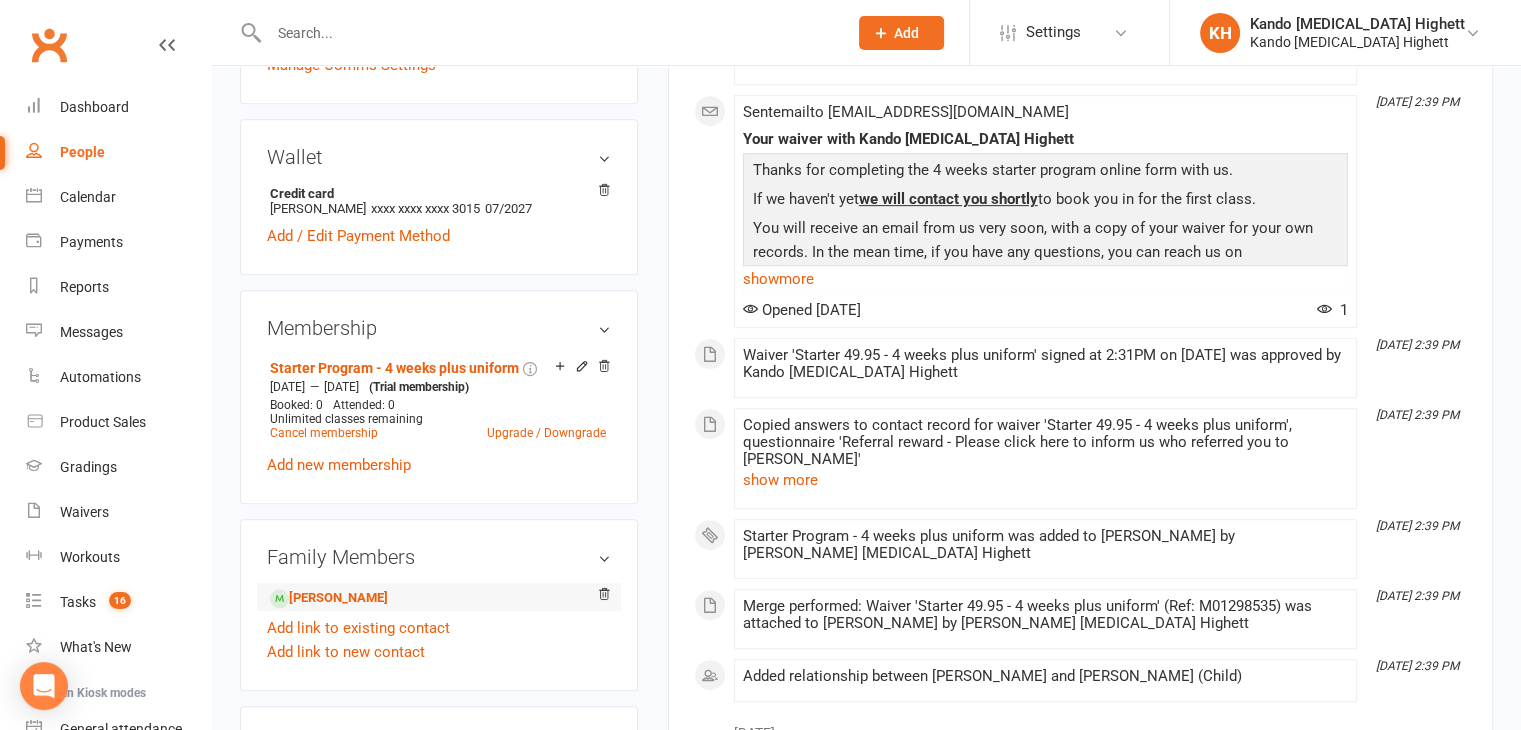 click on "Harriet Dee - Child" at bounding box center (439, 597) 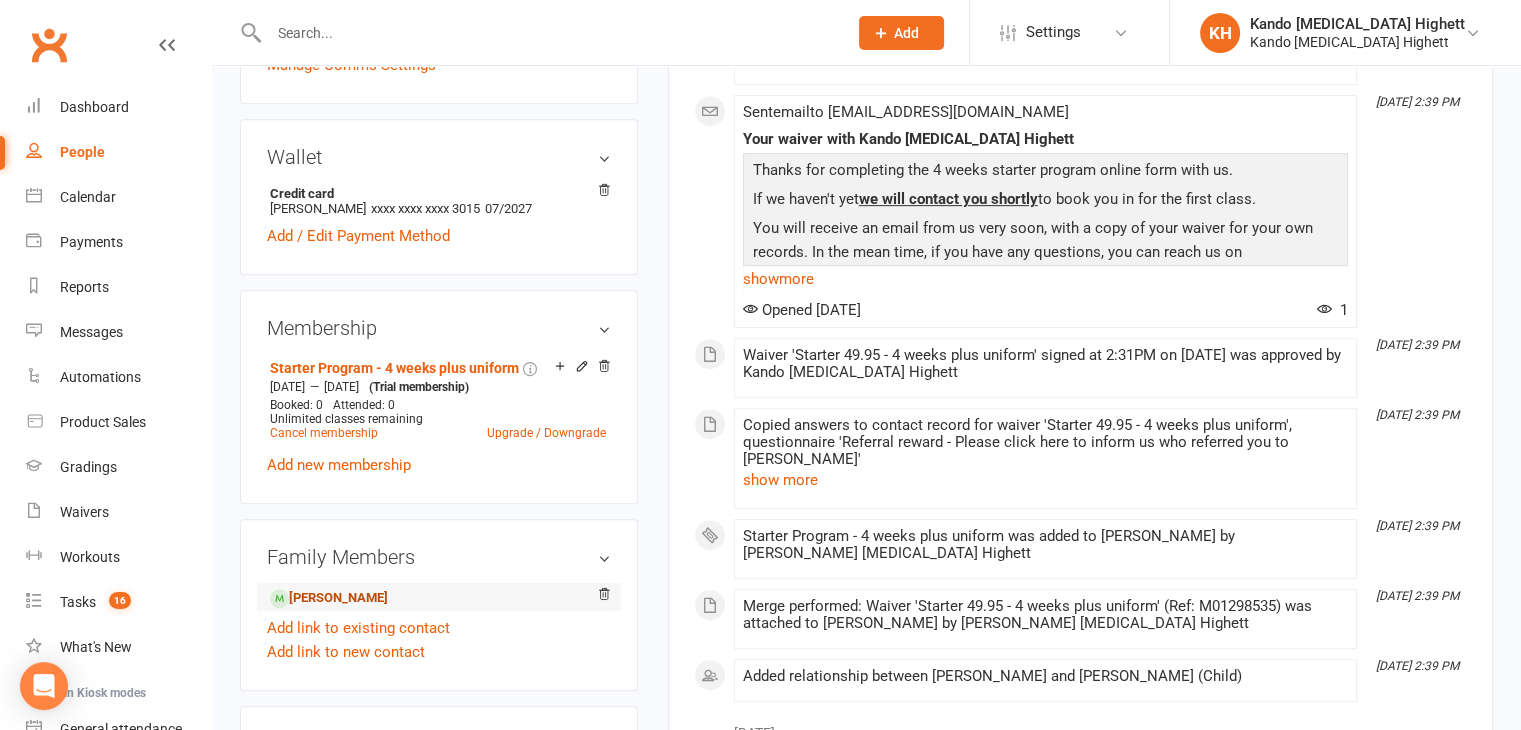 click on "Harriet Dee - Child" at bounding box center (329, 598) 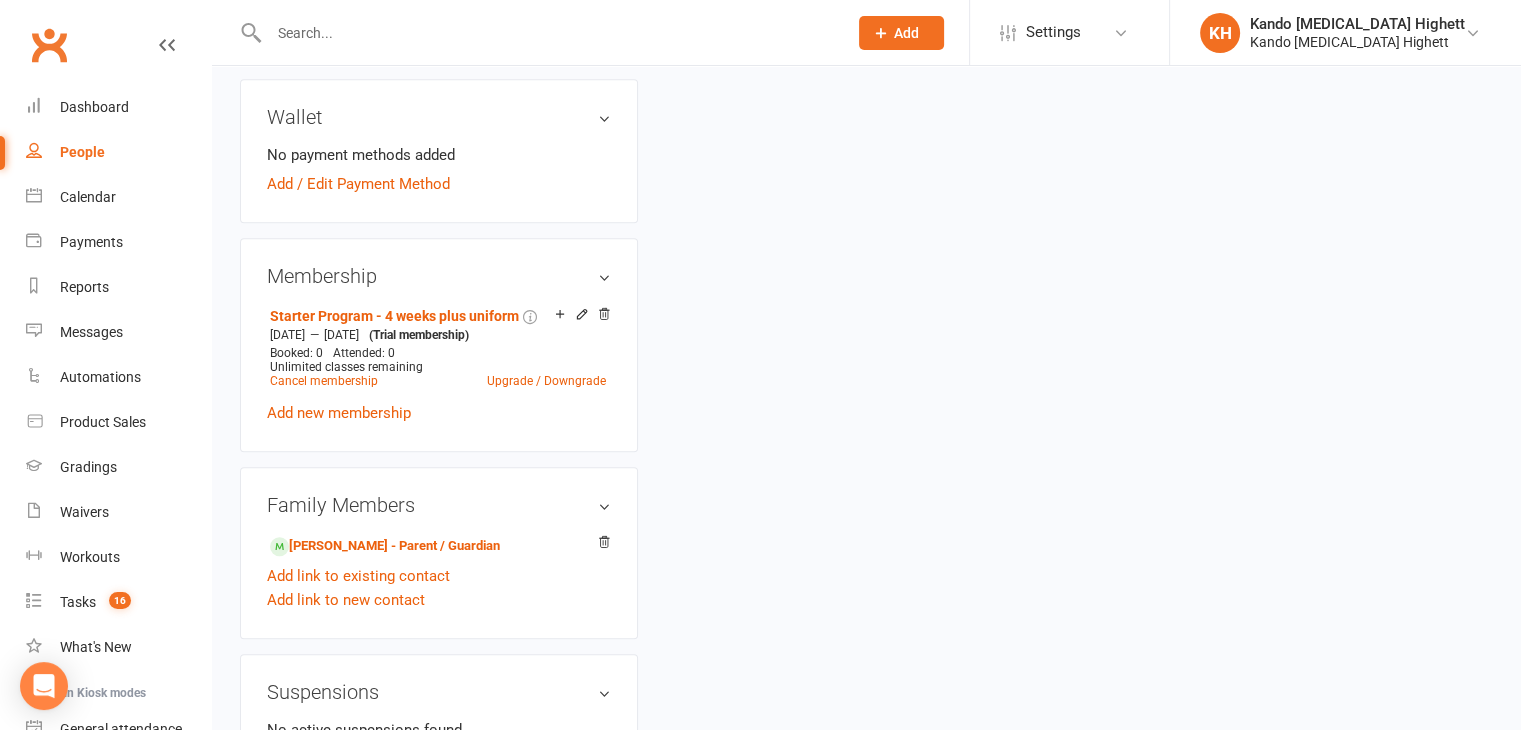 scroll, scrollTop: 0, scrollLeft: 0, axis: both 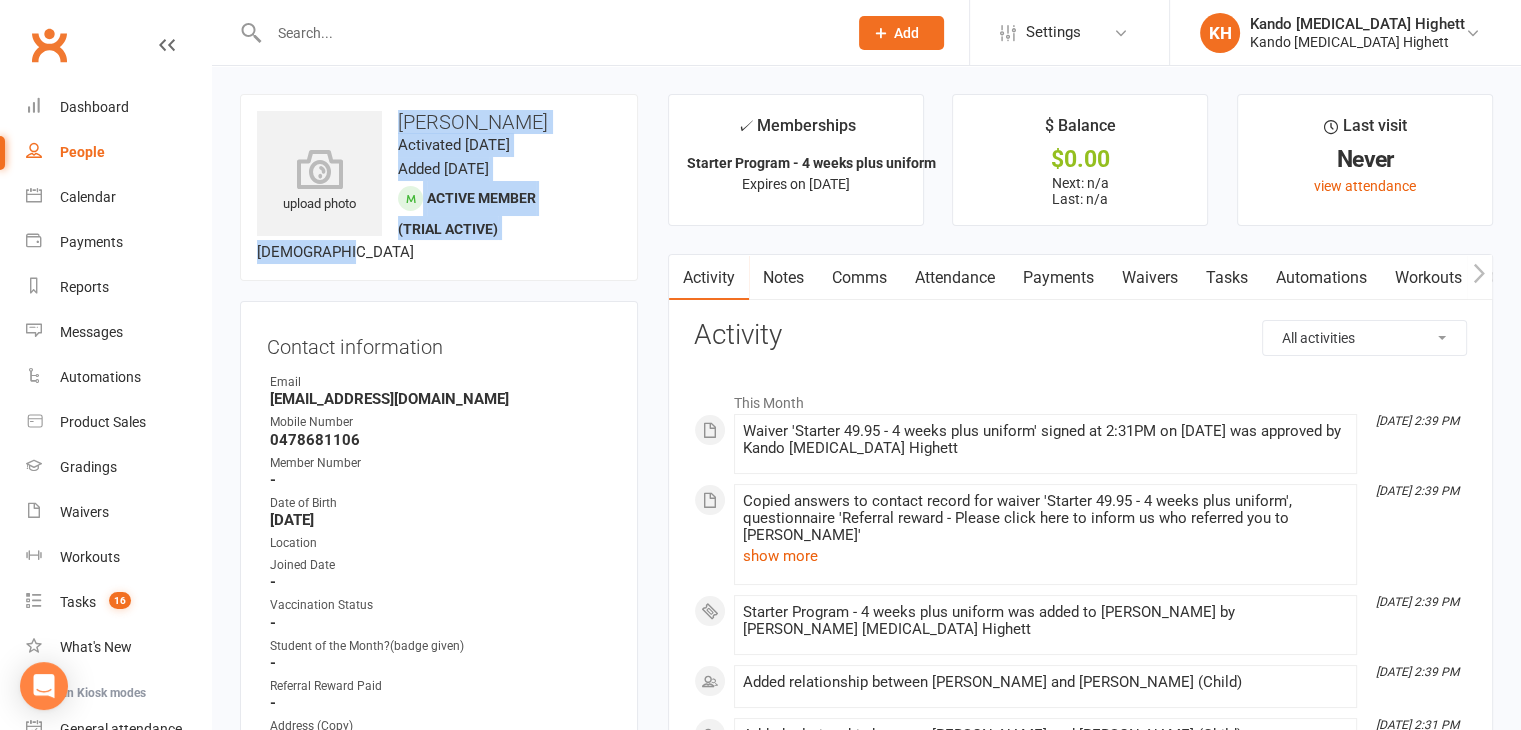 drag, startPoint x: 400, startPoint y: 116, endPoint x: 406, endPoint y: 253, distance: 137.13132 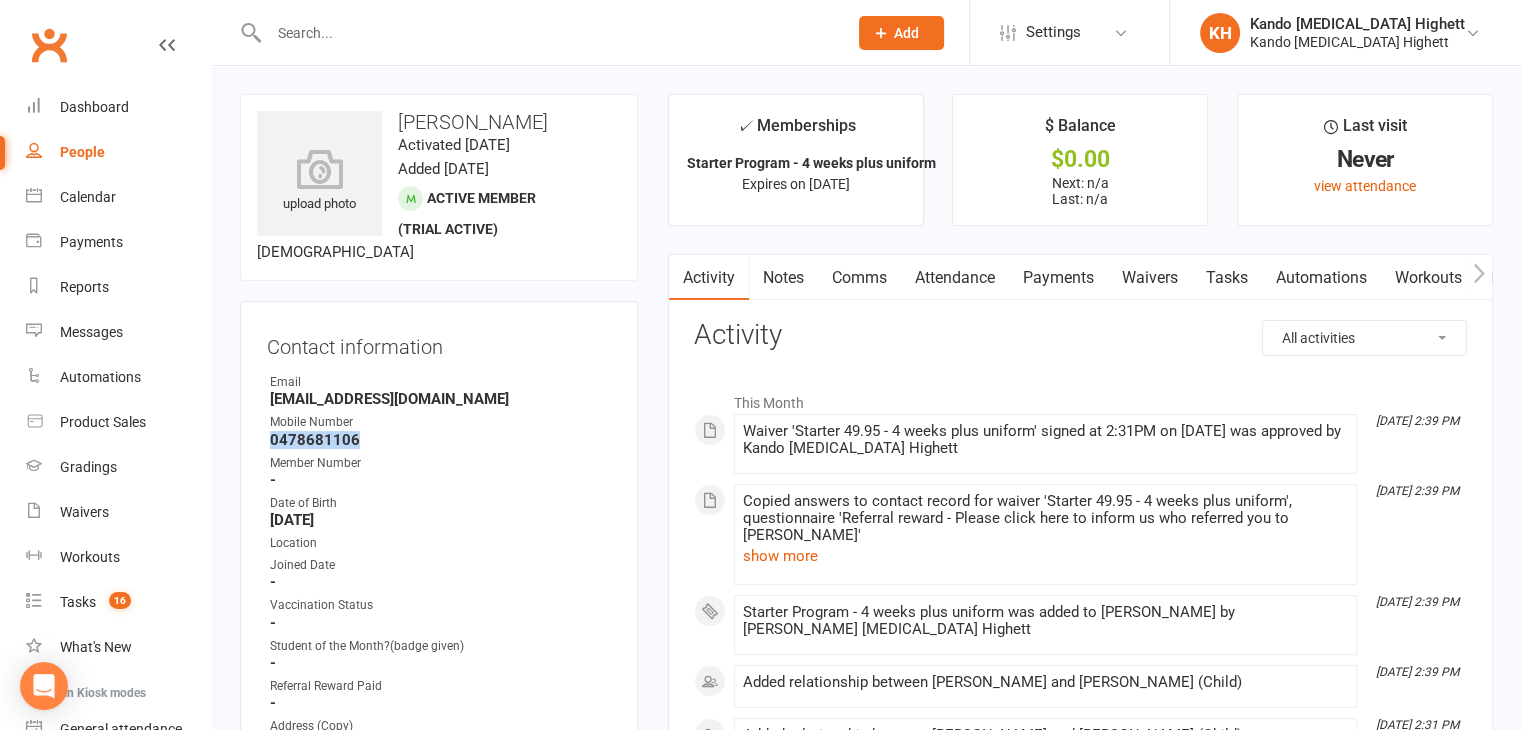 drag, startPoint x: 264, startPoint y: 433, endPoint x: 371, endPoint y: 434, distance: 107.00467 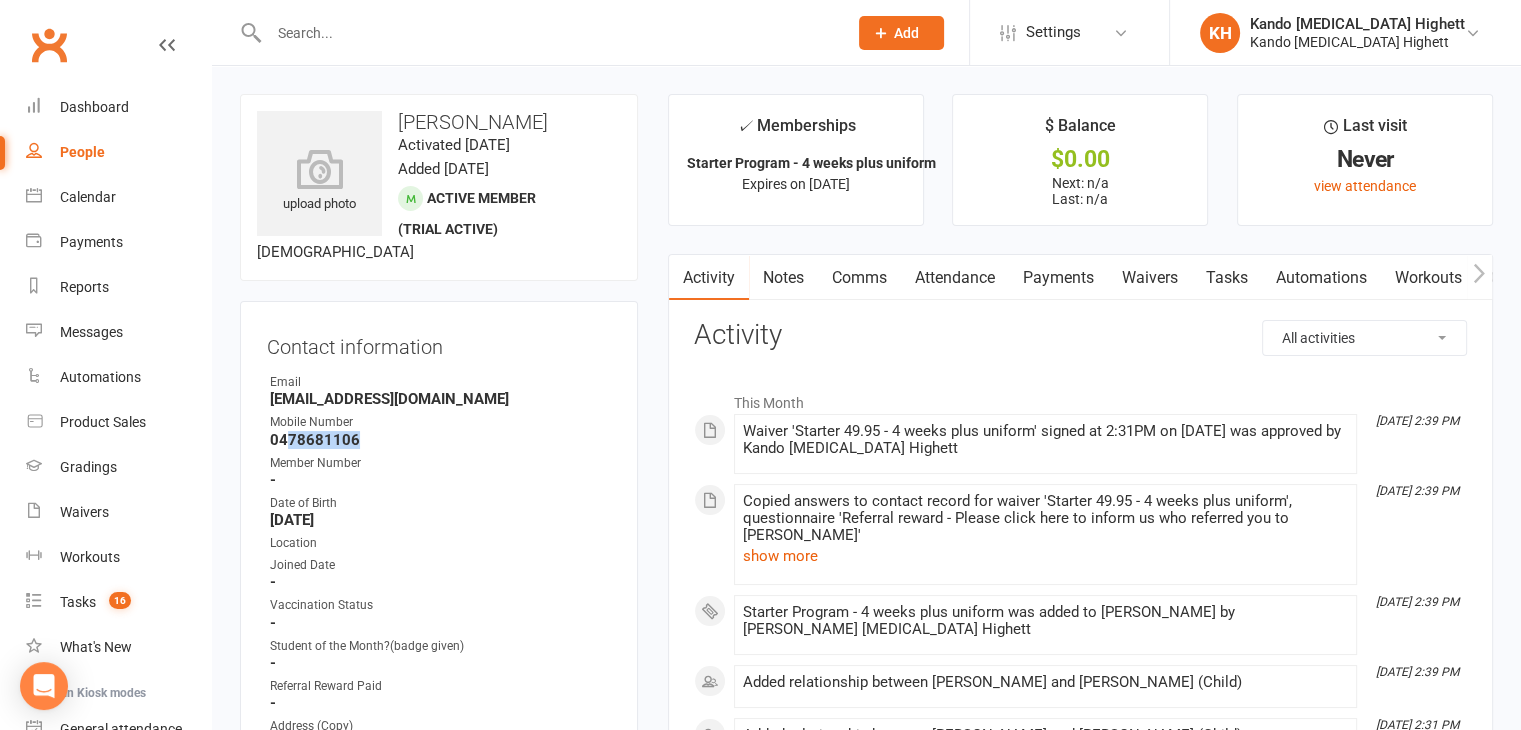 drag, startPoint x: 288, startPoint y: 436, endPoint x: 373, endPoint y: 431, distance: 85.146935 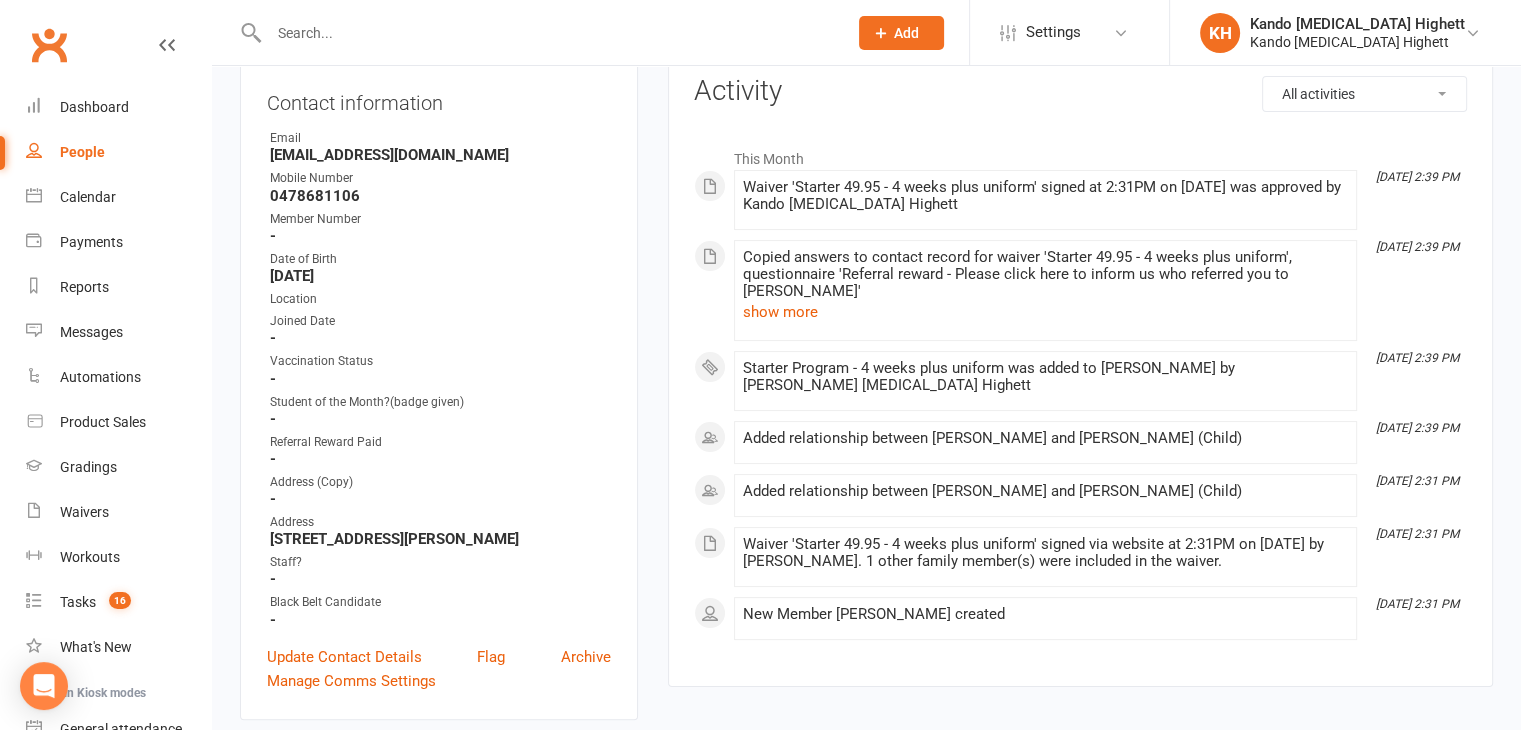 scroll, scrollTop: 0, scrollLeft: 0, axis: both 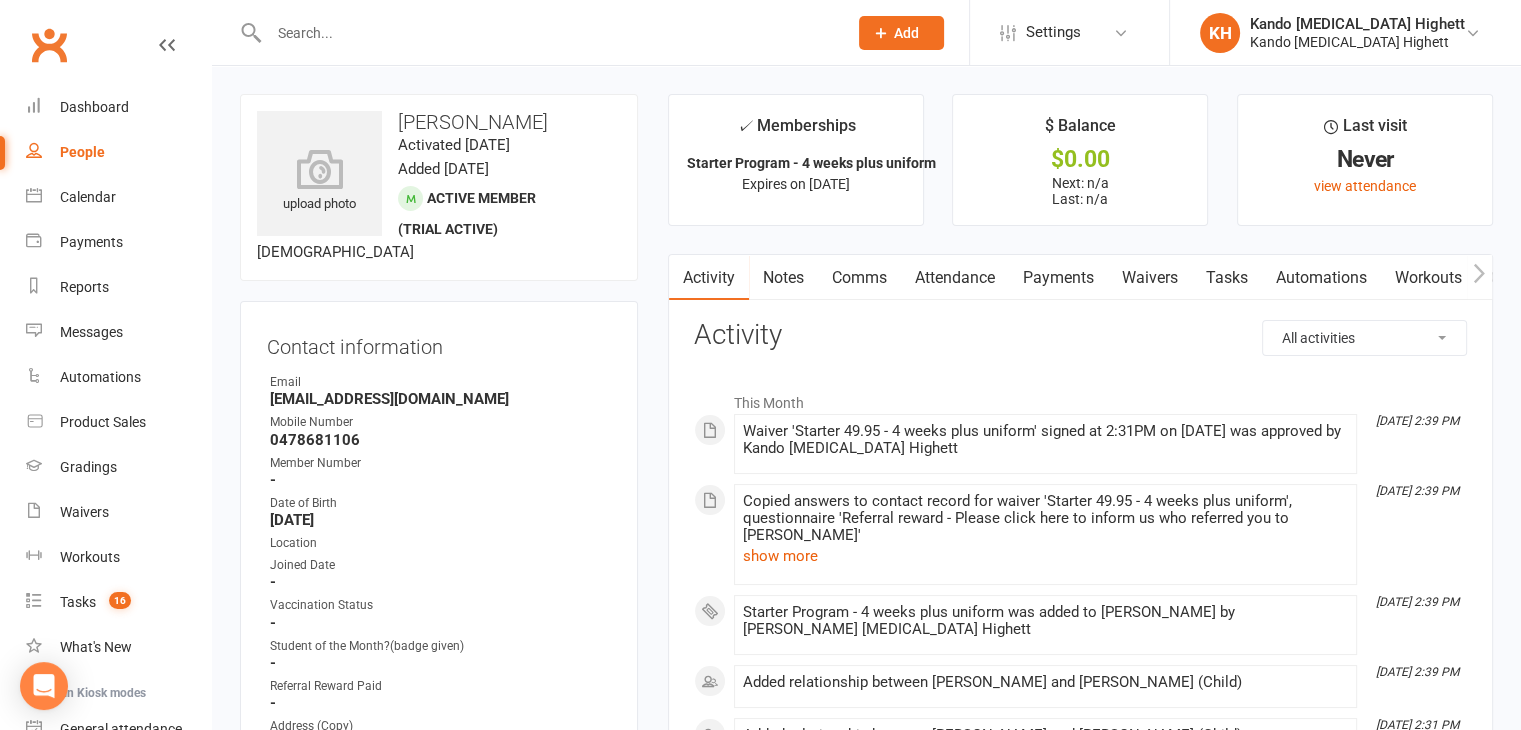 click on "Harriet Dee" at bounding box center (439, 122) 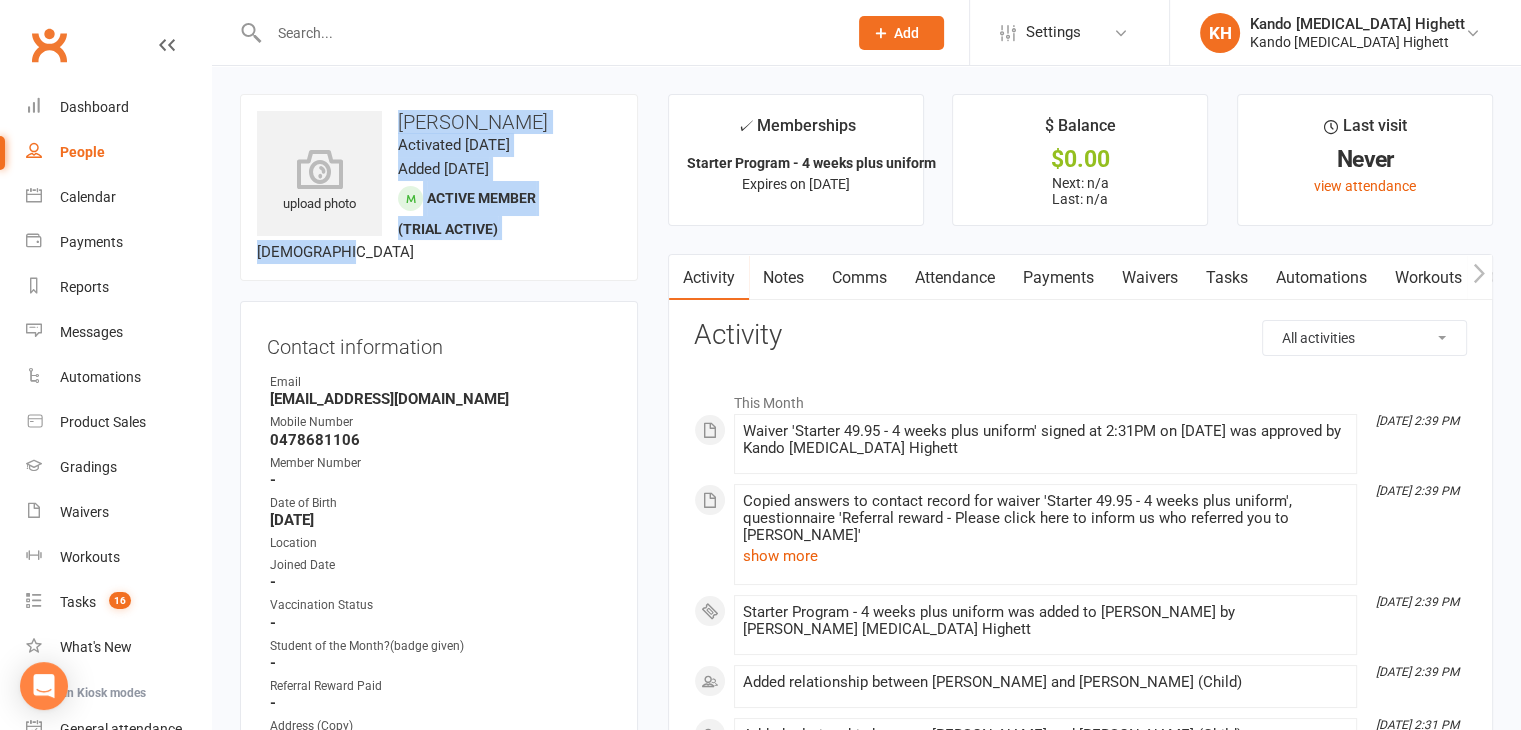 drag, startPoint x: 415, startPoint y: 253, endPoint x: 388, endPoint y: 113, distance: 142.5798 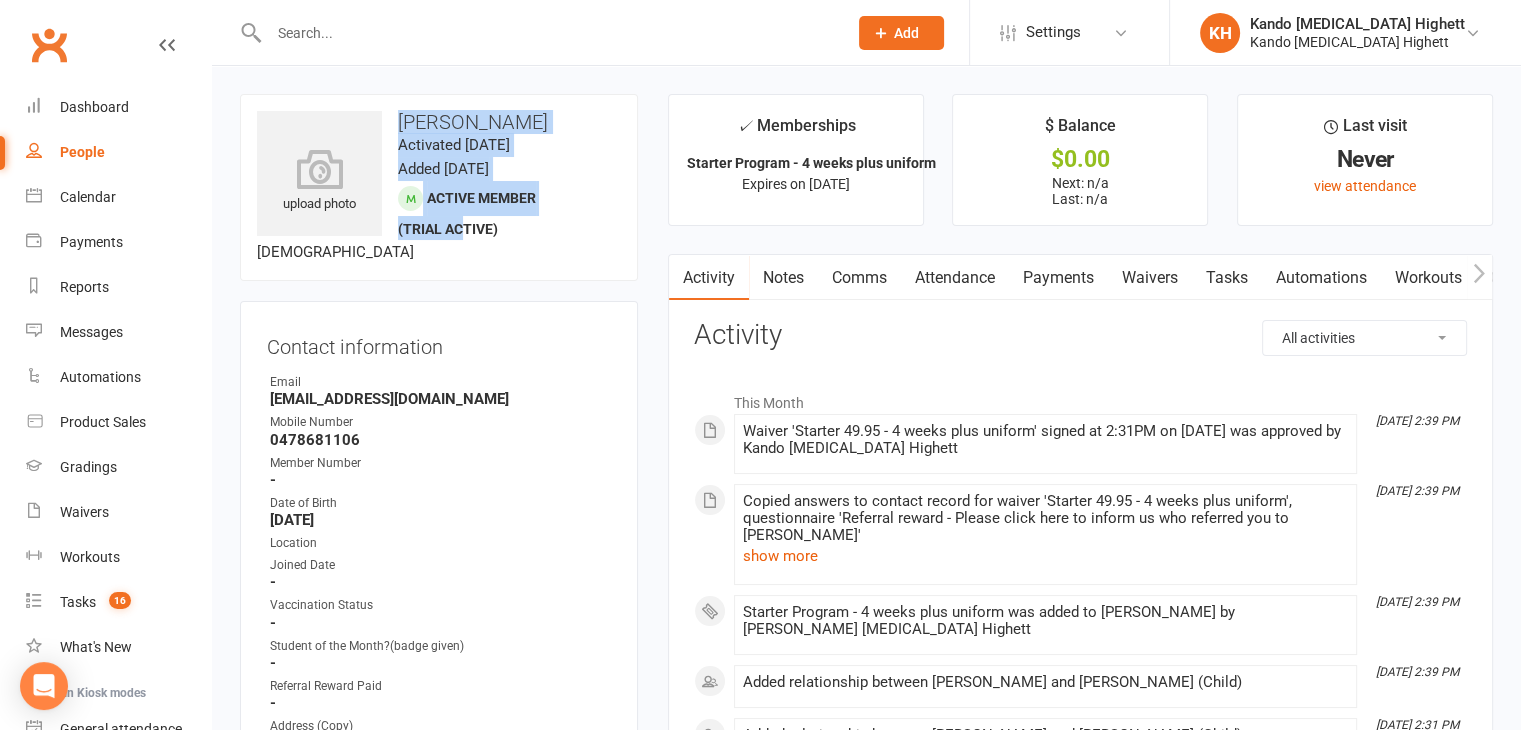 drag, startPoint x: 397, startPoint y: 122, endPoint x: 464, endPoint y: 232, distance: 128.7983 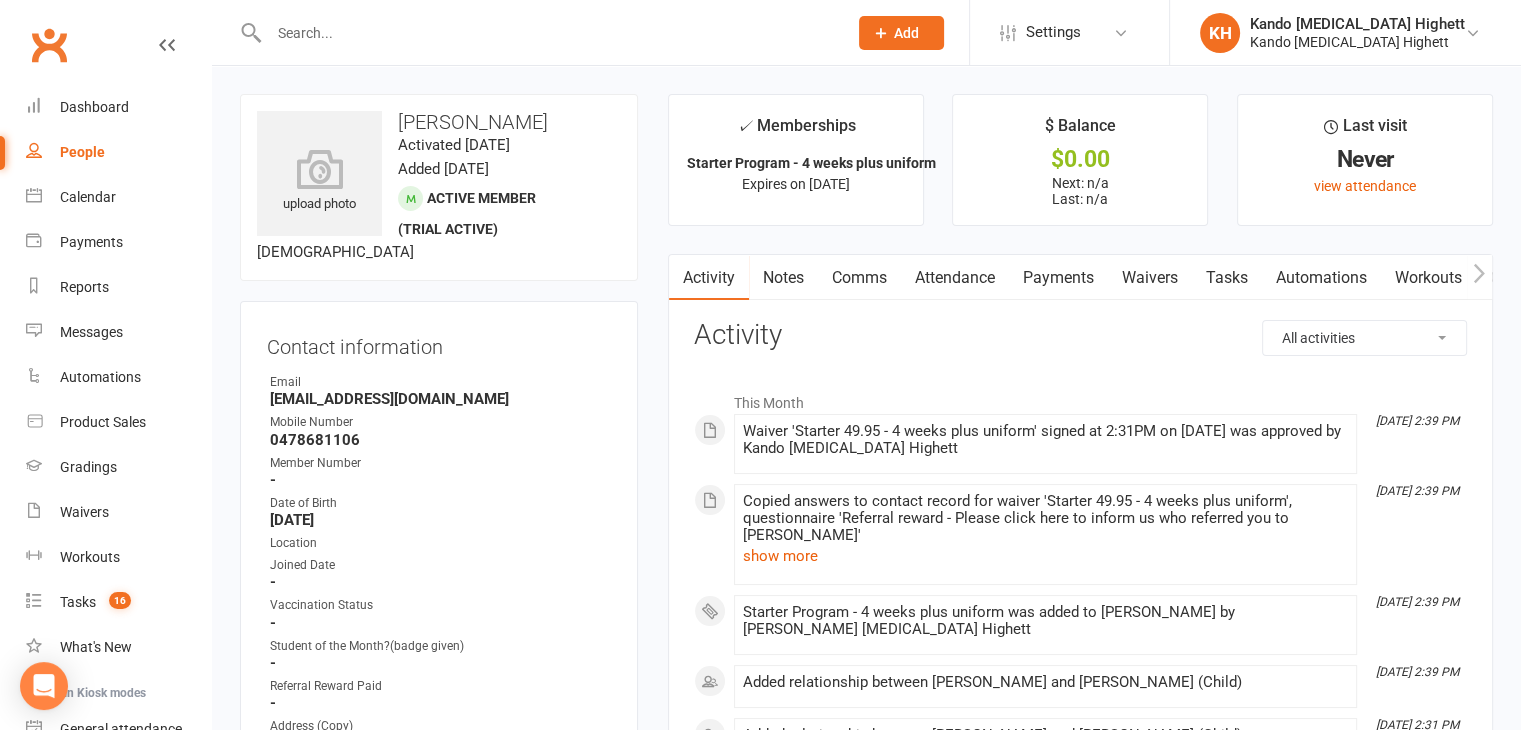 click on "upload photo Harriet Dee Activated 1 July, 2025 Added 1 July, 2025   Active member (trial active) 3 years old" at bounding box center [439, 187] 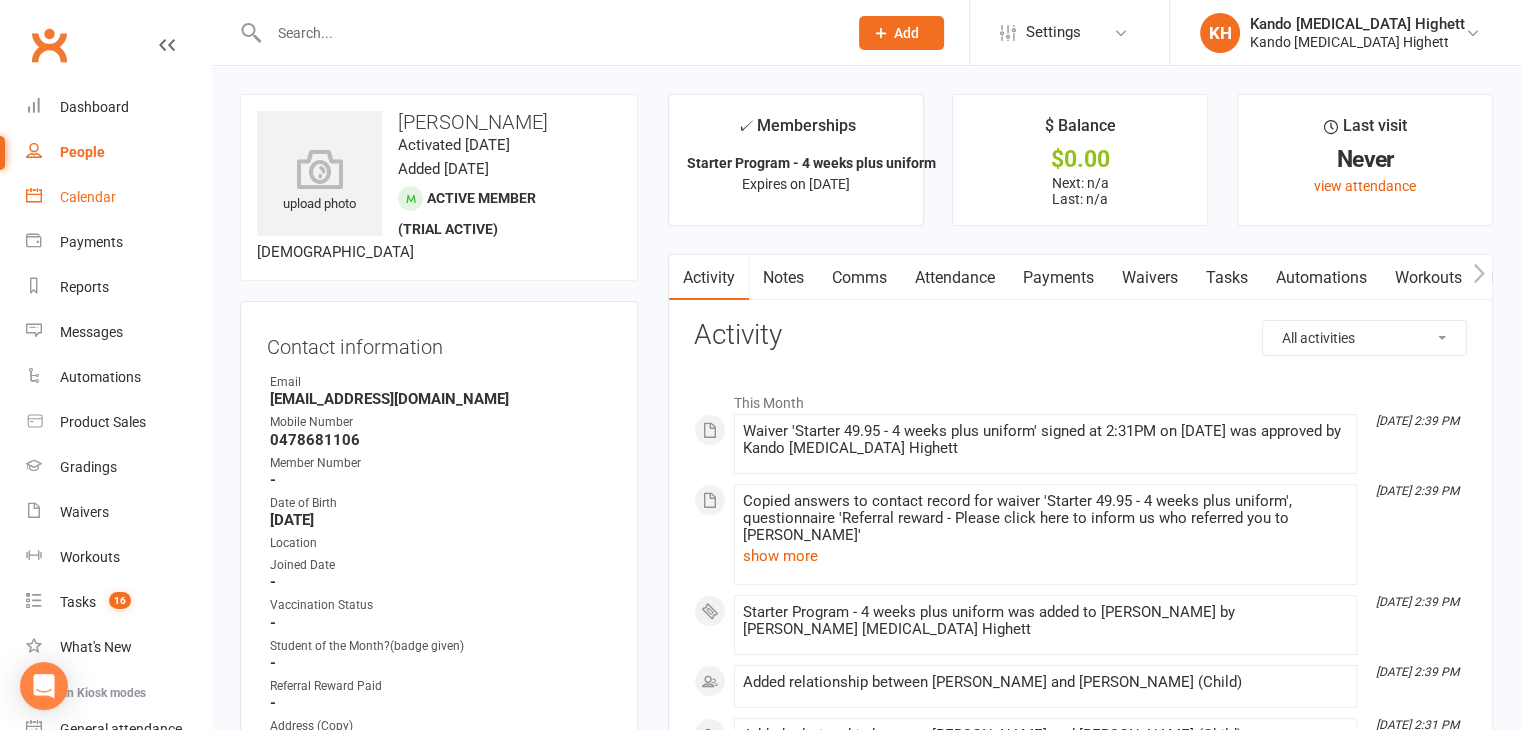 click on "Calendar" at bounding box center (118, 197) 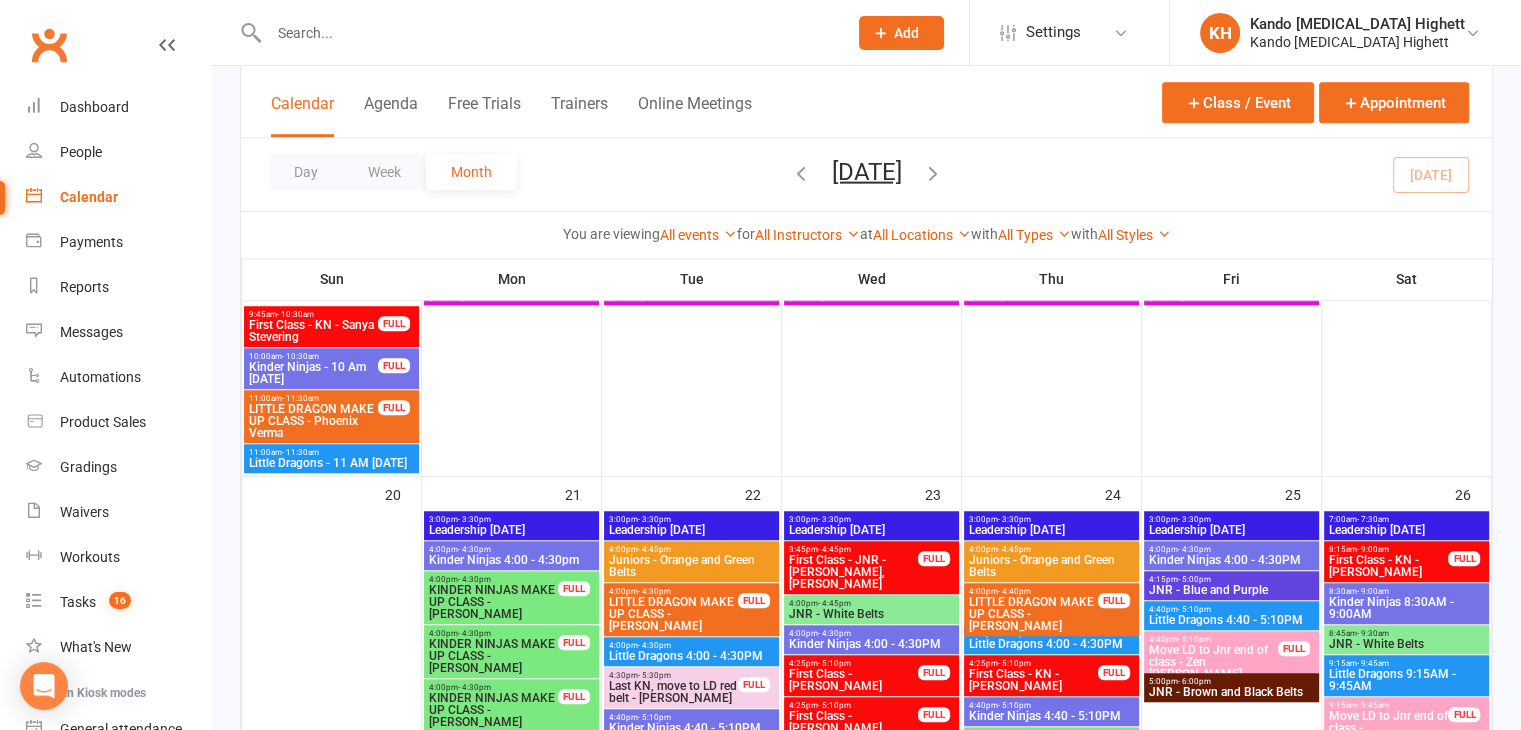 scroll, scrollTop: 1600, scrollLeft: 0, axis: vertical 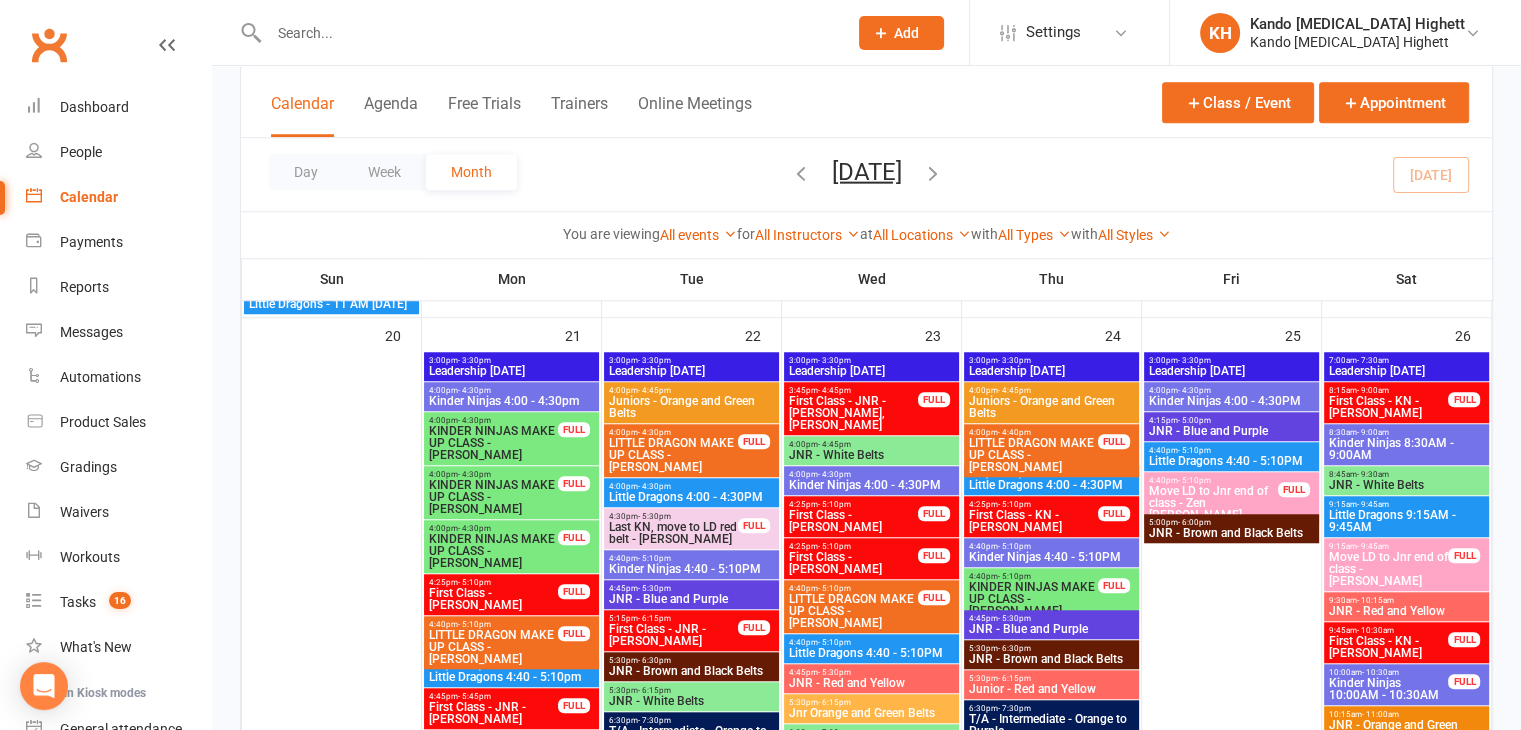 click on "4:00pm  - 4:30pm Kinder Ninjas 4:00 - 4:30PM" at bounding box center (1231, 396) 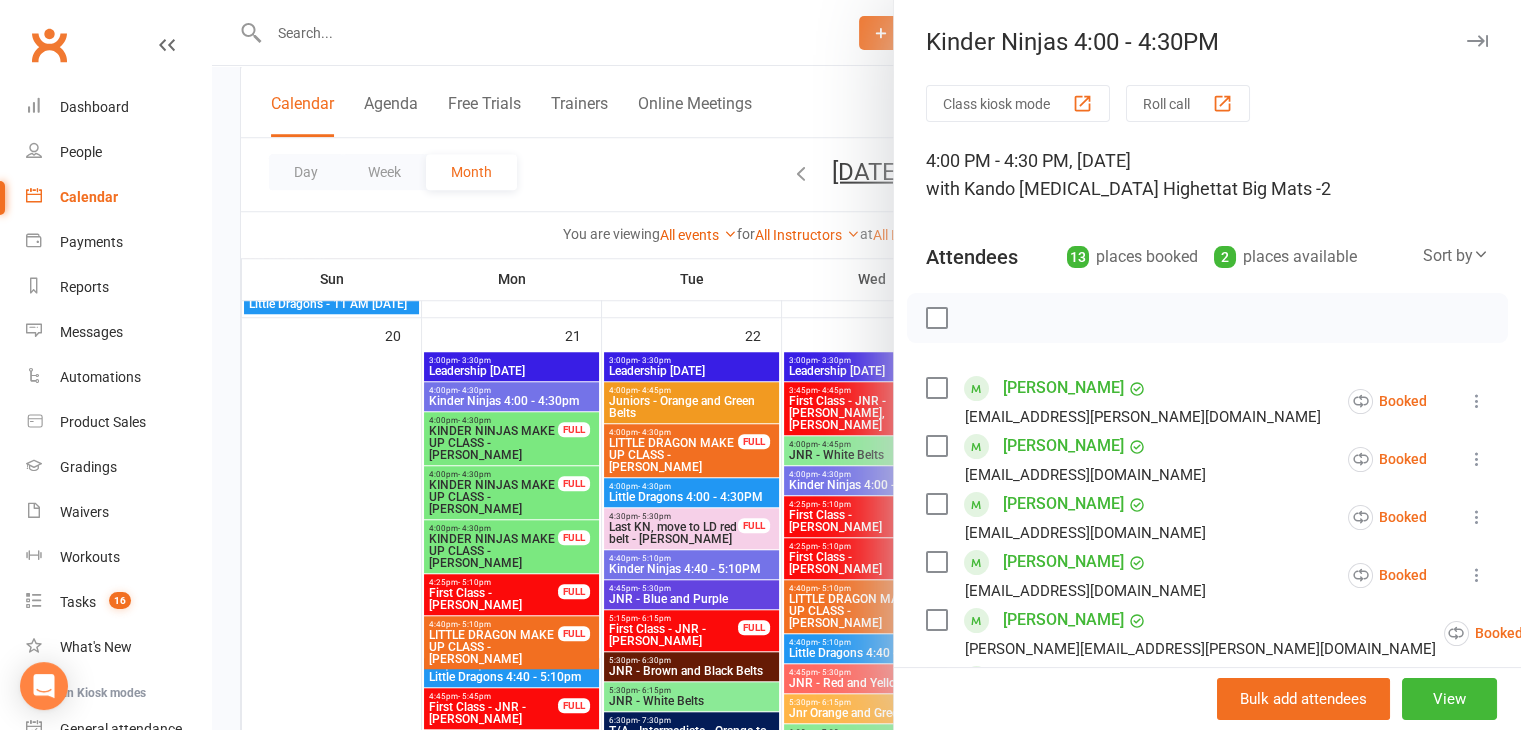 click at bounding box center (866, 365) 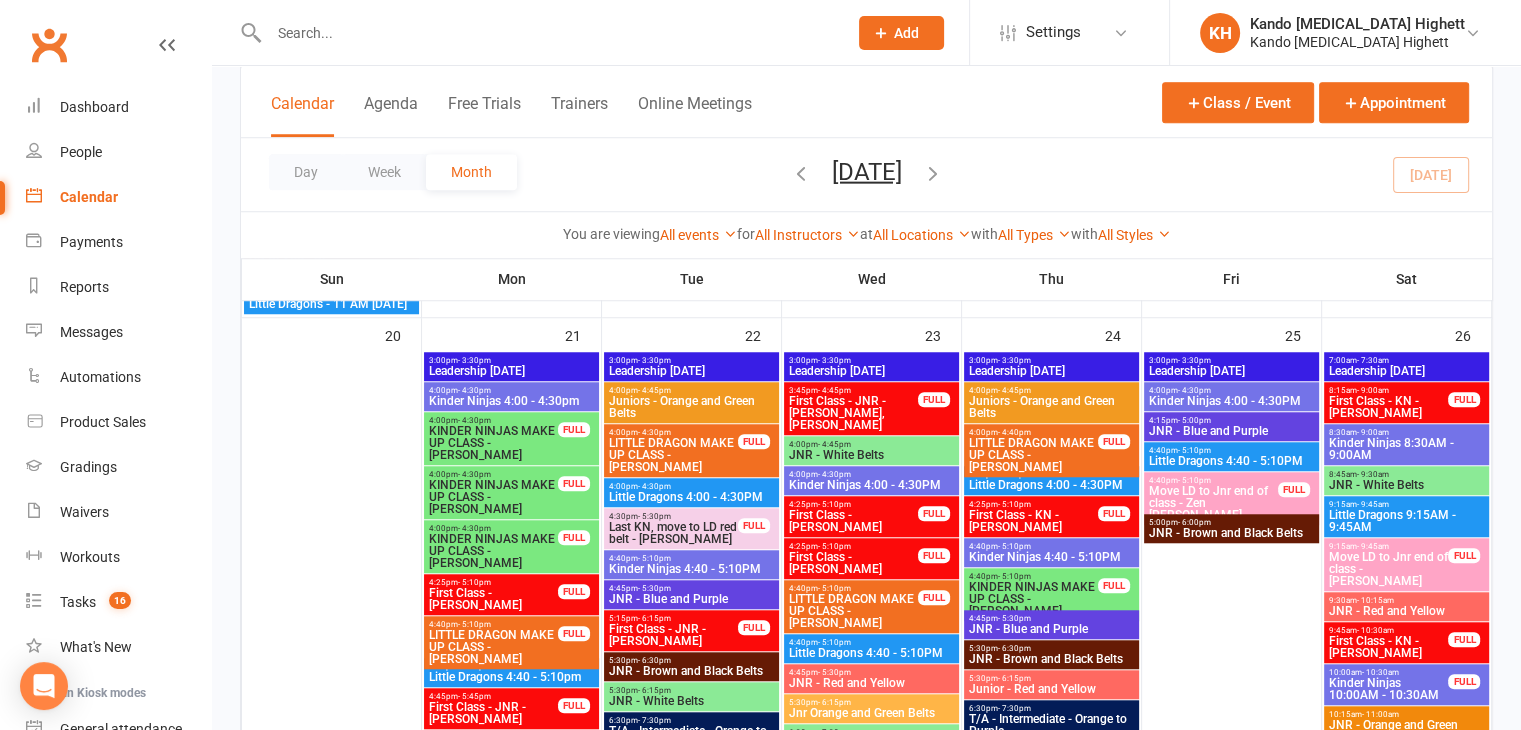 click on "4:00pm  - 4:30pm" at bounding box center (1231, 390) 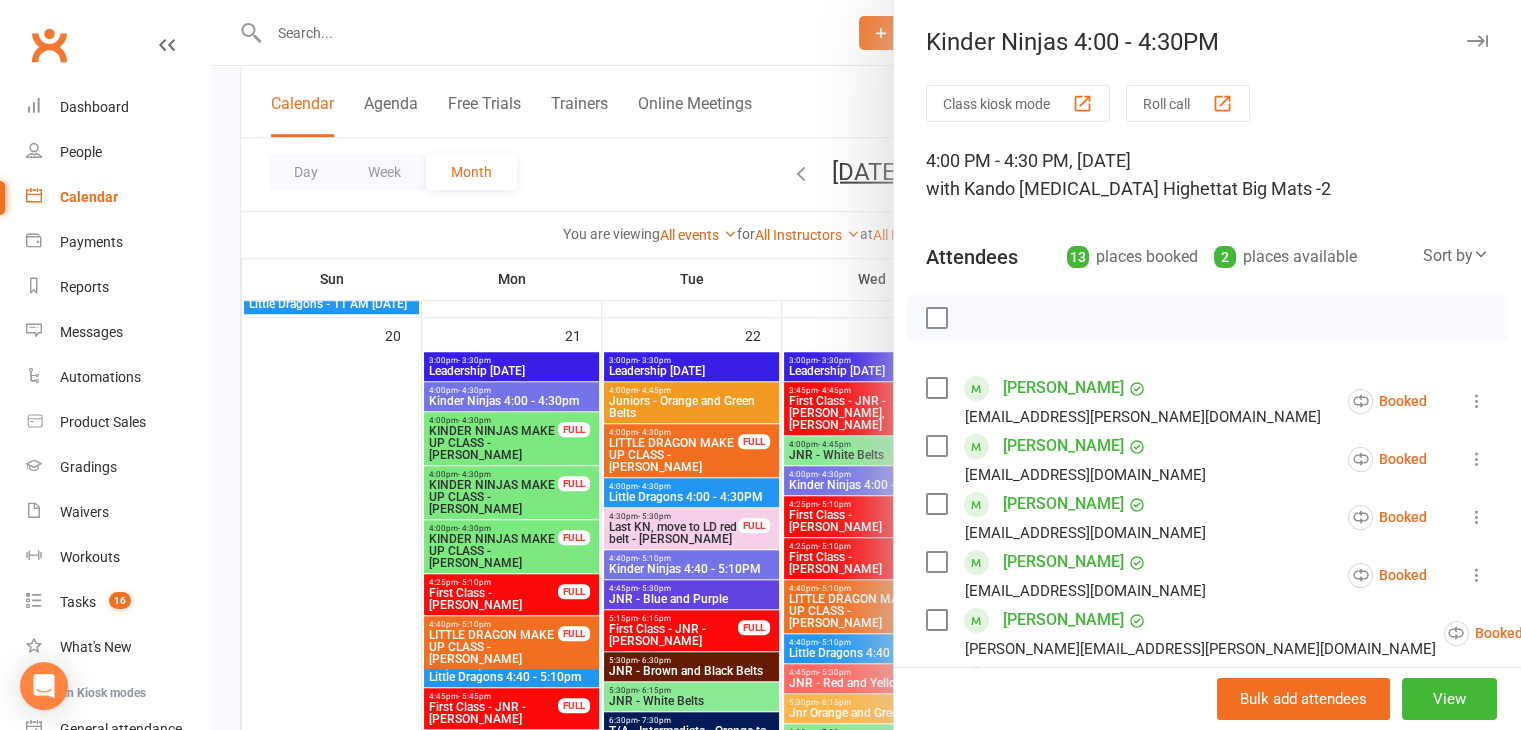 click at bounding box center [866, 365] 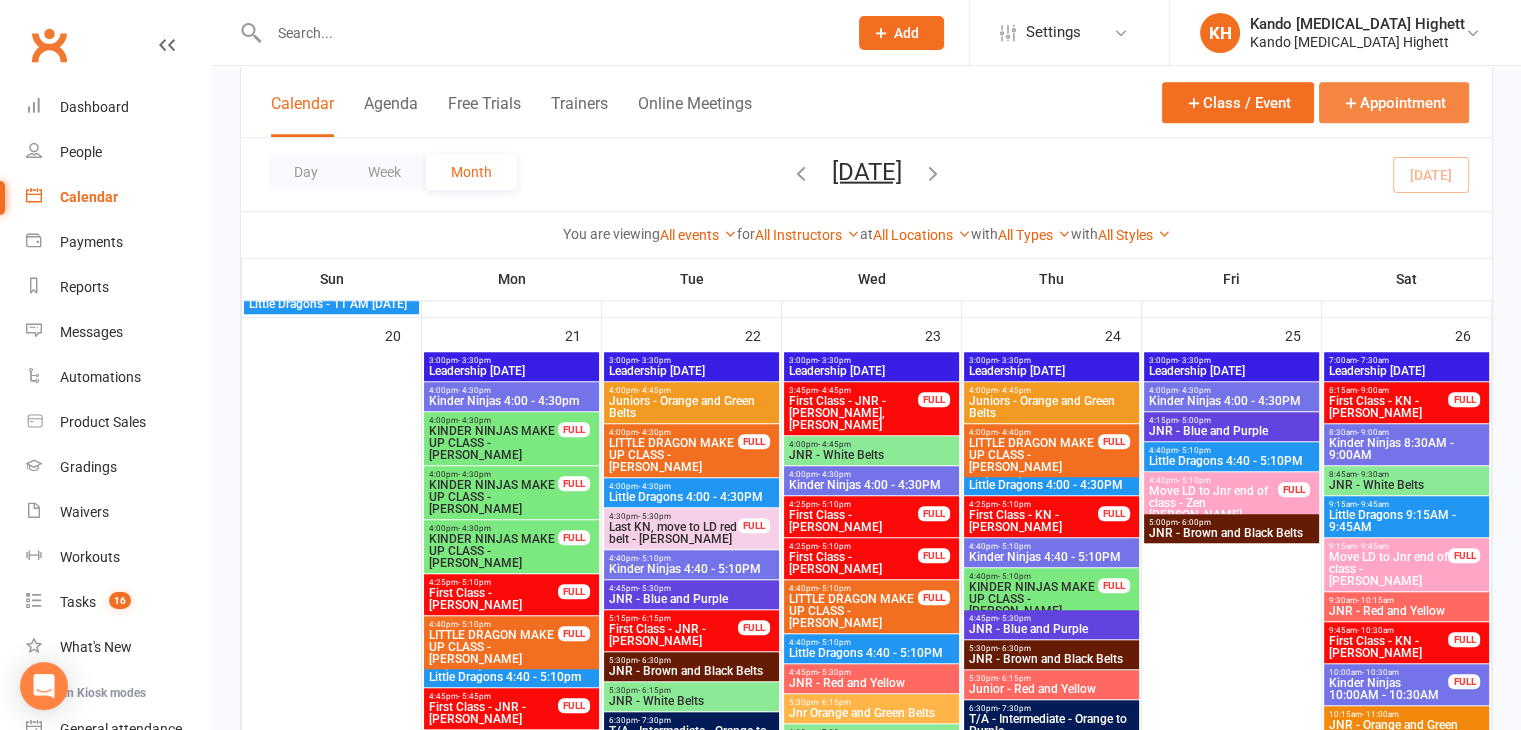 click on "Appointment" at bounding box center (1394, 102) 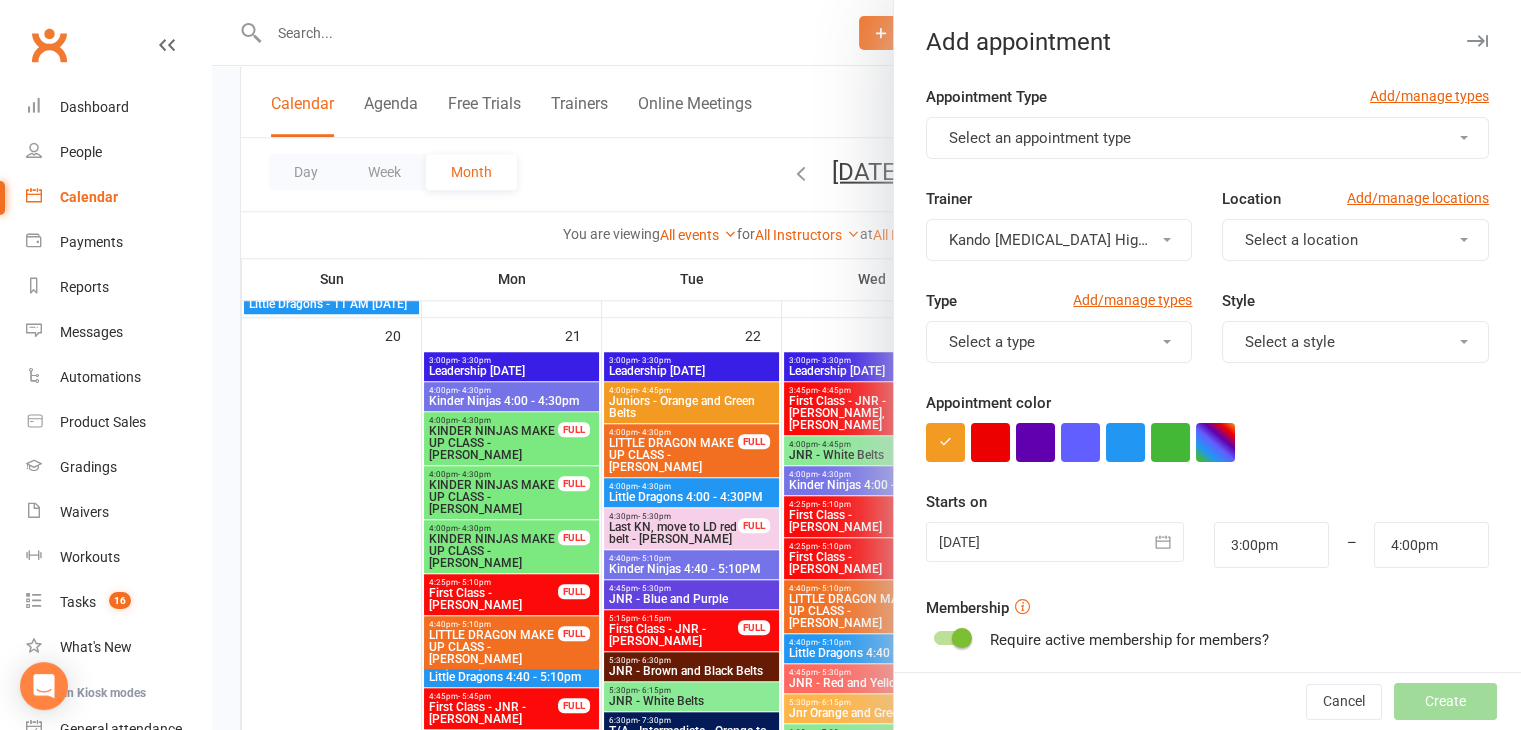 click on "Select an appointment type" at bounding box center [1207, 138] 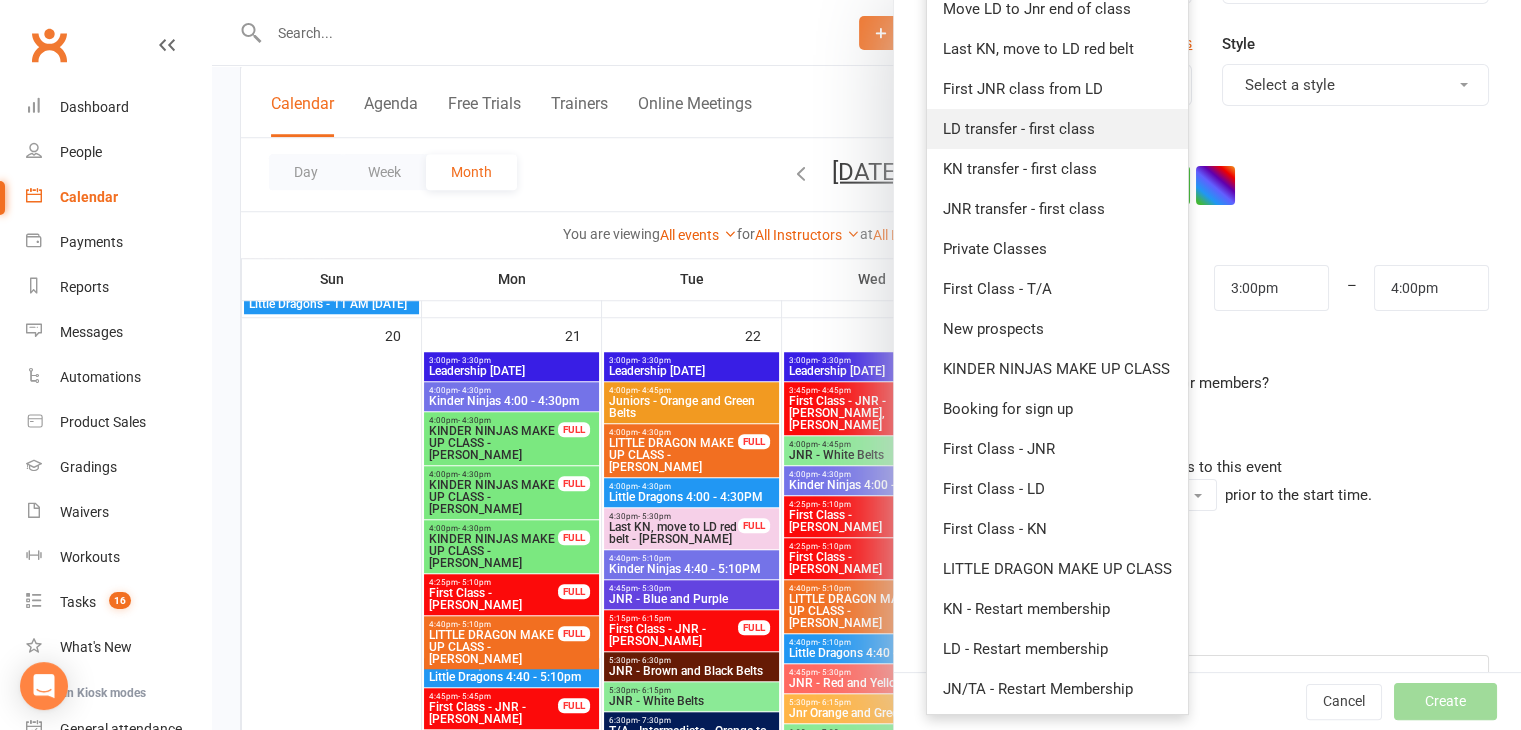 scroll, scrollTop: 300, scrollLeft: 0, axis: vertical 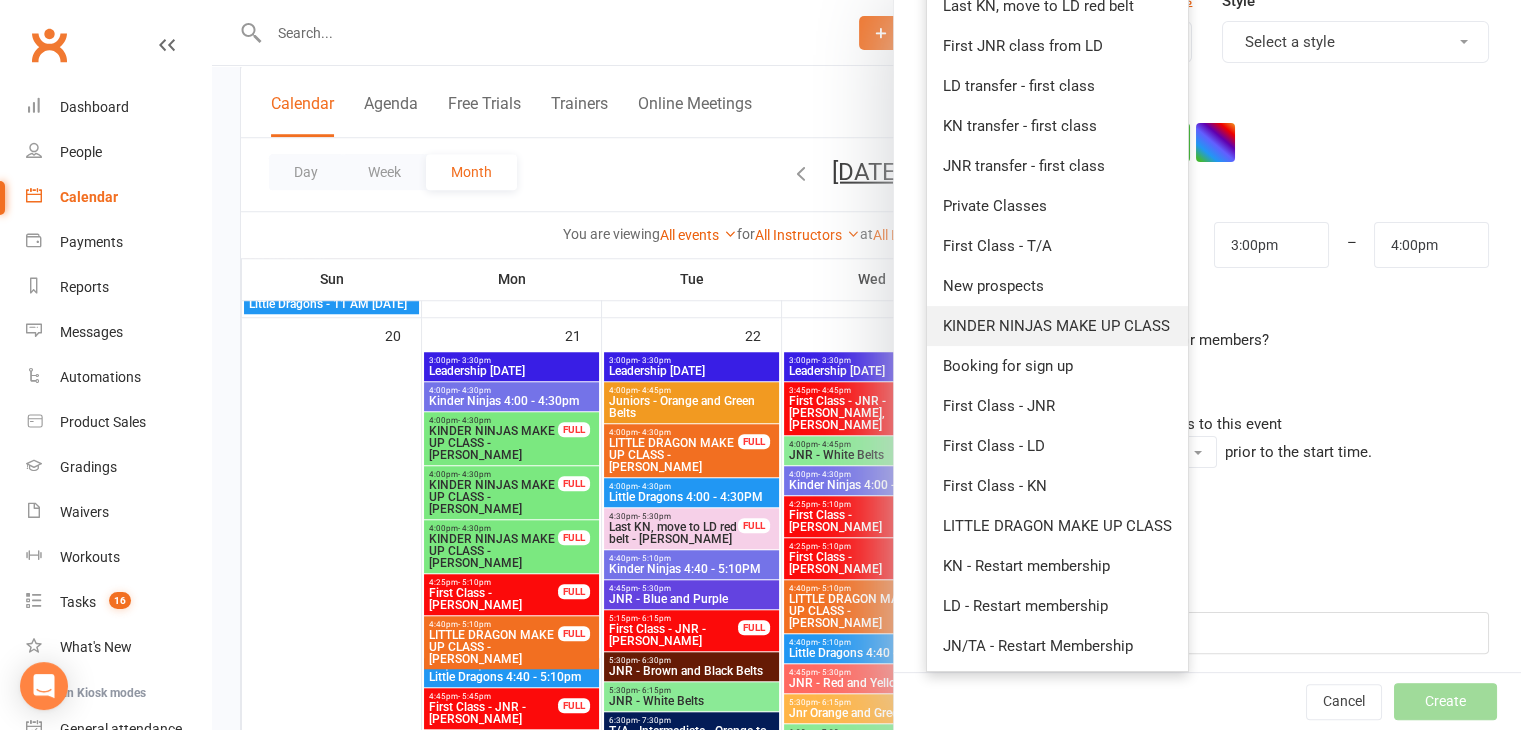 click on "KINDER NINJAS MAKE UP CLASS" at bounding box center (1056, 326) 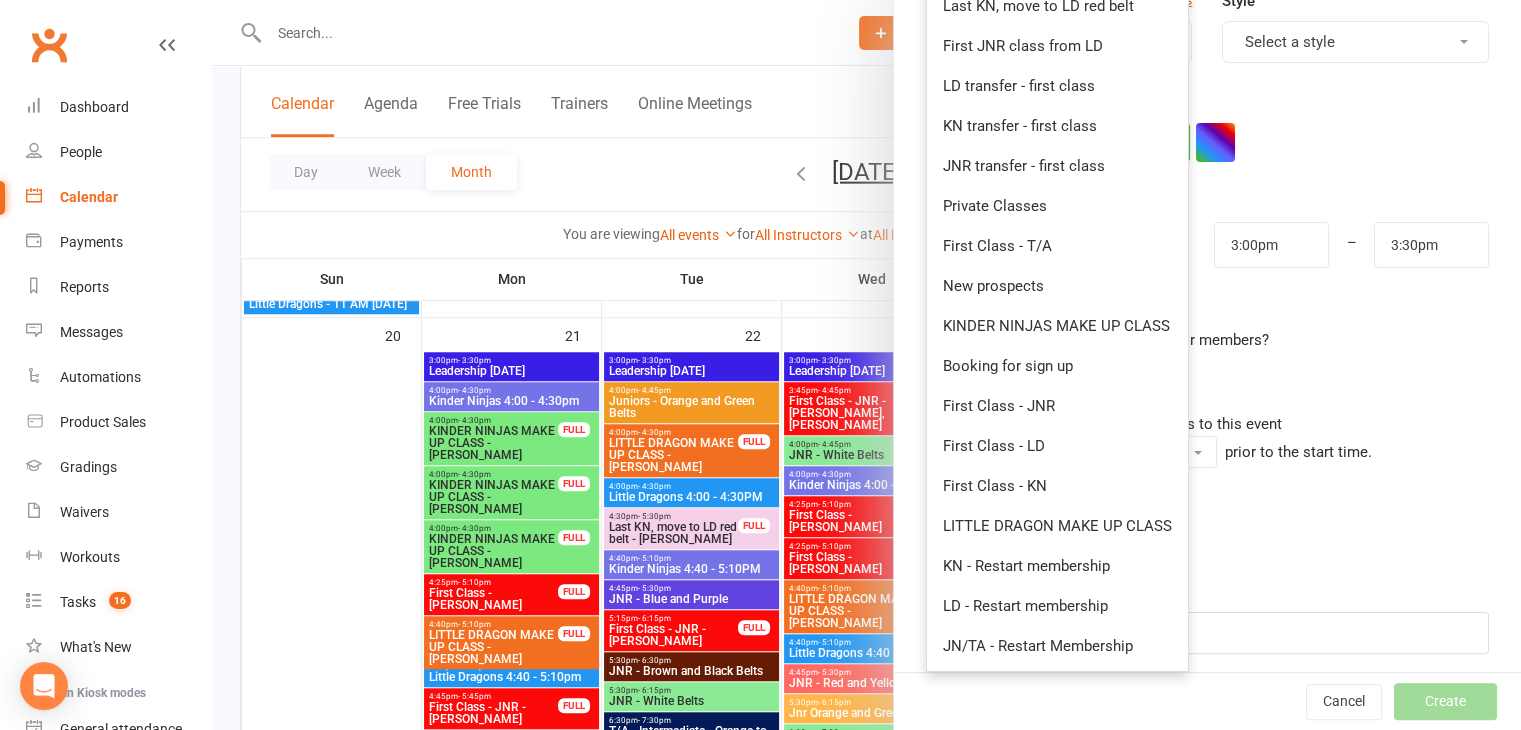 scroll, scrollTop: 0, scrollLeft: 0, axis: both 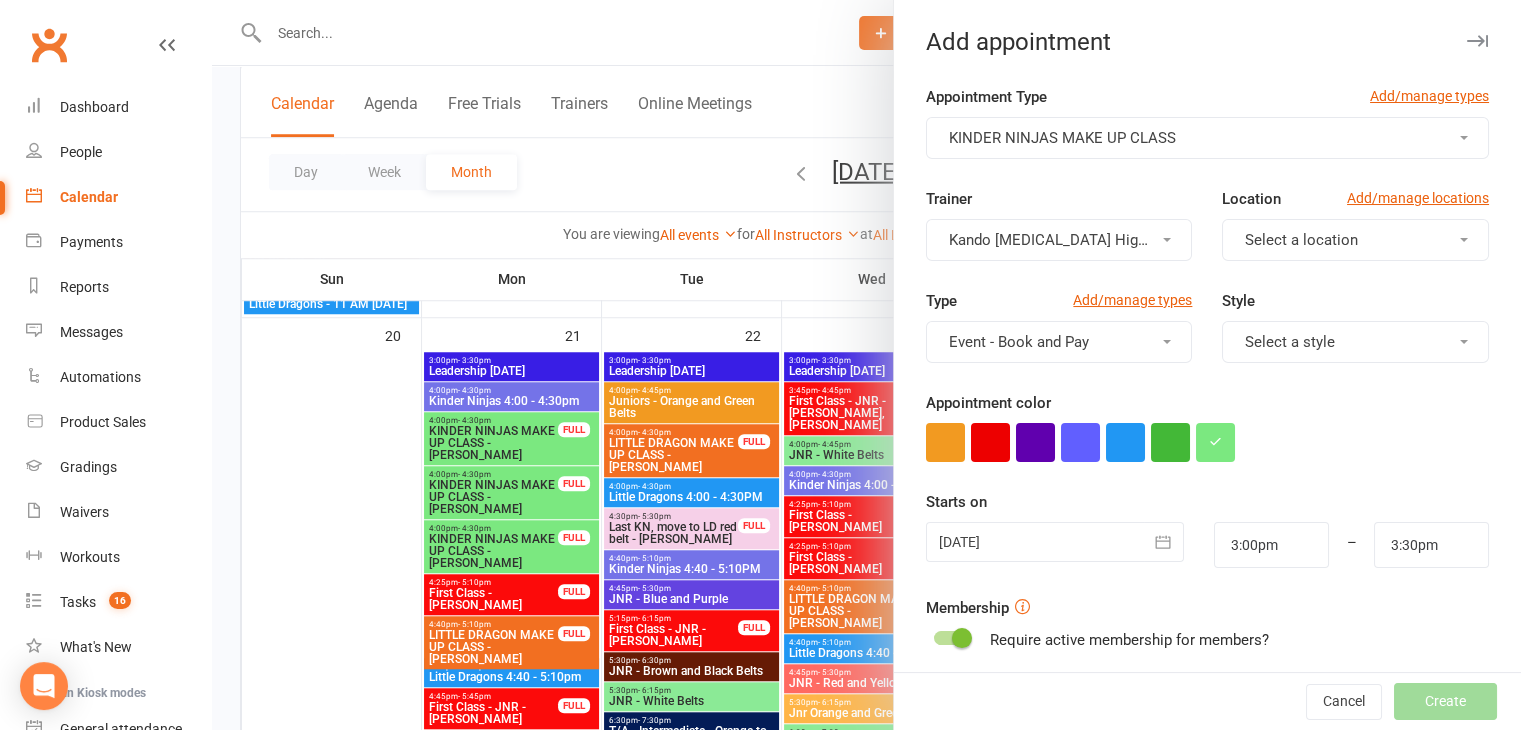click at bounding box center (1055, 542) 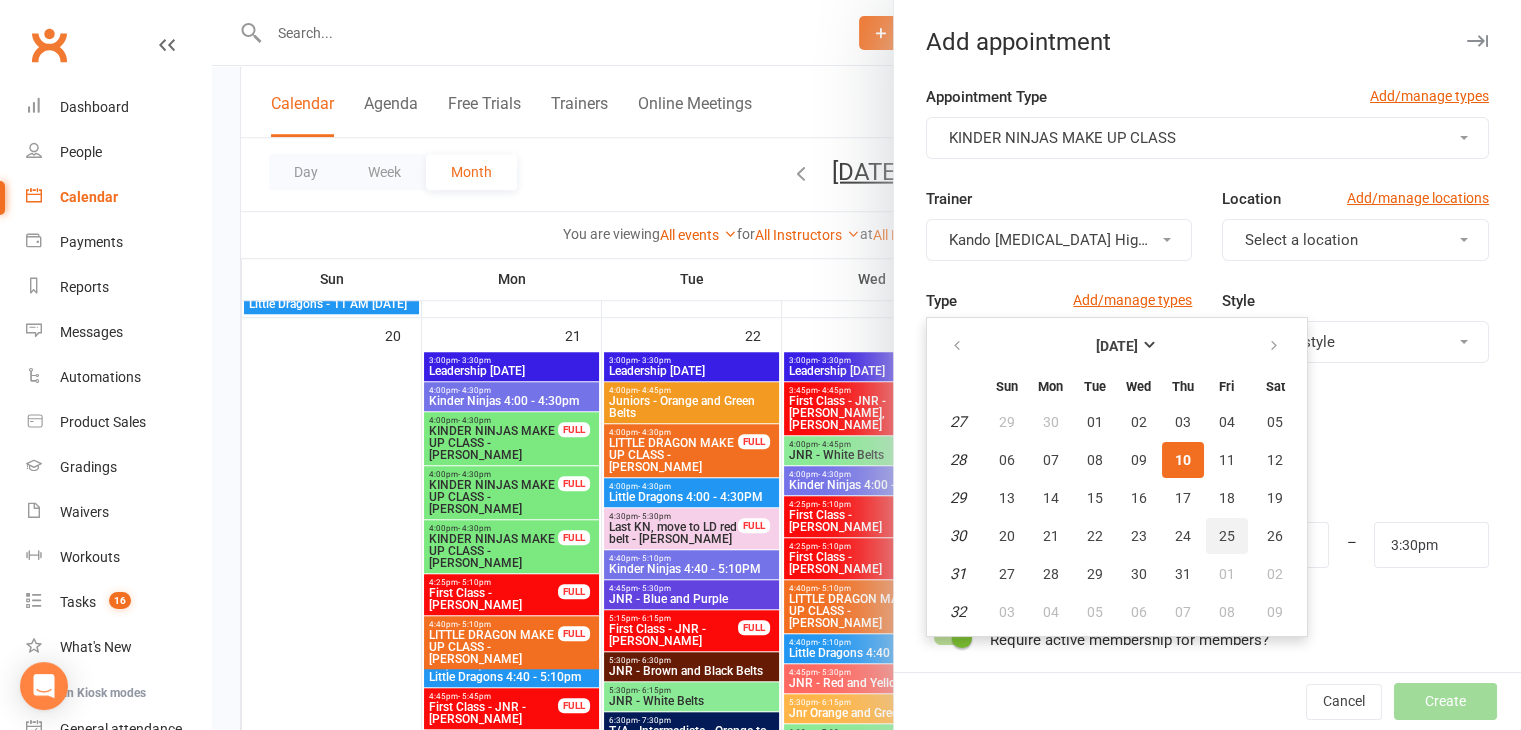 click on "25" at bounding box center [1227, 536] 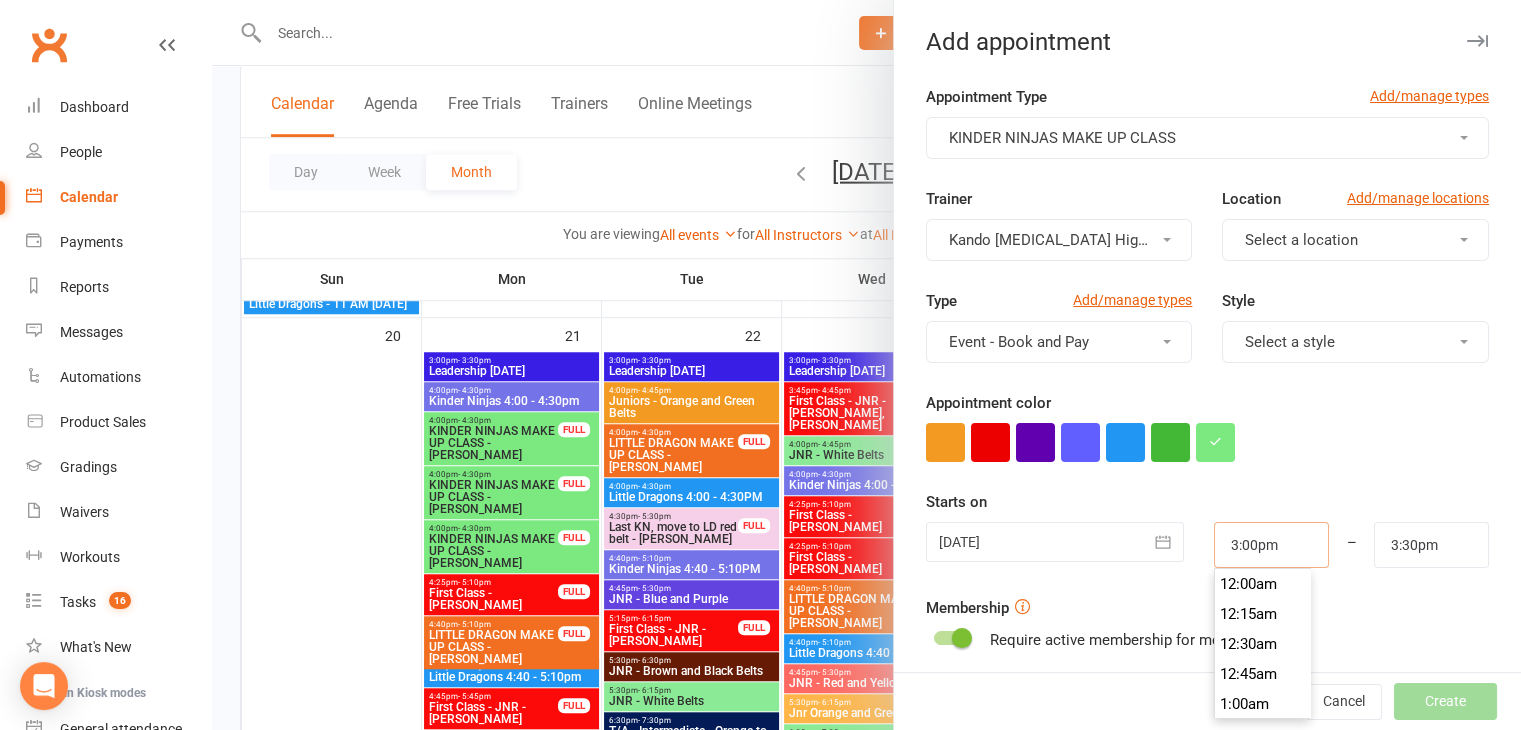 click on "3:00pm" at bounding box center (1271, 545) 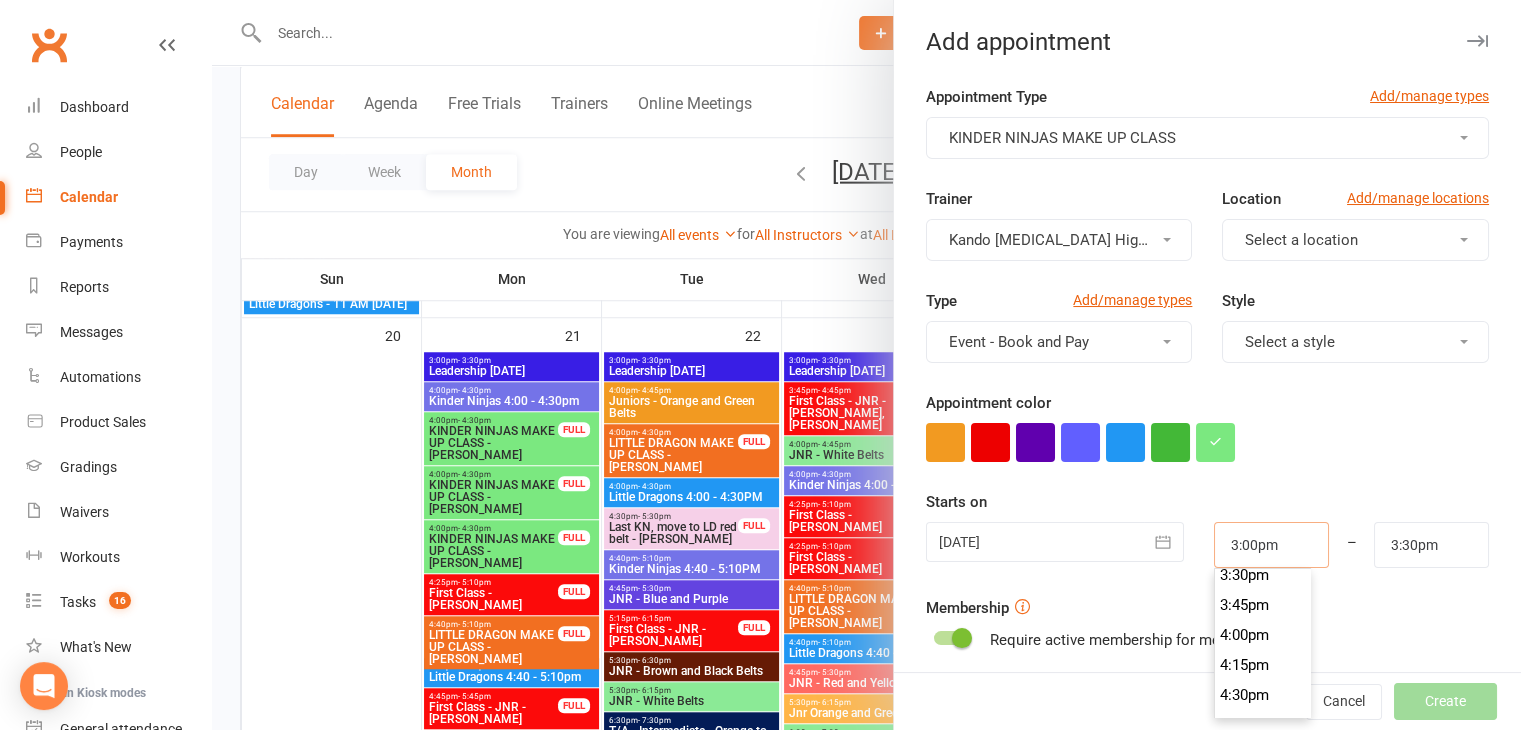 scroll, scrollTop: 1870, scrollLeft: 0, axis: vertical 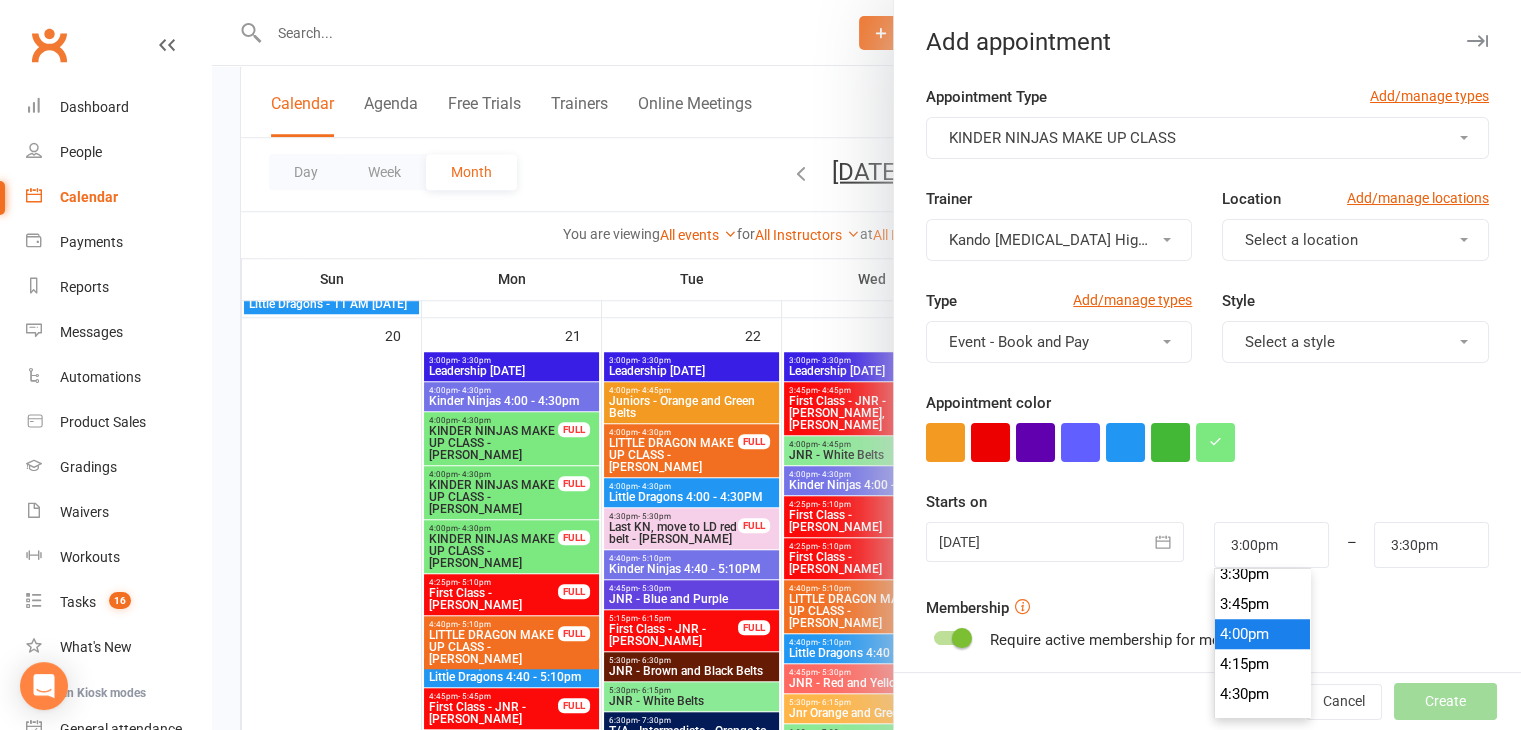type on "4:00pm" 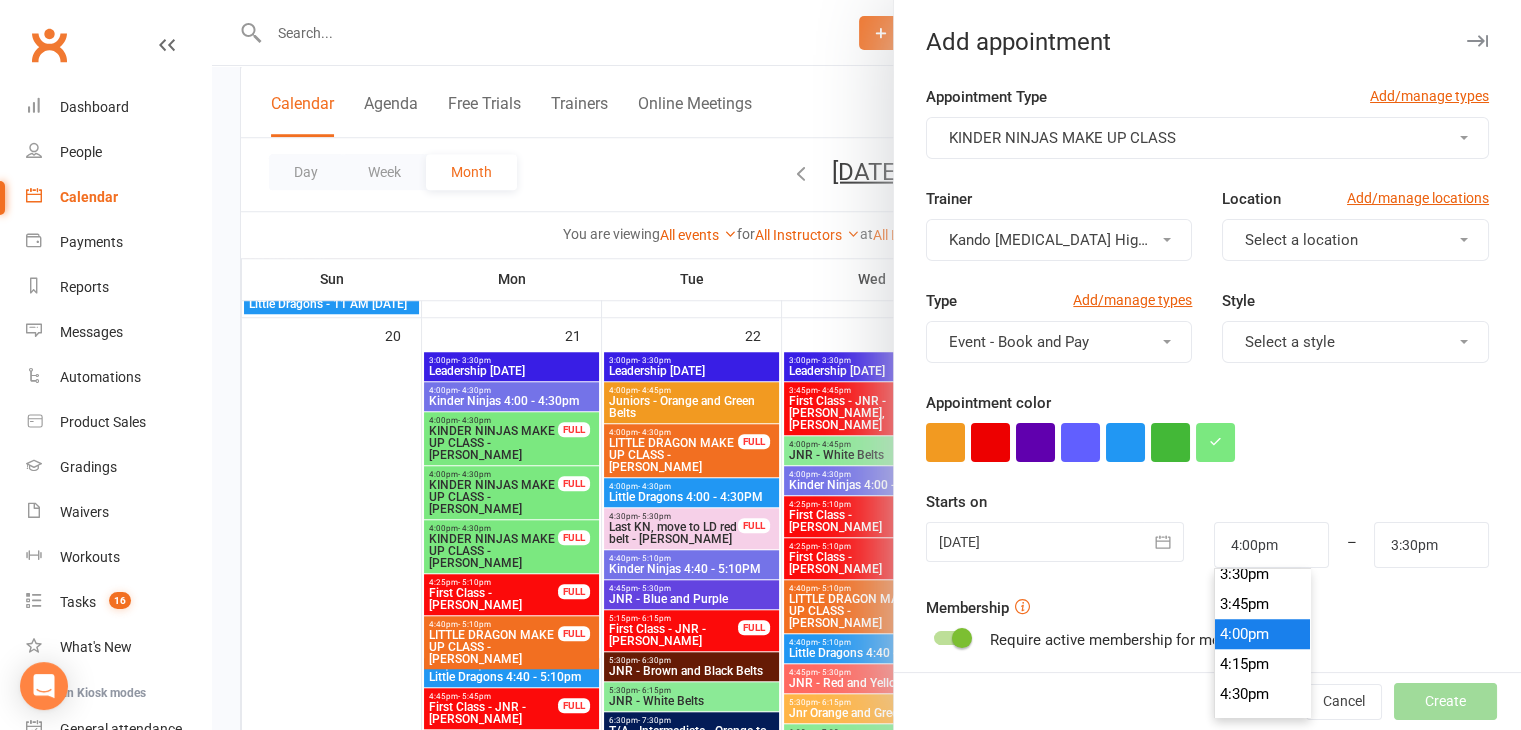 click on "4:00pm" at bounding box center [1263, 634] 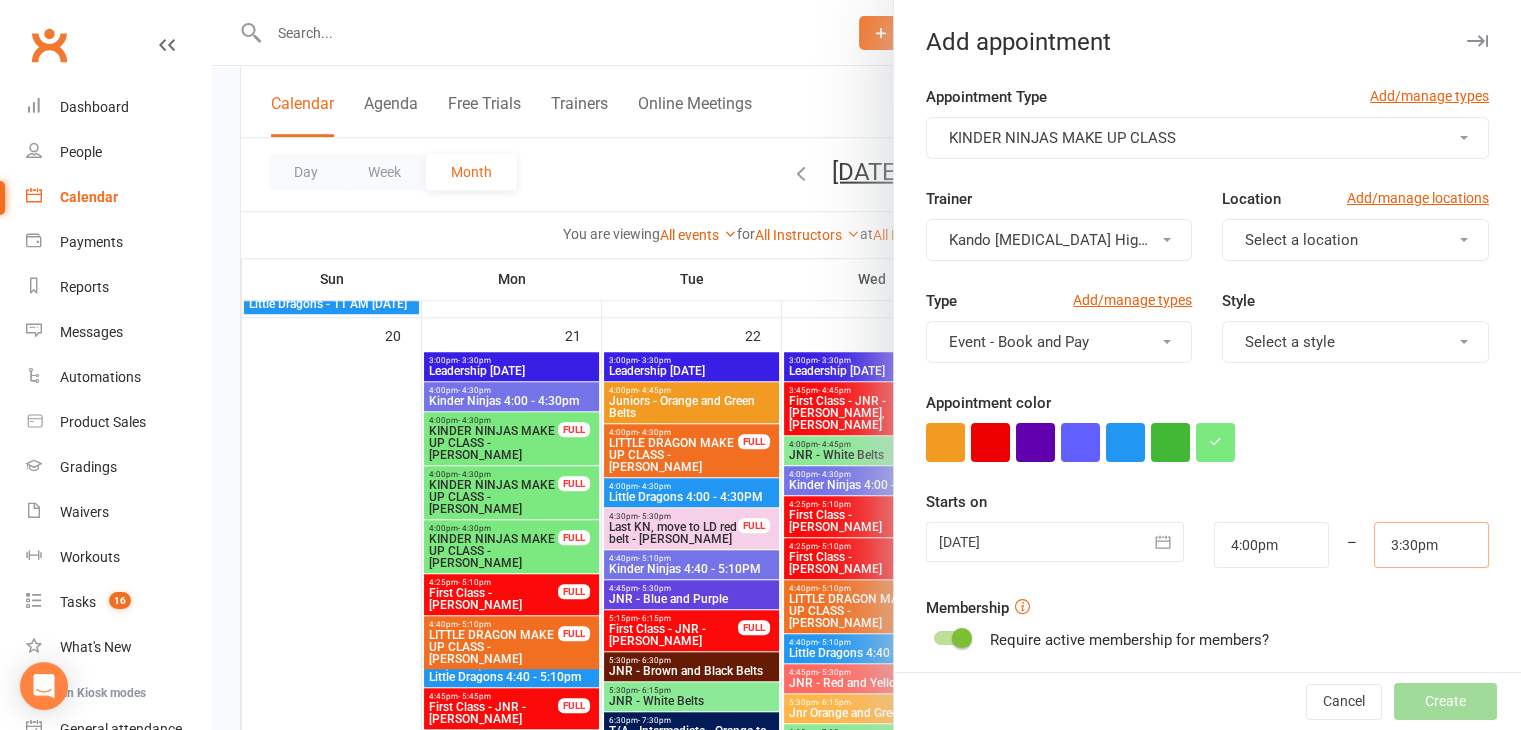 click on "3:30pm" at bounding box center [1431, 545] 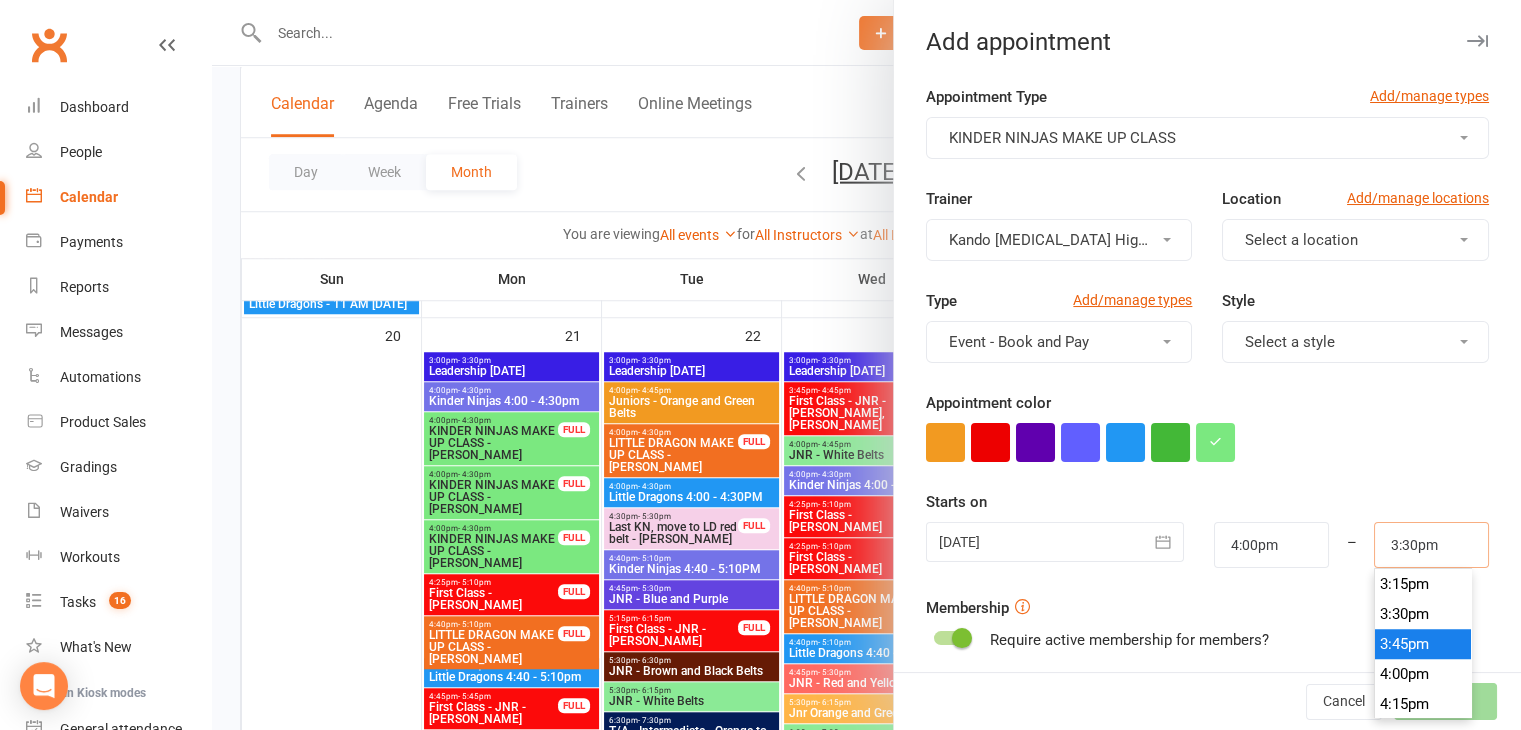 scroll, scrollTop: 1930, scrollLeft: 0, axis: vertical 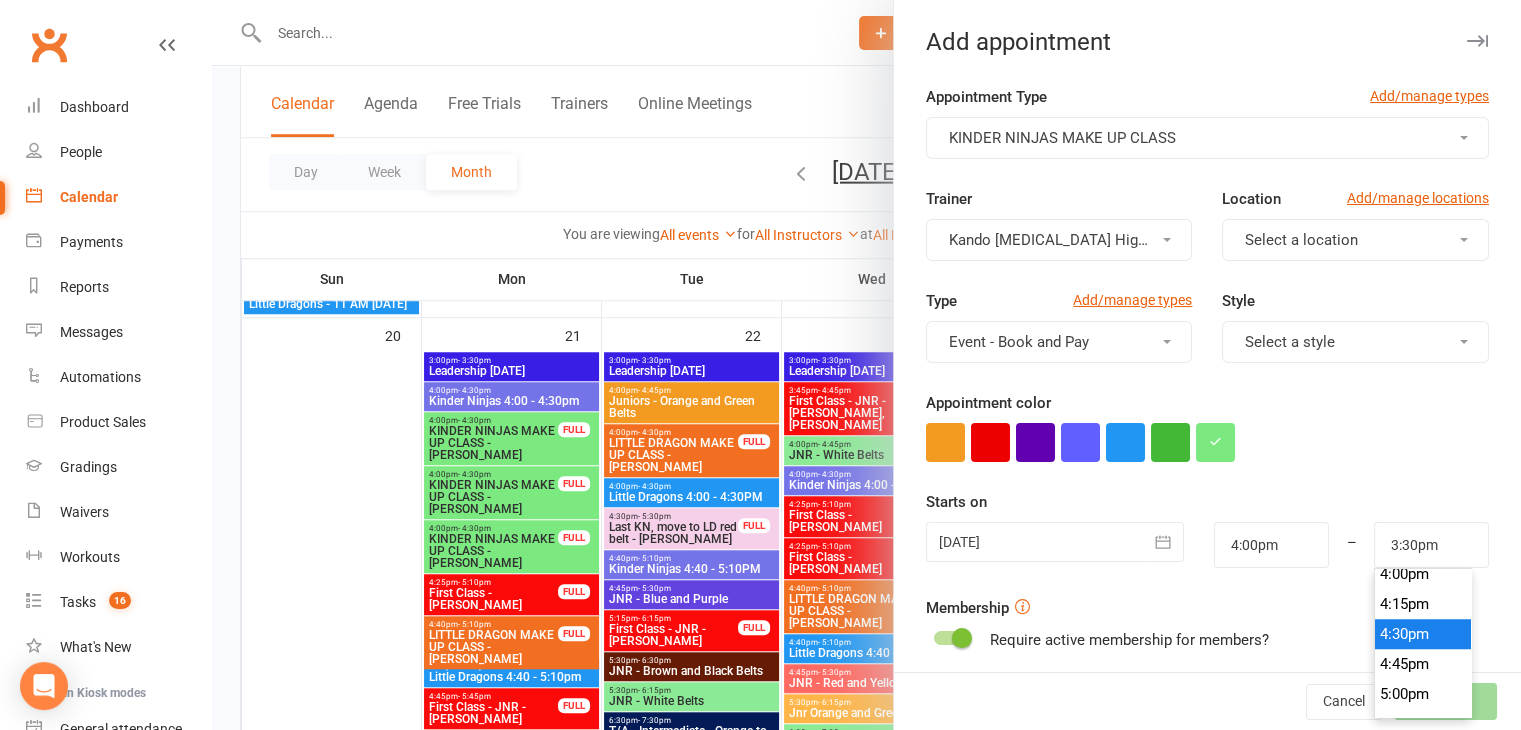 type on "4:30pm" 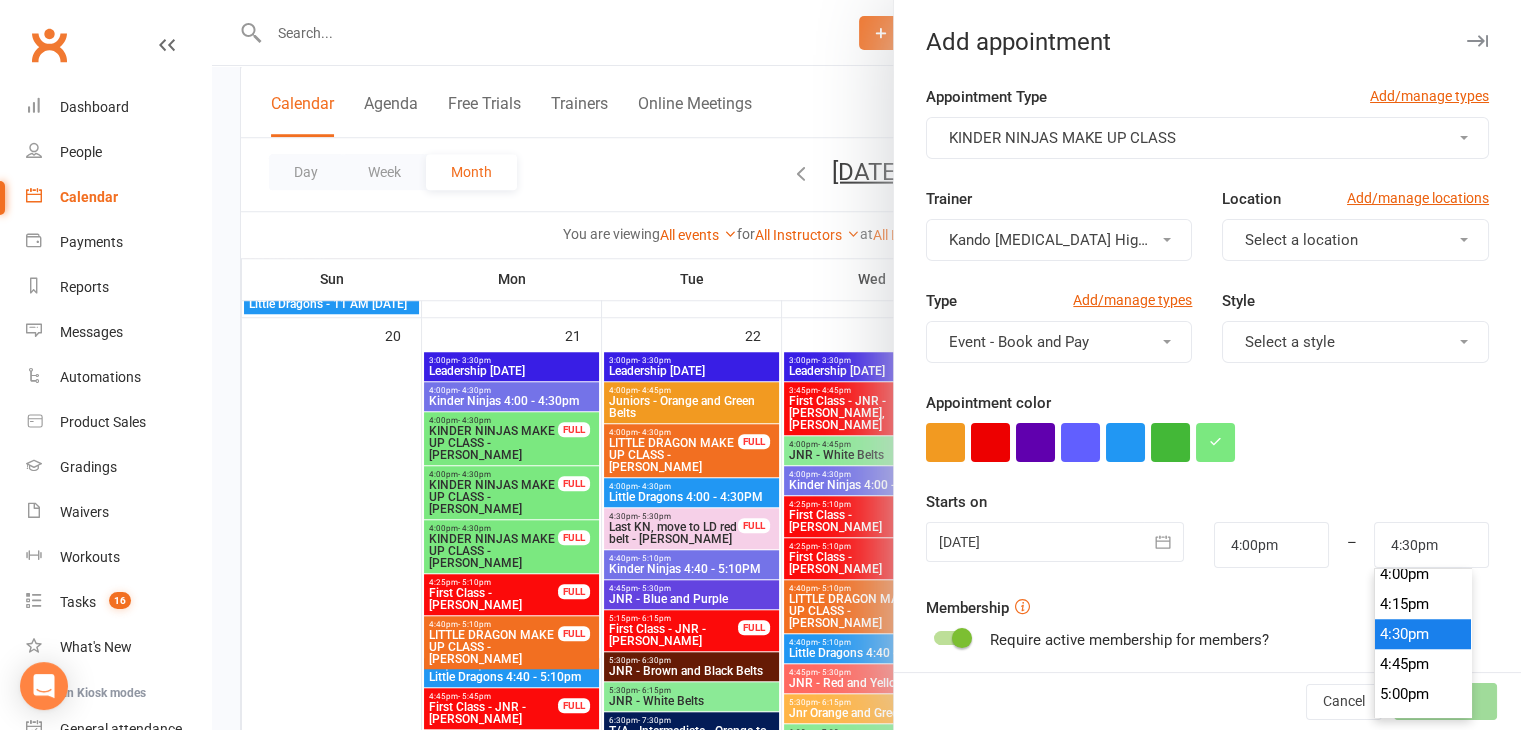 click on "4:30pm" at bounding box center [1423, 634] 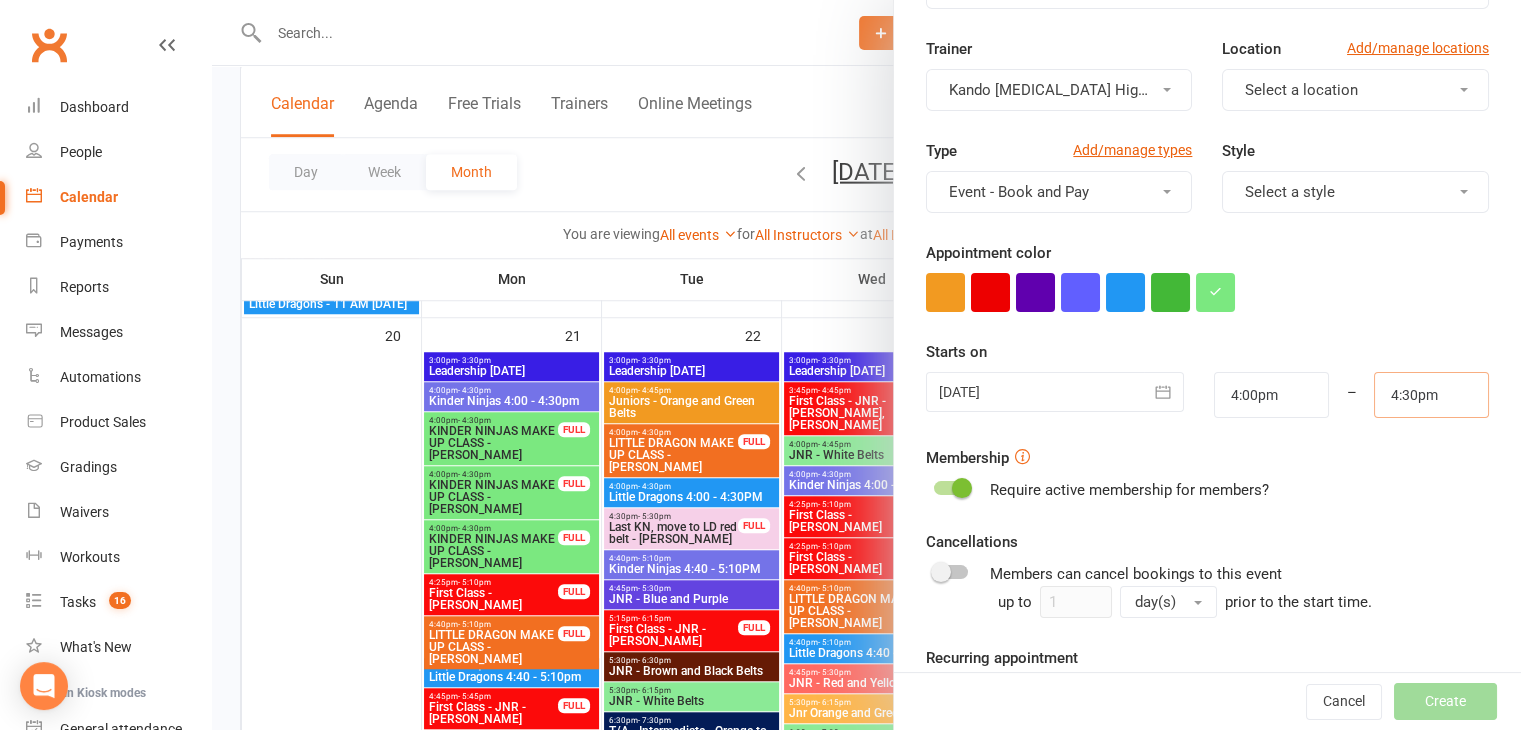 scroll, scrollTop: 300, scrollLeft: 0, axis: vertical 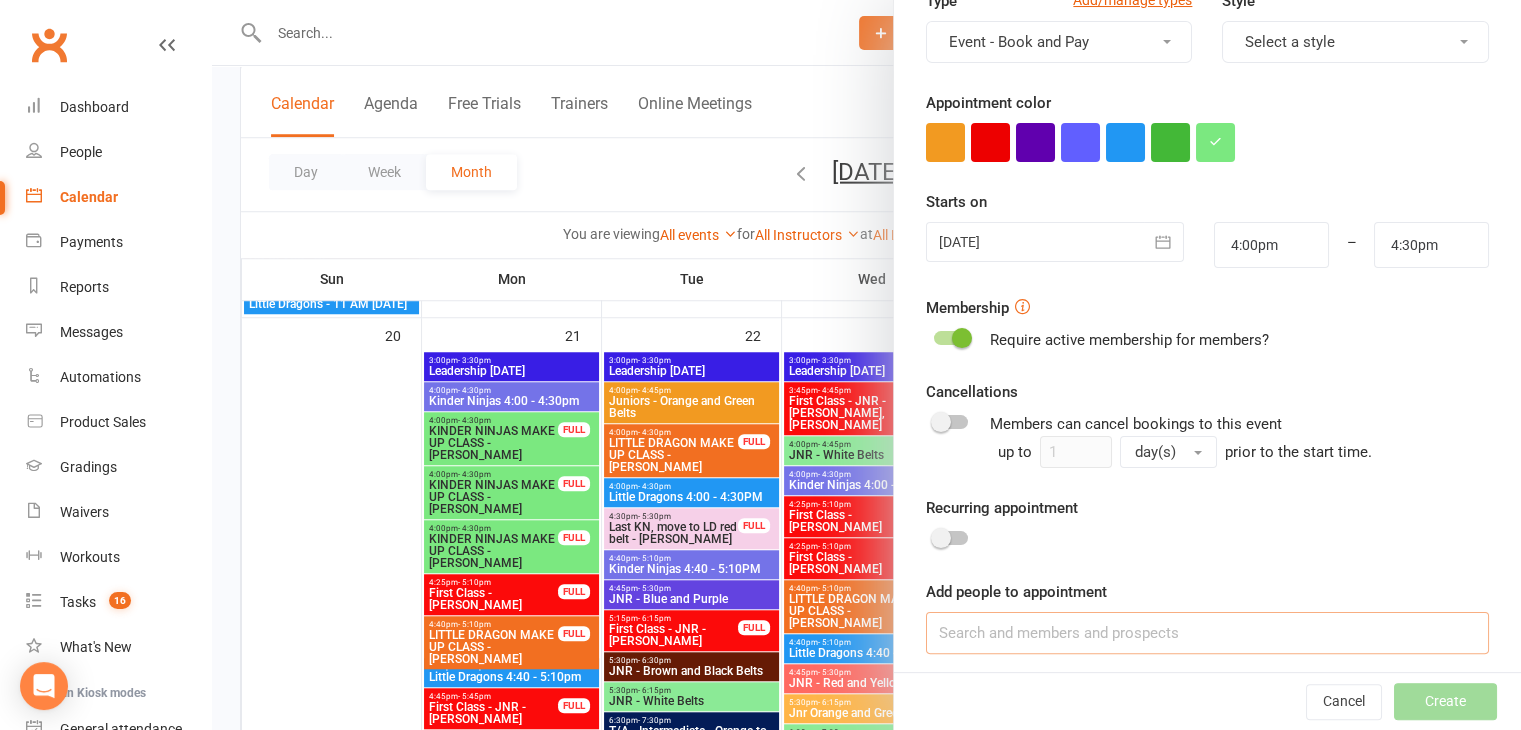 click at bounding box center [1207, 633] 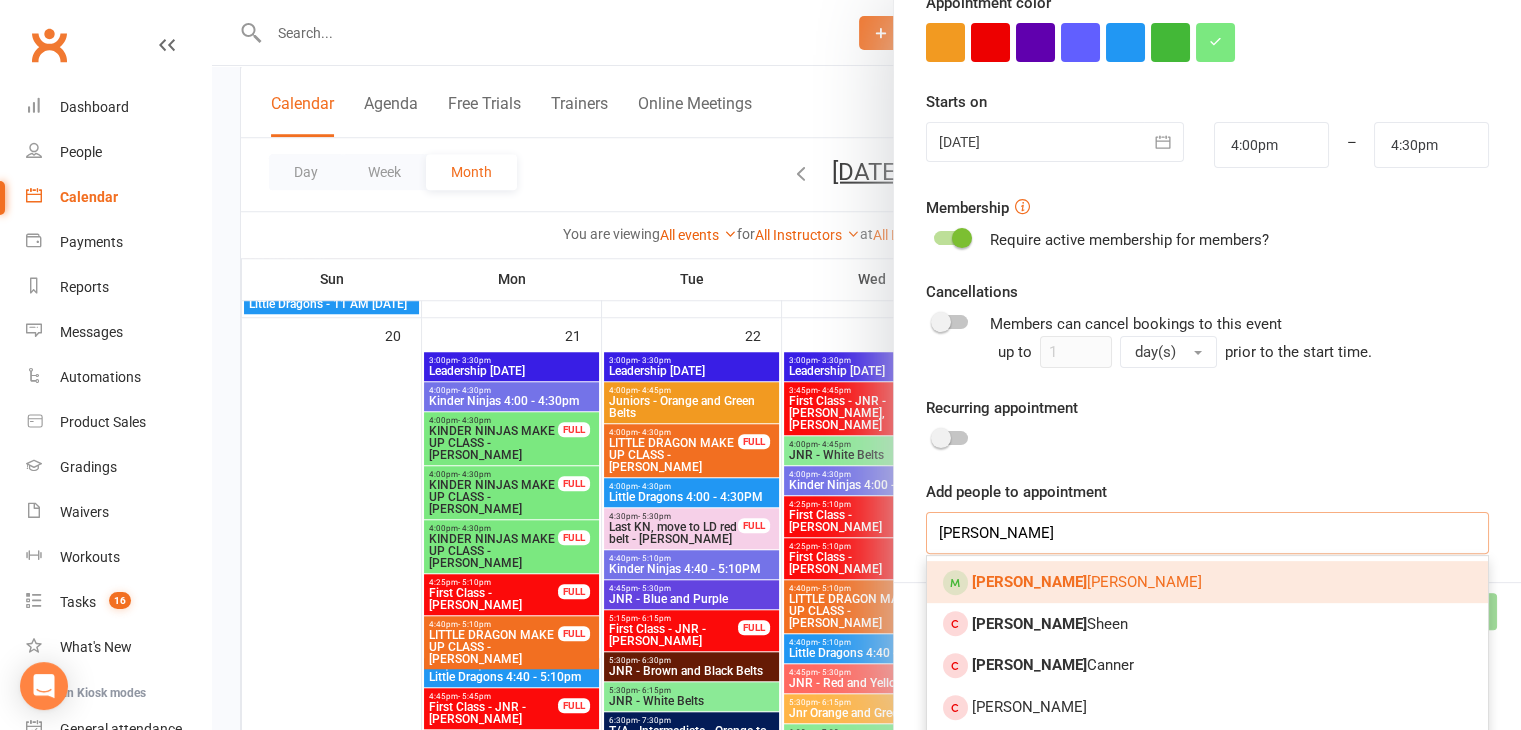 type on "maxwell" 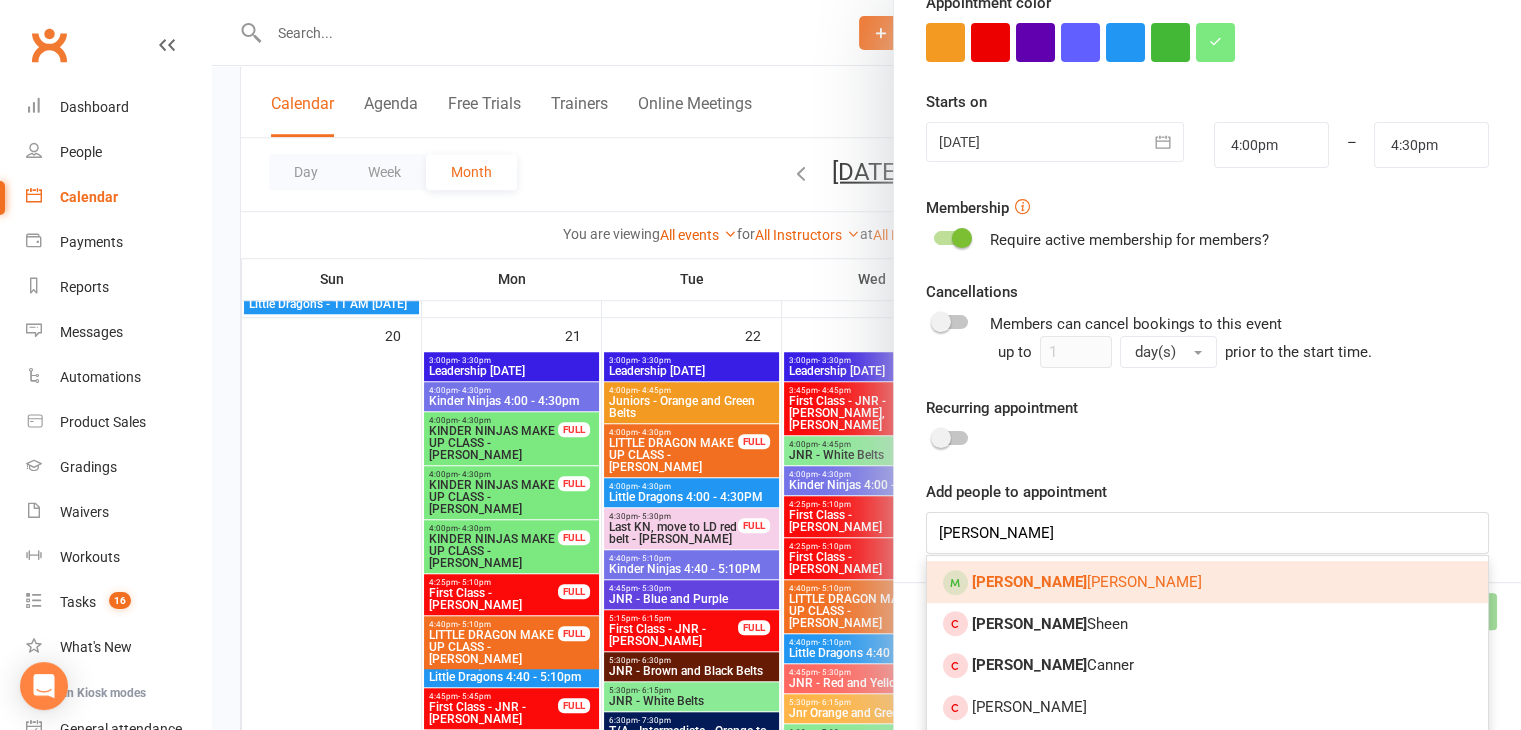 click on "Maxwell  McEwan" at bounding box center (1087, 582) 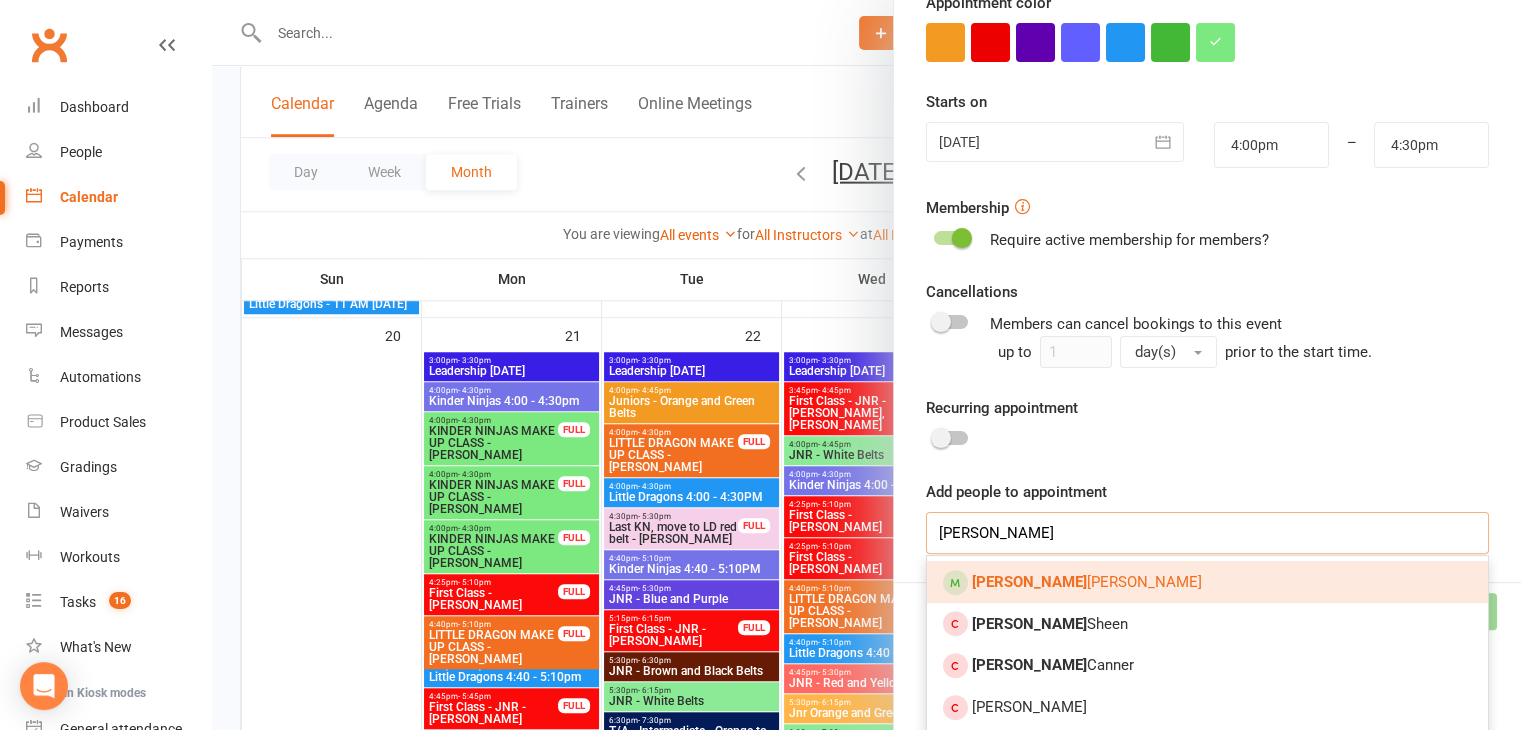type 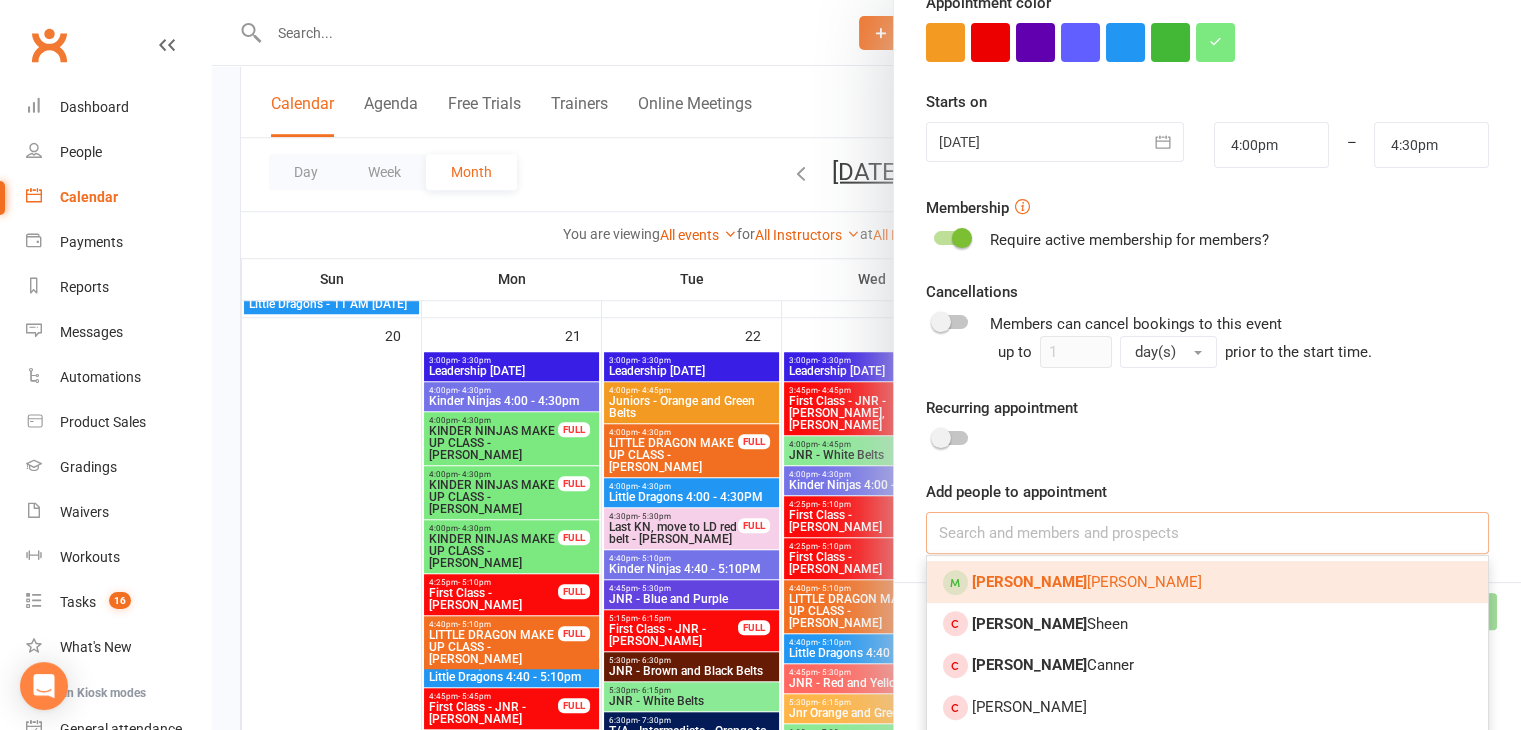 scroll, scrollTop: 364, scrollLeft: 0, axis: vertical 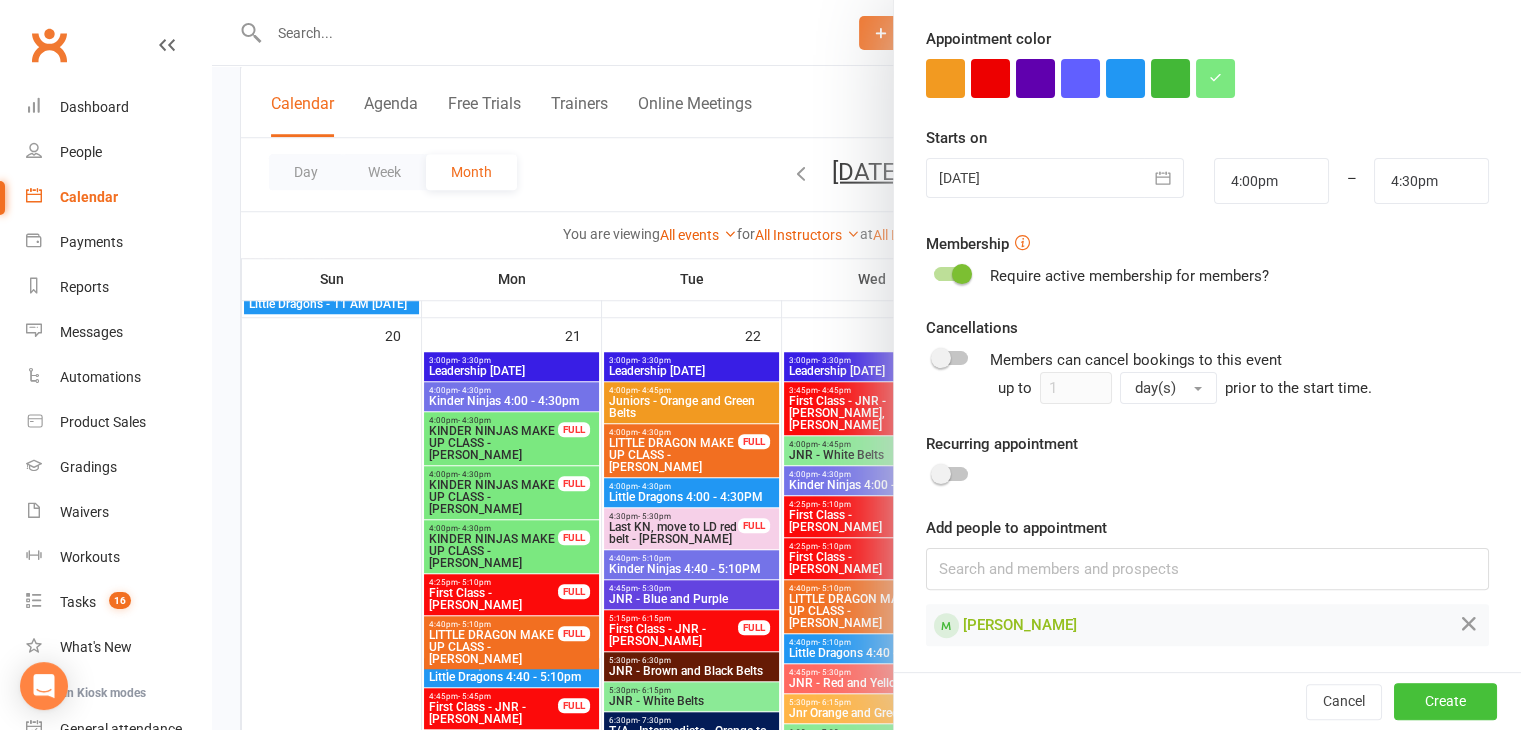 click on "Create" at bounding box center (1445, 702) 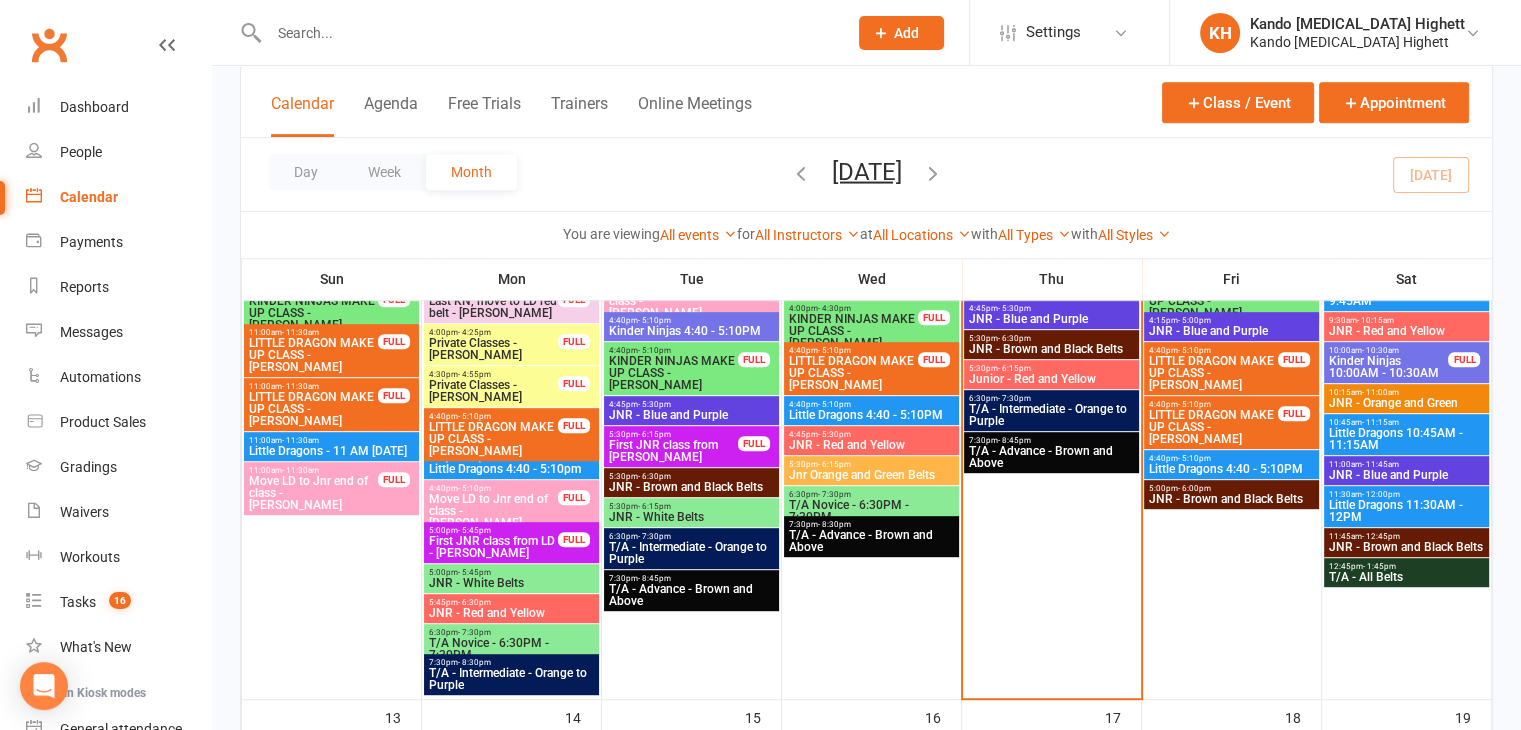 scroll, scrollTop: 1300, scrollLeft: 0, axis: vertical 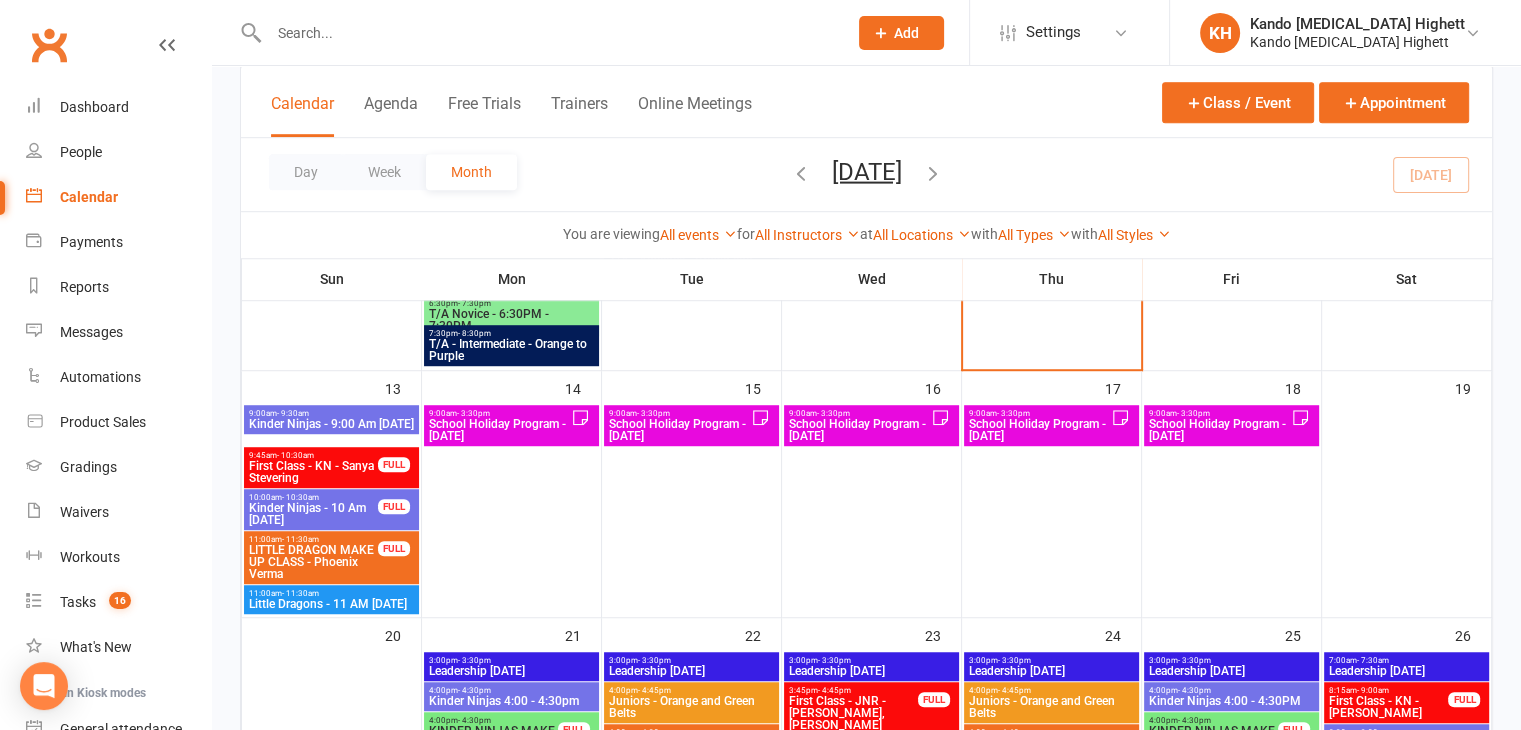 click on "School Holiday Program - [DATE]" at bounding box center [499, 430] 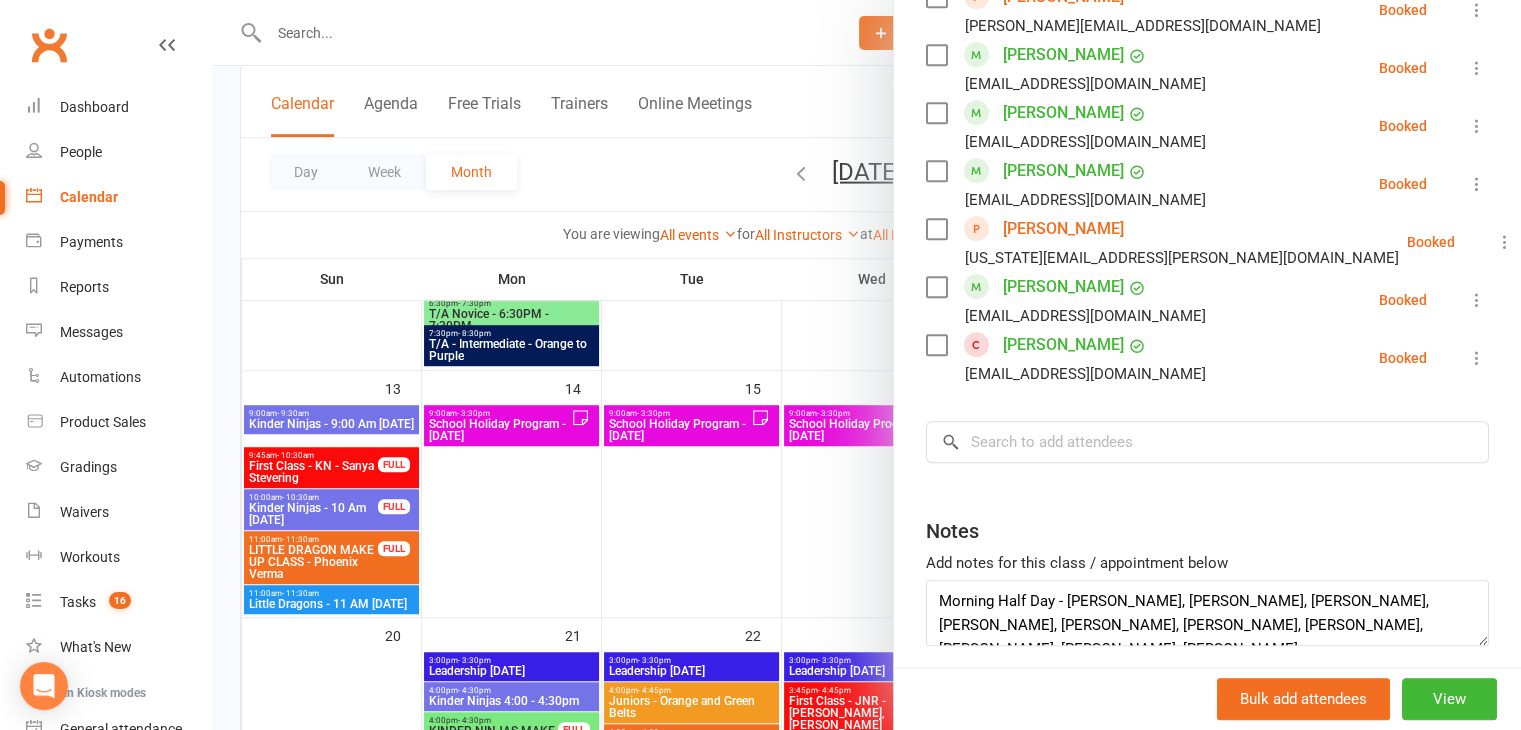 scroll, scrollTop: 1745, scrollLeft: 0, axis: vertical 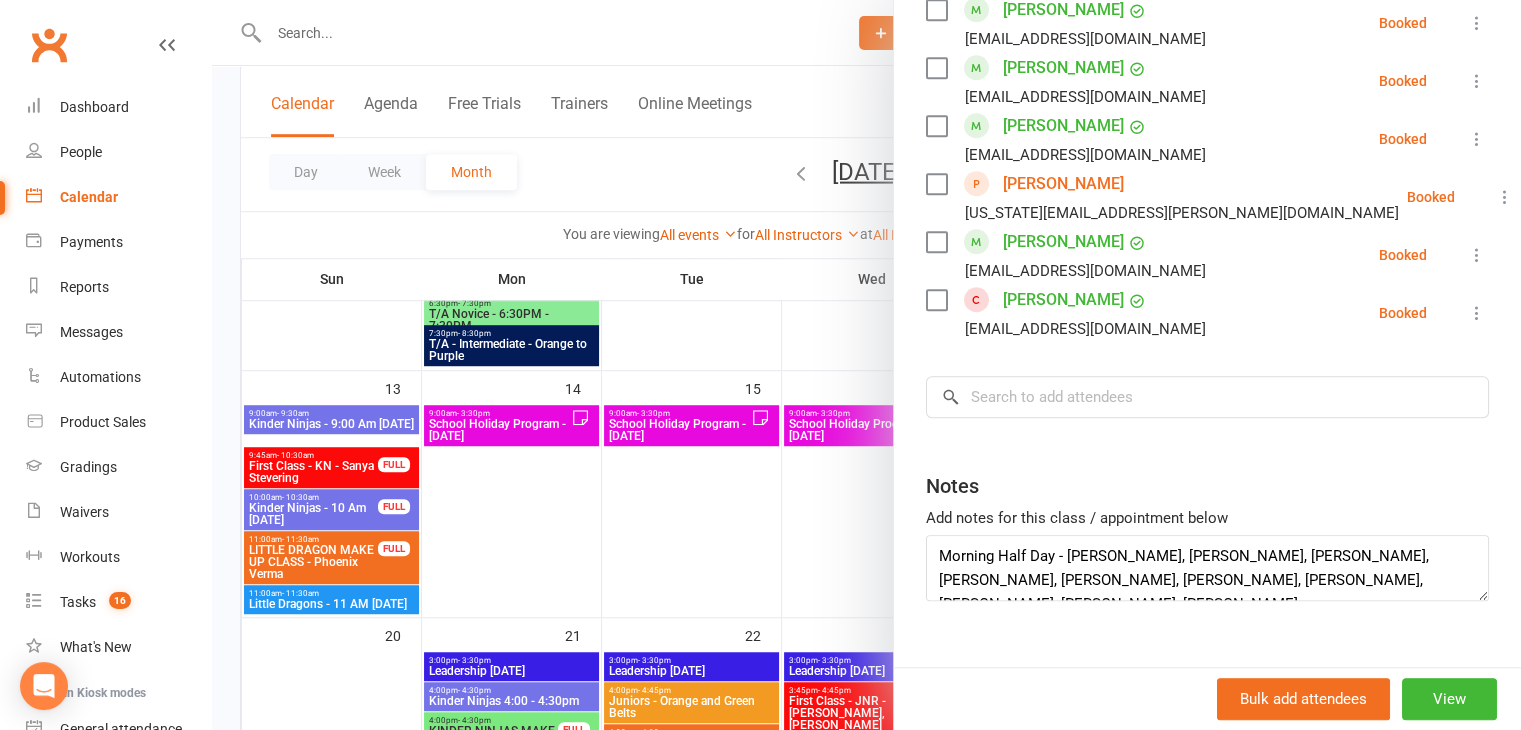 click at bounding box center (866, 365) 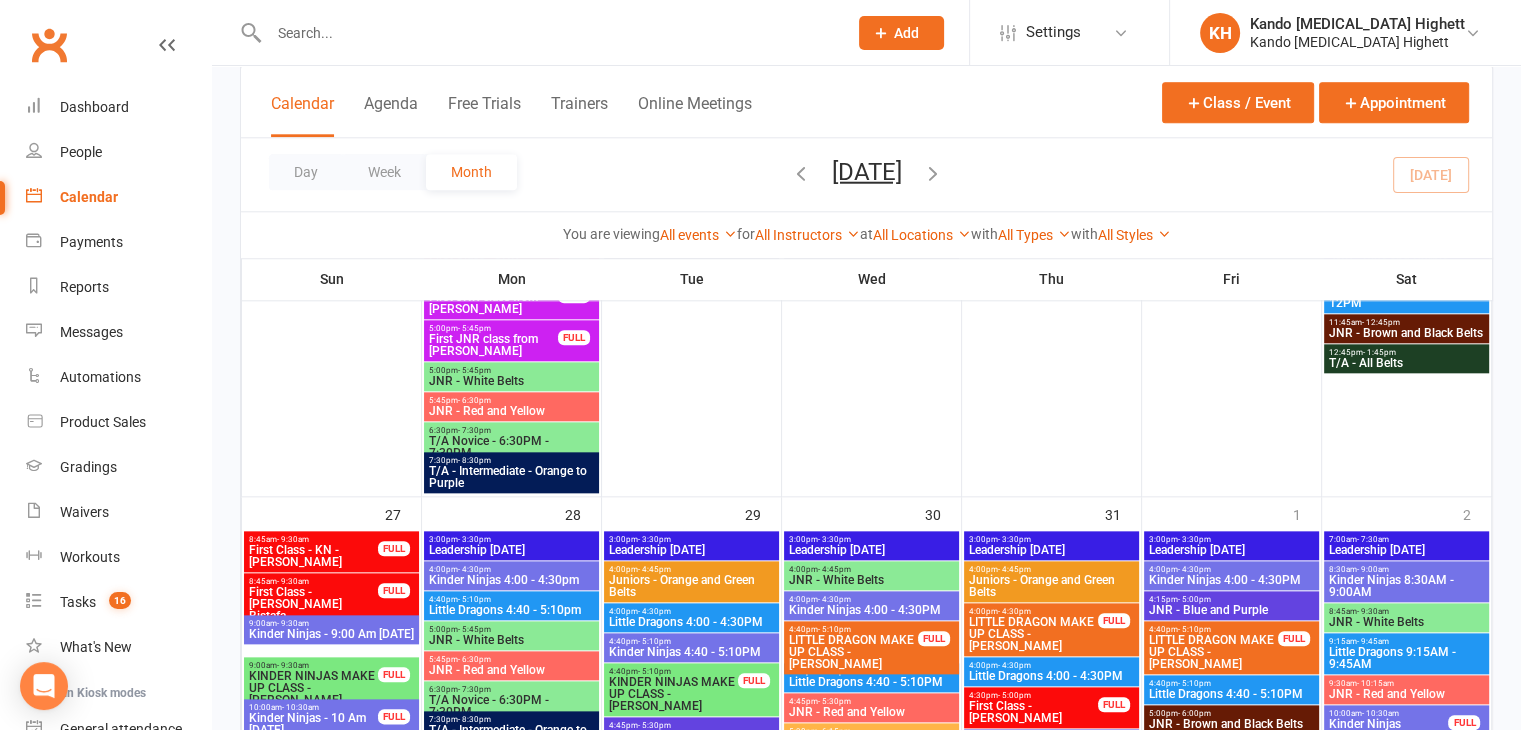 scroll, scrollTop: 2200, scrollLeft: 0, axis: vertical 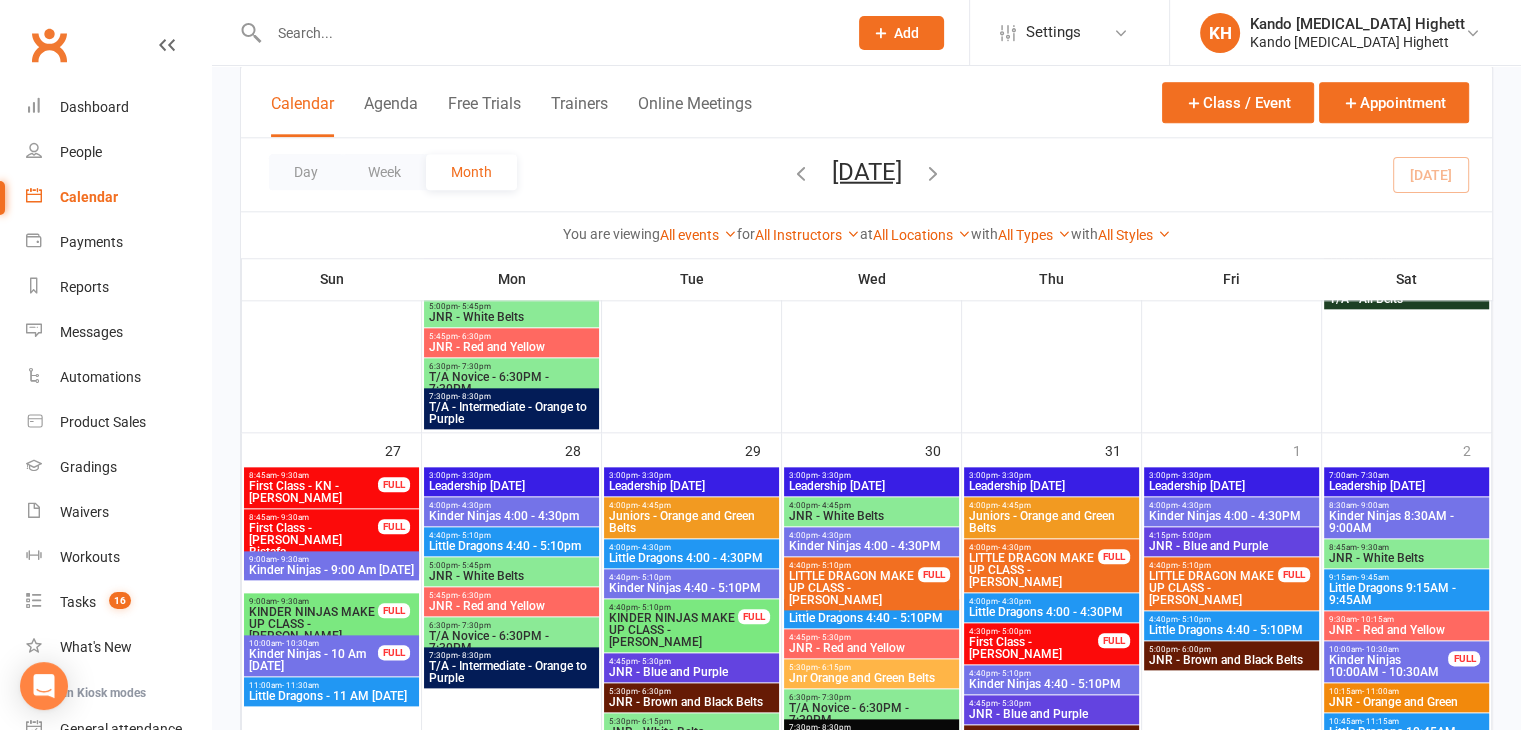 click on "4:00pm  - 4:30pm" at bounding box center (511, 505) 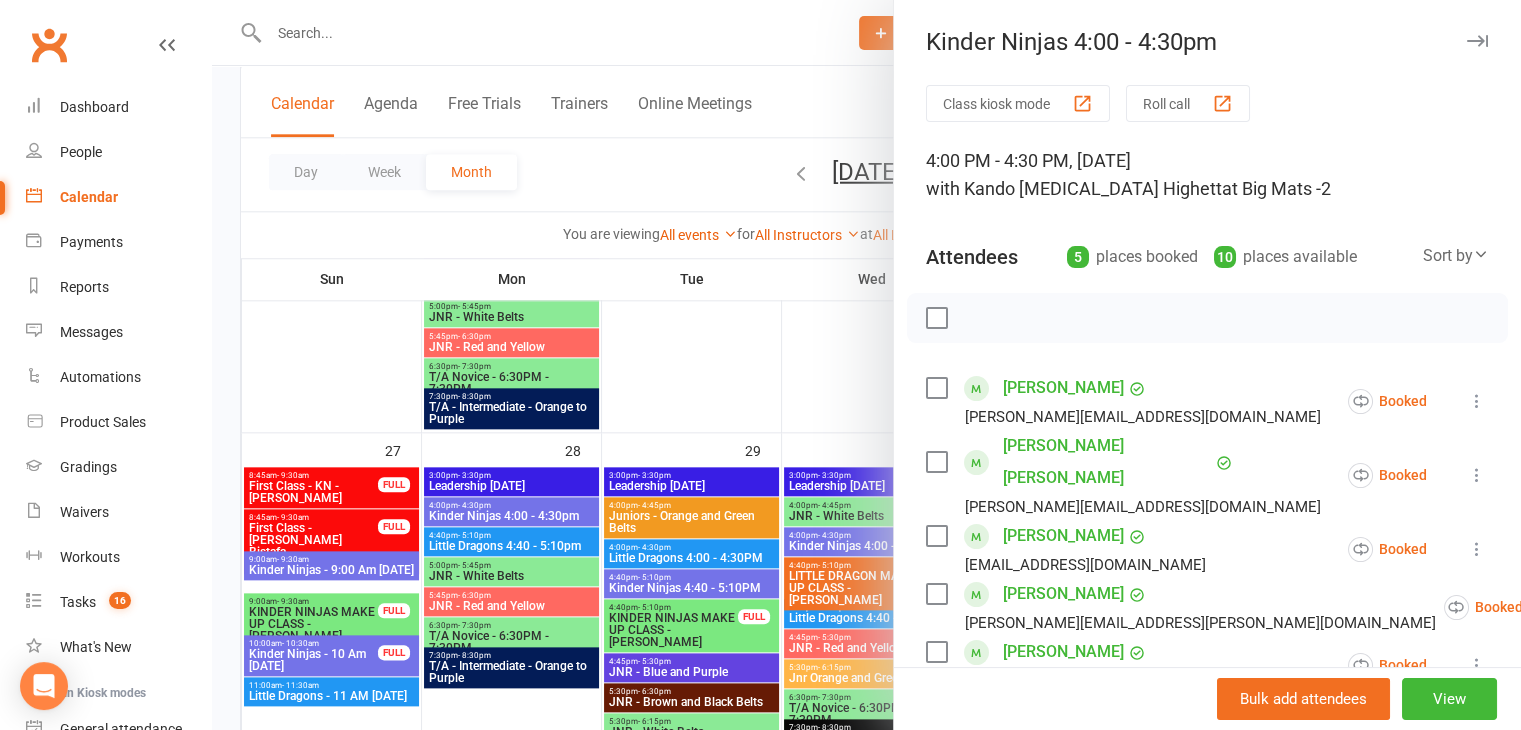 click at bounding box center (866, 365) 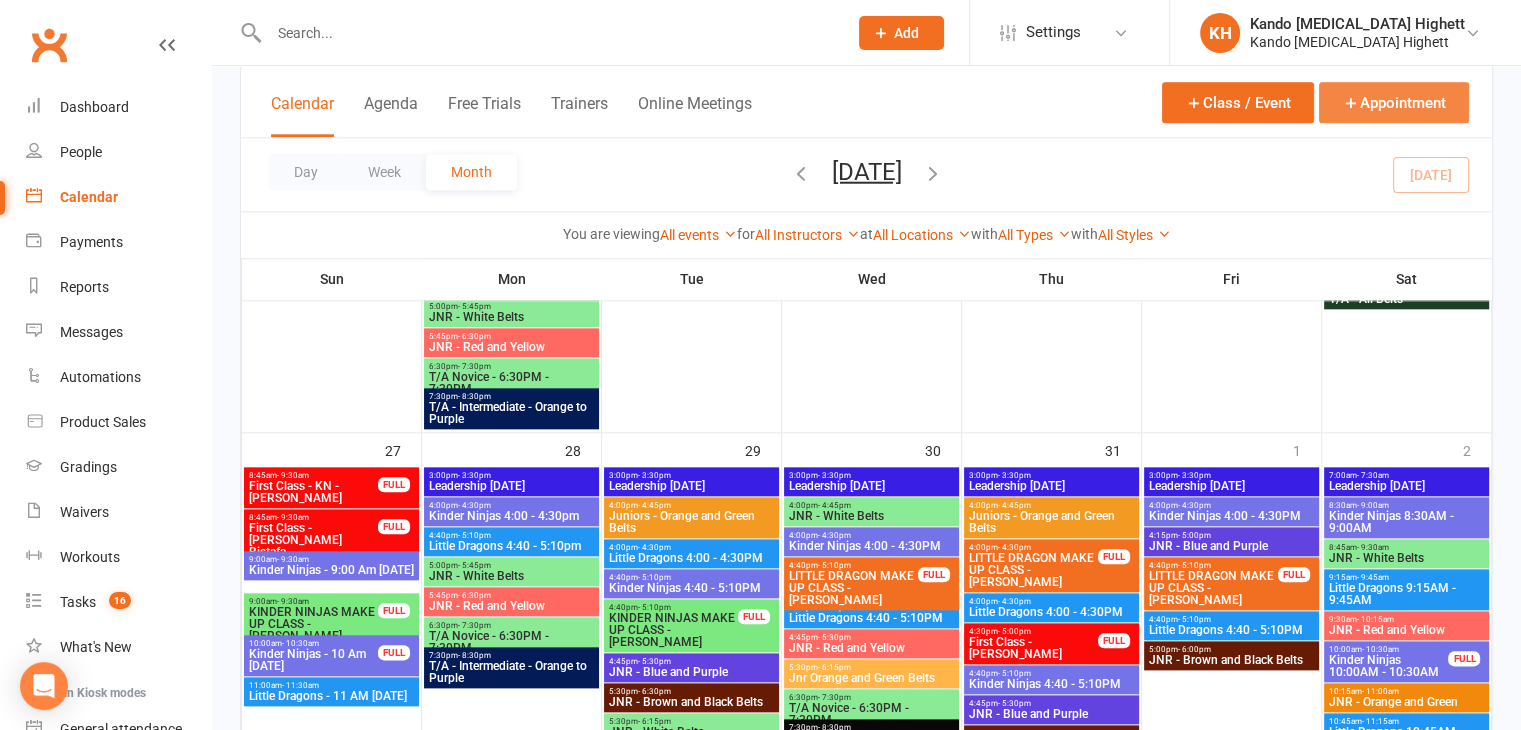click on "Appointment" at bounding box center [1394, 102] 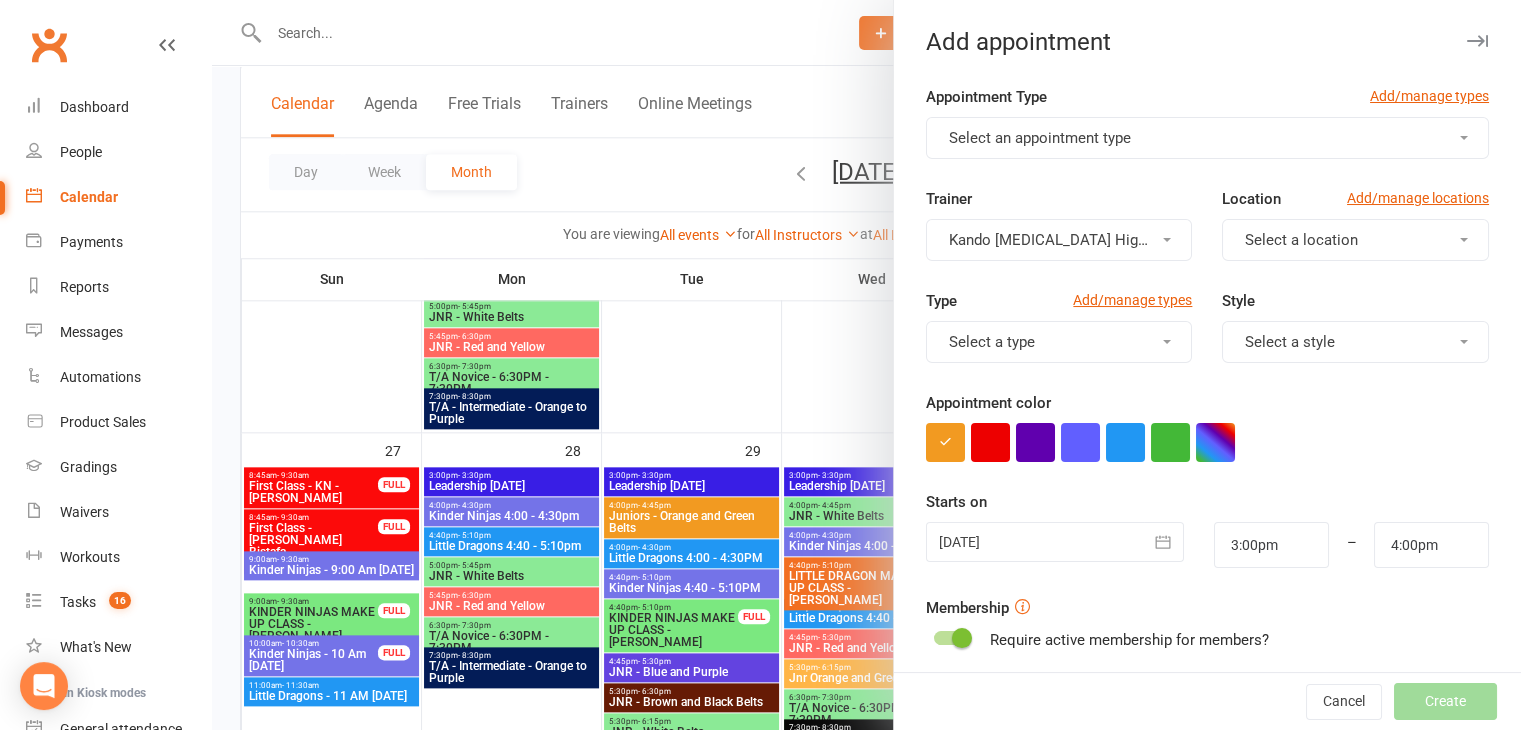 click on "Select an appointment type" at bounding box center [1207, 138] 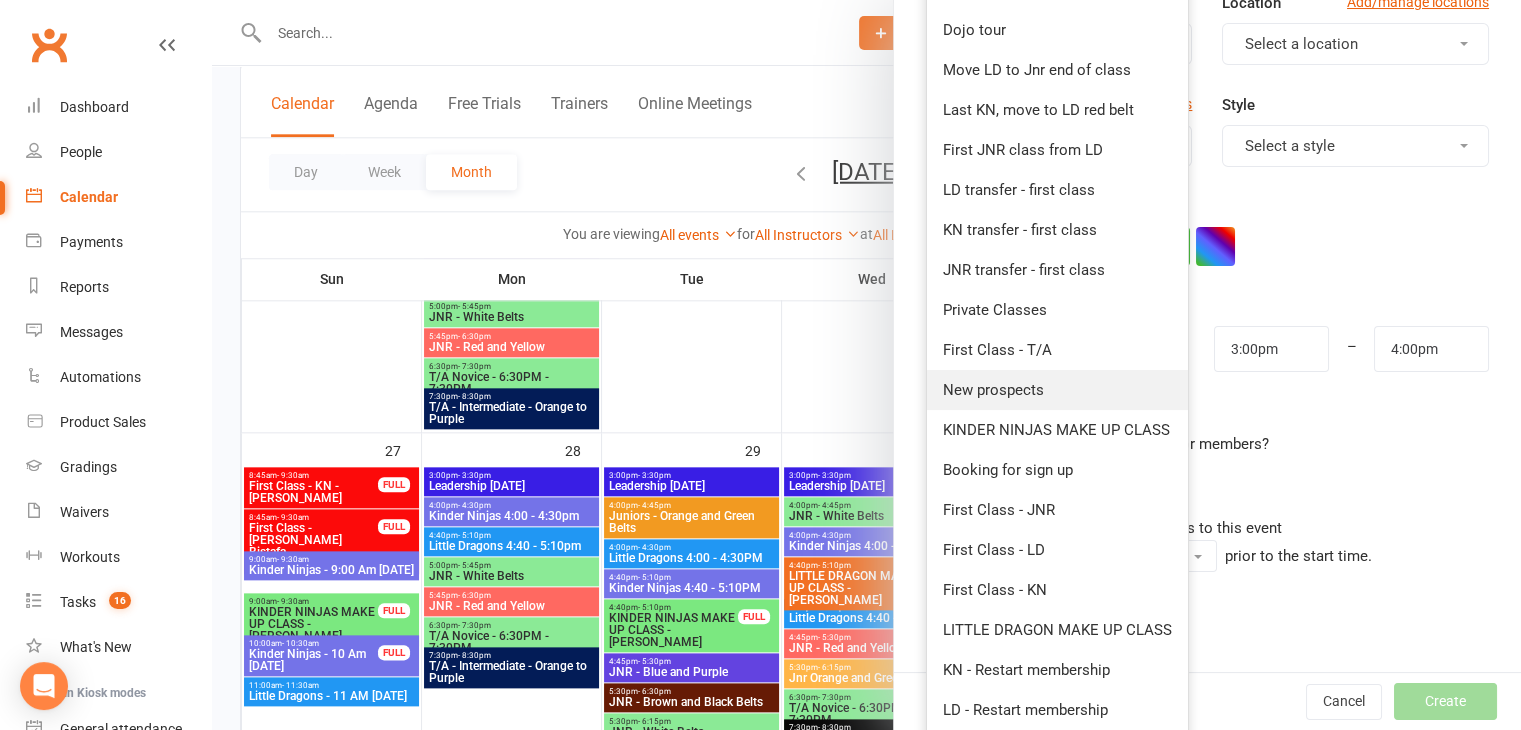 scroll, scrollTop: 200, scrollLeft: 0, axis: vertical 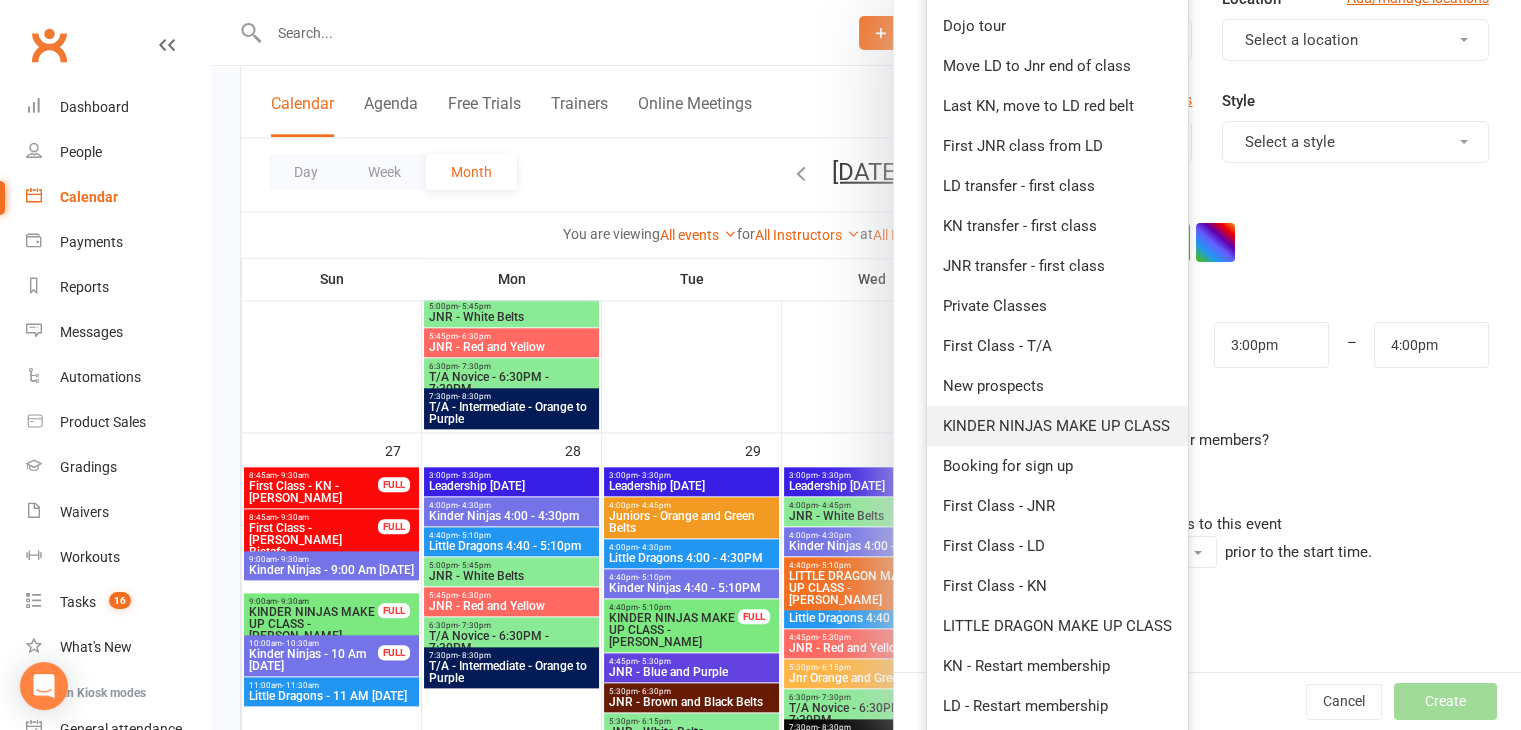 click on "KINDER NINJAS MAKE UP CLASS" at bounding box center [1056, 426] 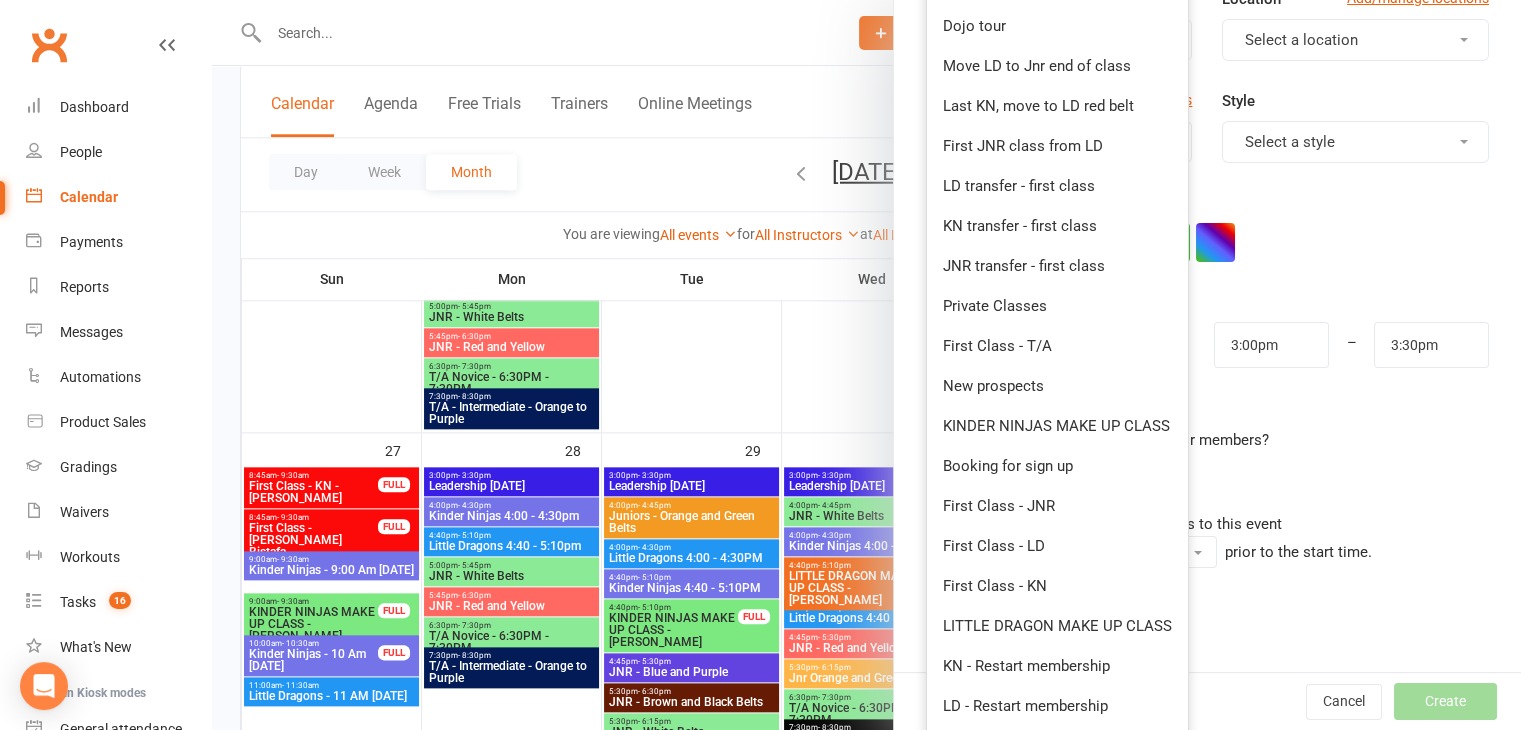 scroll, scrollTop: 0, scrollLeft: 0, axis: both 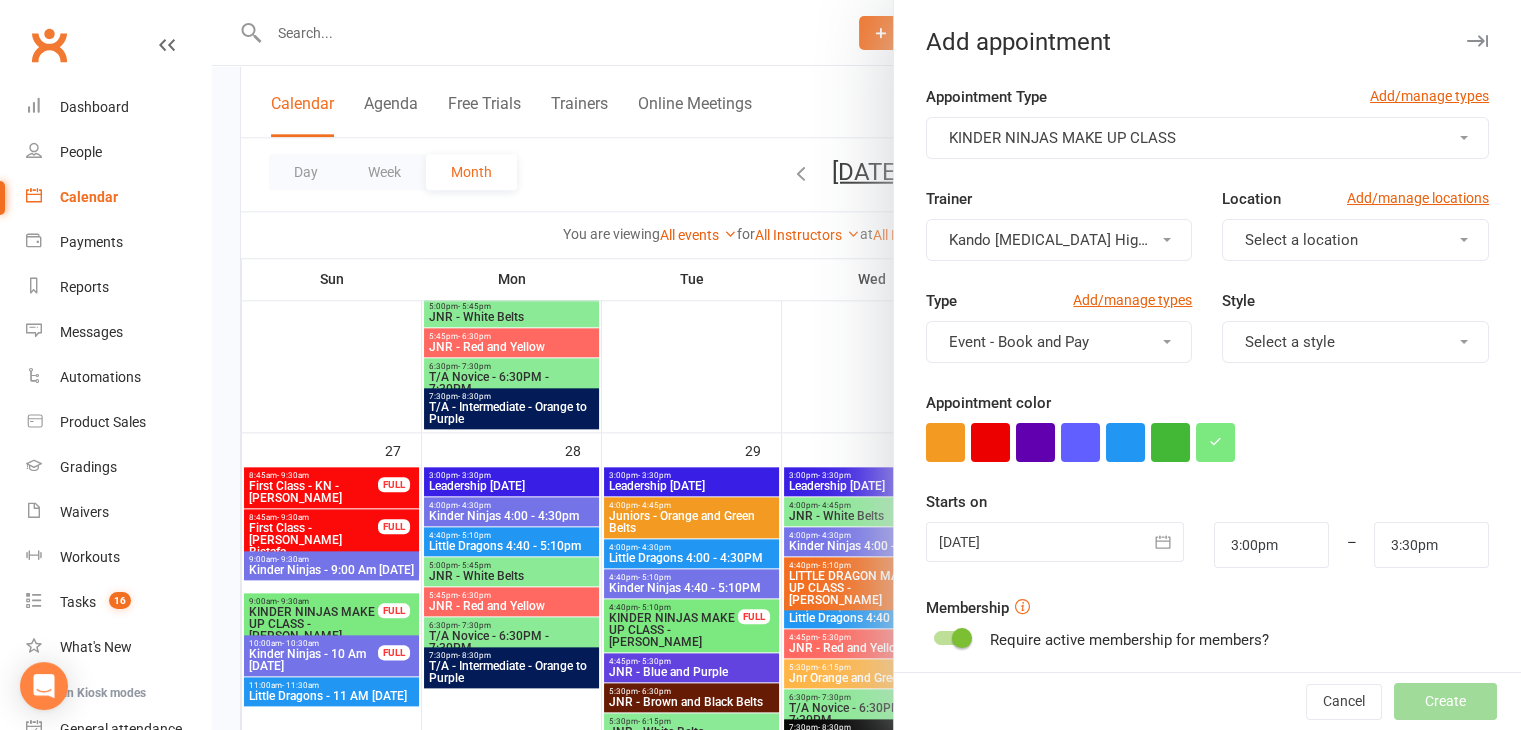 click at bounding box center (1055, 542) 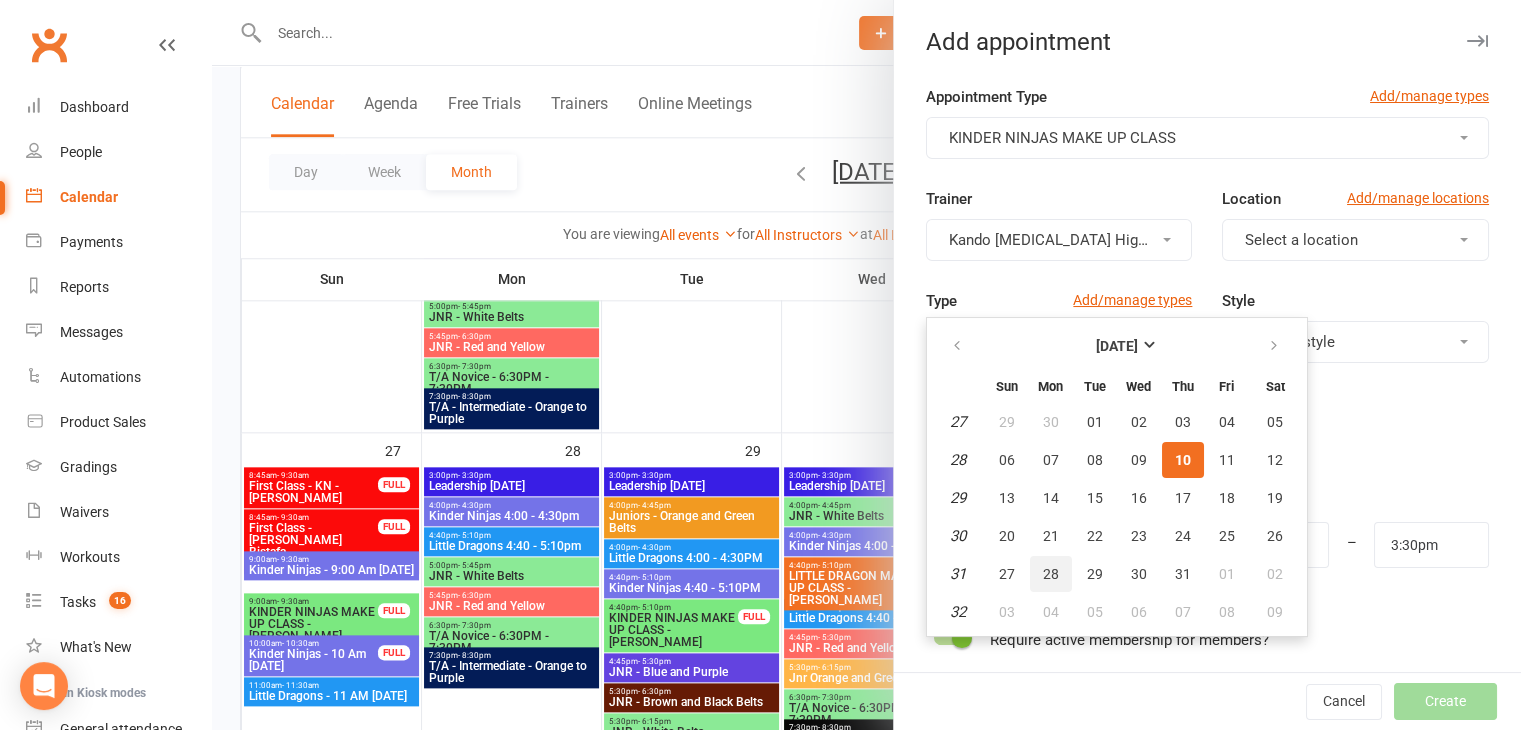 click on "28" at bounding box center [1051, 574] 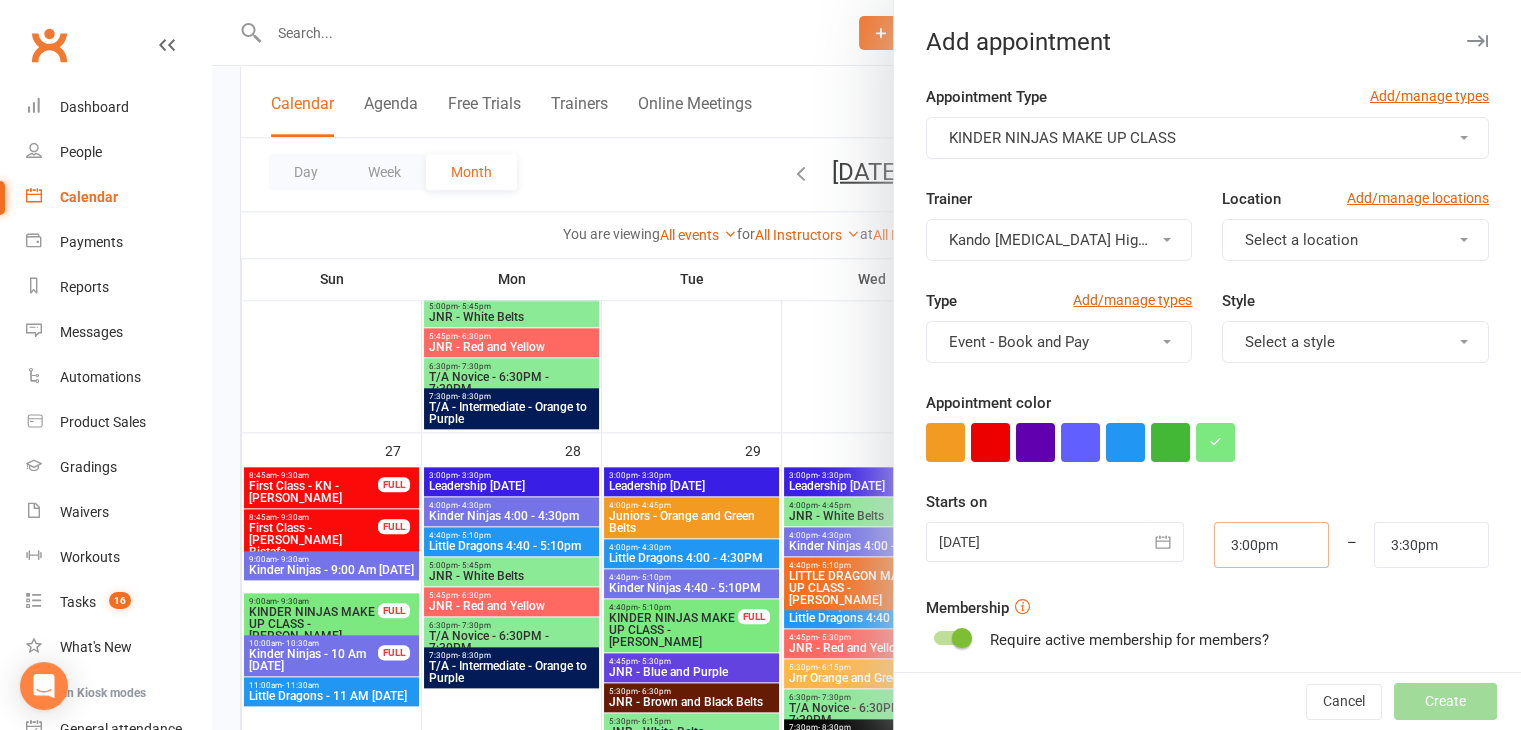 click on "3:00pm" at bounding box center [1271, 545] 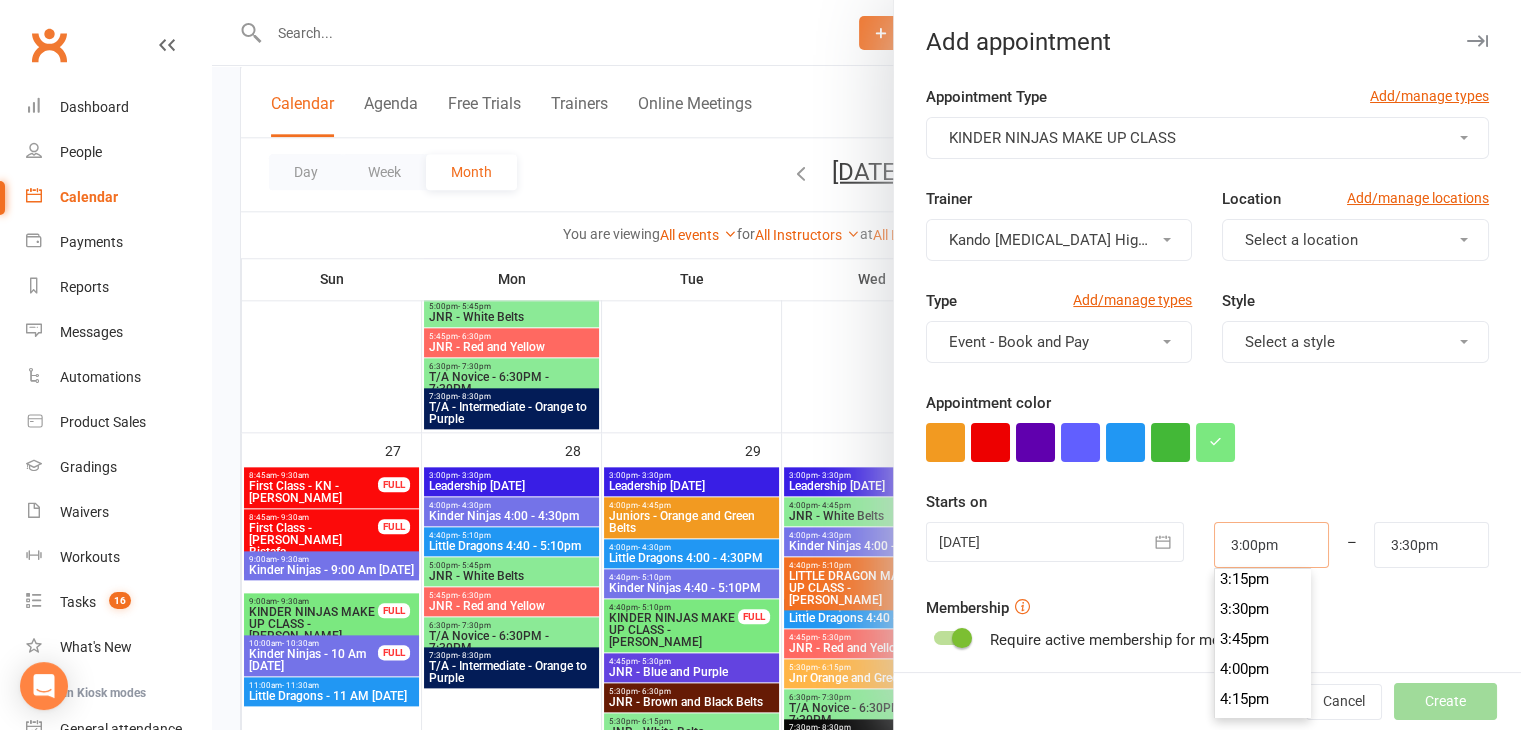 scroll, scrollTop: 1870, scrollLeft: 0, axis: vertical 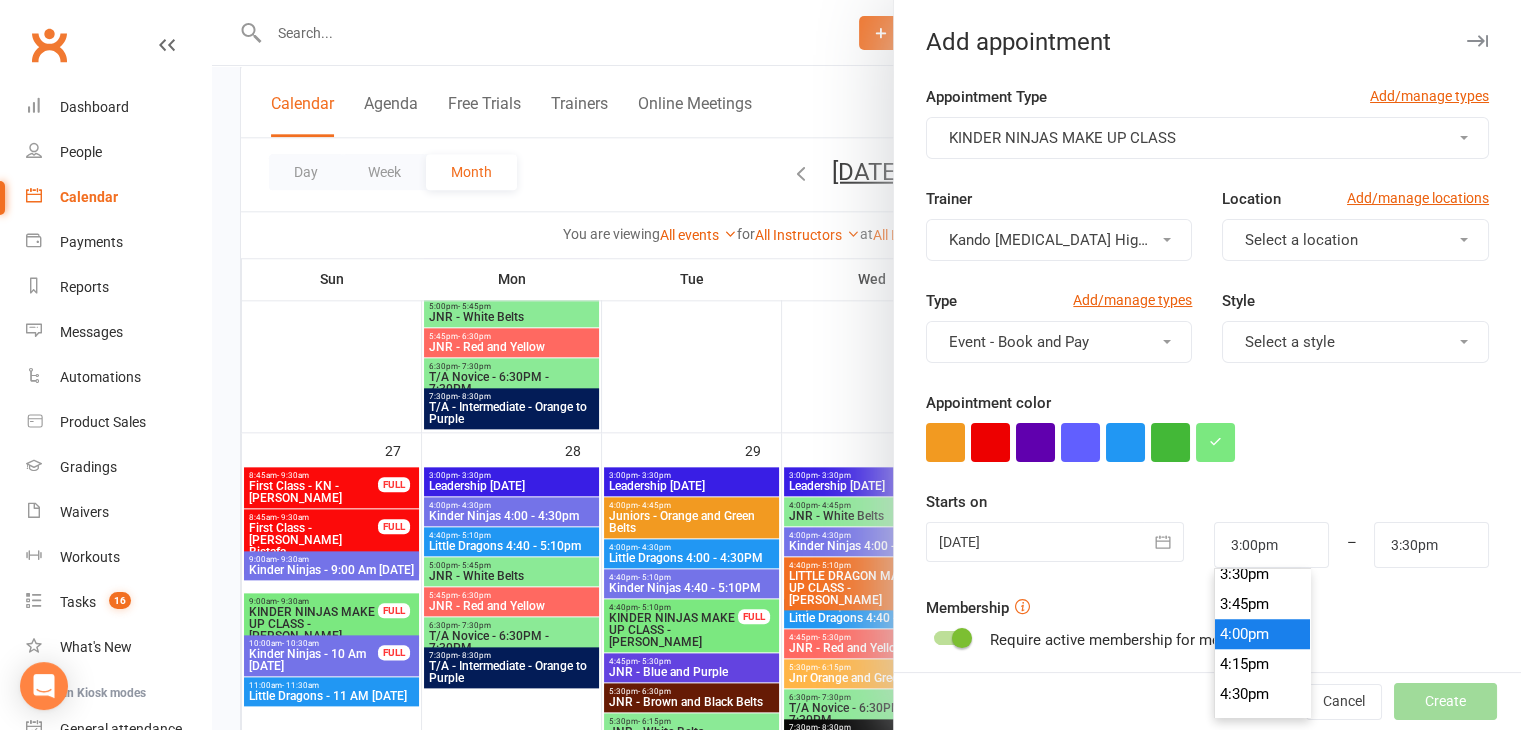 type on "4:00pm" 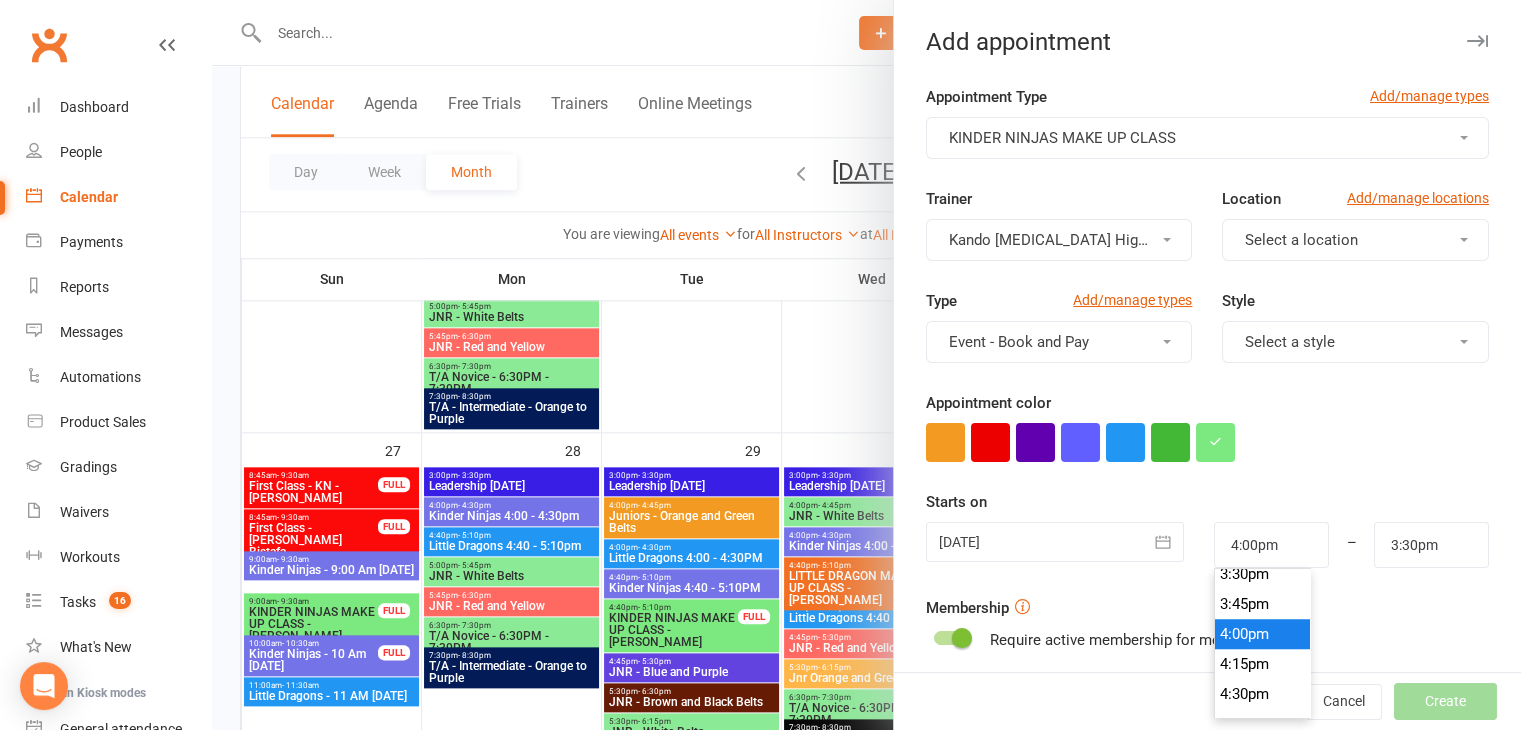 click on "4:00pm" at bounding box center [1263, 634] 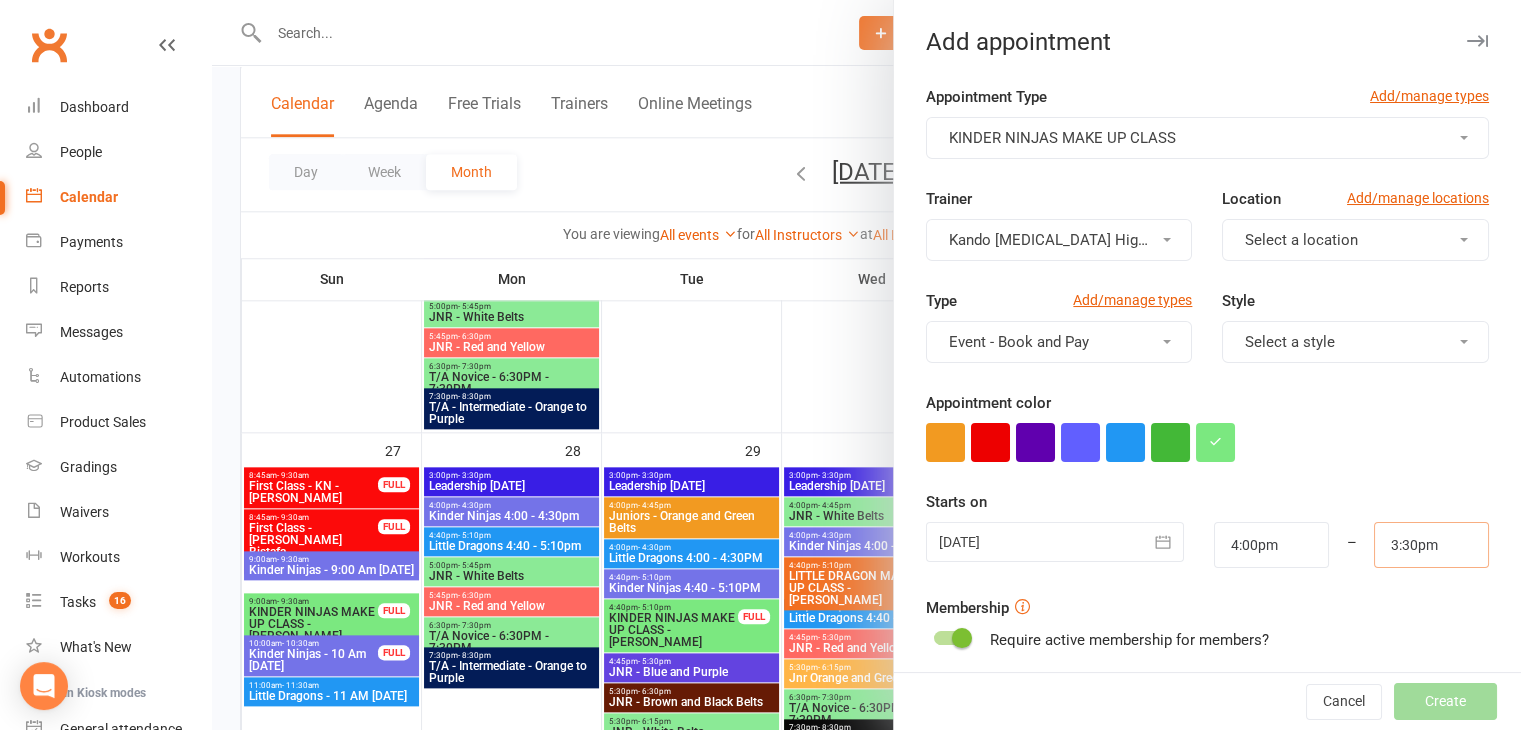 click on "3:30pm" at bounding box center [1431, 545] 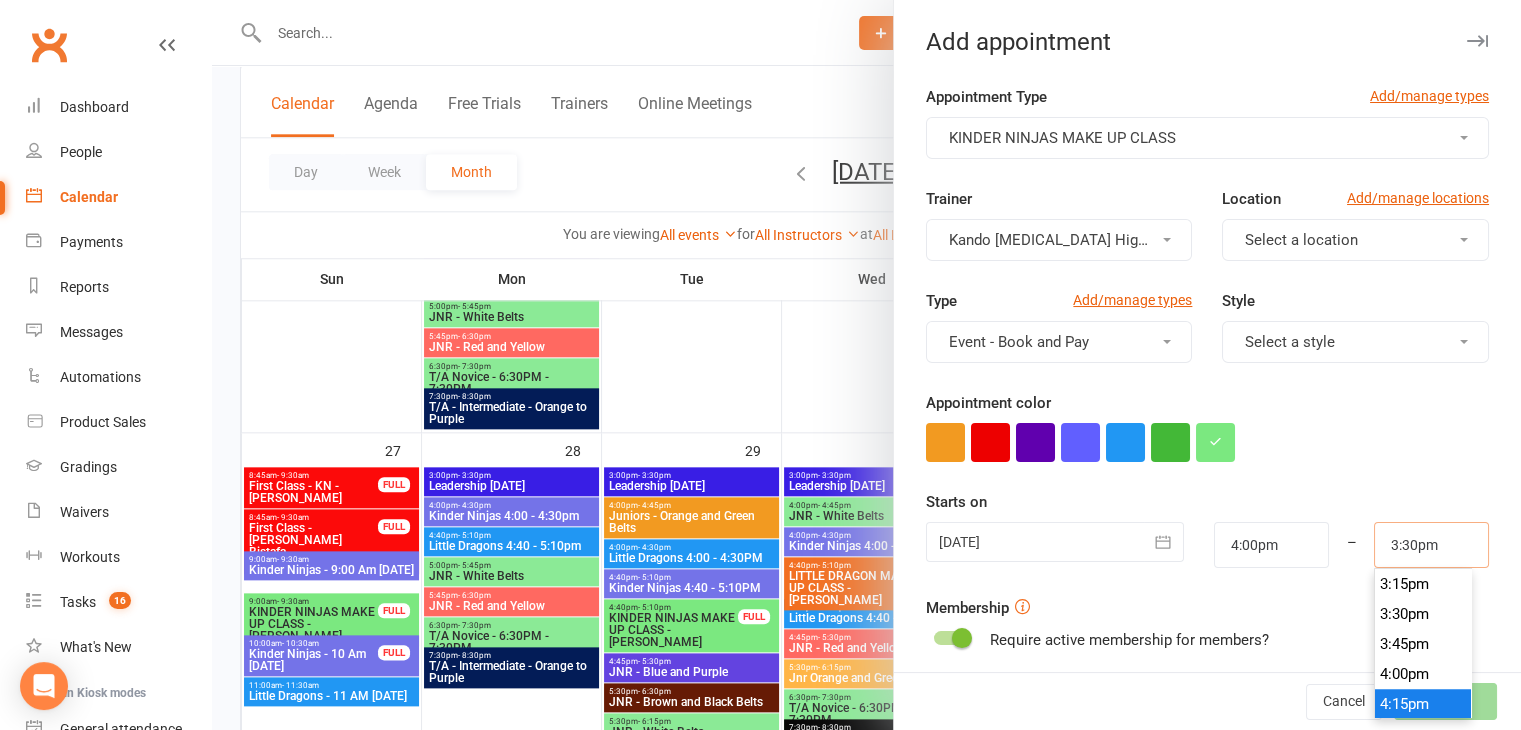scroll, scrollTop: 1930, scrollLeft: 0, axis: vertical 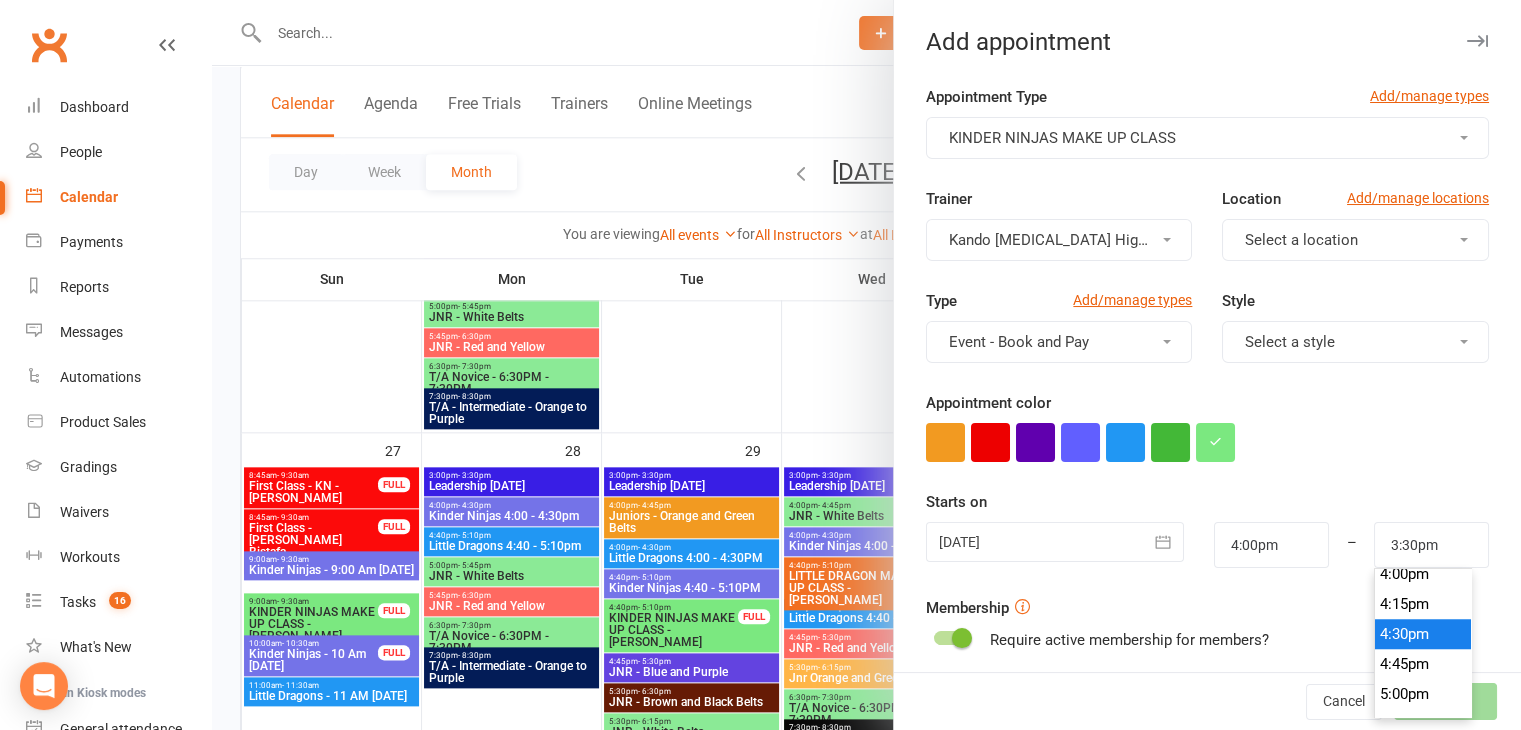 type on "4:30pm" 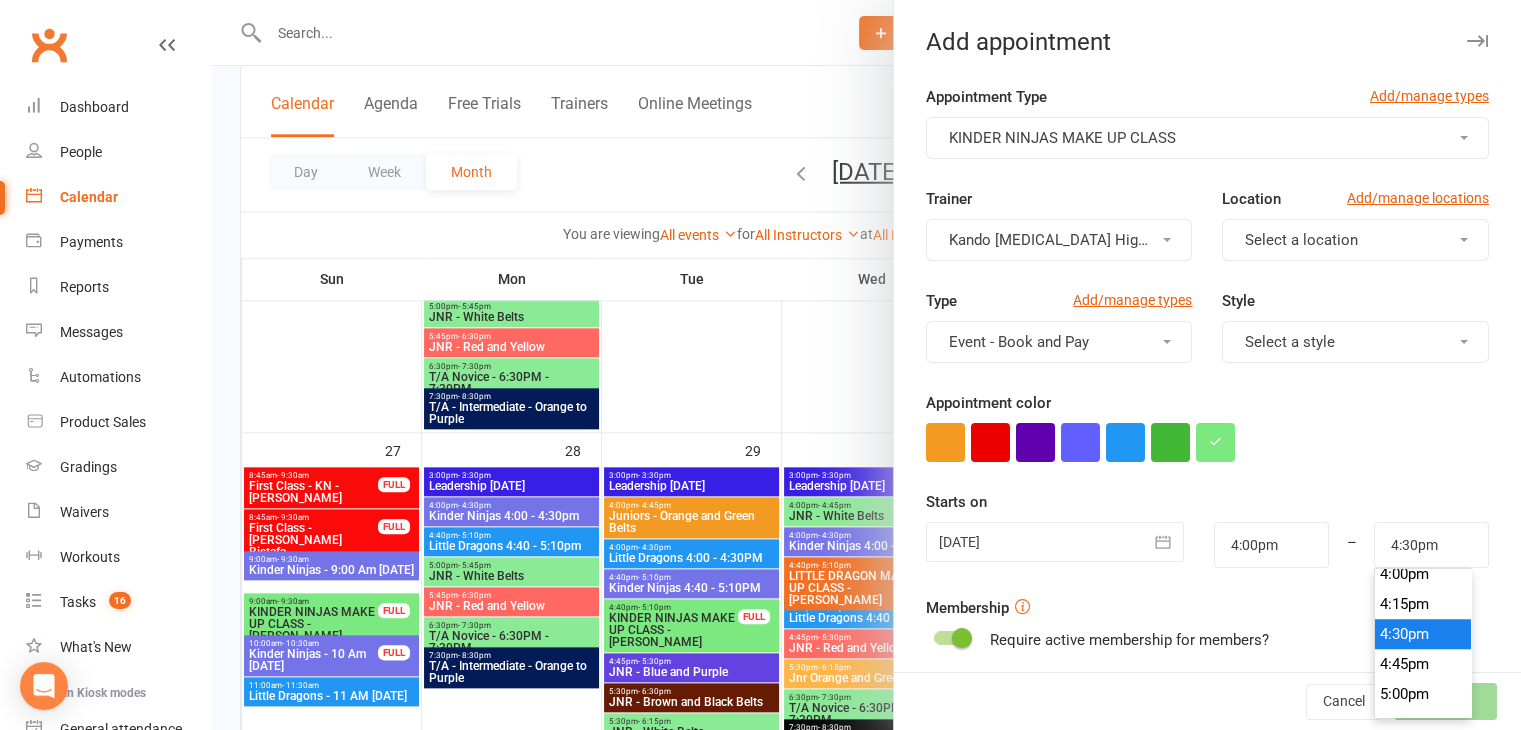 click on "4:30pm" at bounding box center (1423, 634) 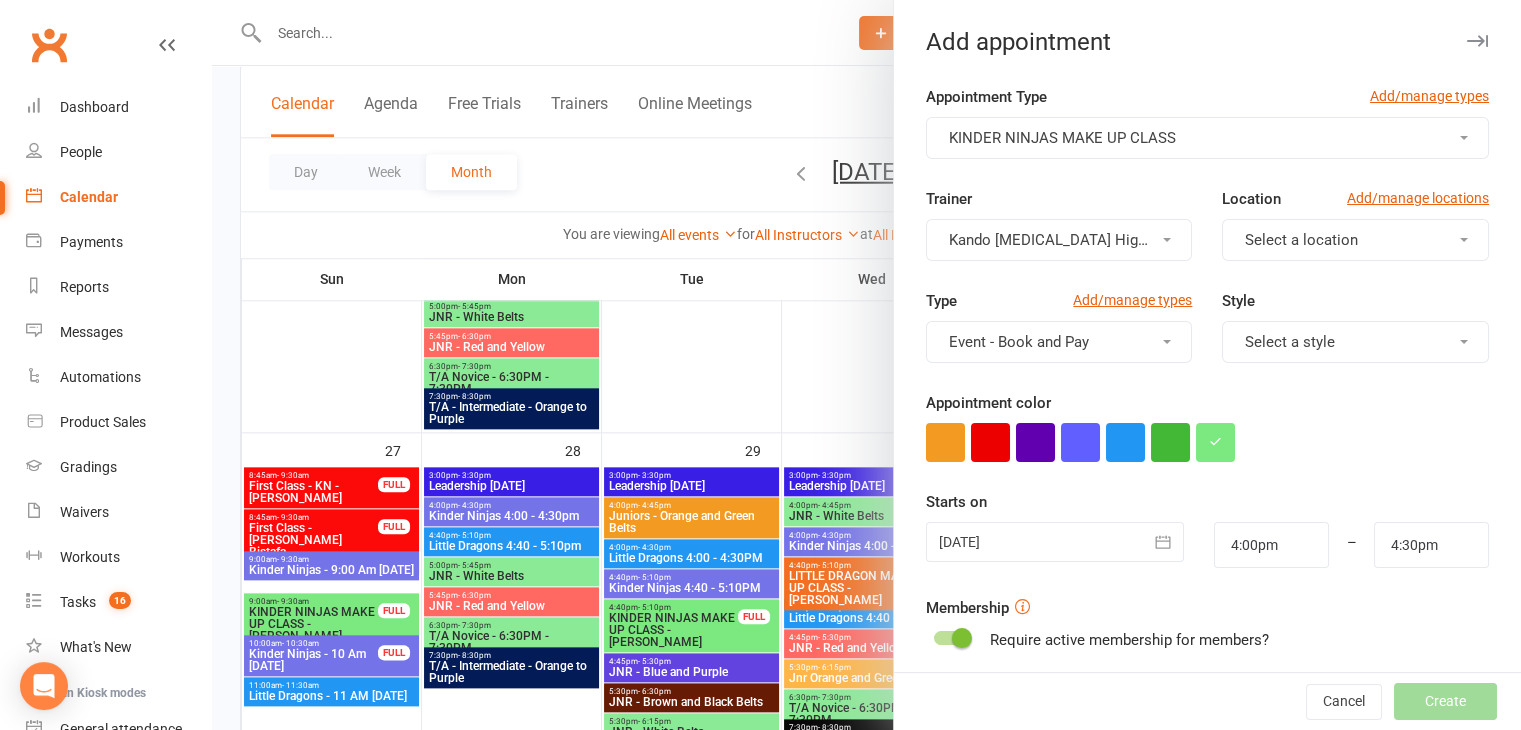 click on "Membership
Require active membership for members?" at bounding box center (1207, 624) 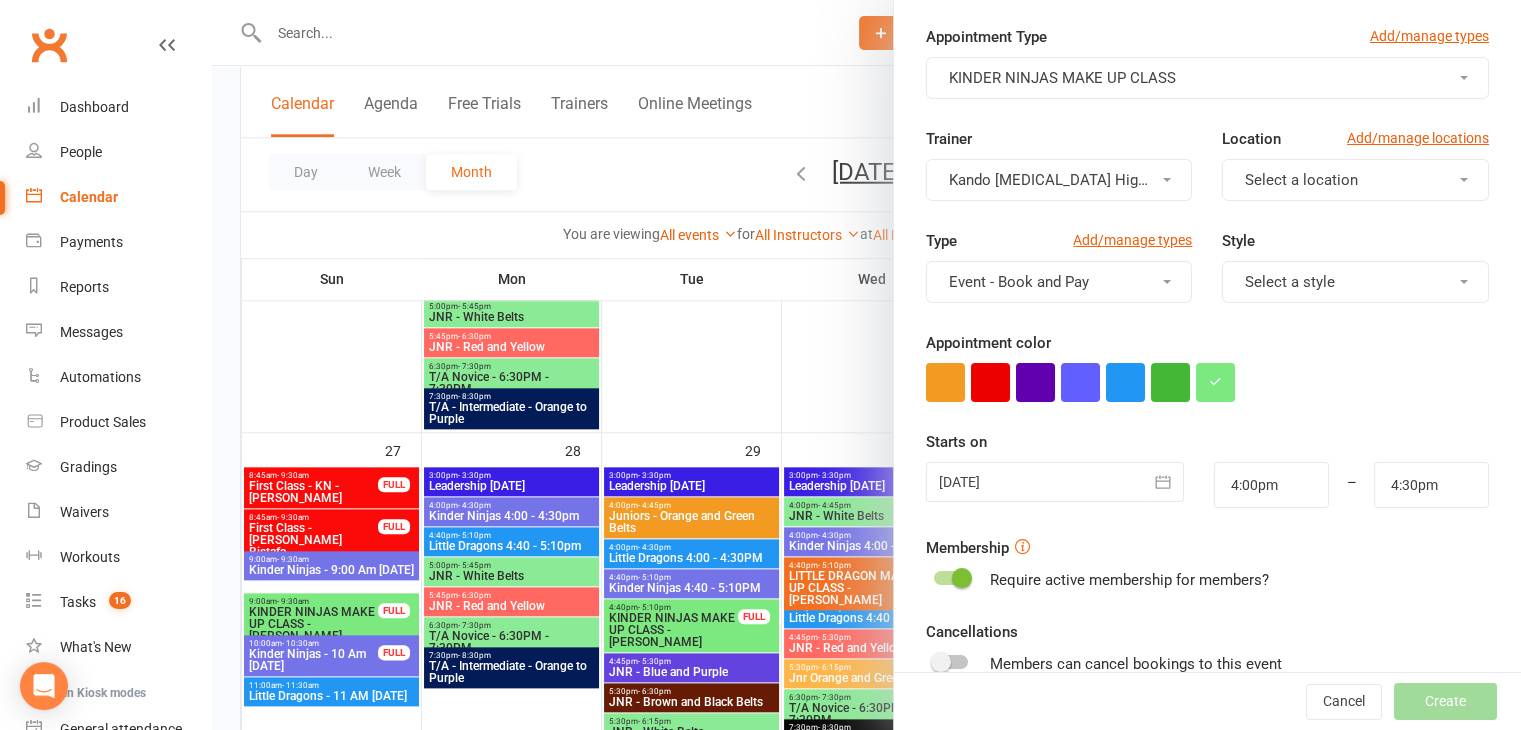 scroll, scrollTop: 308, scrollLeft: 0, axis: vertical 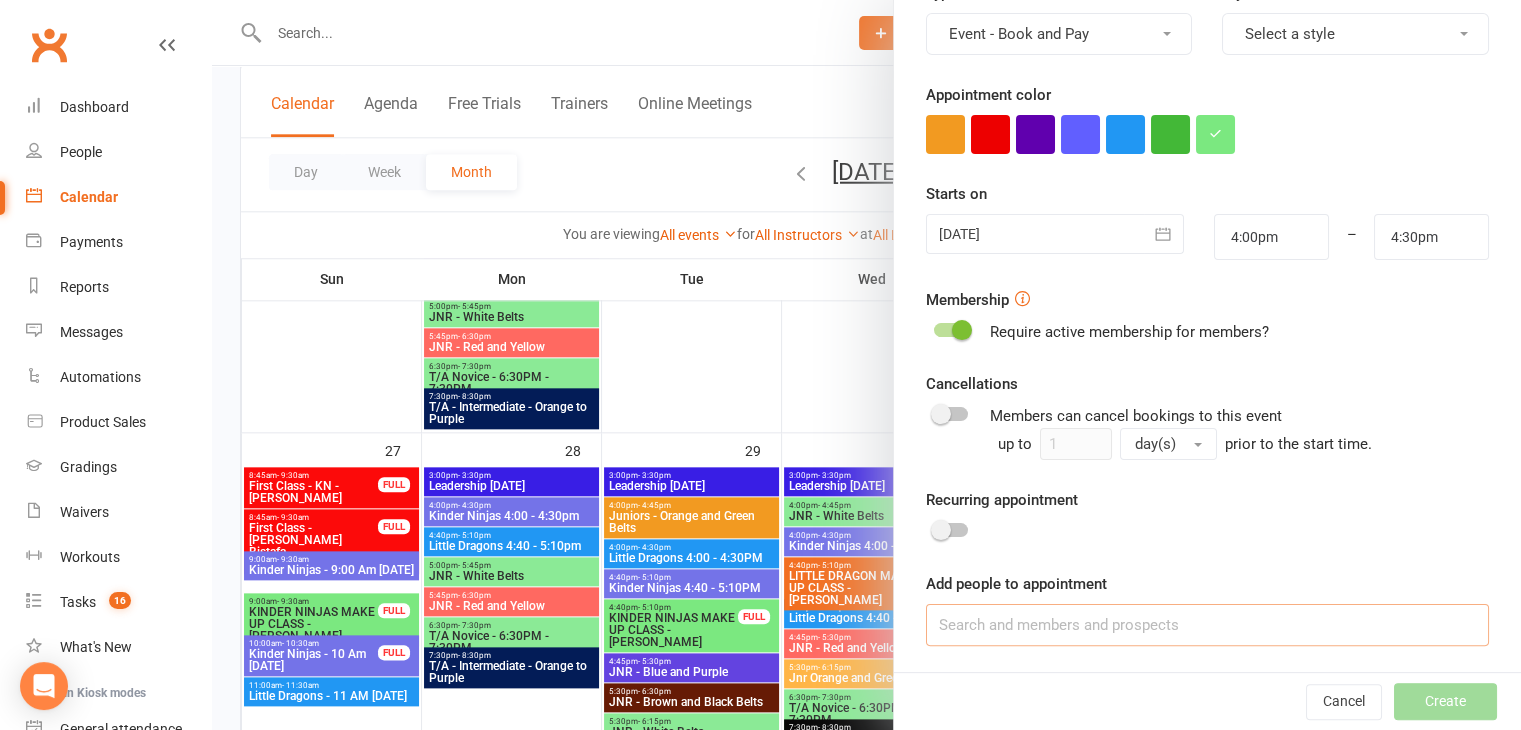 click at bounding box center [1207, 625] 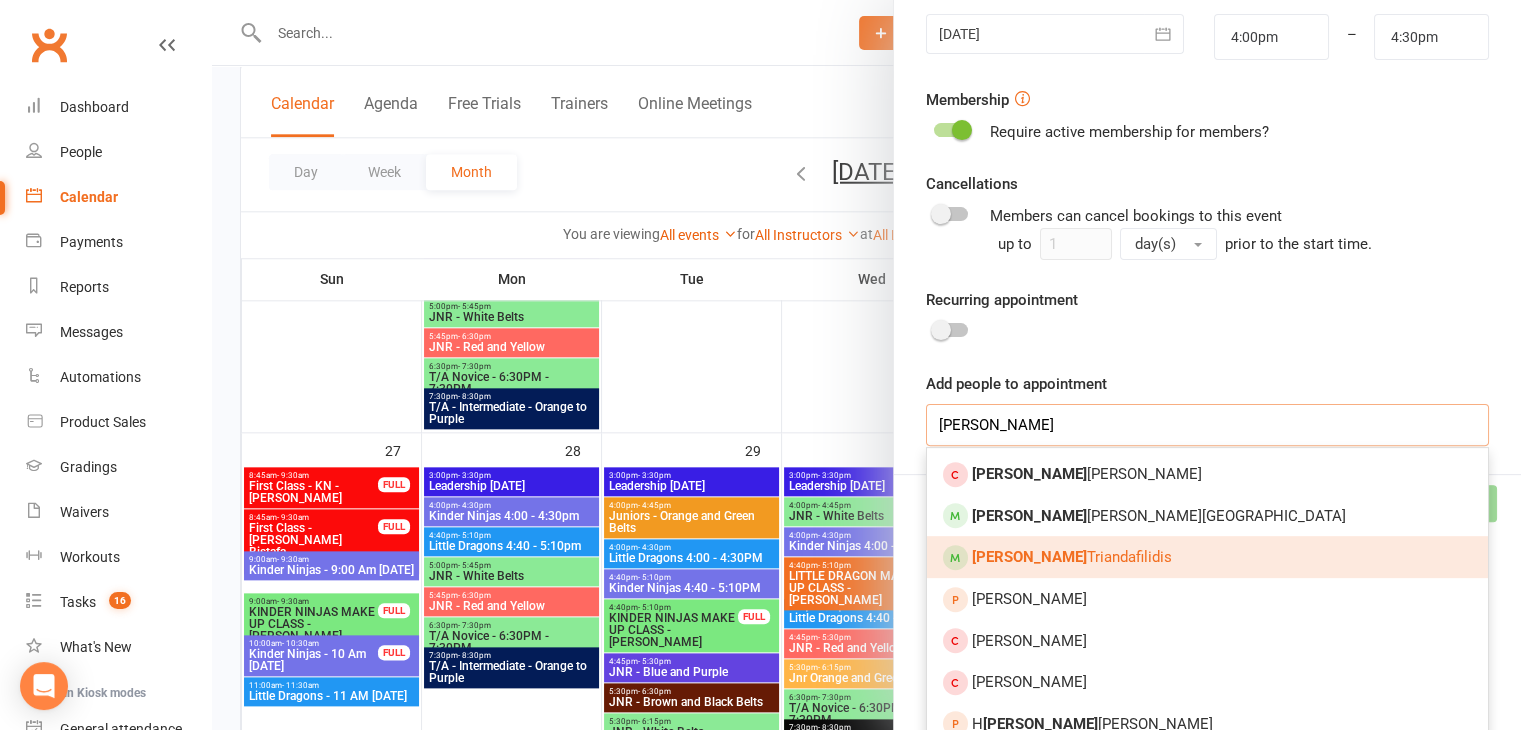 type on "elena" 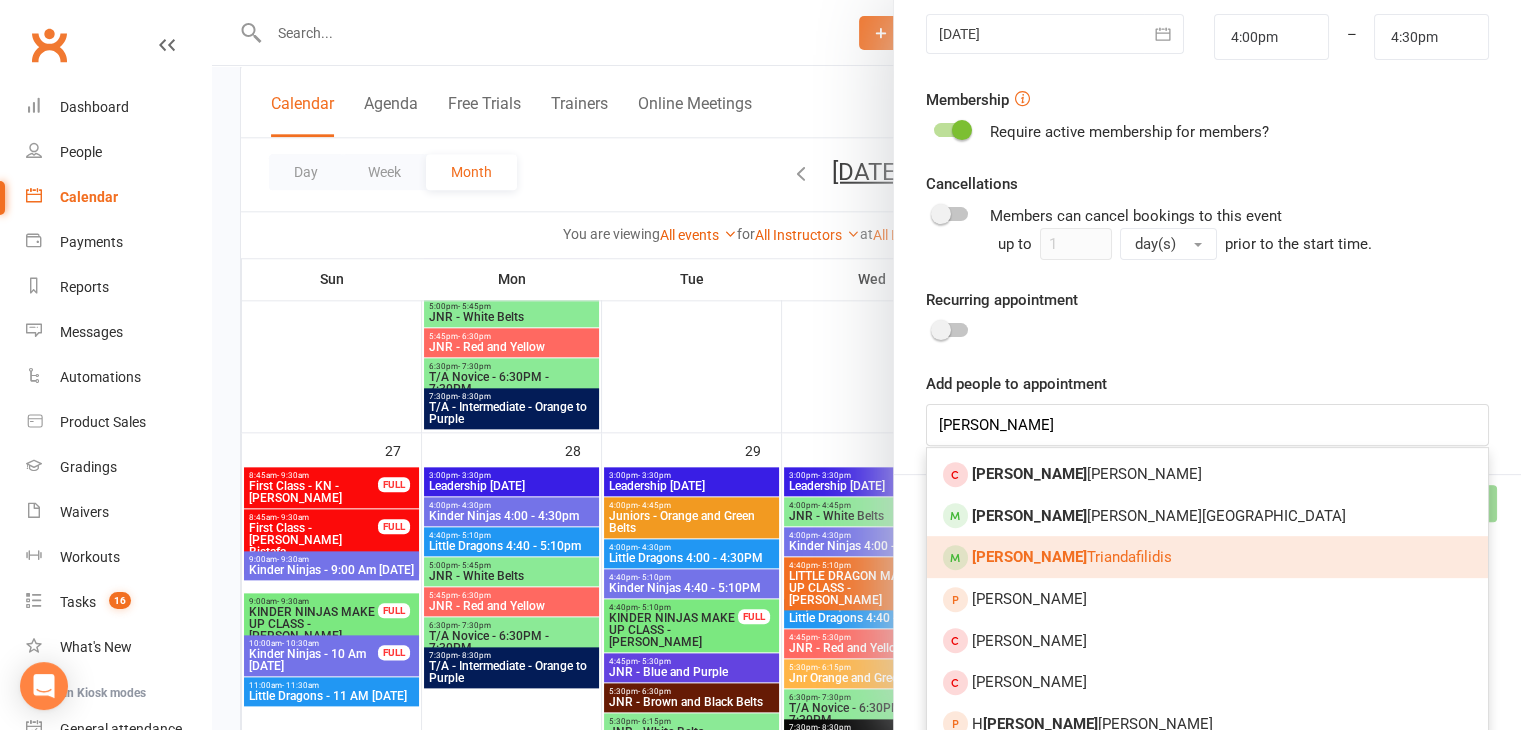 click on "Elena  Triandafilidis" at bounding box center [1207, 557] 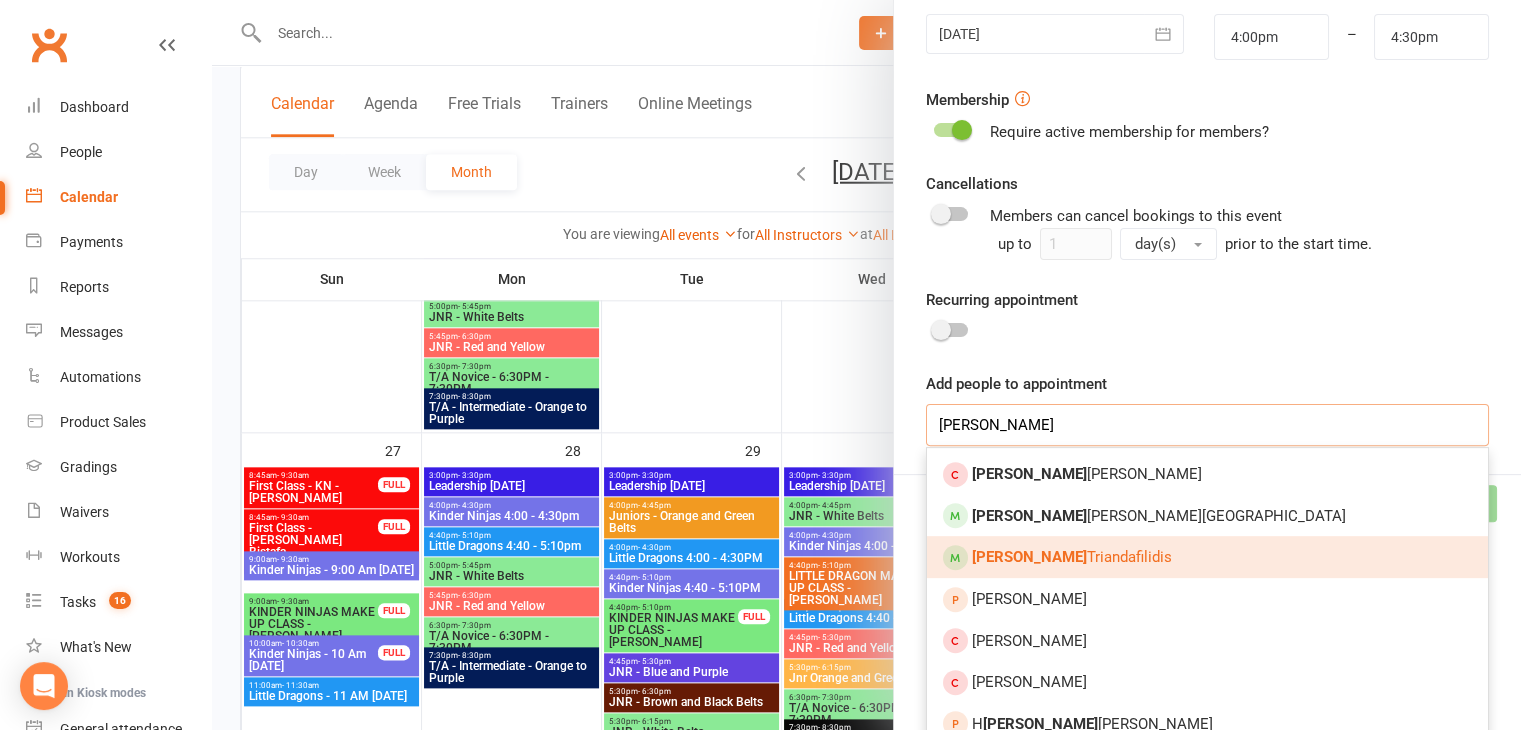 type 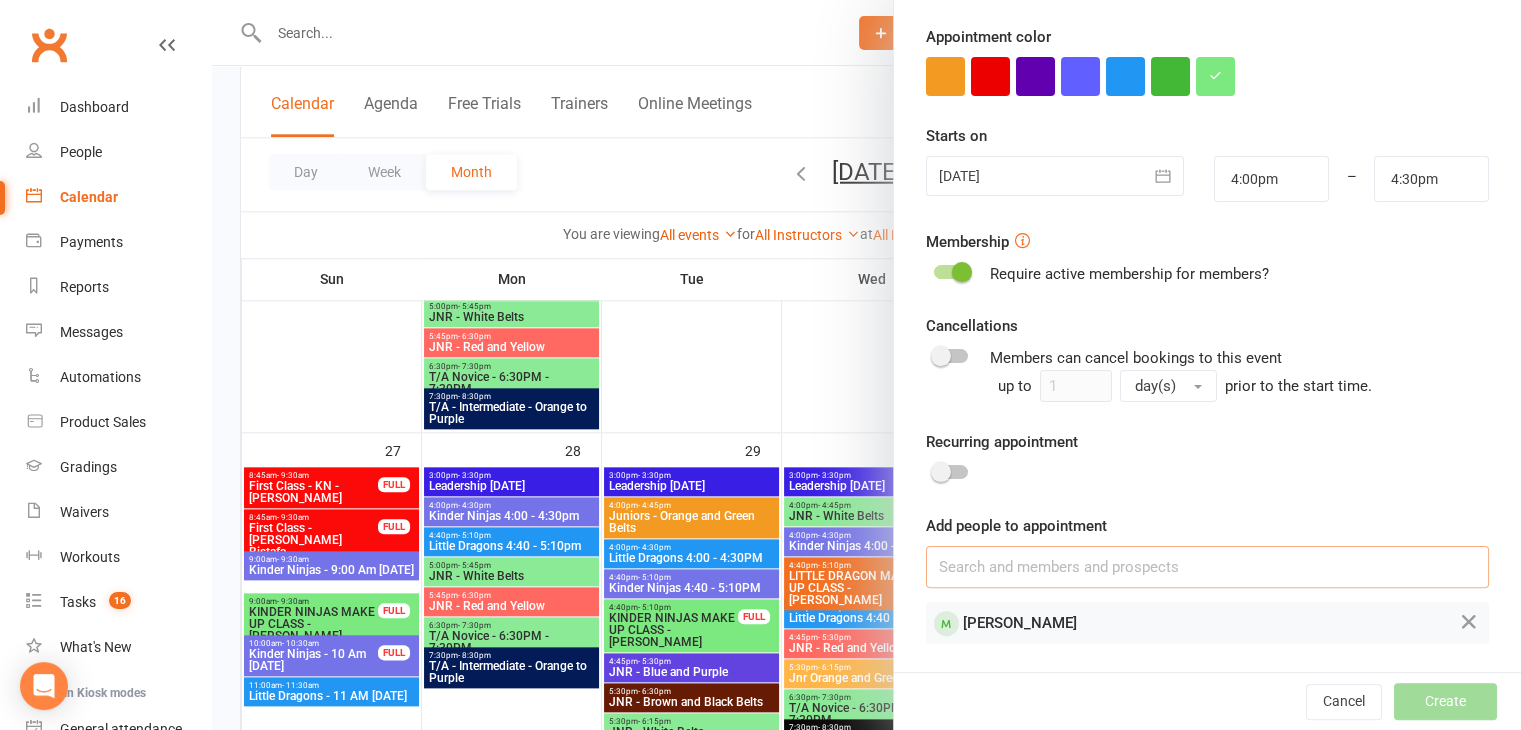 scroll, scrollTop: 364, scrollLeft: 0, axis: vertical 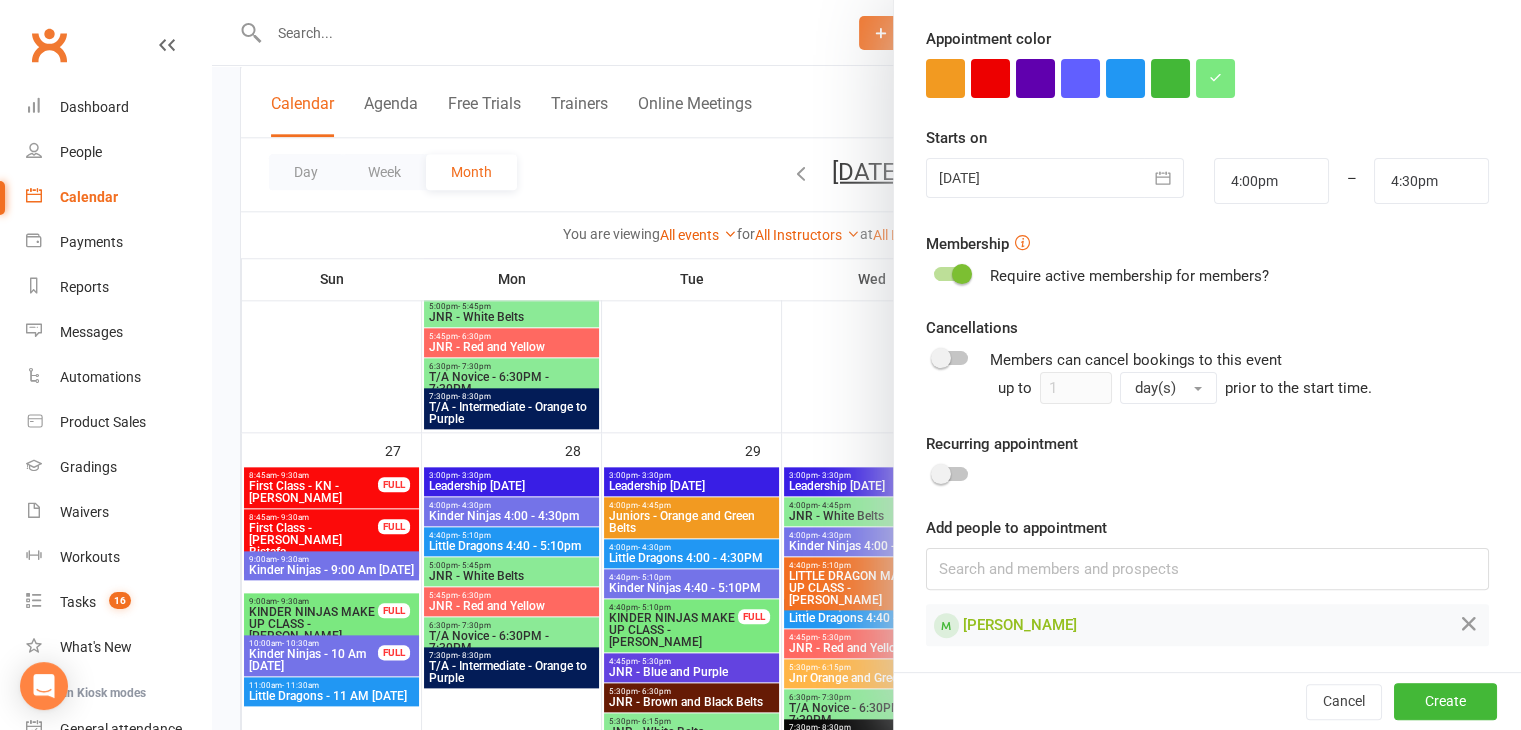 click on "Appointment Type Add/manage types
KINDER NINJAS MAKE UP CLASS
Trainer
Kando Martial Arts Highett
Location Add/manage locations
Select a location
Type Add/manage types
Event - Book and Pay
Style
Select a style
Appointment color Time 4:00pm – 4:30pm Starts on 28 Jul 2025
July 2025
Sun Mon Tue Wed Thu Fri Sat
27
29
30
01
02
03
04
05
28
06
07
08
09
10
11
12" at bounding box center (1207, 183) 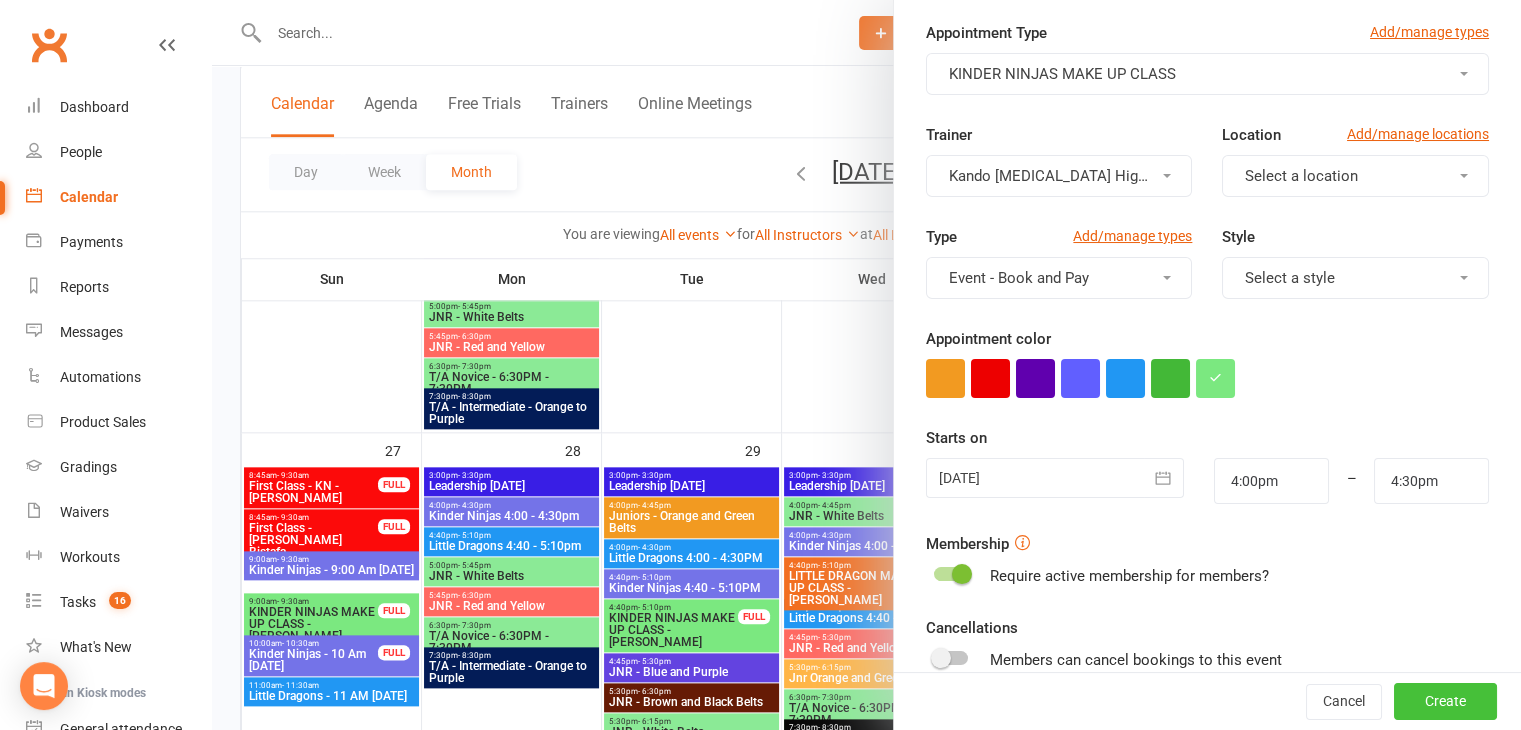 click on "Create" at bounding box center [1445, 702] 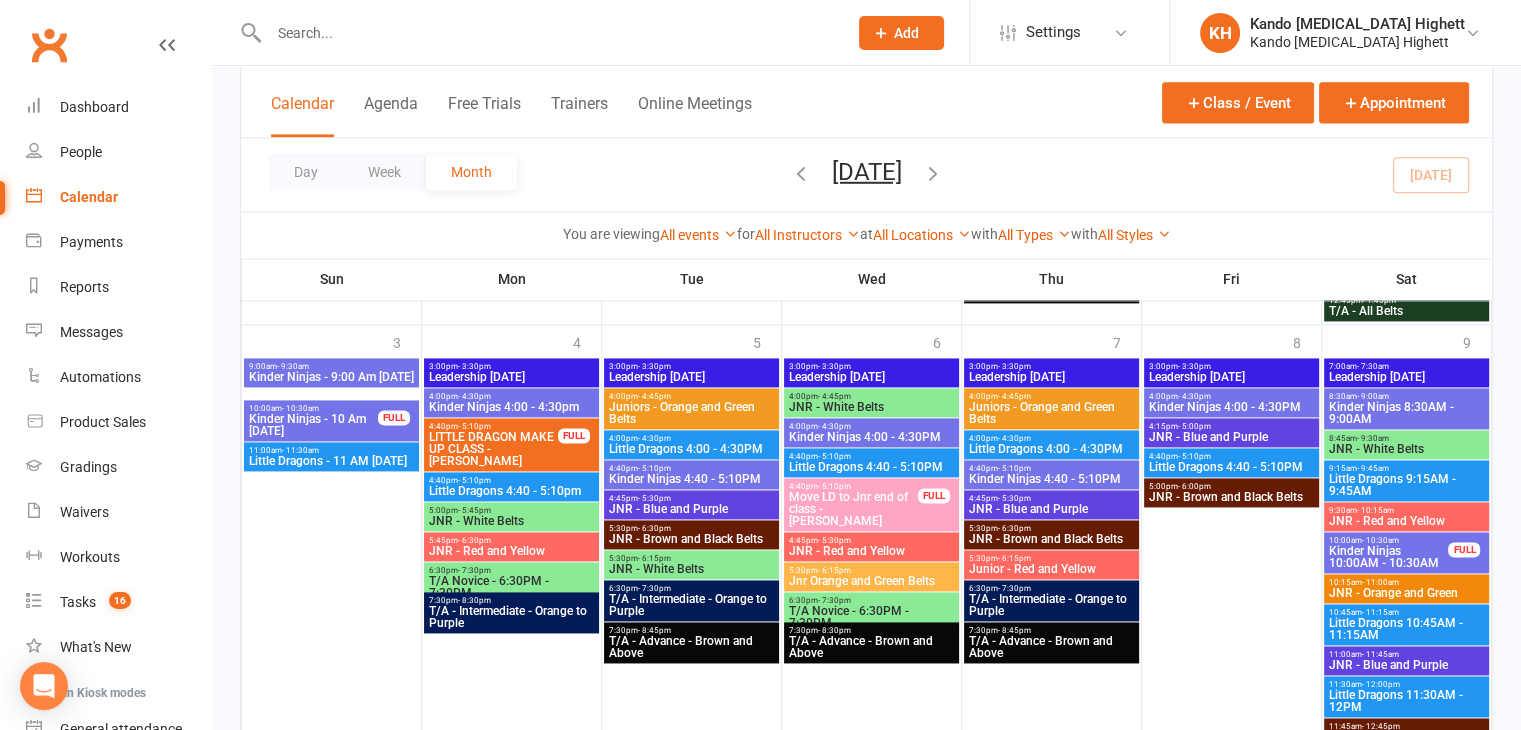 scroll, scrollTop: 2800, scrollLeft: 0, axis: vertical 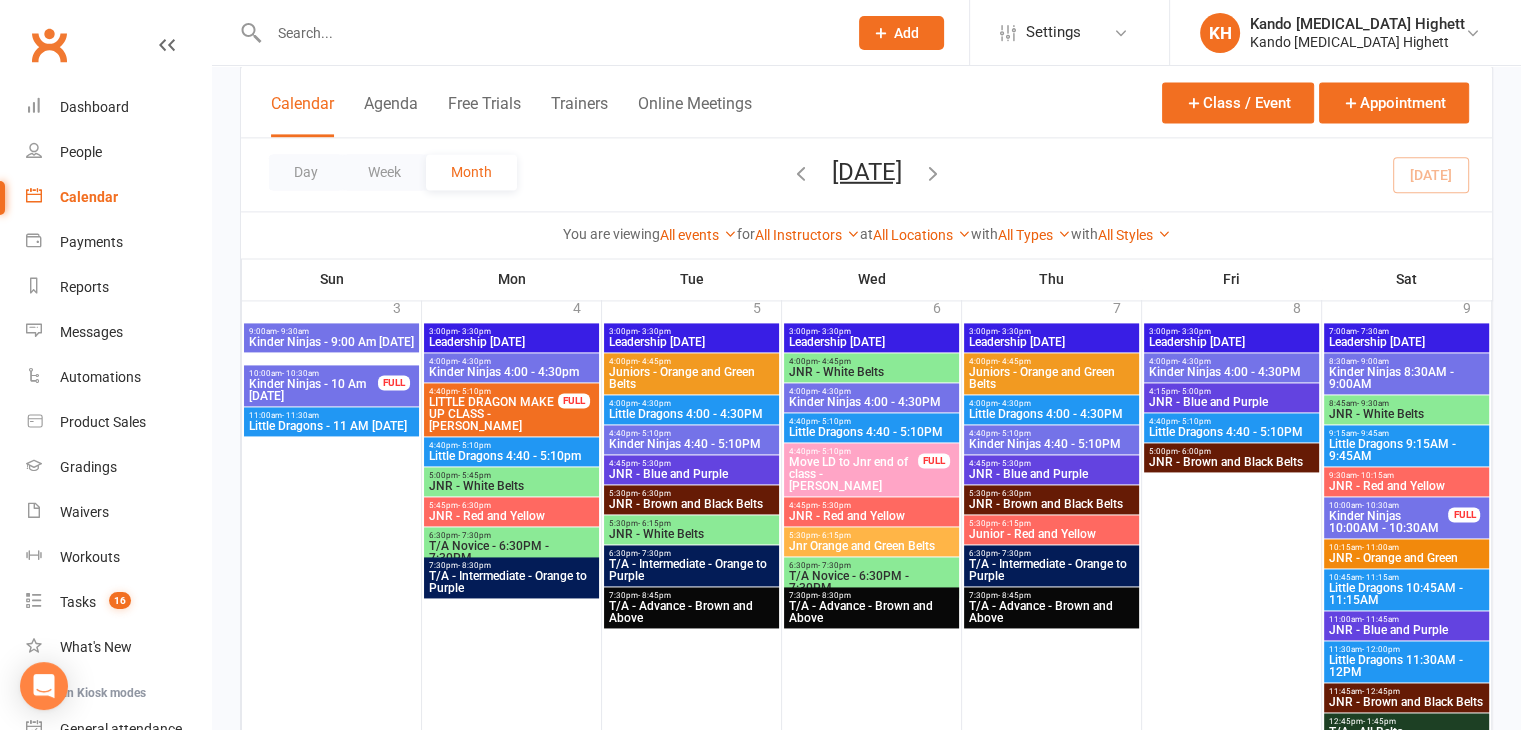 click at bounding box center [548, 33] 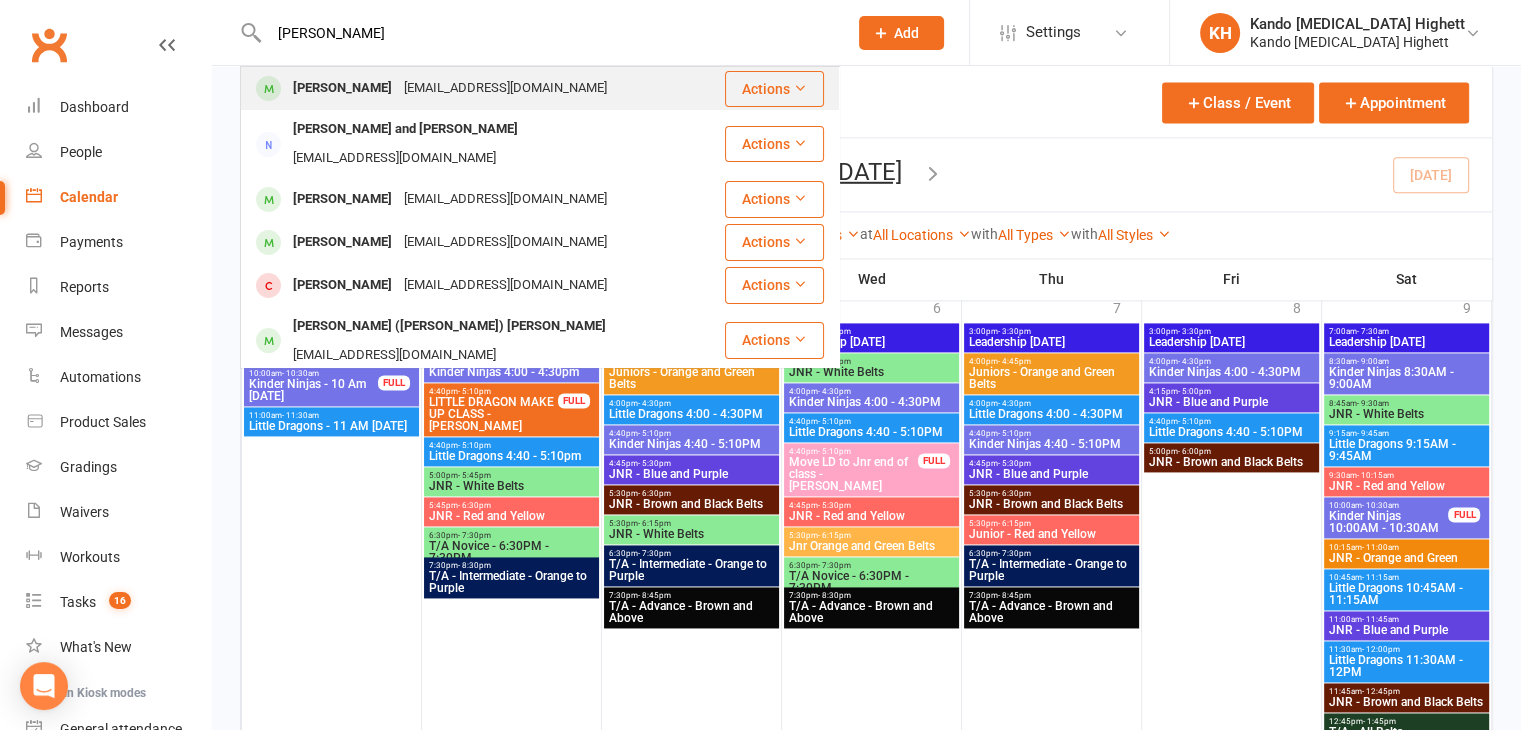 type on "alfie riordan" 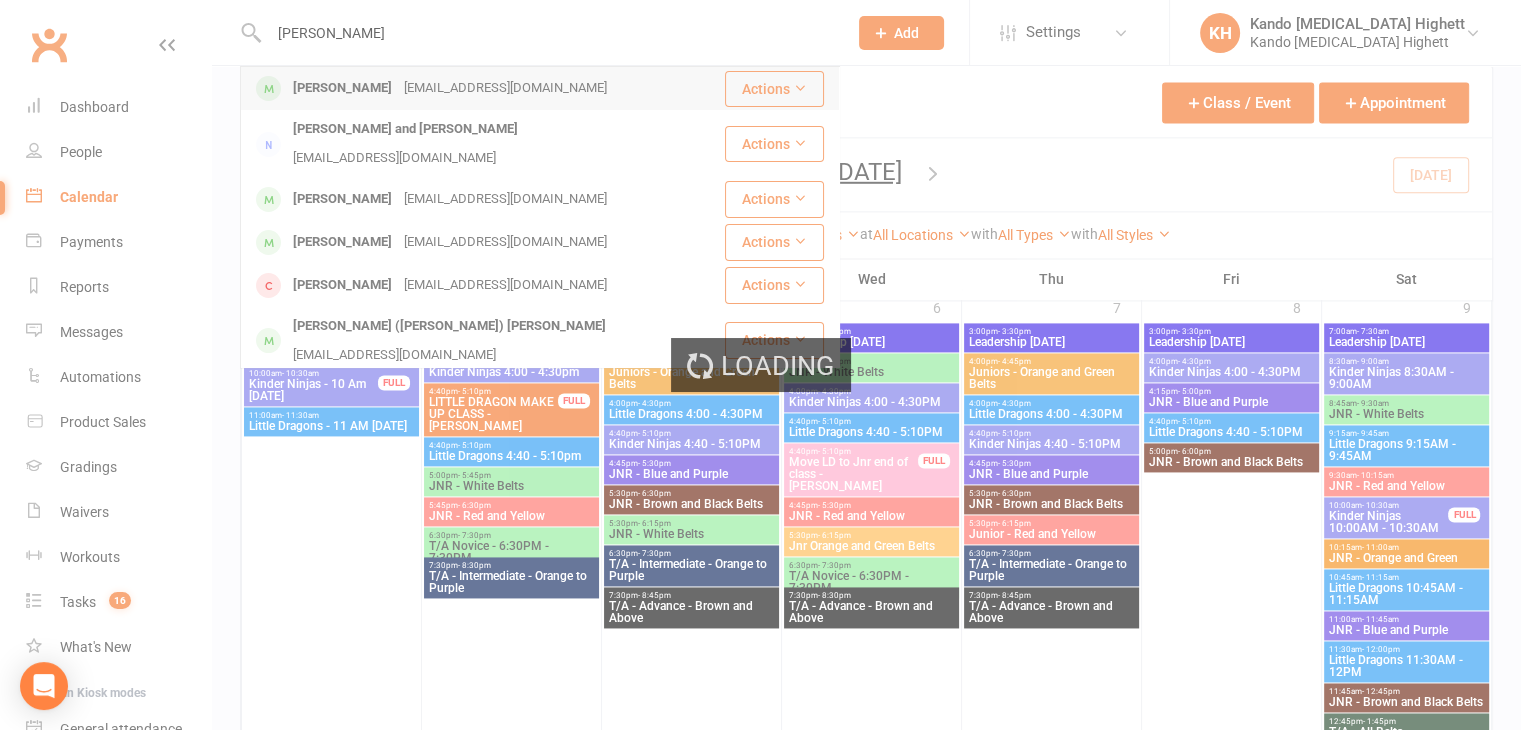 type 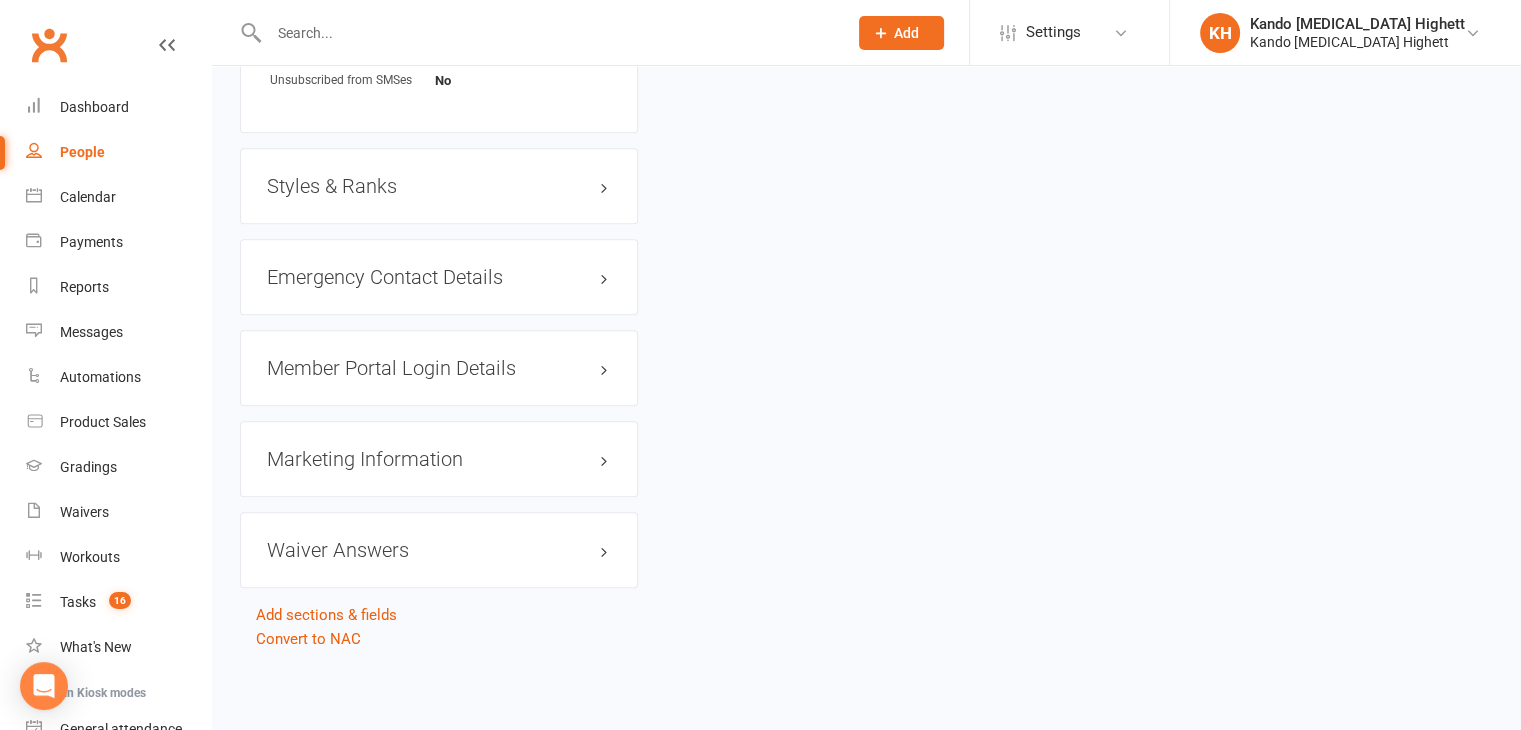 scroll, scrollTop: 0, scrollLeft: 0, axis: both 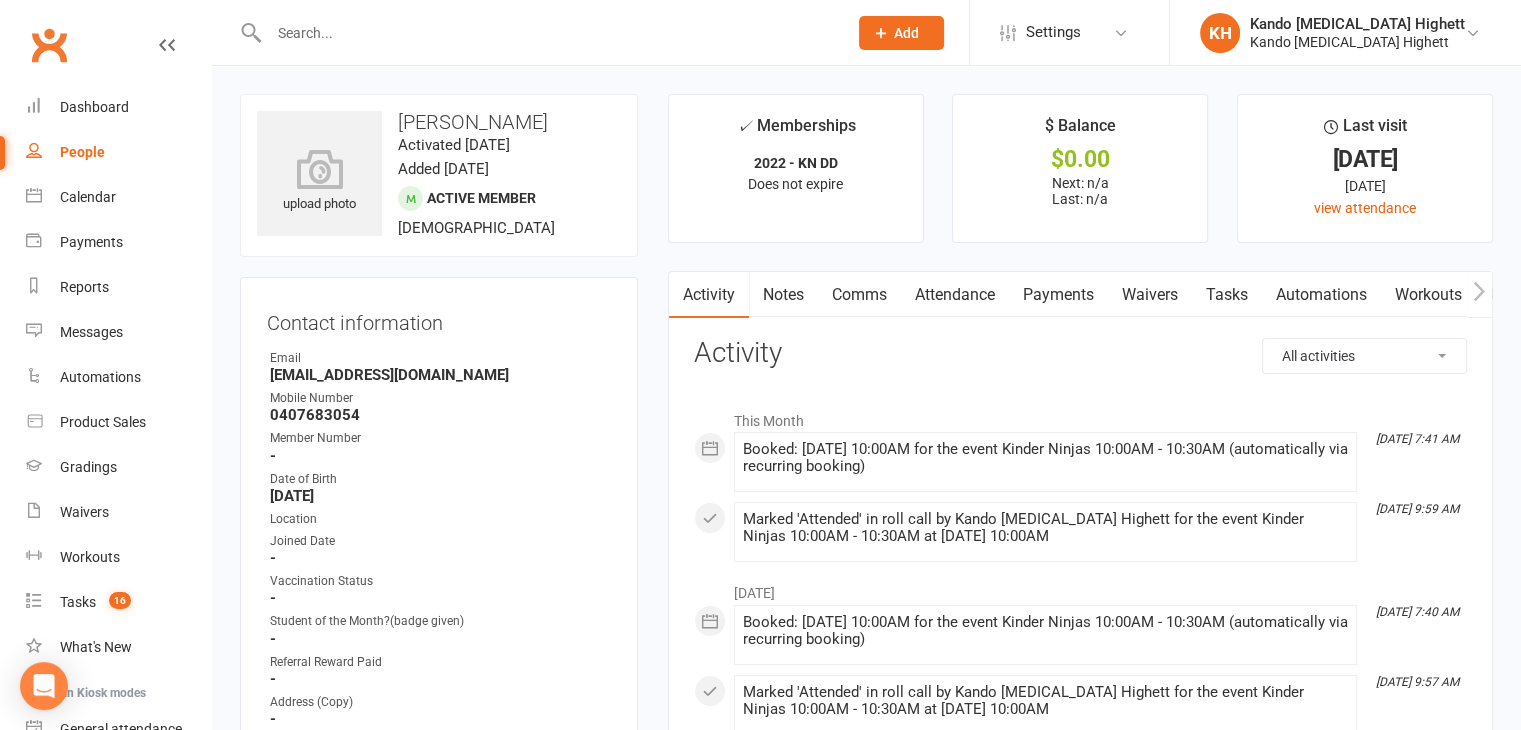 click on "Attendance" at bounding box center (955, 295) 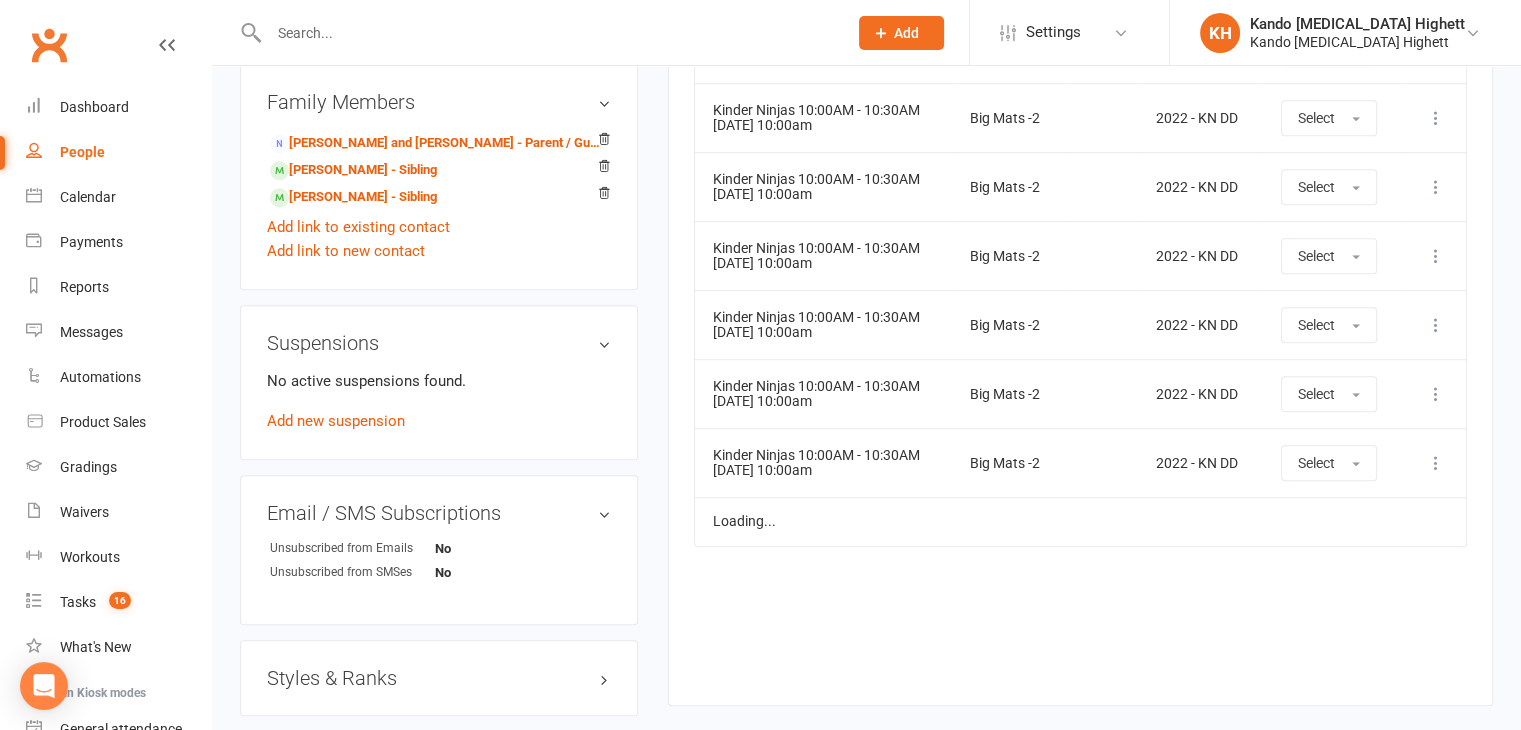 scroll, scrollTop: 1500, scrollLeft: 0, axis: vertical 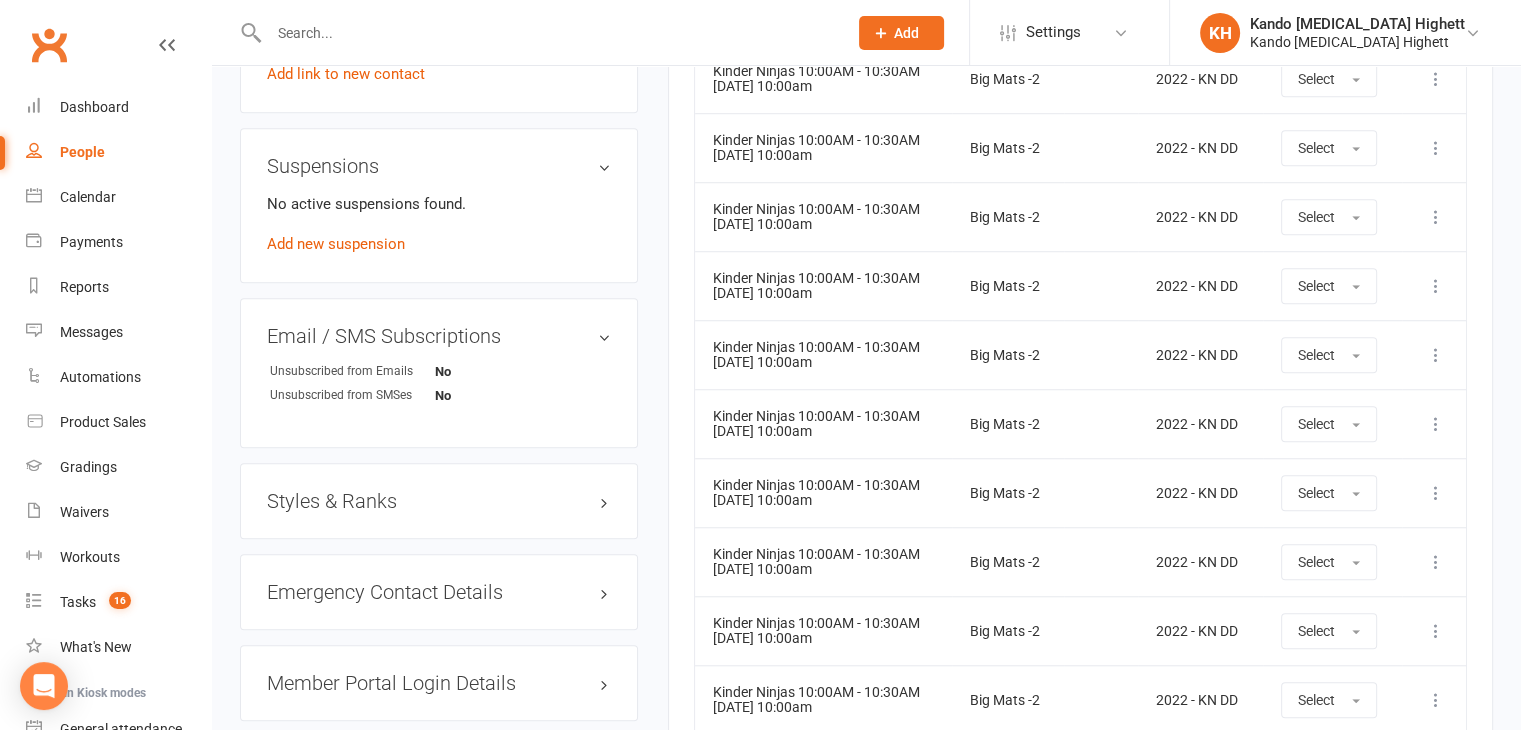 click on "Styles & Ranks" at bounding box center (439, 501) 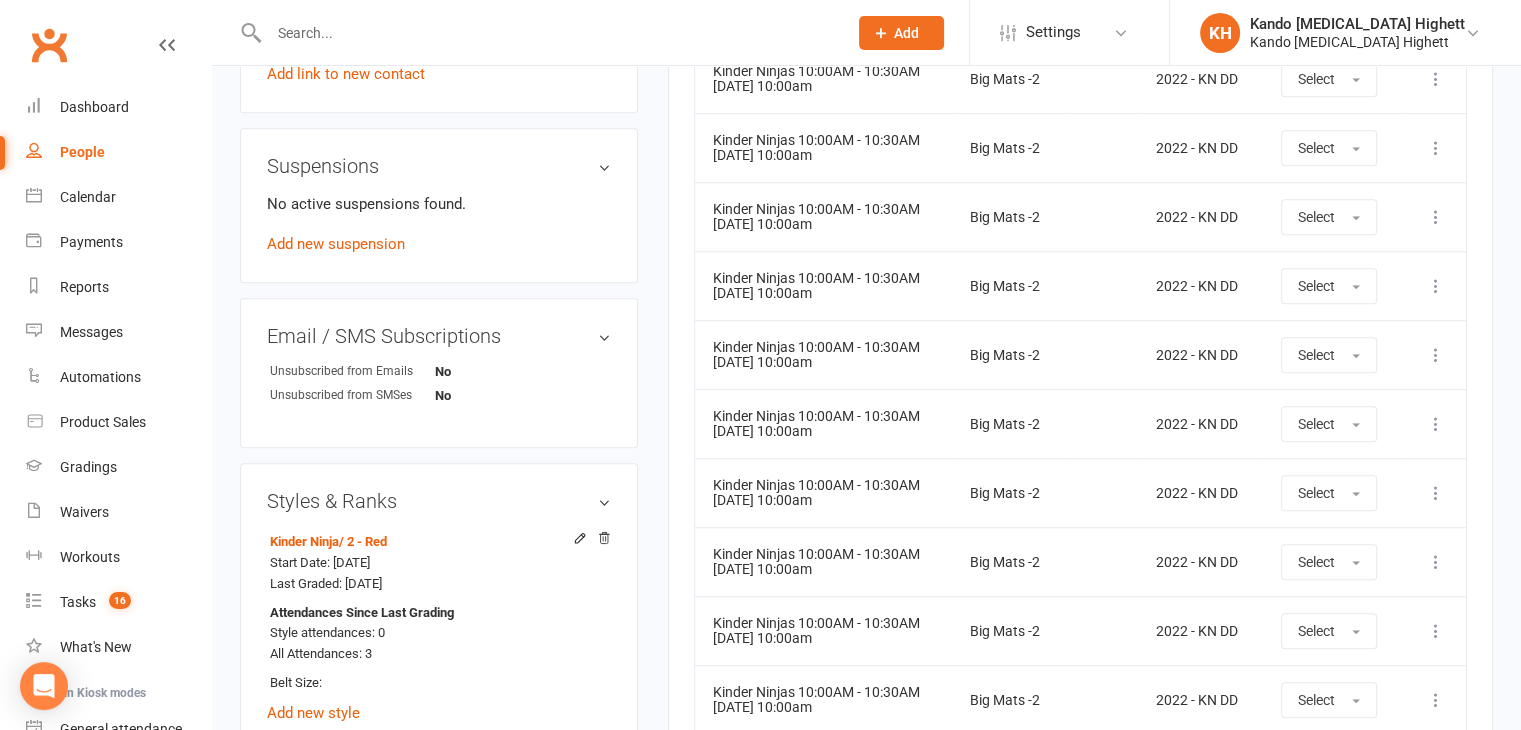 click on "Styles & Ranks" at bounding box center [439, 501] 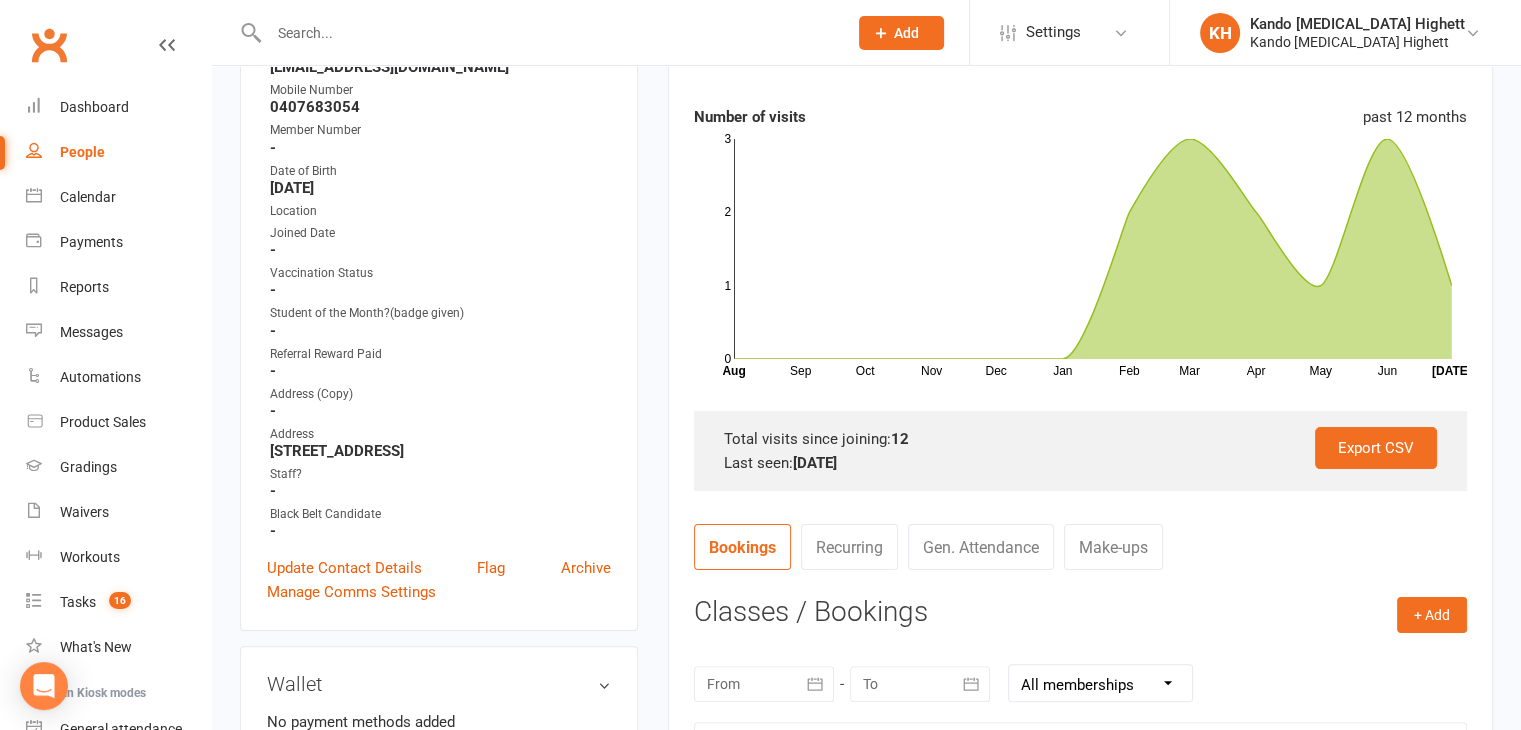 scroll, scrollTop: 0, scrollLeft: 0, axis: both 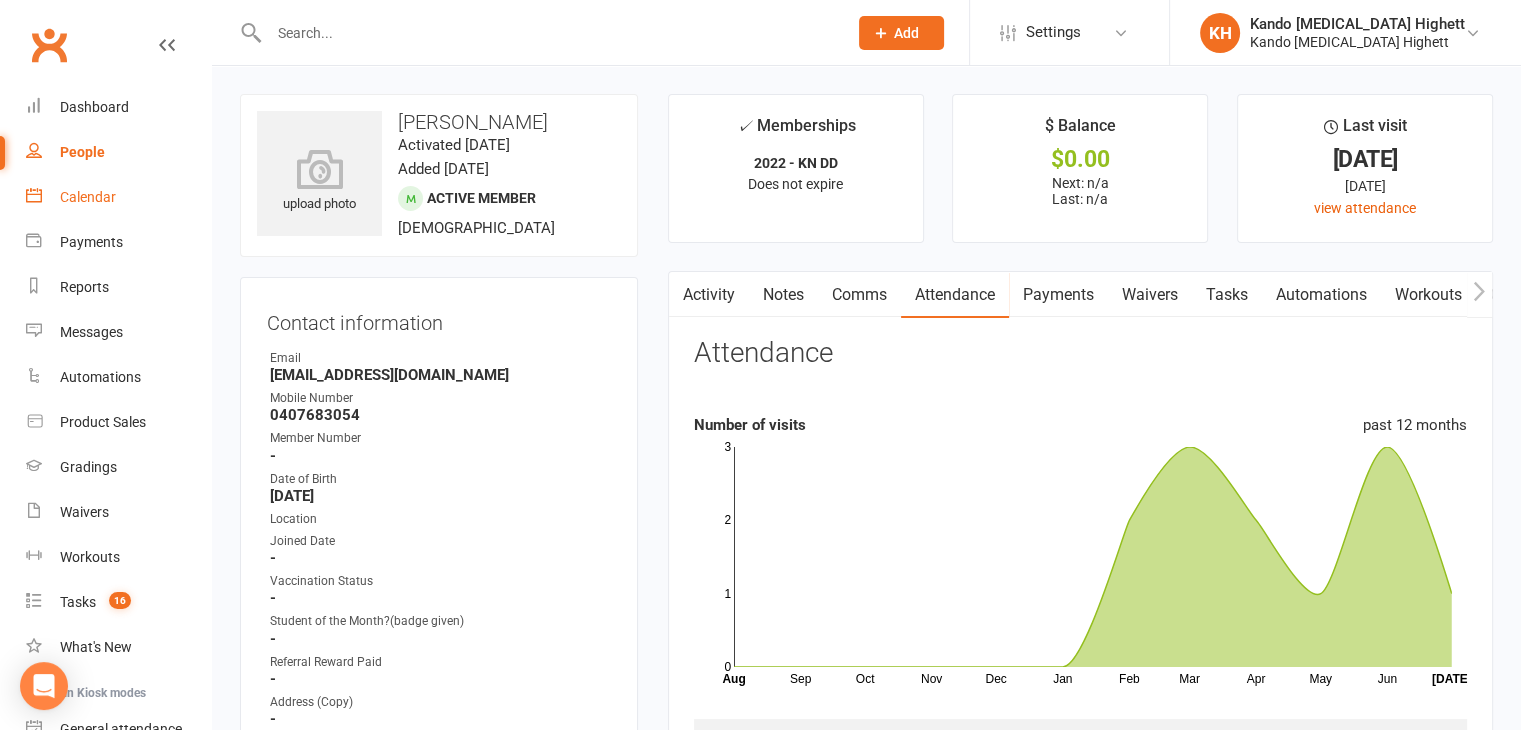 click on "Calendar" at bounding box center (118, 197) 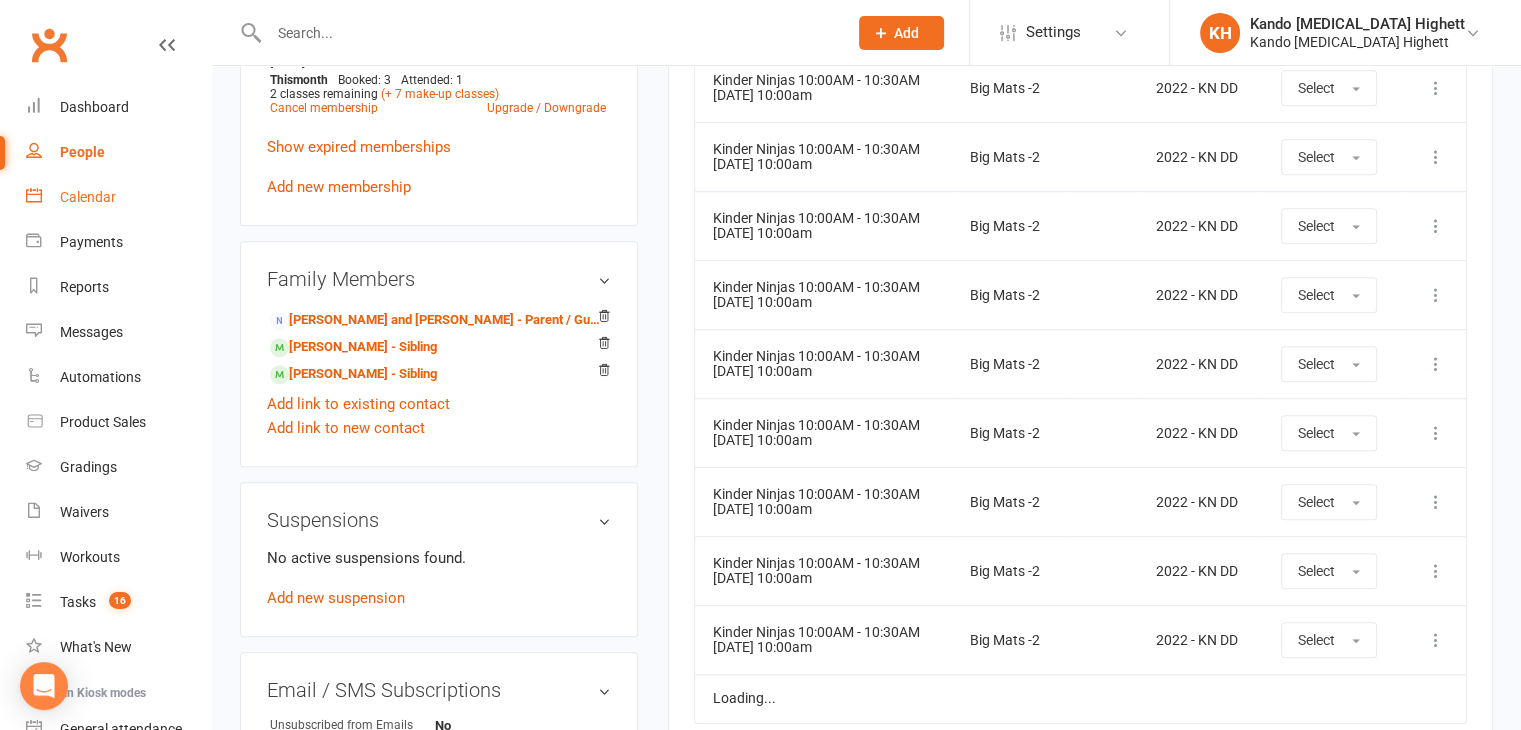 scroll, scrollTop: 1816, scrollLeft: 0, axis: vertical 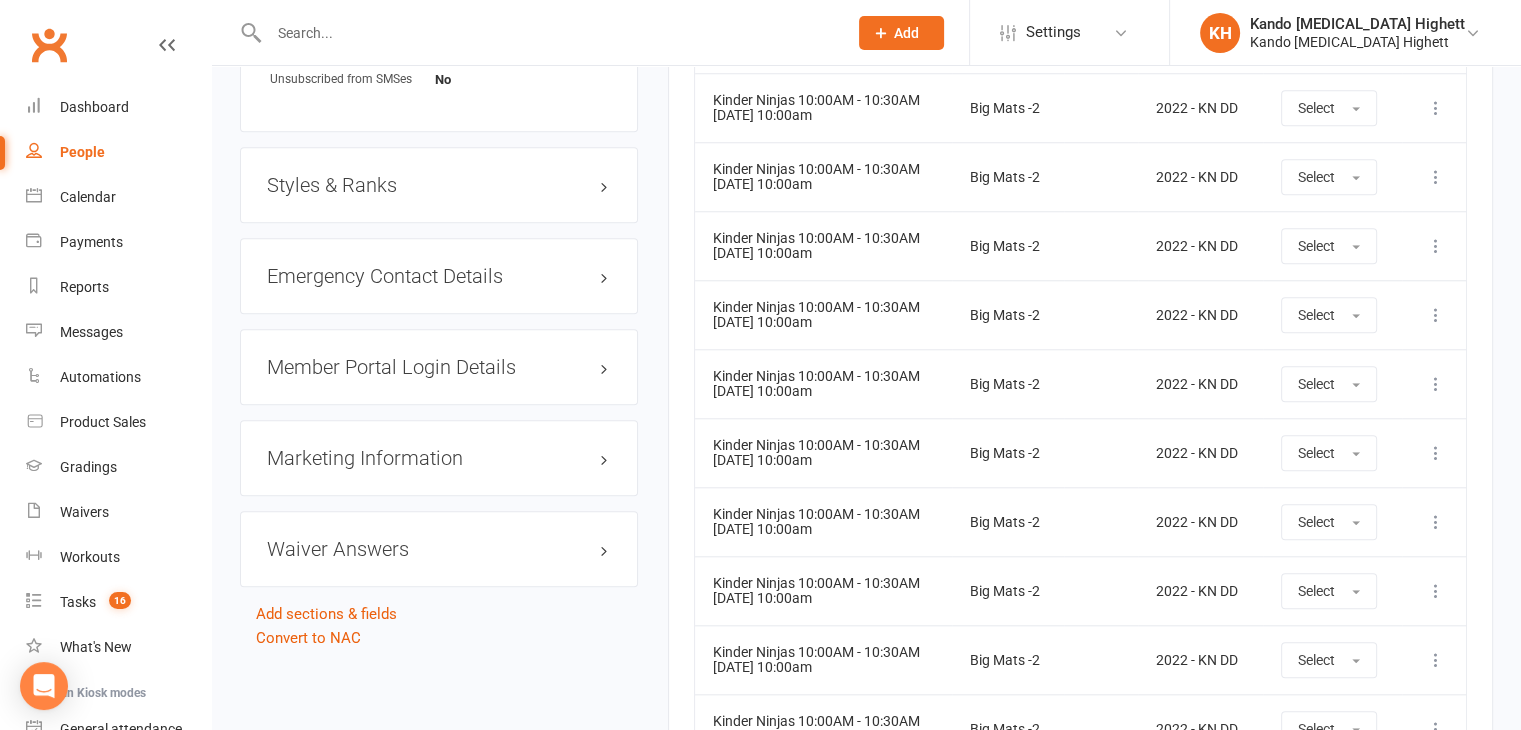 click on "Styles & Ranks" at bounding box center [439, 185] 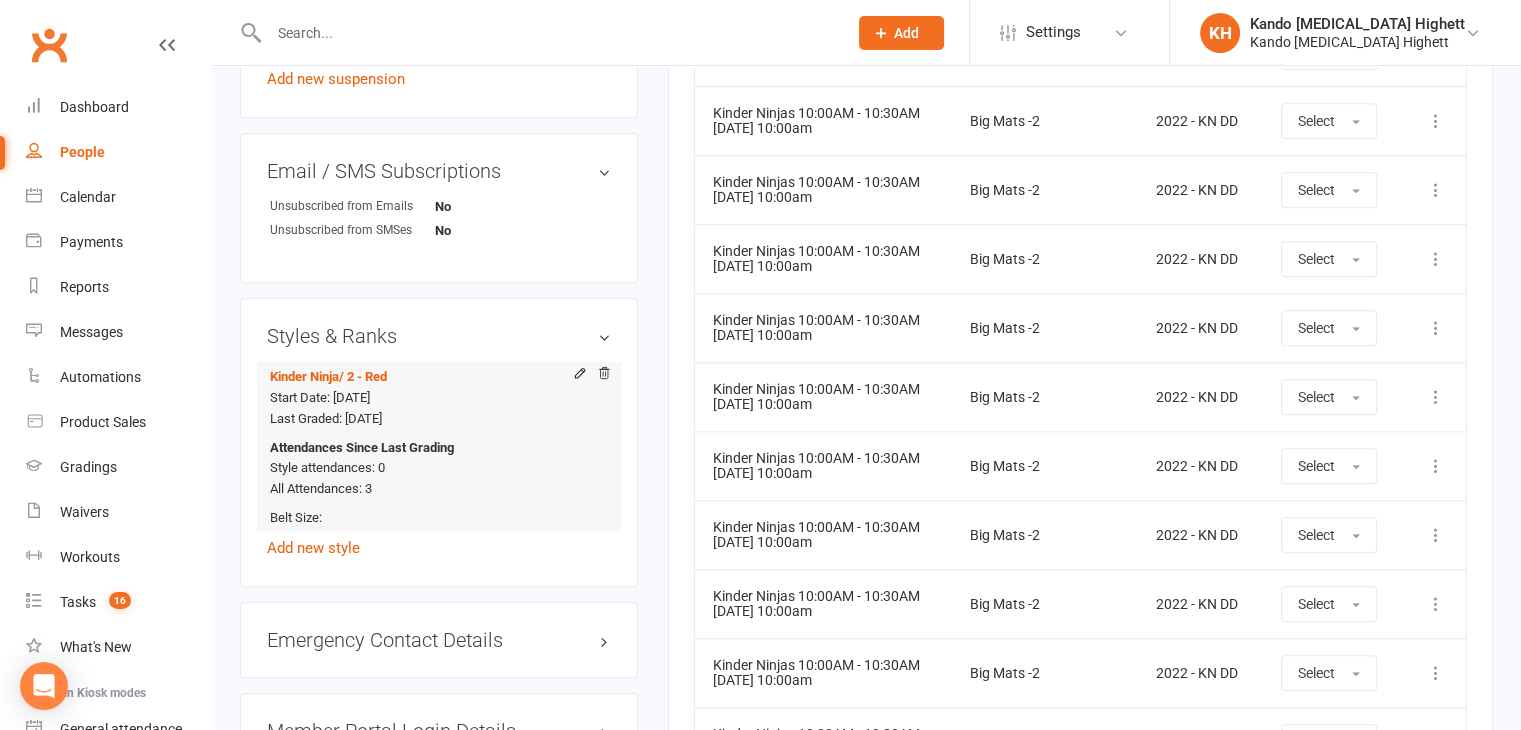 scroll, scrollTop: 1700, scrollLeft: 0, axis: vertical 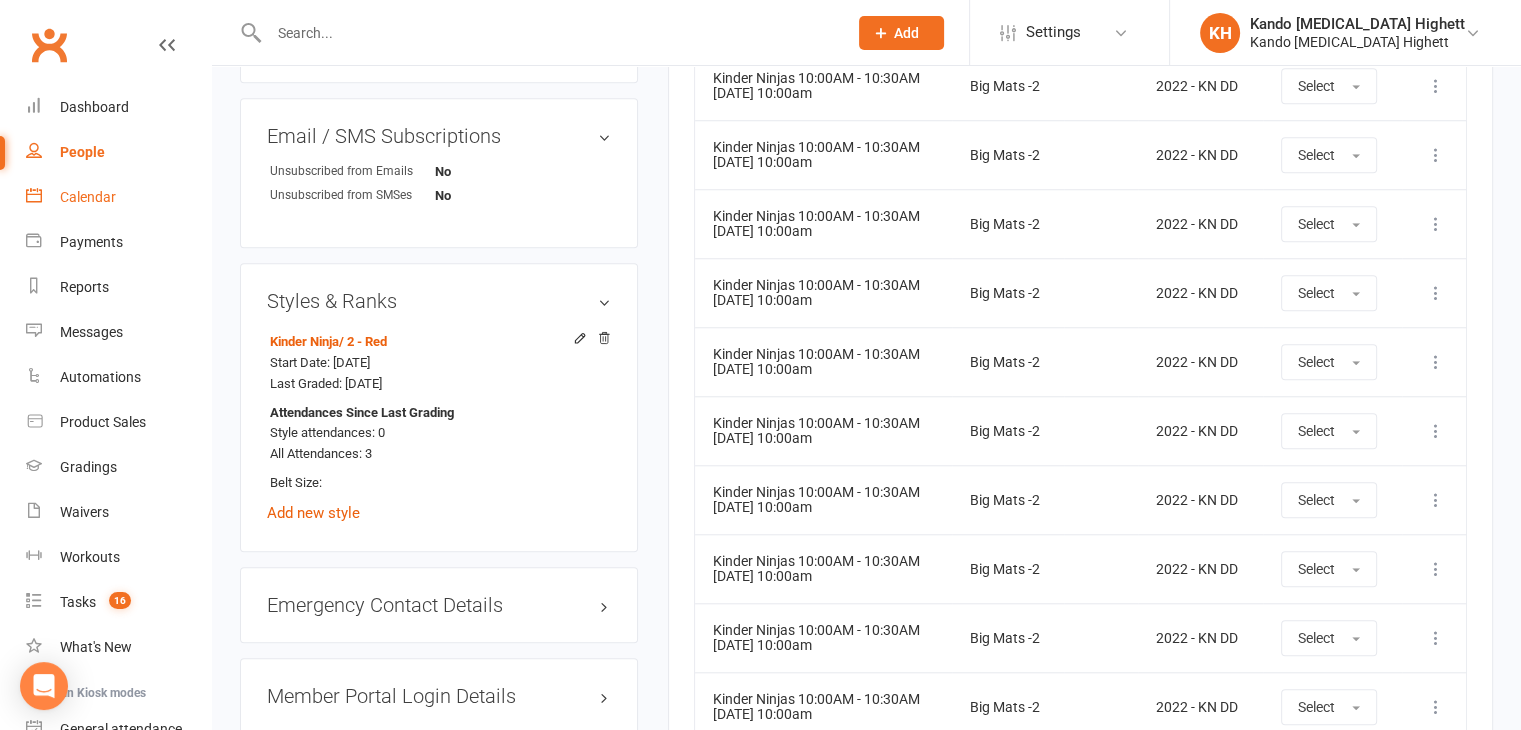 click on "Calendar" at bounding box center [88, 197] 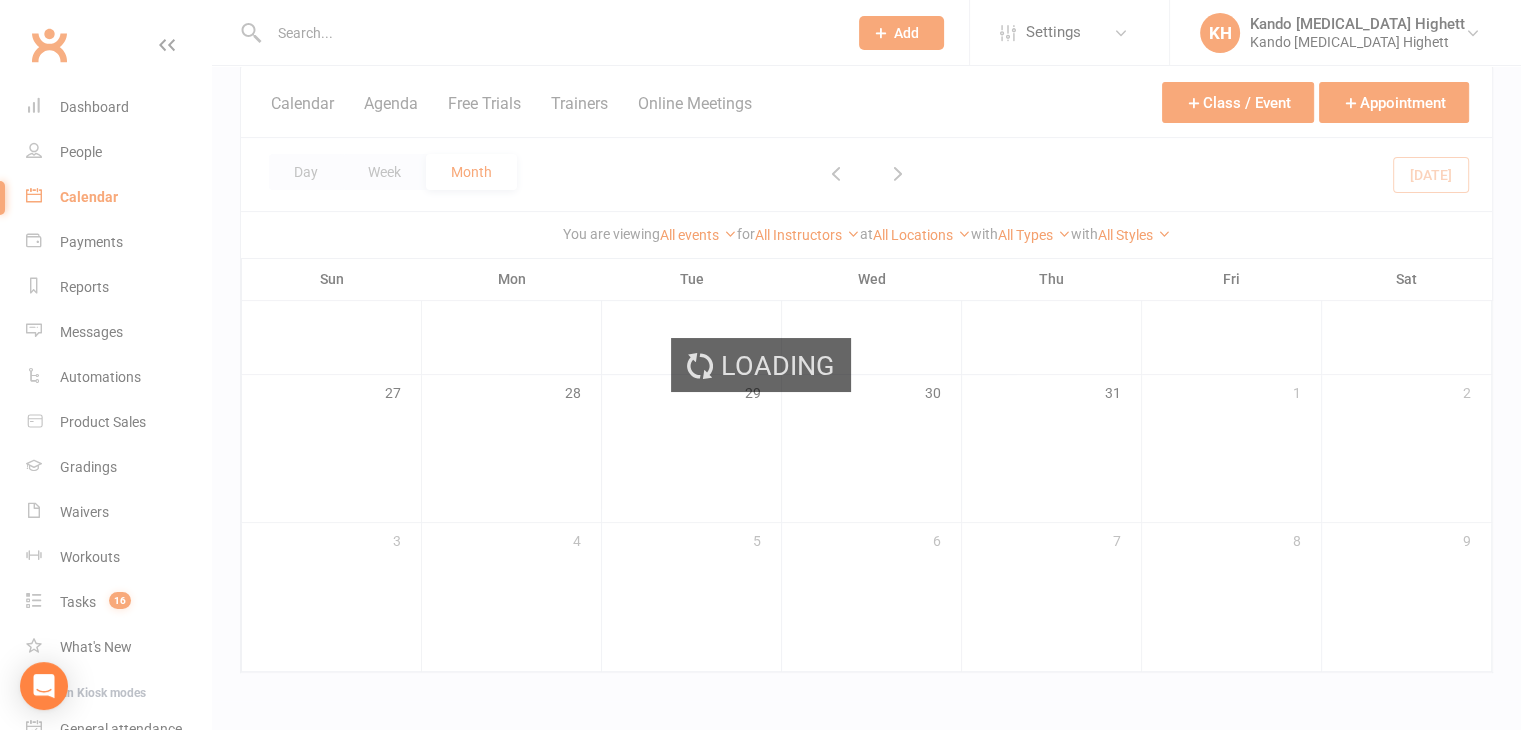 scroll, scrollTop: 0, scrollLeft: 0, axis: both 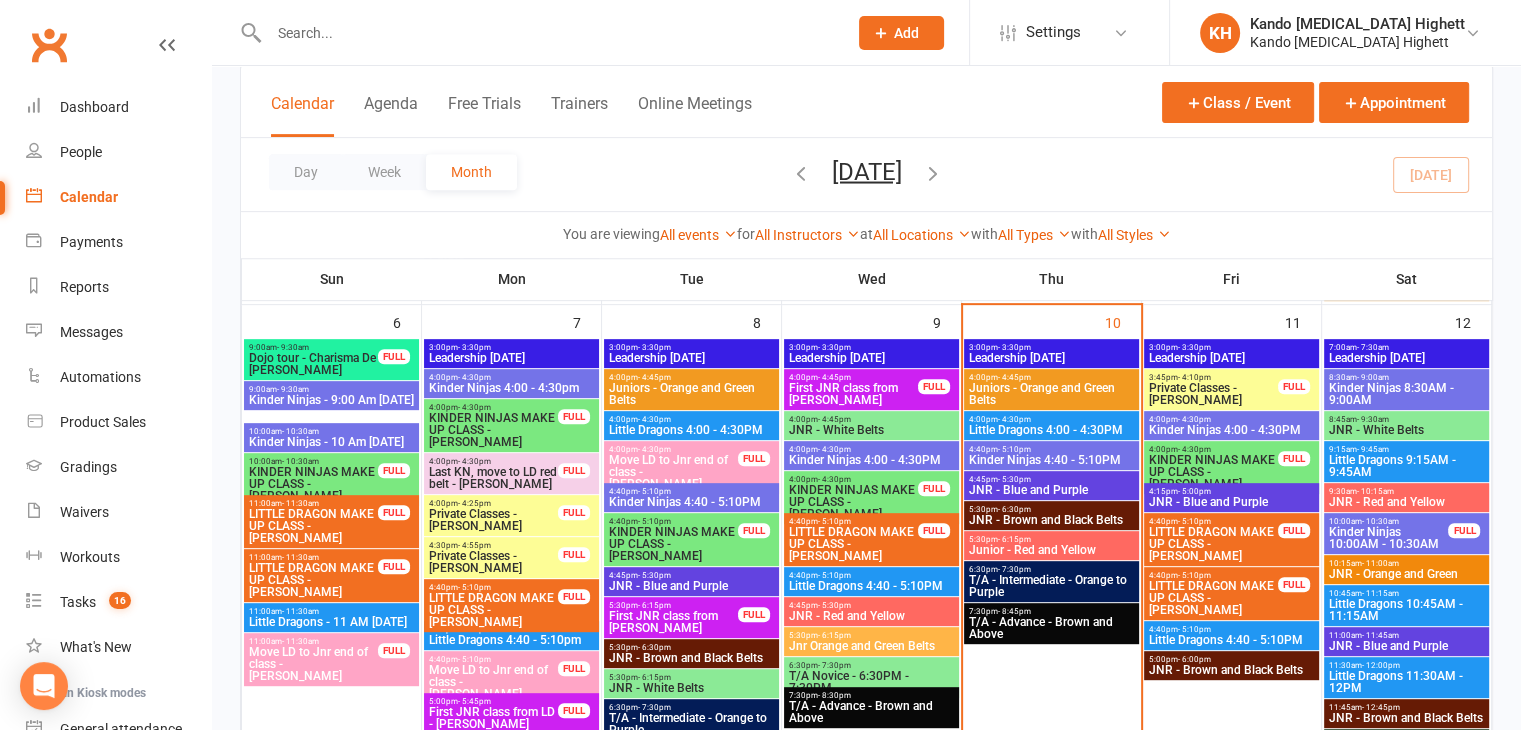 click on "4:40pm  - 5:10pm" at bounding box center (1051, 449) 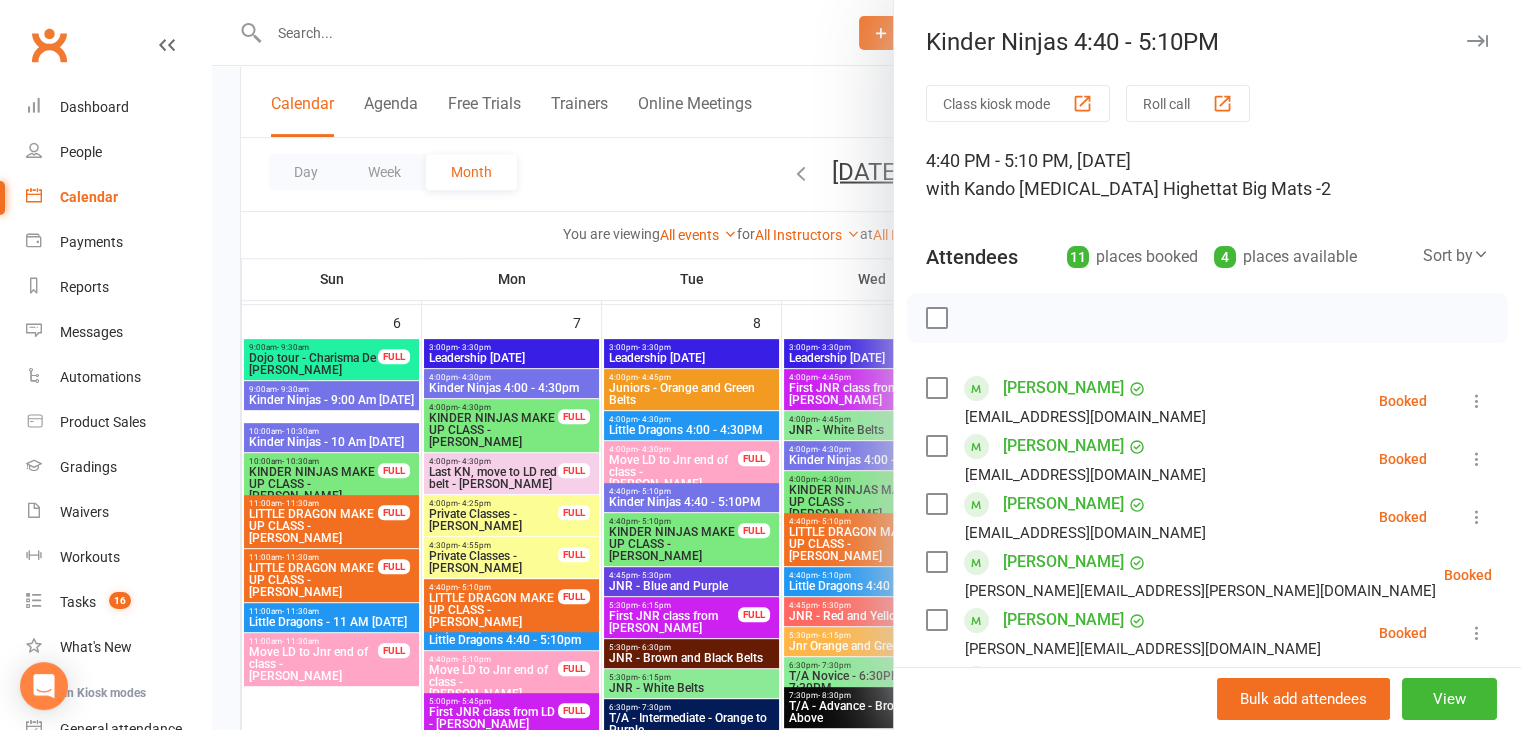 click at bounding box center [866, 365] 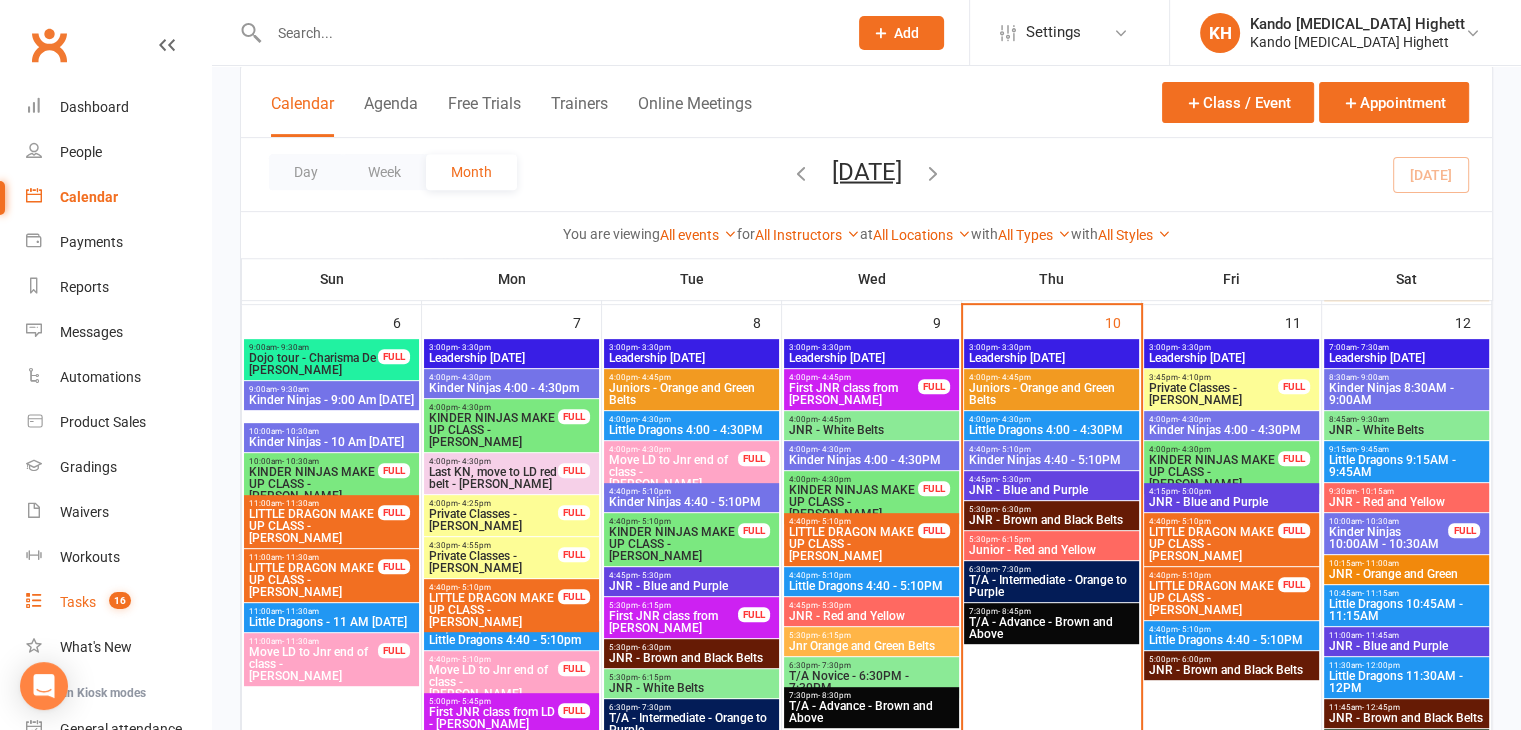 click on "16" at bounding box center [115, 602] 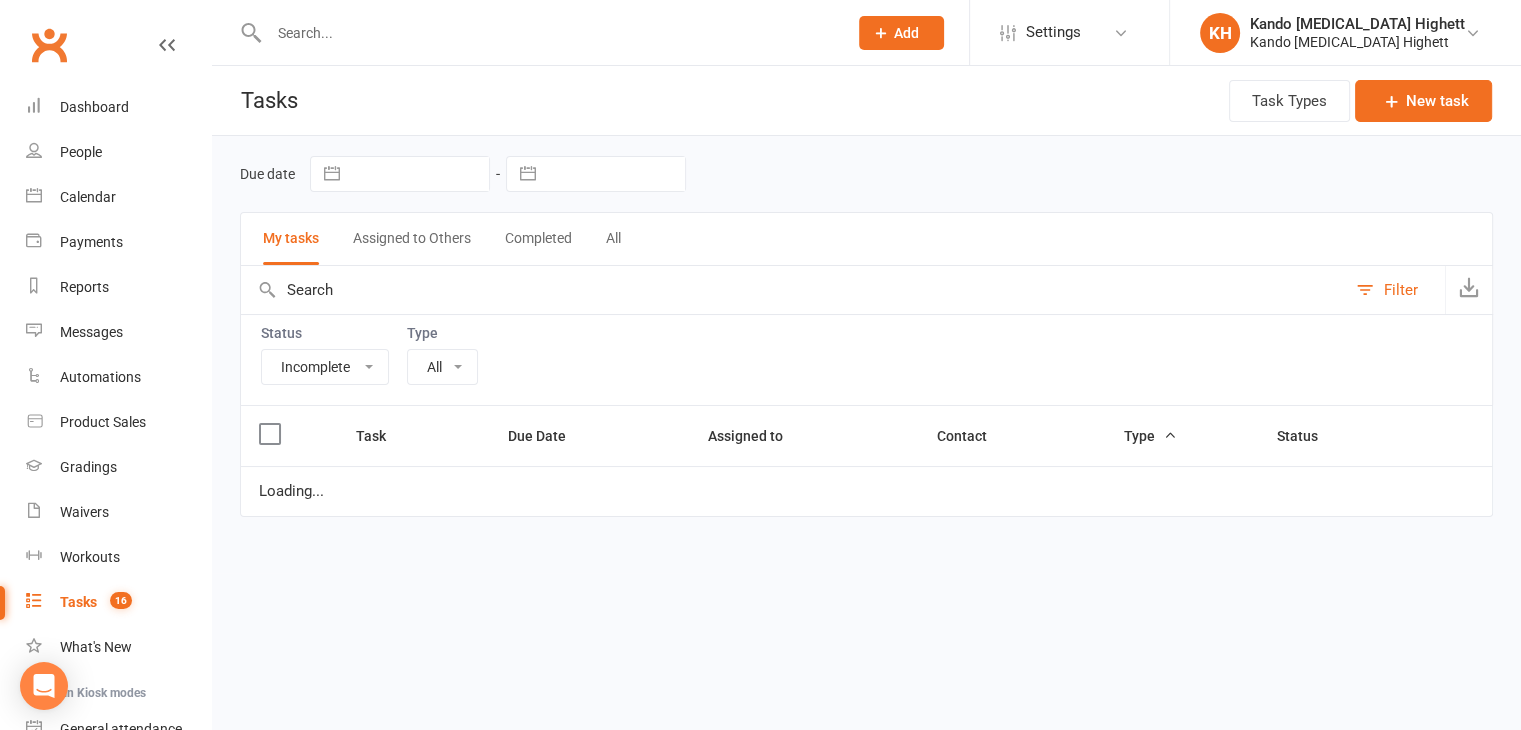 scroll, scrollTop: 0, scrollLeft: 0, axis: both 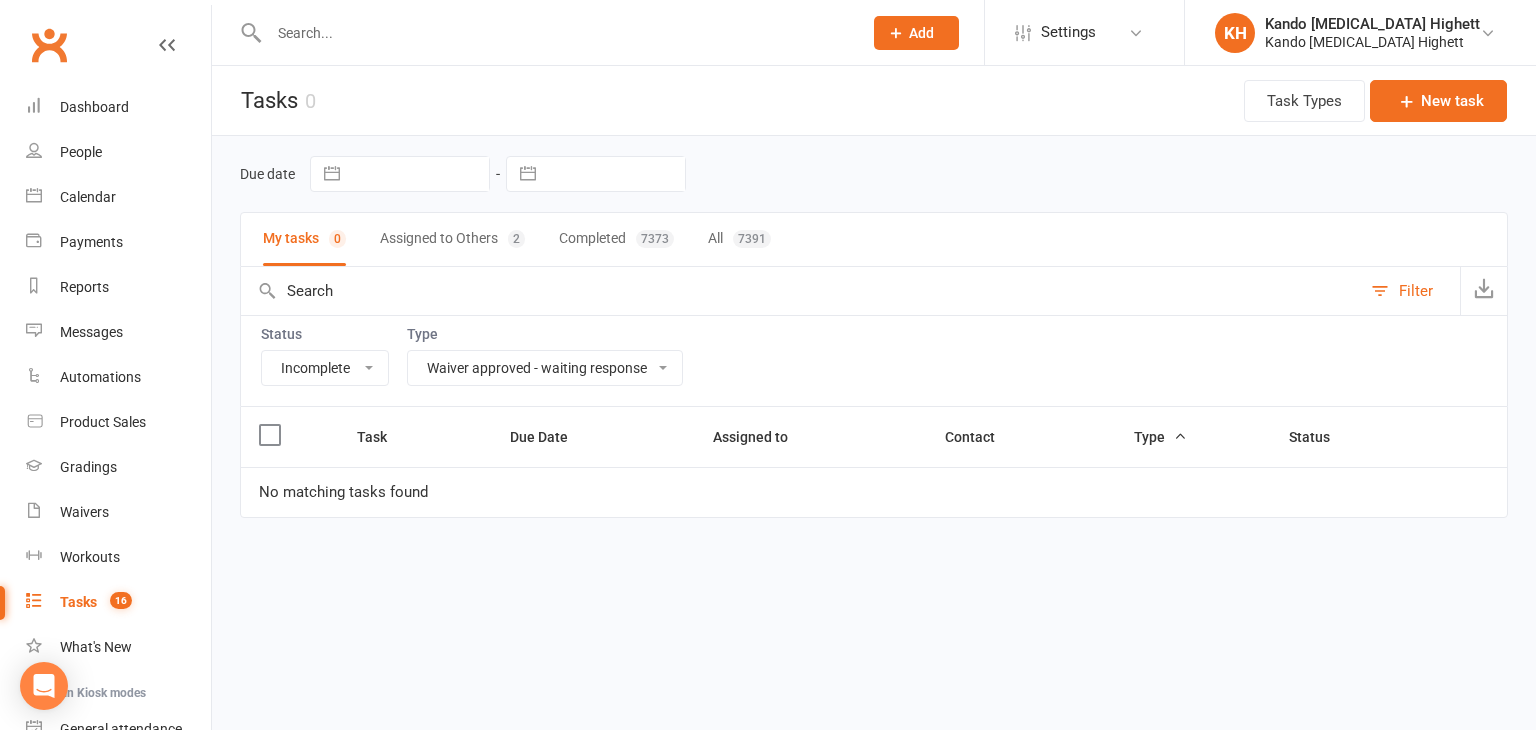 click on "All Admin Cancellation Class transfer Courtesy call Create welcome card E-mail Enquiry External In-class related Joining pack Ld/kn certificate and belt Leadership Membership related Phone call Staff communication Stock Suspension Waiting list - friday kn Waiting list - friday ld Waiting list - monday kn Waiting list - monday ld Waiting list - saturday 10:45 ld Waiting list - saturday 10am kn Waiting list - saturday 11:30am ld Waiting list - saturday 8:30 kn Waiting list - saturday 9:15 am ld Waiting list - sunday kn 10am Waiting list - thursday kn Waiting list - thursday ld Waiting list - tuesday kn Waiting list - tuesday ld Waiting list - wednesday kn Waiting list - wednesday ld Waitlist - sunday kn Waitlist - sunday ld Waiver approved - not contacted Waiver approved - waiting response" at bounding box center (545, 368) 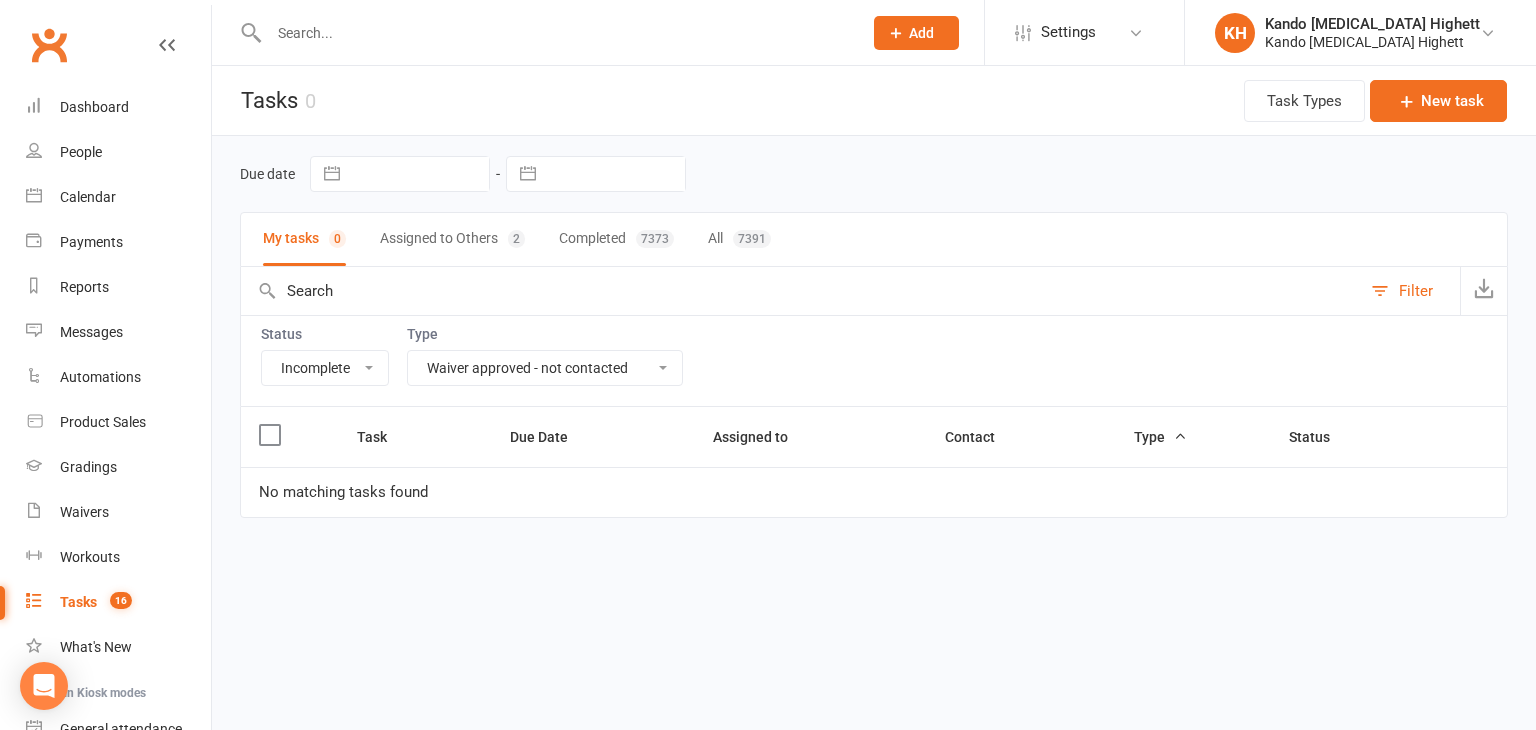 click on "All Admin Cancellation Class transfer Courtesy call Create welcome card E-mail Enquiry External In-class related Joining pack Ld/kn certificate and belt Leadership Membership related Phone call Staff communication Stock Suspension Waiting list - friday kn Waiting list - friday ld Waiting list - monday kn Waiting list - monday ld Waiting list - saturday 10:45 ld Waiting list - saturday 10am kn Waiting list - saturday 11:30am ld Waiting list - saturday 8:30 kn Waiting list - saturday 9:15 am ld Waiting list - sunday kn 10am Waiting list - thursday kn Waiting list - thursday ld Waiting list - tuesday kn Waiting list - tuesday ld Waiting list - wednesday kn Waiting list - wednesday ld Waitlist - sunday kn Waitlist - sunday ld Waiver approved - not contacted Waiver approved - waiting response" at bounding box center (545, 368) 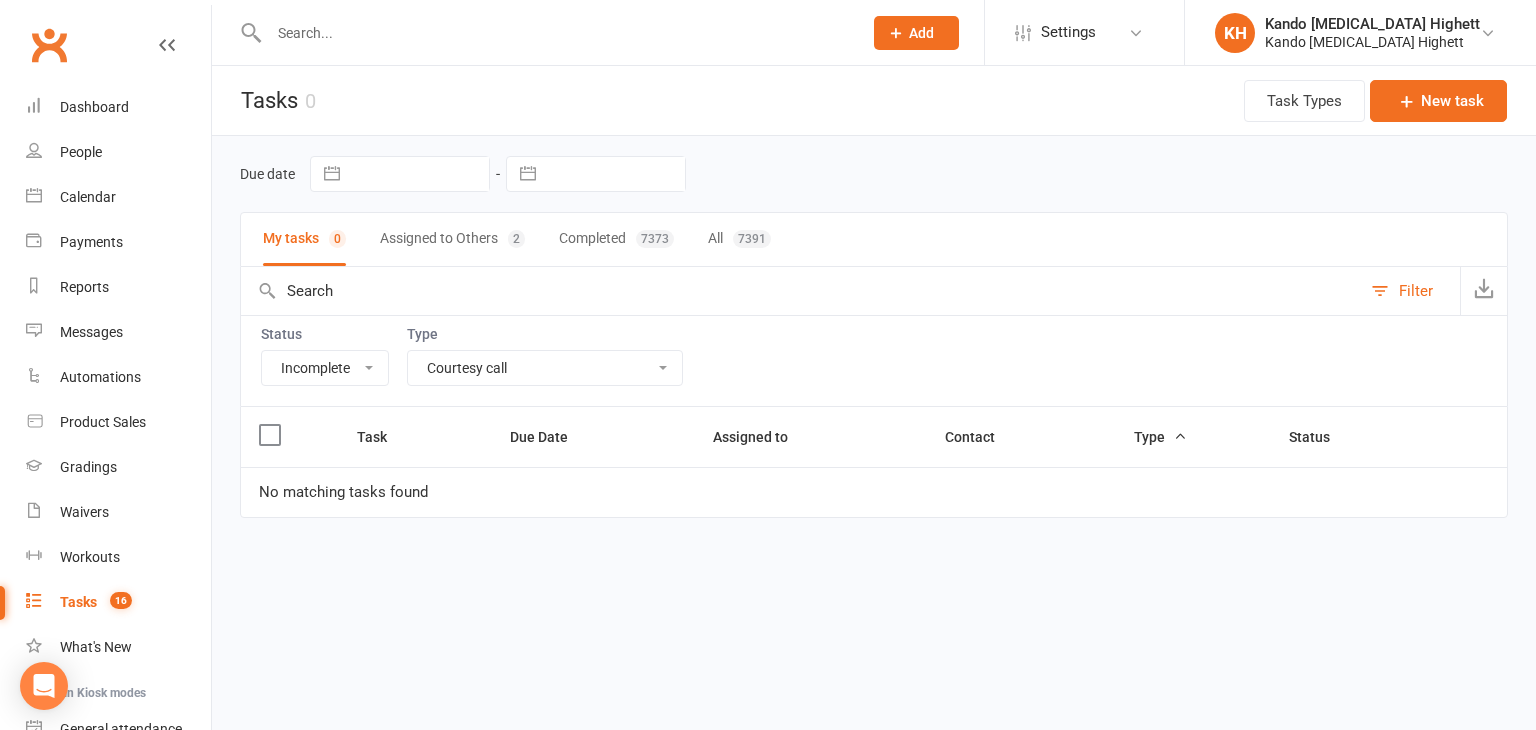 click on "All Admin Cancellation Class transfer Courtesy call Create welcome card E-mail Enquiry External In-class related Joining pack Ld/kn certificate and belt Leadership Membership related Phone call Staff communication Stock Suspension Waiting list - friday kn Waiting list - friday ld Waiting list - monday kn Waiting list - monday ld Waiting list - saturday 10:45 ld Waiting list - saturday 10am kn Waiting list - saturday 11:30am ld Waiting list - saturday 8:30 kn Waiting list - saturday 9:15 am ld Waiting list - sunday kn 10am Waiting list - thursday kn Waiting list - thursday ld Waiting list - tuesday kn Waiting list - tuesday ld Waiting list - wednesday kn Waiting list - wednesday ld Waitlist - sunday kn Waitlist - sunday ld Waiver approved - not contacted Waiver approved - waiting response" at bounding box center [545, 368] 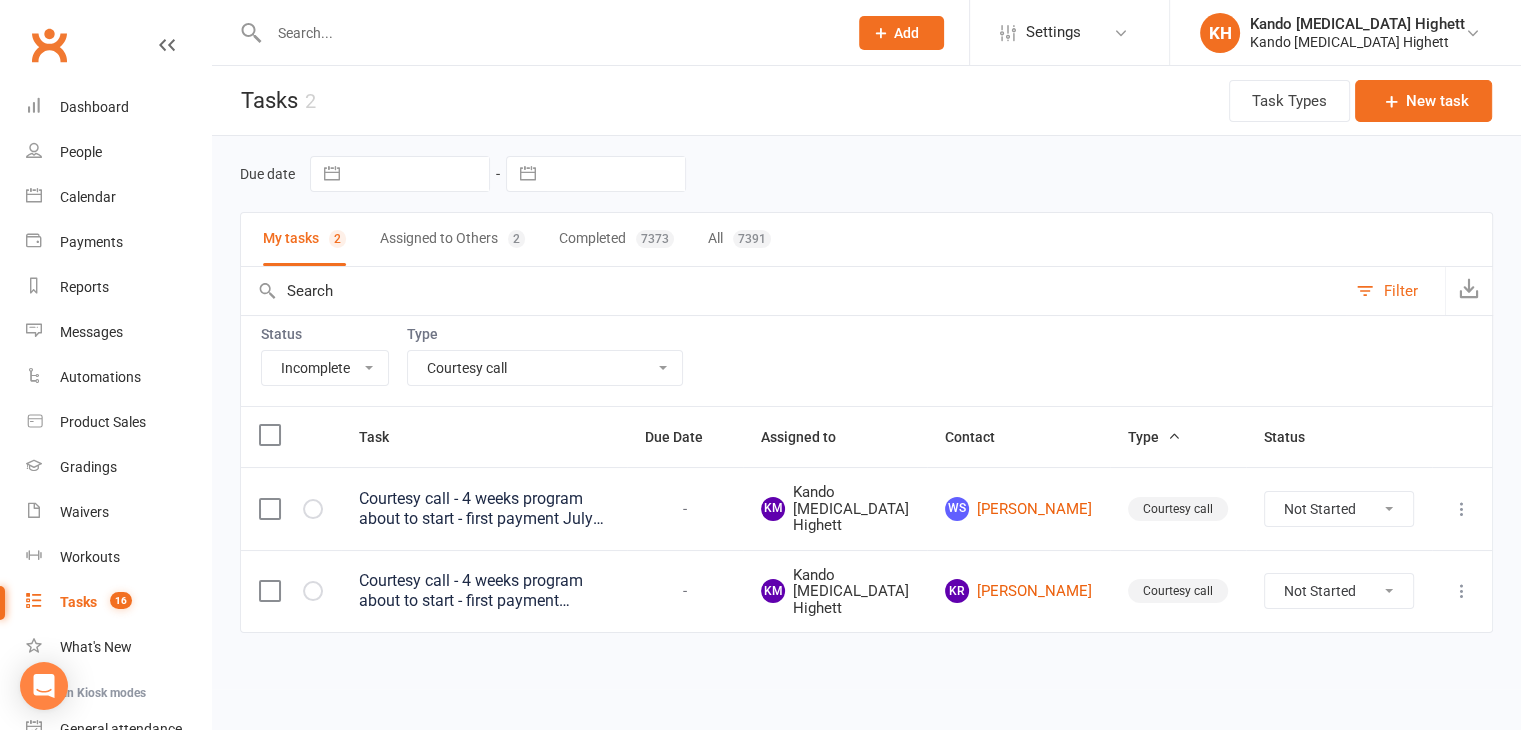 click on "Courtesy call - 4 weeks program about to start - first payment July 18t - i spoke to her and she said she'll think about it after the 6th/07 class her last one and she'll give a call back letting us know
(lily :)" at bounding box center (484, 509) 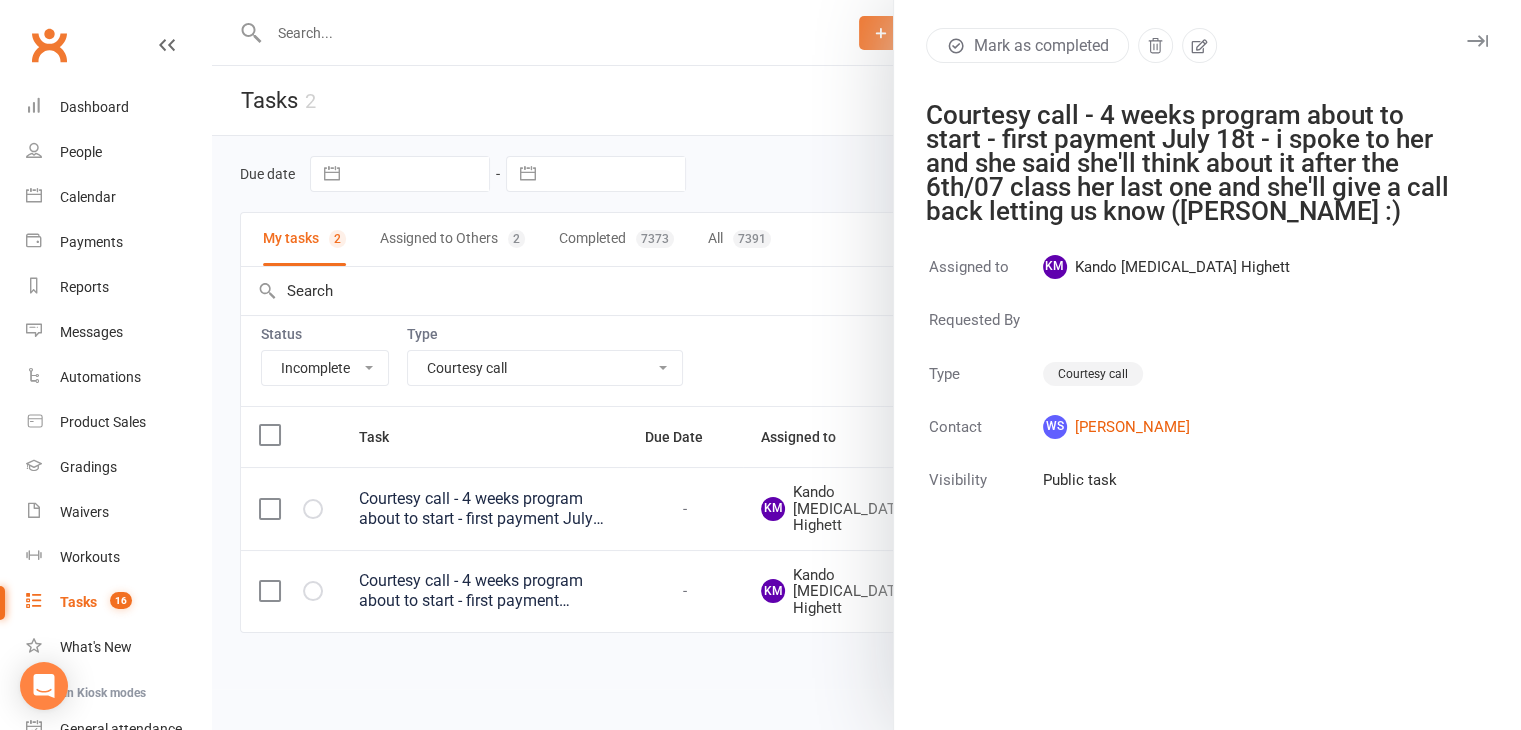 click at bounding box center (866, 365) 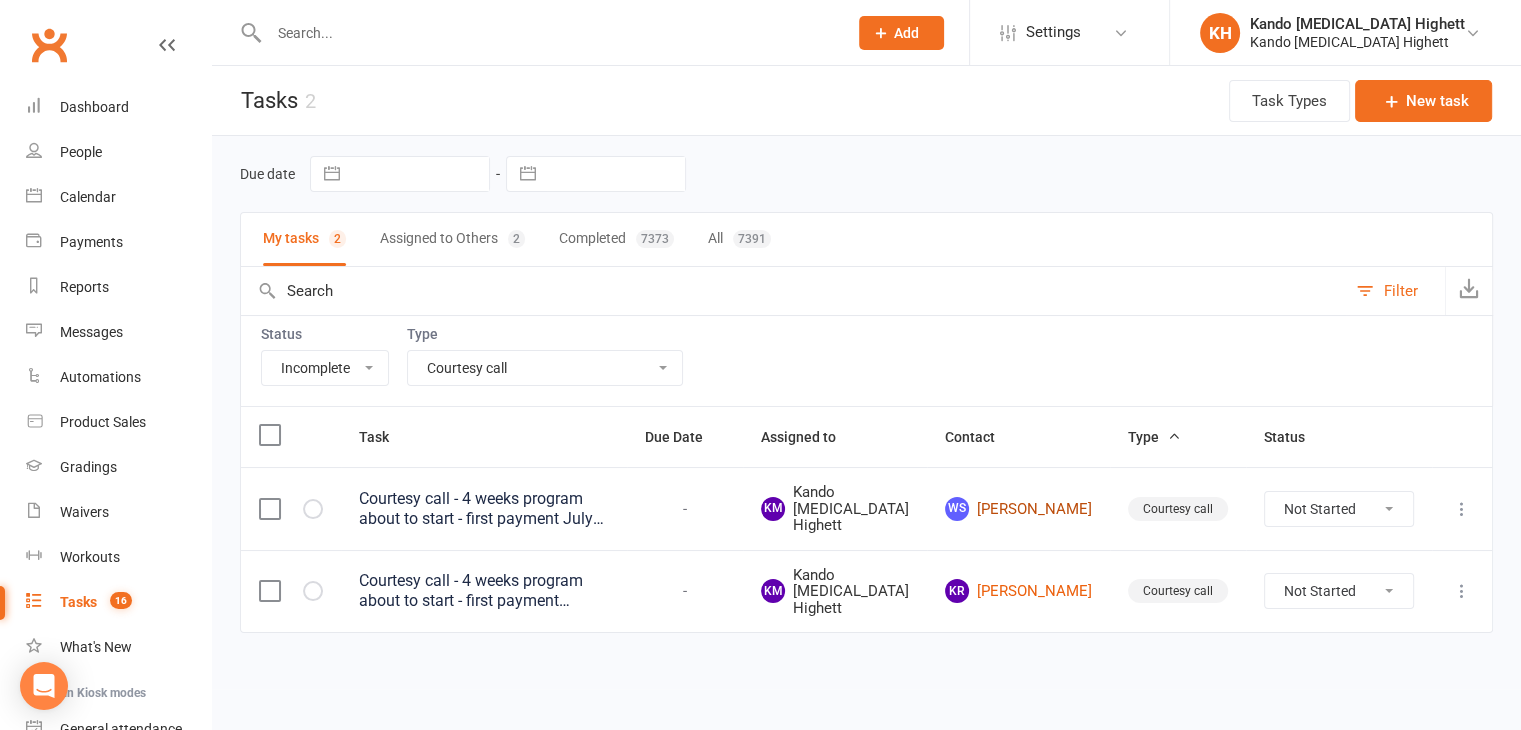 click on "WS William Simmons" at bounding box center [1018, 509] 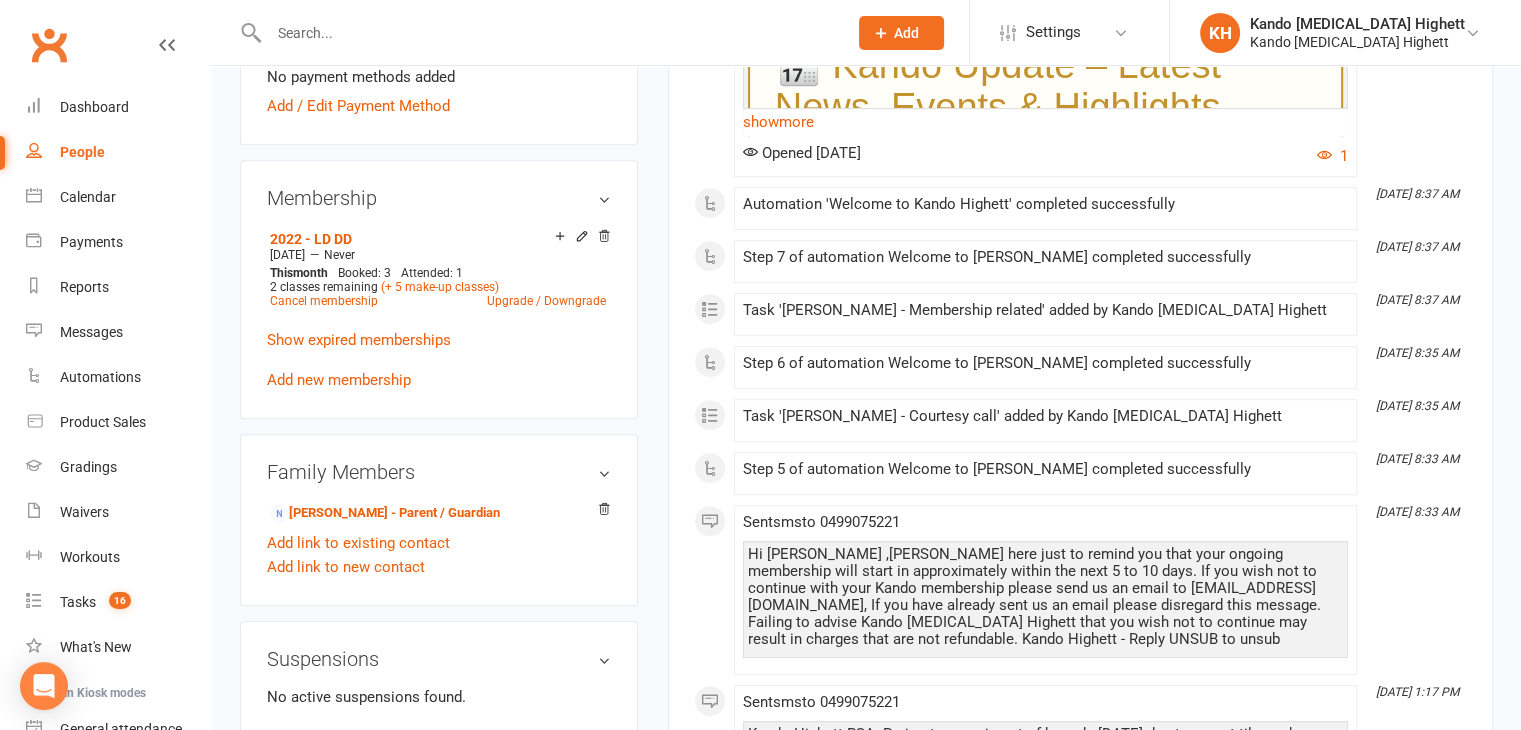 scroll, scrollTop: 1000, scrollLeft: 0, axis: vertical 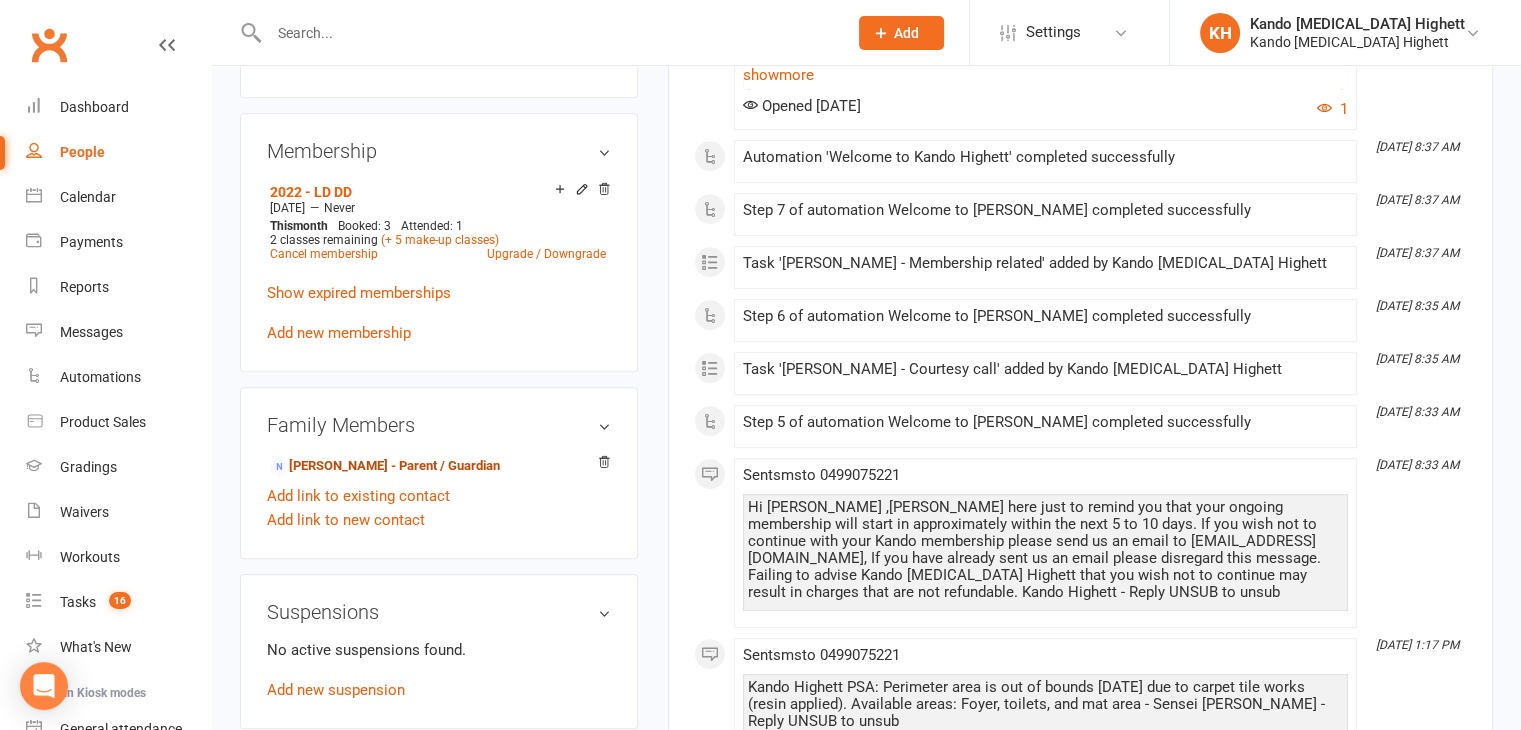 click on "Joanne Boyd - Parent / Guardian" at bounding box center (385, 466) 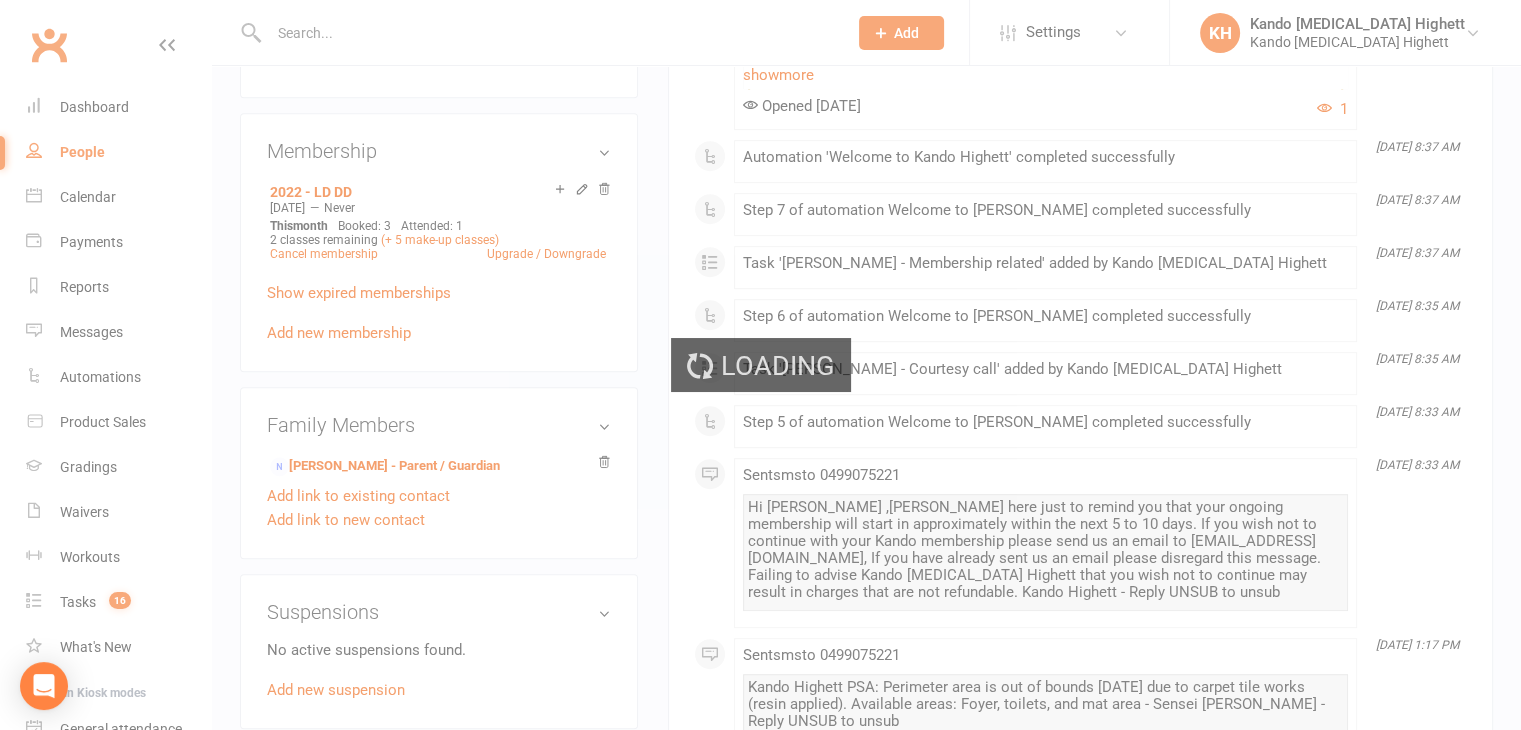 scroll, scrollTop: 0, scrollLeft: 0, axis: both 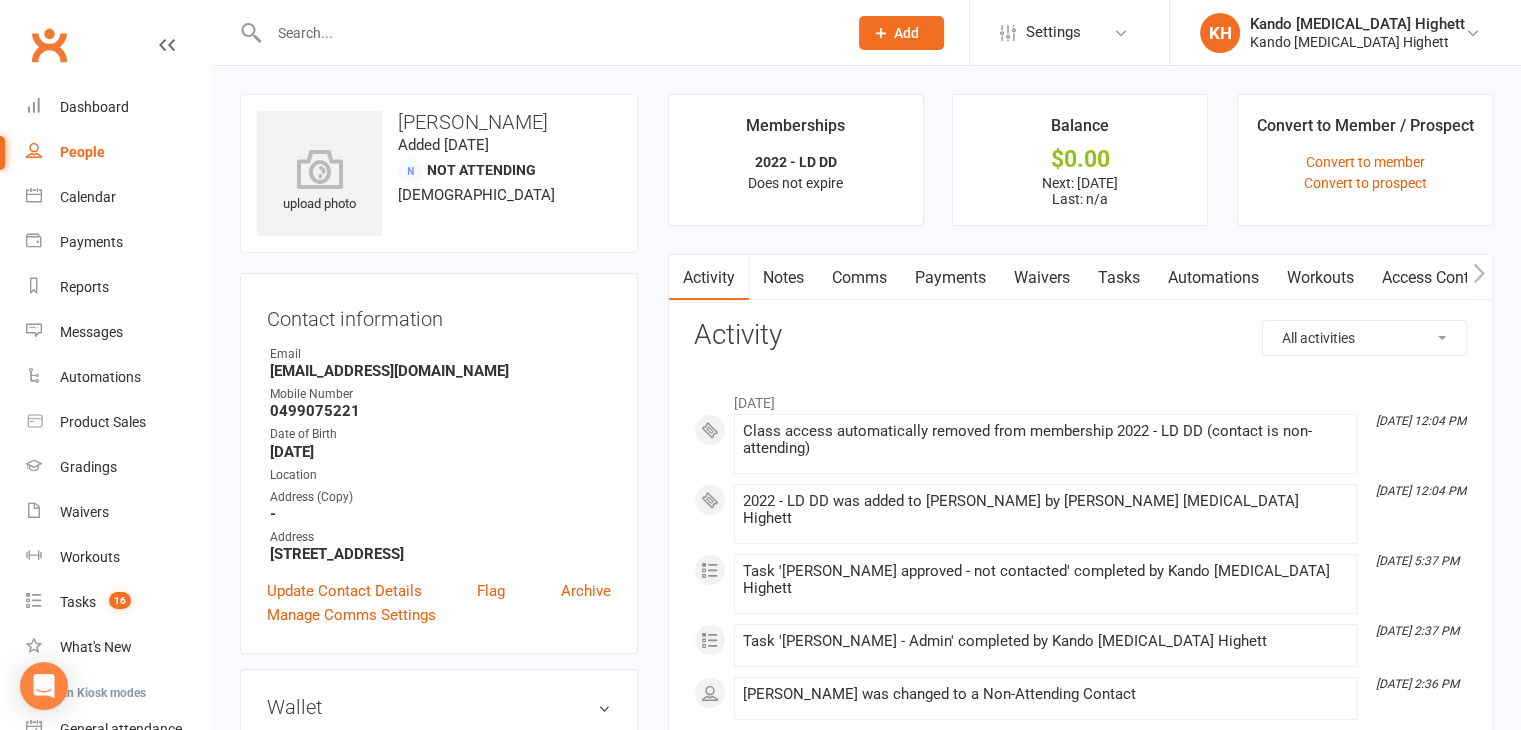 click on "Payments" at bounding box center [950, 278] 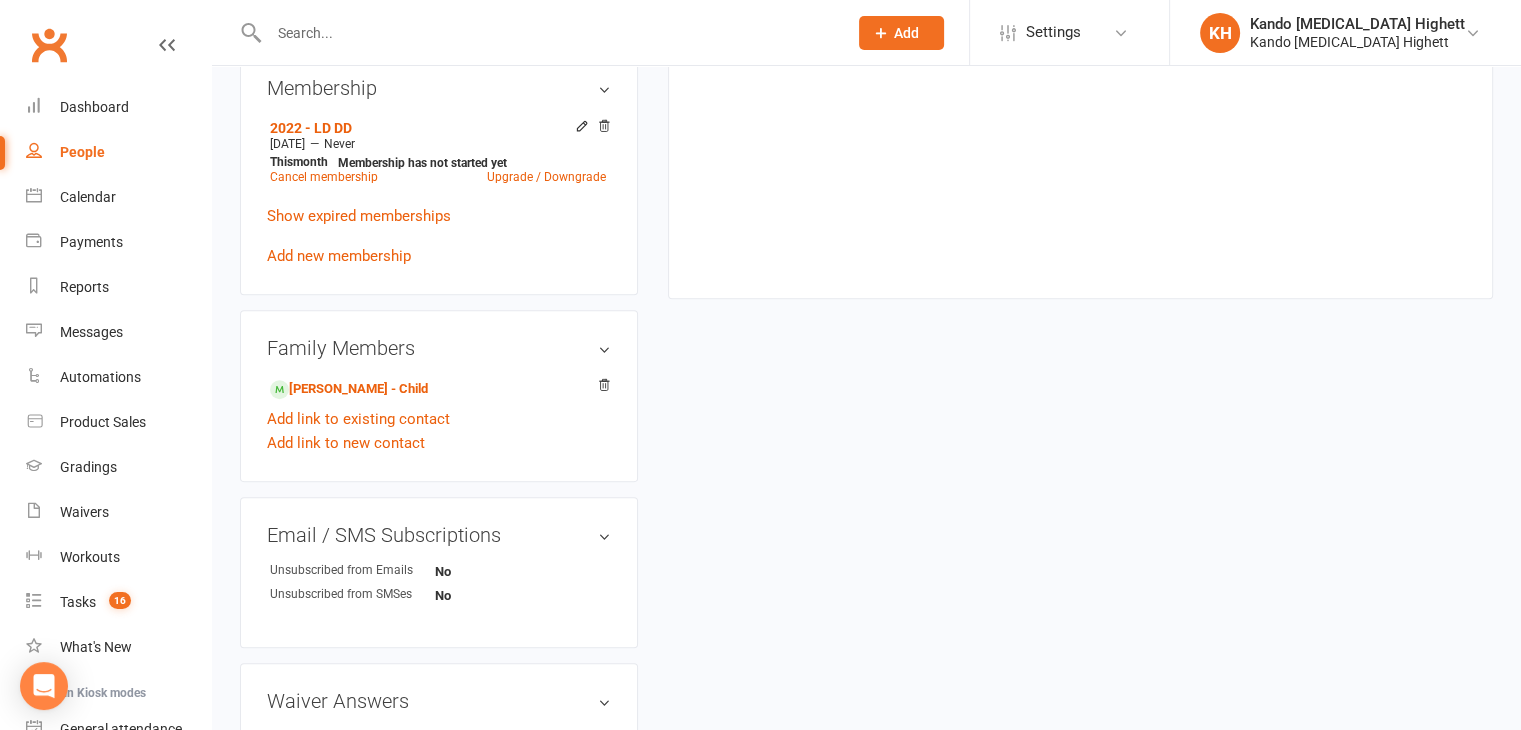 scroll, scrollTop: 800, scrollLeft: 0, axis: vertical 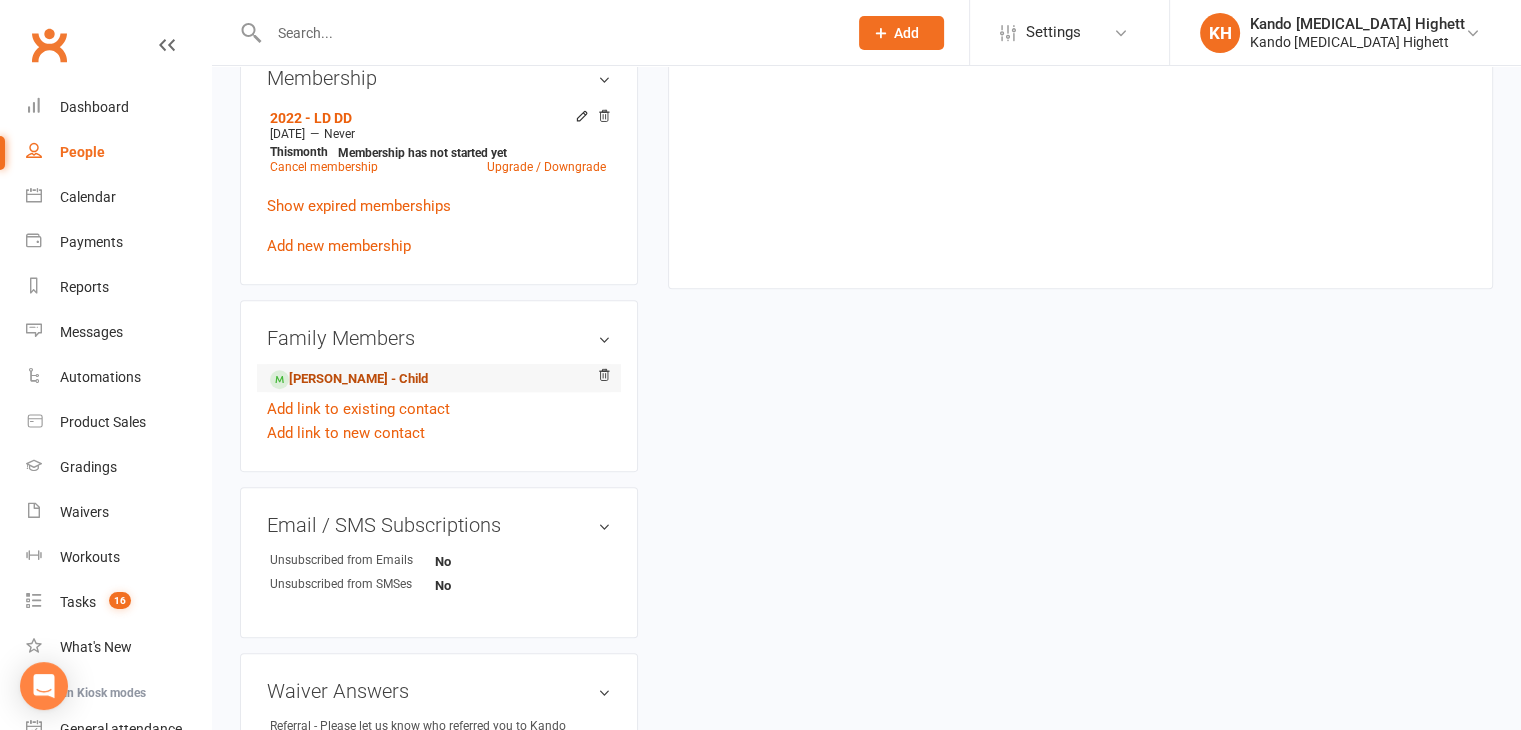 click on "William Simmons - Child" at bounding box center [349, 379] 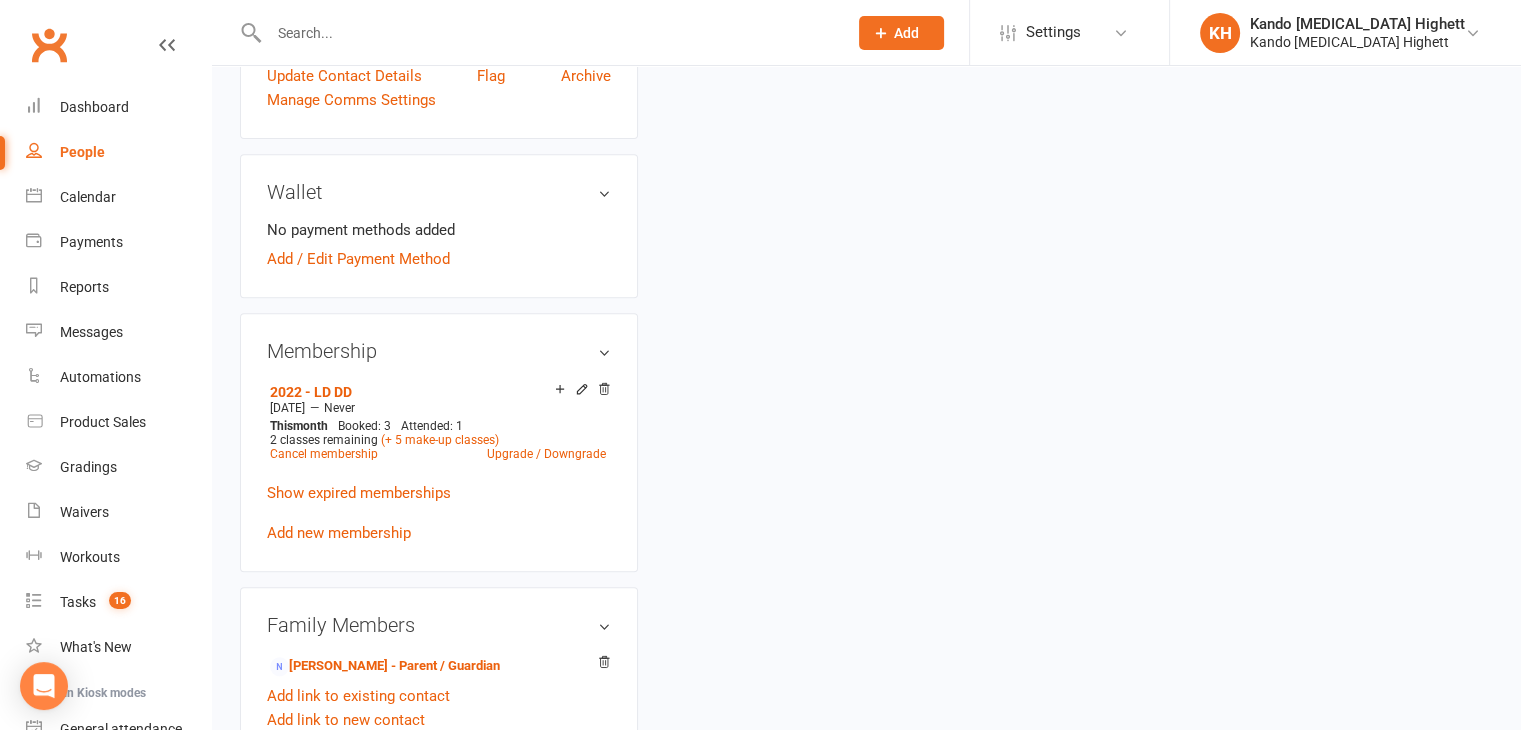scroll, scrollTop: 0, scrollLeft: 0, axis: both 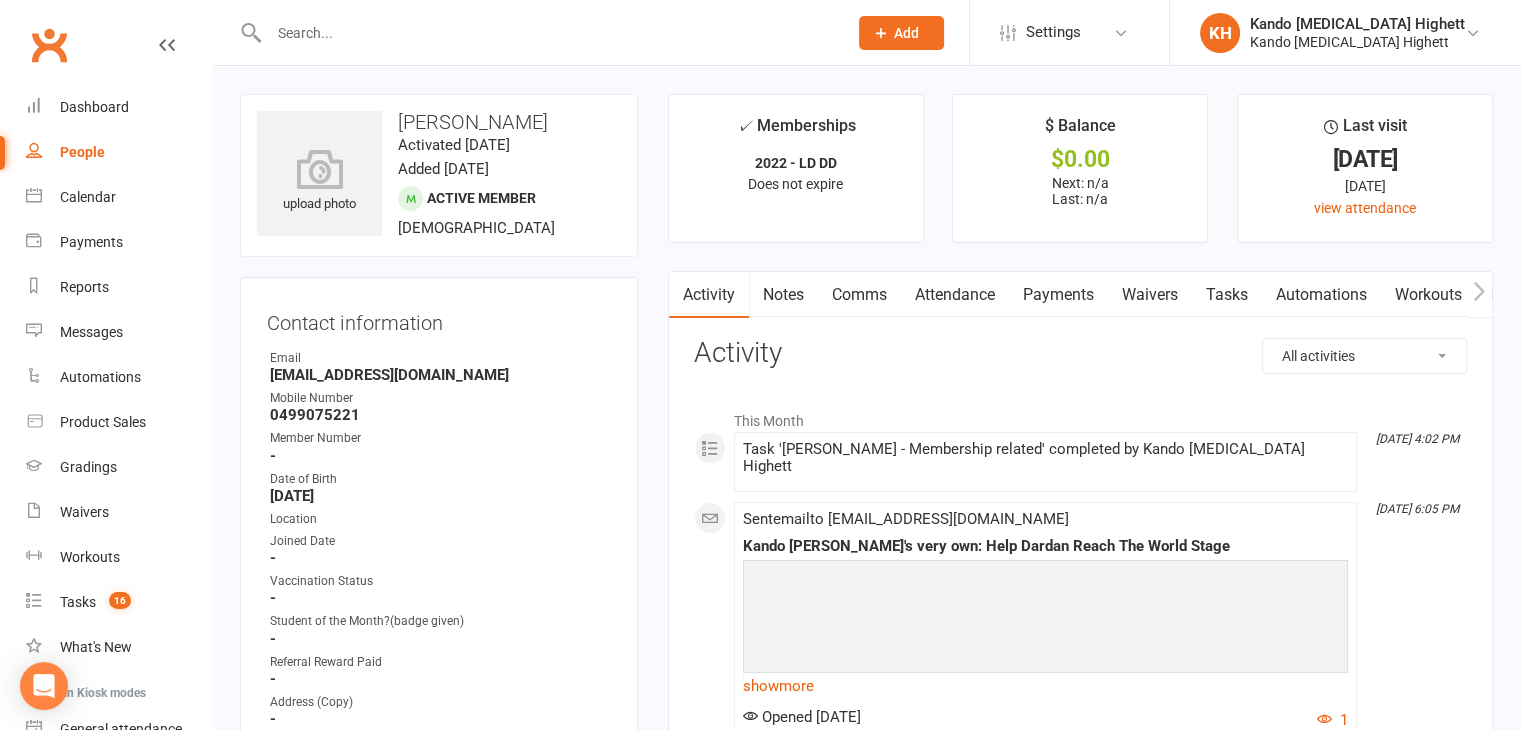click on "Activity" at bounding box center [1080, 353] 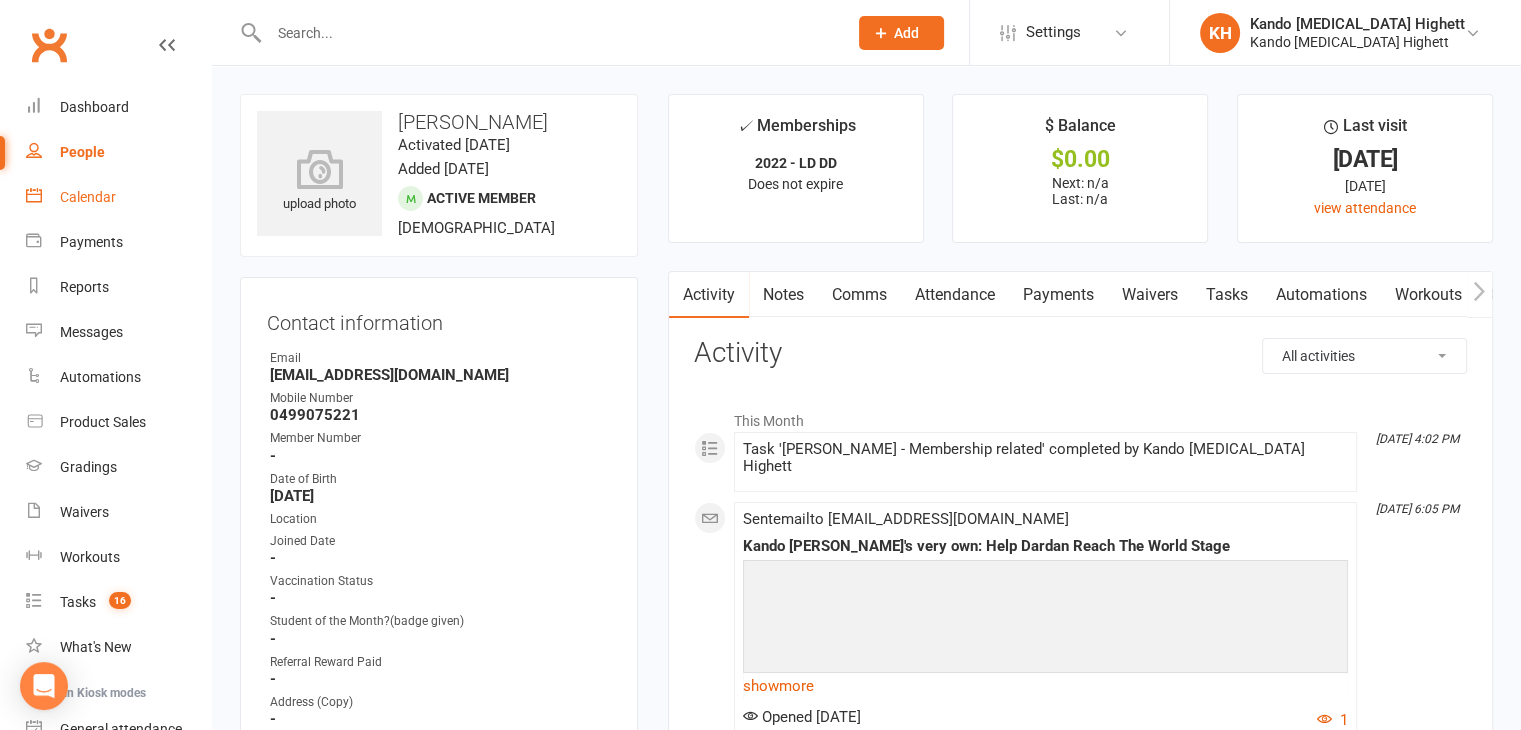 click on "Calendar" at bounding box center [118, 197] 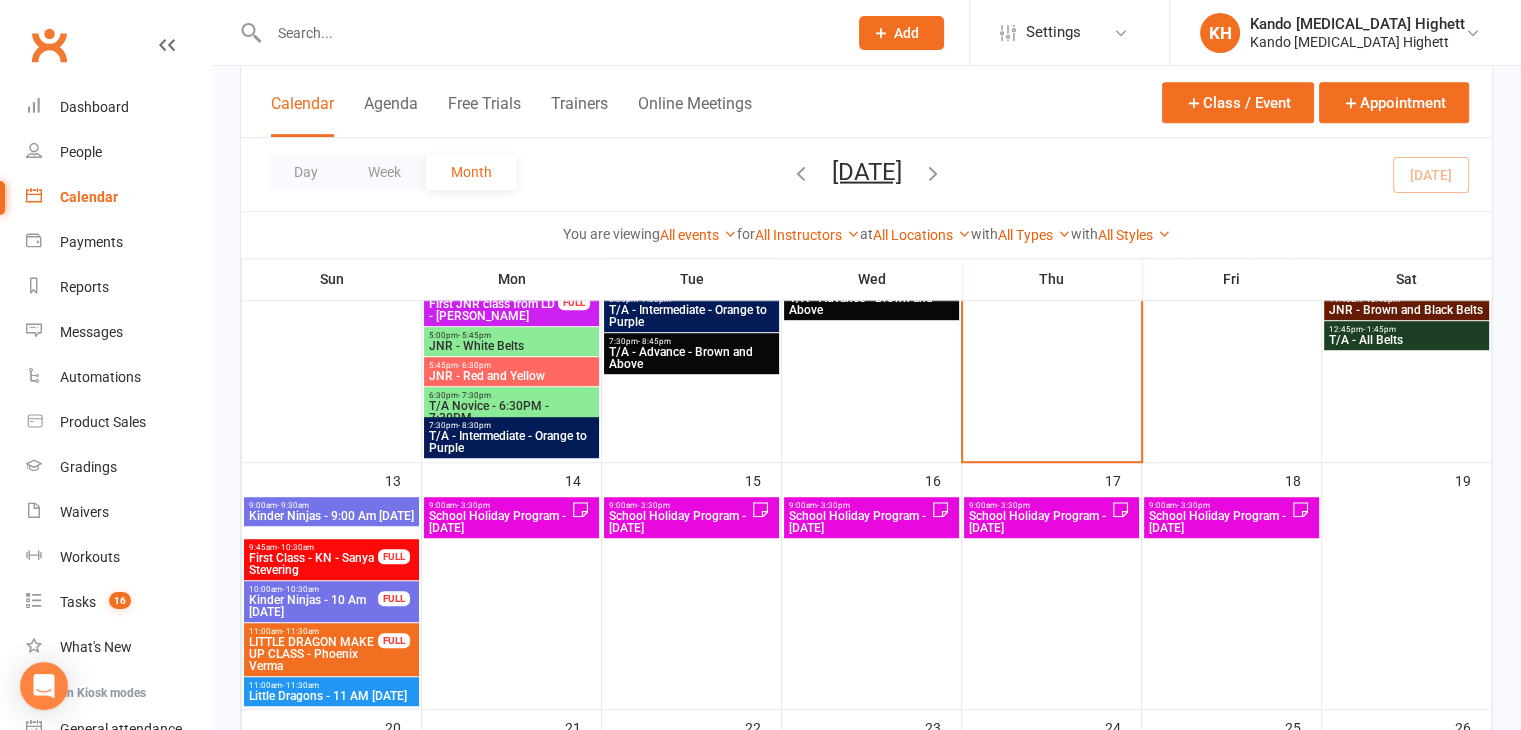 scroll, scrollTop: 1200, scrollLeft: 0, axis: vertical 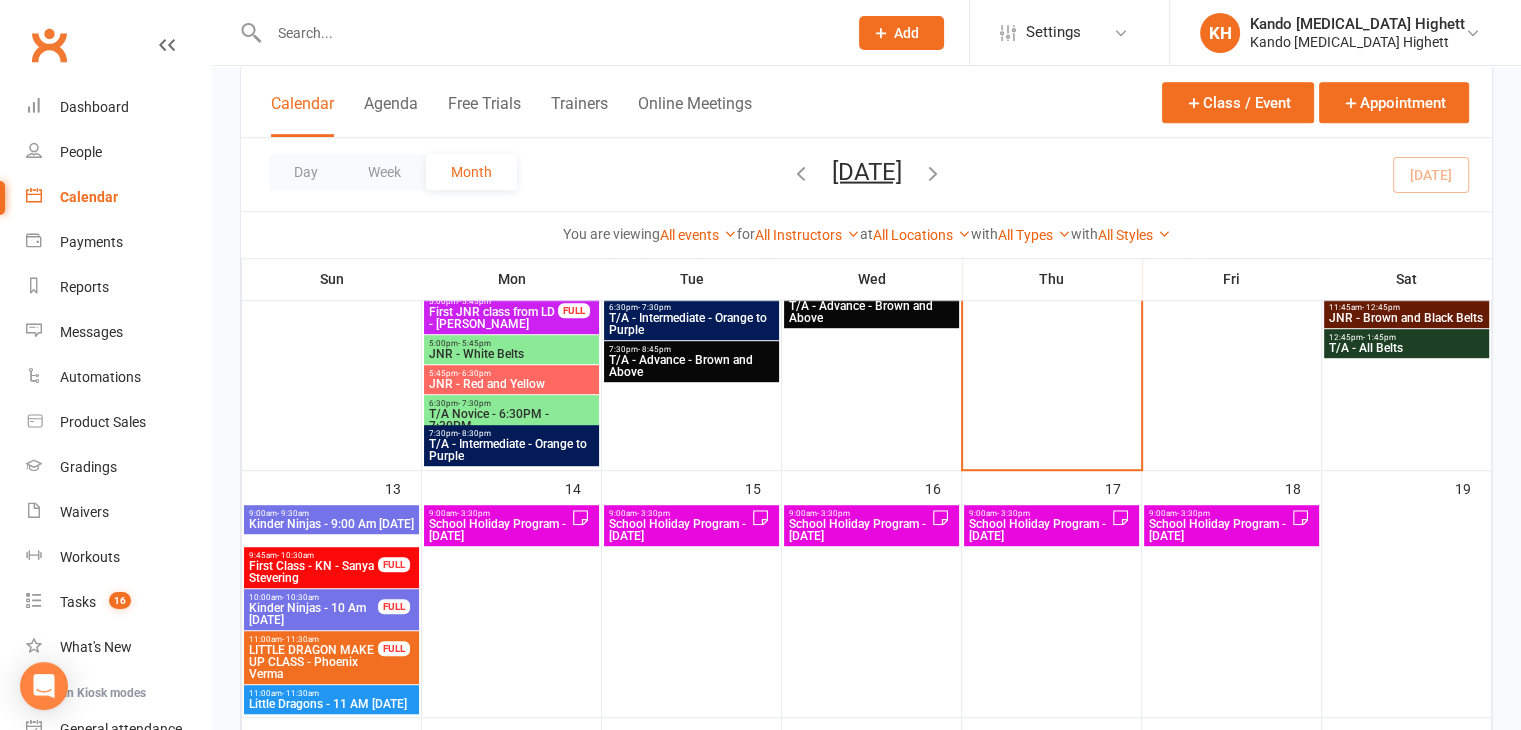 click on "School Holiday Program - Wednesday" at bounding box center (859, 530) 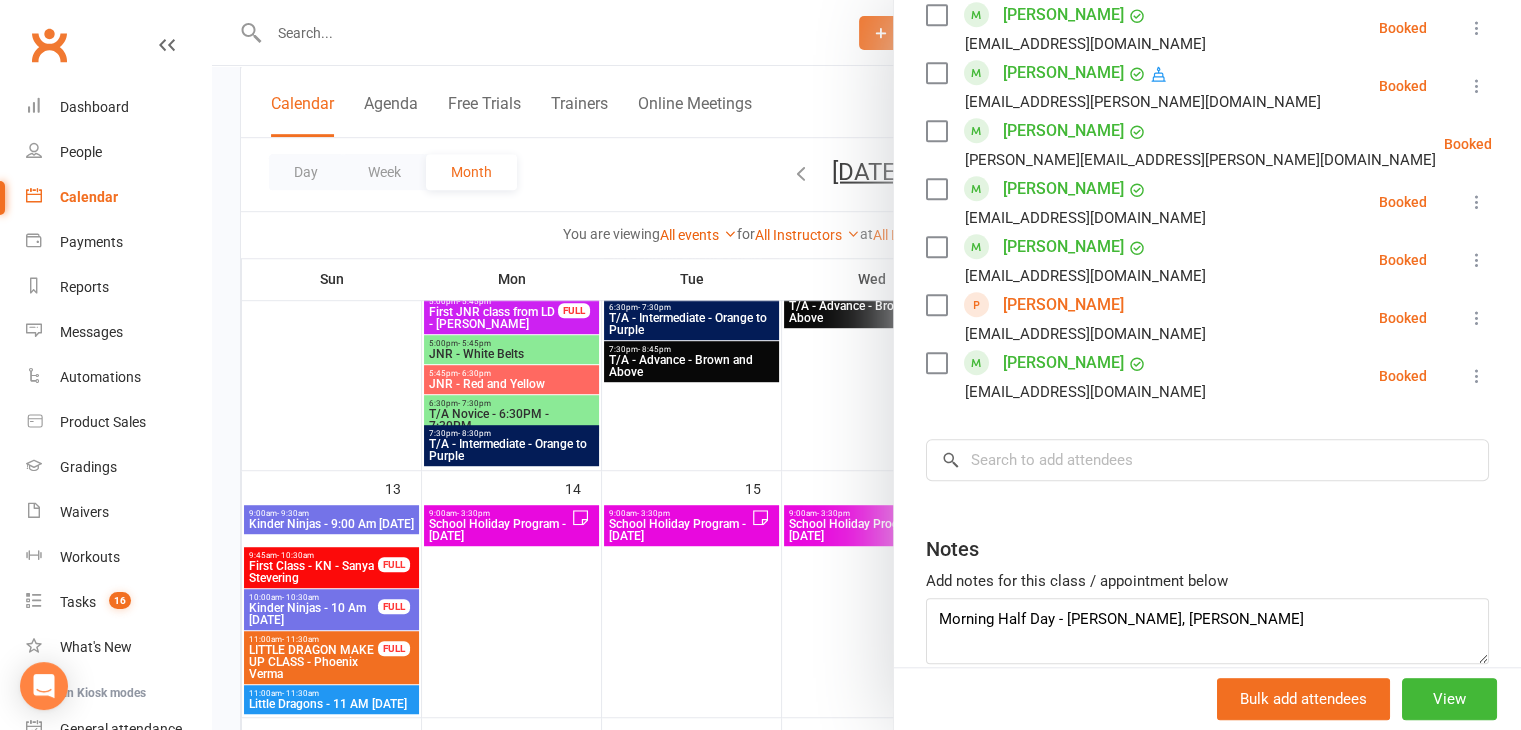 scroll, scrollTop: 1688, scrollLeft: 0, axis: vertical 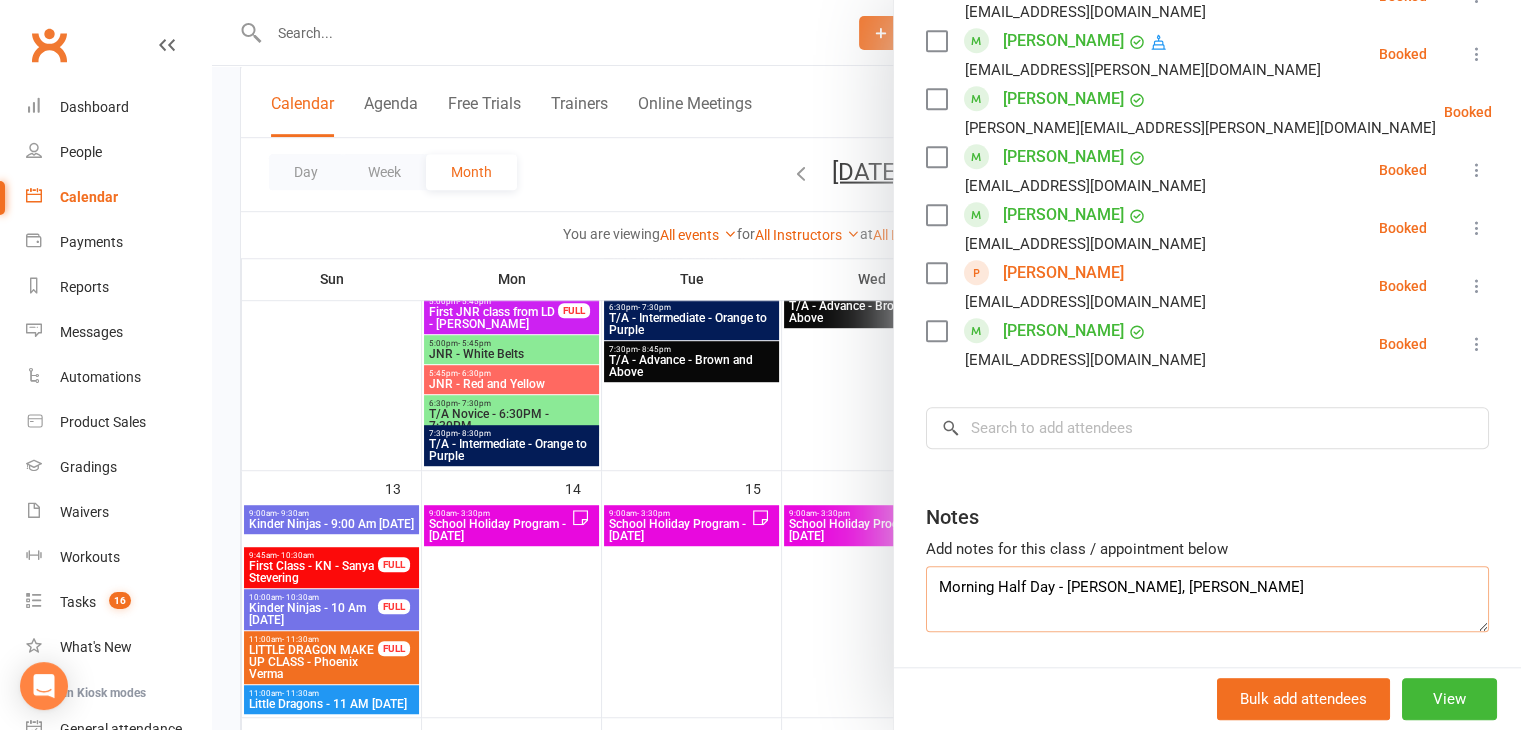 click on "Morning Half Day - Yasmeen Momim, Amari Mommim" at bounding box center (1207, 599) 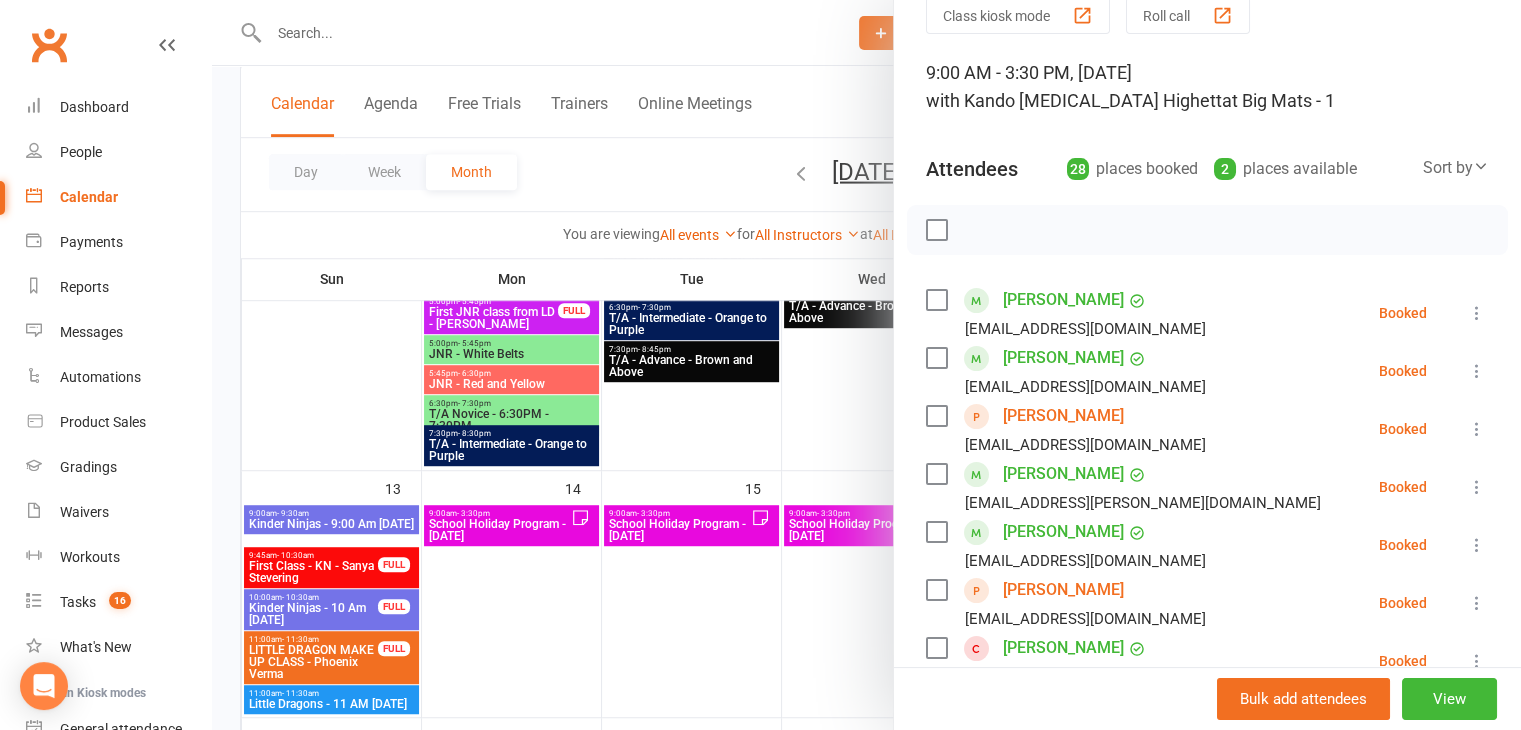 scroll, scrollTop: 0, scrollLeft: 0, axis: both 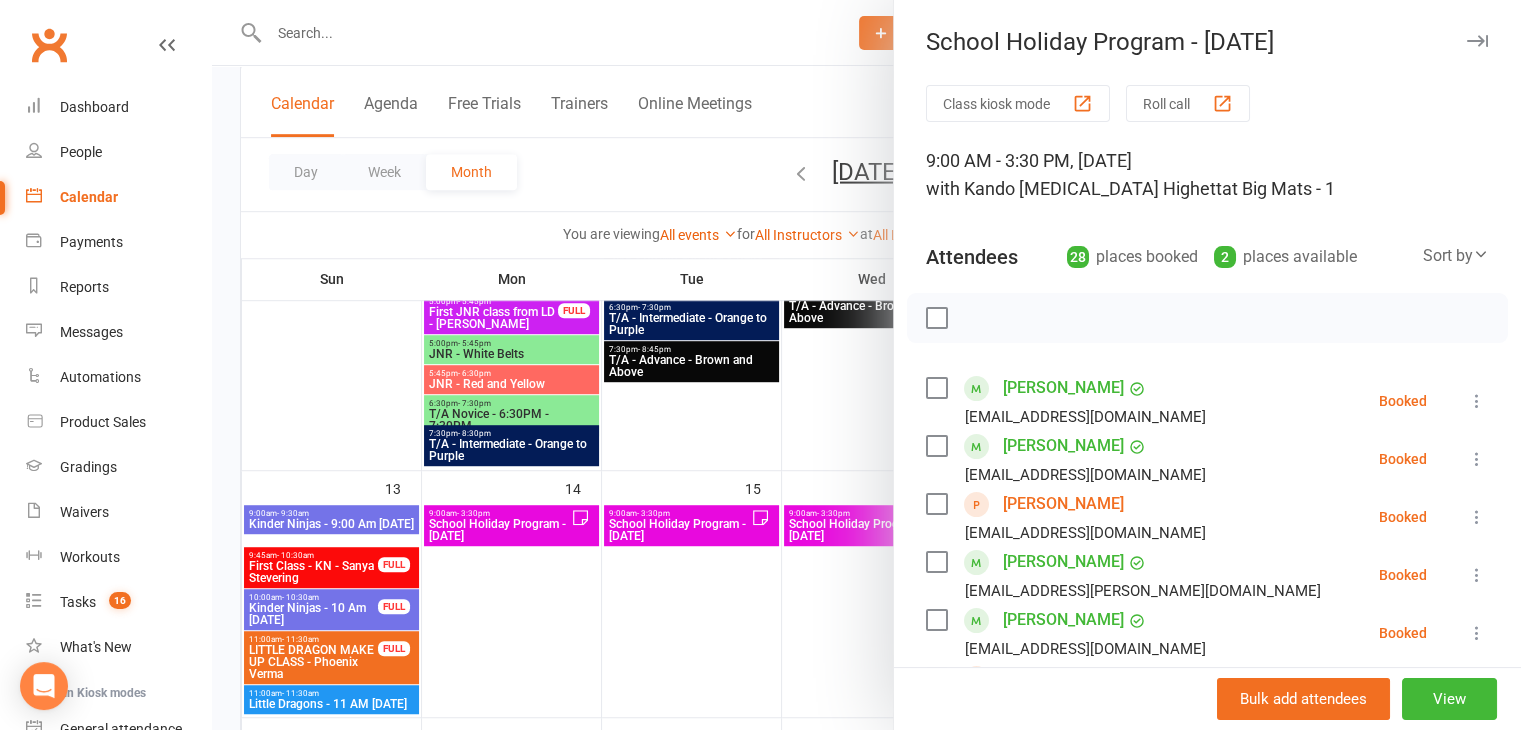 click at bounding box center (866, 365) 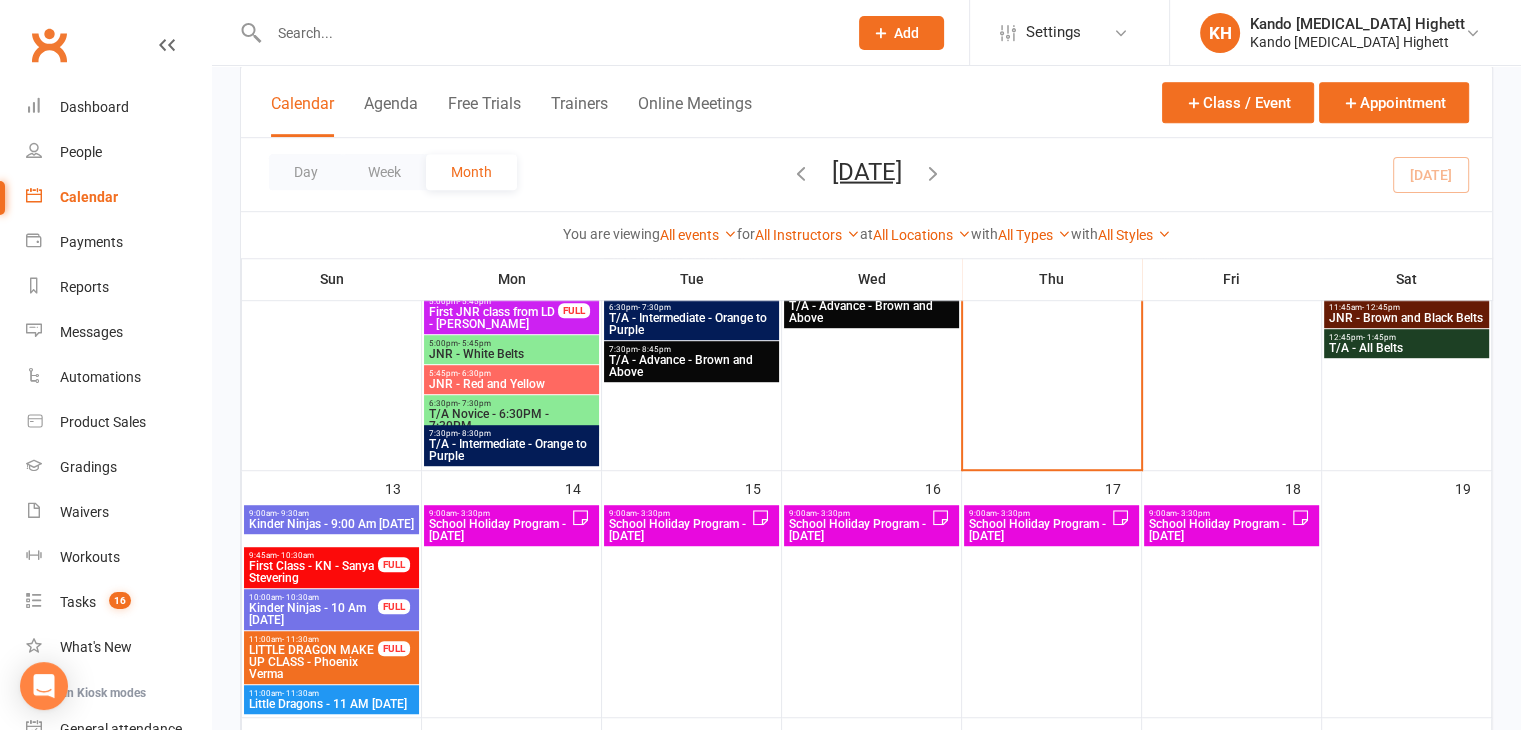 click on "School Holiday Program - Wednesday" at bounding box center (859, 530) 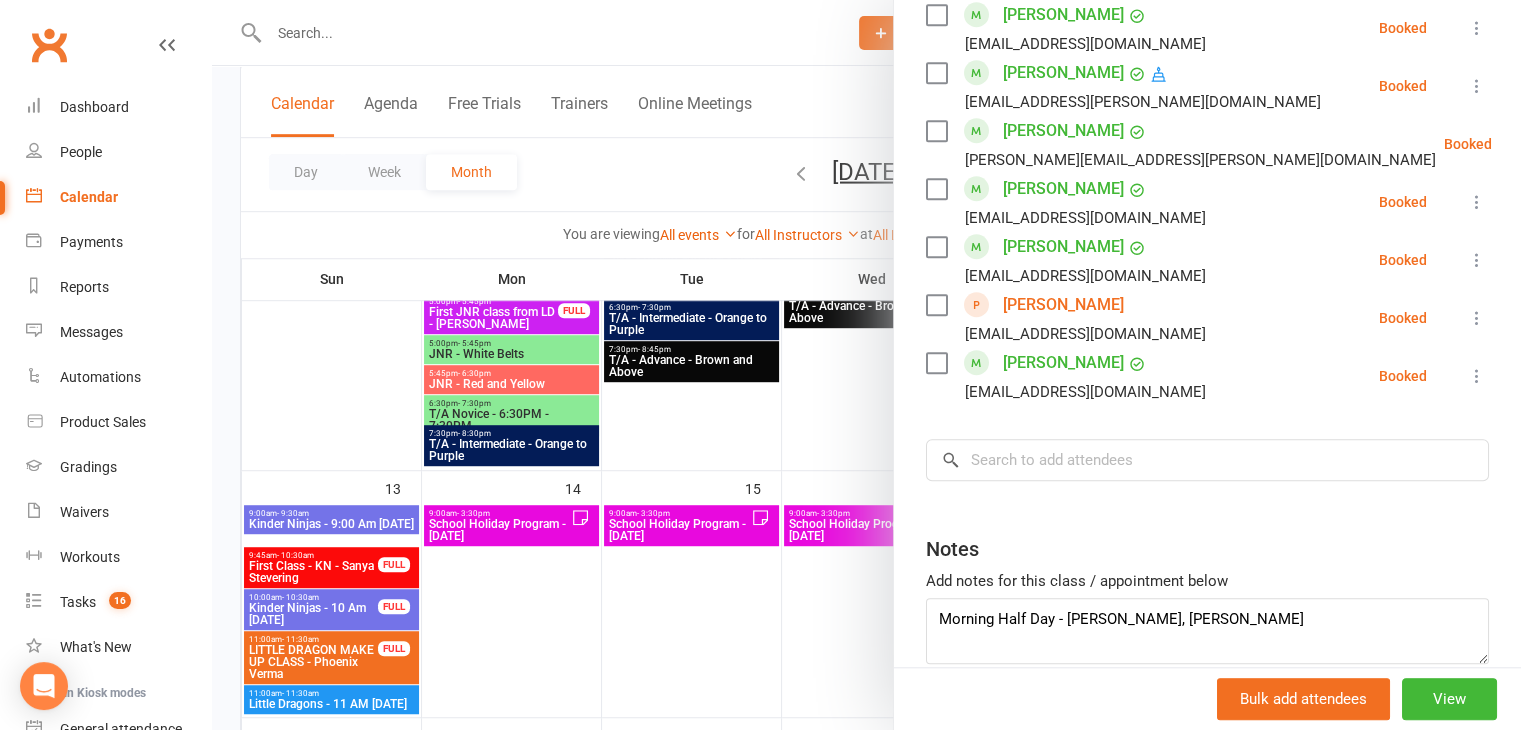 scroll, scrollTop: 1688, scrollLeft: 0, axis: vertical 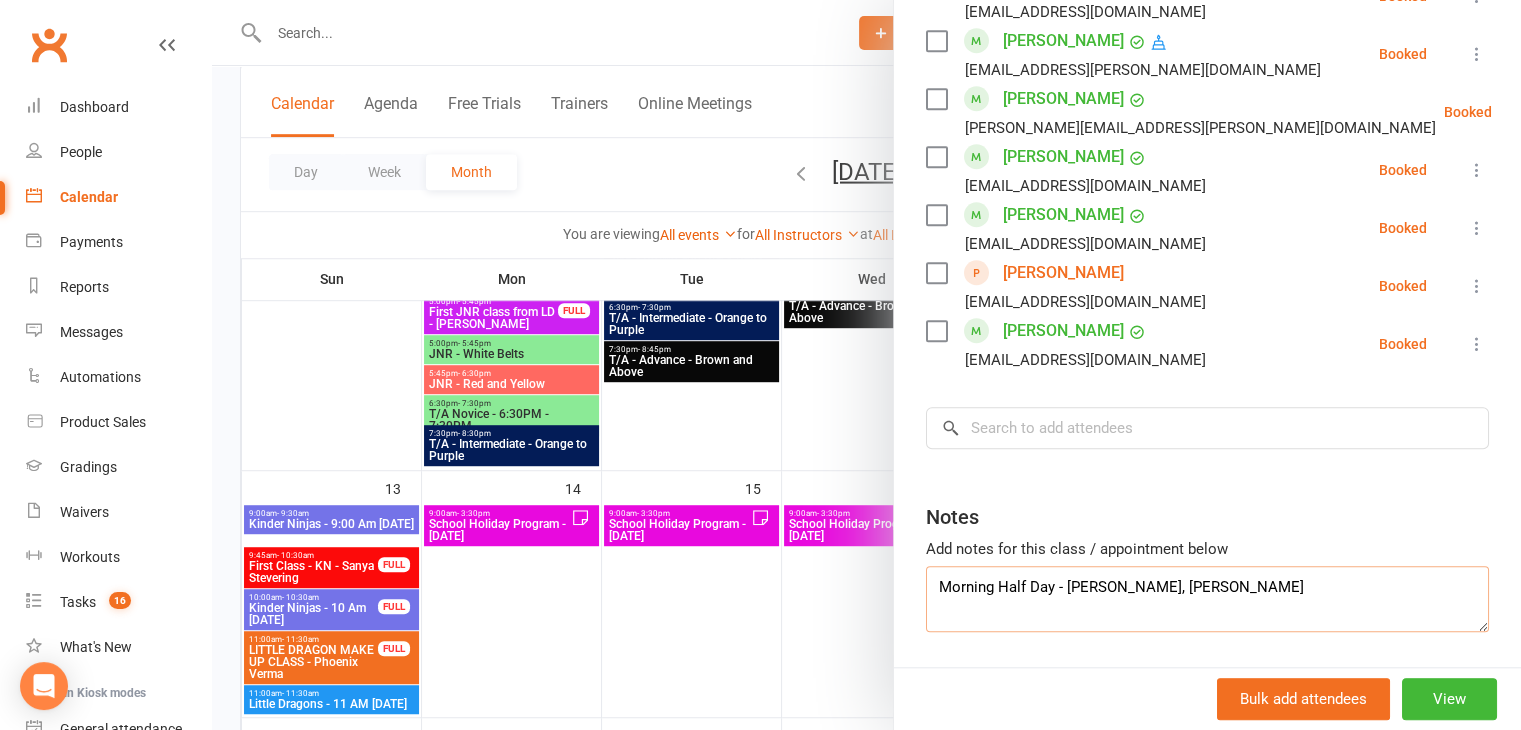 click on "Morning Half Day - Yasmeen Momim, Amari Mommim" at bounding box center [1207, 599] 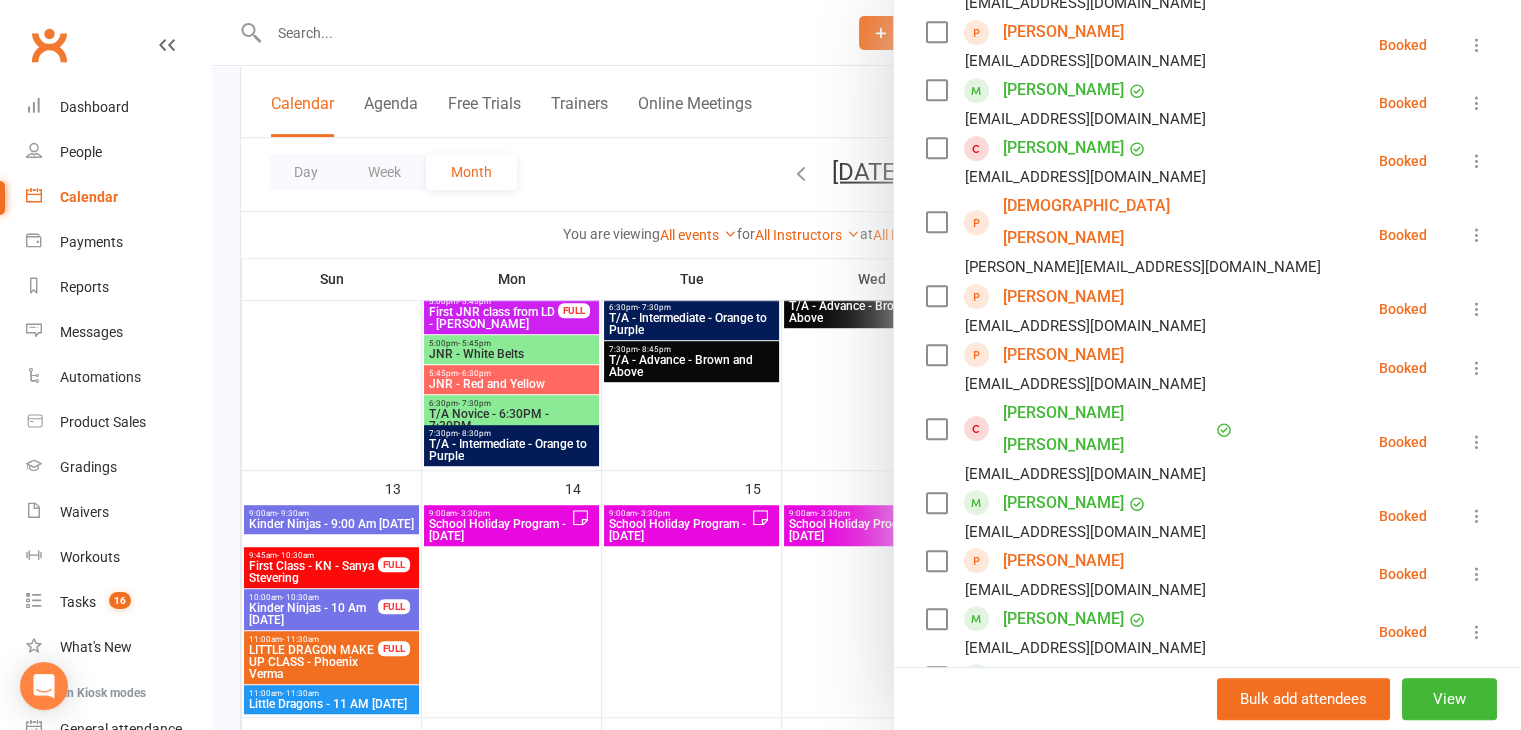 scroll, scrollTop: 988, scrollLeft: 0, axis: vertical 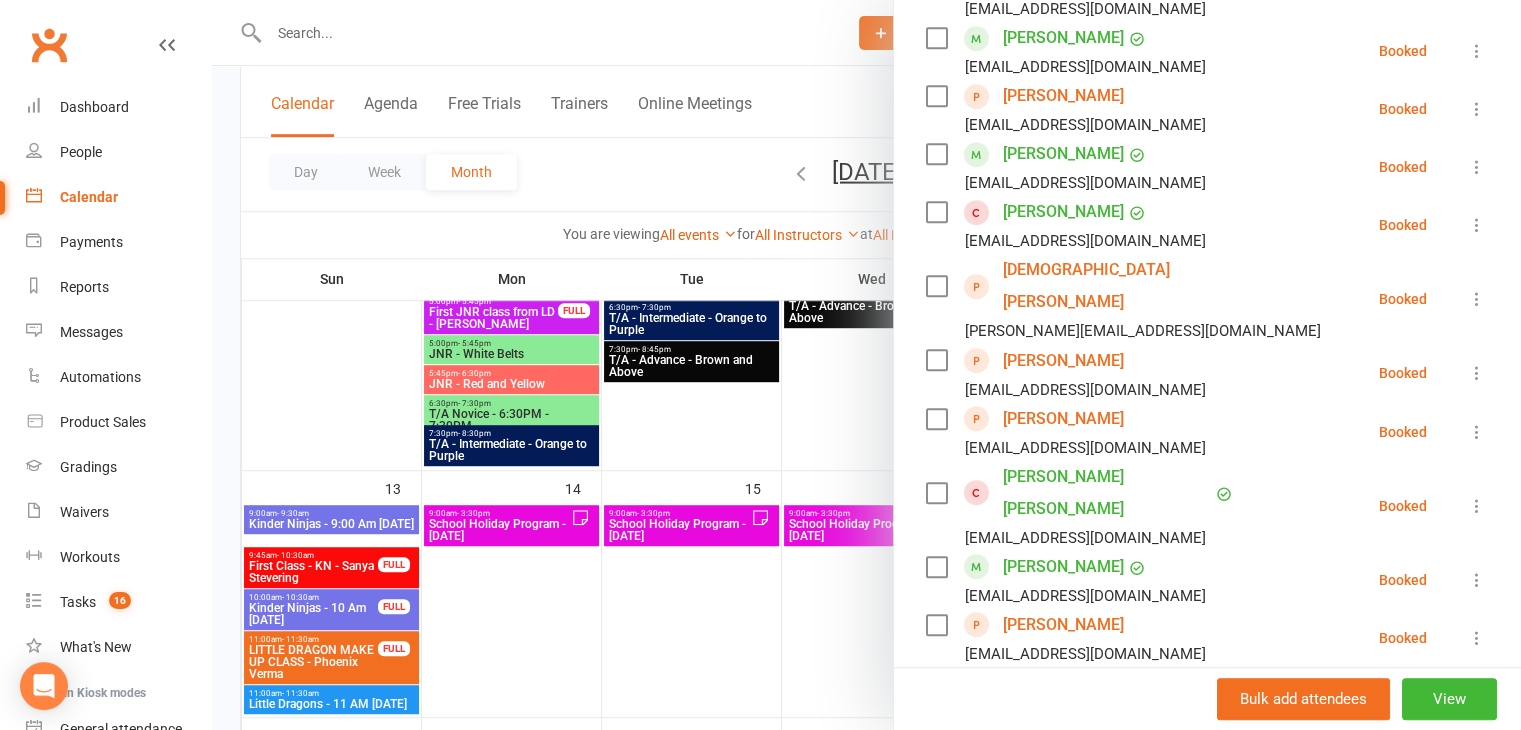 click at bounding box center [866, 365] 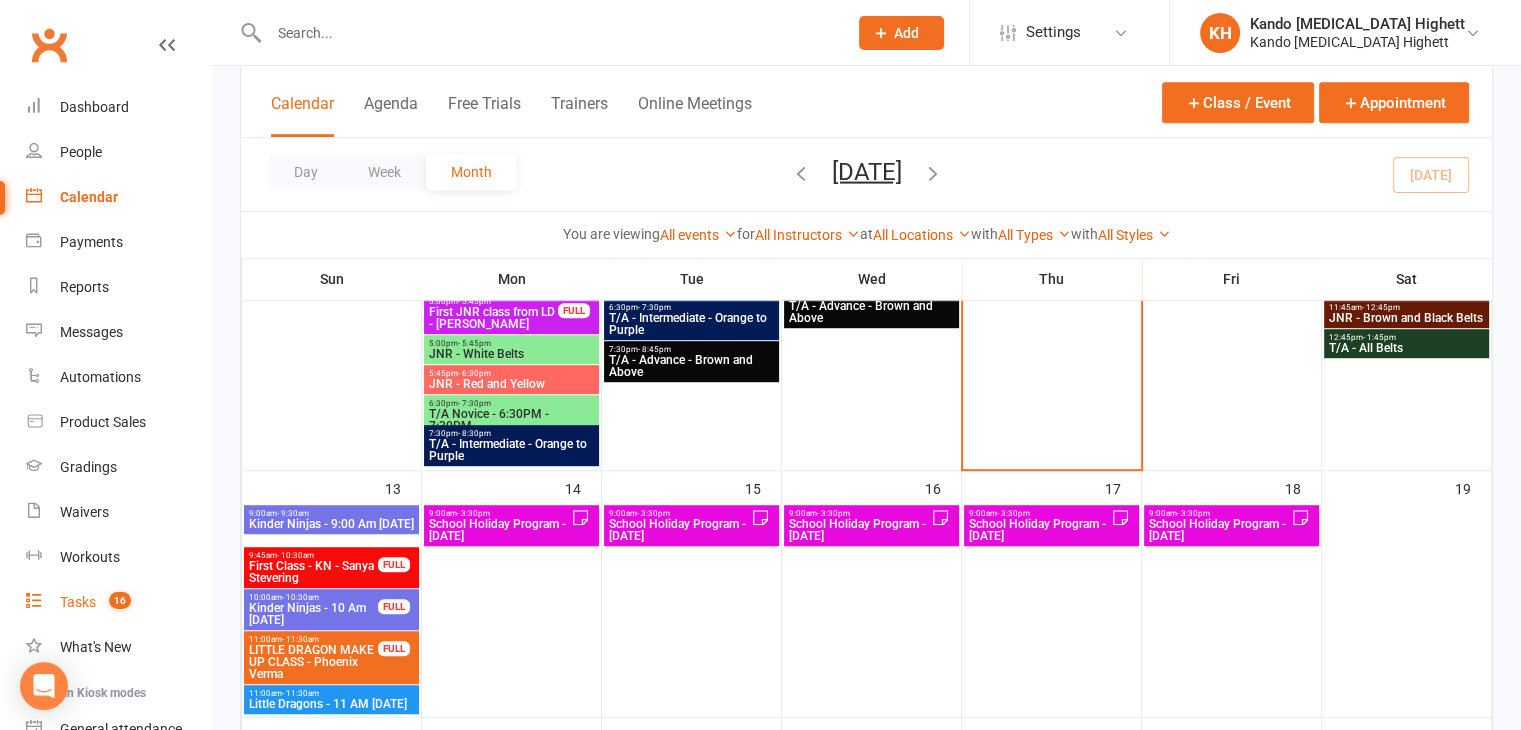 click on "Tasks   16" at bounding box center [118, 602] 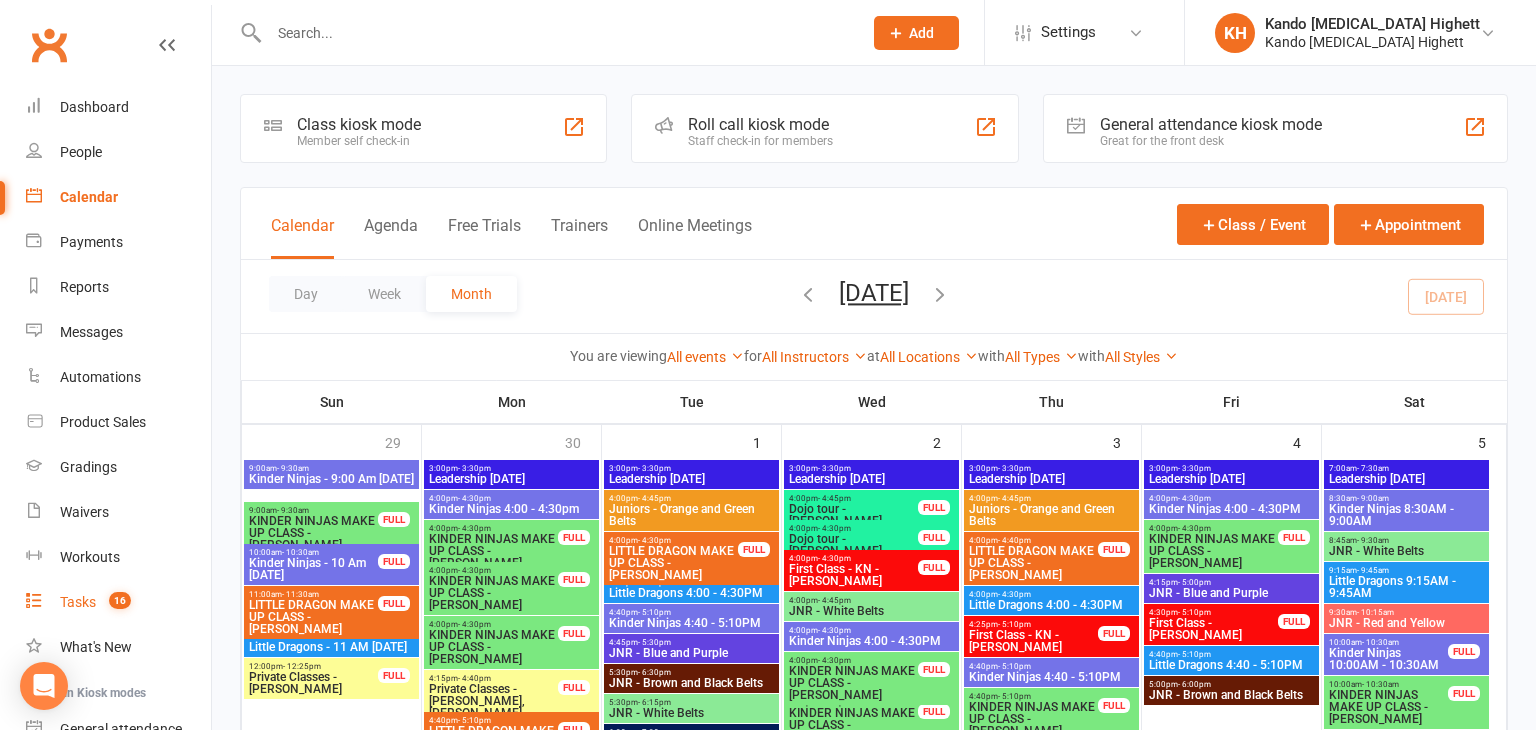 select on "incomplete" 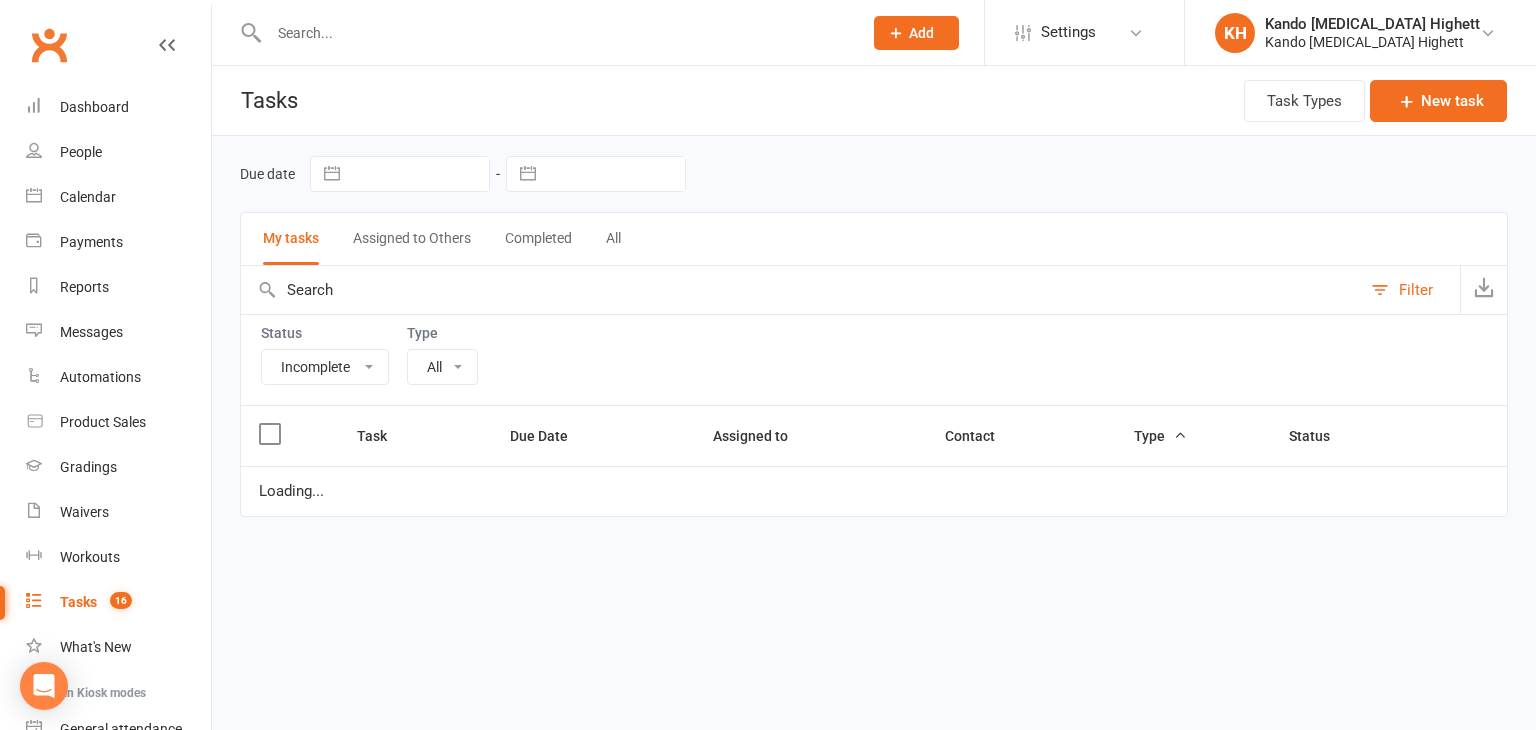 select on "23096" 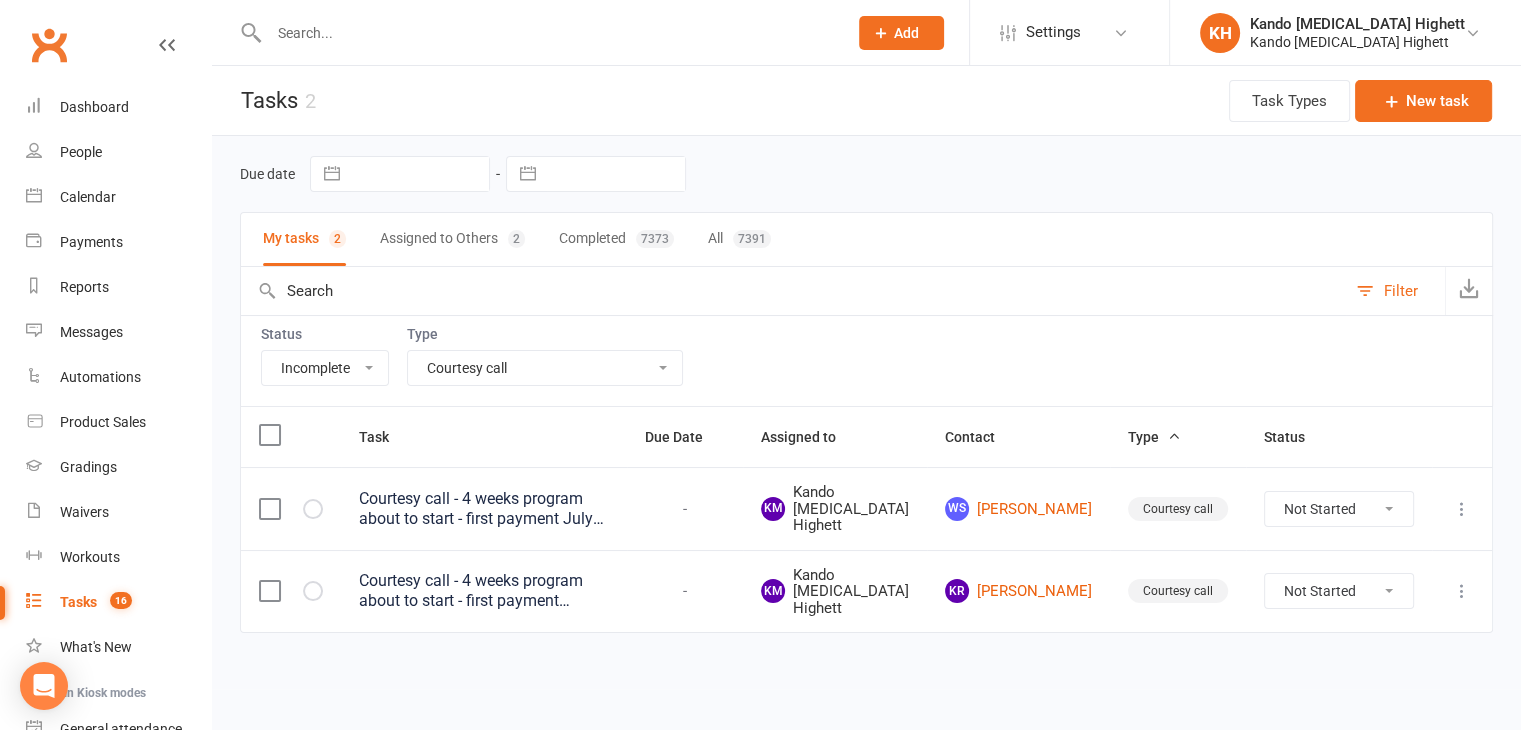 click on "Tasks 2 Task Types New task" at bounding box center [866, 101] 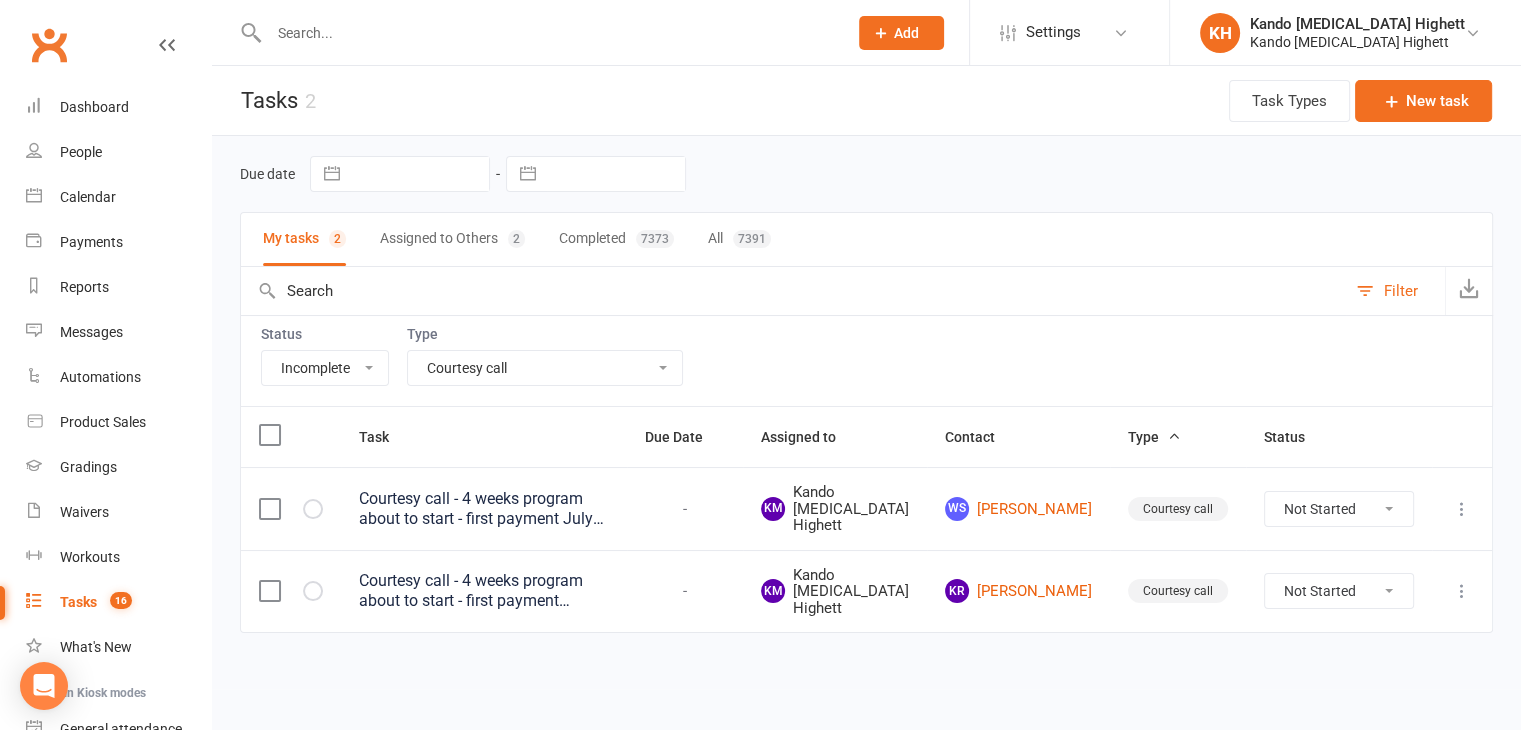 click at bounding box center [548, 33] 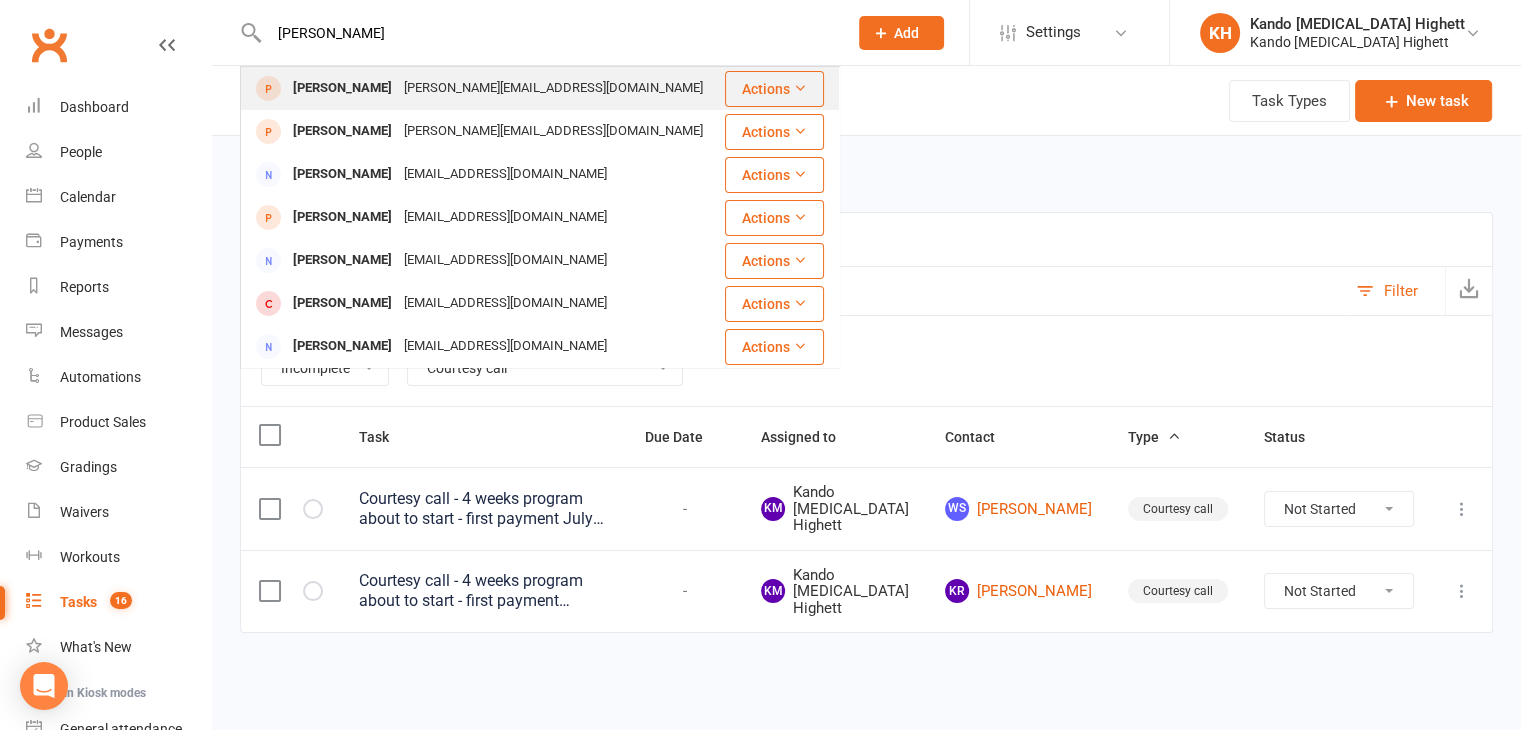 type on "andrea agrico" 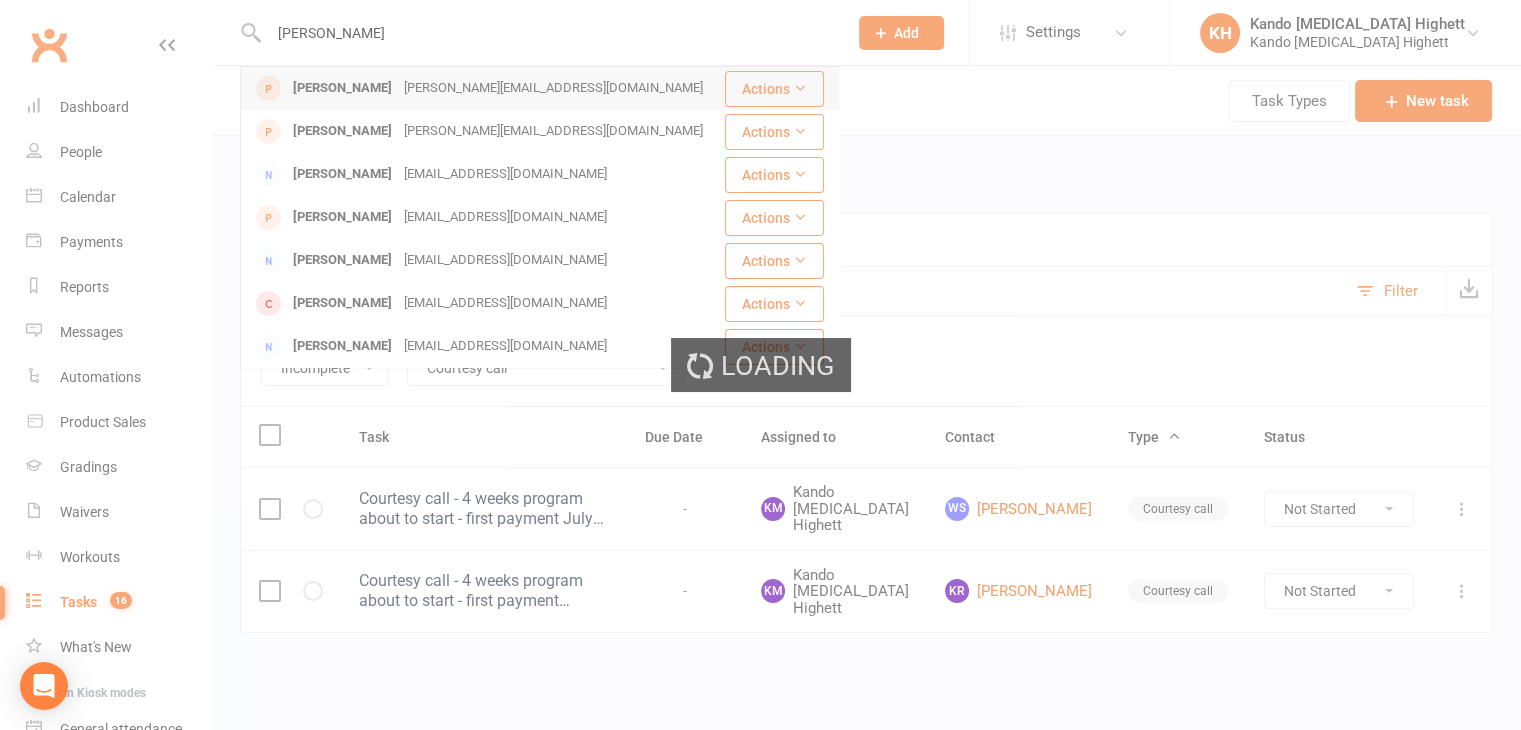 type 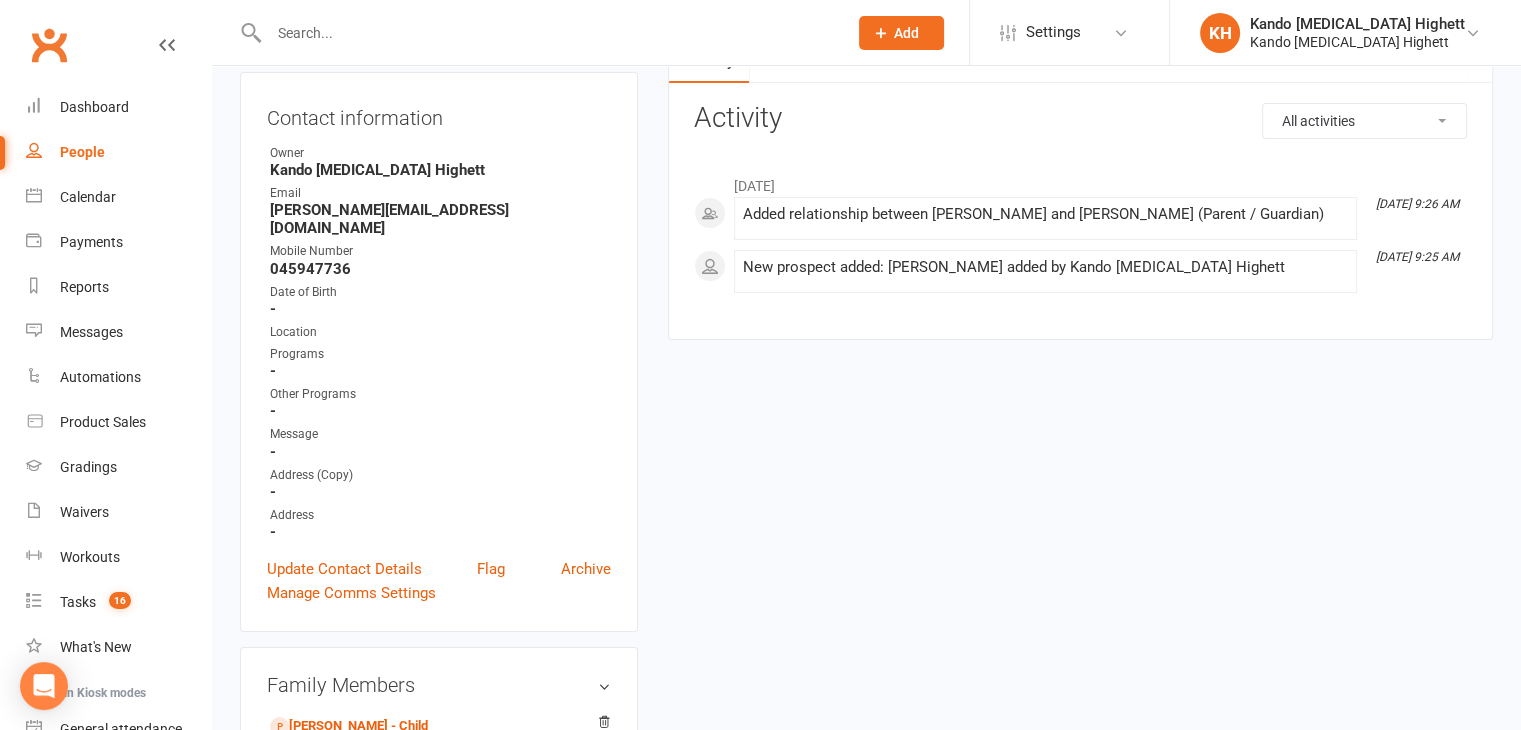 scroll, scrollTop: 0, scrollLeft: 0, axis: both 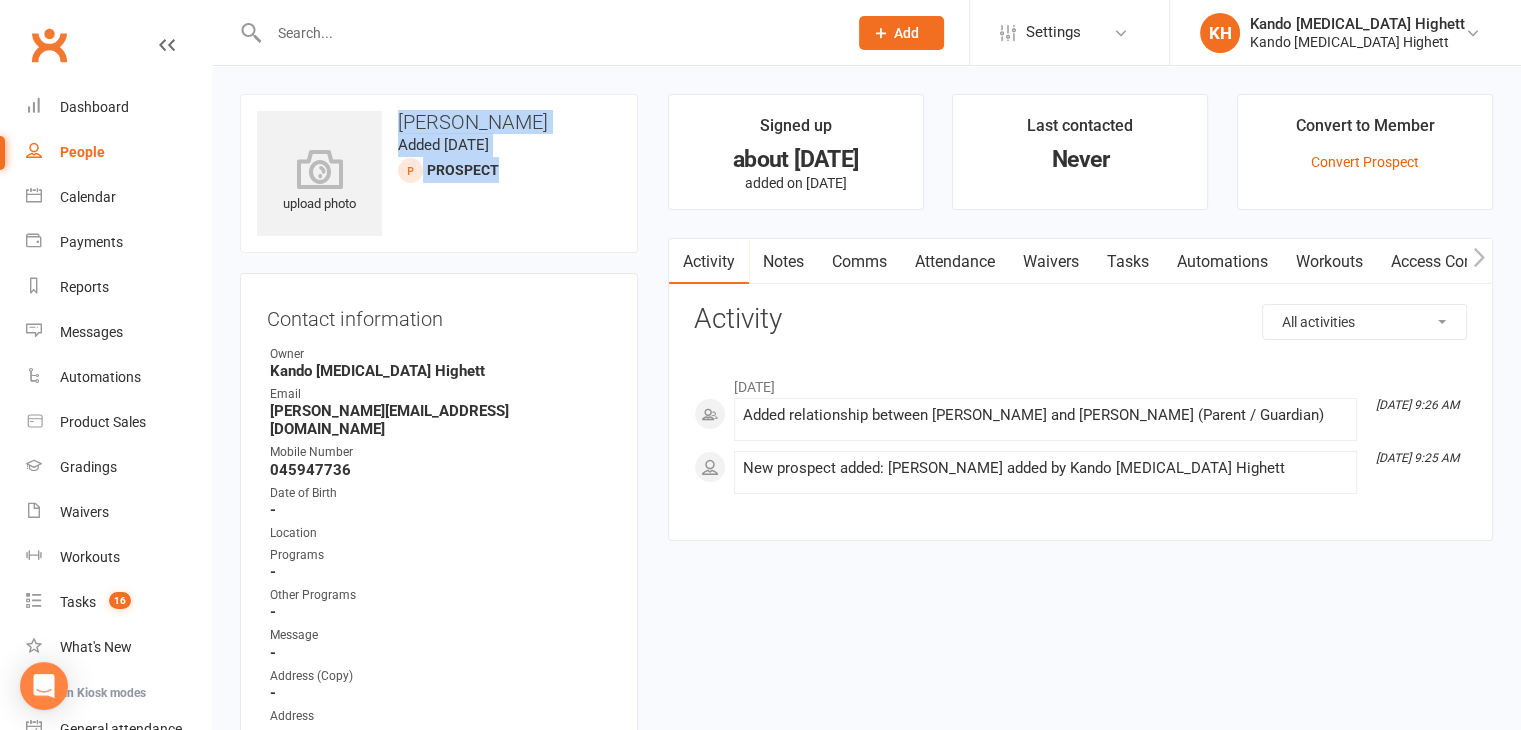 drag, startPoint x: 400, startPoint y: 123, endPoint x: 506, endPoint y: 169, distance: 115.55086 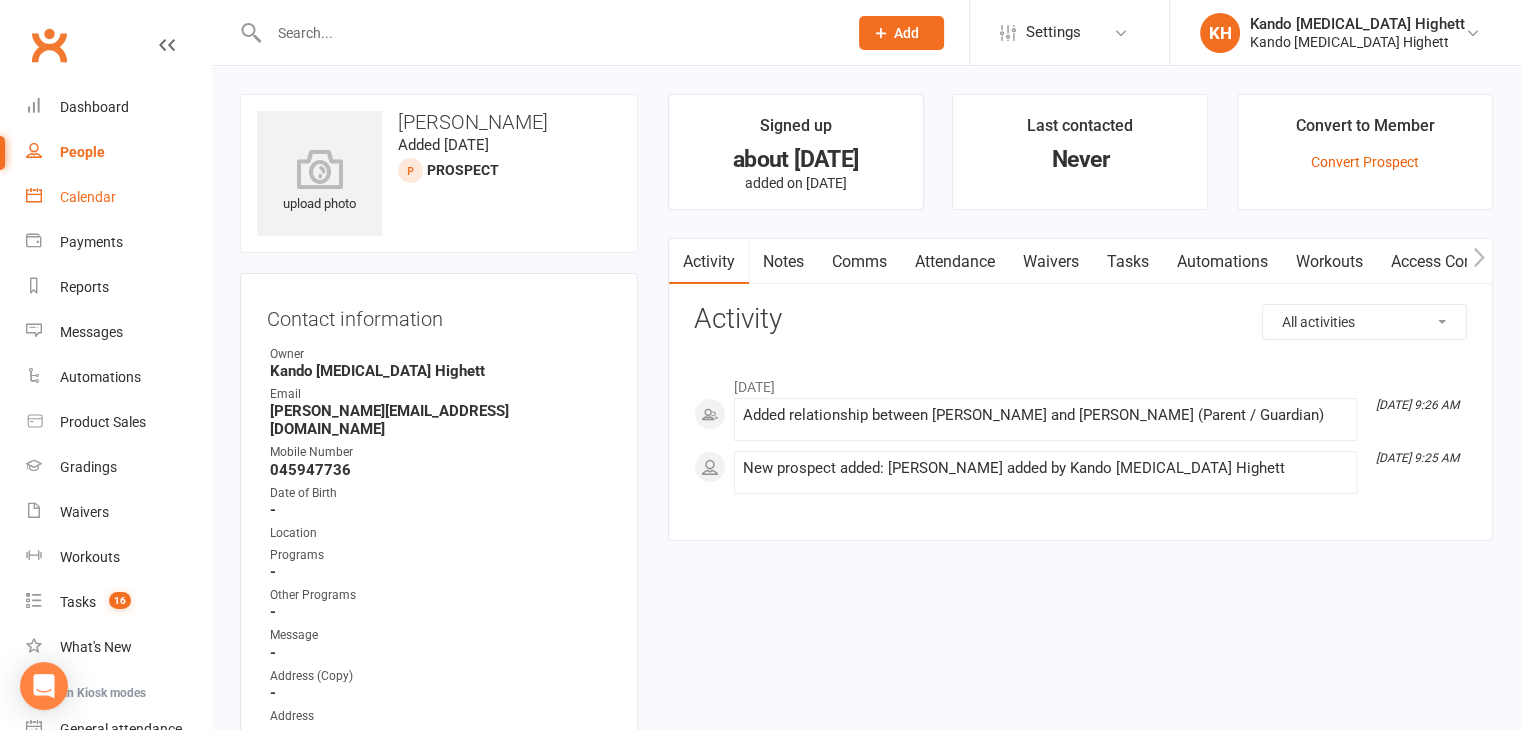 click on "Calendar" at bounding box center [118, 197] 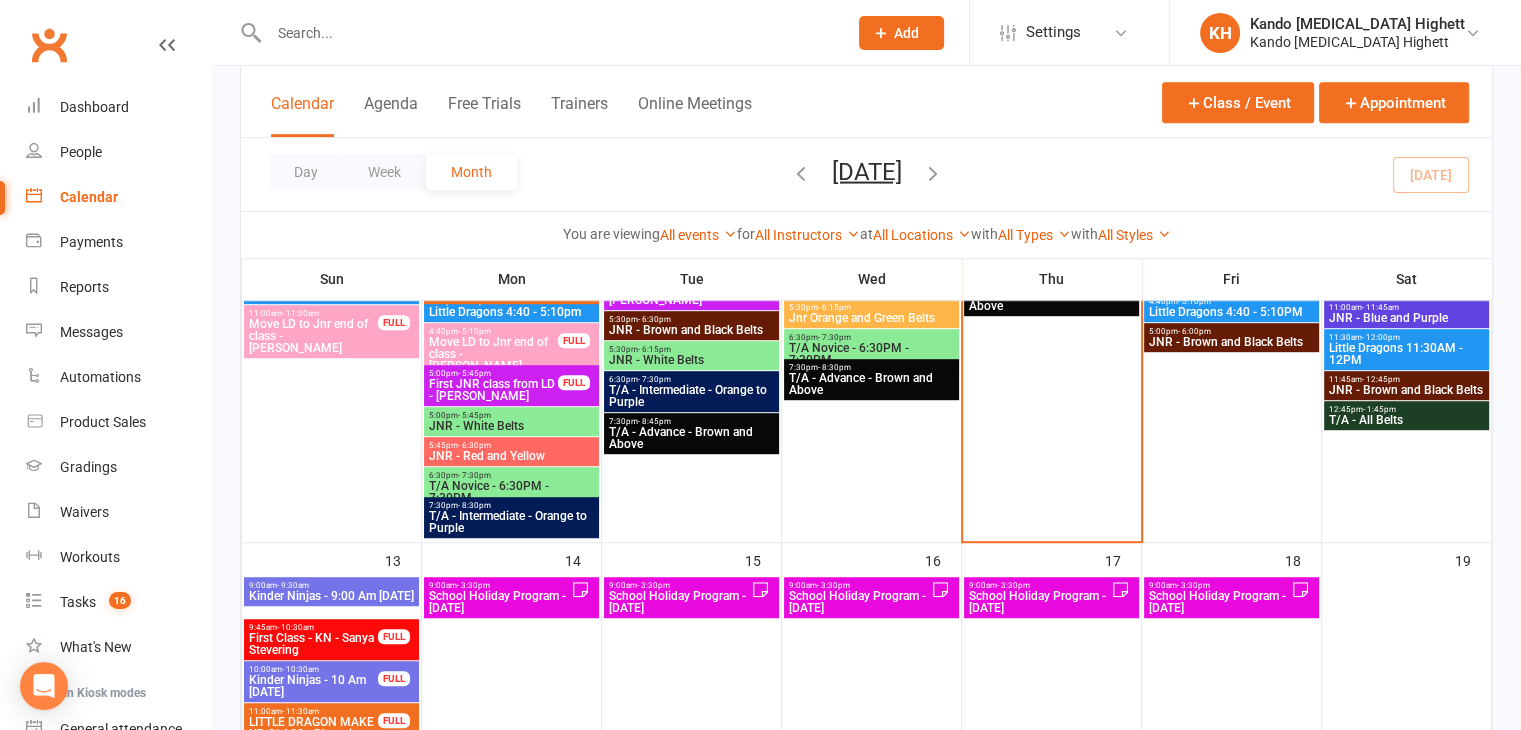 scroll, scrollTop: 1348, scrollLeft: 0, axis: vertical 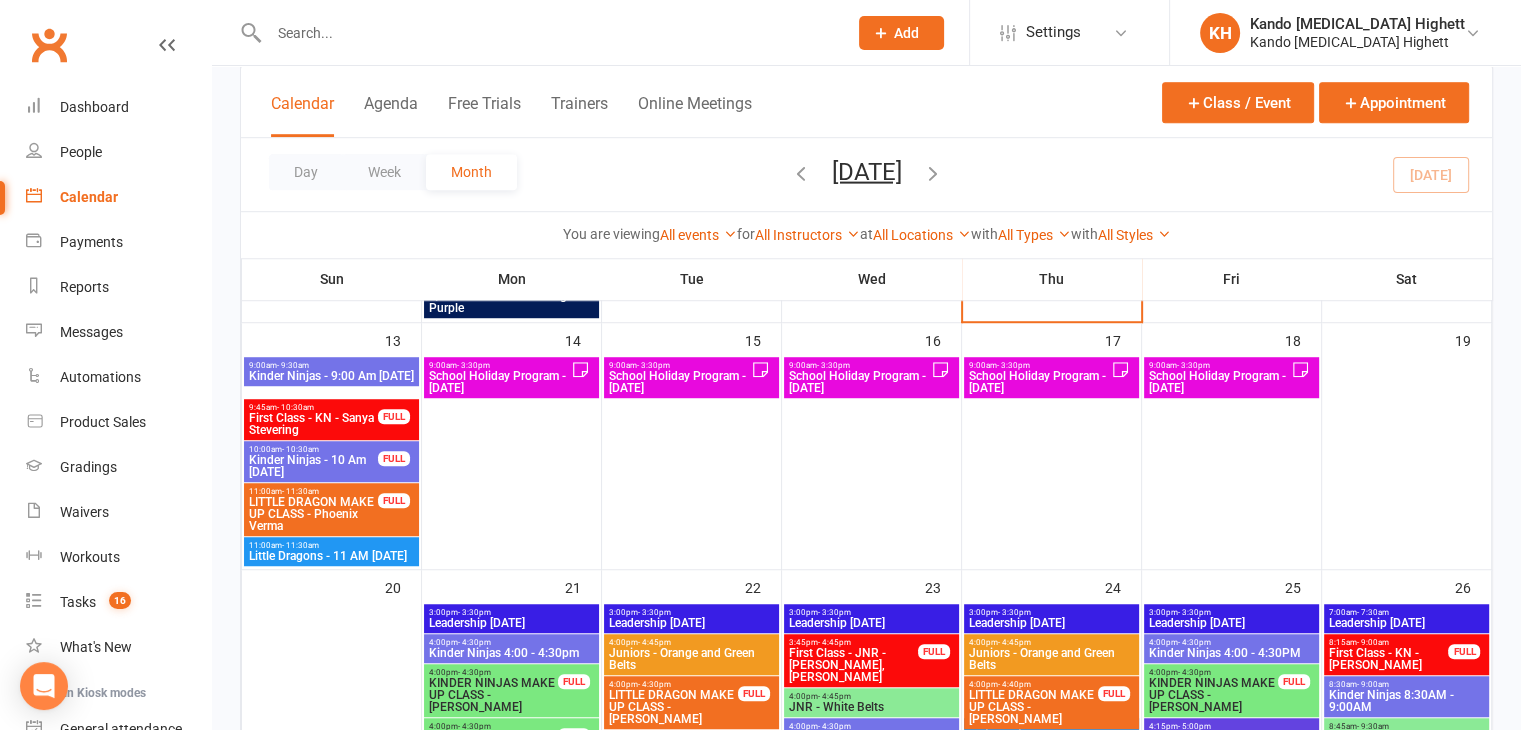 click on "School Holiday Program - [DATE]" at bounding box center (1219, 382) 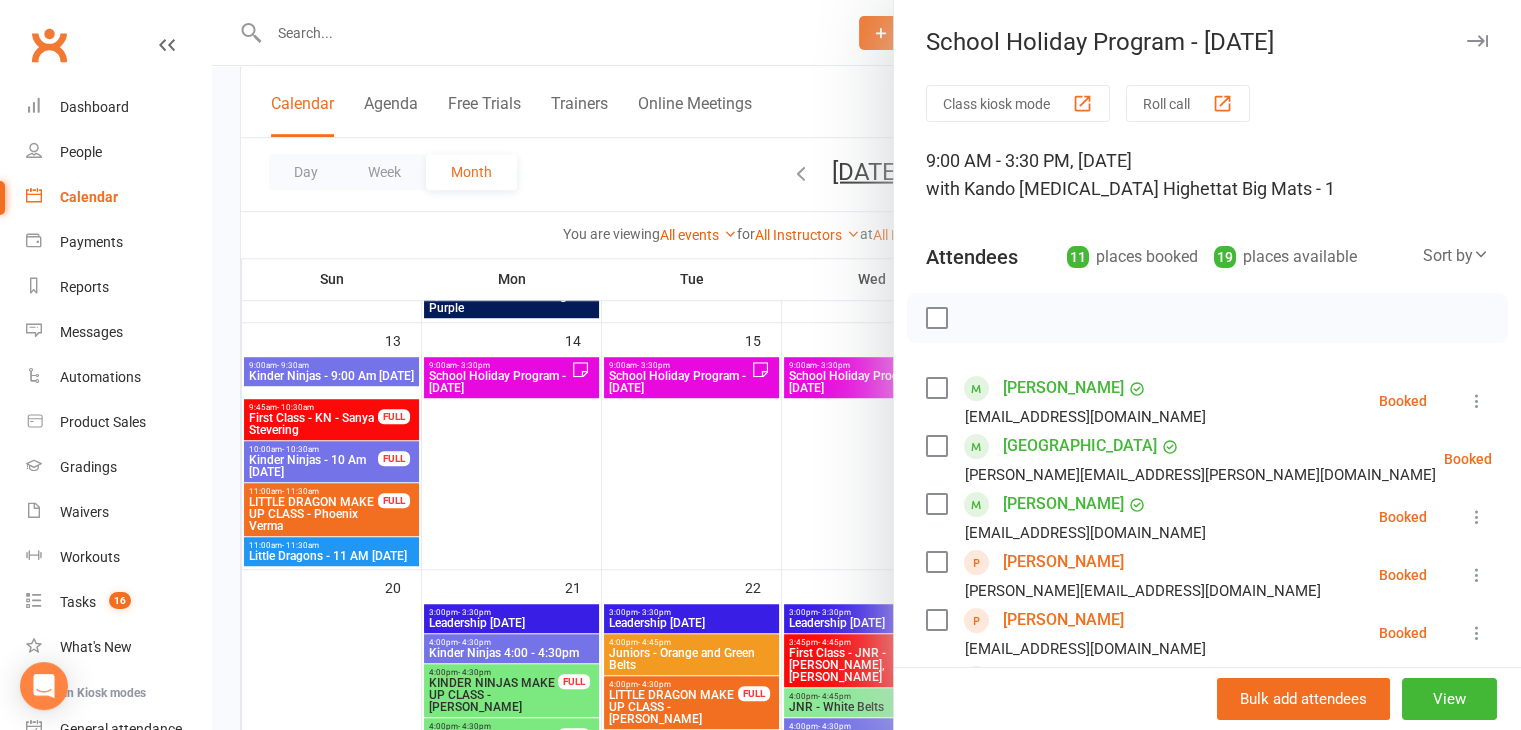 scroll, scrollTop: 0, scrollLeft: 0, axis: both 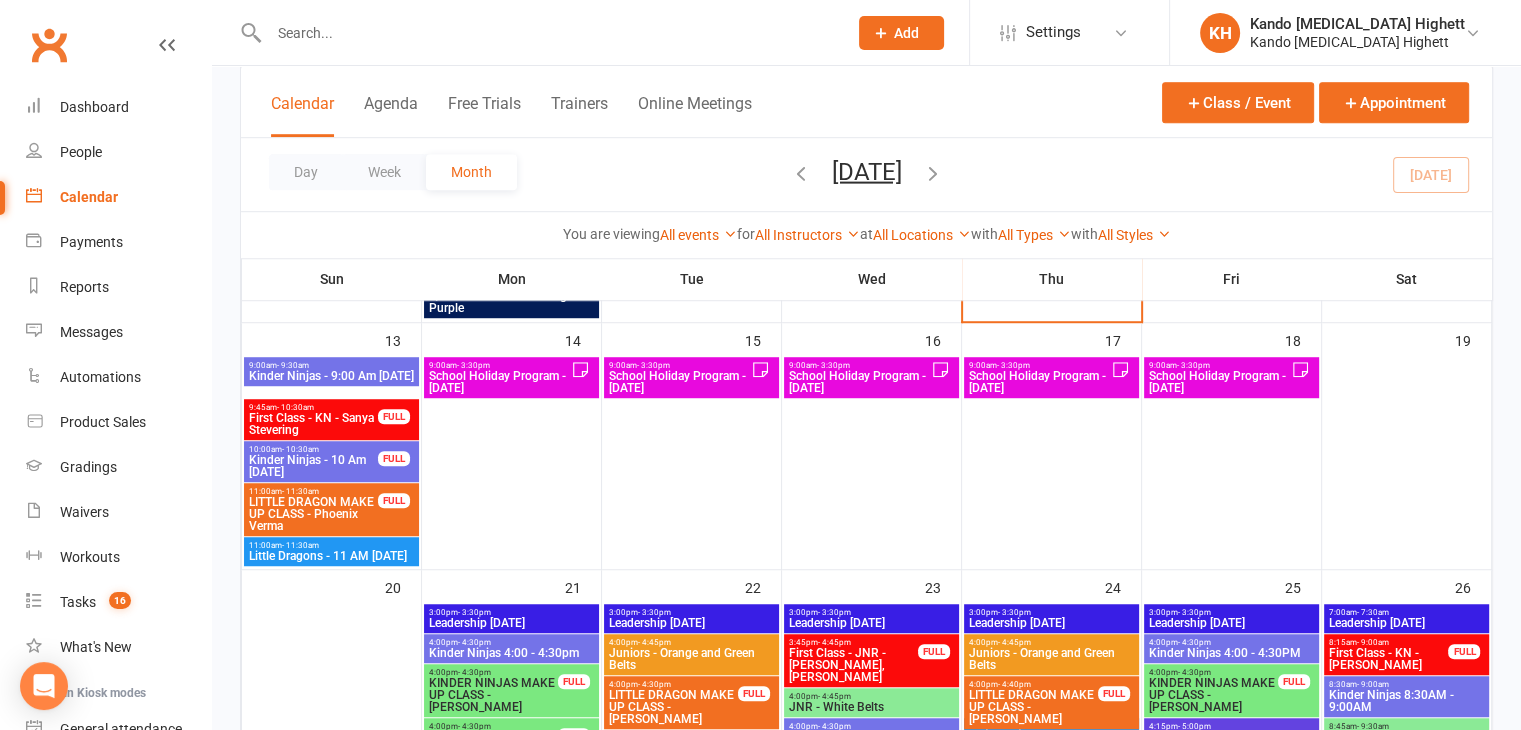 click on "9:00am  - 3:30pm School Holiday Program - Friday" at bounding box center (1231, 377) 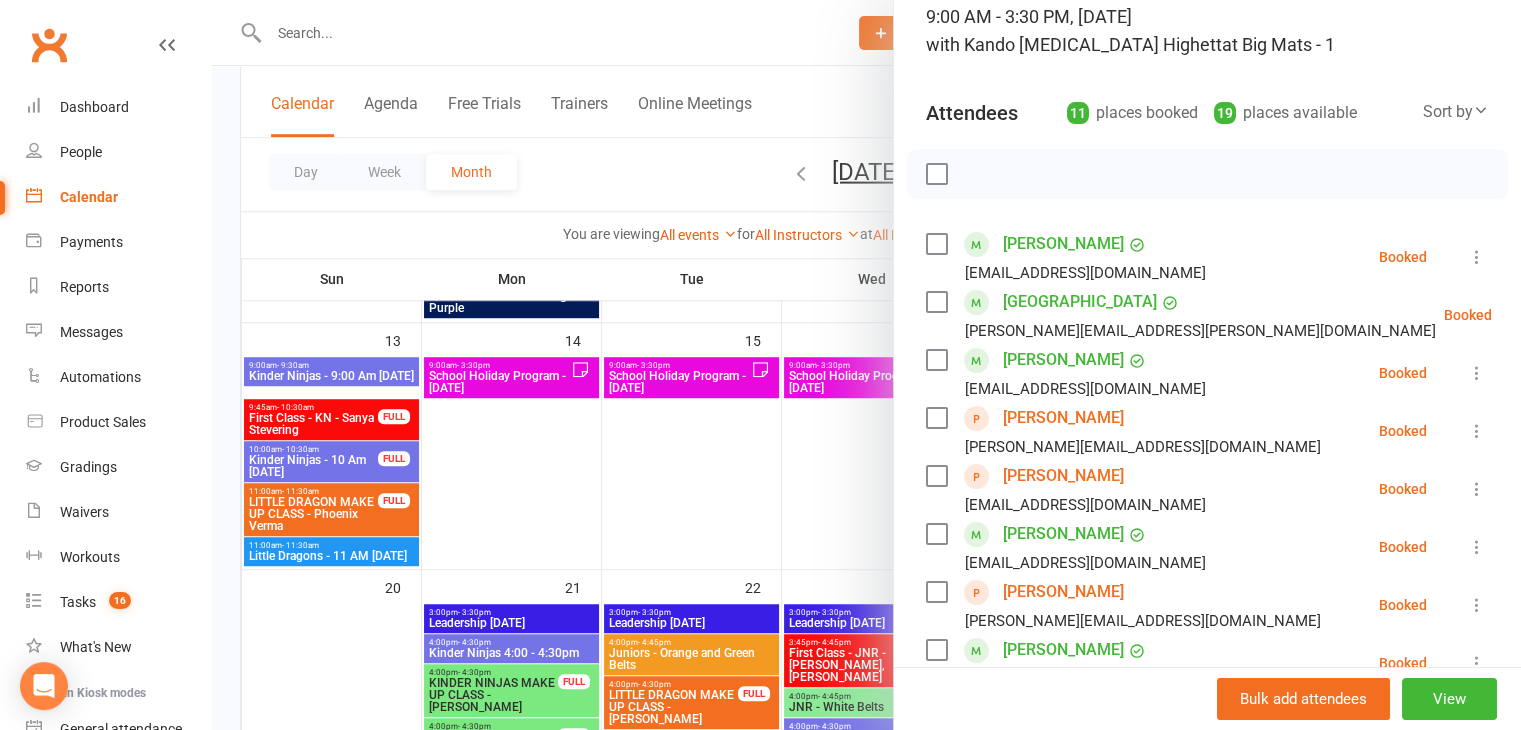 scroll, scrollTop: 0, scrollLeft: 0, axis: both 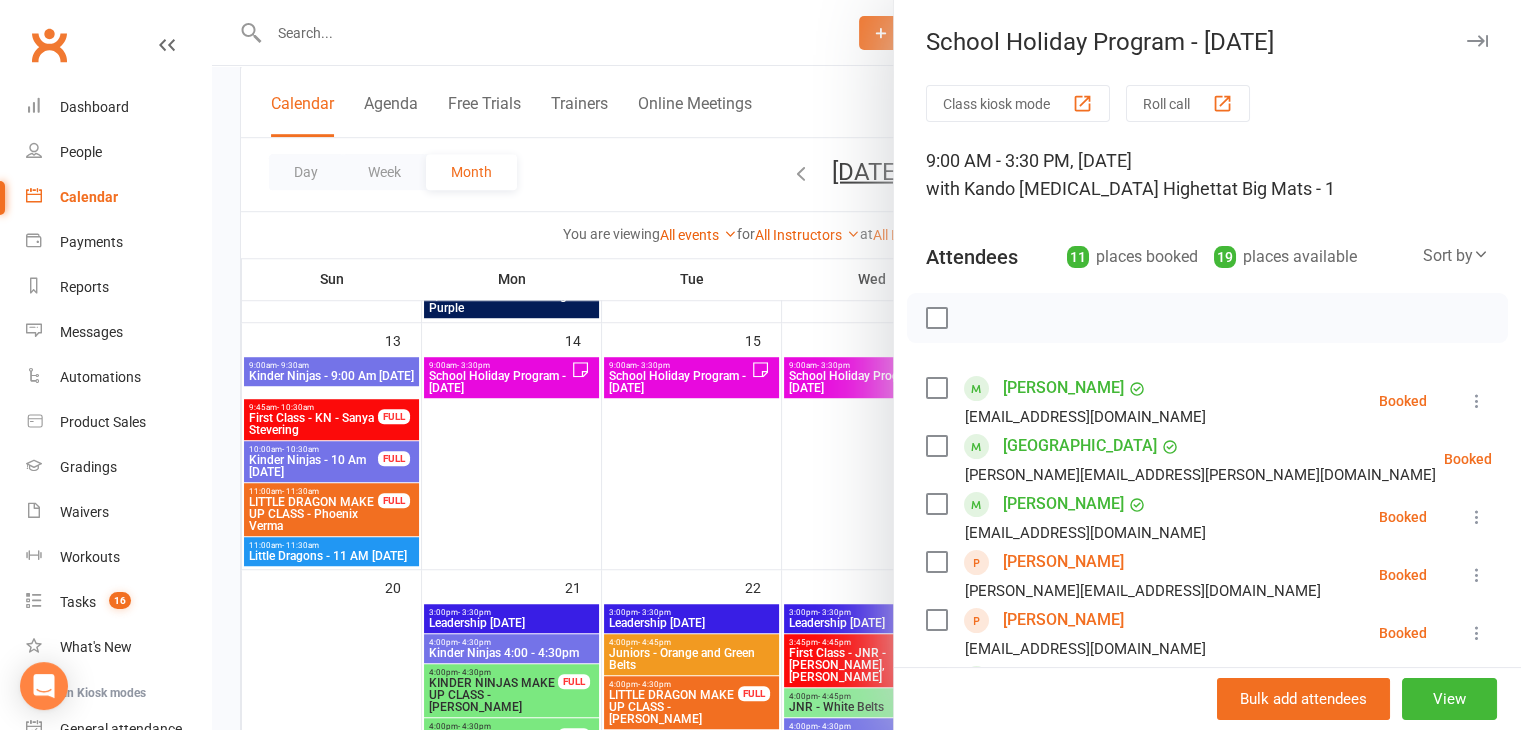 click at bounding box center (866, 365) 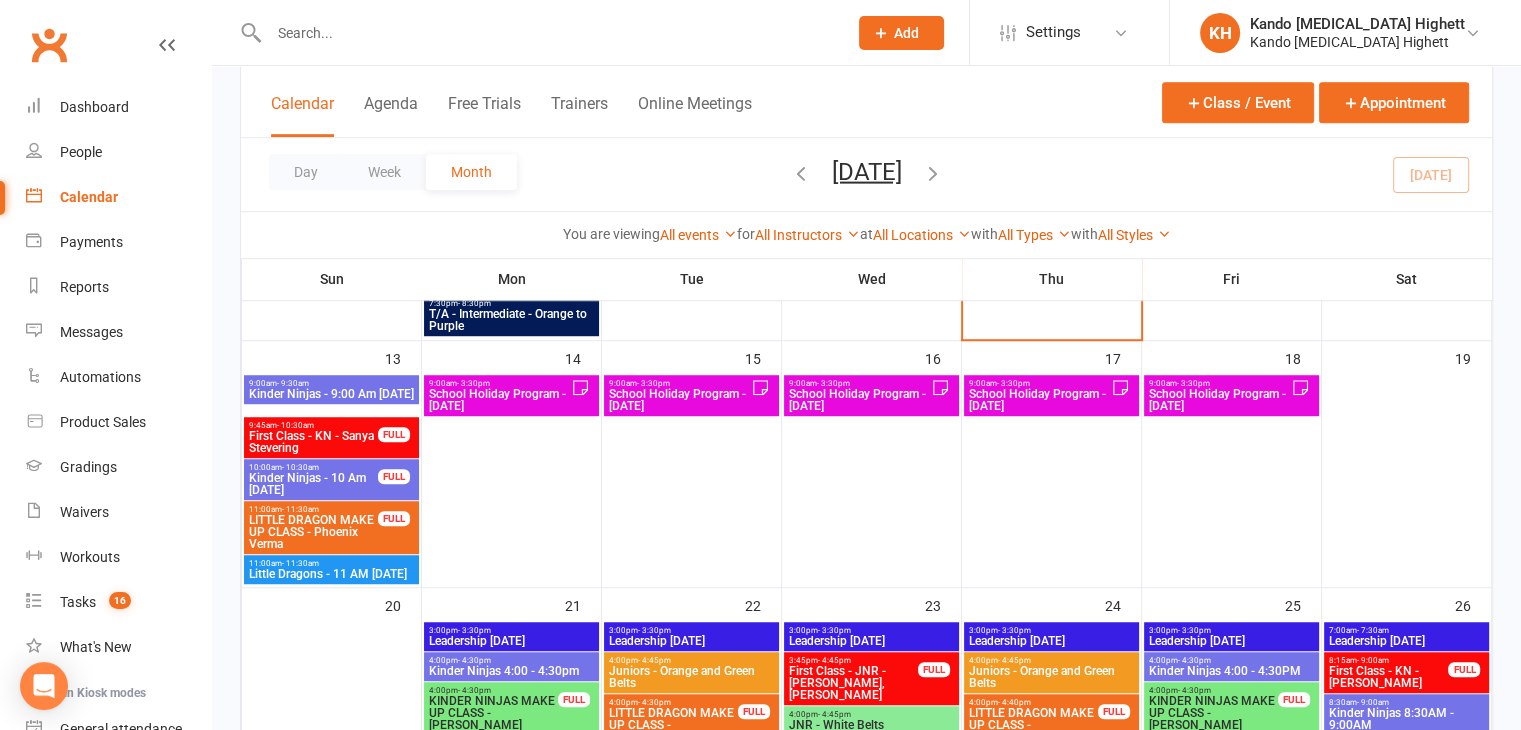scroll, scrollTop: 1328, scrollLeft: 0, axis: vertical 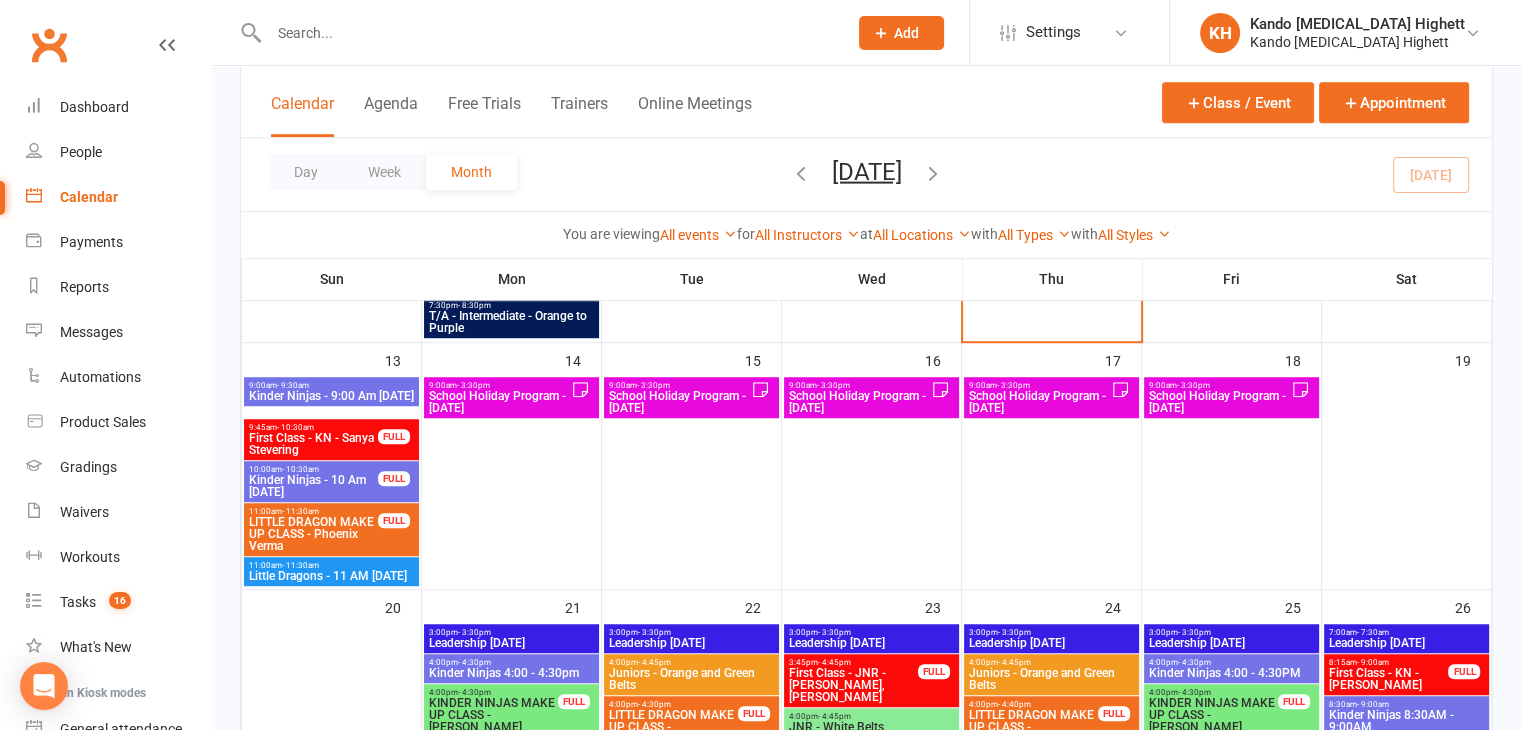 click on "School Holiday Program - [DATE]" at bounding box center [499, 402] 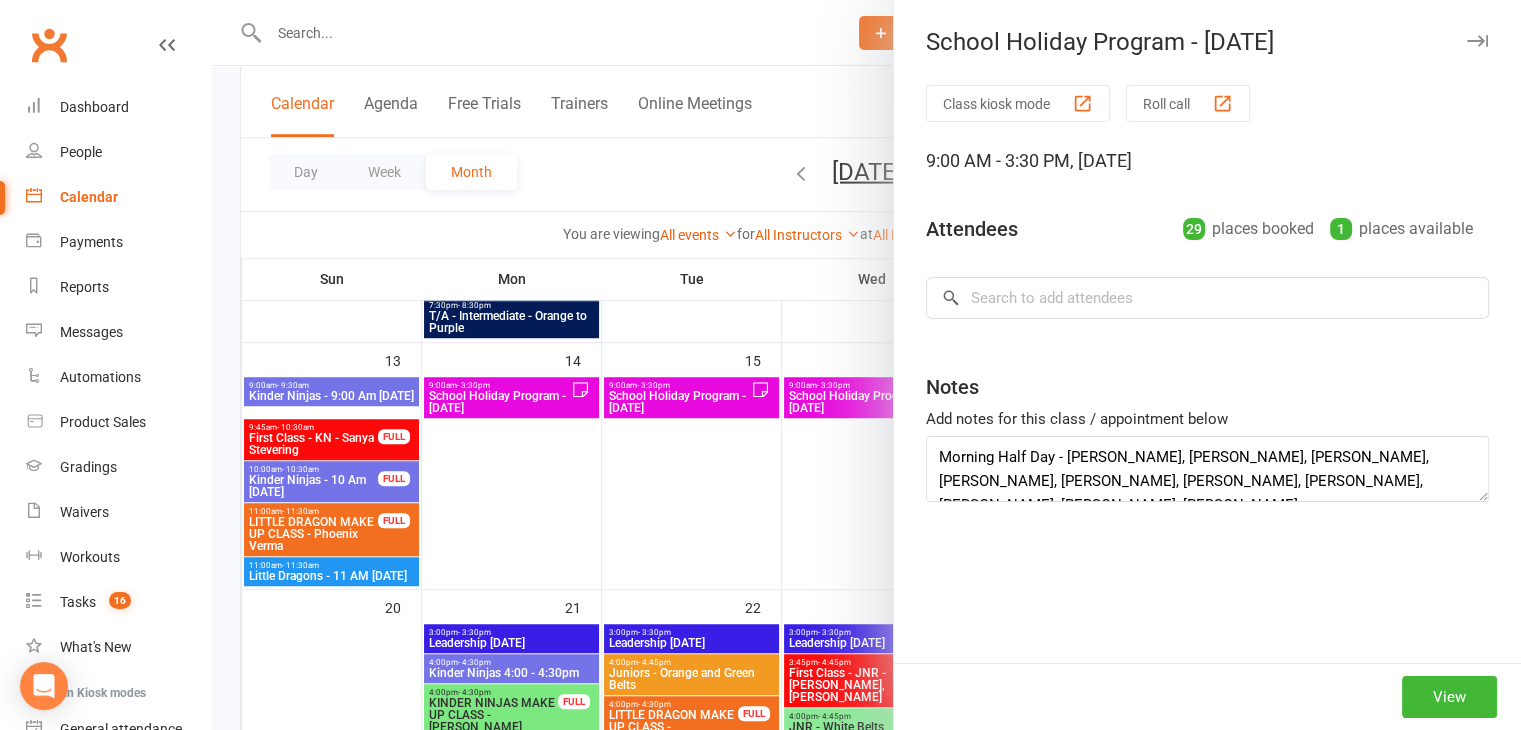 click at bounding box center (866, 365) 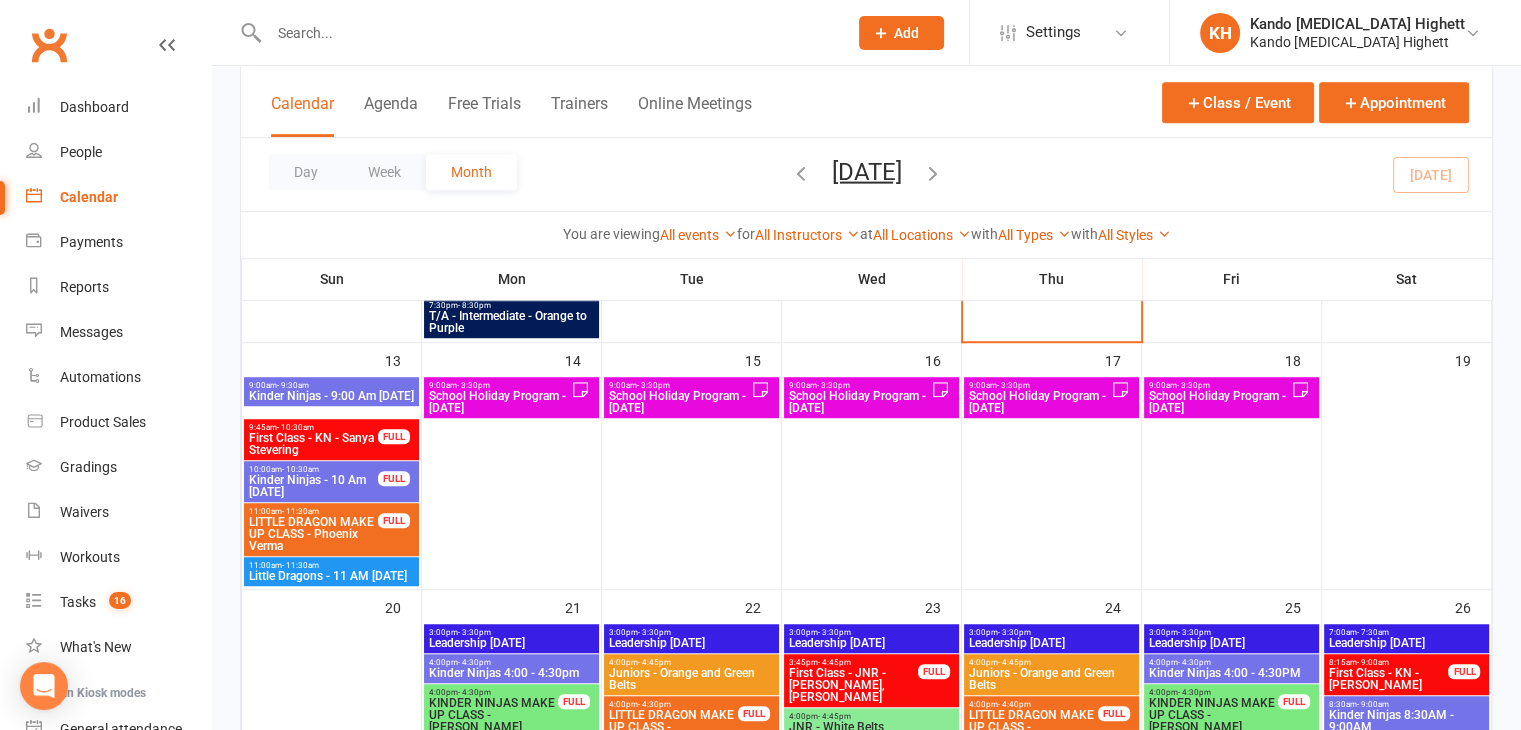 click on "School Holiday Program - [DATE]" at bounding box center (679, 402) 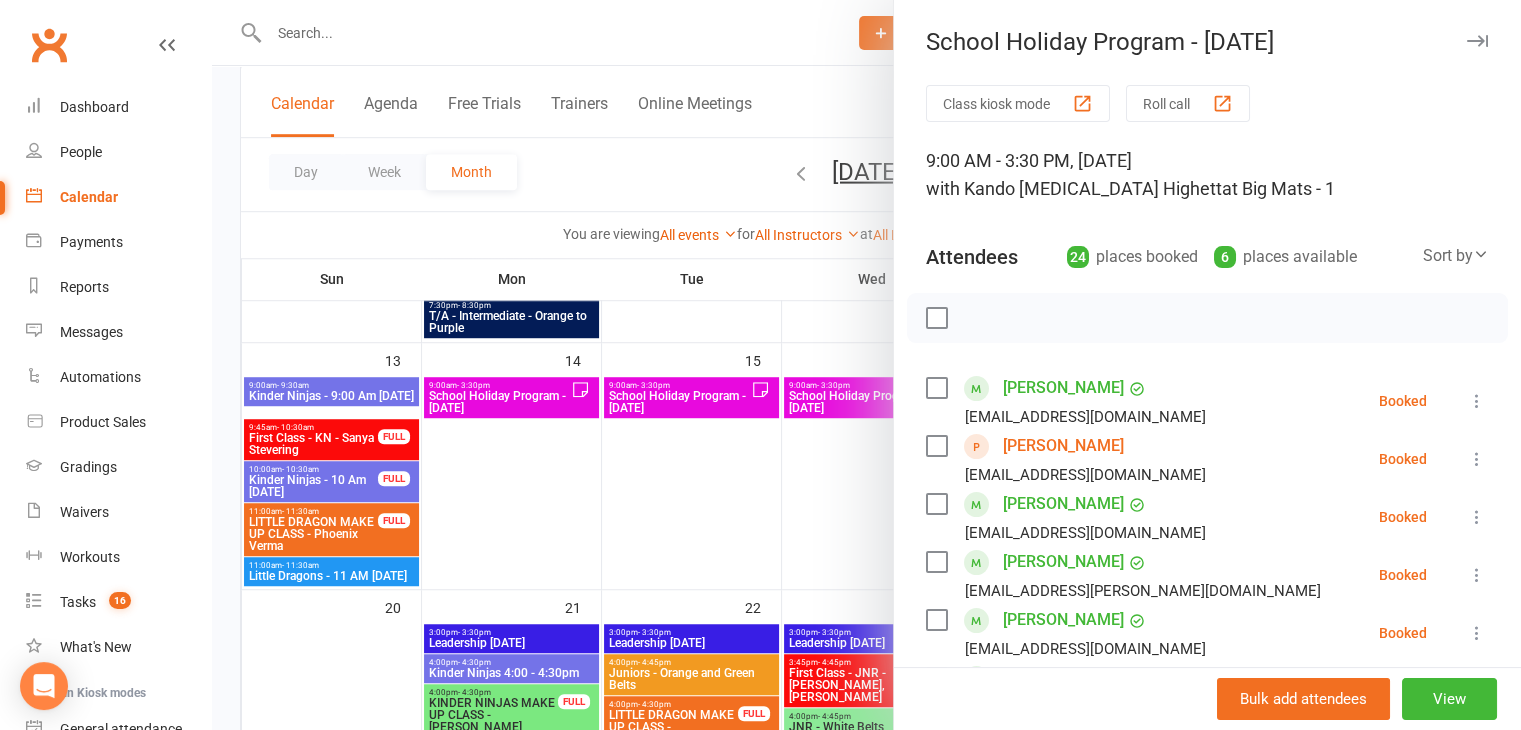 click at bounding box center (866, 365) 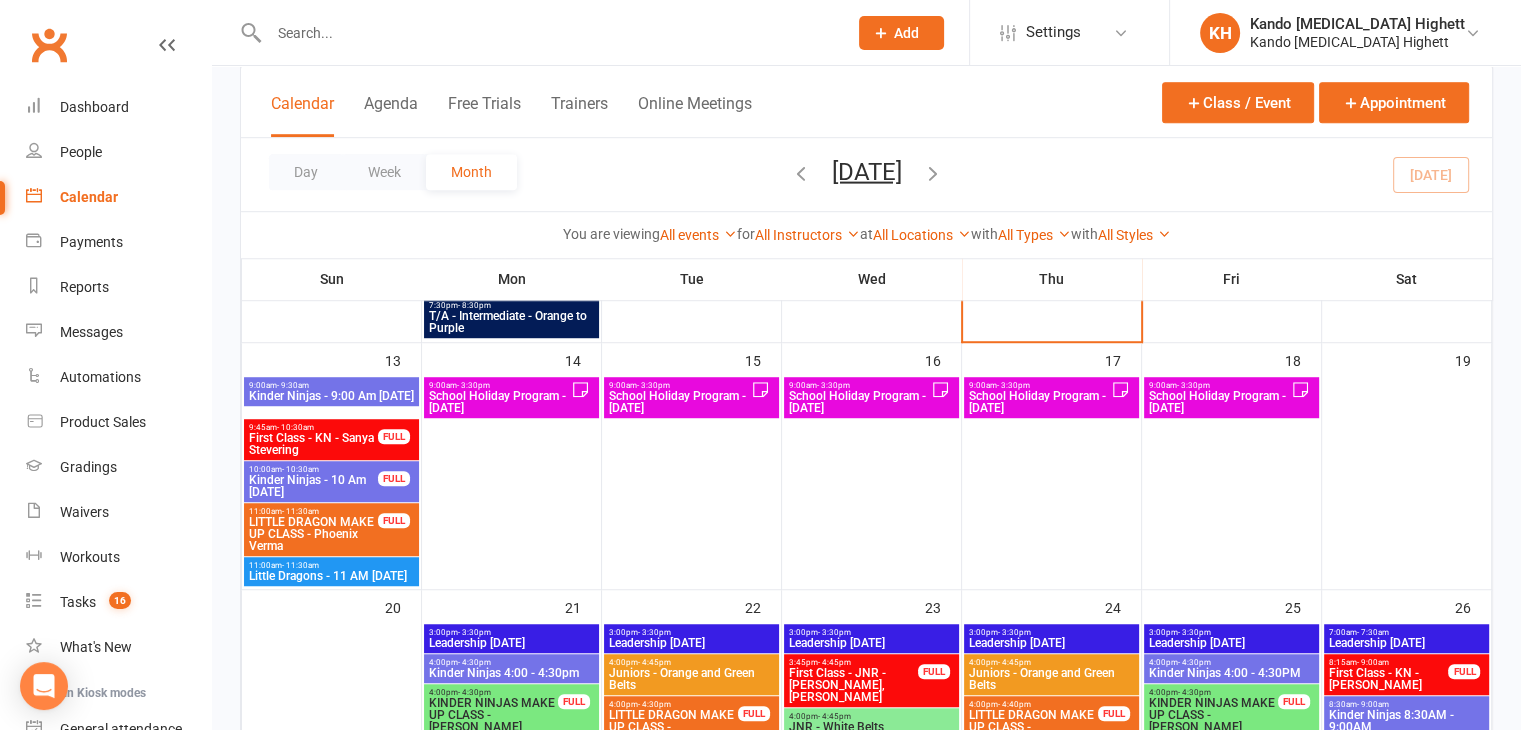 click on "9:00am  - 3:30pm" at bounding box center (859, 385) 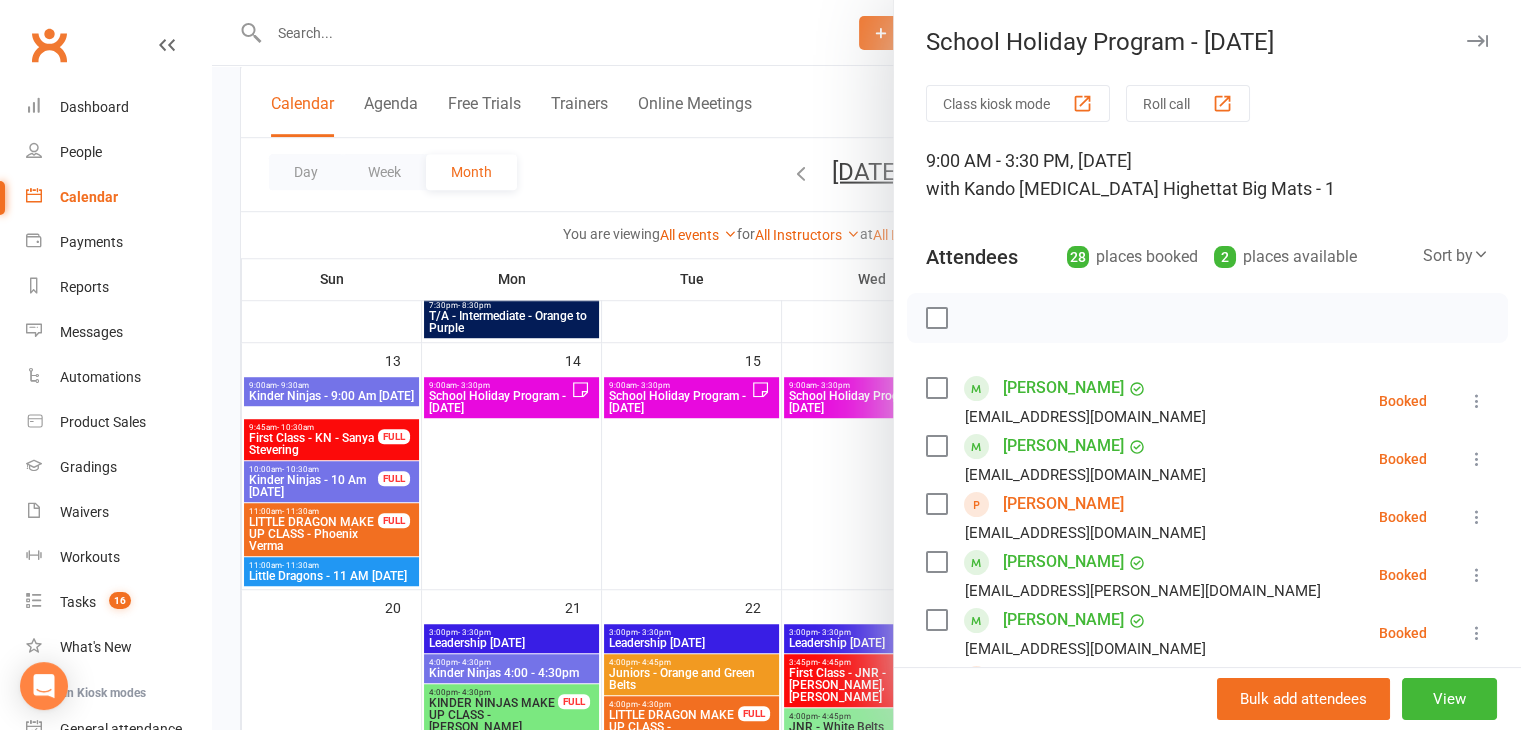click at bounding box center [866, 365] 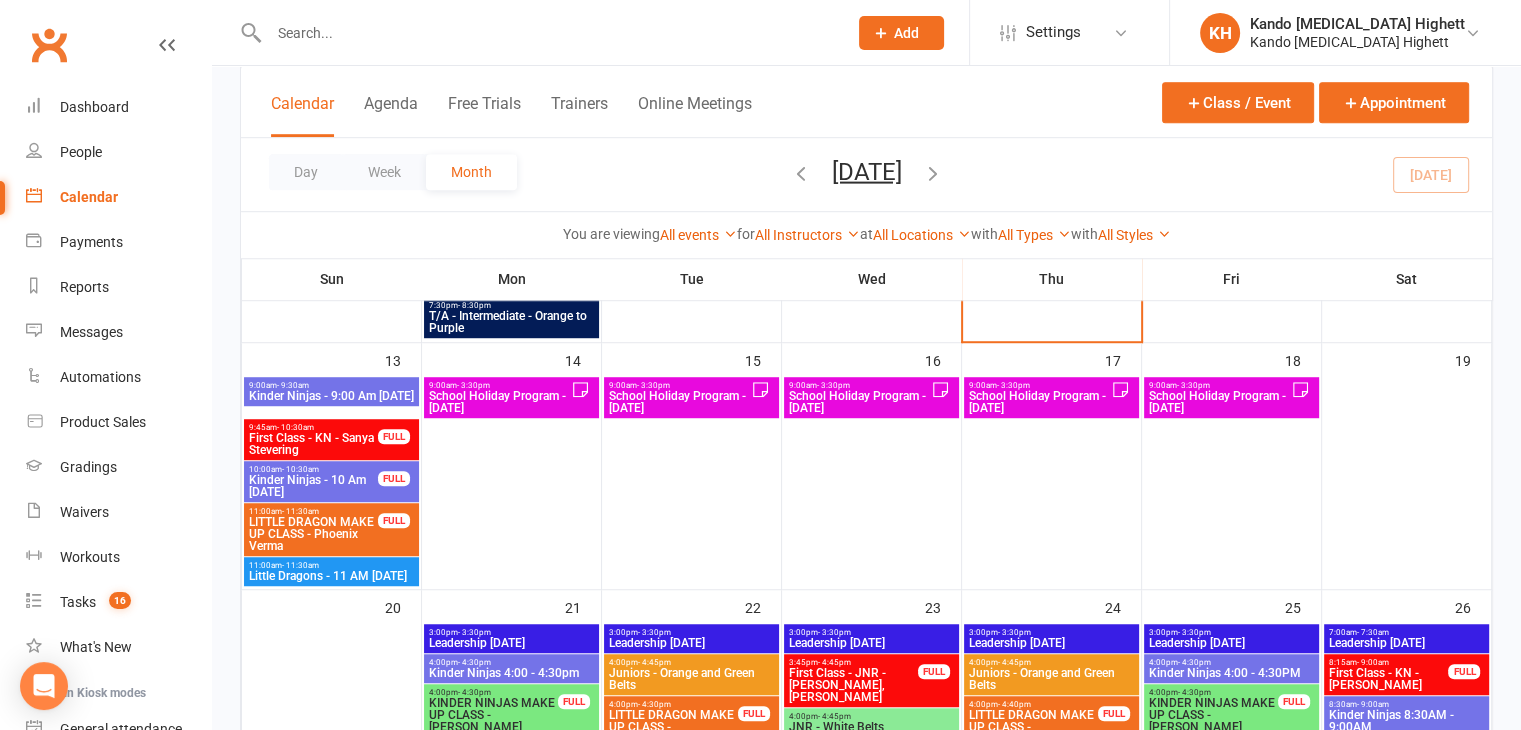 click on "9:00am  - 3:30pm" at bounding box center (679, 385) 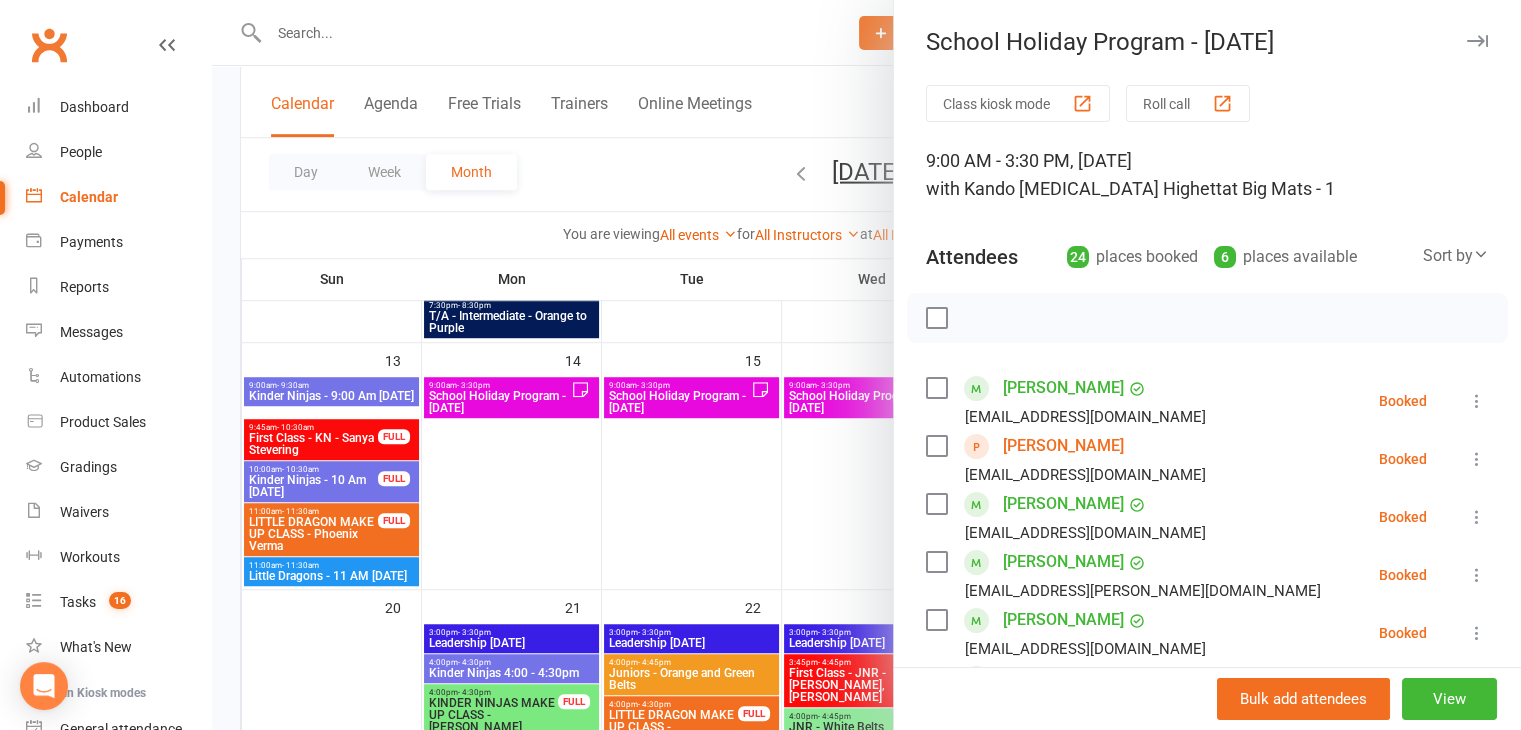 click at bounding box center [866, 365] 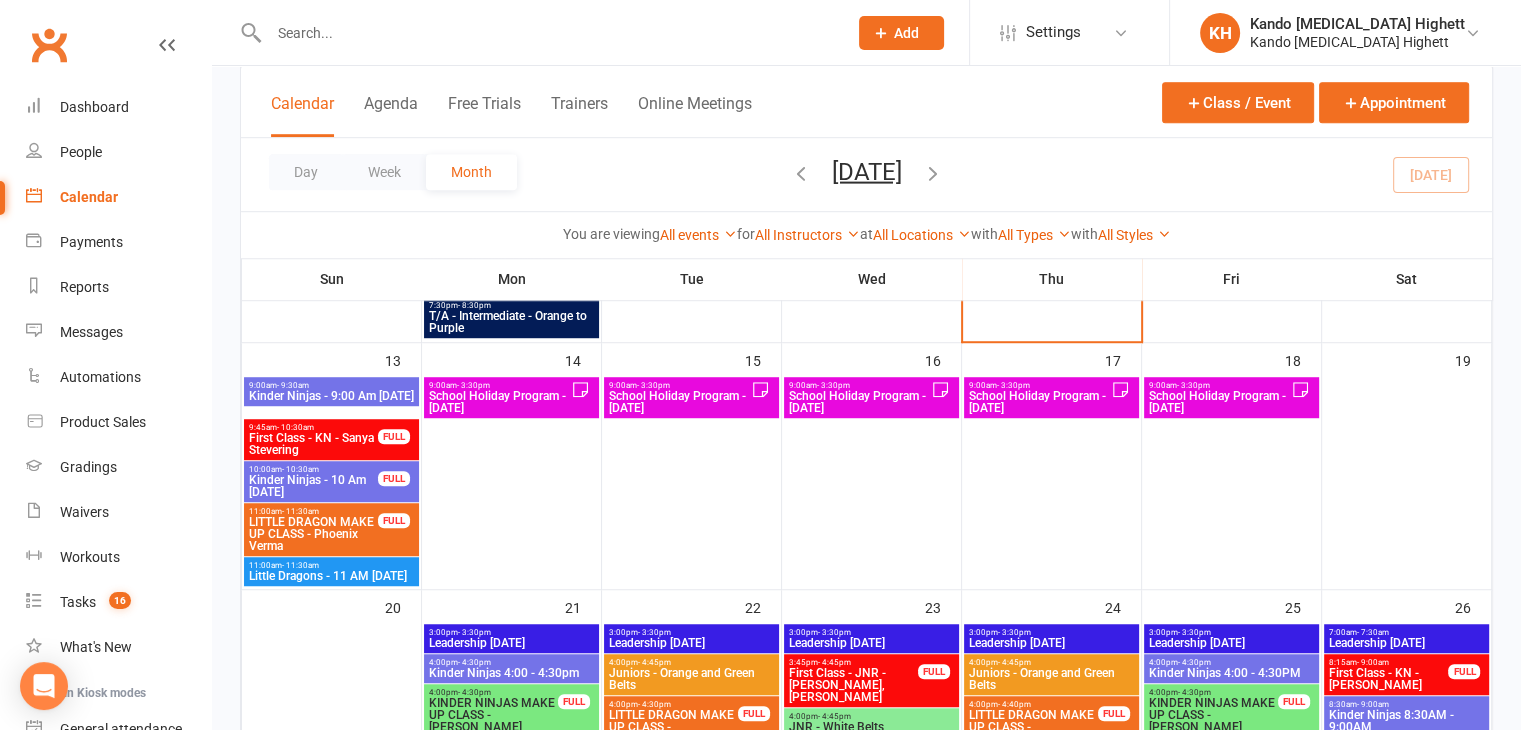 click on "School Holiday Program - Thursday" at bounding box center [1039, 402] 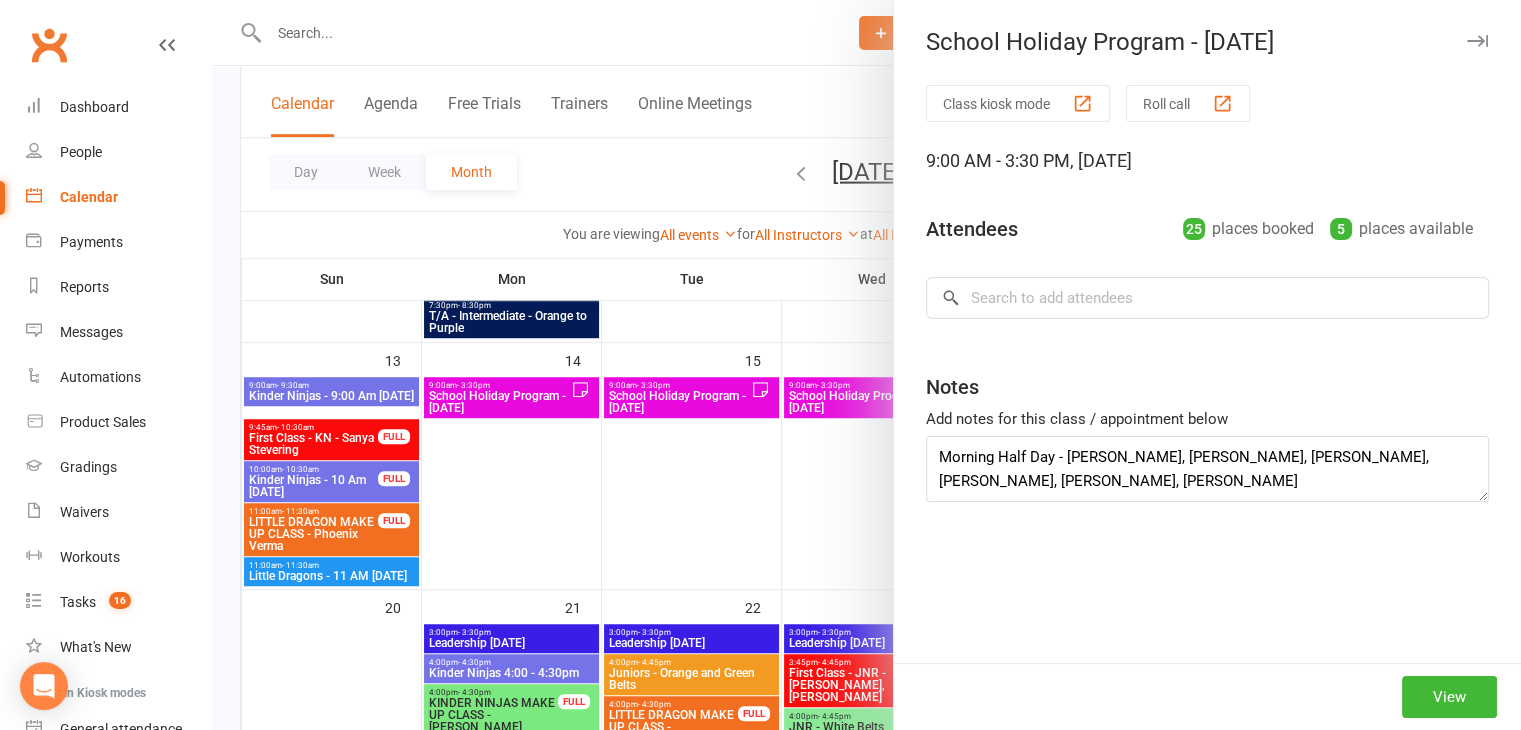 click at bounding box center (866, 365) 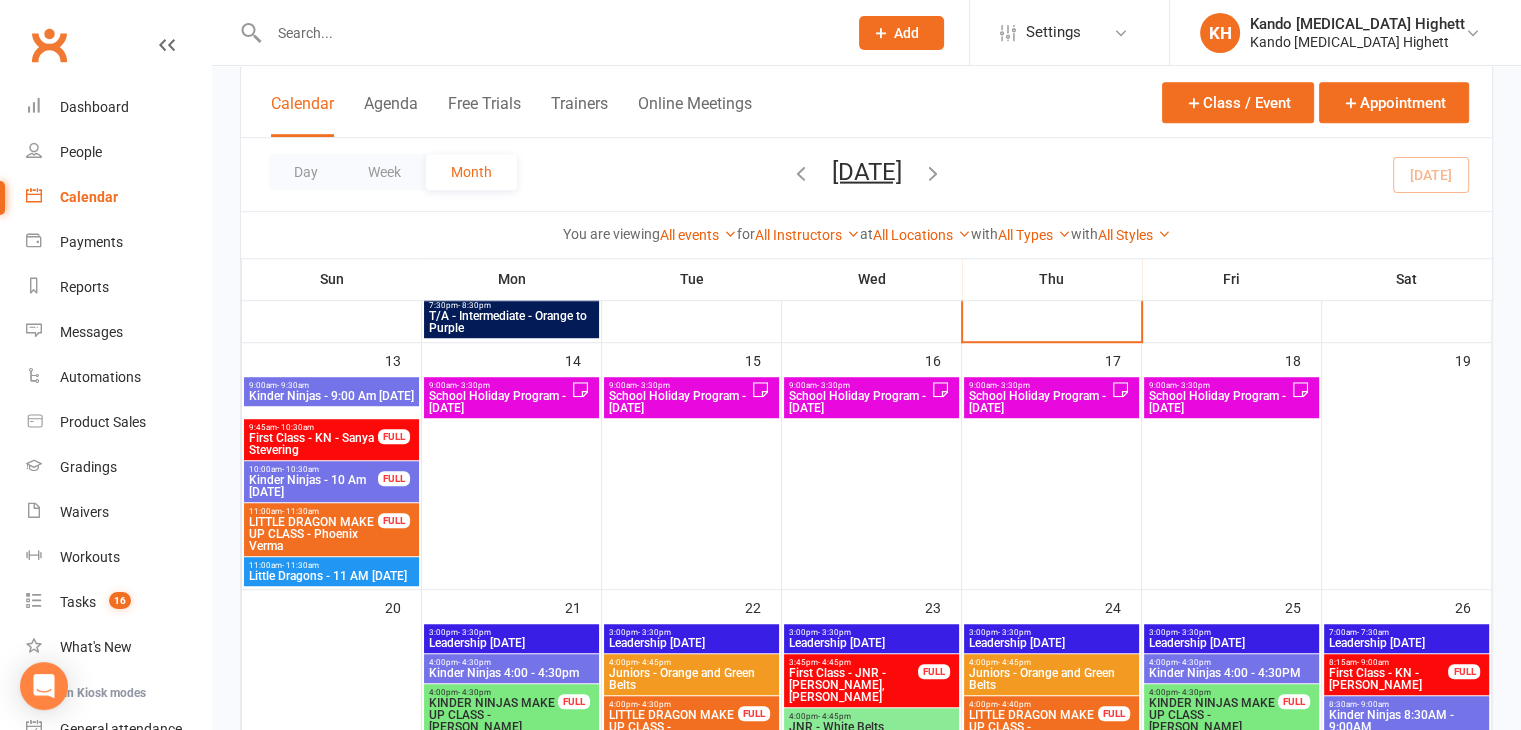 click on "School Holiday Program - Tuesday" at bounding box center [679, 402] 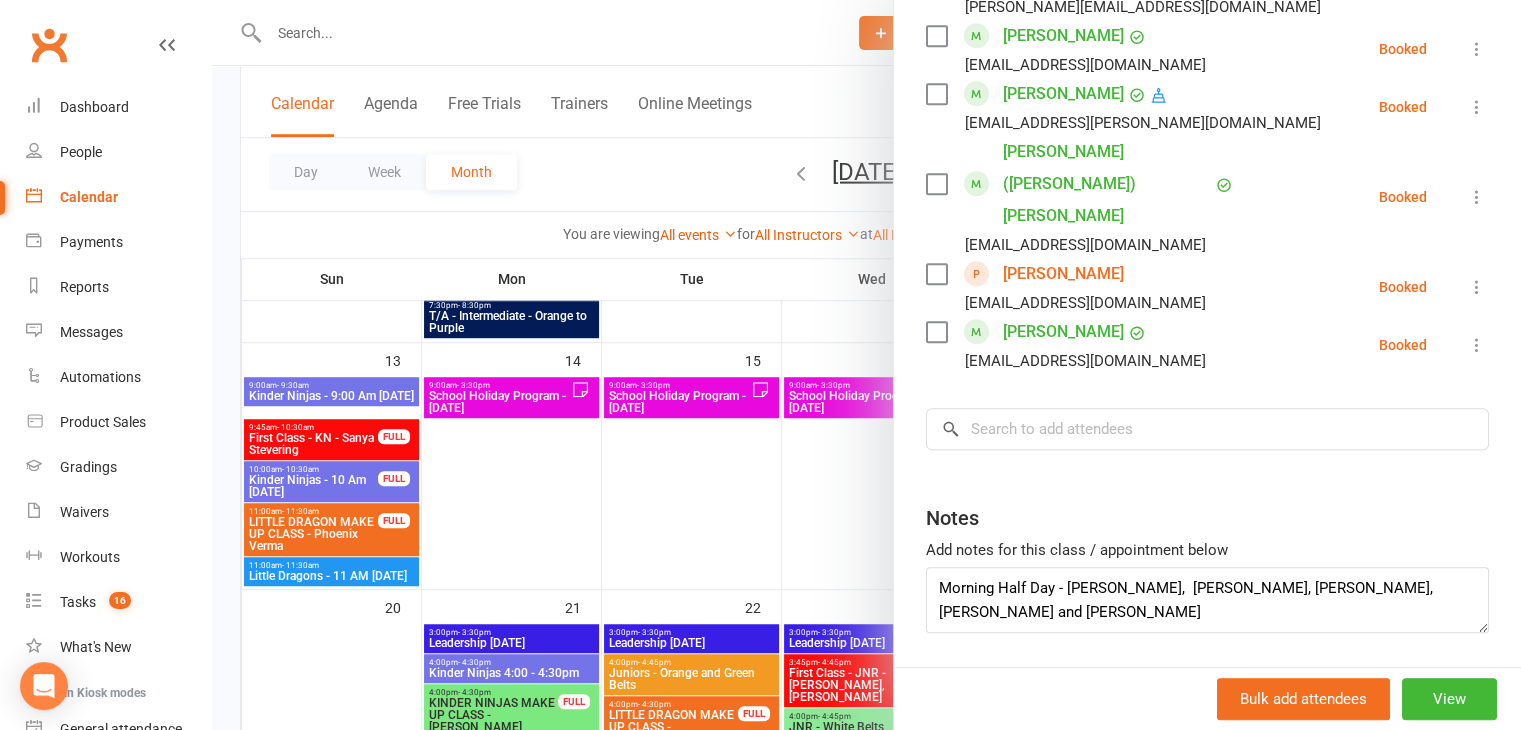 scroll, scrollTop: 1454, scrollLeft: 0, axis: vertical 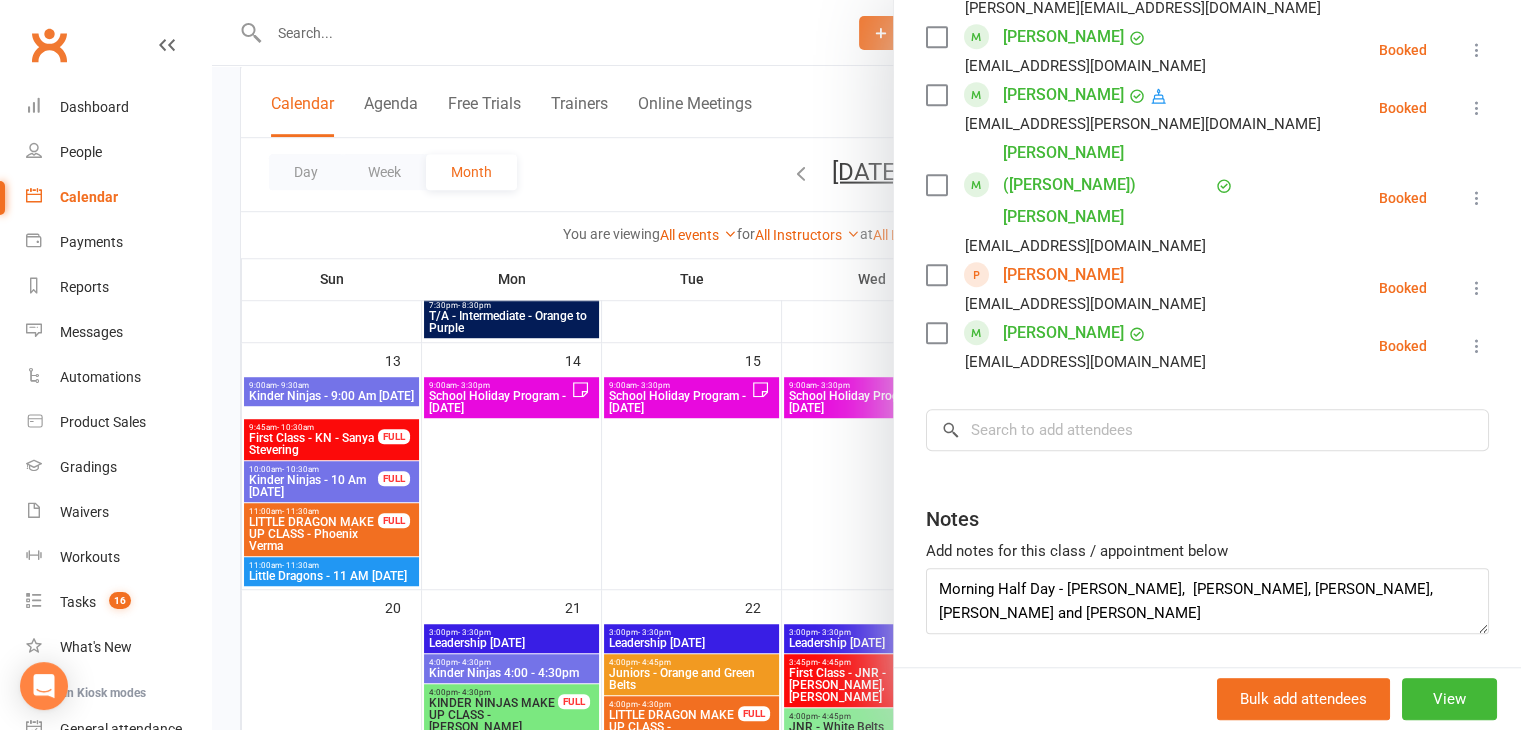 click at bounding box center (866, 365) 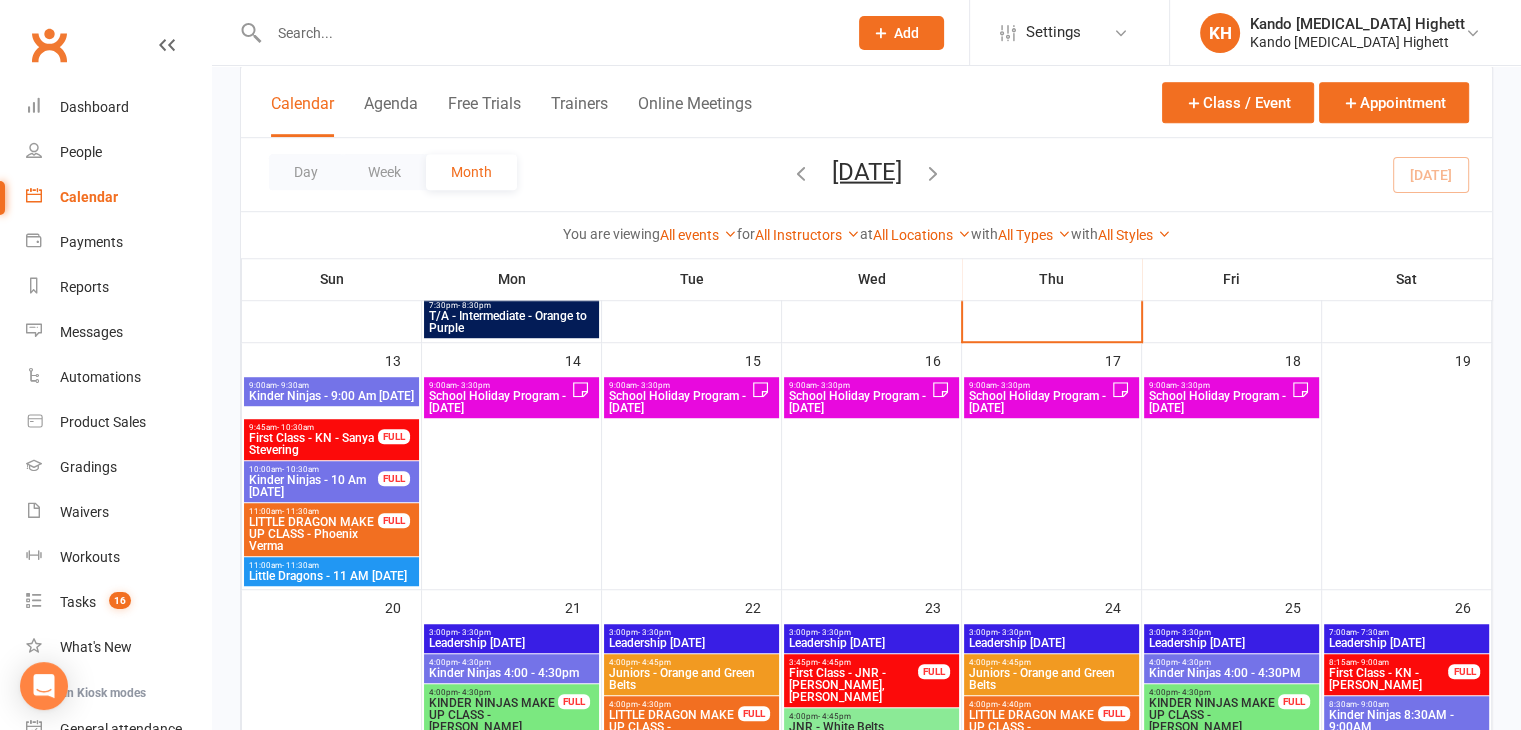 click on "School Holiday Program - Tuesday" at bounding box center (679, 402) 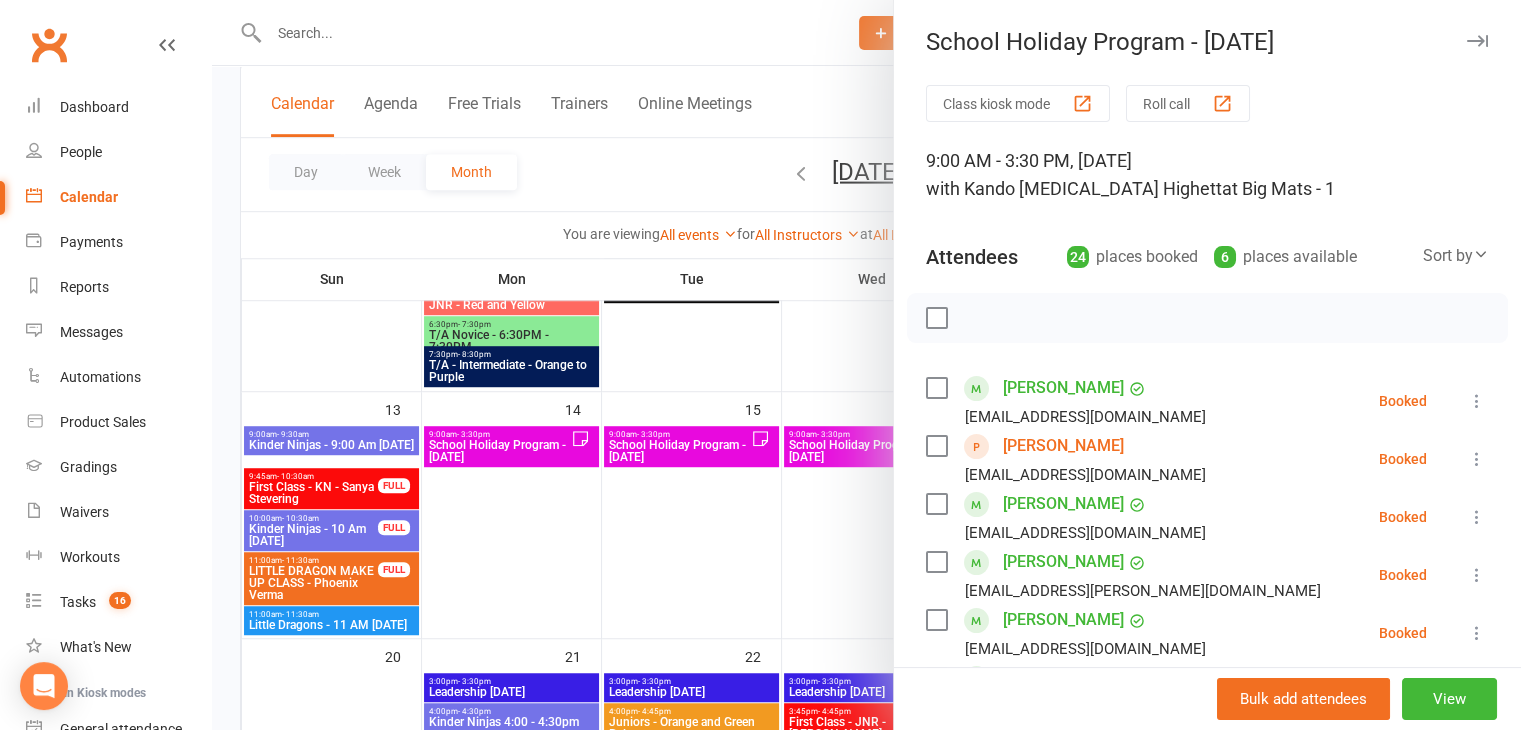 scroll, scrollTop: 1280, scrollLeft: 0, axis: vertical 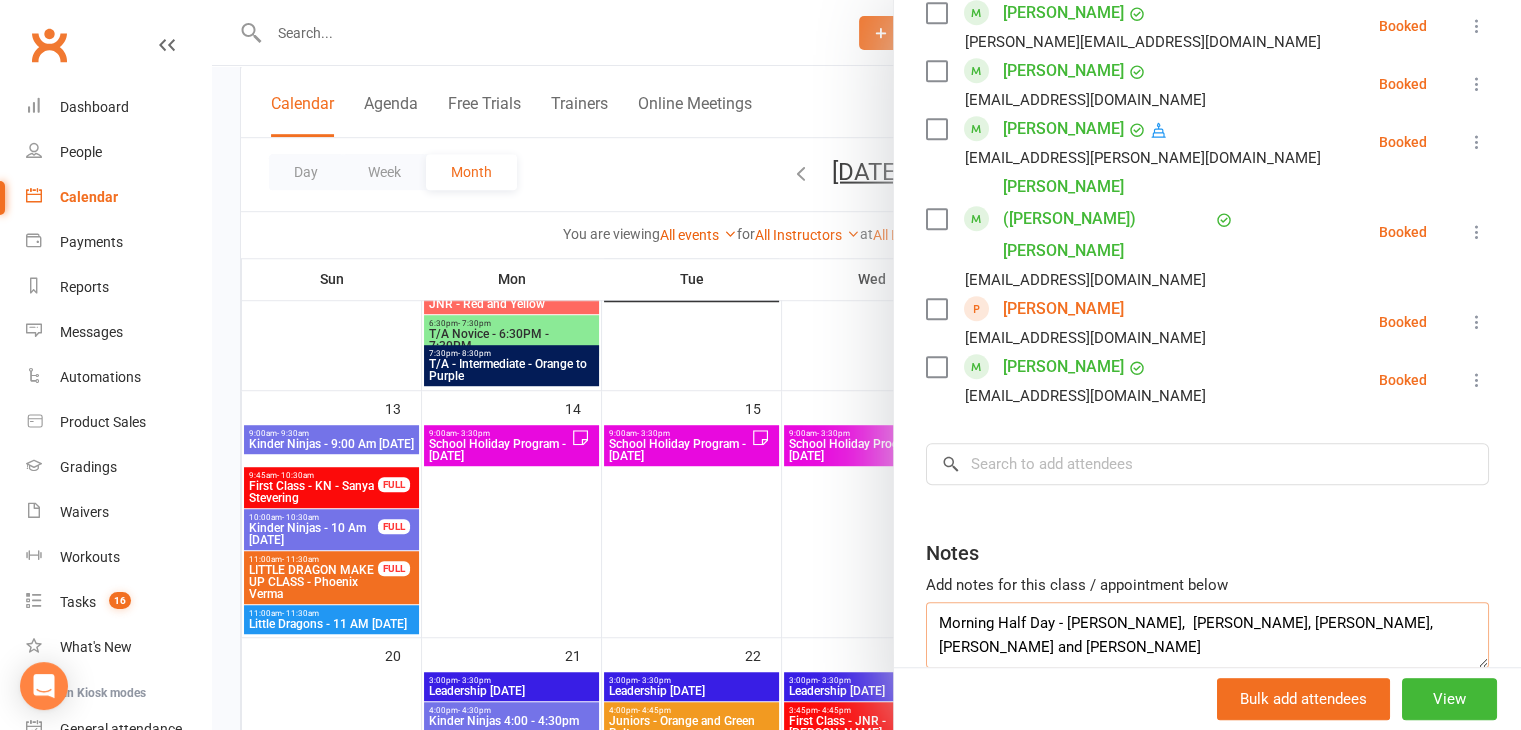 click on "Morning Half Day - Hamish Kent,  James Sanders, Sebastian Macdonald, Olivia and Herry De la Haye" at bounding box center (1207, 635) 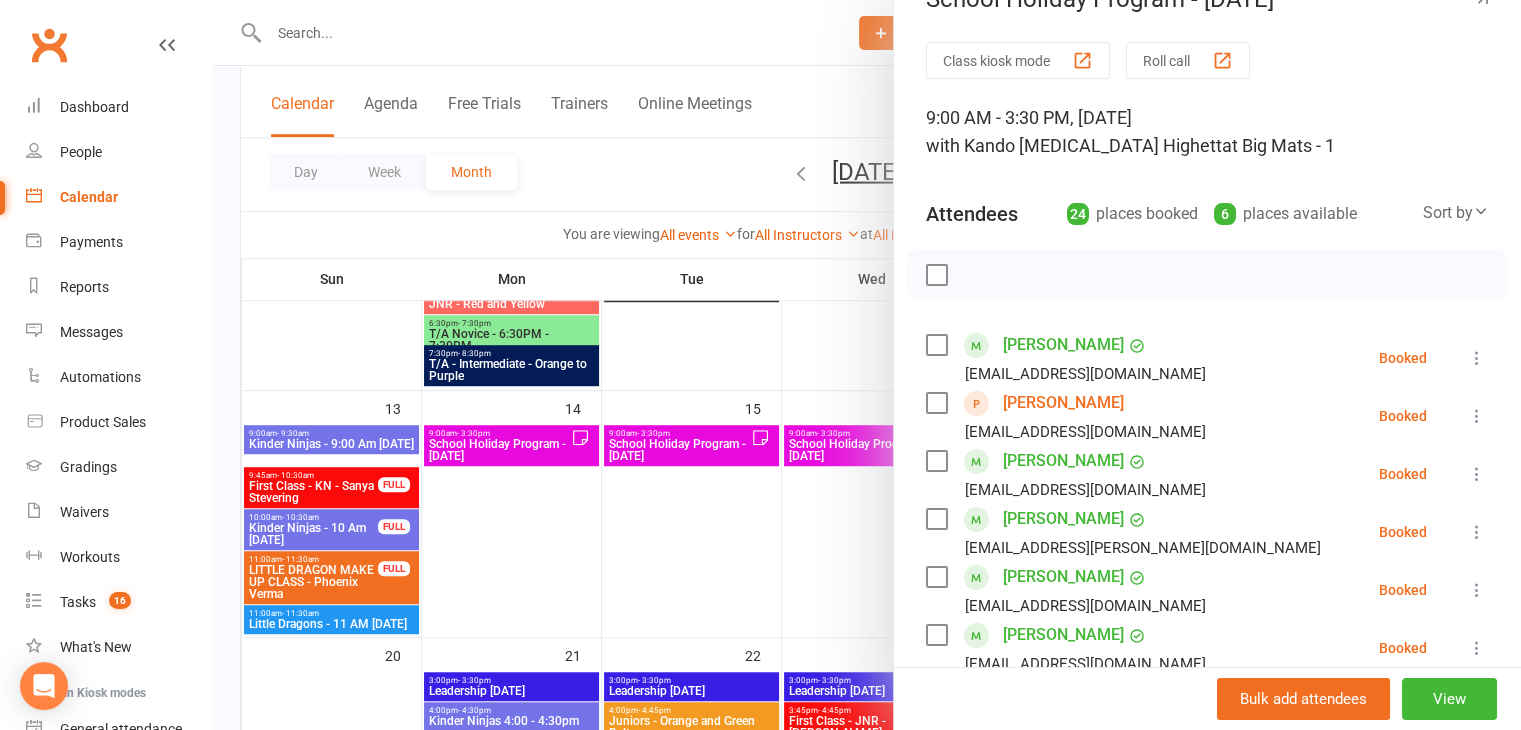 scroll, scrollTop: 0, scrollLeft: 0, axis: both 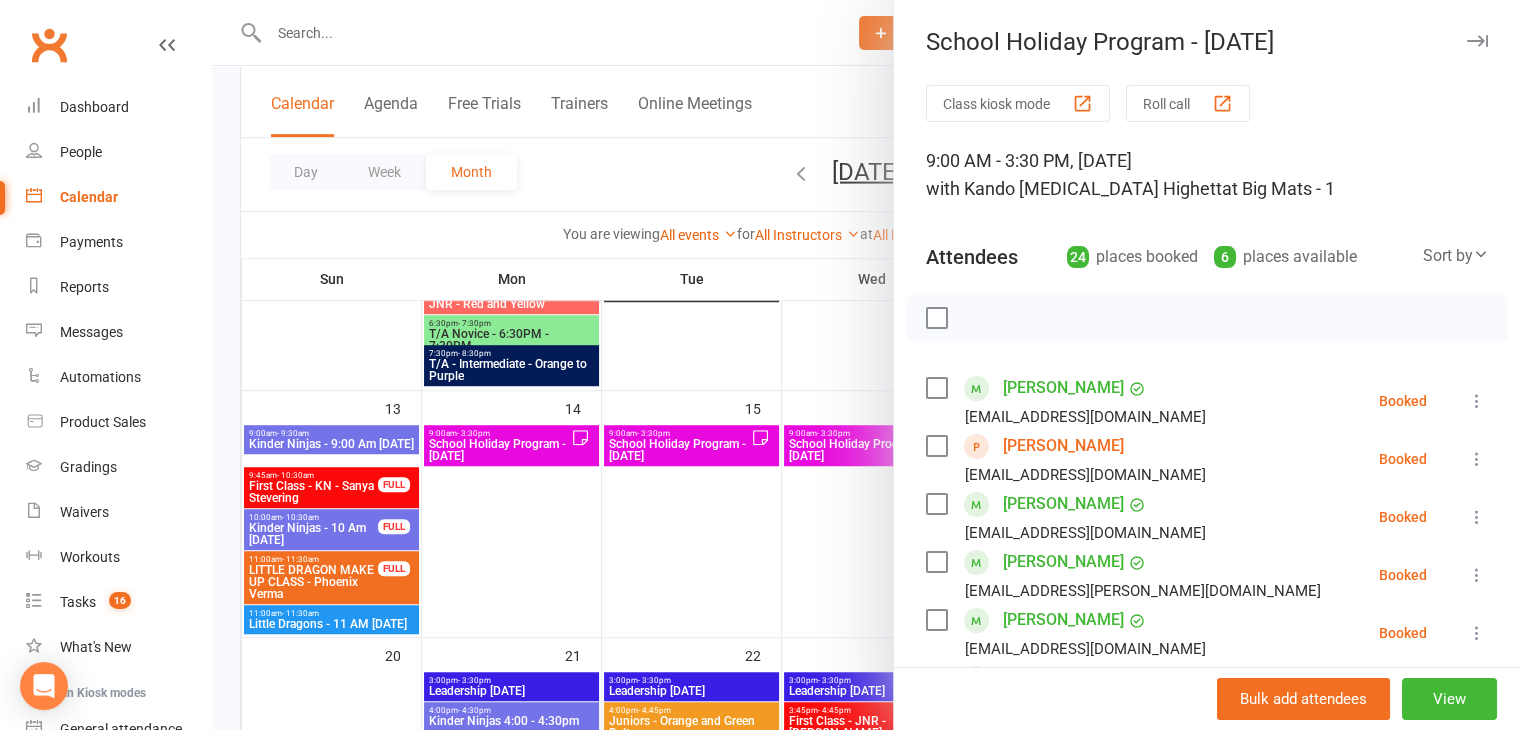 click at bounding box center (866, 365) 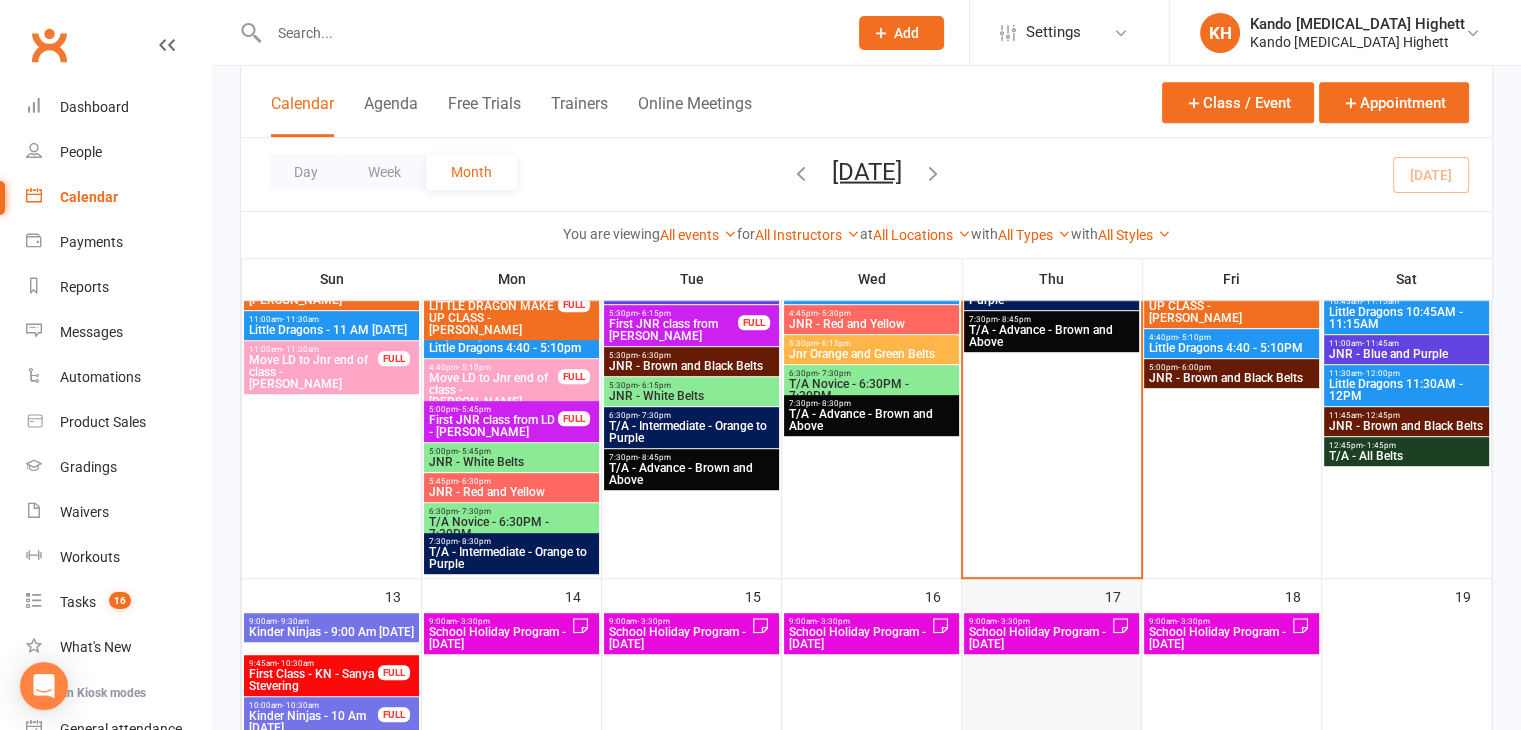 scroll, scrollTop: 1094, scrollLeft: 0, axis: vertical 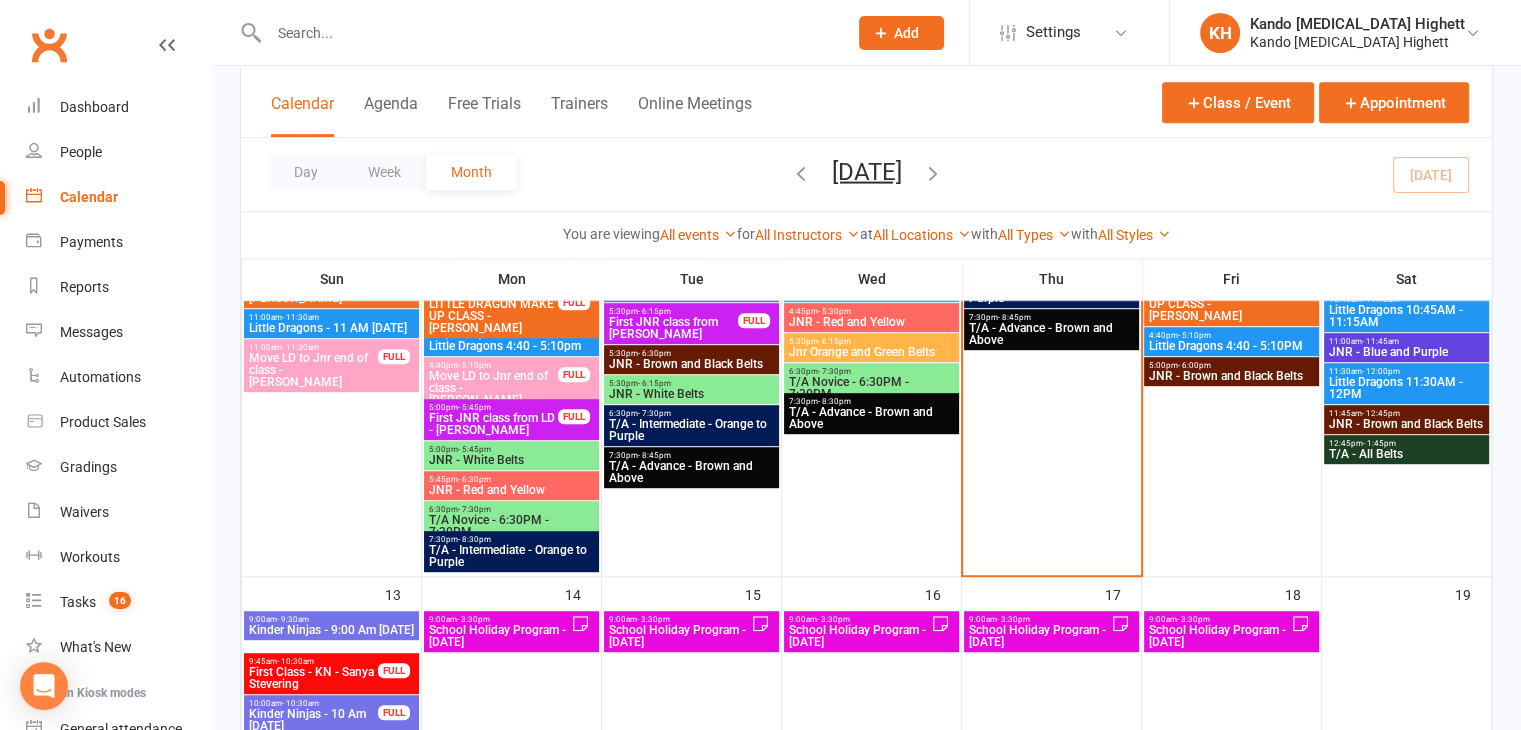 click on "School Holiday Program - Tuesday" at bounding box center (679, 636) 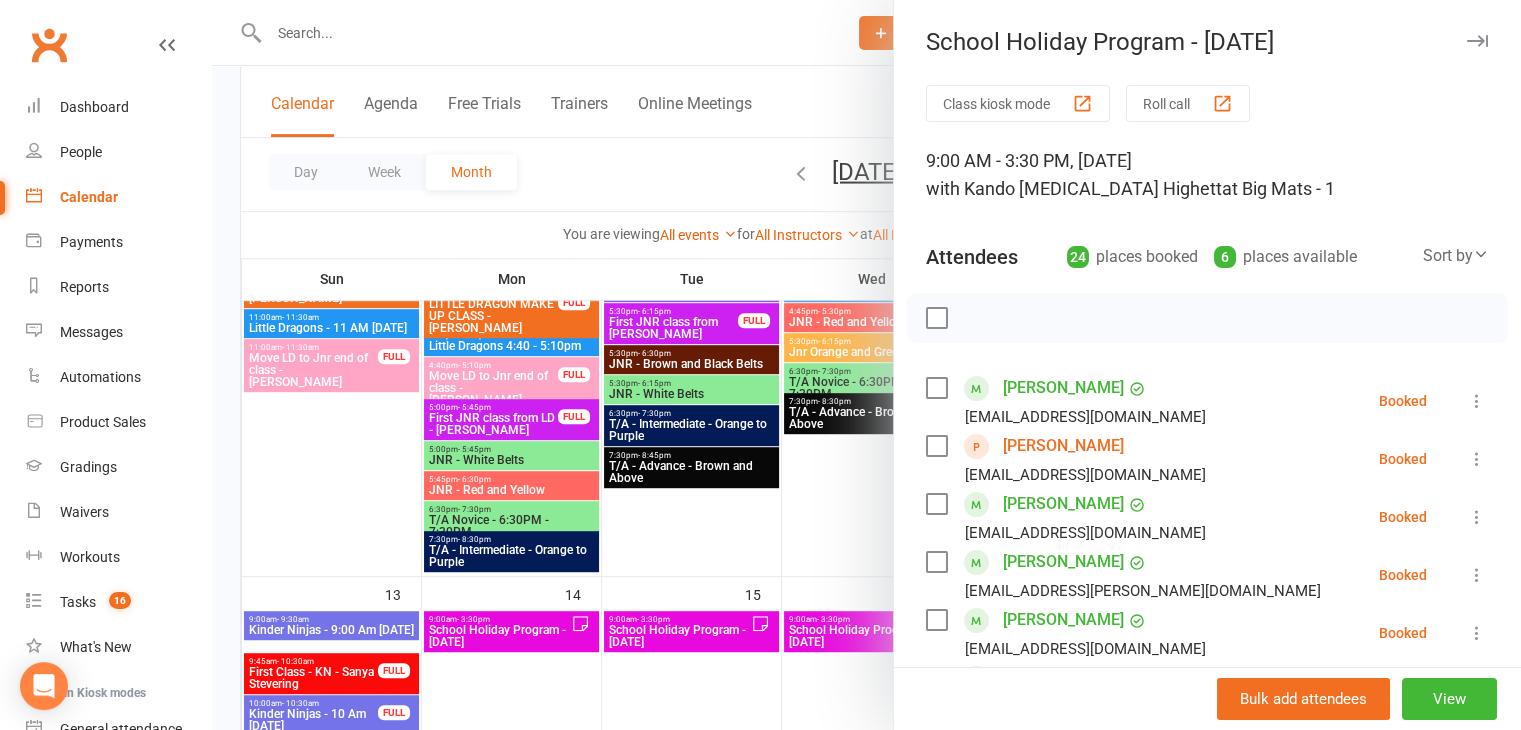 click at bounding box center [866, 365] 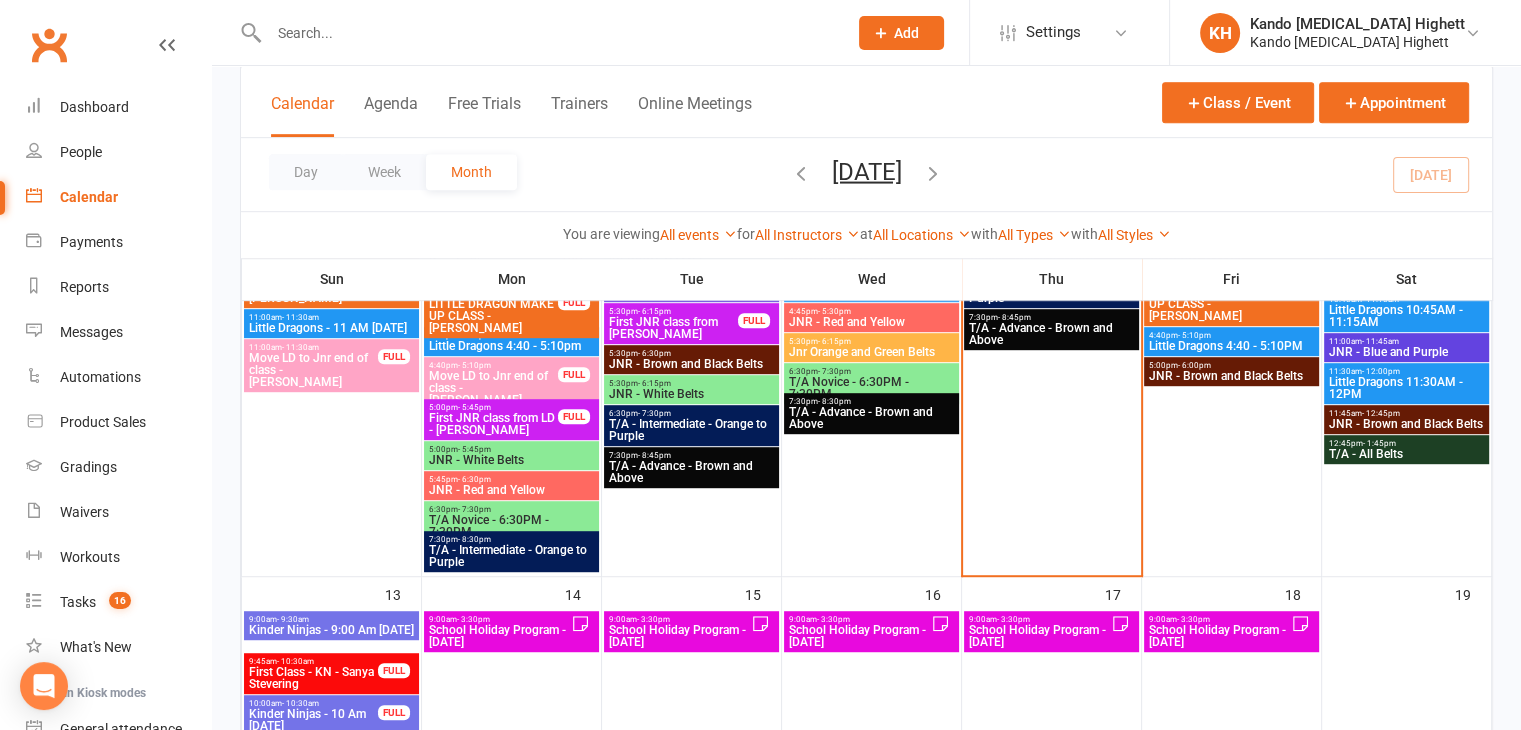 click on "School Holiday Program - Friday" at bounding box center [1219, 636] 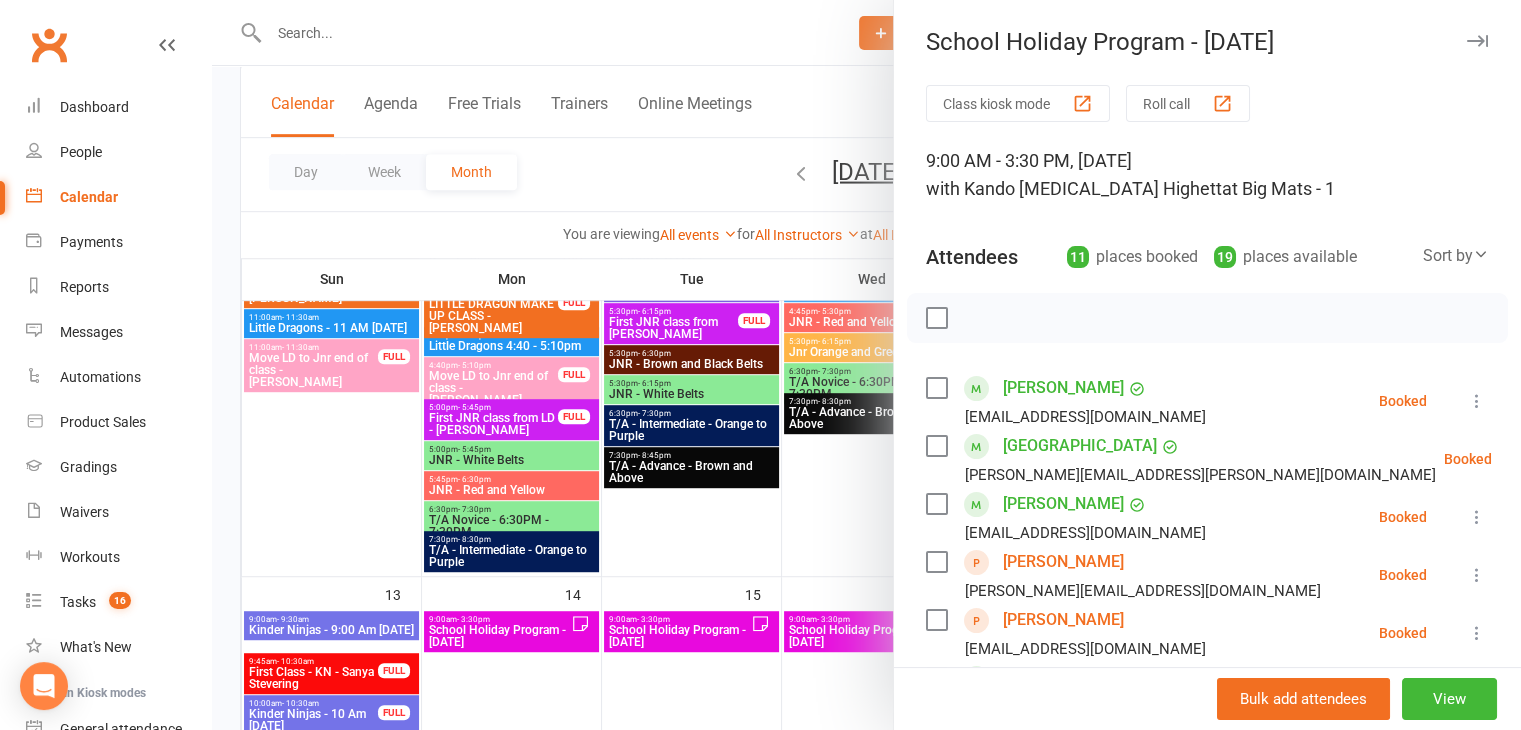click at bounding box center [866, 365] 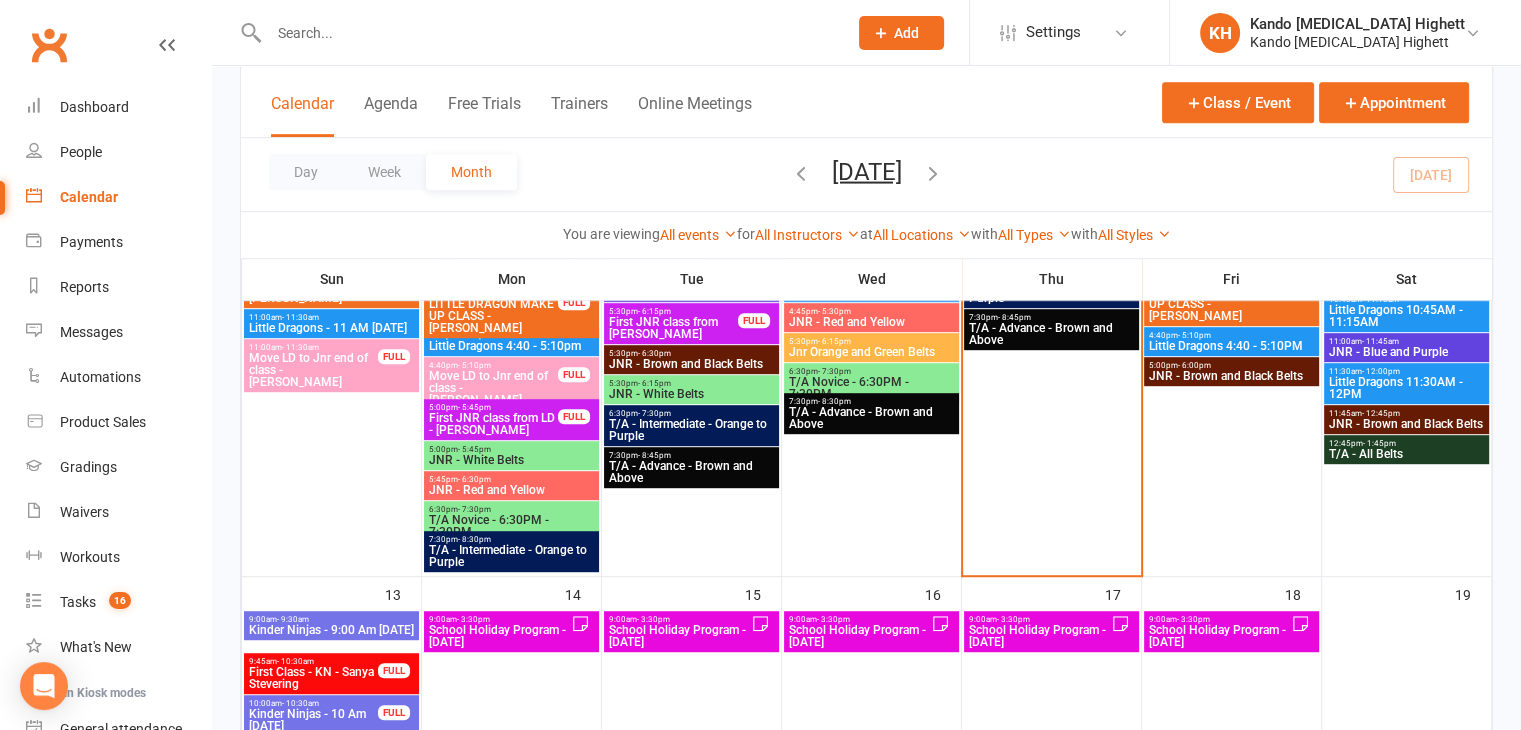 click on "School Holiday Program - Tuesday" at bounding box center (679, 636) 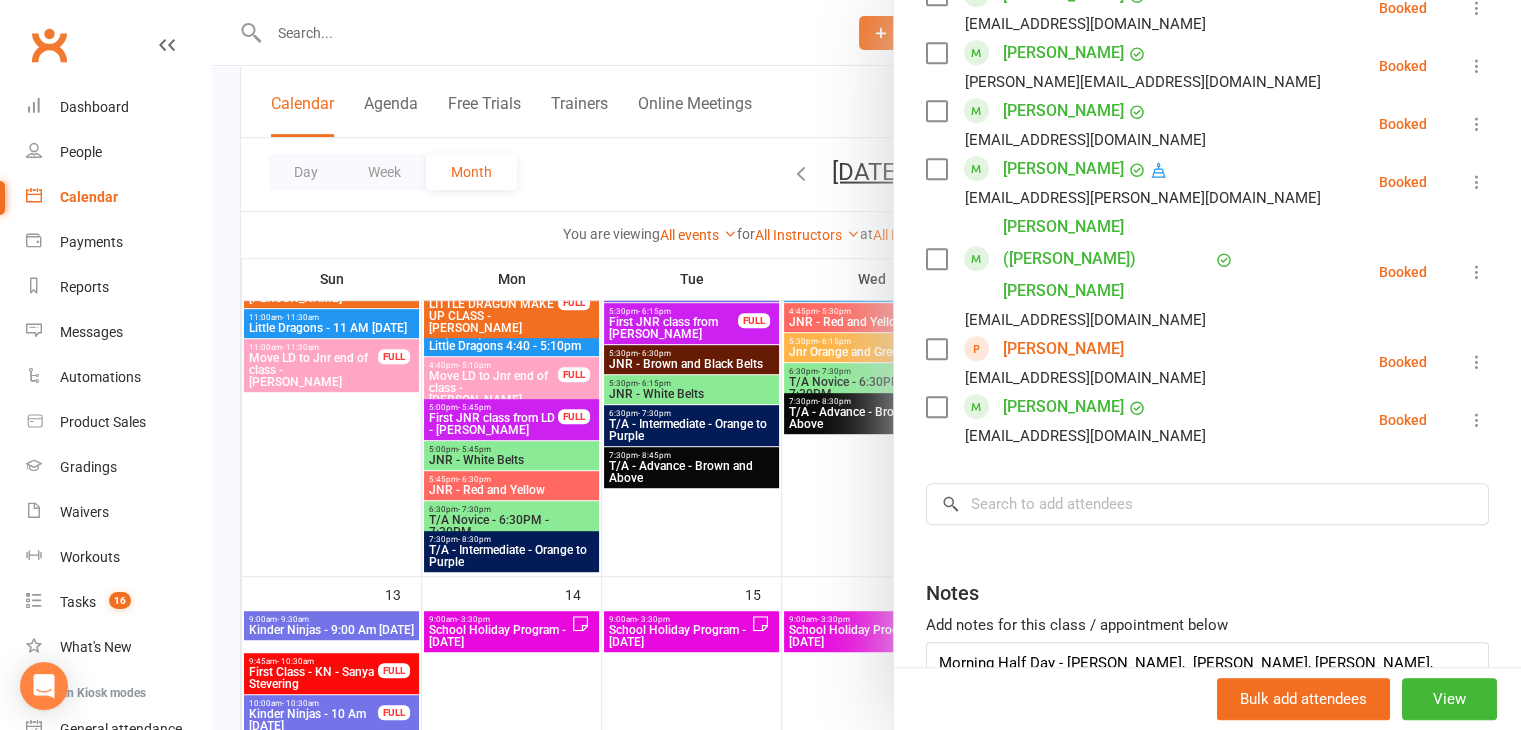 scroll, scrollTop: 1384, scrollLeft: 0, axis: vertical 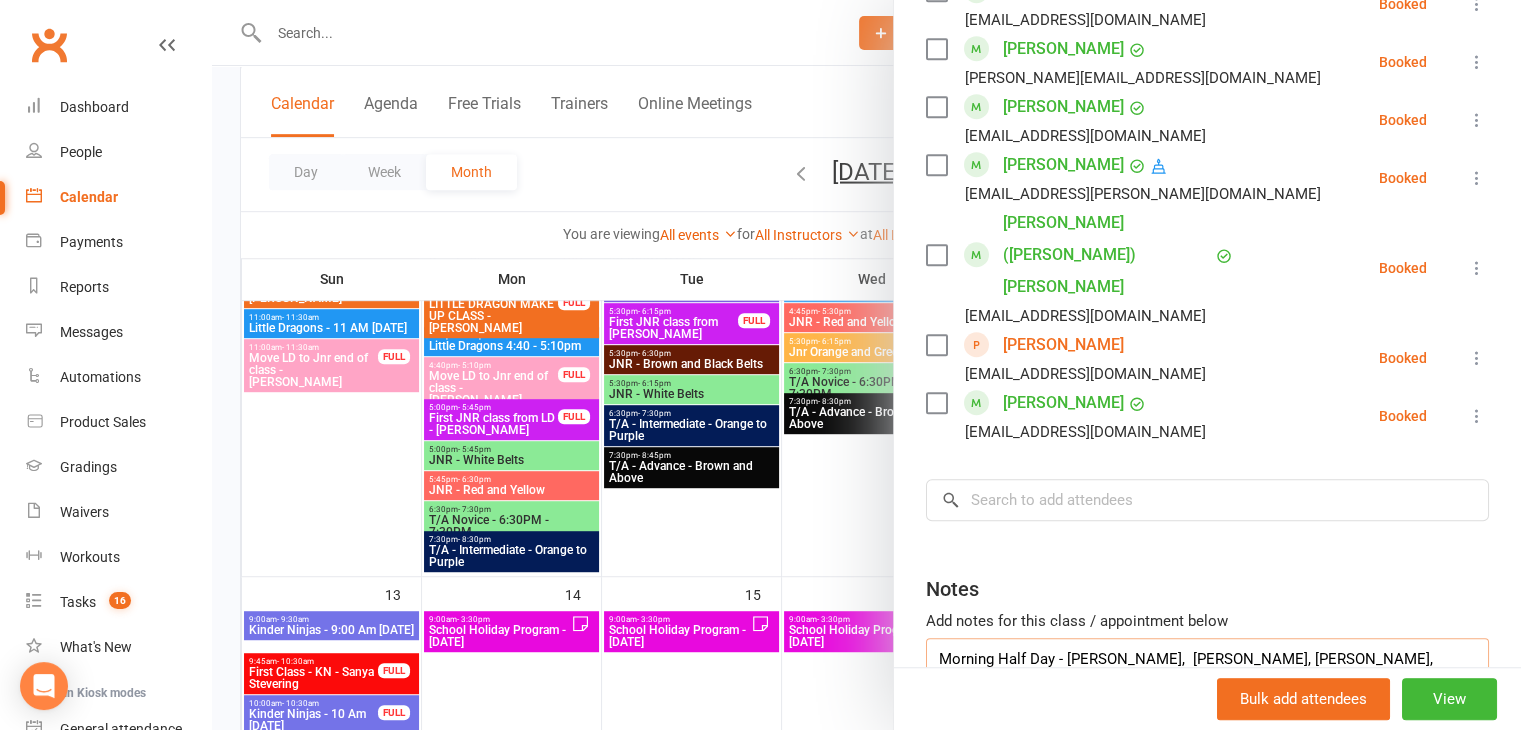 click on "Morning Half Day - Hamish Kent,  James Sanders, Sebastian Macdonald, Olivia and Herry De la Haye" at bounding box center [1207, 671] 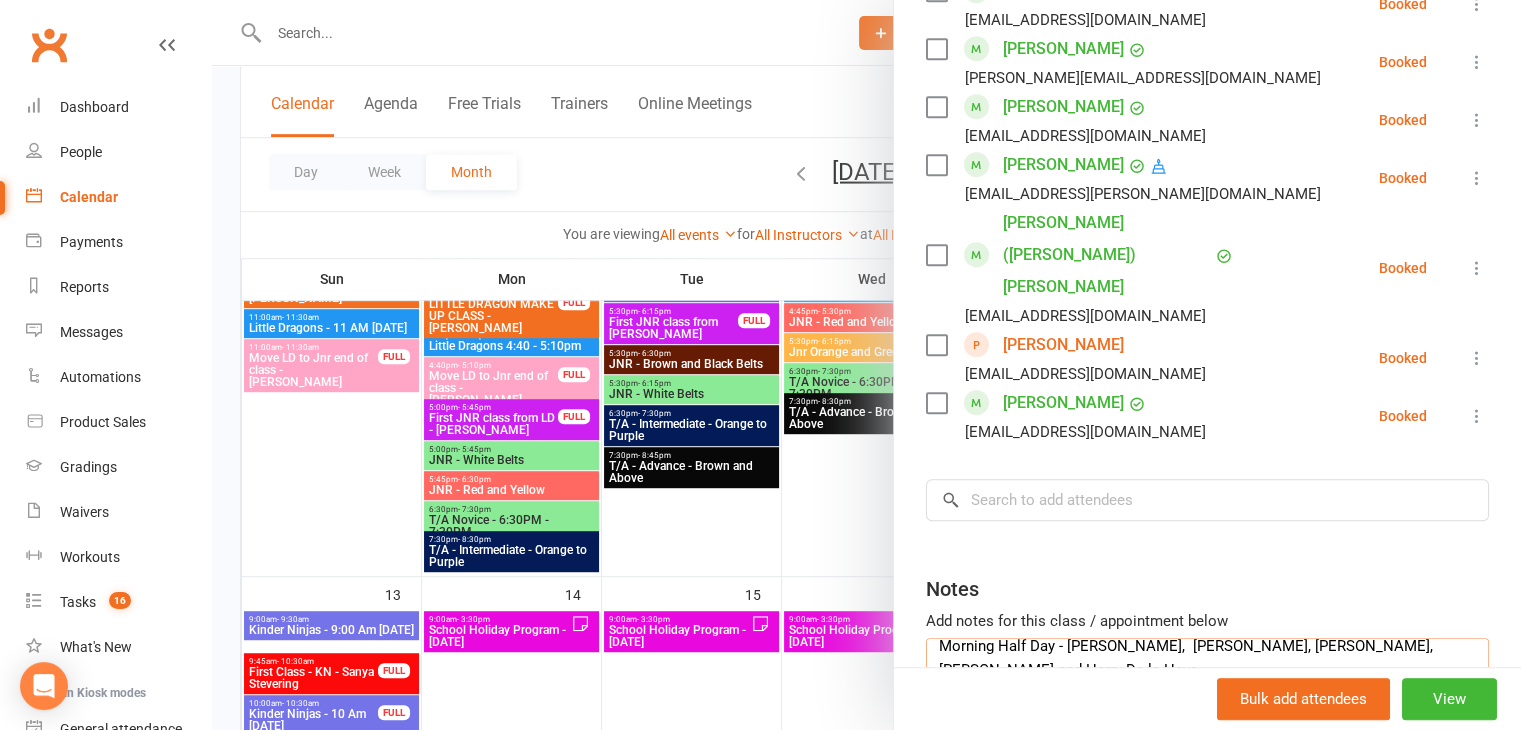 click on "Morning Half Day - Hamish Kent,  James Sanders, Sebastian Macdonald, Olivia and Herry De la Haye
afternoon half" at bounding box center [1207, 671] 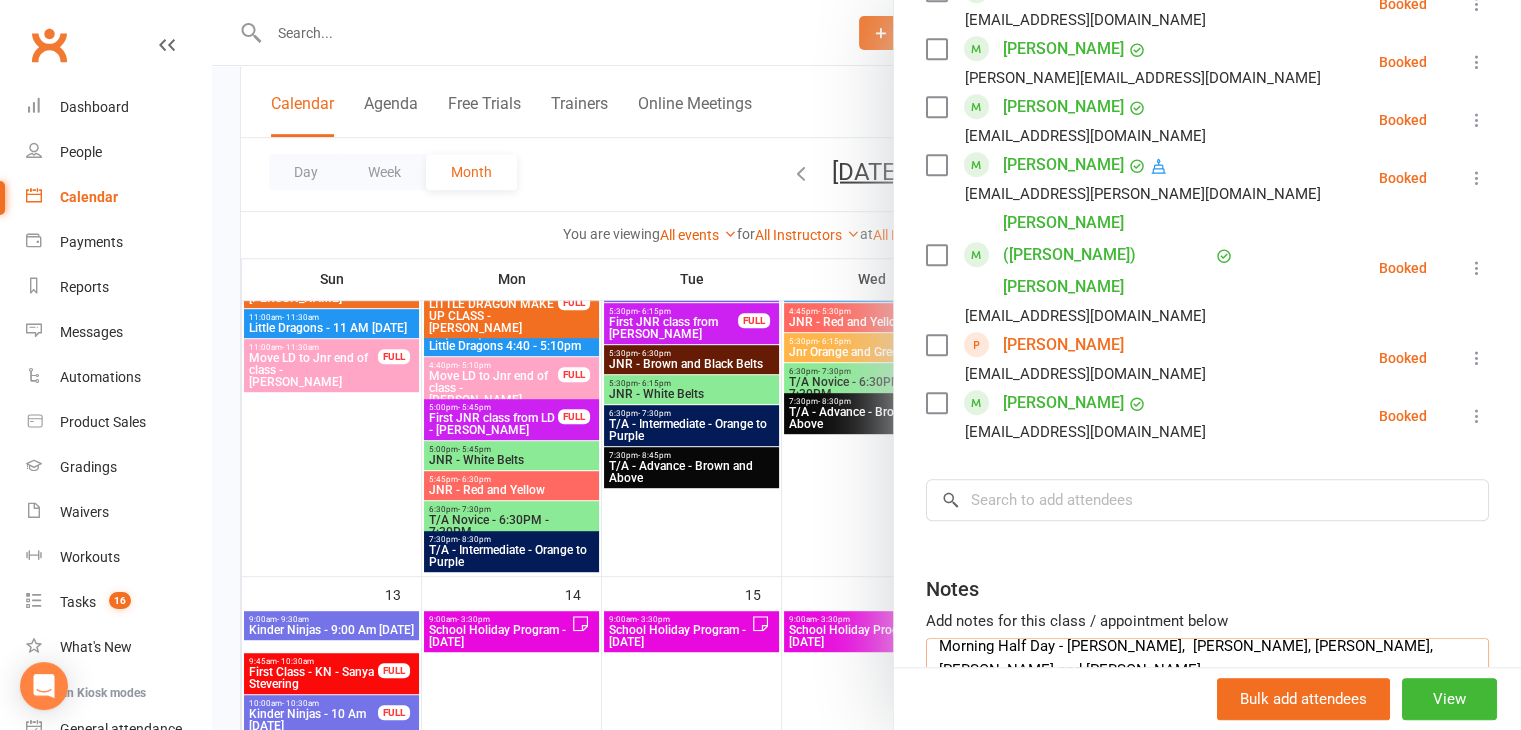 click on "Morning Half Day - Hamish Kent,  James Sanders, Sebastian Macdonald, Olivia and Herry De la Haye
Afternoon half" at bounding box center [1207, 671] 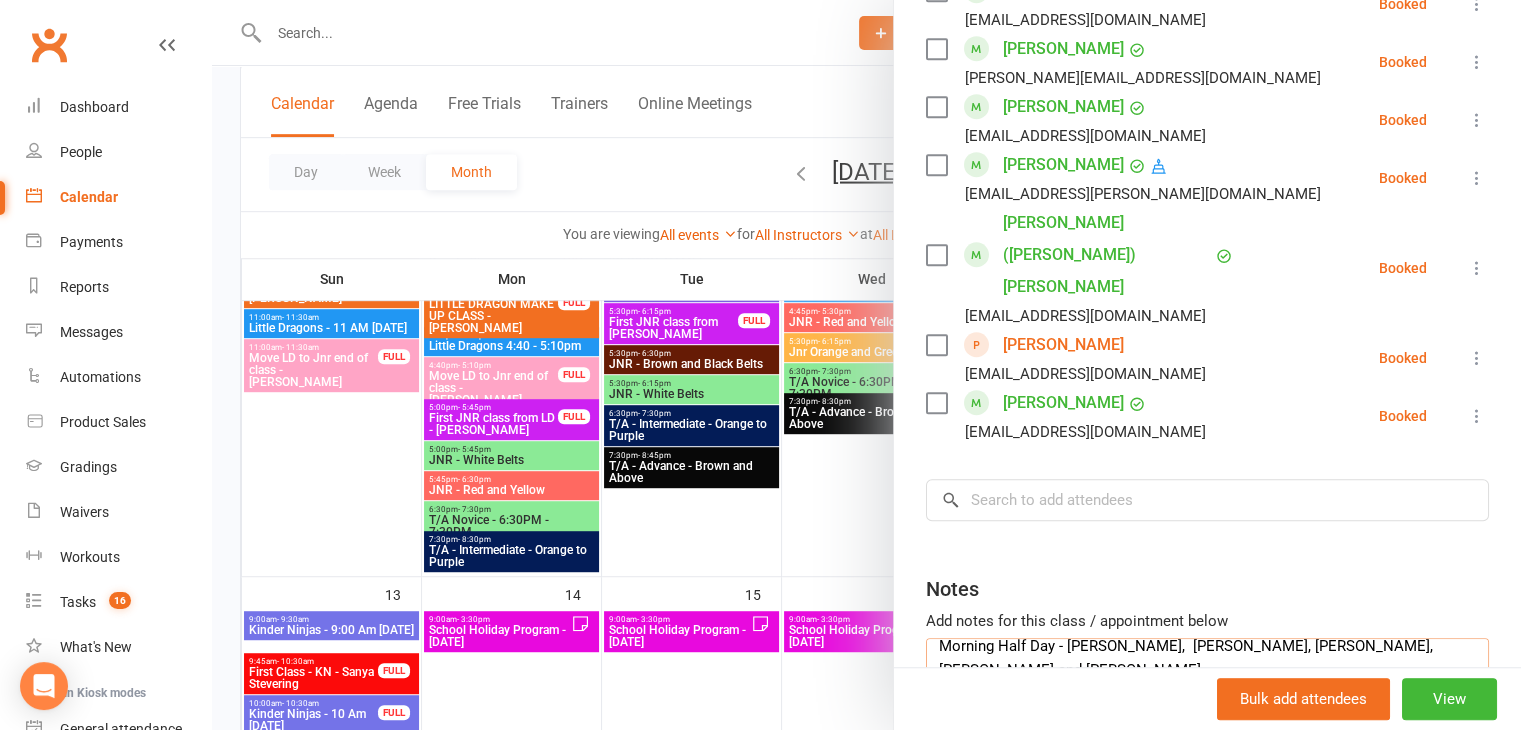 scroll, scrollTop: 0, scrollLeft: 0, axis: both 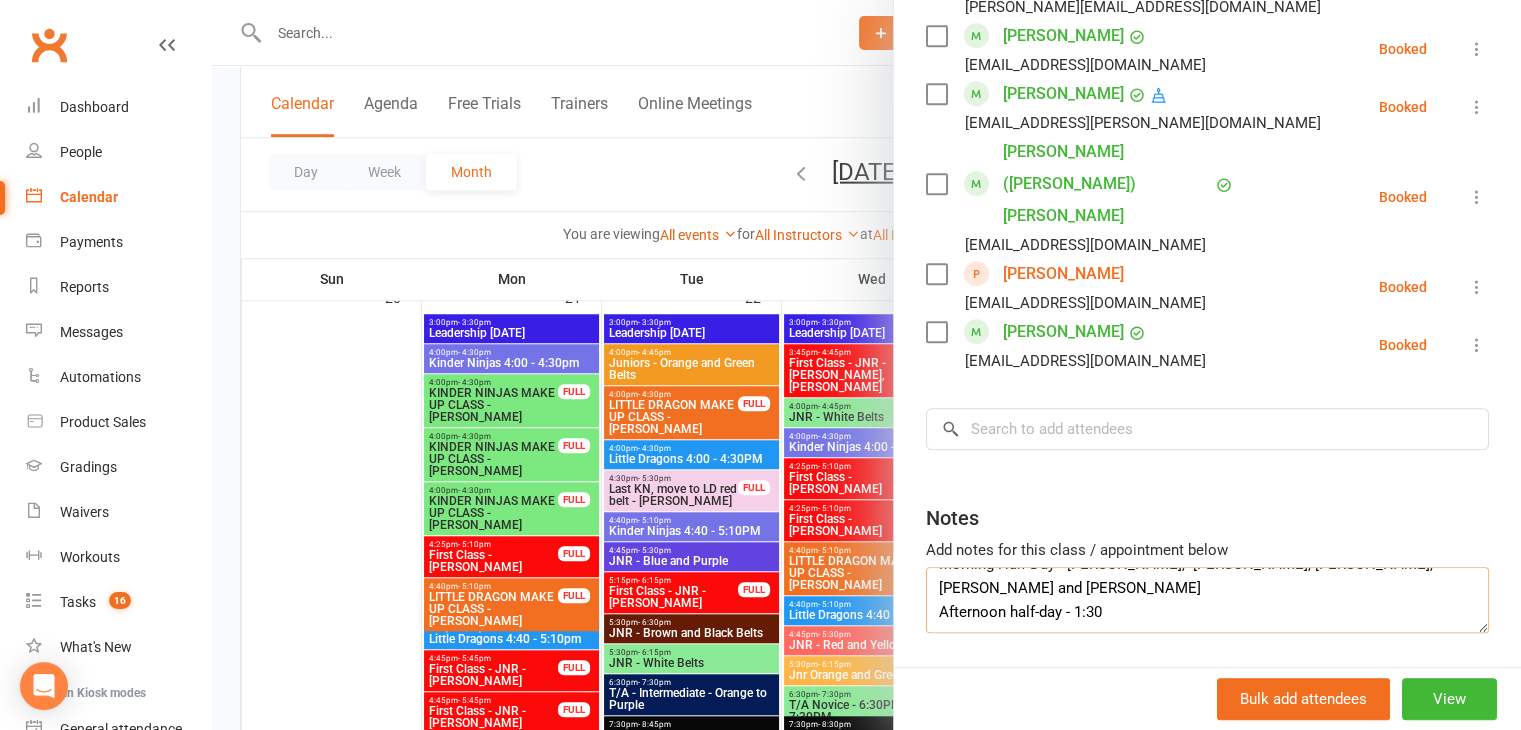 click on "Morning Half Day - Hamish Kent,  James Sanders, Sebastian Macdonald, Olivia and Herry De la Haye
Afternoon half-day - 1:30" at bounding box center [1207, 600] 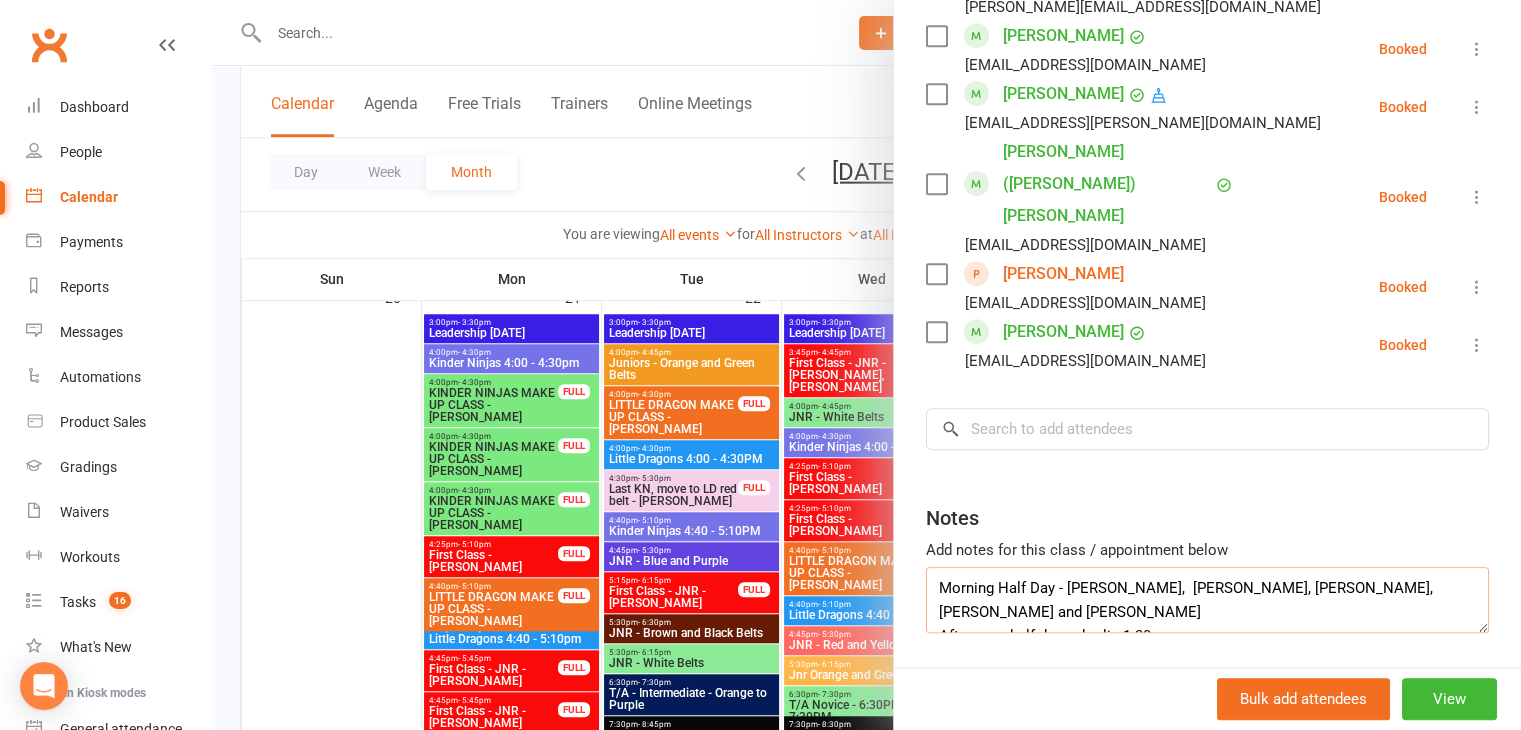 scroll, scrollTop: 0, scrollLeft: 0, axis: both 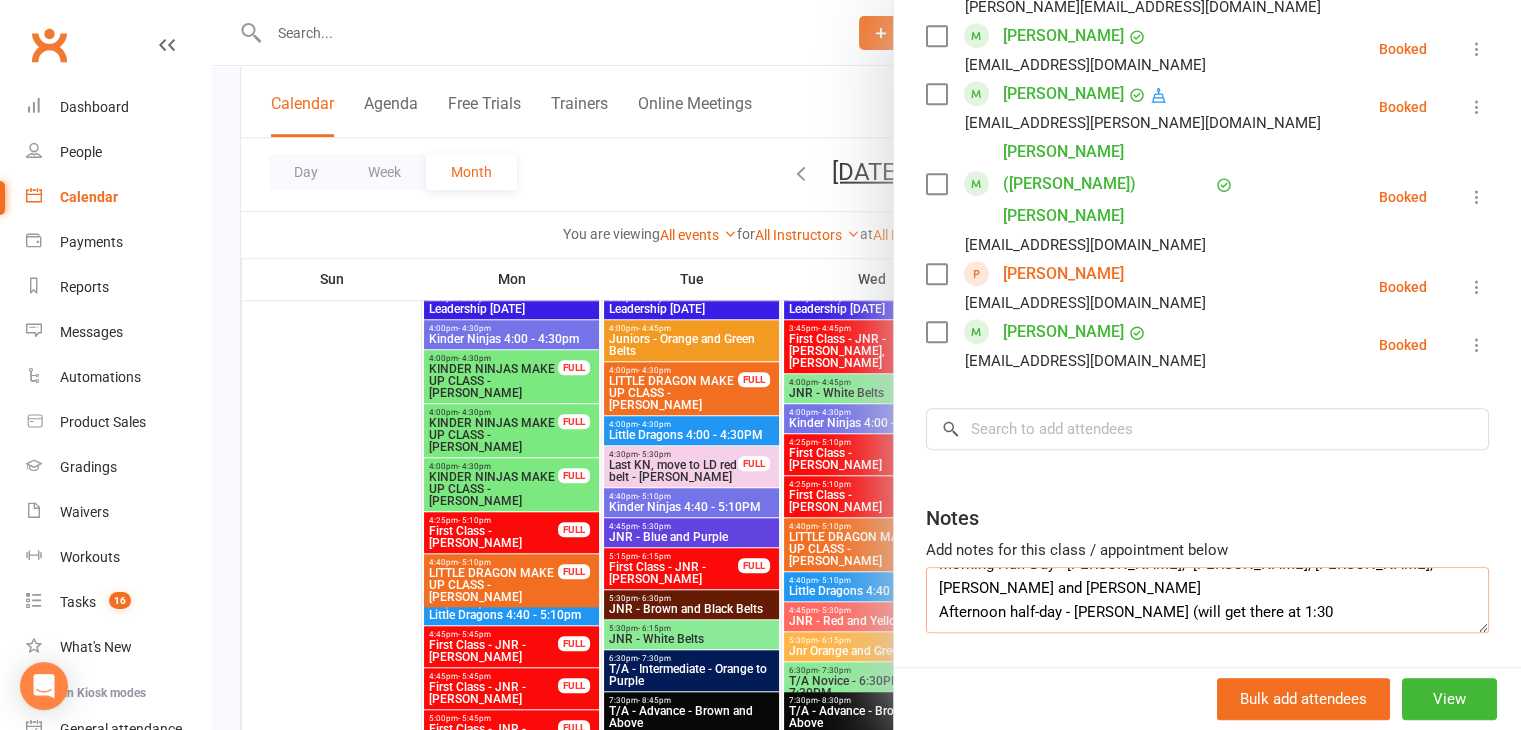 click on "Morning Half Day - Hamish Kent,  James Sanders, Sebastian Macdonald, Olivia and Herry De la Haye
Afternoon half-day - charlie agricola (will get there at 1:30" at bounding box center [1207, 600] 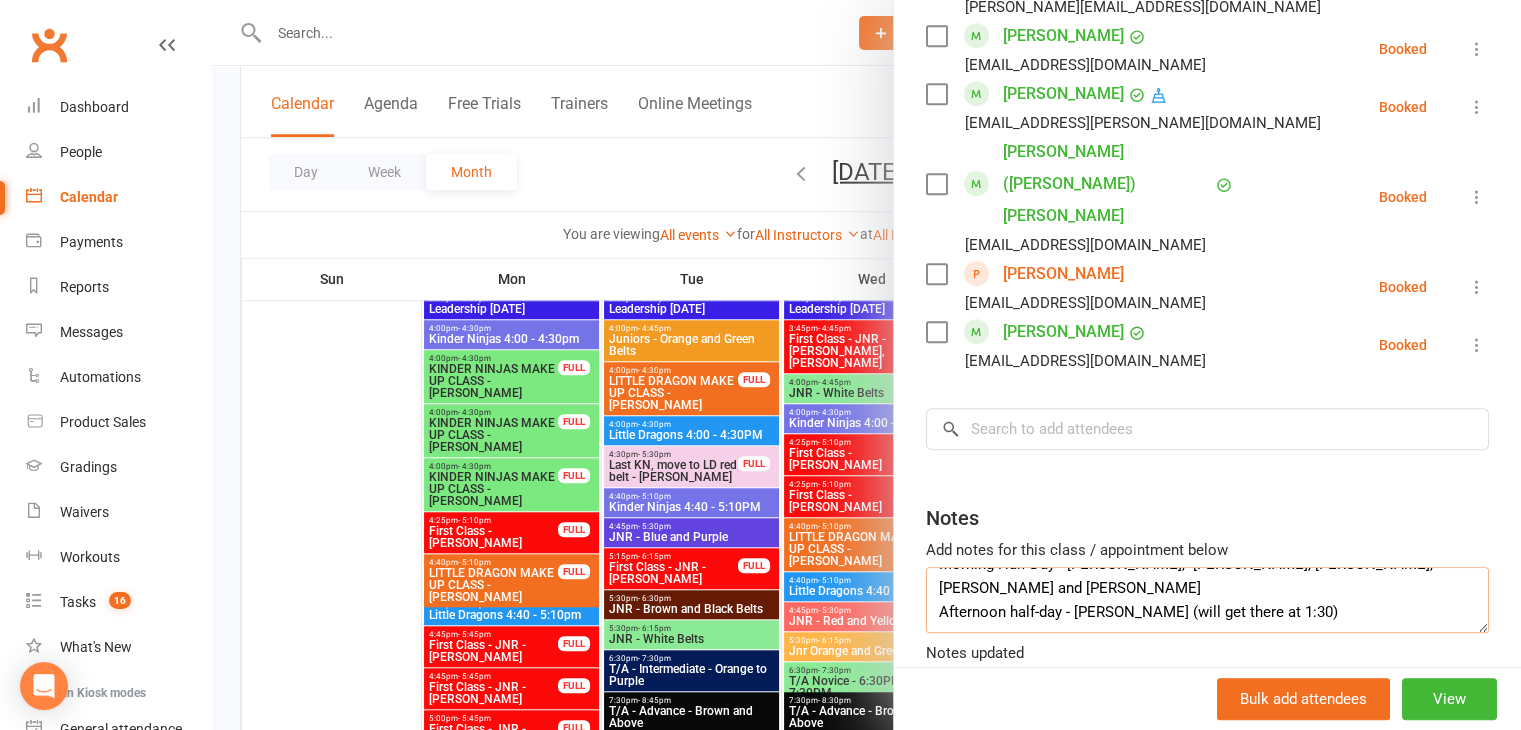 click on "Morning Half Day - Hamish Kent,  James Sanders, Sebastian Macdonald, Olivia and Herry De la Haye
Afternoon half-day - charlie agricola (will get there at 1:30)" at bounding box center (1207, 600) 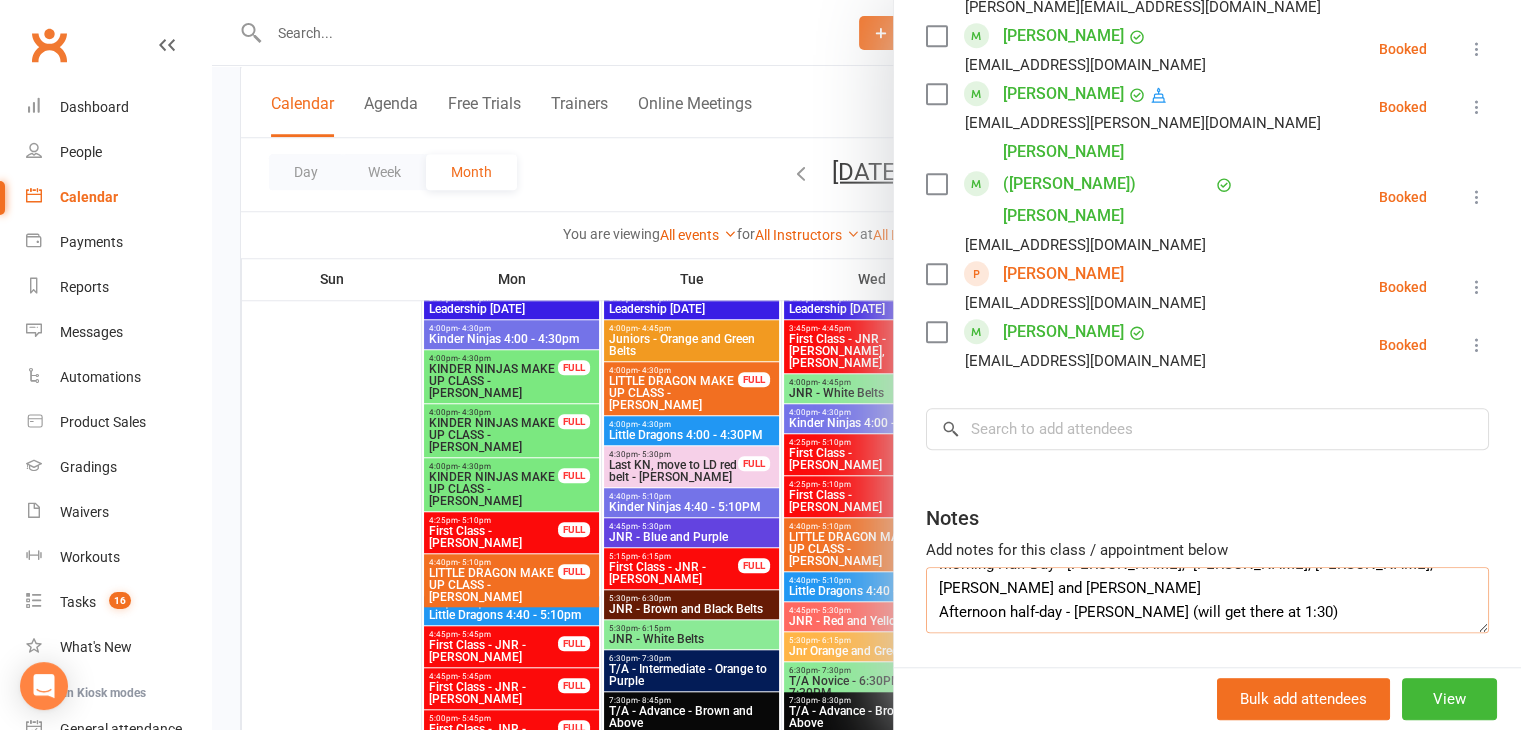 click on "Morning Half Day - Hamish Kent,  James Sanders, Sebastian Macdonald, Olivia and Herry De la Haye
Afternoon half-day - Charlie agricola (will get there at 1:30)" at bounding box center (1207, 600) 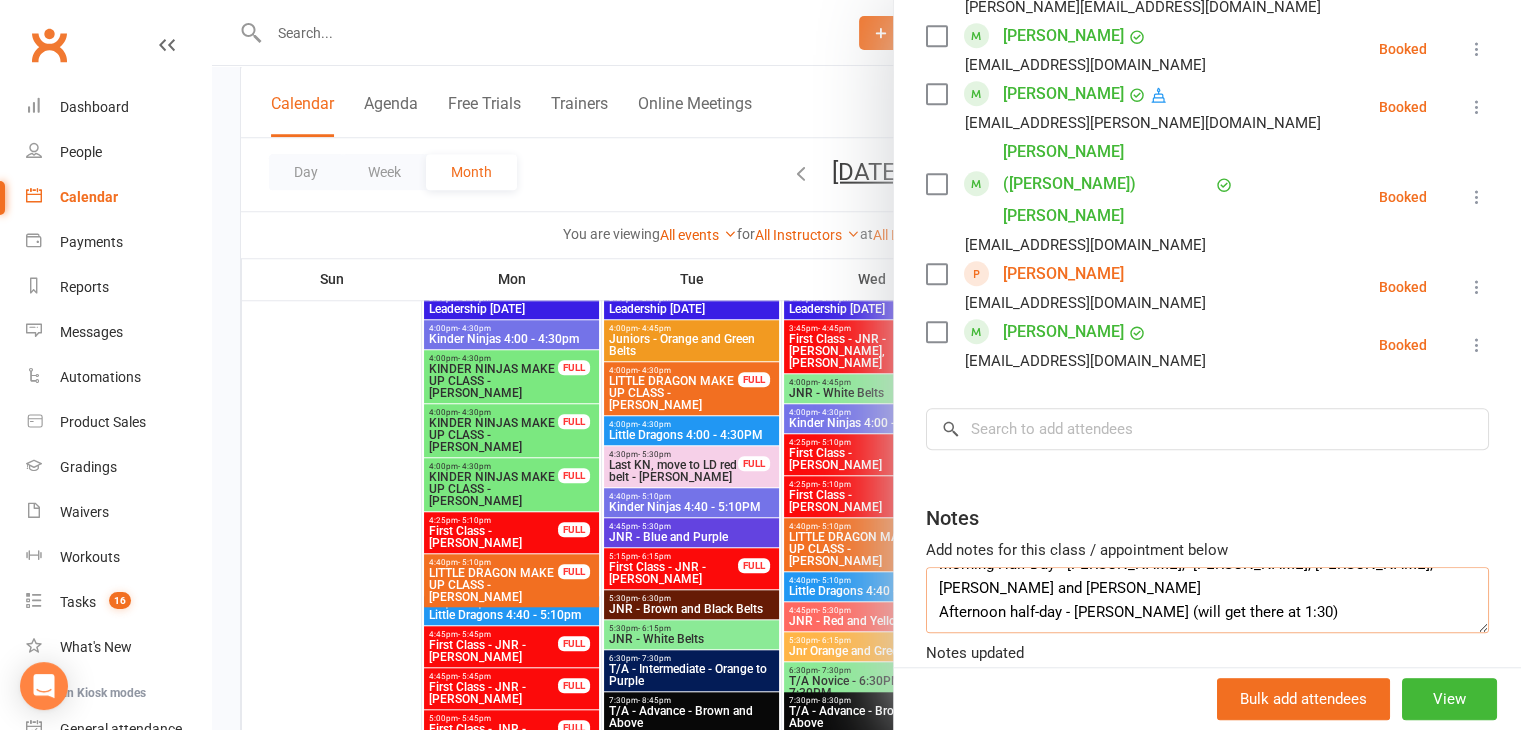 click on "Morning Half Day - Hamish Kent,  James Sanders, Sebastian Macdonald, Olivia and Herry De la Haye
Afternoon half-day - Charlie Agricola (will get there at 1:30)" at bounding box center [1207, 600] 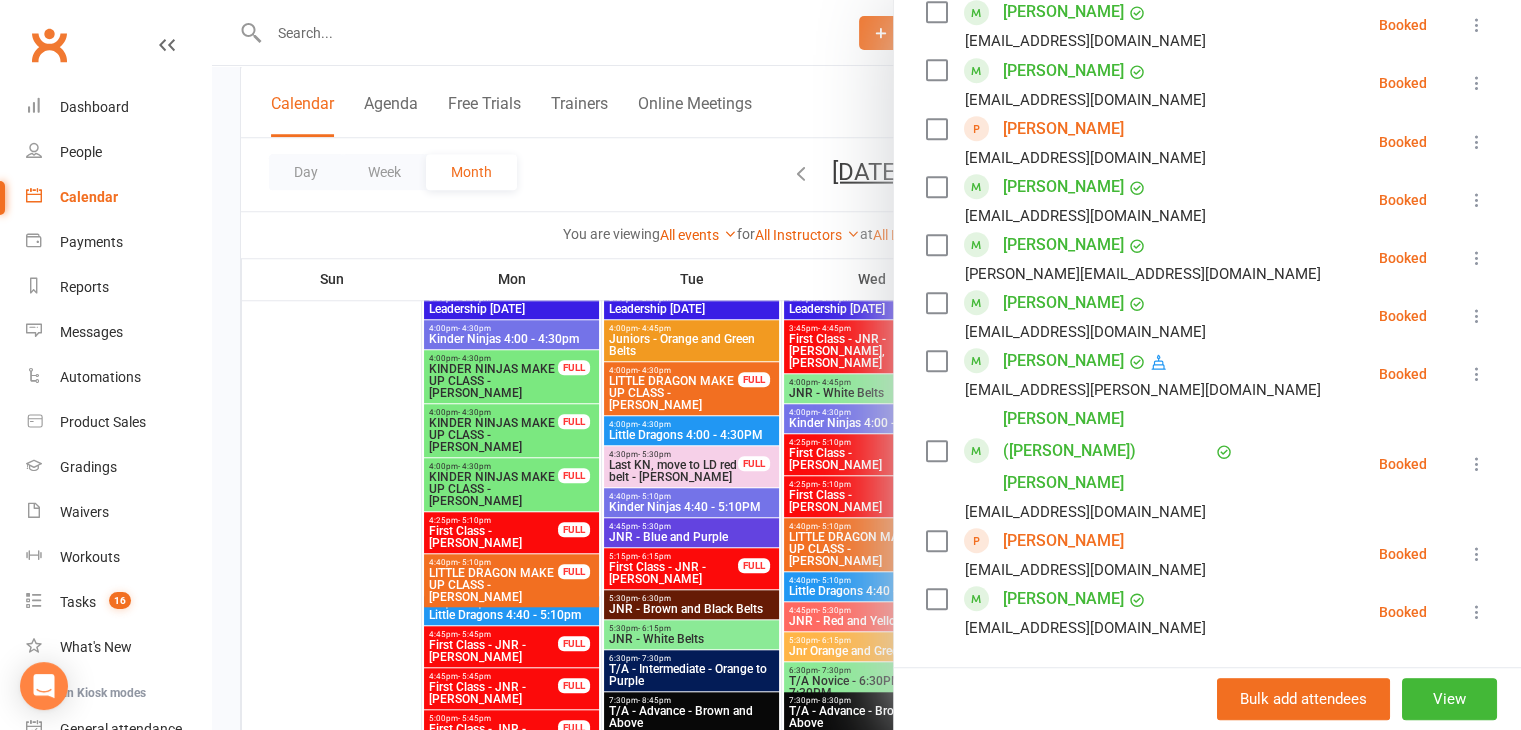 scroll, scrollTop: 1455, scrollLeft: 0, axis: vertical 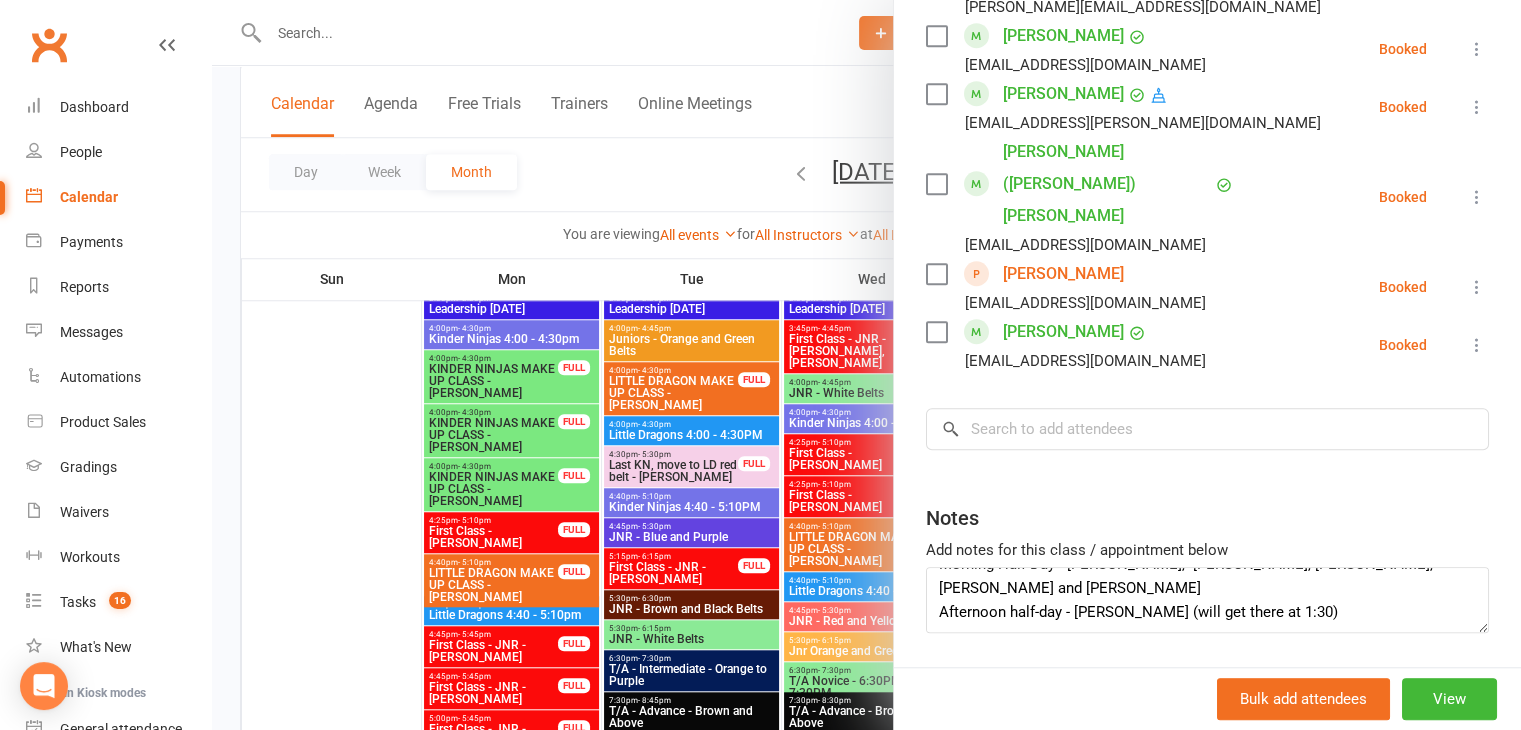 click on "Class kiosk mode  Roll call  9:00 AM - 3:30 PM, Tuesday, July, 15, 2025 with Kando Martial Arts Highett  at  Big Mats - 1  Attendees  24  places booked 6  places available Sort by  Last name  First name  Booking created    Eden Asoulin  bec.asoulin@gmail.com Booked More info  Remove  Check in  Mark absent  Send message  Enable recurring bookings  All bookings for series    Lachlan Bennet  katieabennett2015@gmail.com Booked More info  Remove  Check in  Mark absent  Send message  Enable recurring bookings    Harry Bradley  tim79b@gmail.com Booked More info  Remove  Check in  Mark absent  Send message  Enable recurring bookings  All bookings for series    Vincent Collins  mai.ph.linh@gmail.com Booked More info  Remove  Check in  Mark absent  Send message  Enable recurring bookings  All bookings for series    Laragh Connor  Loudu@hotmail.com Booked More info  Remove  Check in  Mark absent  Send message  Enable recurring bookings  All bookings for series    Henry De La Haye  rachaeldlh@yahoo.com Booked More info" at bounding box center (1207, -319) 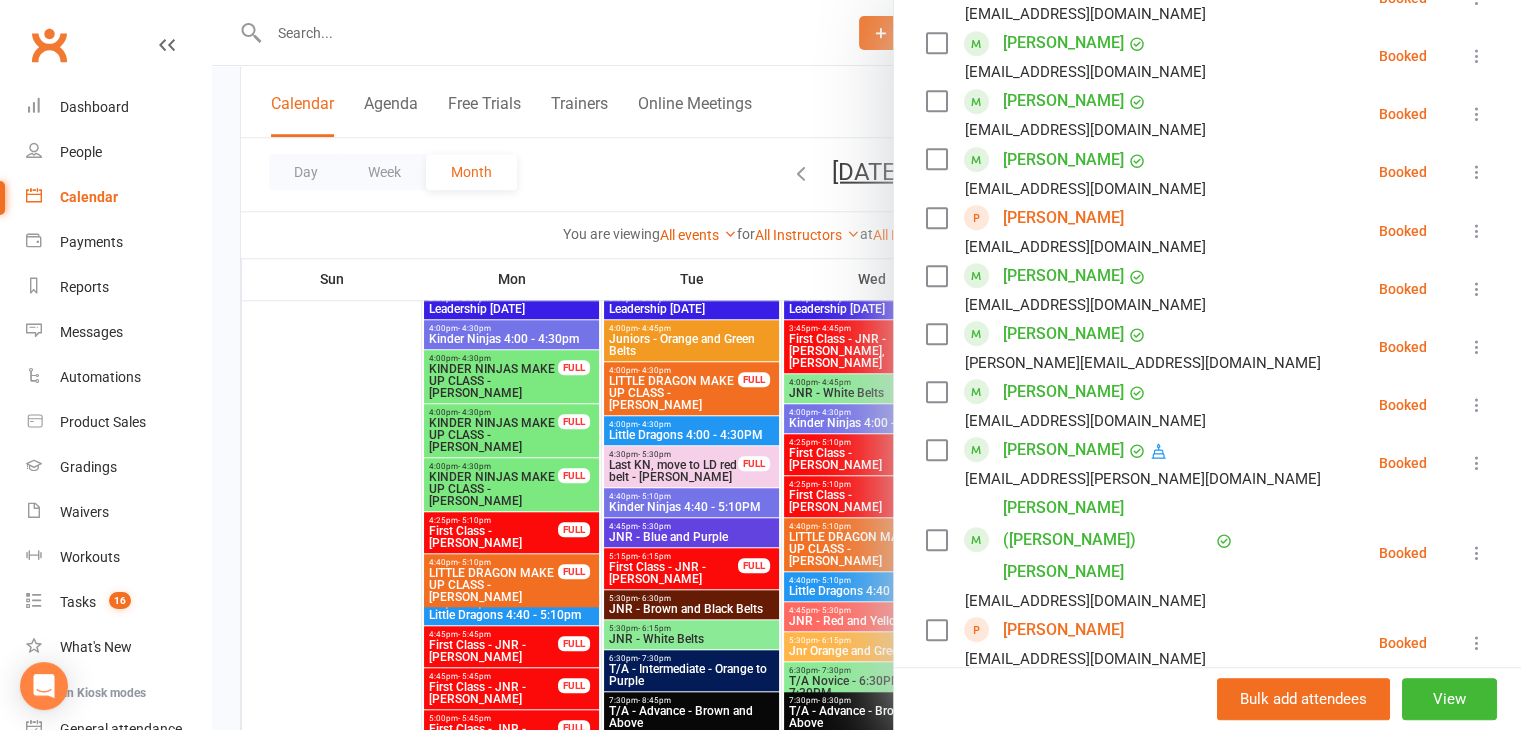 scroll, scrollTop: 1455, scrollLeft: 0, axis: vertical 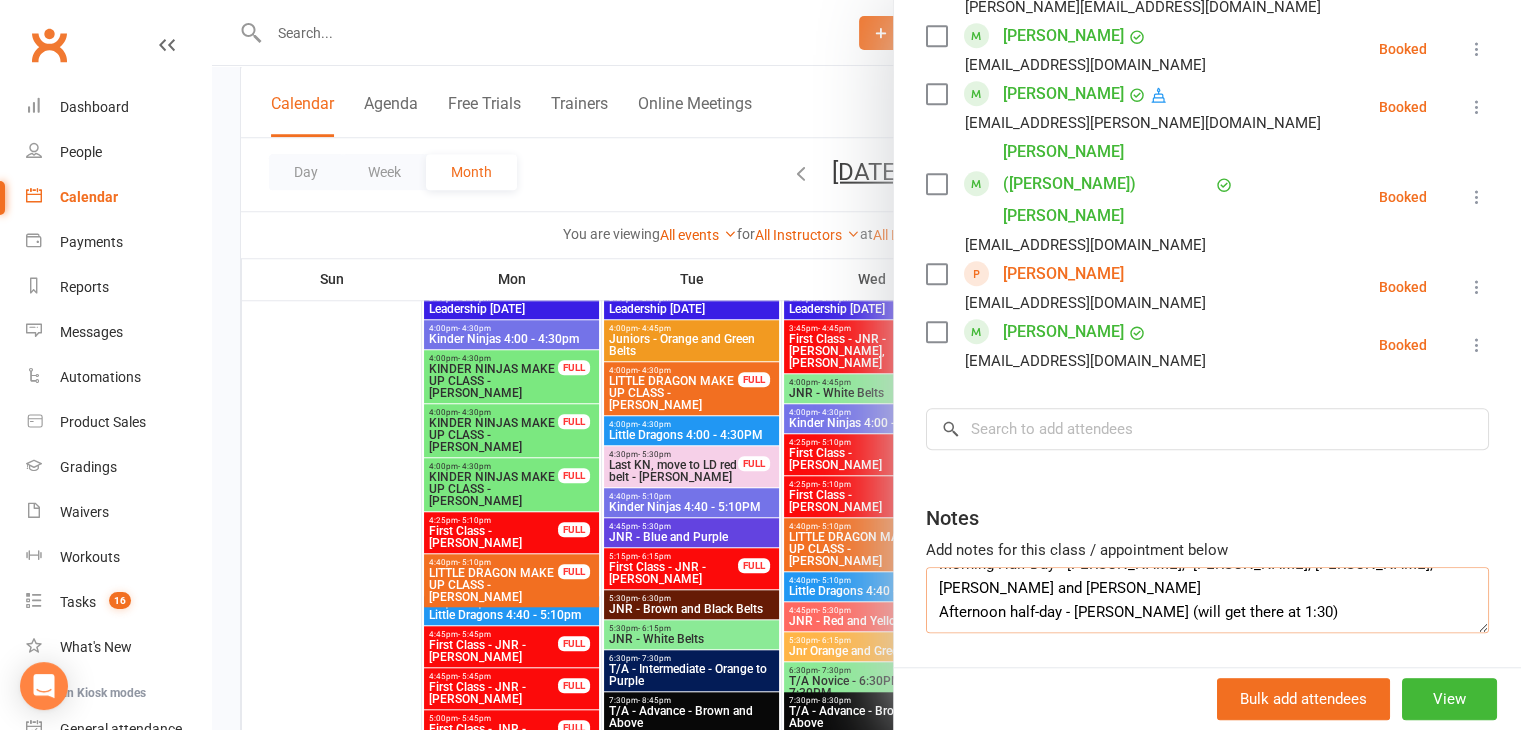 click on "Morning Half Day - Hamish Kent,  James Sanders, Sebastian Macdonald, Olivia and Herny De la Haye
Afternoon half-day - Charlie Agricola (will get there at 1:30)" at bounding box center [1207, 600] 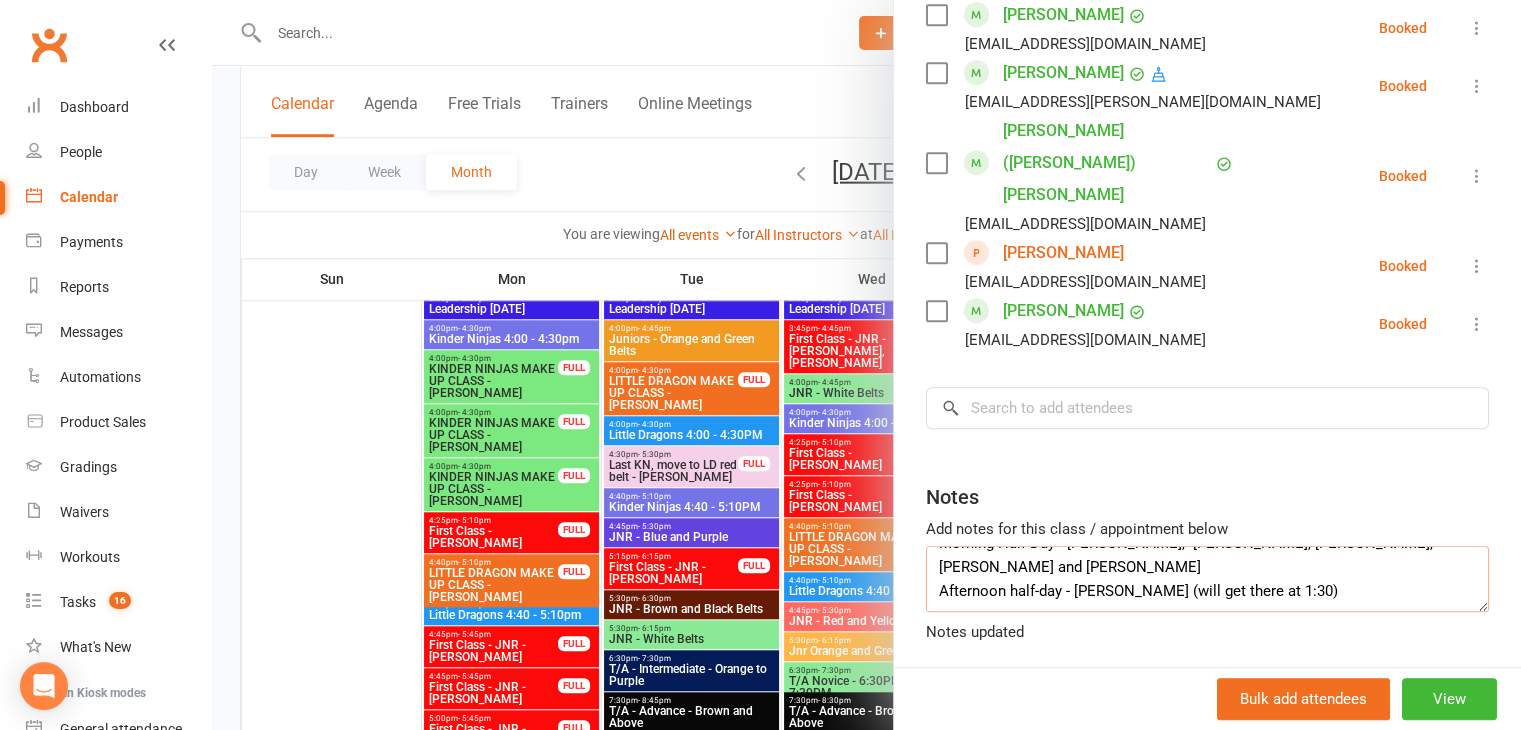 scroll, scrollTop: 1487, scrollLeft: 0, axis: vertical 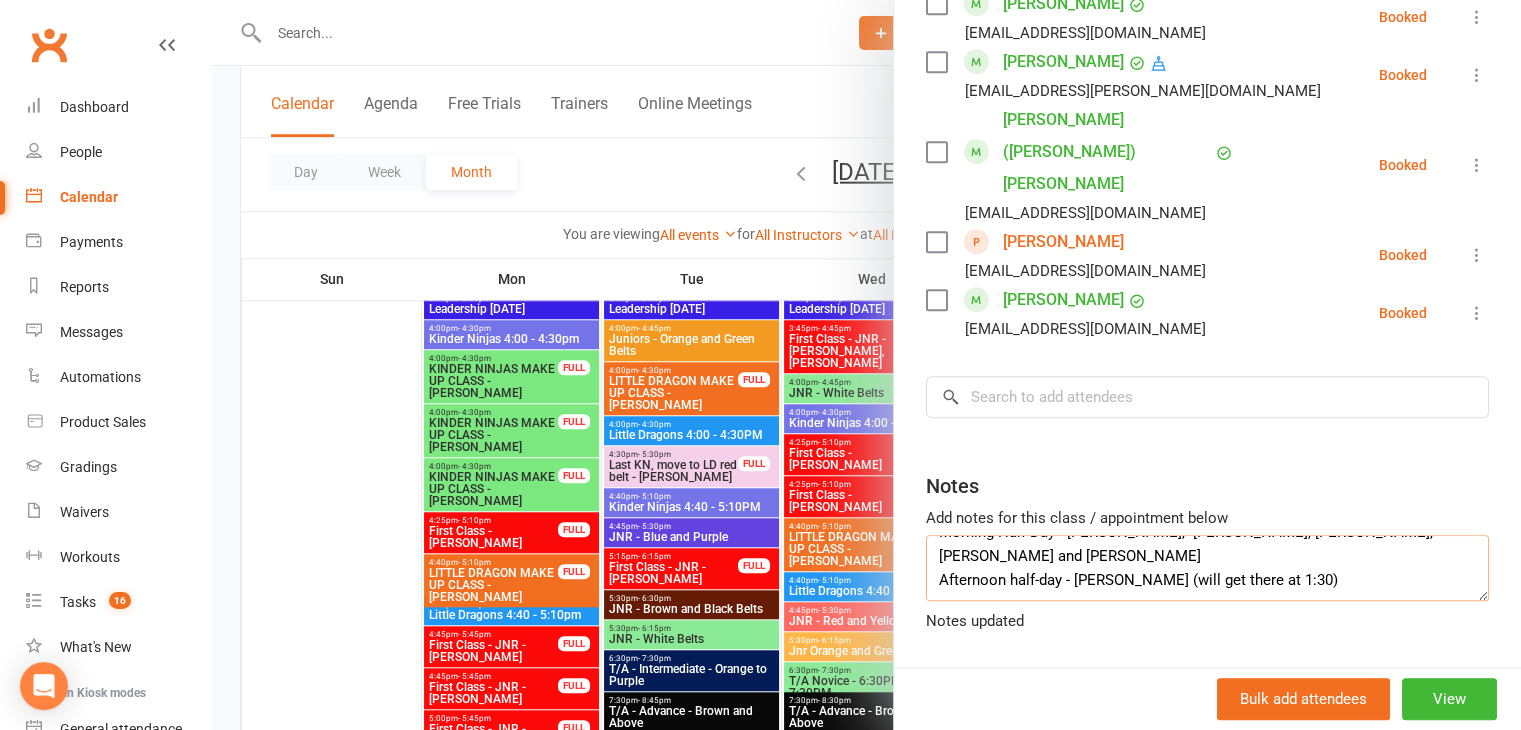 type on "Morning Half Day - Hamish Kent,  James Sanders, Sebastian Macdonald, Olivia and Henry De la Haye
Afternoon half-day - Charlie Agricola (will get there at 1:30)" 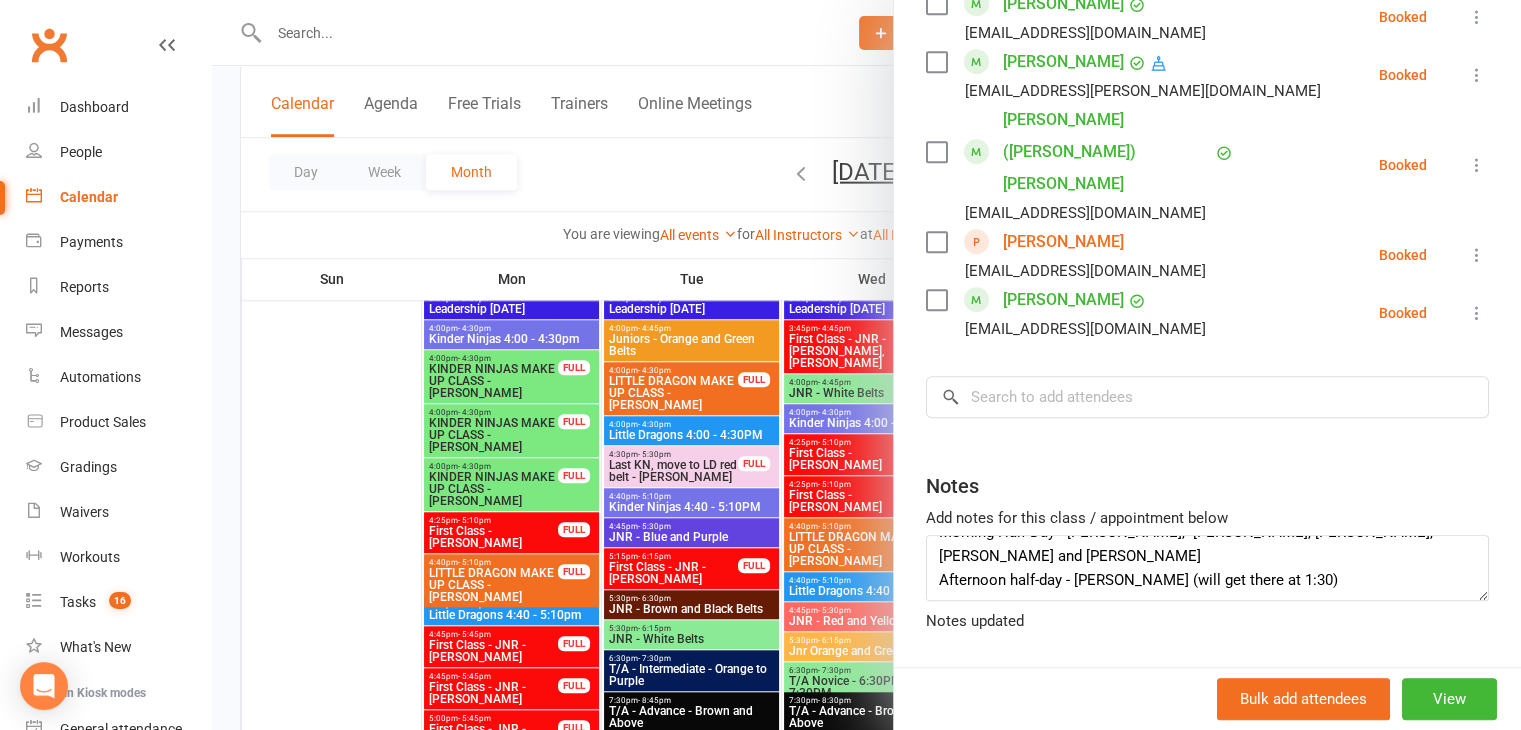 click on "Class kiosk mode  Roll call  9:00 AM - 3:30 PM, Tuesday, July, 15, 2025 with Kando Martial Arts Highett  at  Big Mats - 1  Attendees  24  places booked 6  places available Sort by  Last name  First name  Booking created    Eden Asoulin  bec.asoulin@gmail.com Booked More info  Remove  Check in  Mark absent  Send message  Enable recurring bookings  All bookings for series    Lachlan Bennet  katieabennett2015@gmail.com Booked More info  Remove  Check in  Mark absent  Send message  Enable recurring bookings    Harry Bradley  tim79b@gmail.com Booked More info  Remove  Check in  Mark absent  Send message  Enable recurring bookings  All bookings for series    Vincent Collins  mai.ph.linh@gmail.com Booked More info  Remove  Check in  Mark absent  Send message  Enable recurring bookings  All bookings for series    Laragh Connor  Loudu@hotmail.com Booked More info  Remove  Check in  Mark absent  Send message  Enable recurring bookings  All bookings for series    Henry De La Haye  rachaeldlh@yahoo.com Booked More info" at bounding box center [1207, -335] 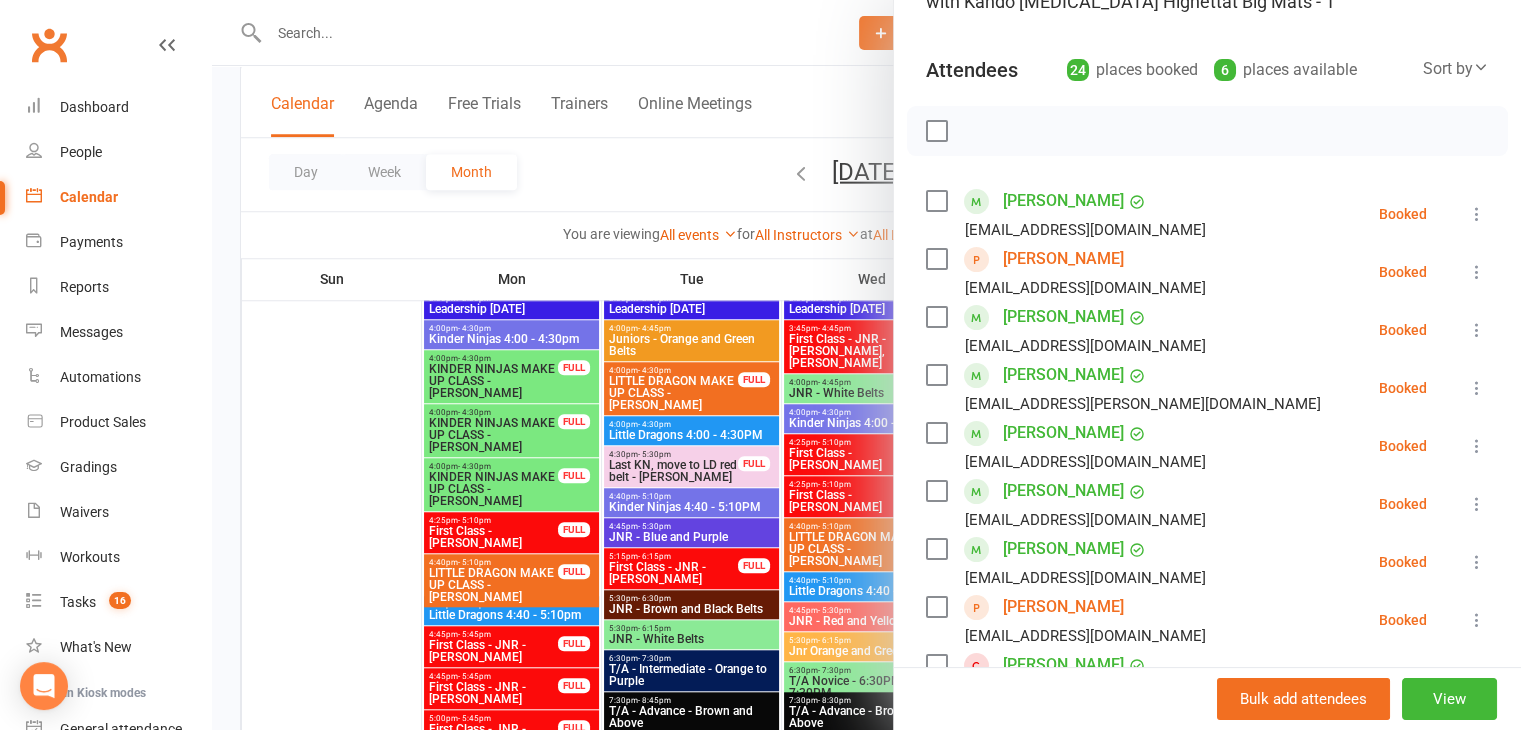 scroll, scrollTop: 0, scrollLeft: 0, axis: both 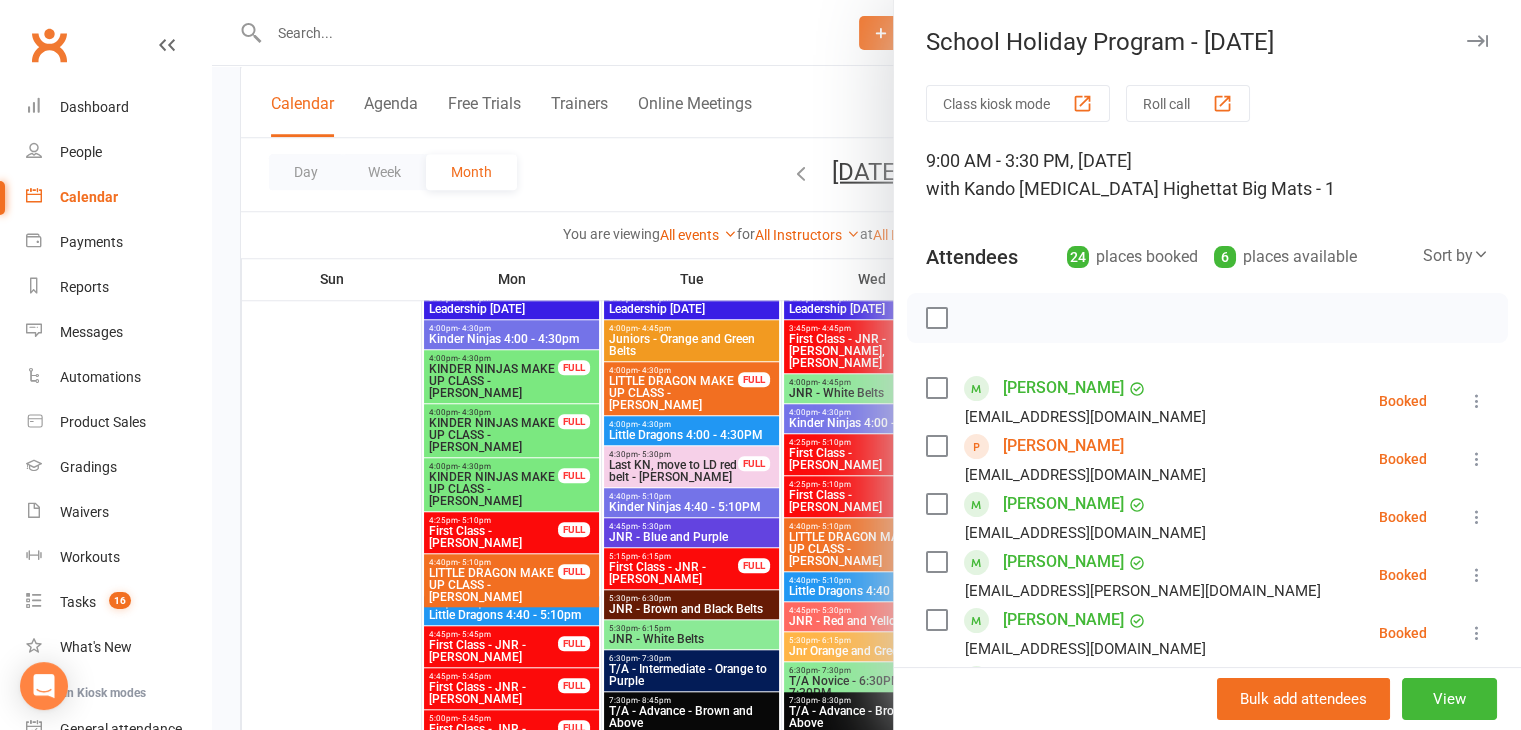 click at bounding box center [1477, 41] 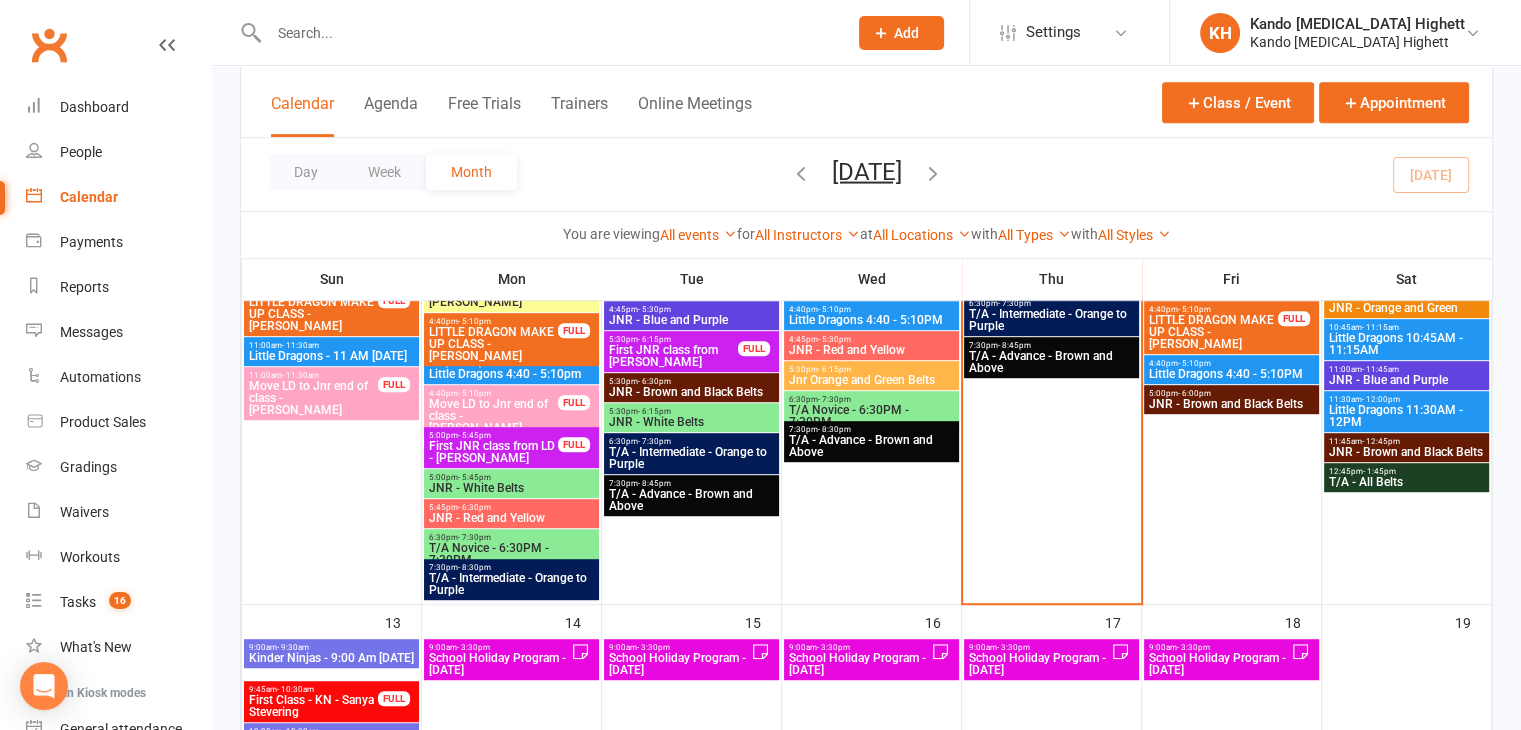 scroll, scrollTop: 1172, scrollLeft: 0, axis: vertical 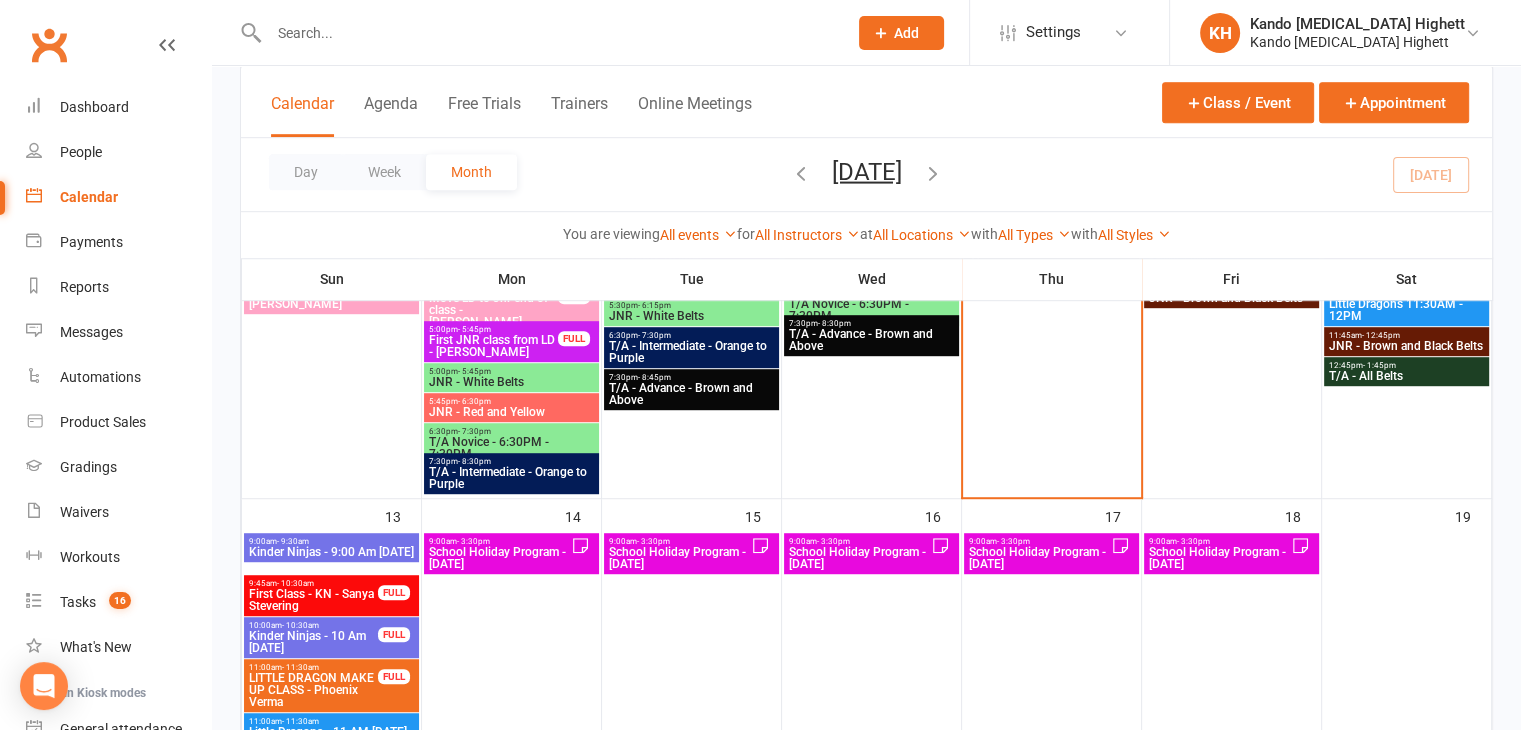 click on "School Holiday Program - Thursday" at bounding box center (1039, 558) 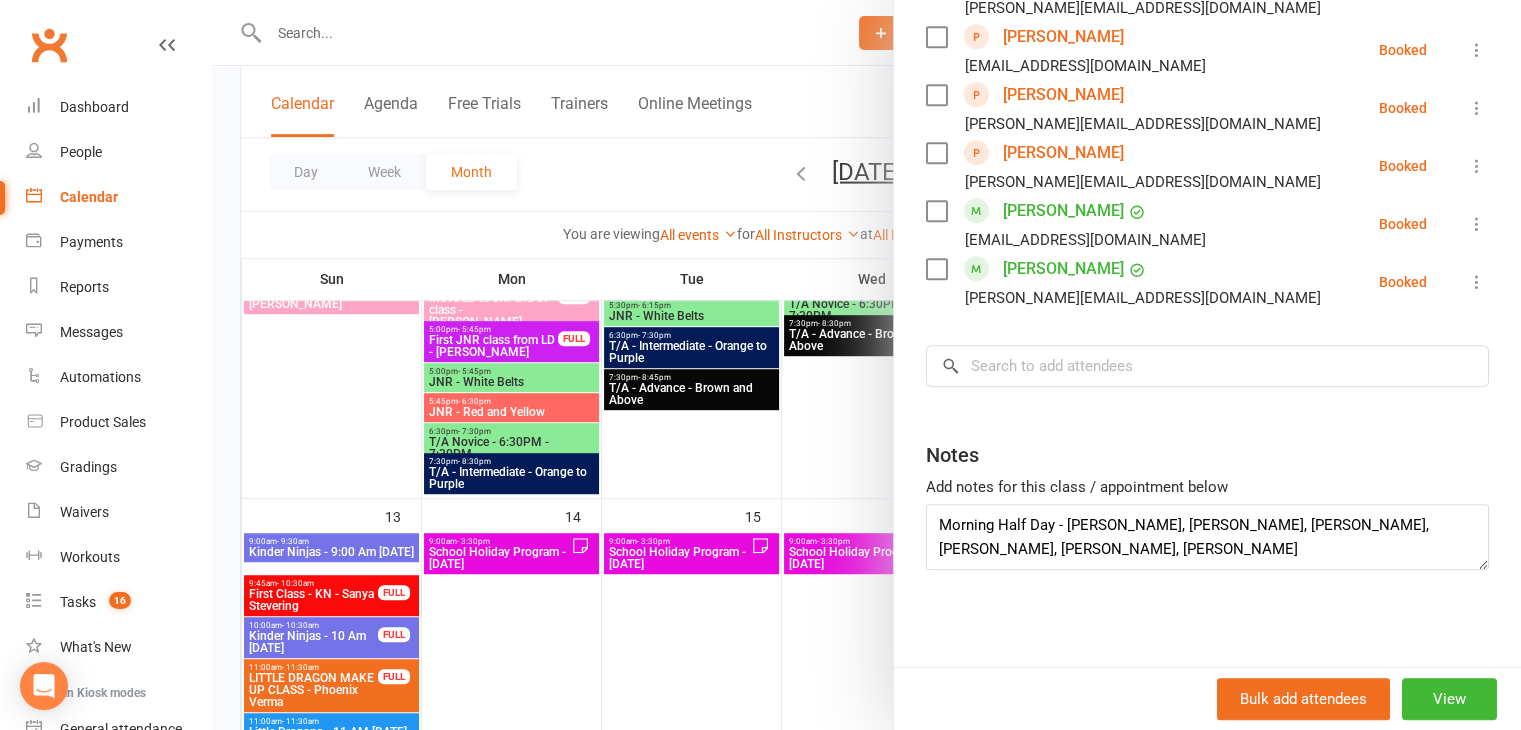 scroll, scrollTop: 1513, scrollLeft: 0, axis: vertical 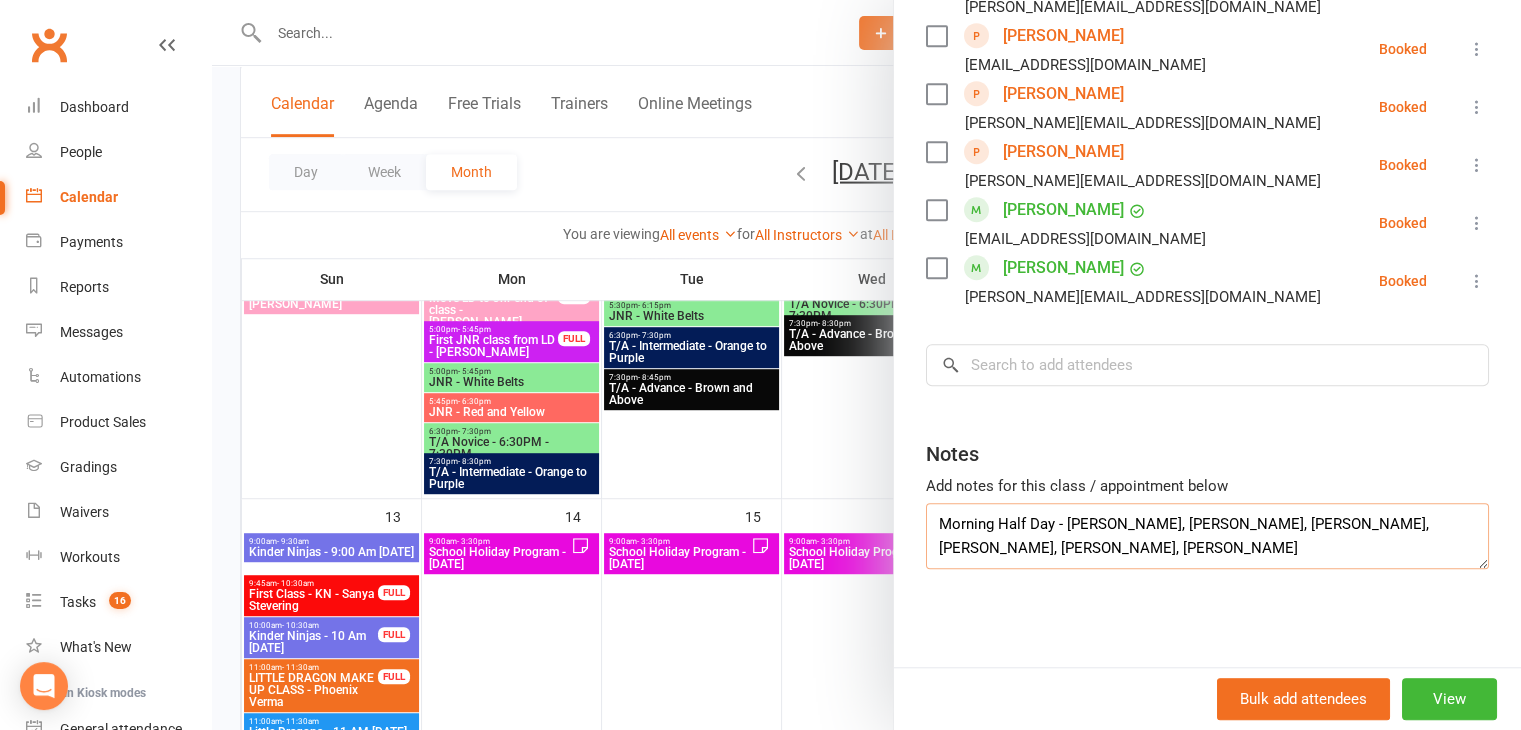 click on "Morning Half Day - JJ Lewiski, Tommy Willaton, Charlie Purcell, Oscar Purcell, Edward Materia, Lucas hayes" at bounding box center (1207, 536) 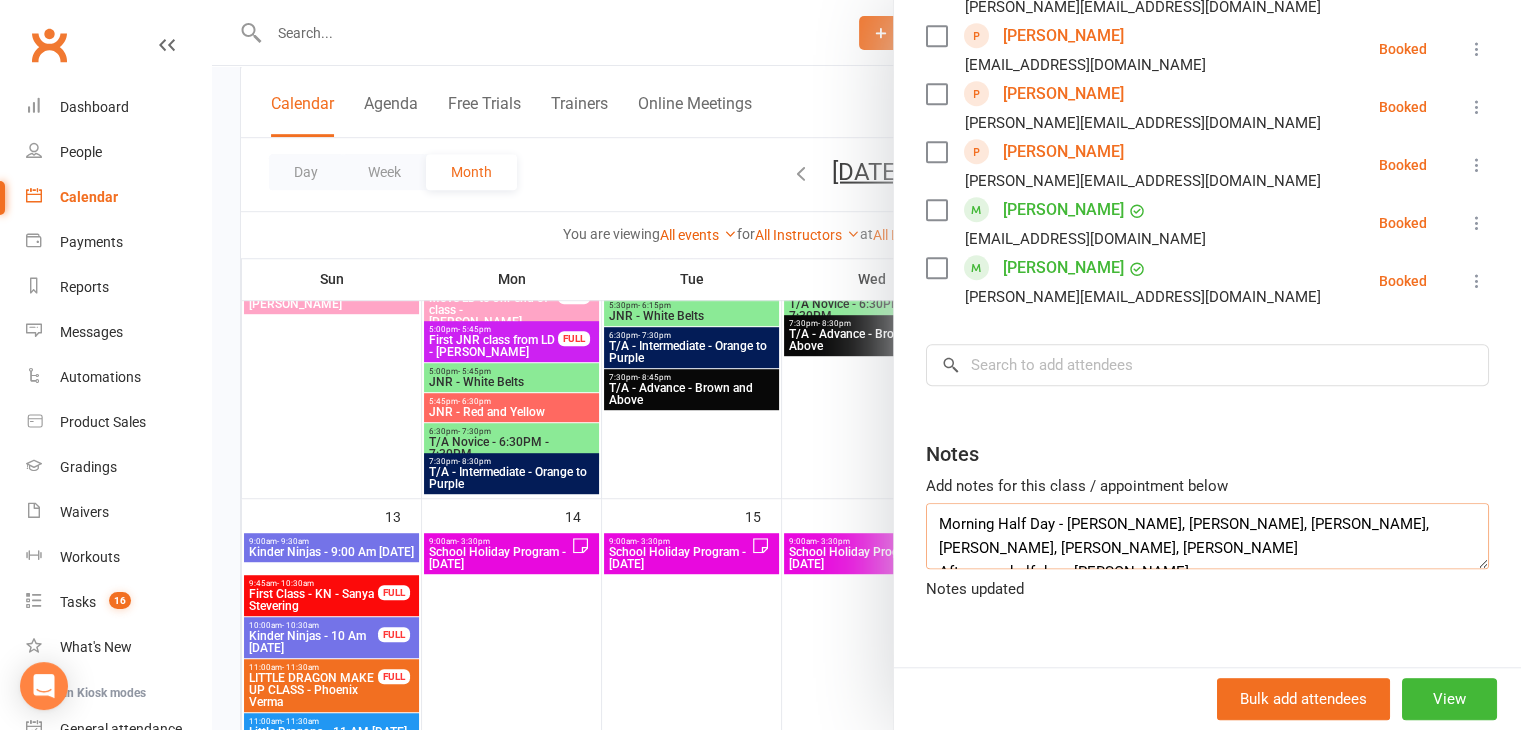 scroll, scrollTop: 8, scrollLeft: 0, axis: vertical 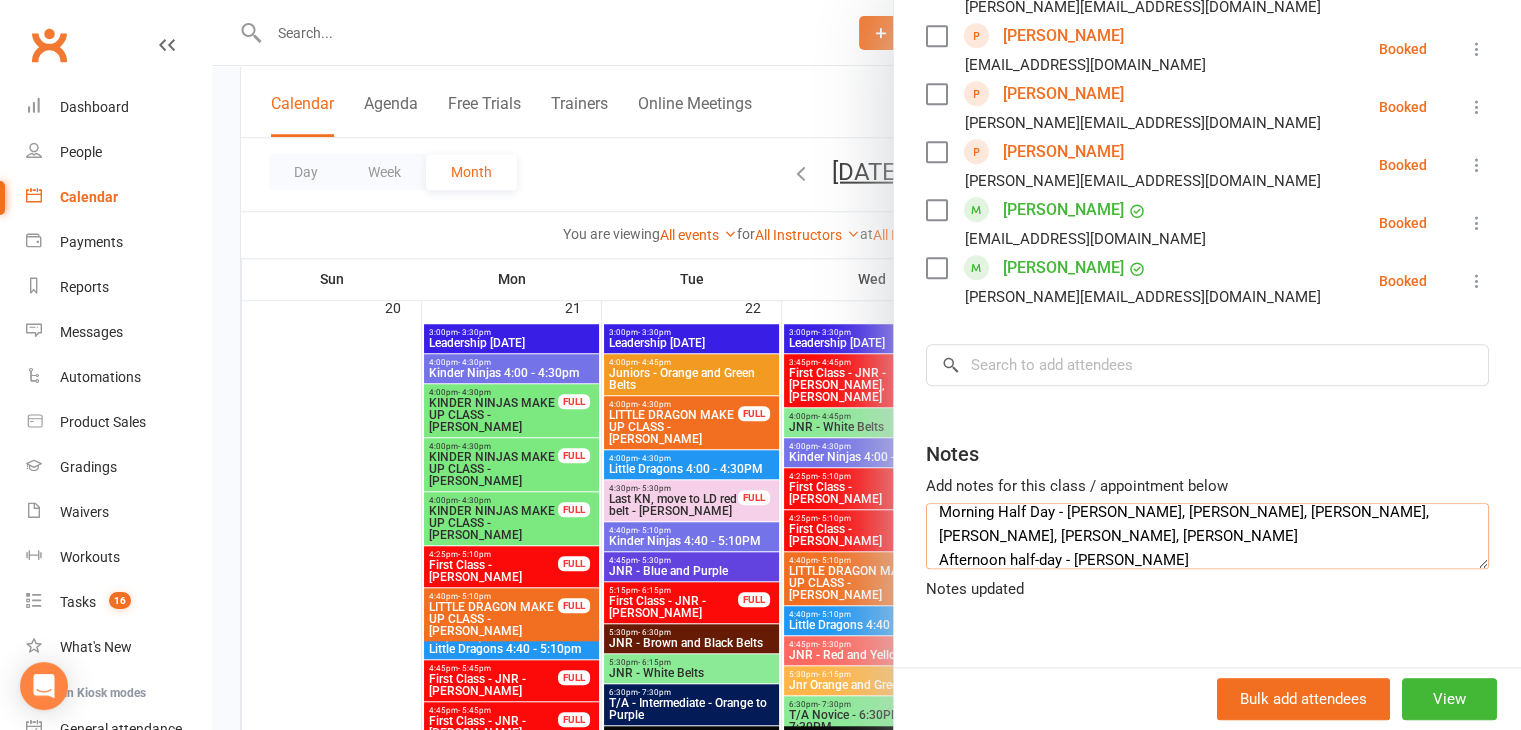 type on "Morning Half Day - JJ Lewiski, Tommy Willaton, Charlie Purcell, Oscar Purcell, Edward Materia, Lucas hayes
Afternoon half-day - Charlie Agricola" 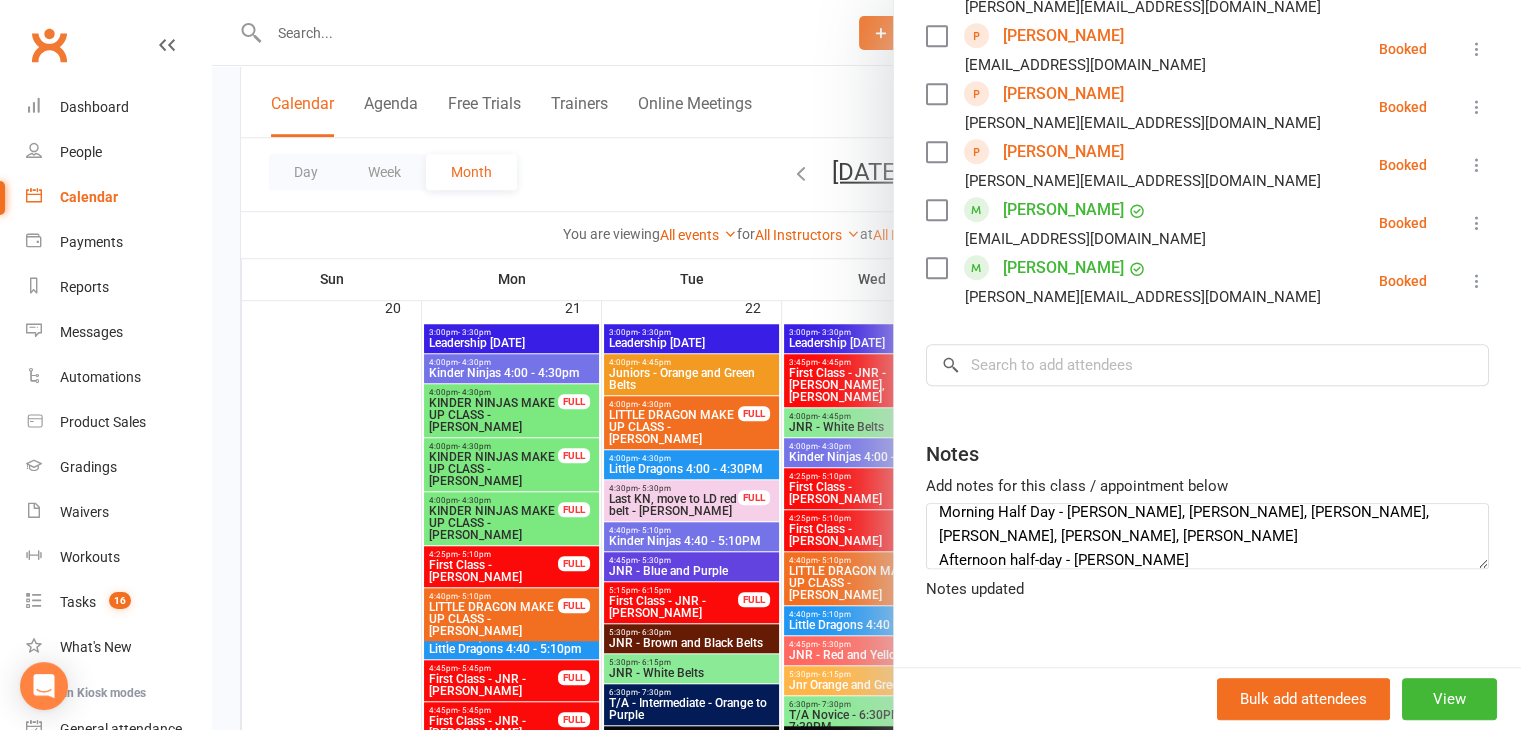 click on "Notes updated" at bounding box center (1207, 589) 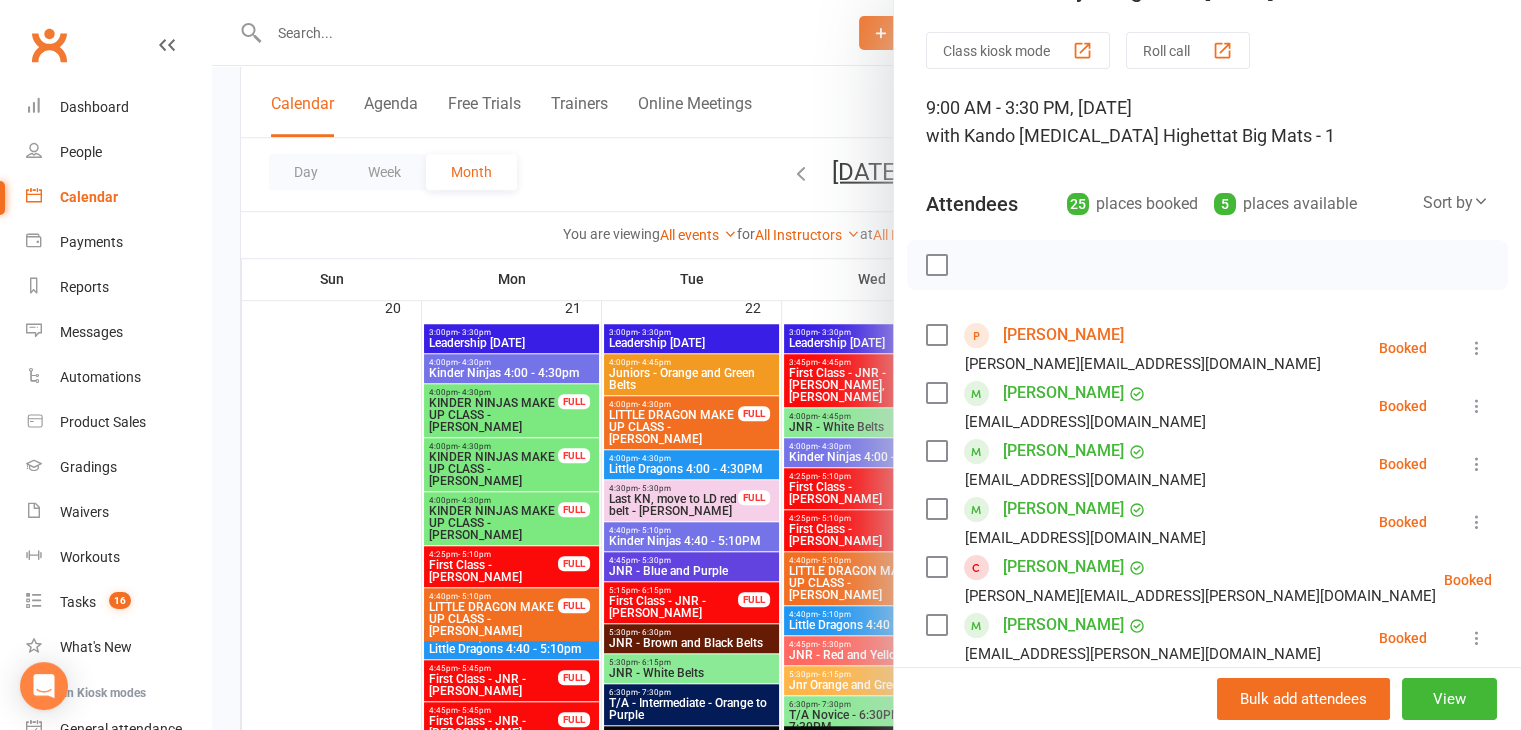 scroll, scrollTop: 0, scrollLeft: 0, axis: both 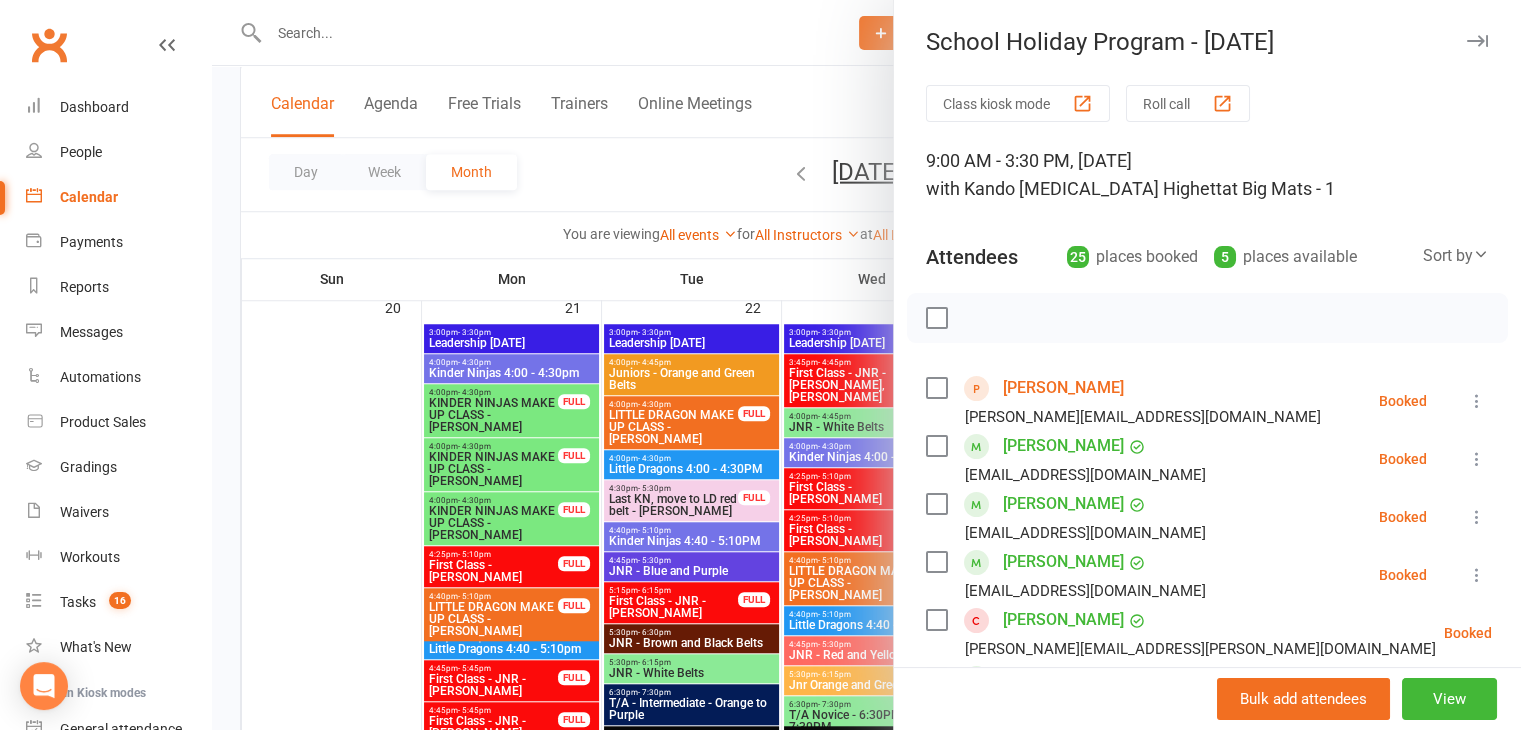 click at bounding box center (1477, 41) 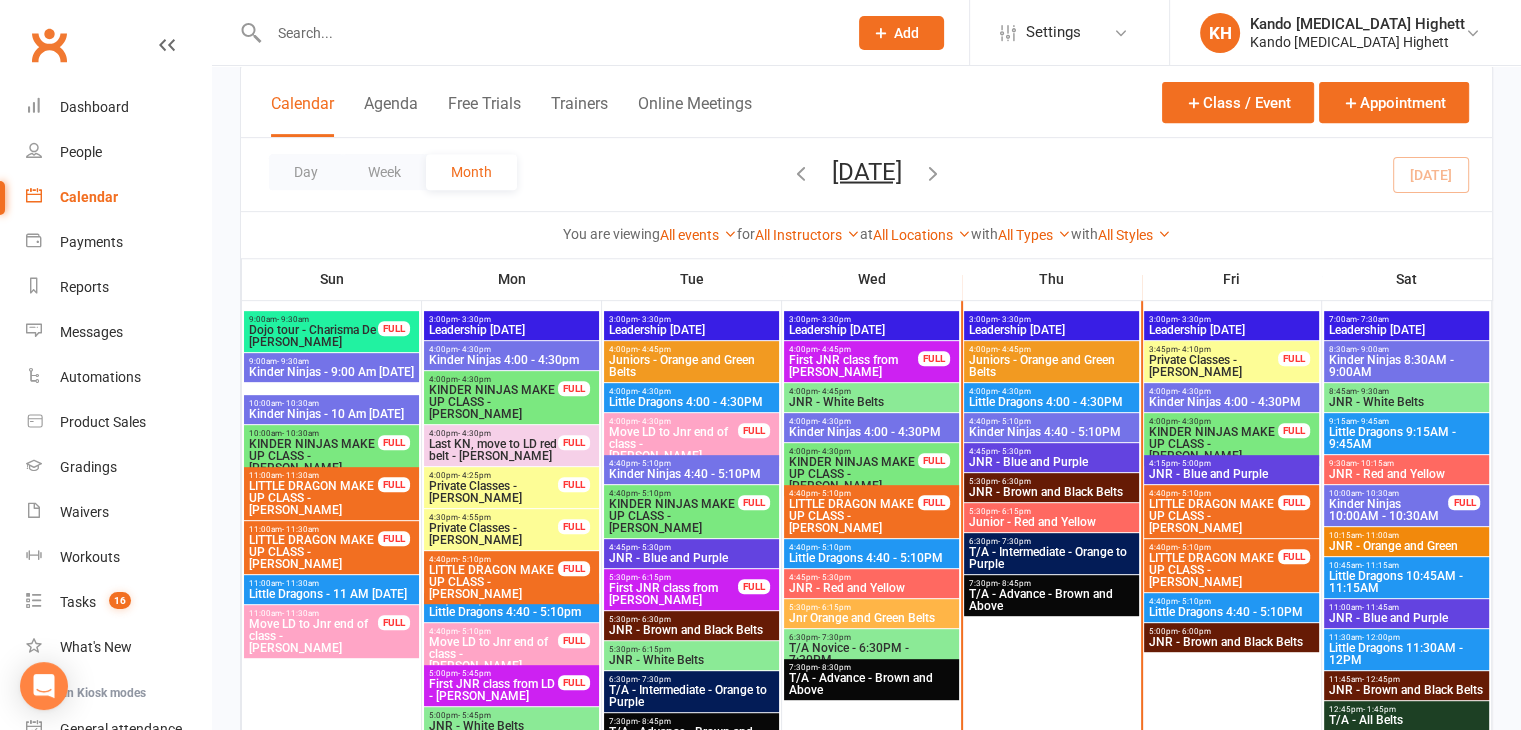 scroll, scrollTop: 728, scrollLeft: 0, axis: vertical 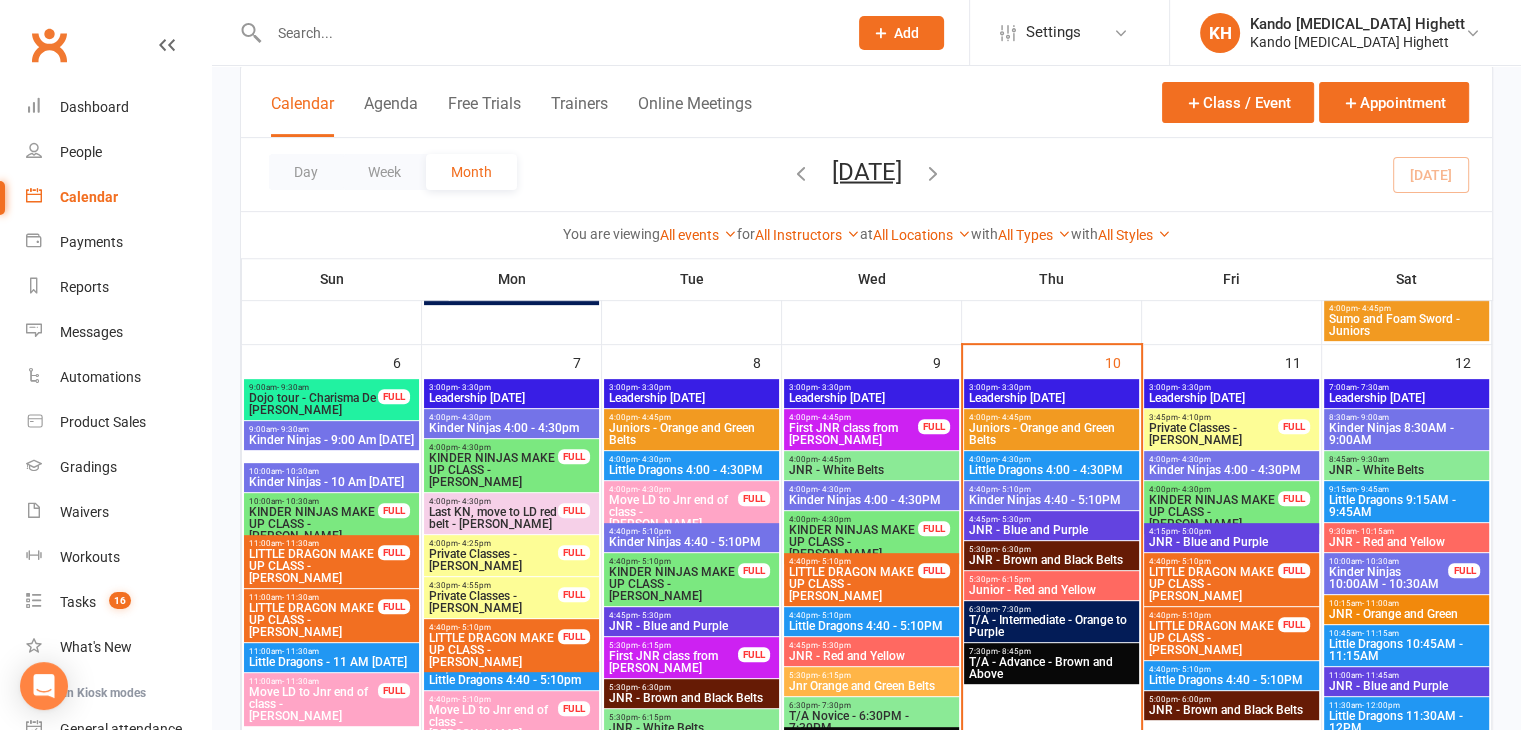 click on "Juniors - Orange and Green Belts" at bounding box center [1051, 434] 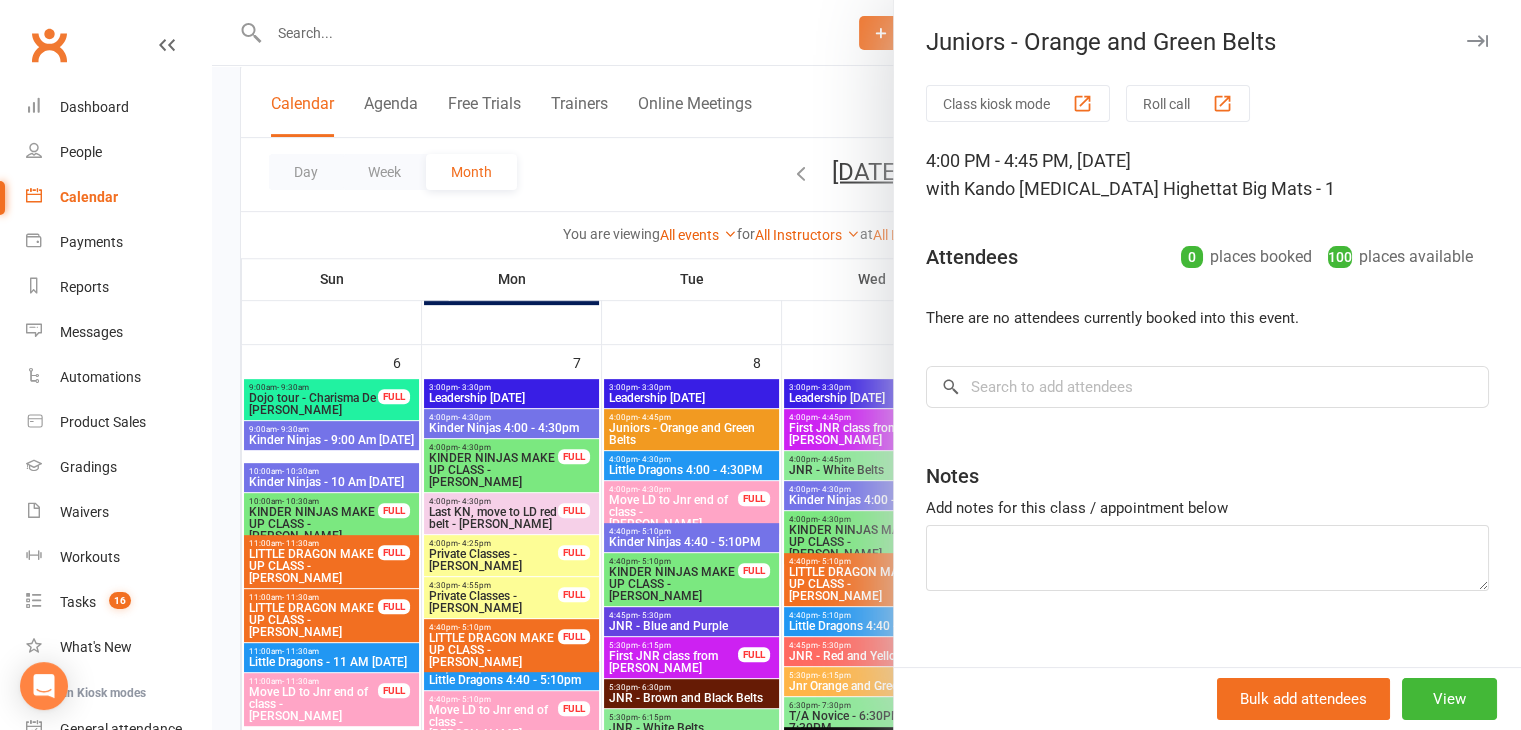 click at bounding box center [1082, 103] 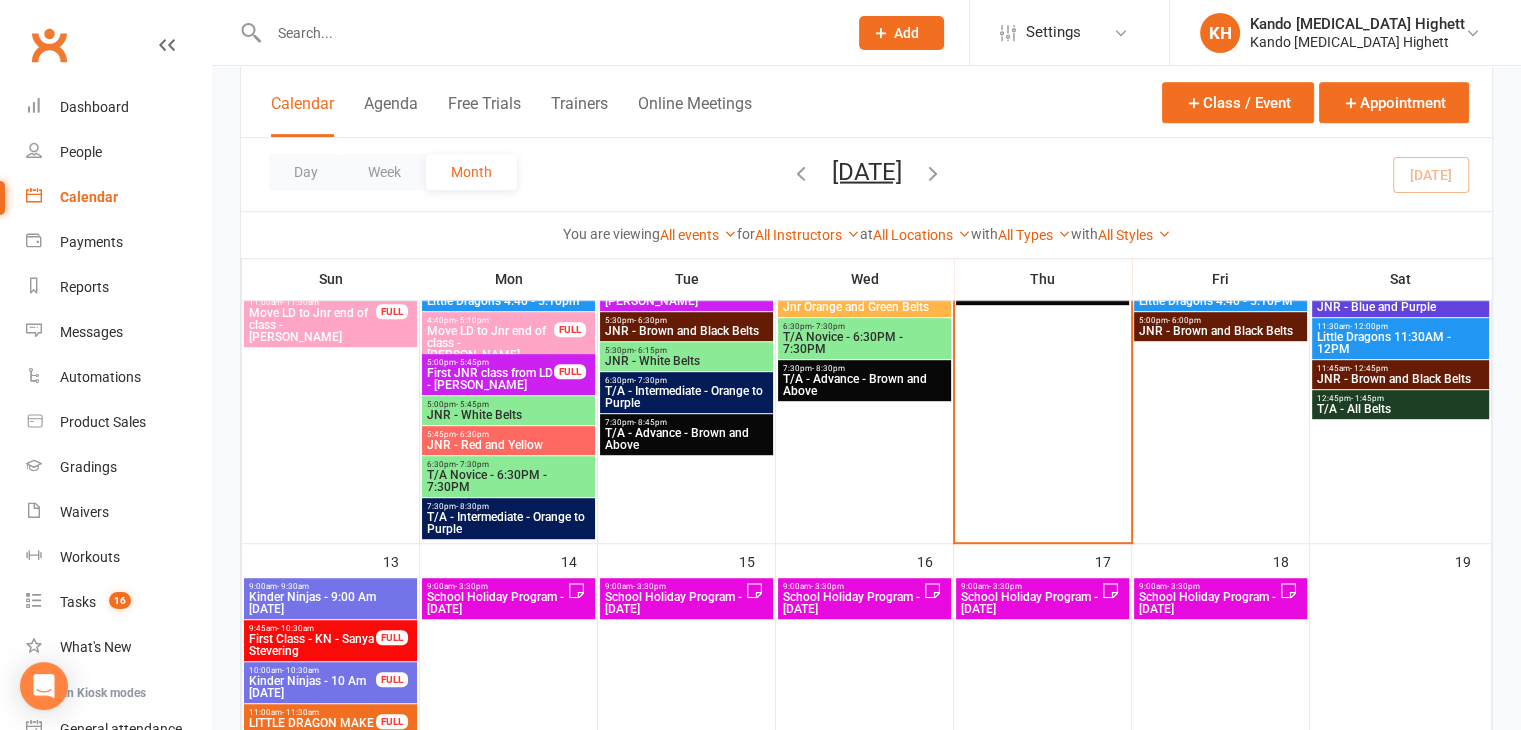 scroll, scrollTop: 776, scrollLeft: 0, axis: vertical 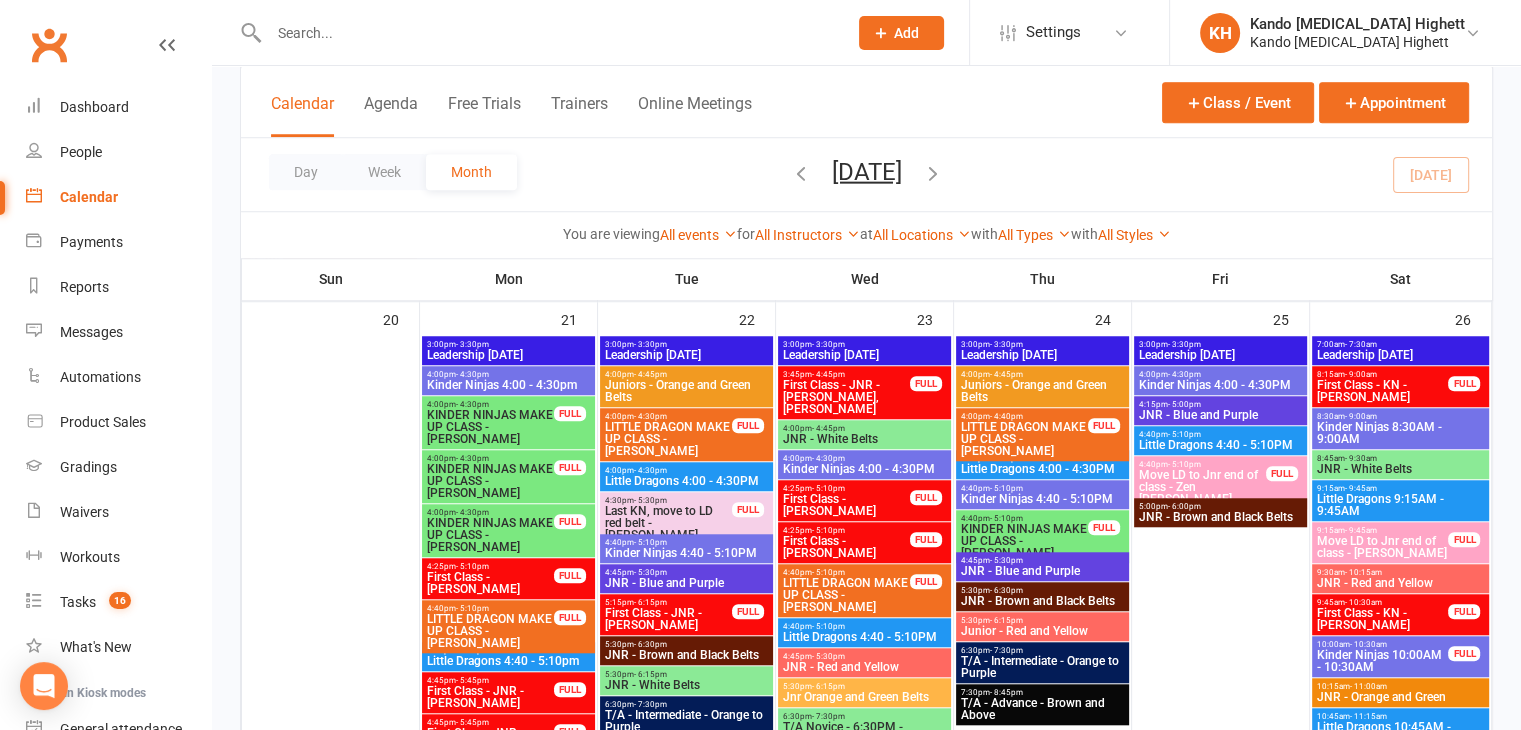 click on "4:40pm  - 5:10pm" at bounding box center [1042, 488] 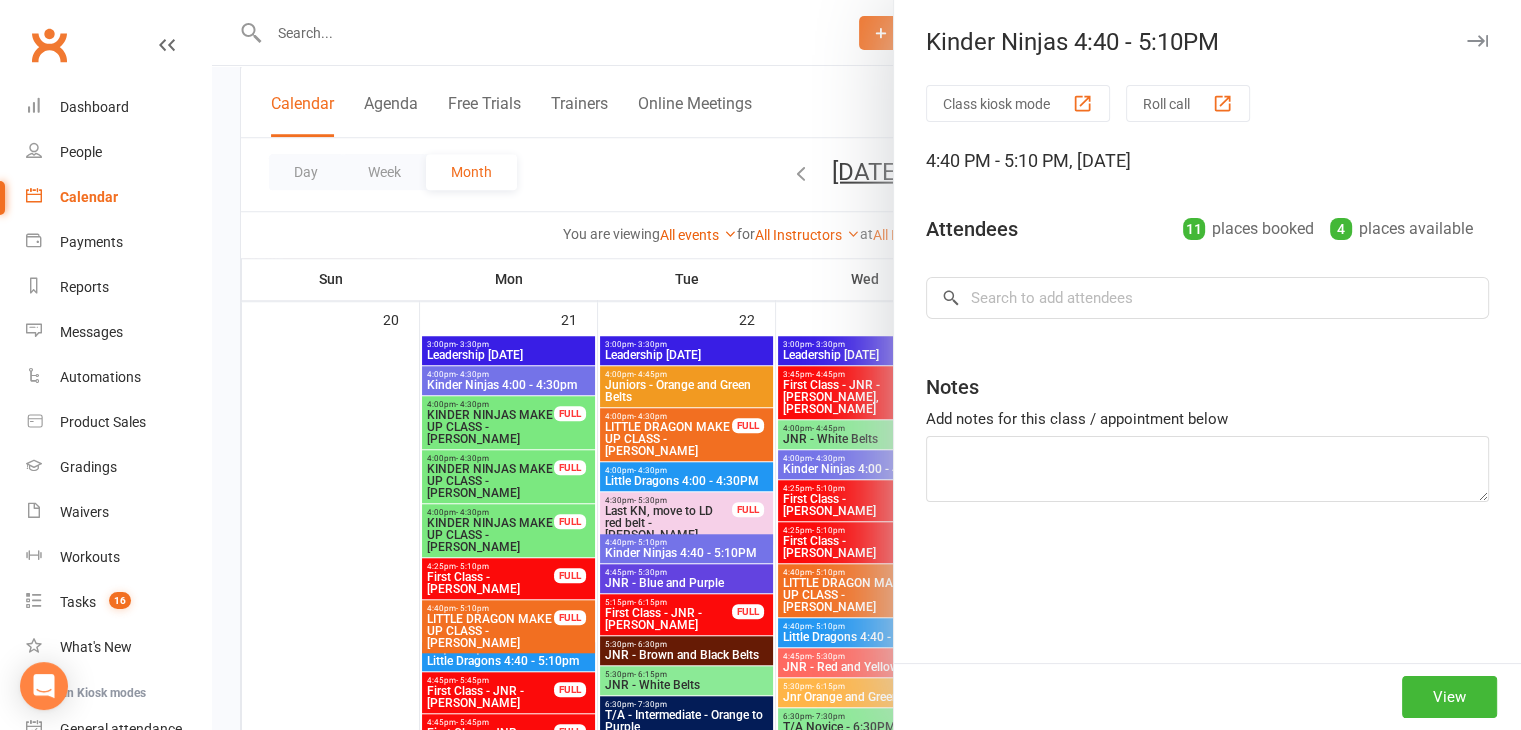 click at bounding box center (866, 365) 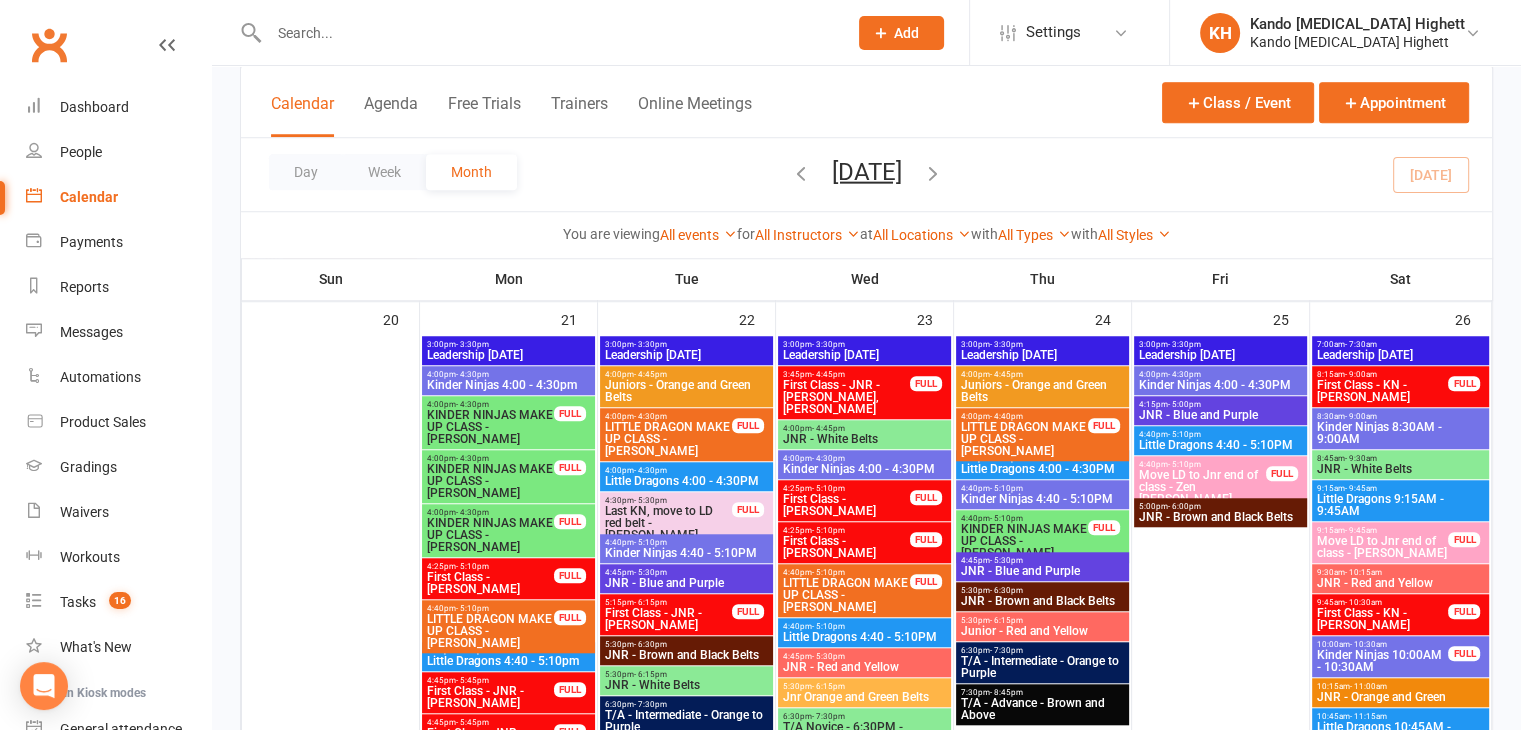 click on "- 5:10pm" at bounding box center (1006, 488) 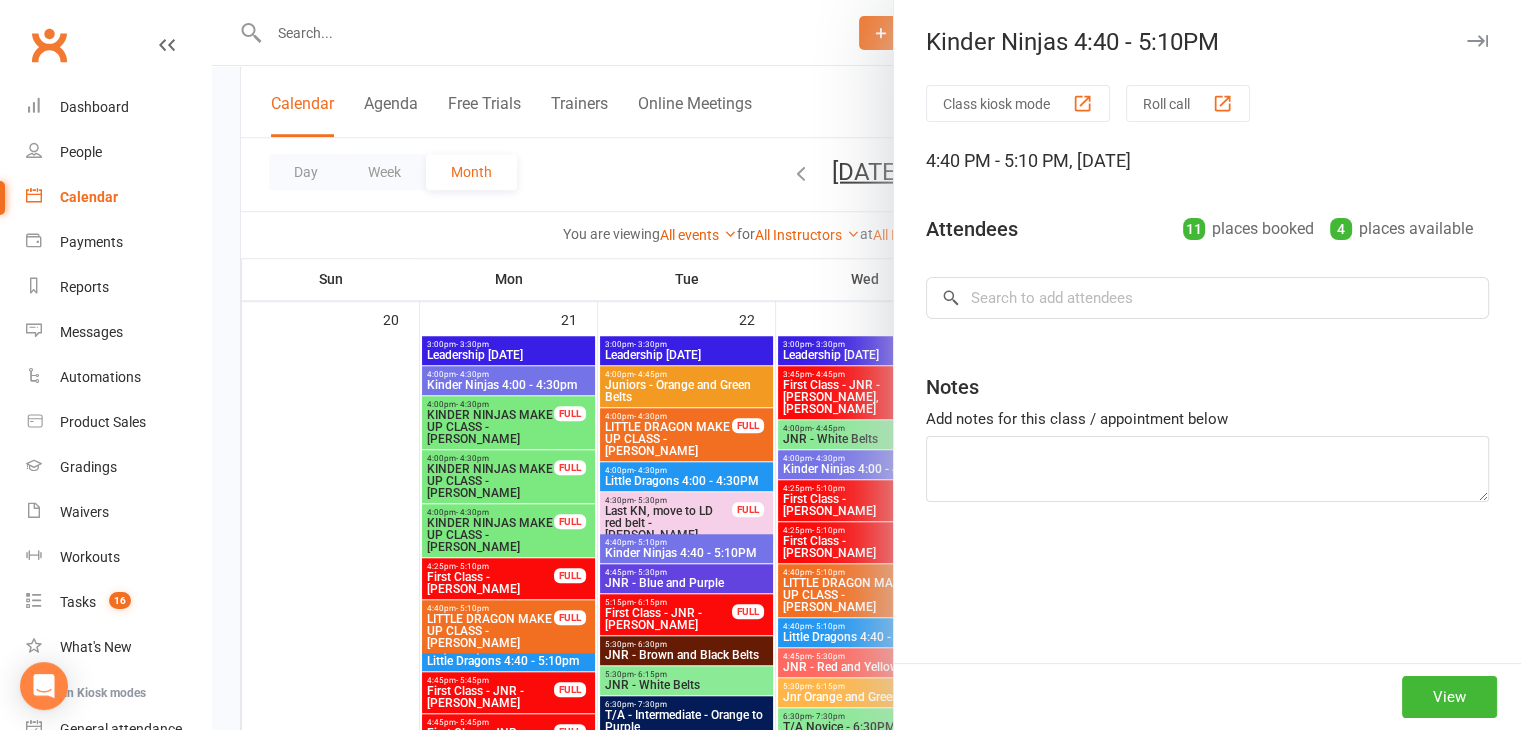 click at bounding box center [866, 365] 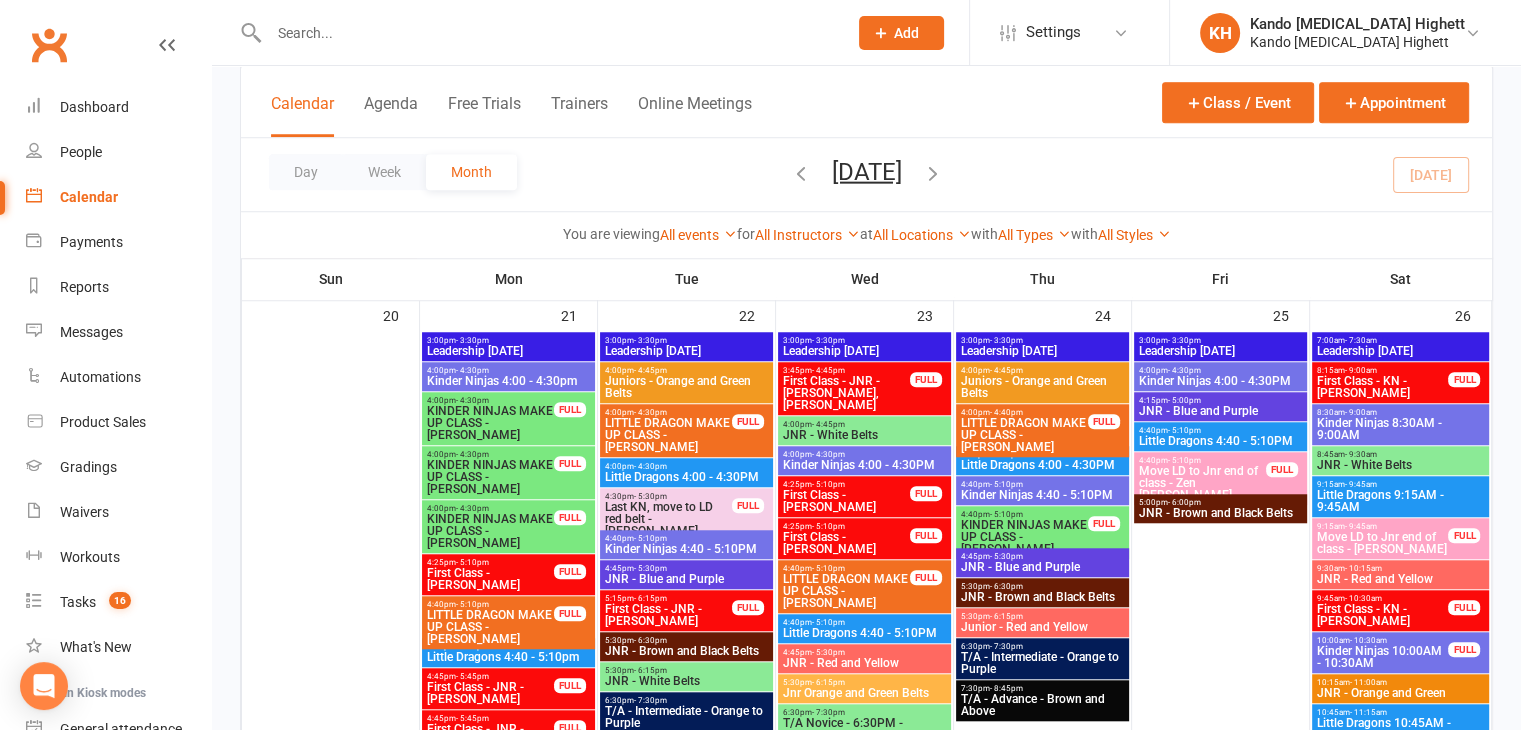 scroll, scrollTop: 1622, scrollLeft: 0, axis: vertical 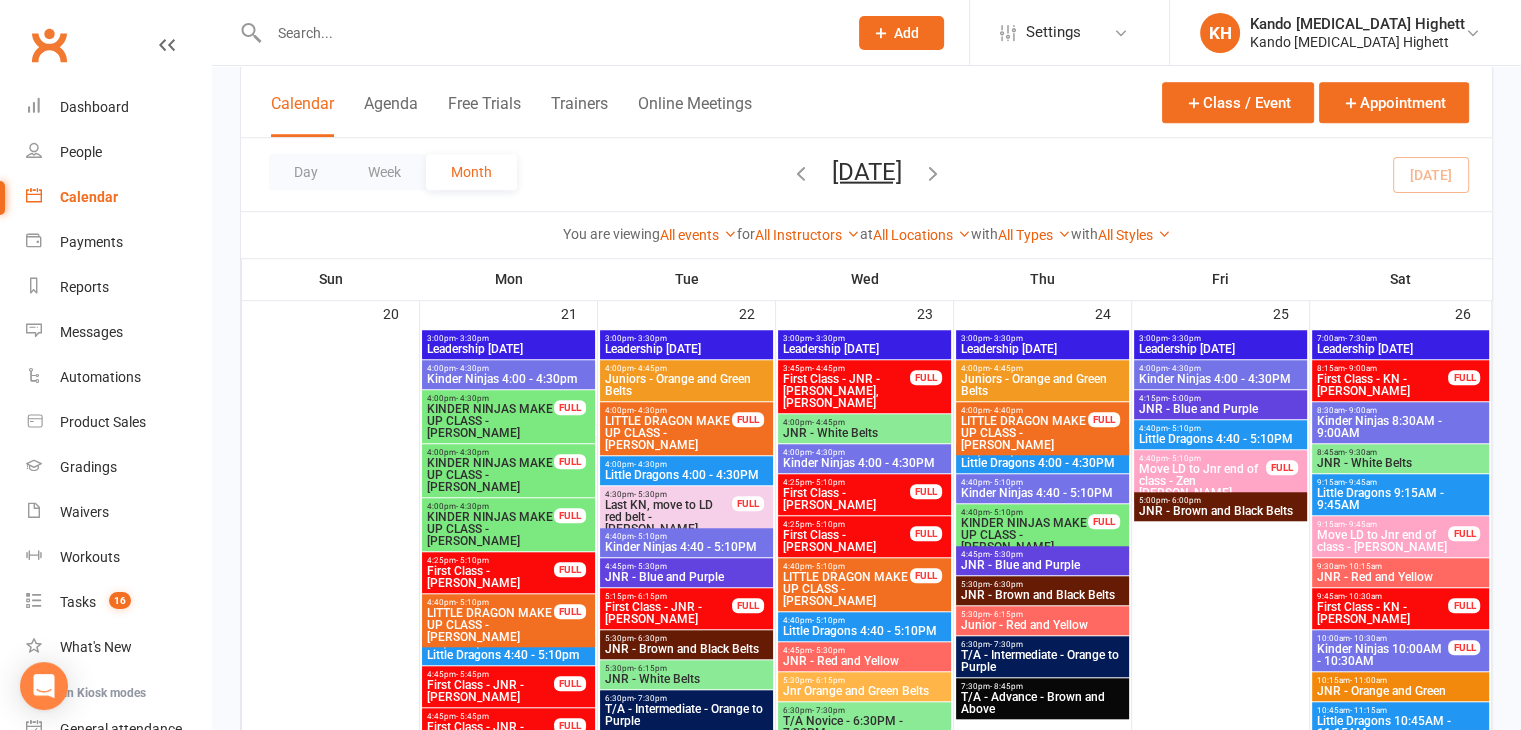 click on "- 5:10pm" at bounding box center (1006, 482) 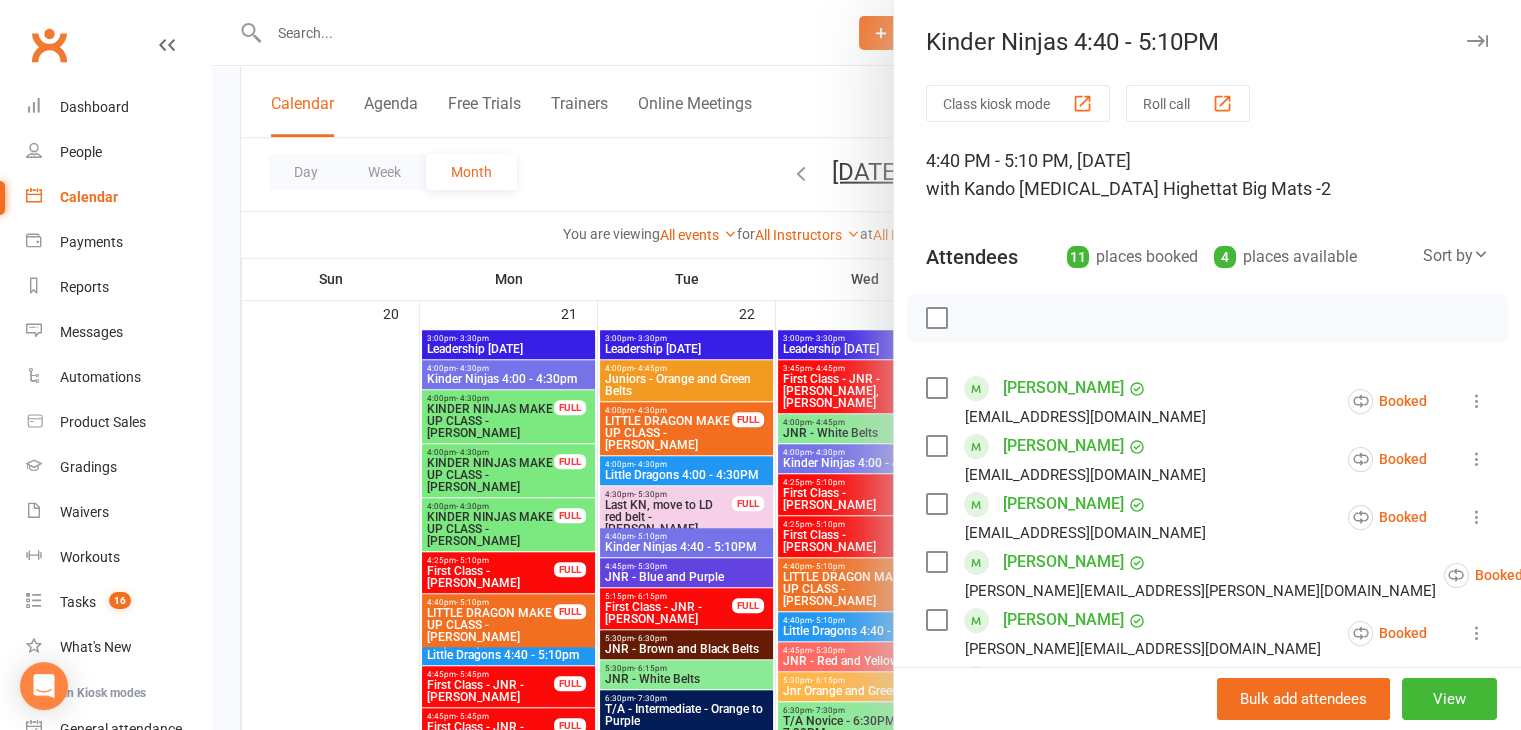 click at bounding box center (866, 365) 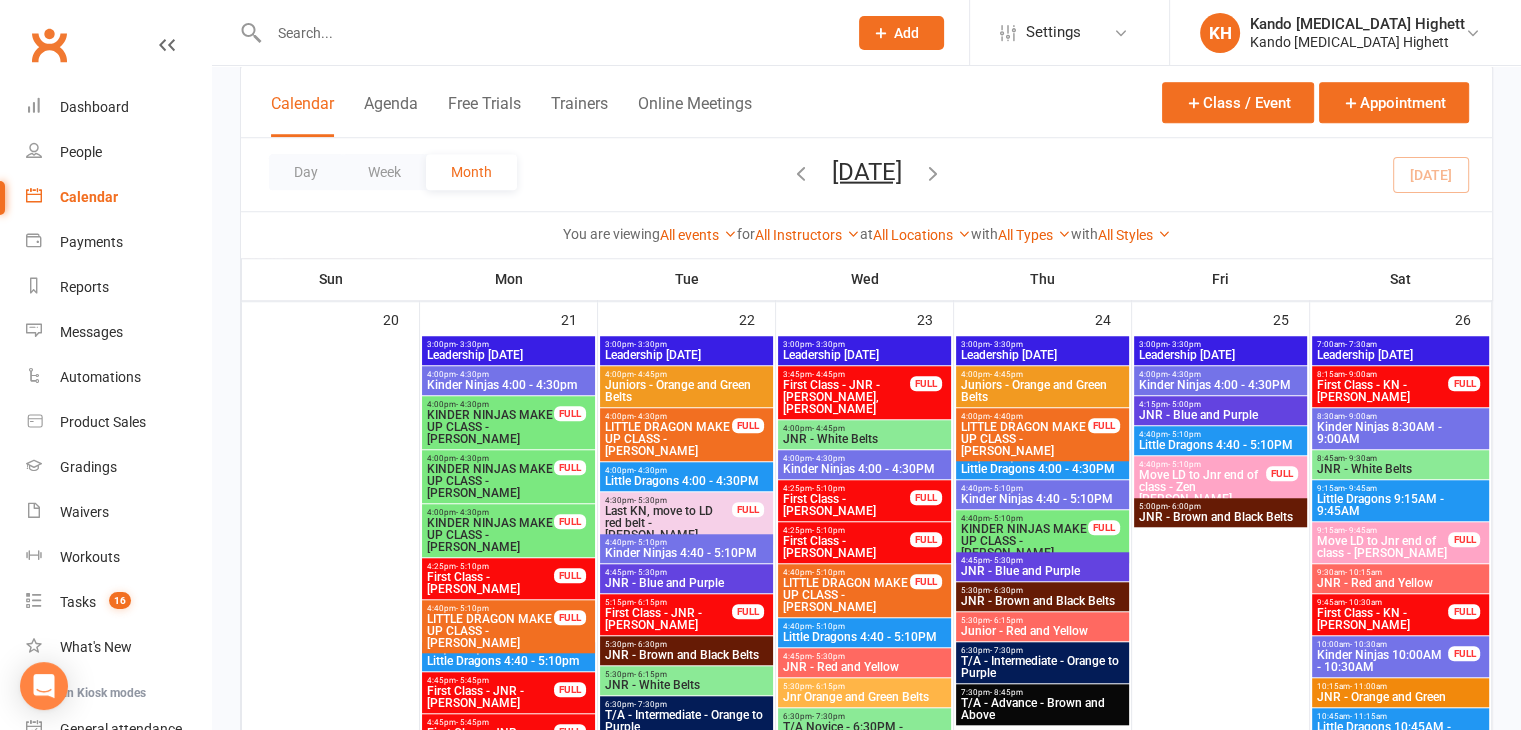 scroll, scrollTop: 1618, scrollLeft: 0, axis: vertical 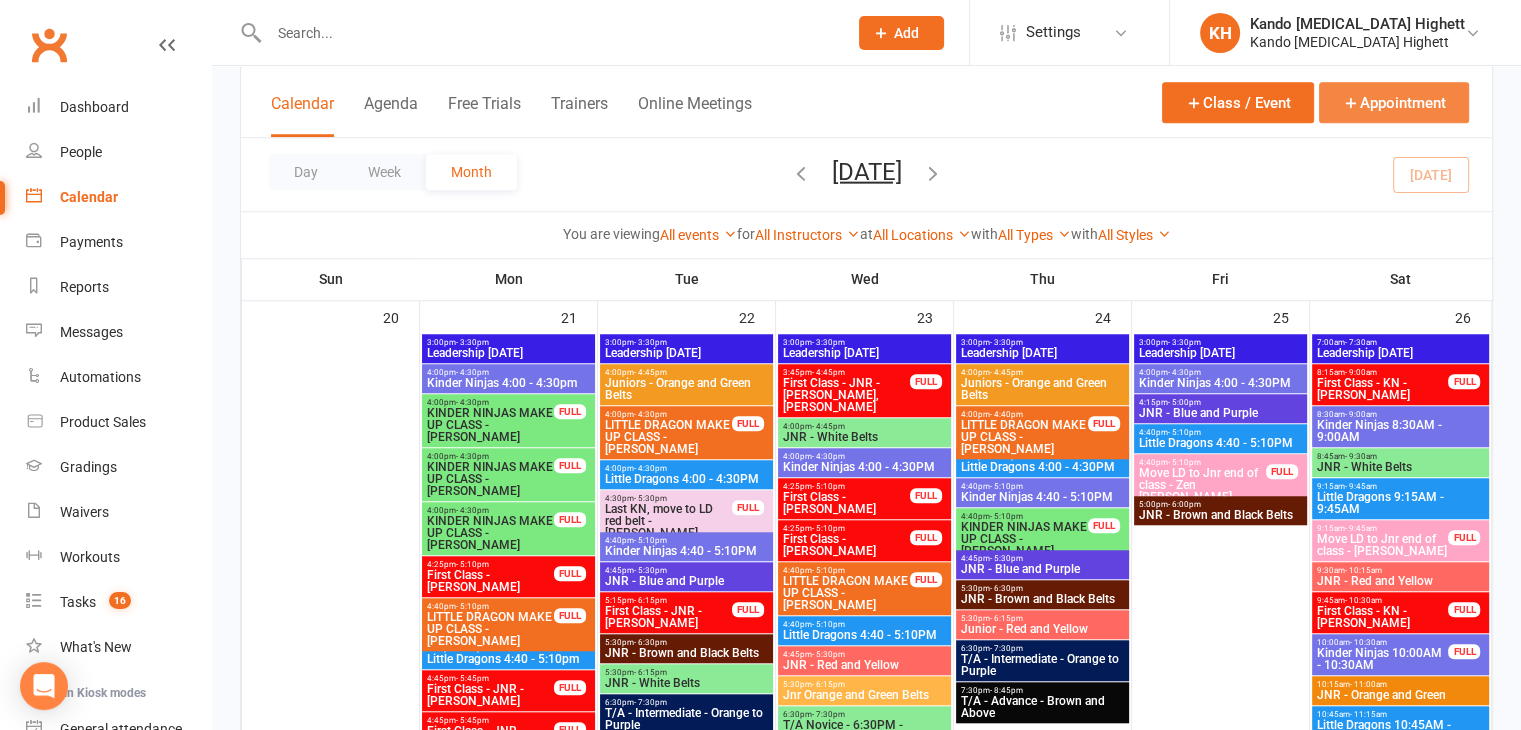 click on "Appointment" at bounding box center (1394, 102) 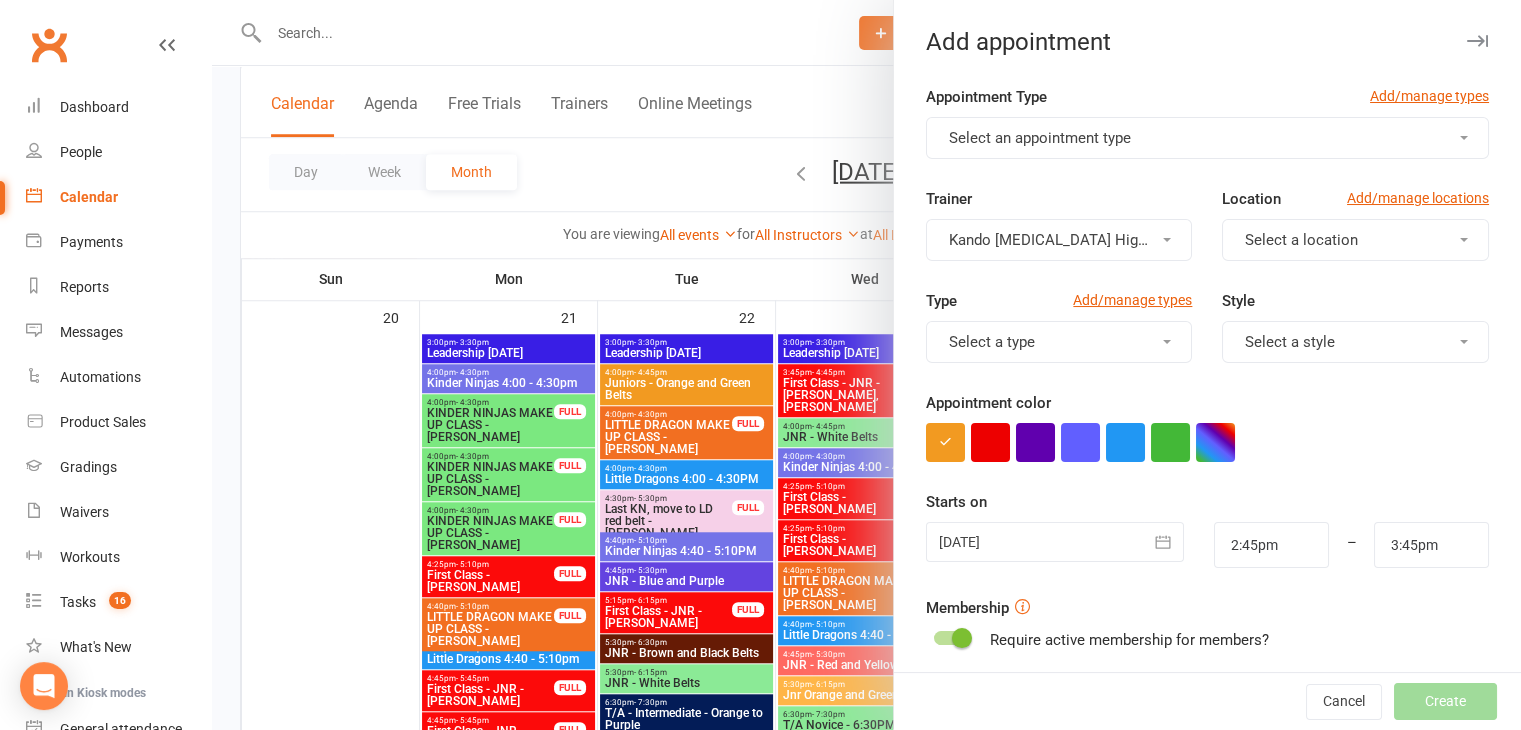 click on "Select an appointment type" at bounding box center [1040, 138] 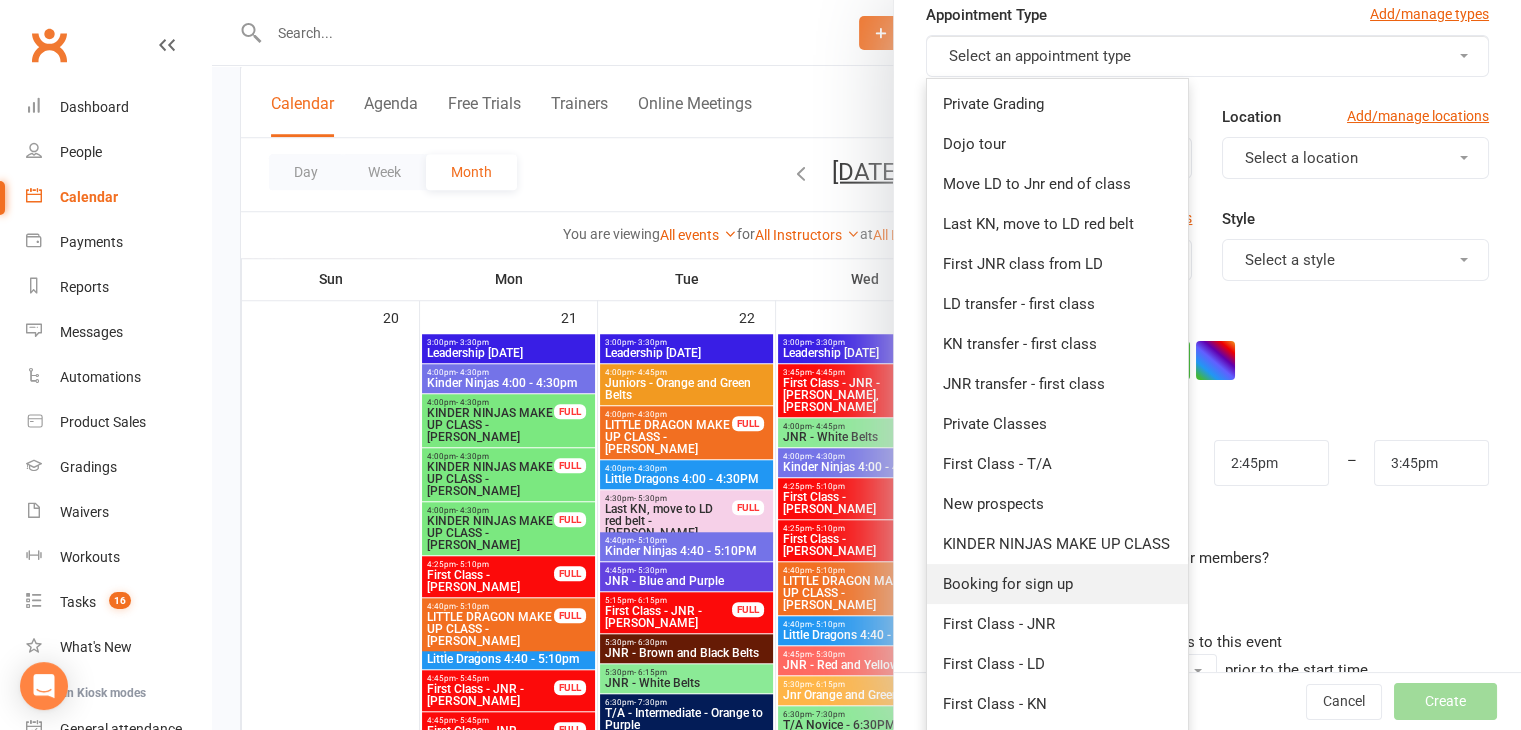 scroll, scrollTop: 200, scrollLeft: 0, axis: vertical 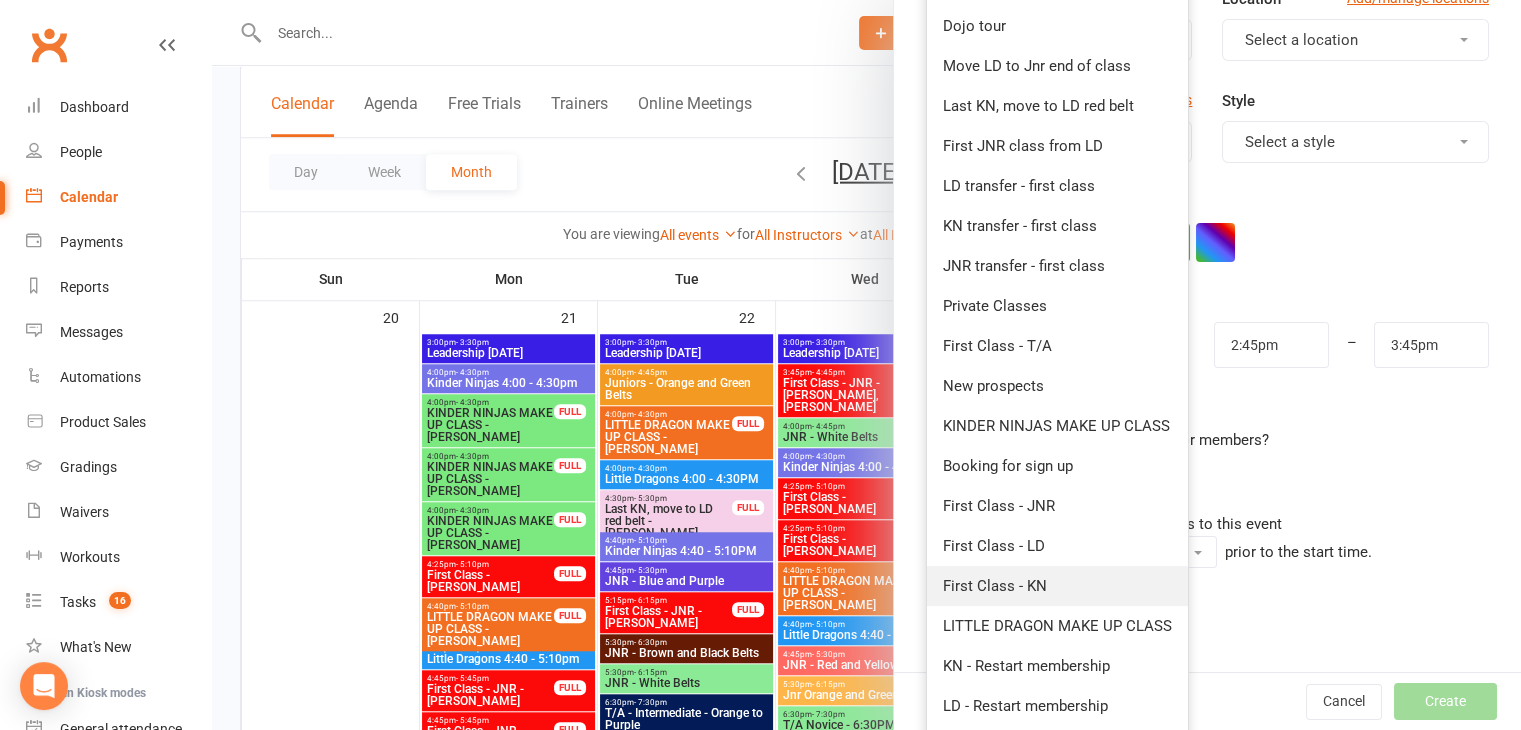 click on "First Class - KN" at bounding box center [1057, 586] 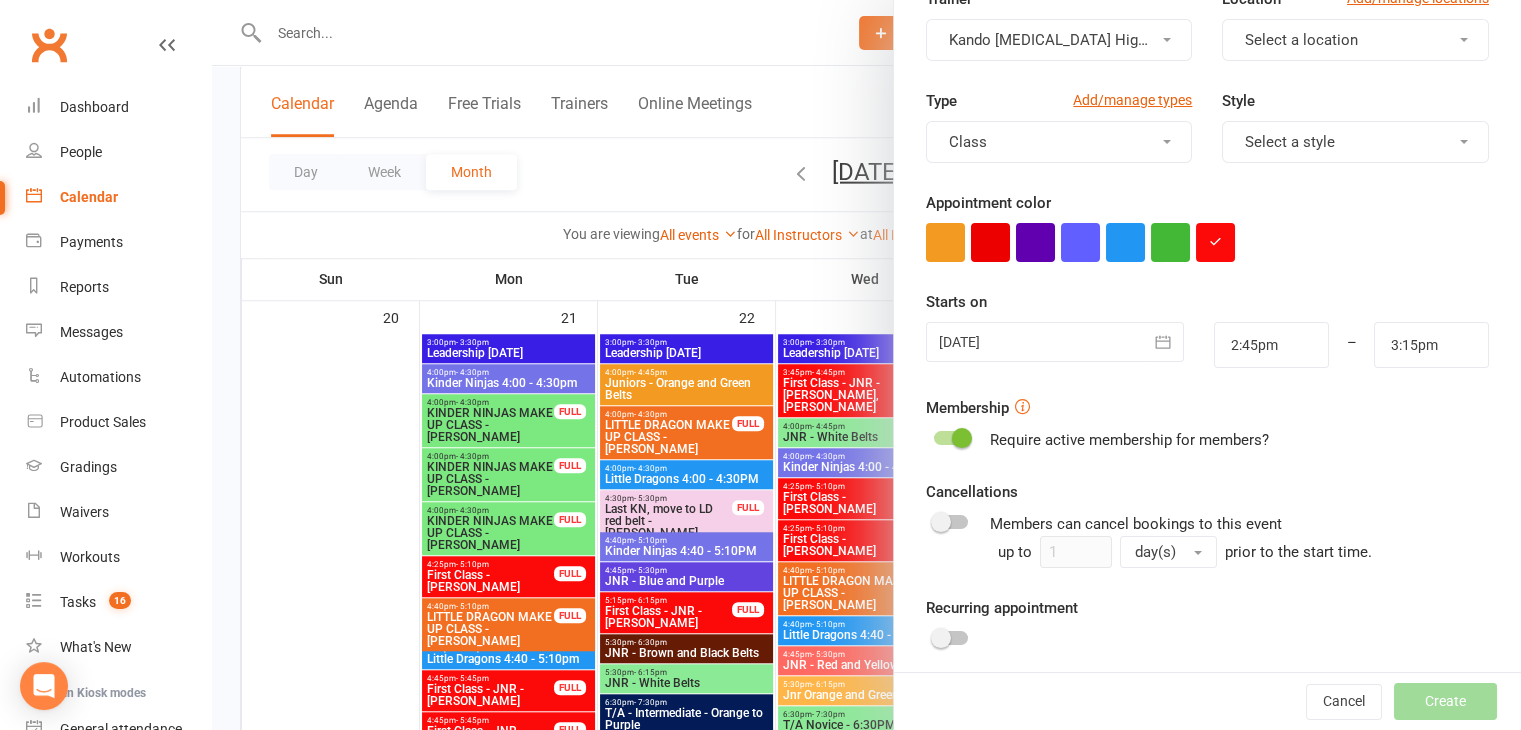 scroll, scrollTop: 0, scrollLeft: 0, axis: both 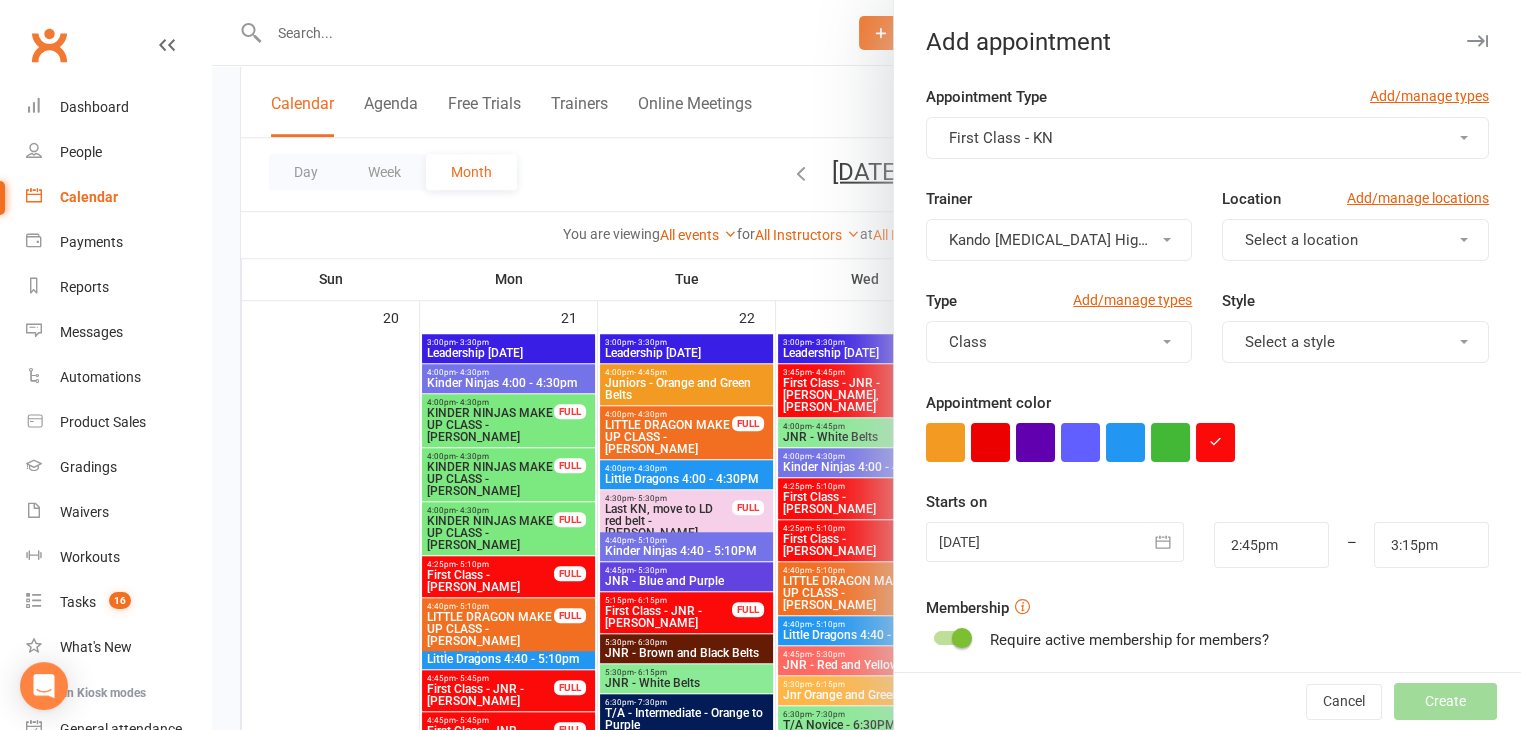 click at bounding box center (1055, 542) 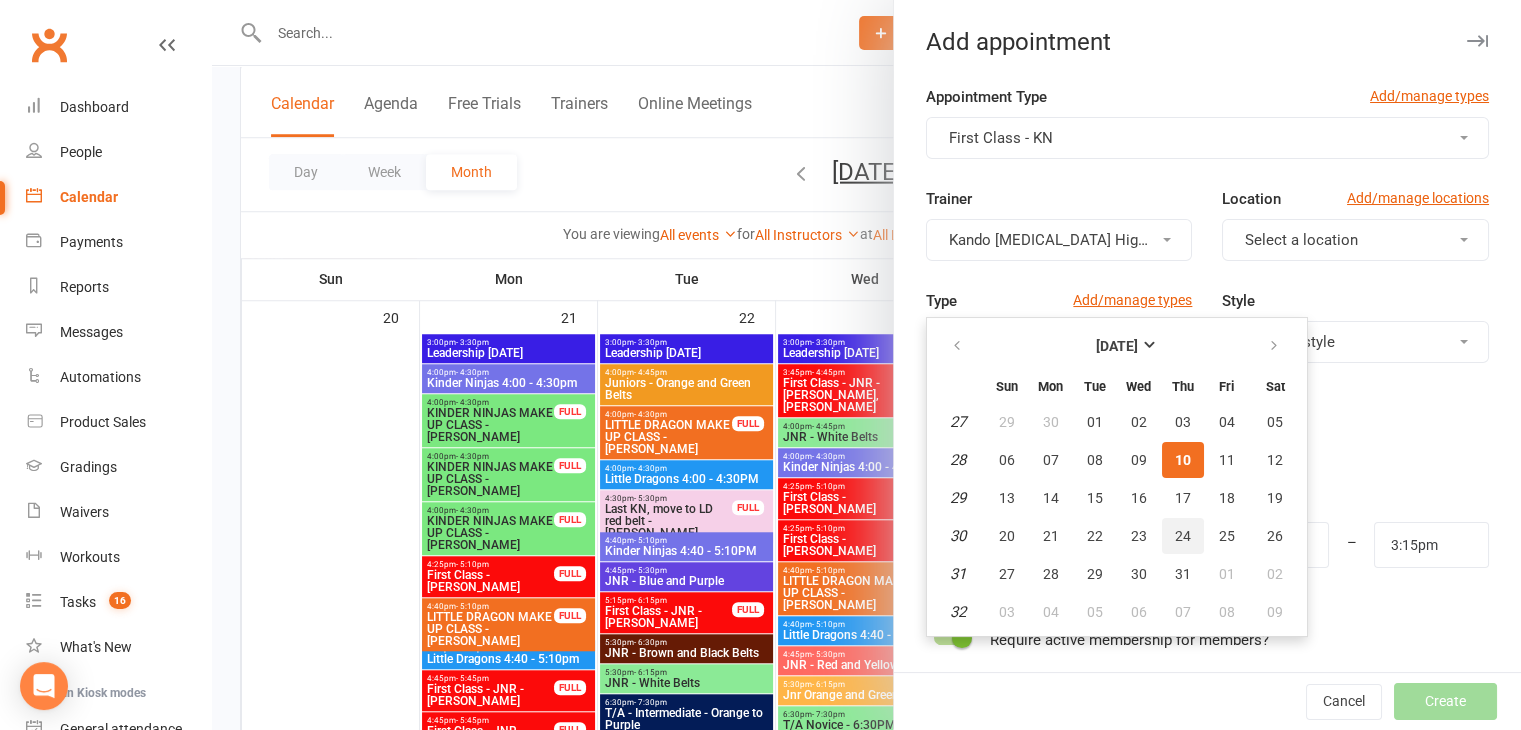 click on "24" at bounding box center [1183, 536] 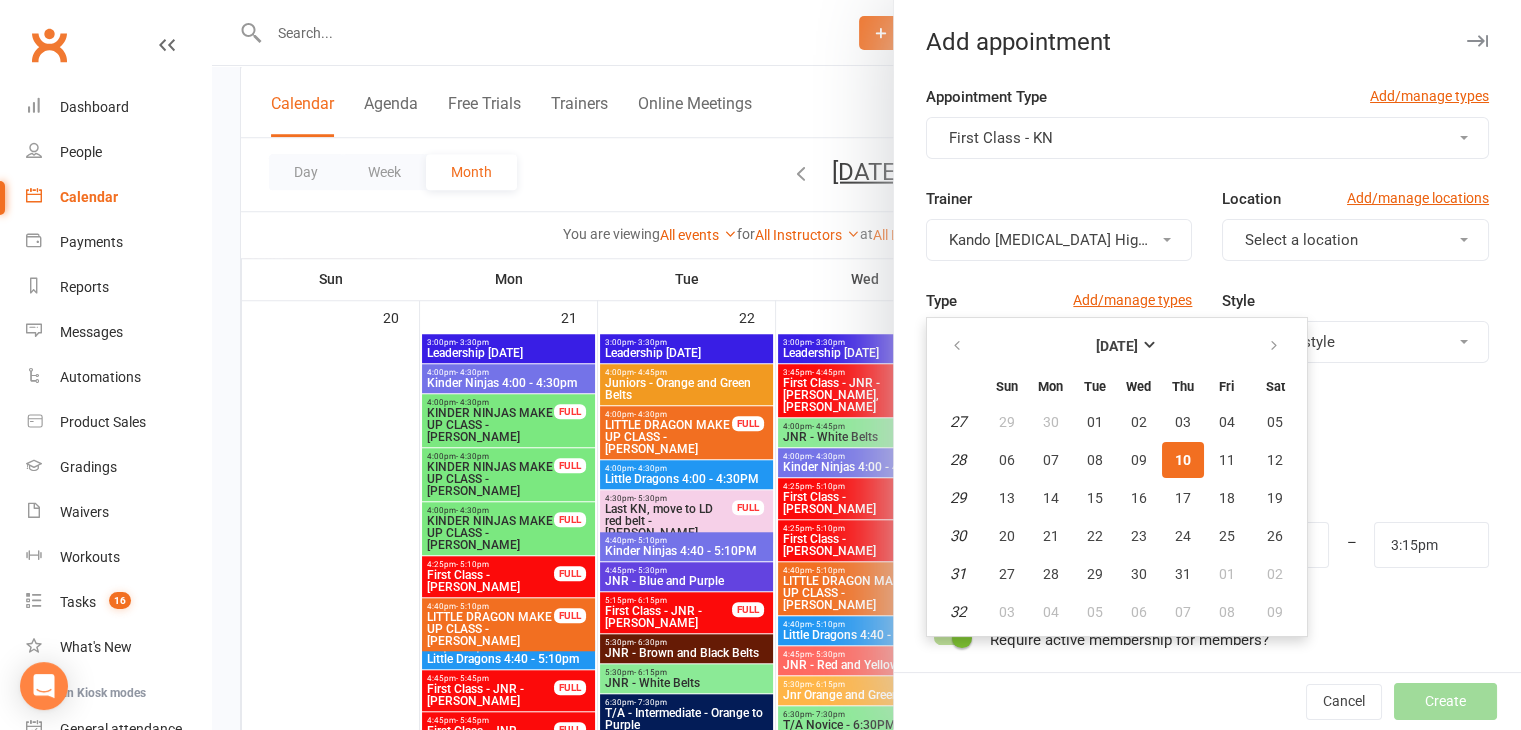 type on "24 Jul 2025" 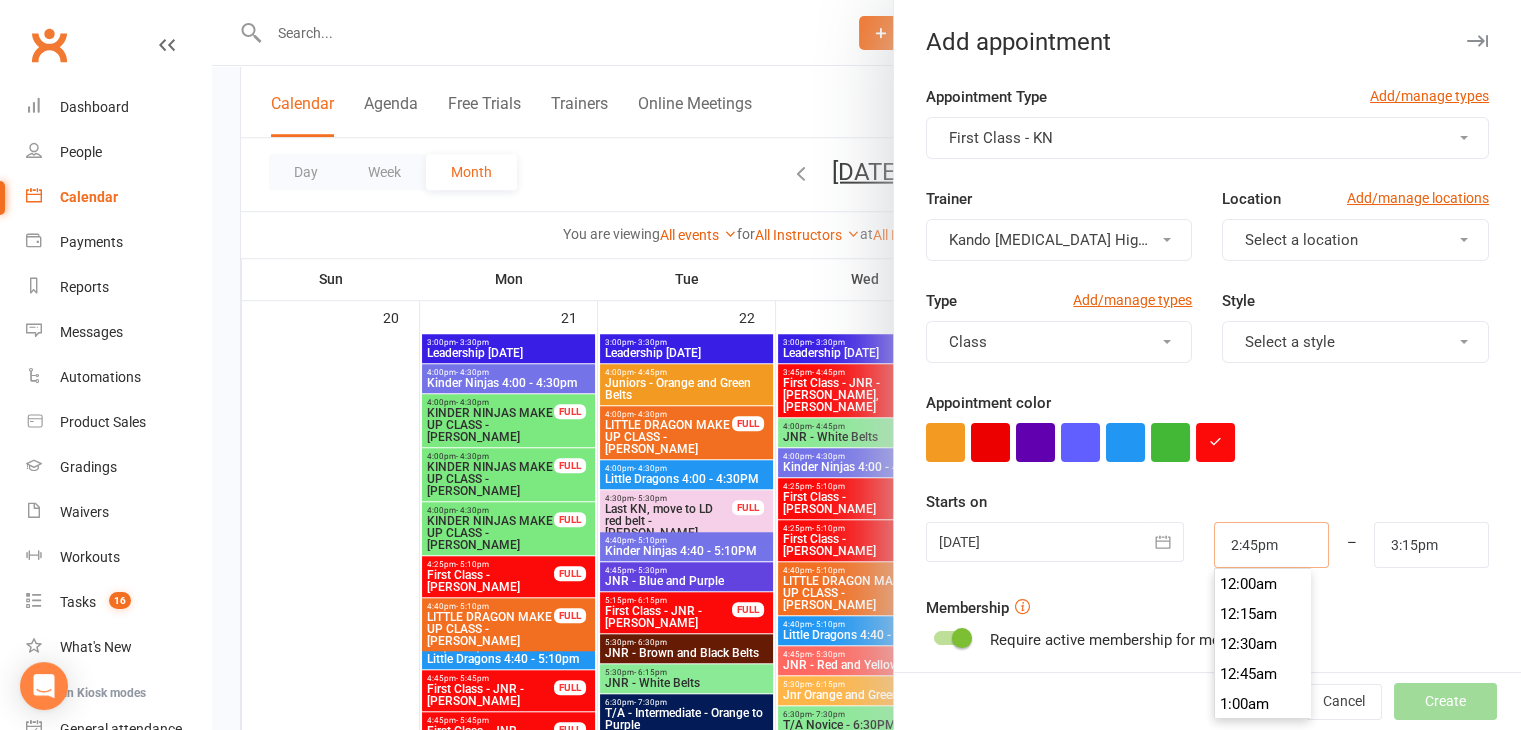 click on "2:45pm" at bounding box center (1271, 545) 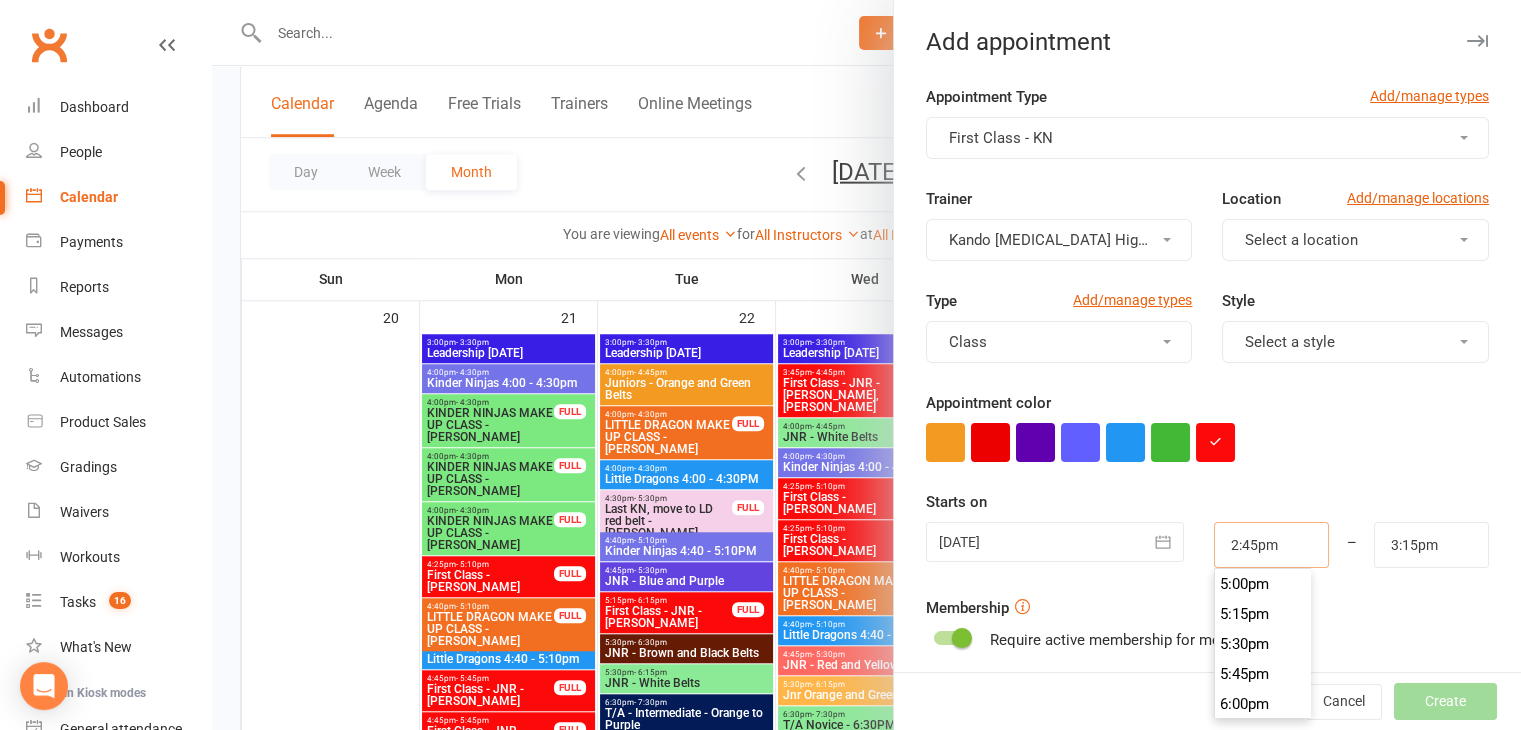 scroll, scrollTop: 1940, scrollLeft: 0, axis: vertical 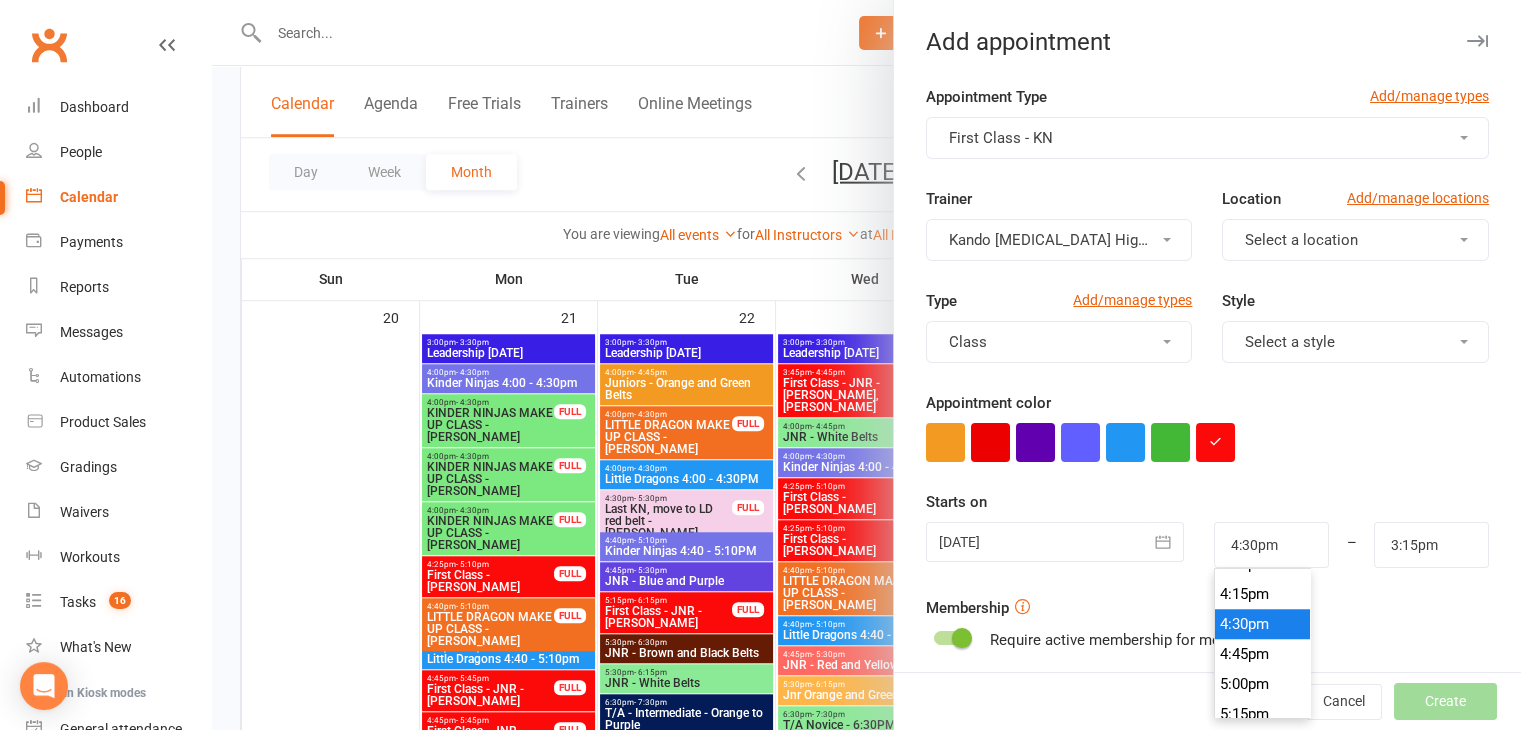 click on "4:30pm" at bounding box center [1263, 624] 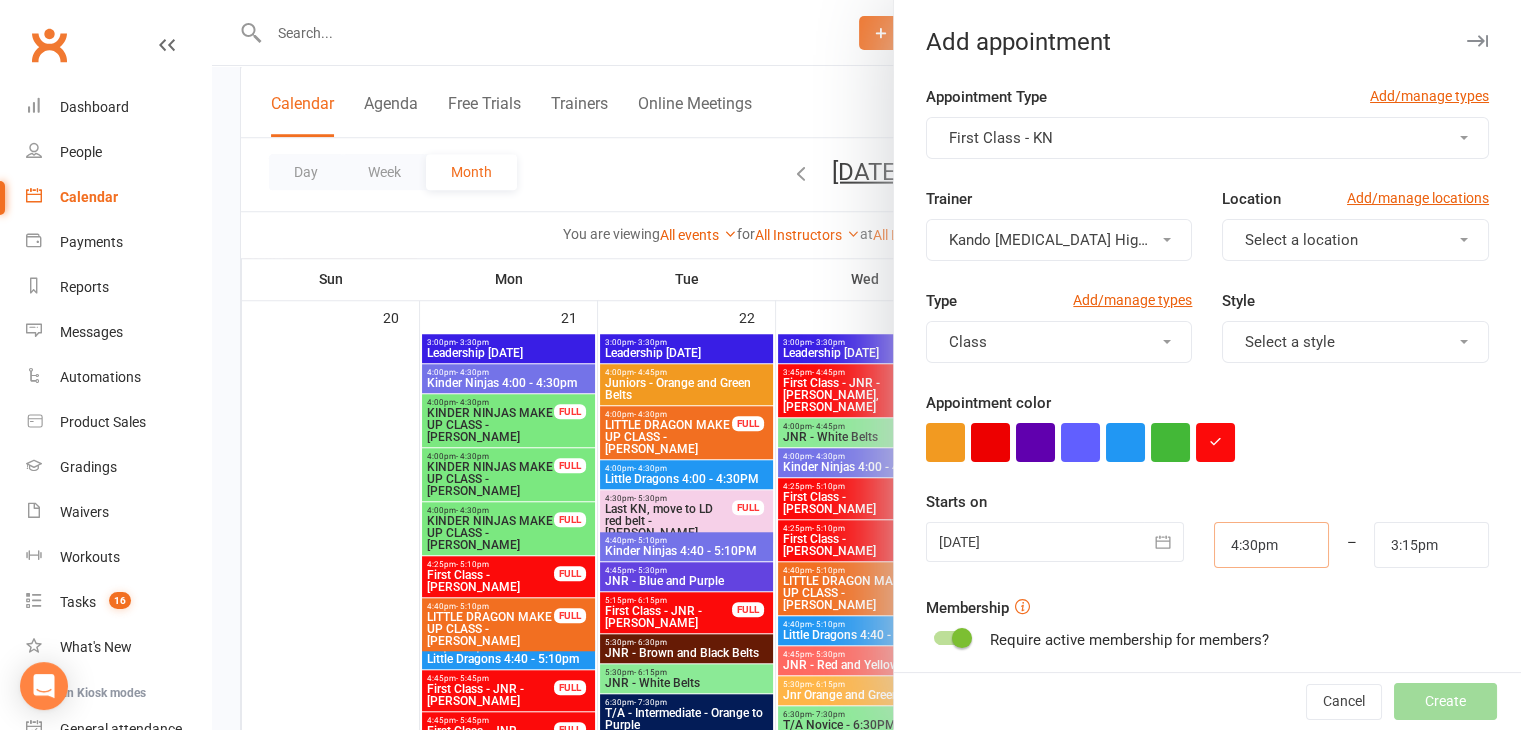 click on "4:30pm" at bounding box center (1271, 545) 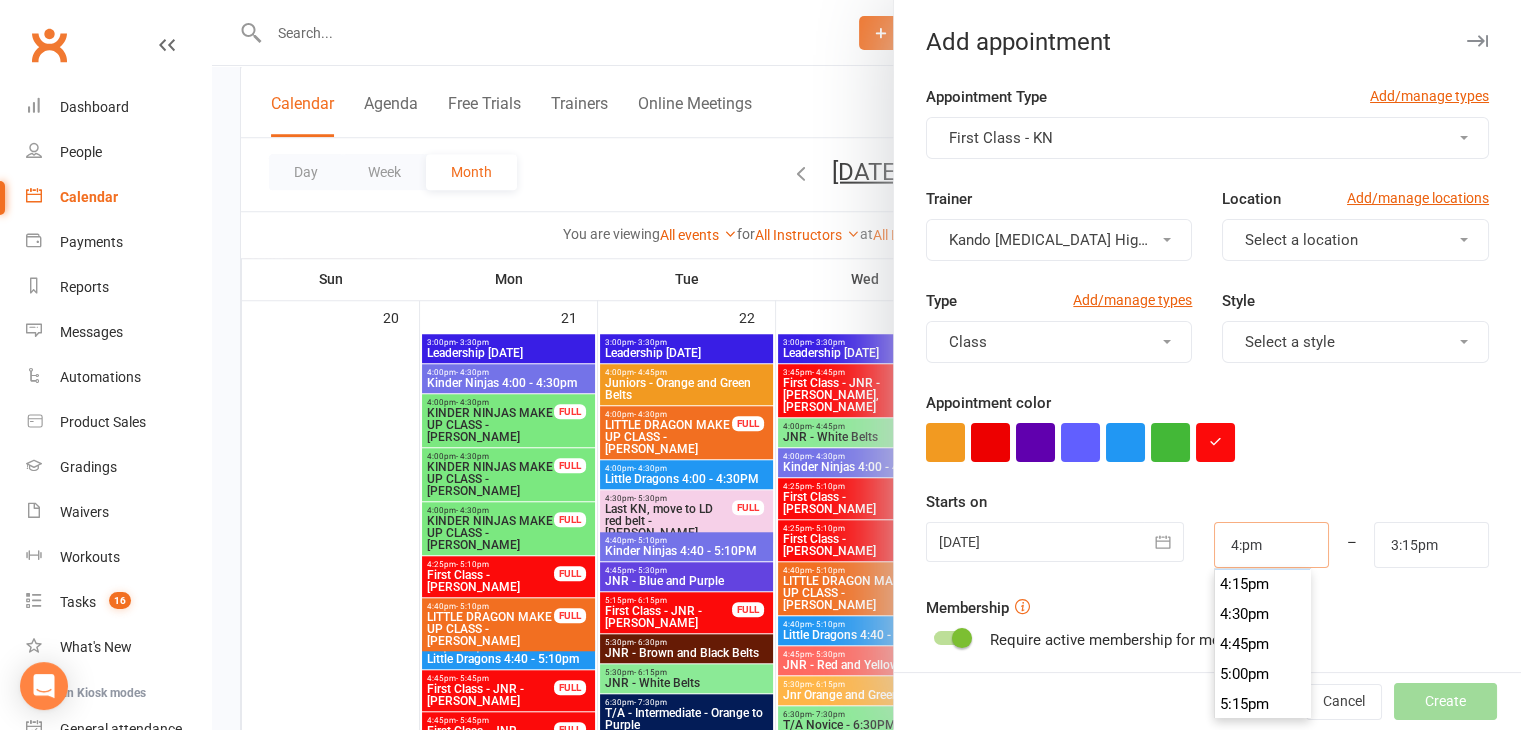 scroll, scrollTop: 1890, scrollLeft: 0, axis: vertical 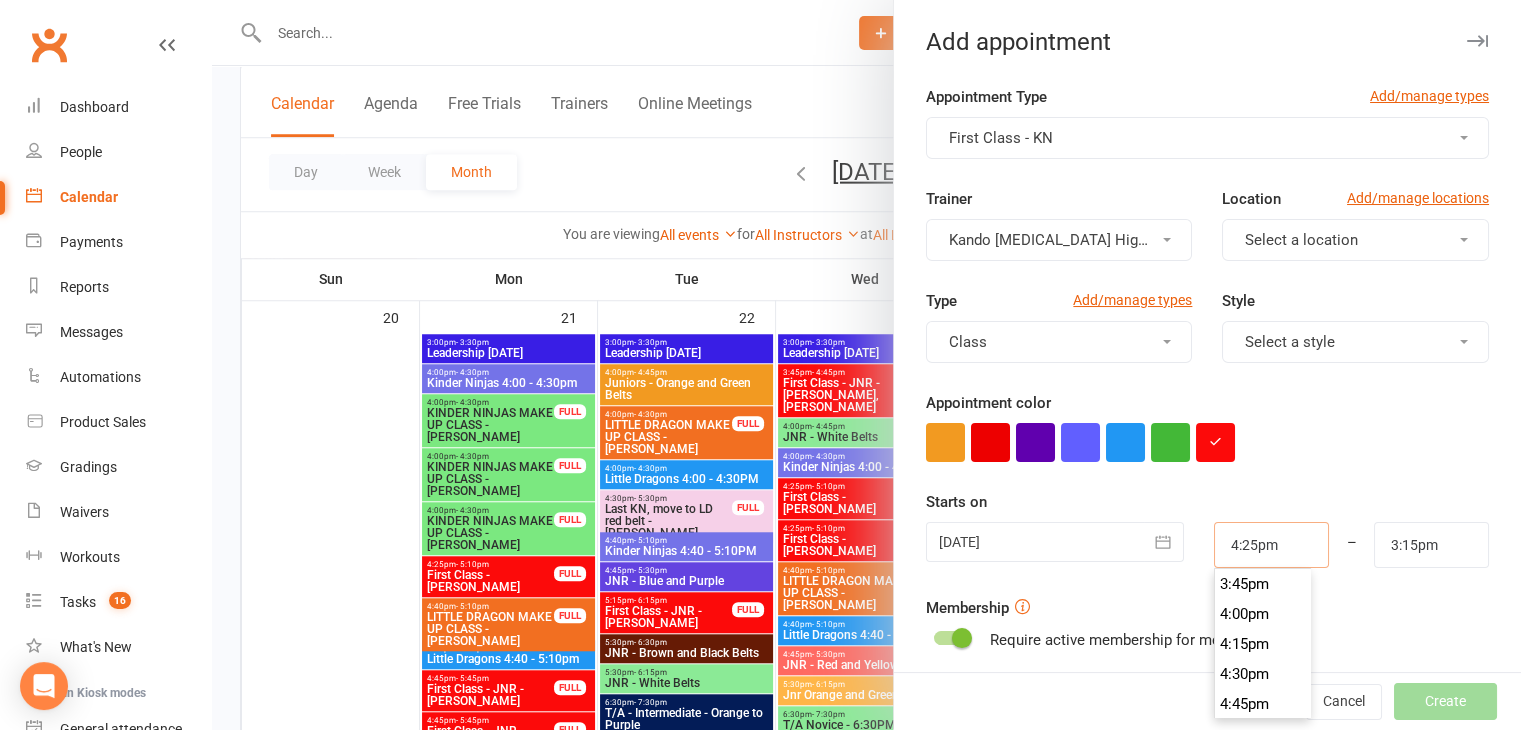 type on "4:25pm" 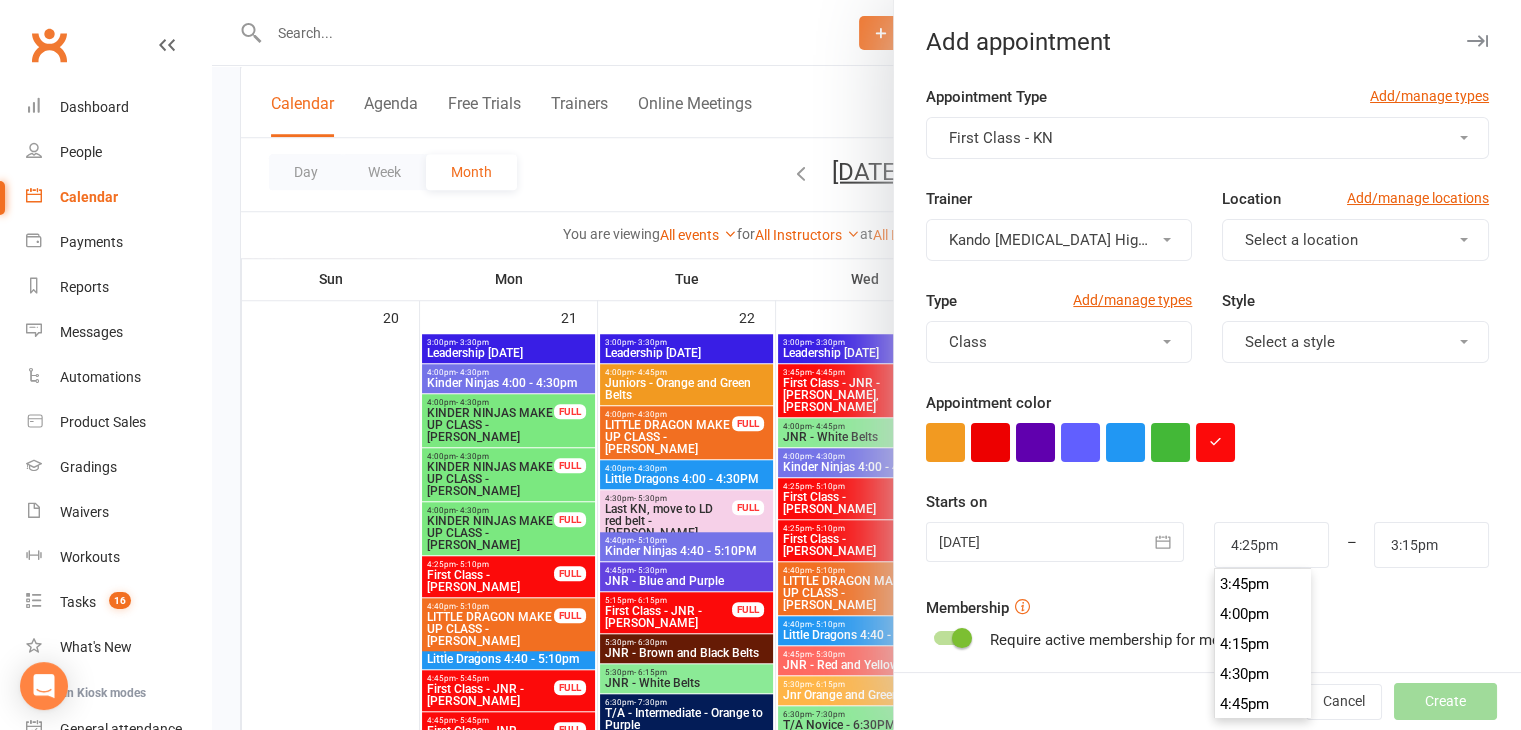 click on "Membership
Require active membership for members?" at bounding box center (1207, 624) 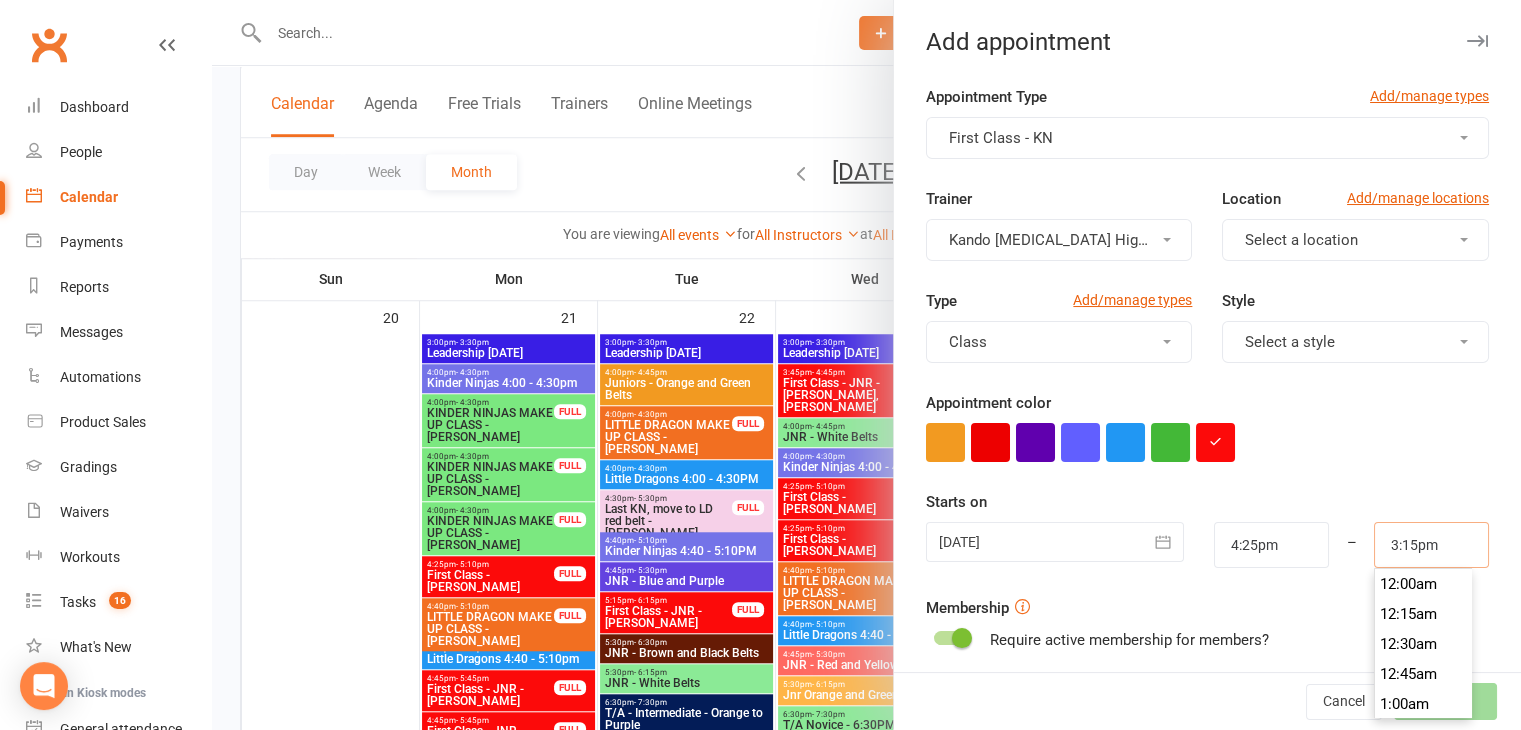 click on "3:15pm" at bounding box center (1431, 545) 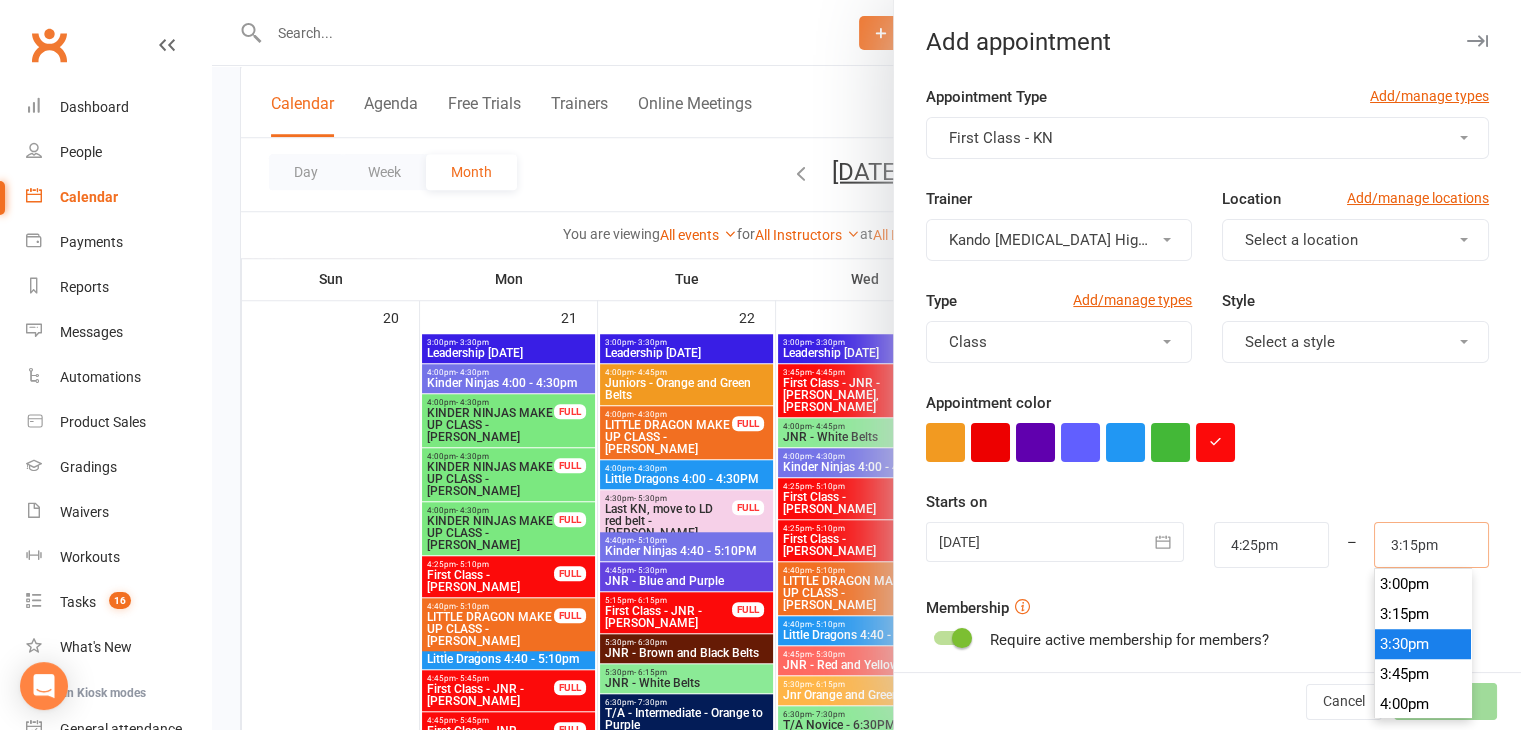 scroll, scrollTop: 1900, scrollLeft: 0, axis: vertical 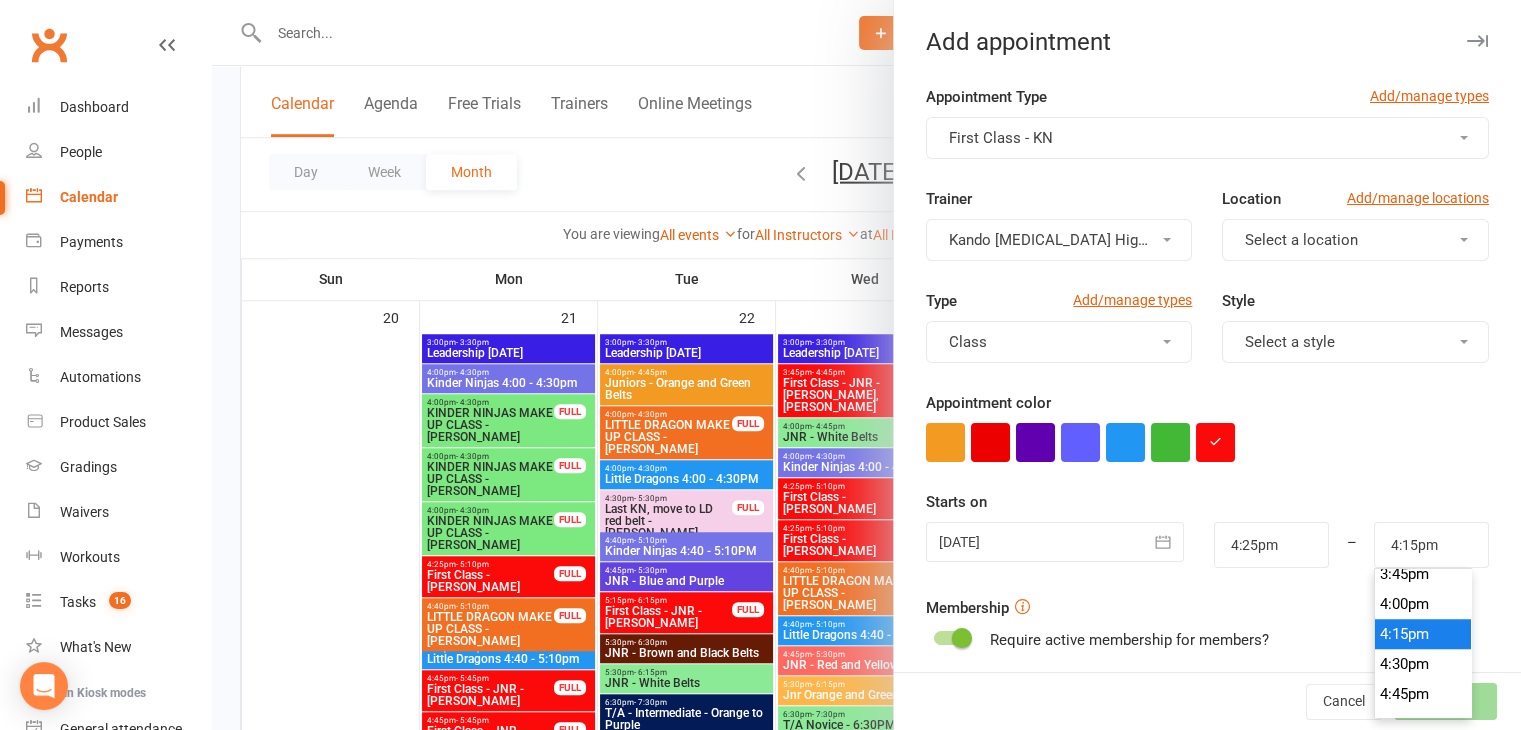 click on "4:15pm" at bounding box center [1423, 634] 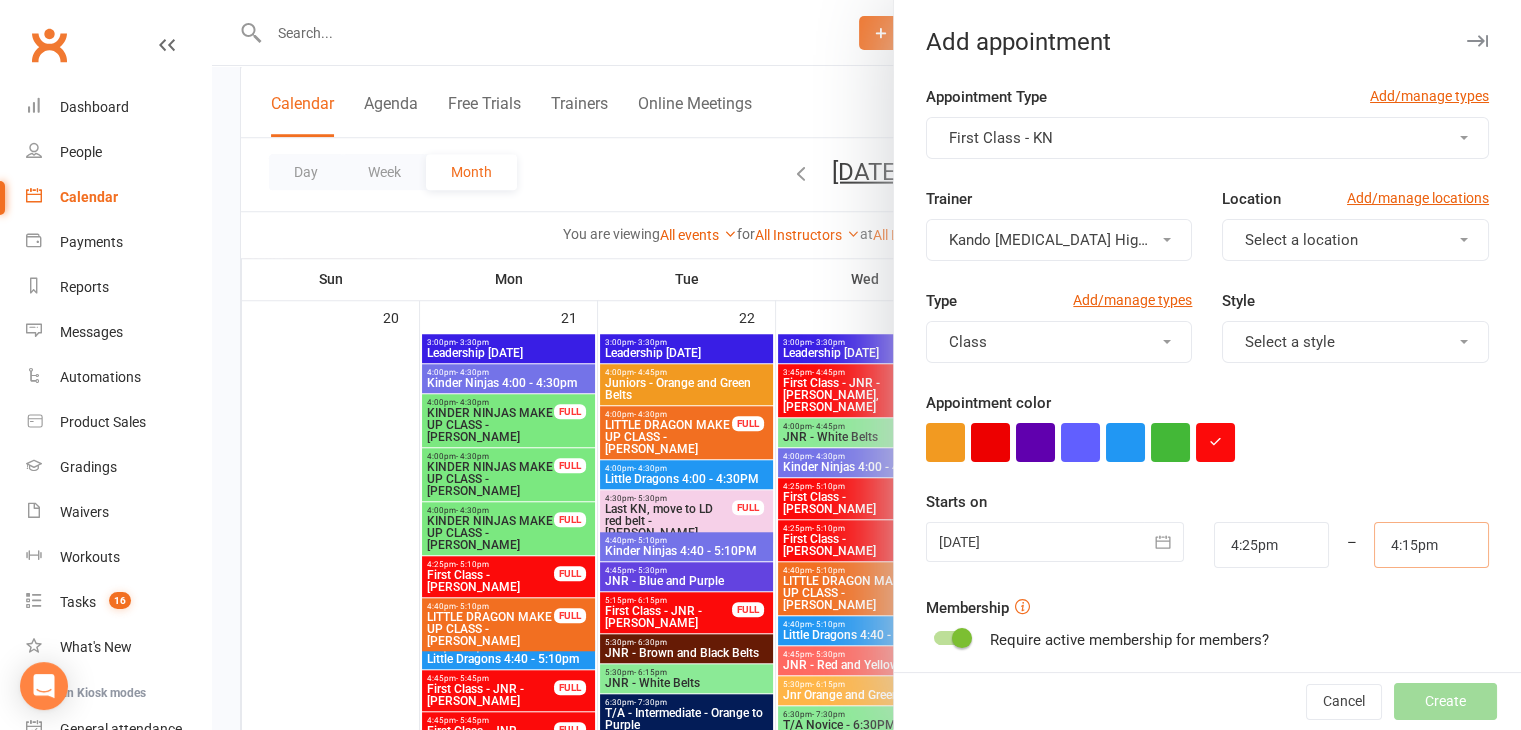 click on "4:15pm" at bounding box center (1431, 545) 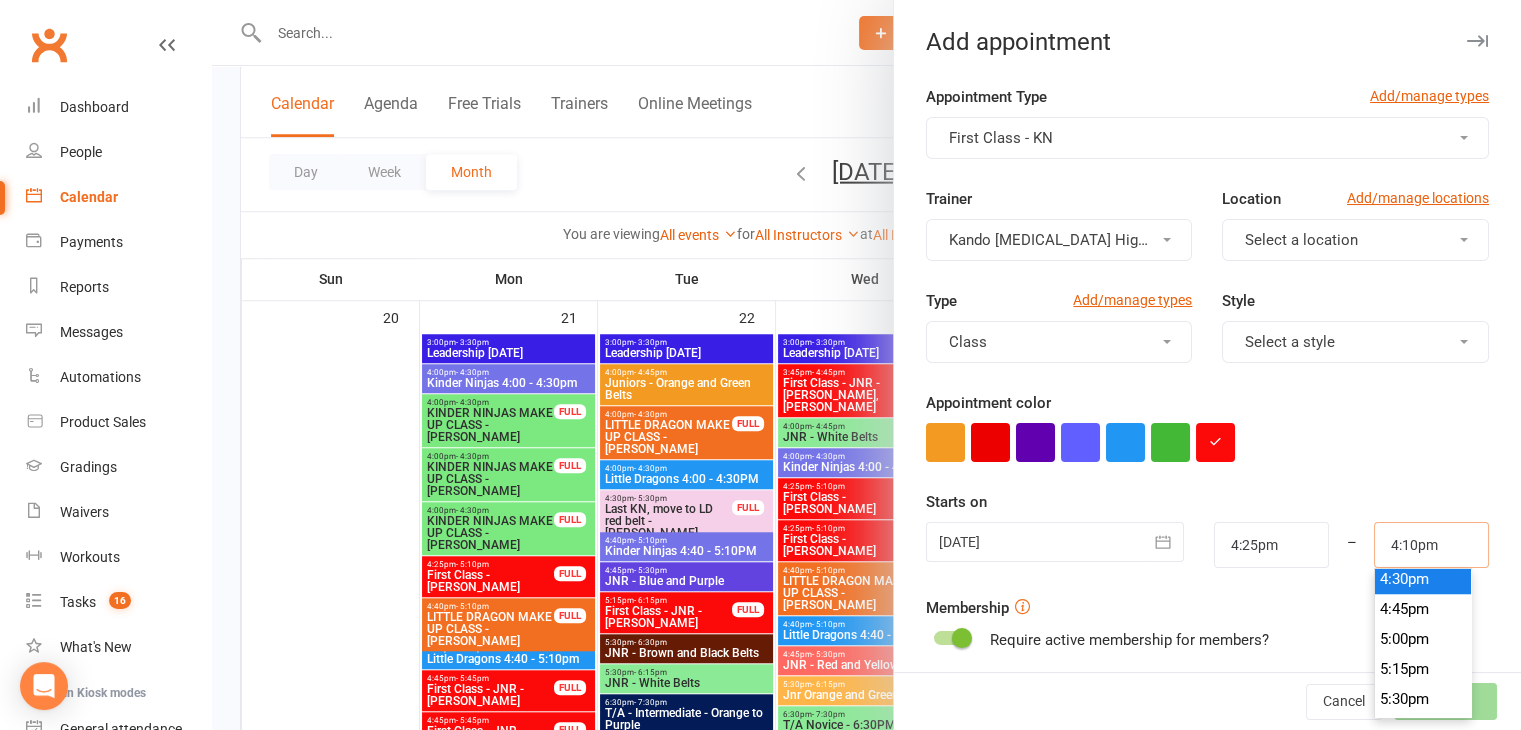 scroll, scrollTop: 2020, scrollLeft: 0, axis: vertical 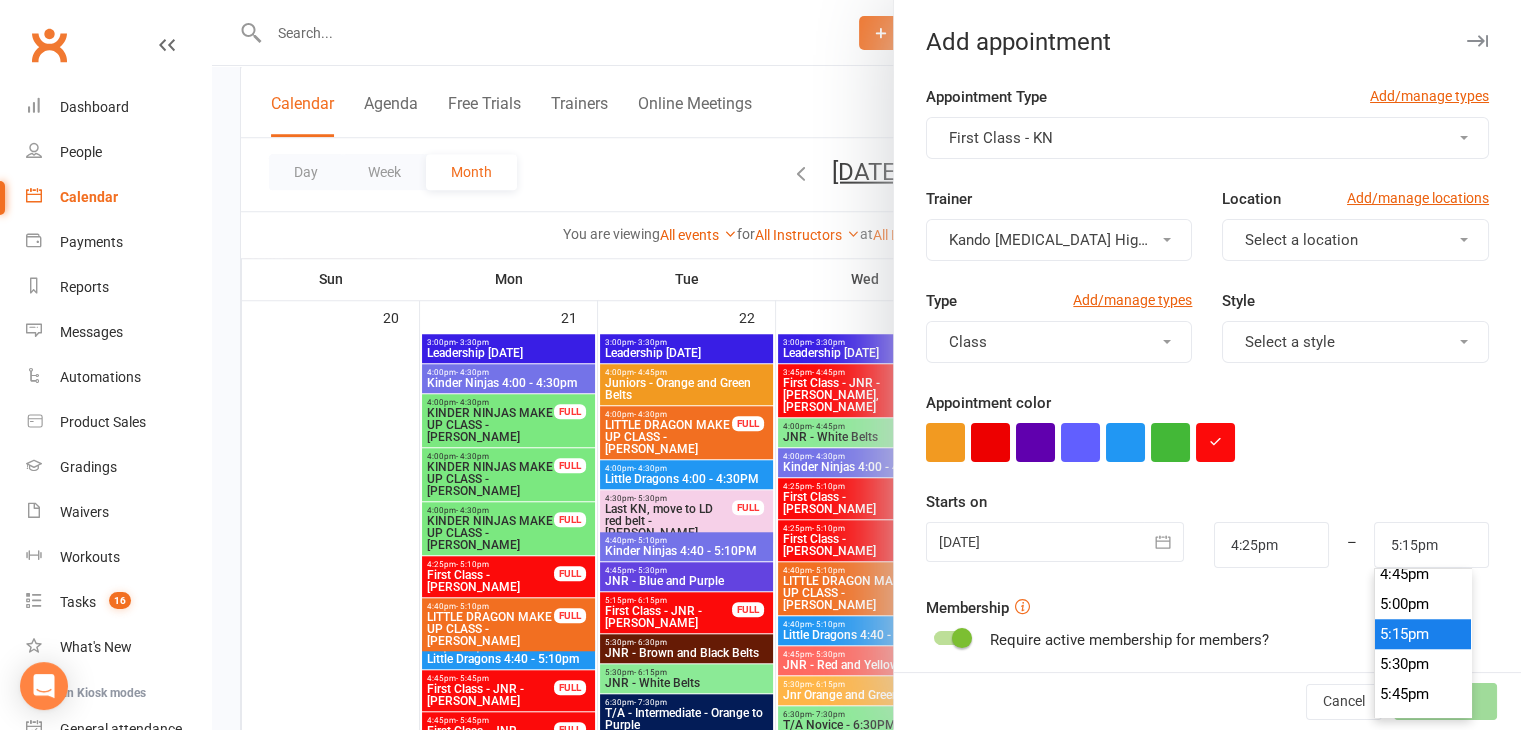 click on "5:15pm" at bounding box center [1423, 634] 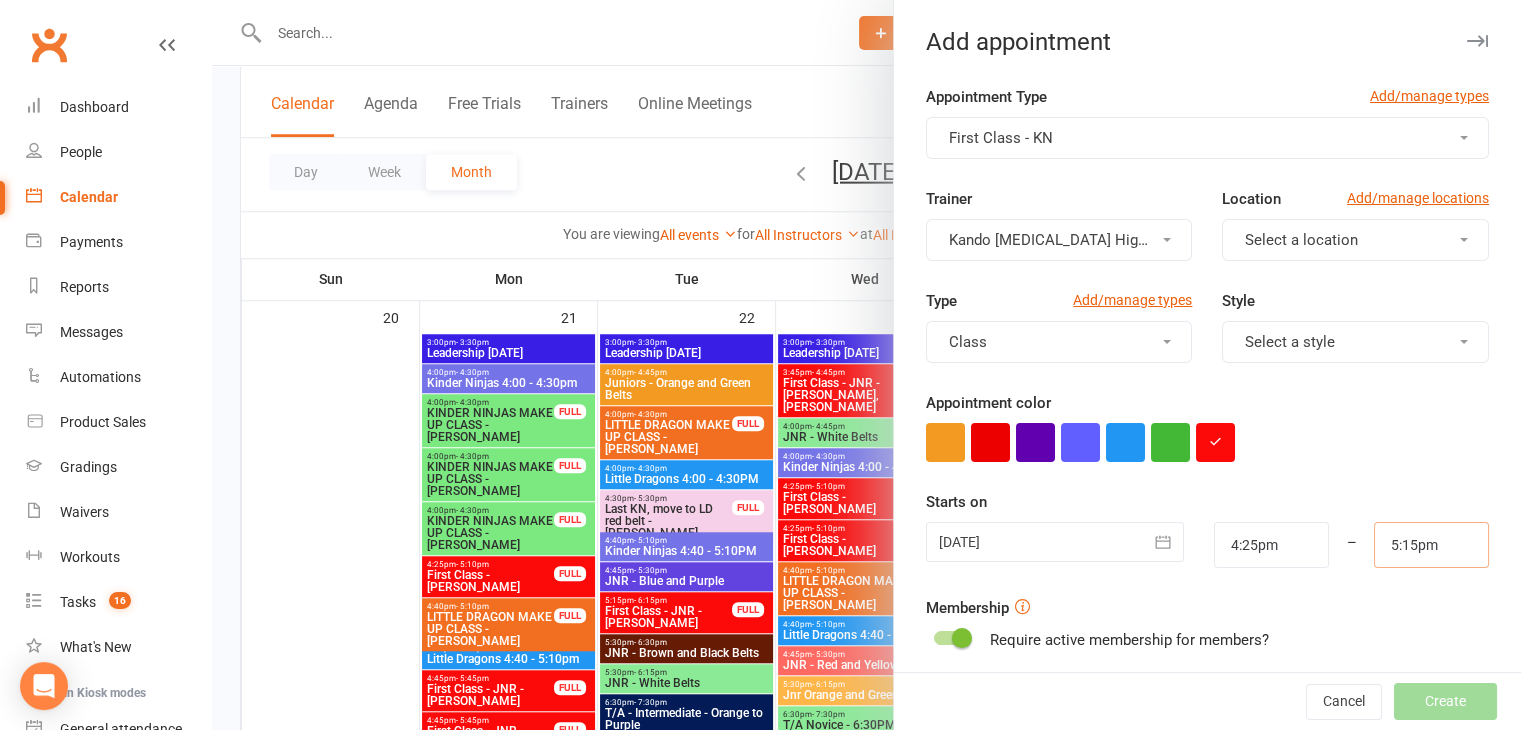 click on "5:15pm" at bounding box center (1431, 545) 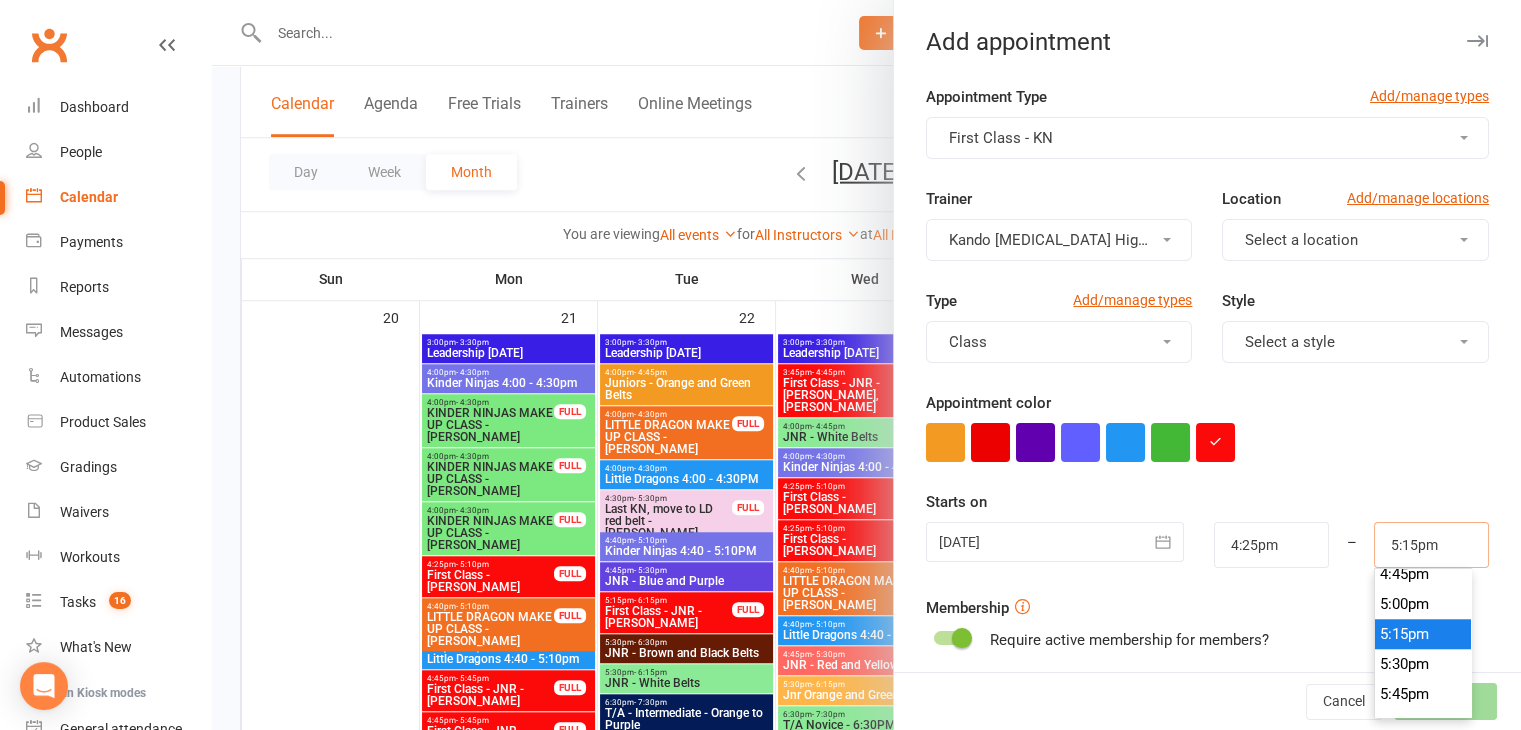 scroll, scrollTop: 2040, scrollLeft: 0, axis: vertical 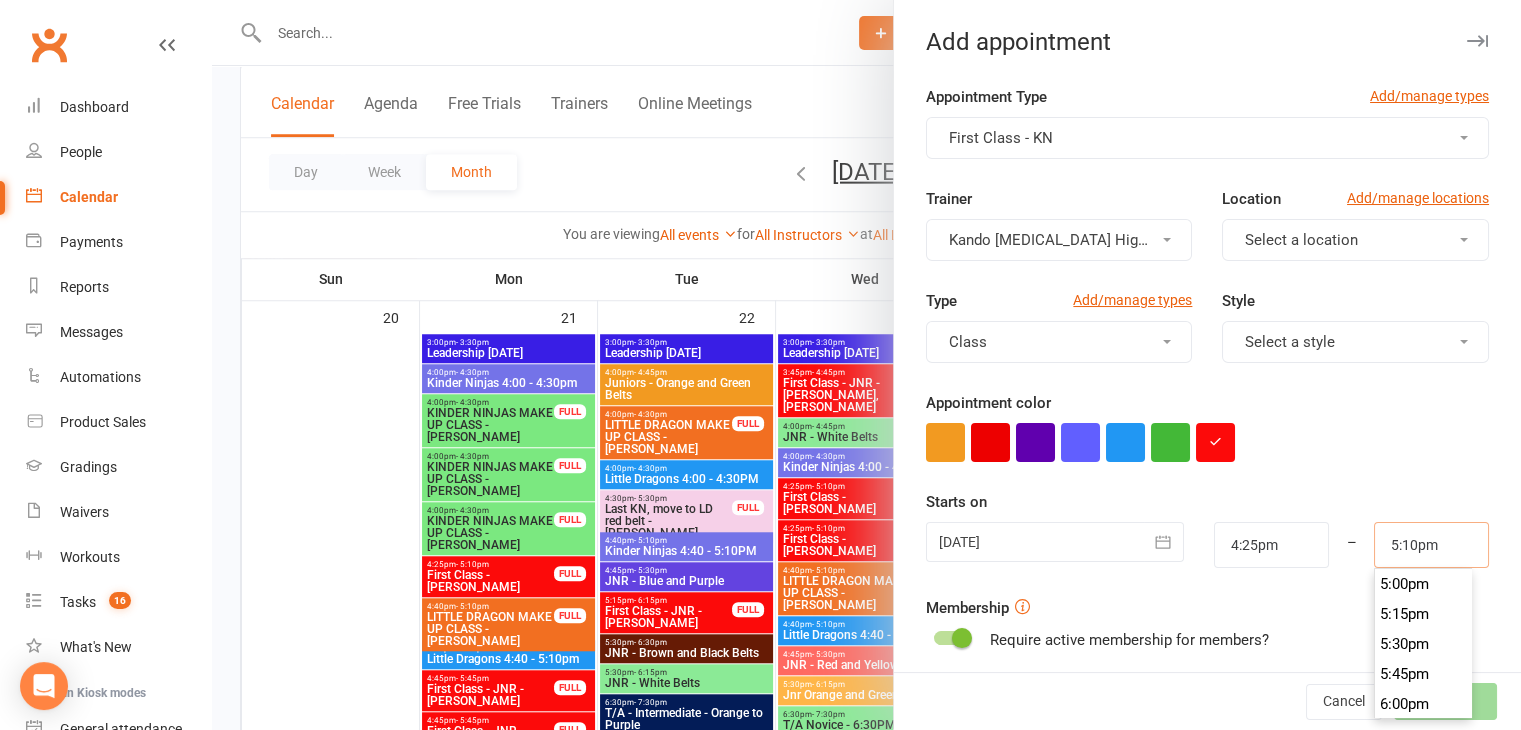type on "5:10pm" 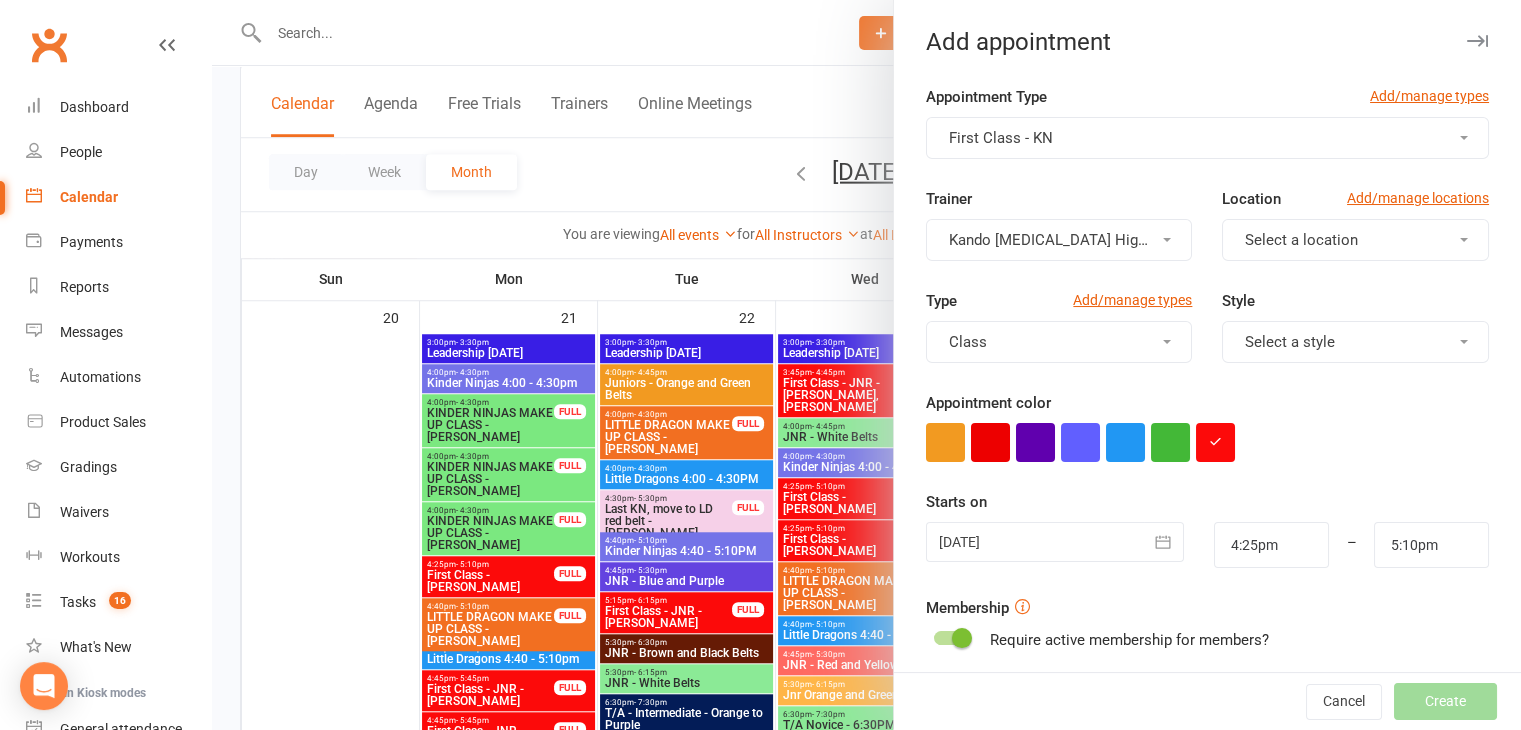 click at bounding box center [1207, 442] 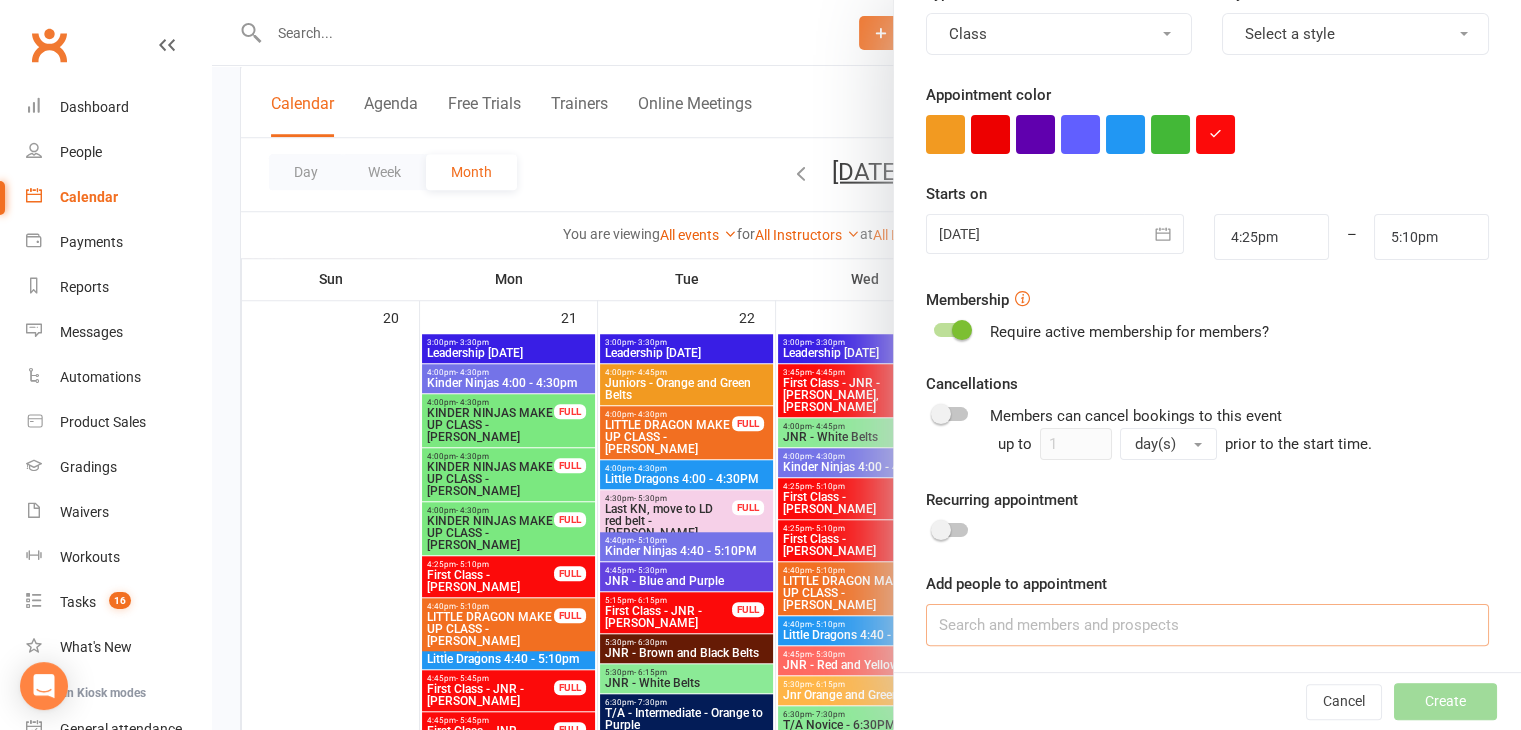 click at bounding box center [1207, 625] 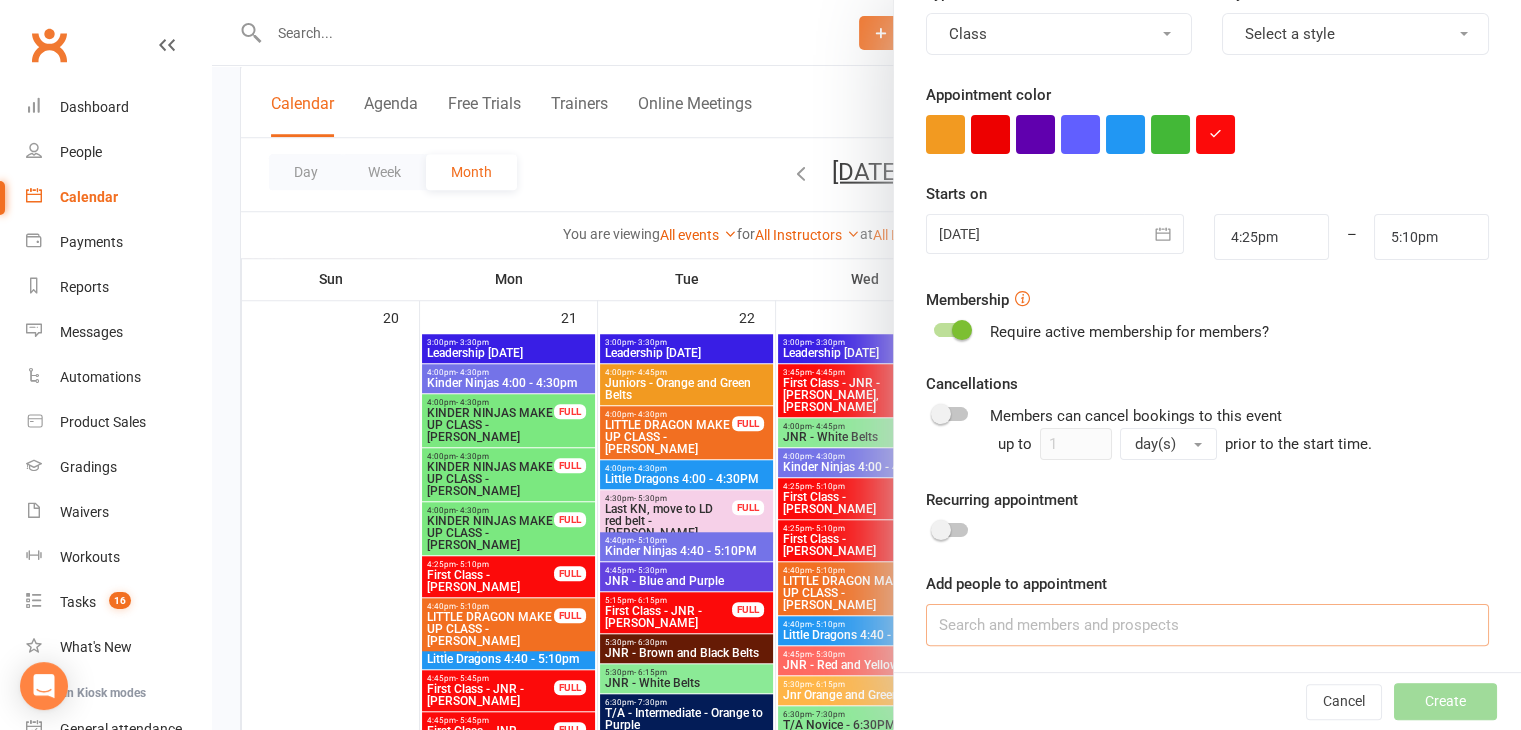 type on "g" 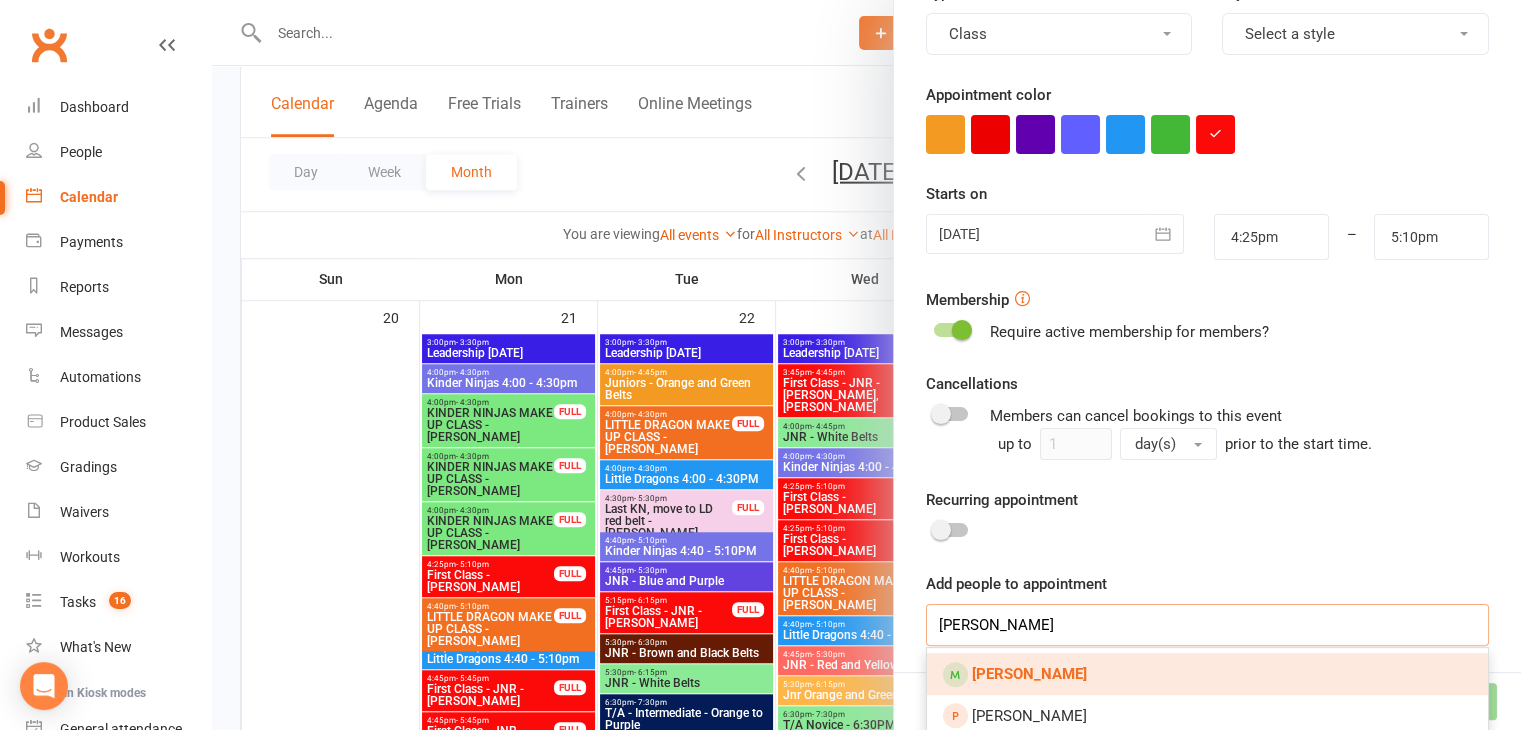 type on "harriet dee" 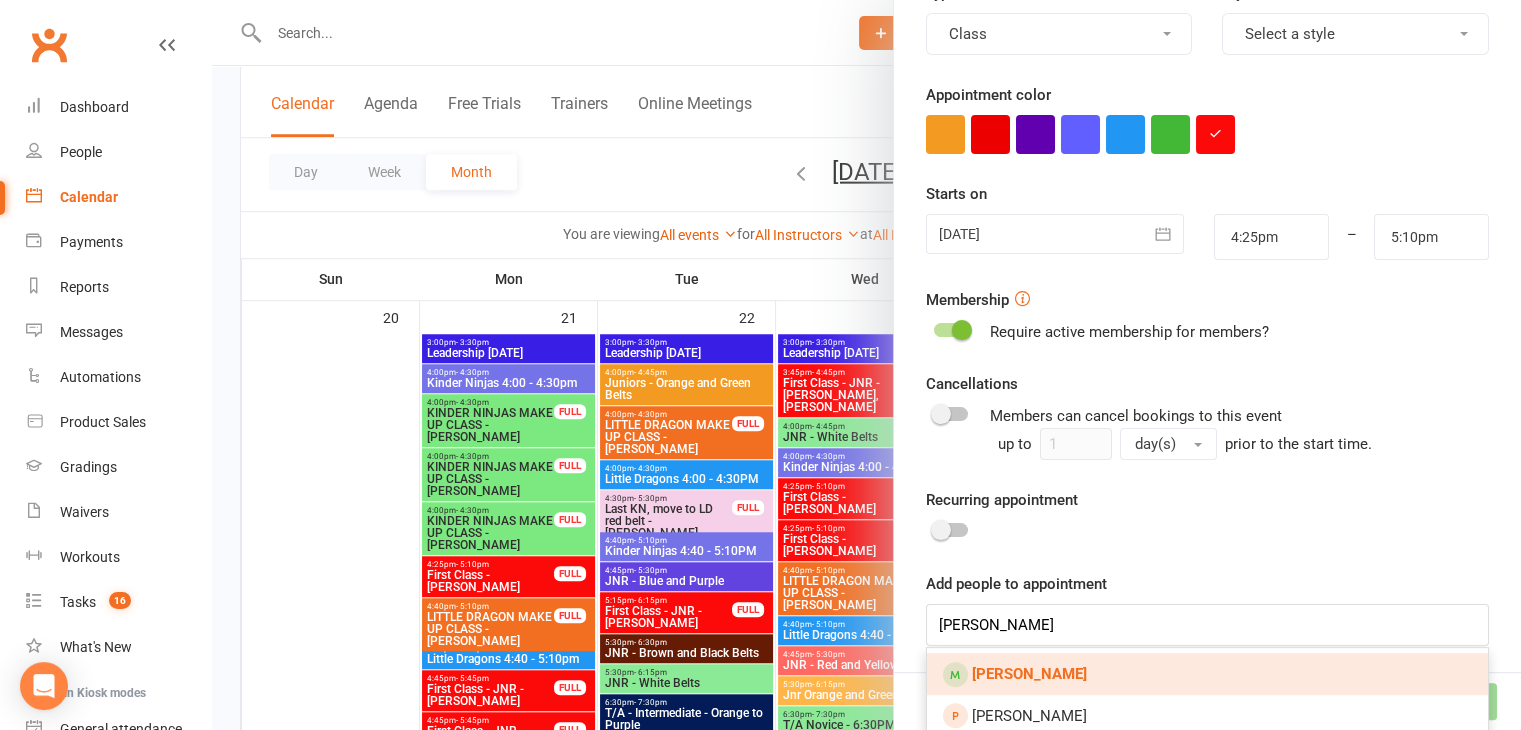 click on "Harriet Dee" at bounding box center (1207, 674) 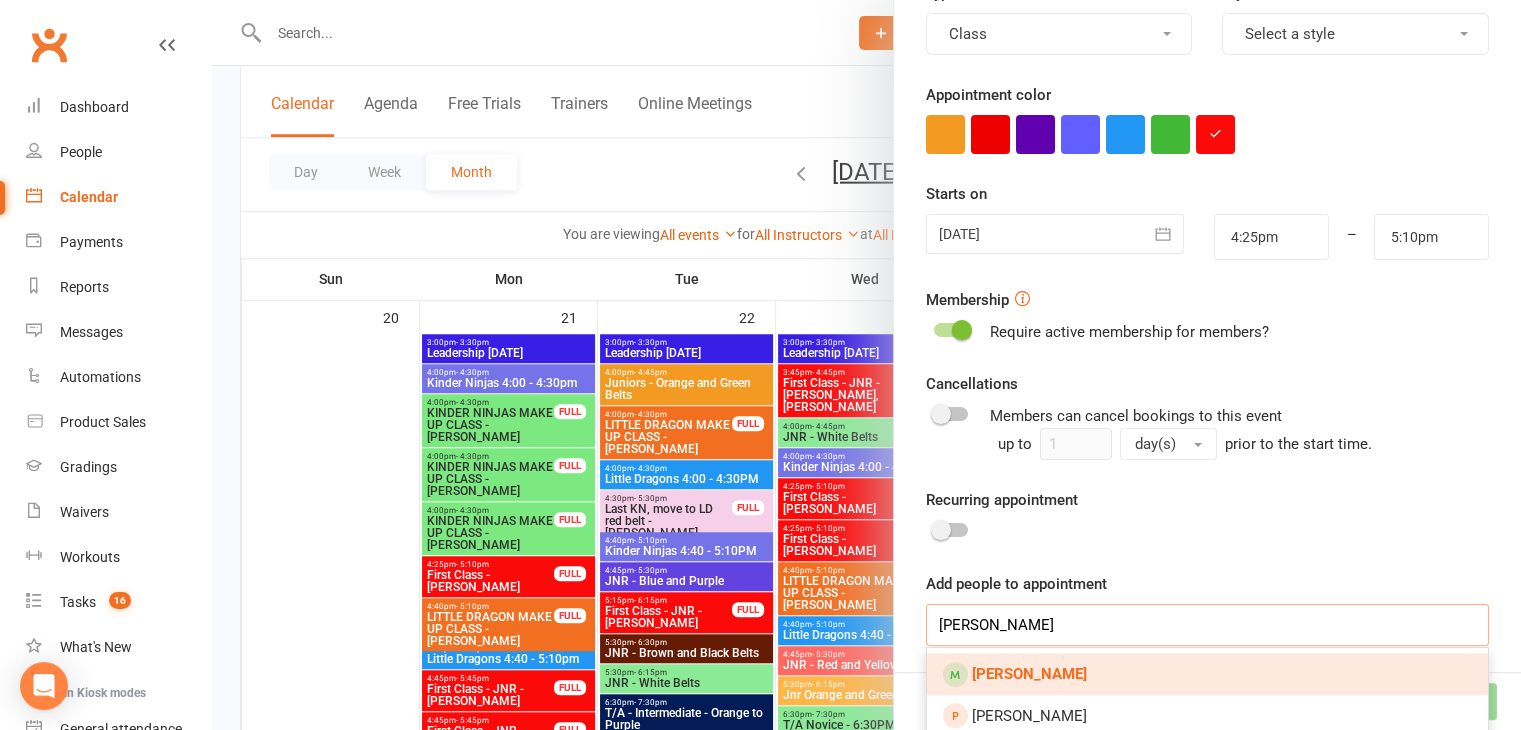 type 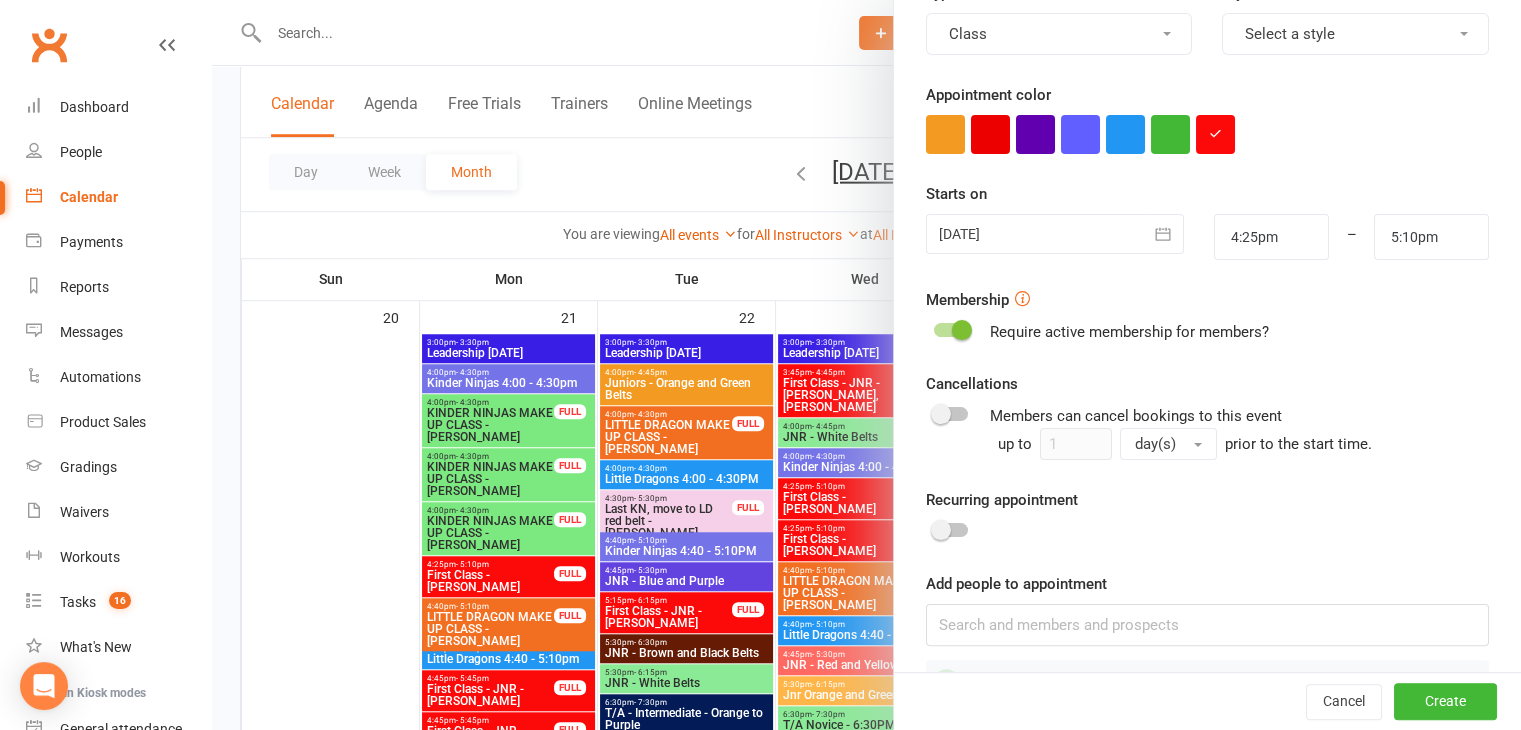 click on "Recurring appointment" at bounding box center [1207, 516] 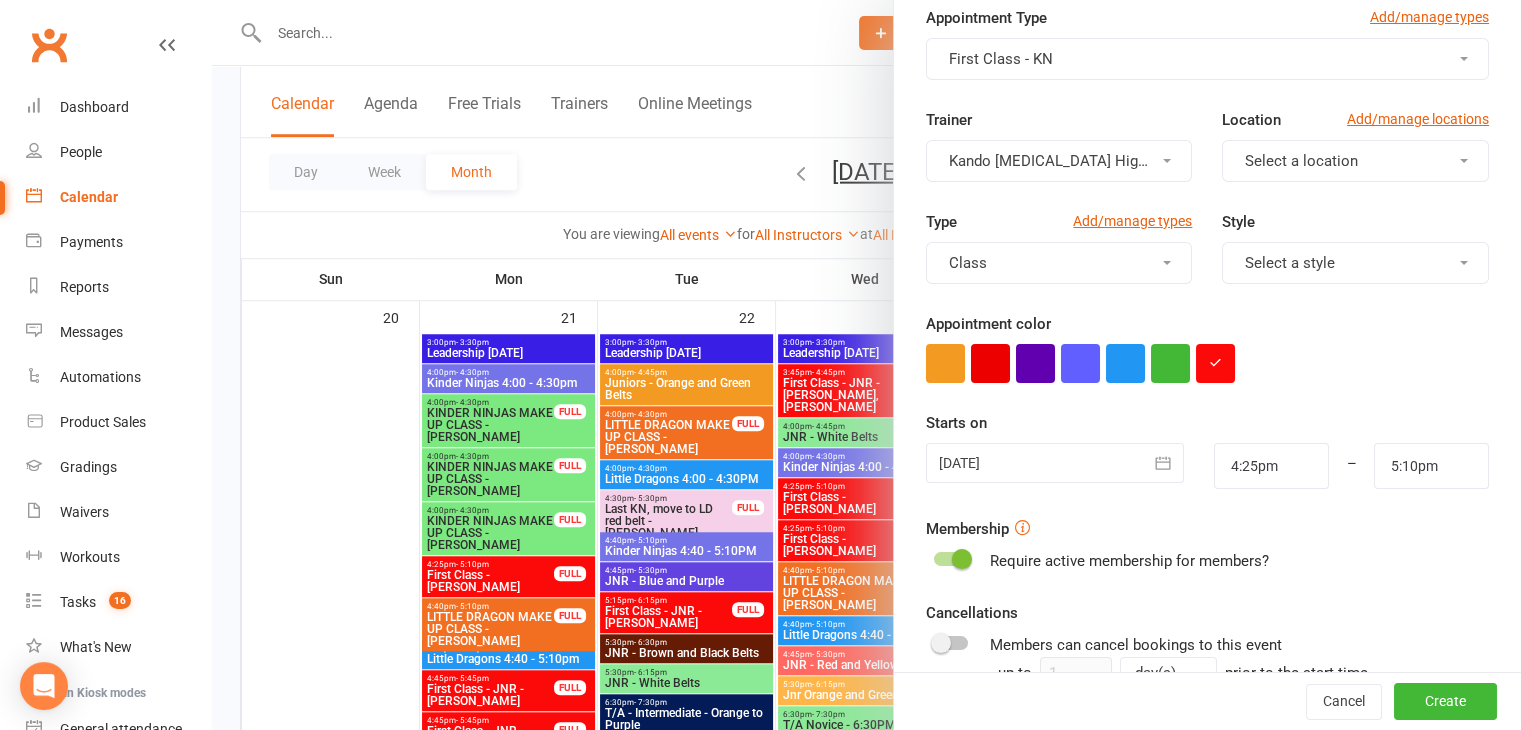 scroll, scrollTop: 200, scrollLeft: 0, axis: vertical 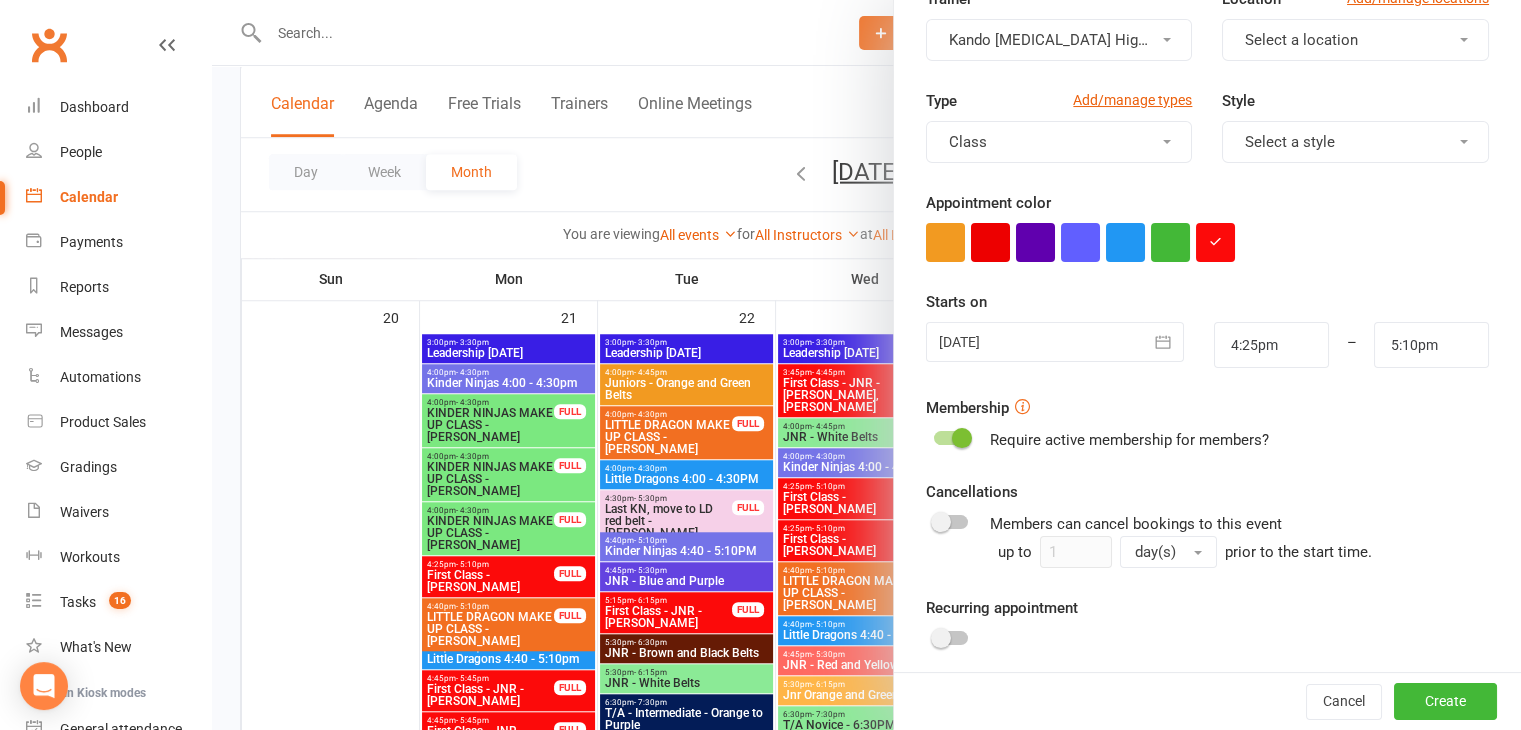 click on "Recurring appointment" at bounding box center (1207, 624) 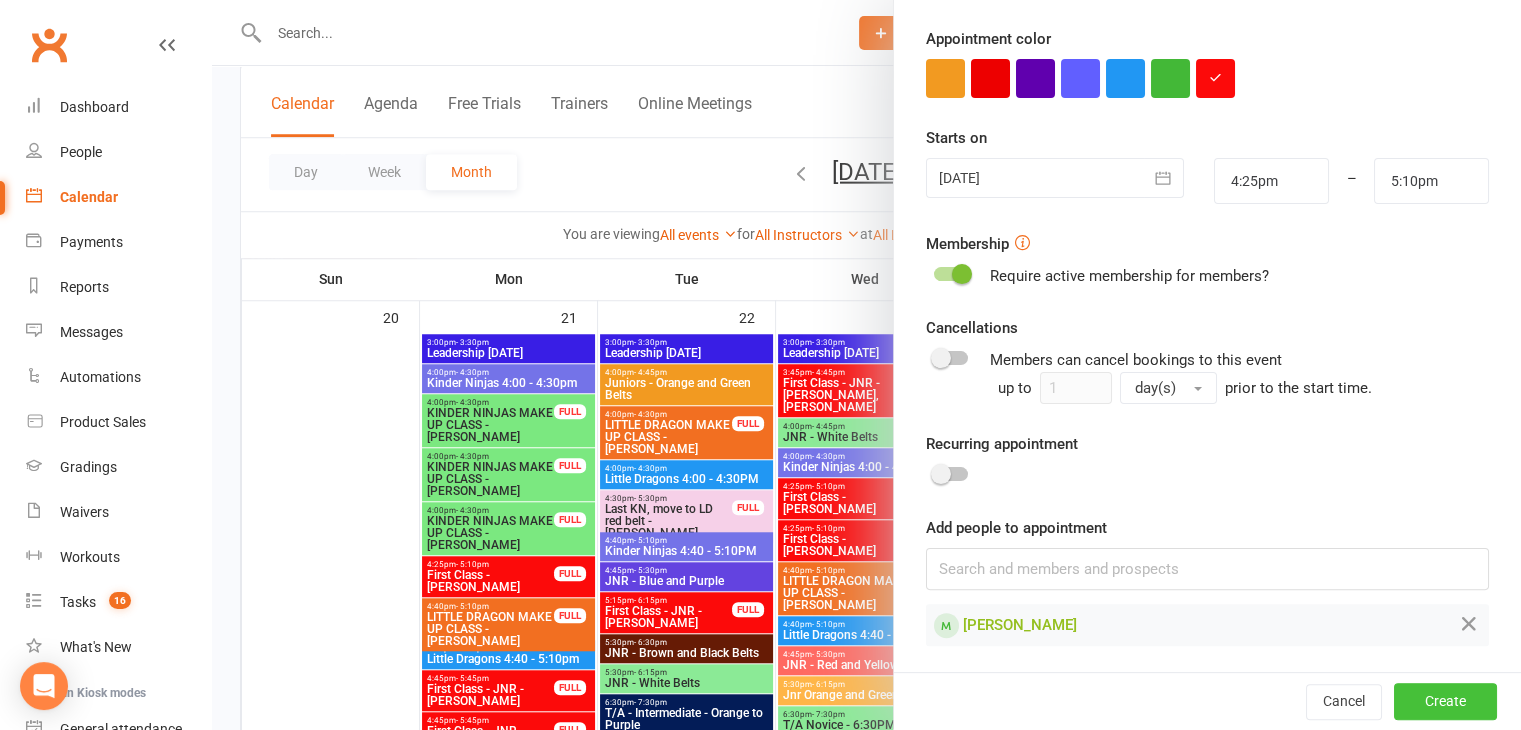 click on "Create" at bounding box center [1445, 702] 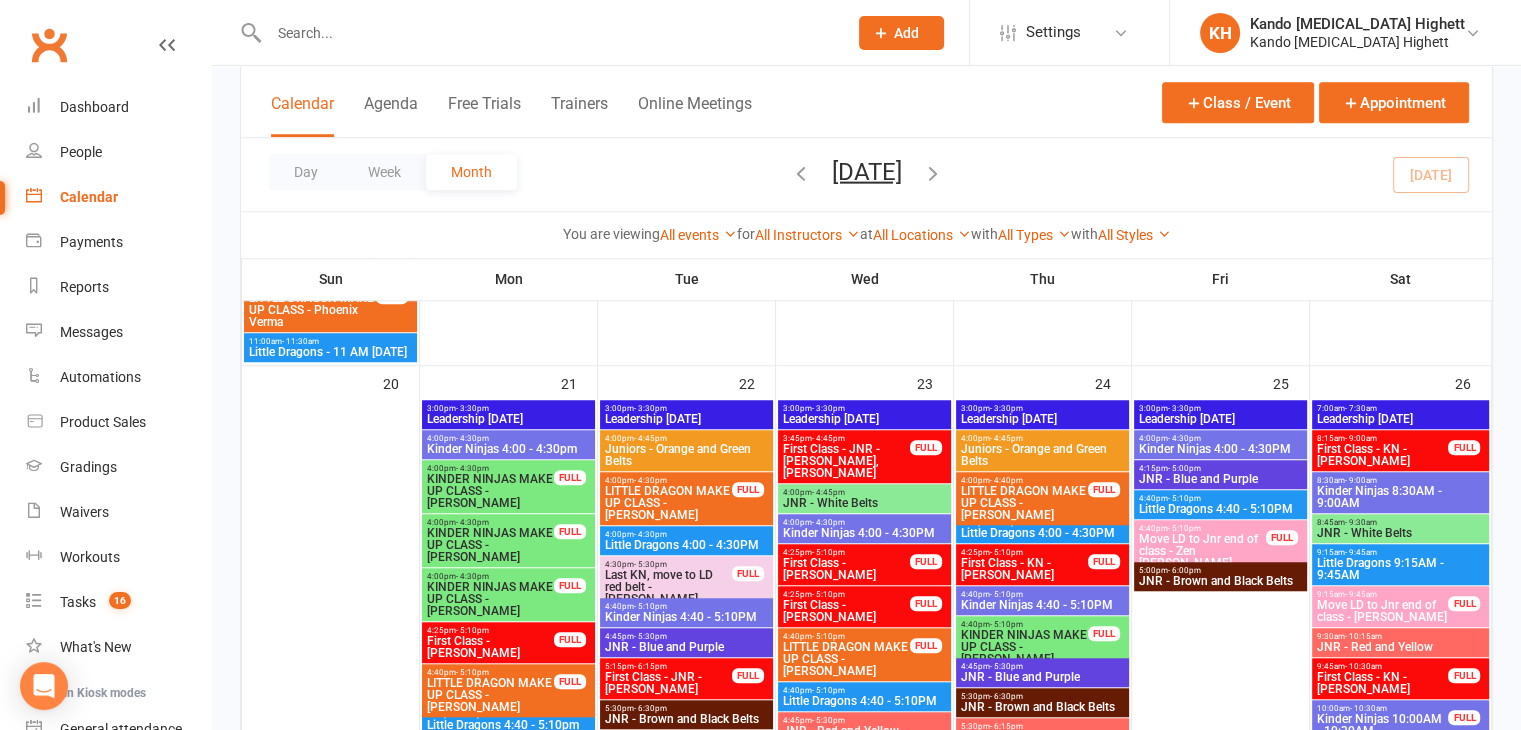 scroll, scrollTop: 1518, scrollLeft: 0, axis: vertical 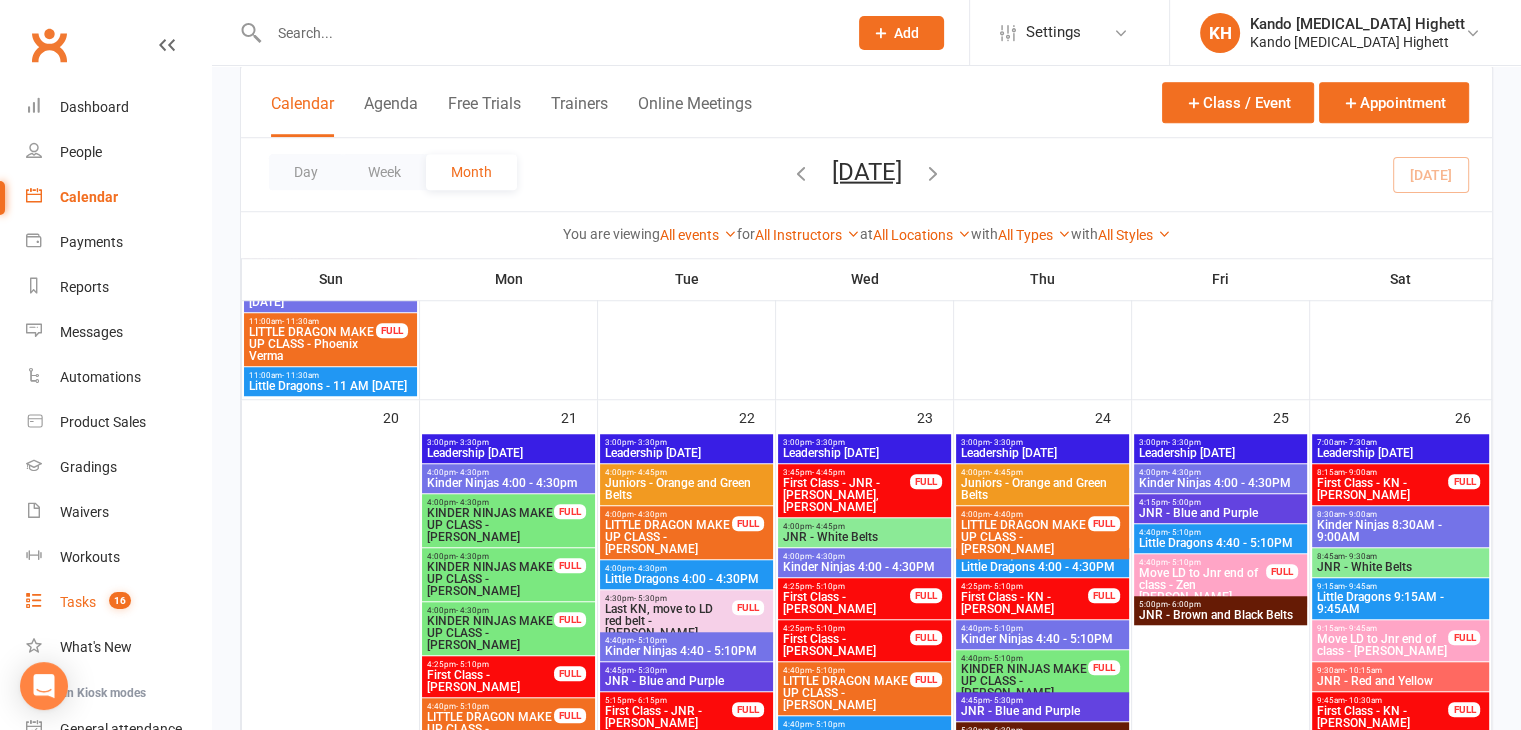 click on "Tasks   16" at bounding box center (118, 602) 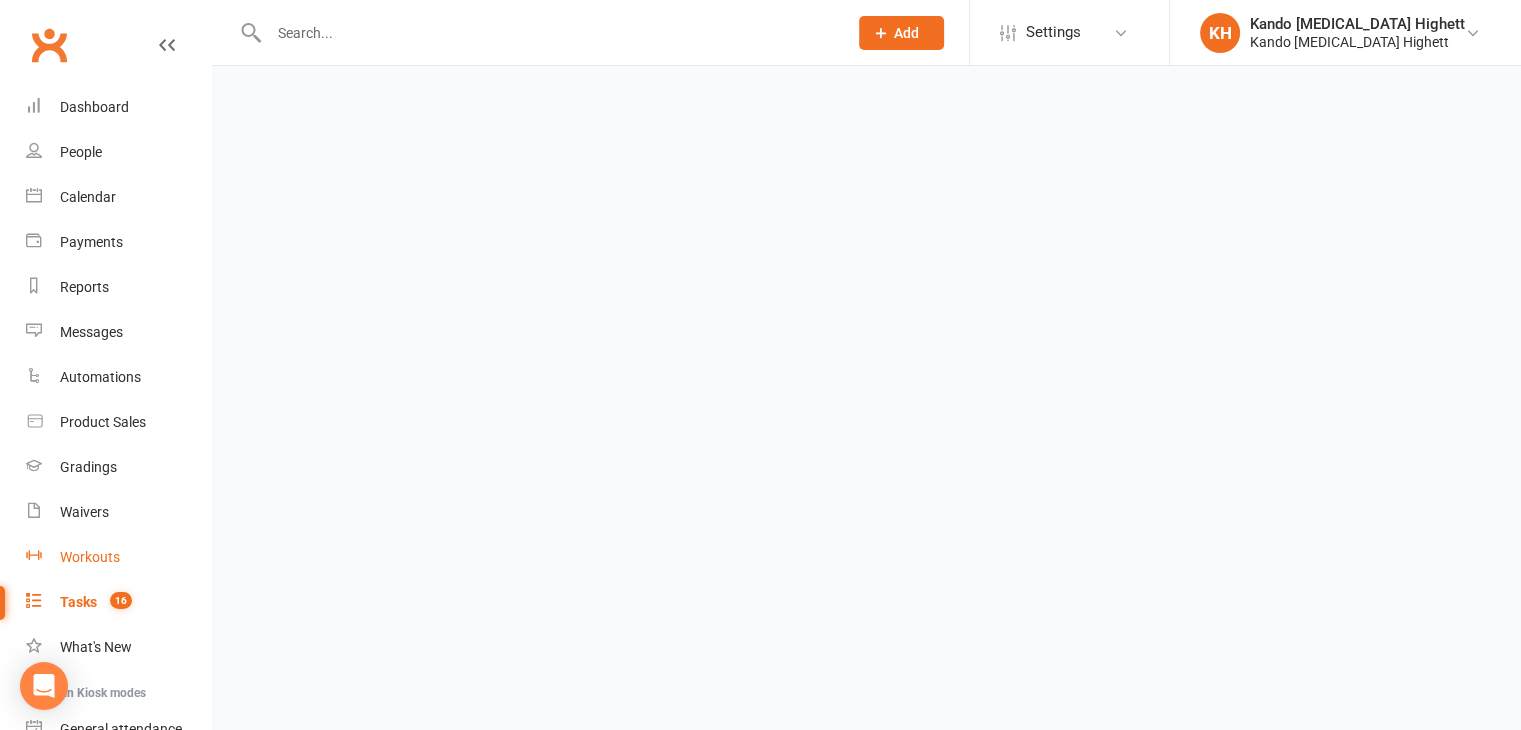 select on "incomplete" 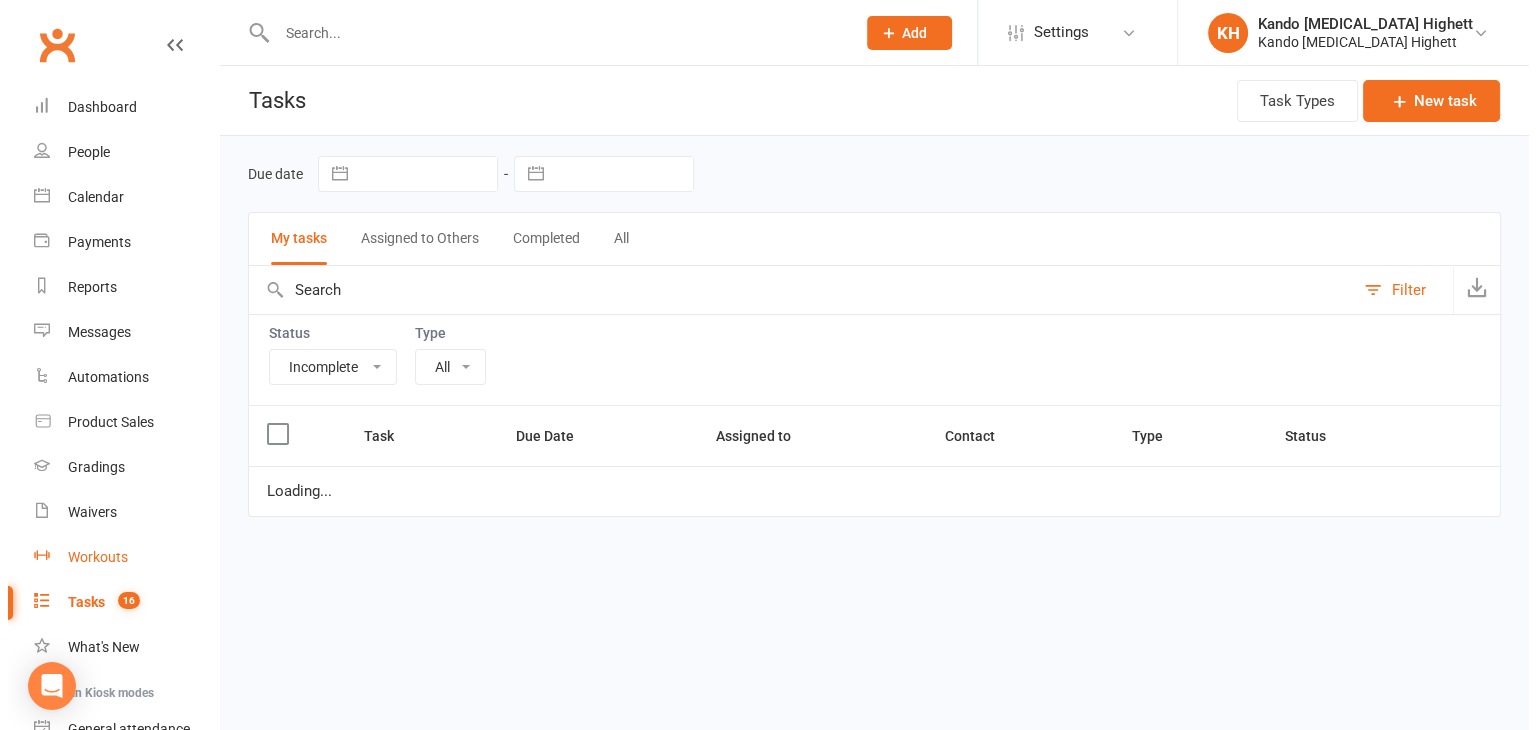 scroll, scrollTop: 0, scrollLeft: 0, axis: both 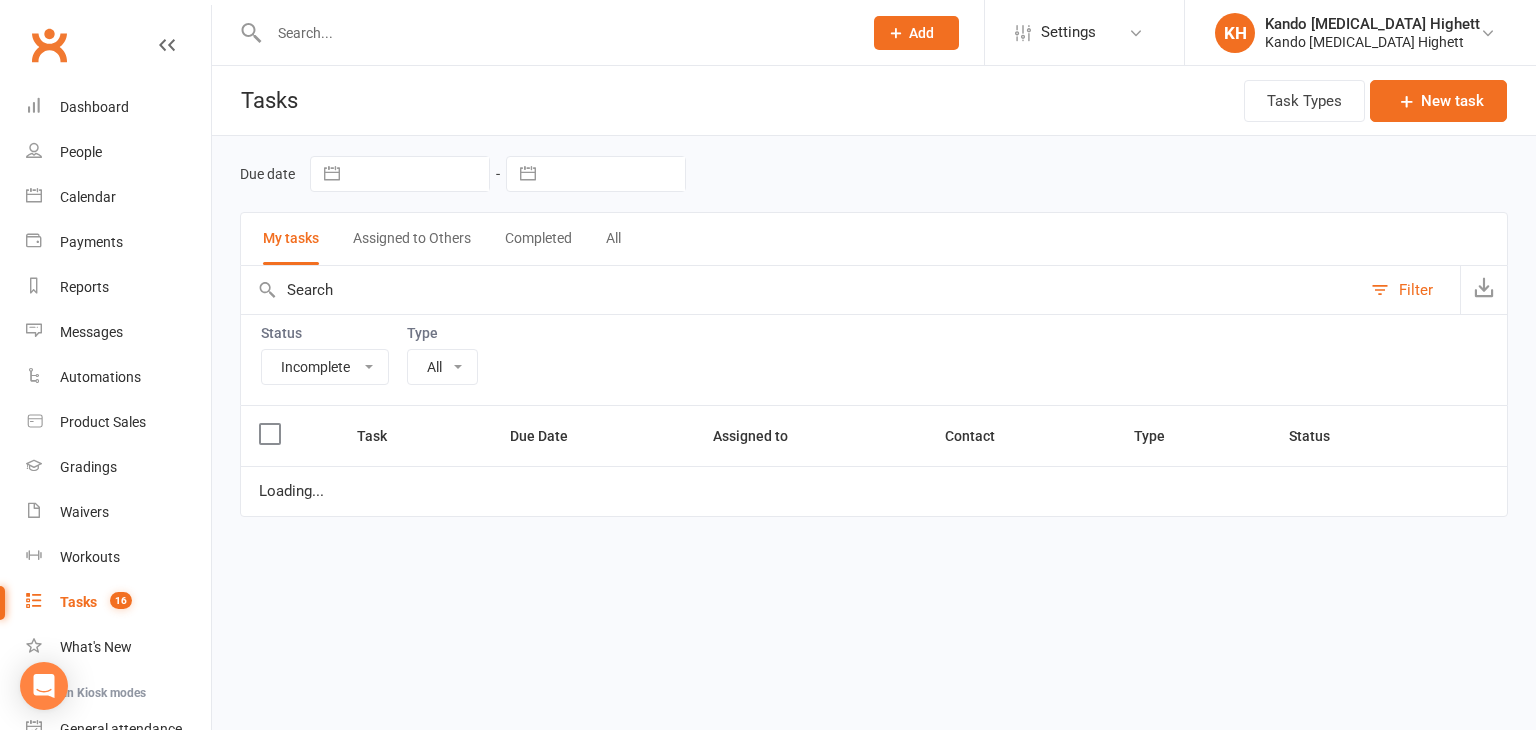 select on "22415" 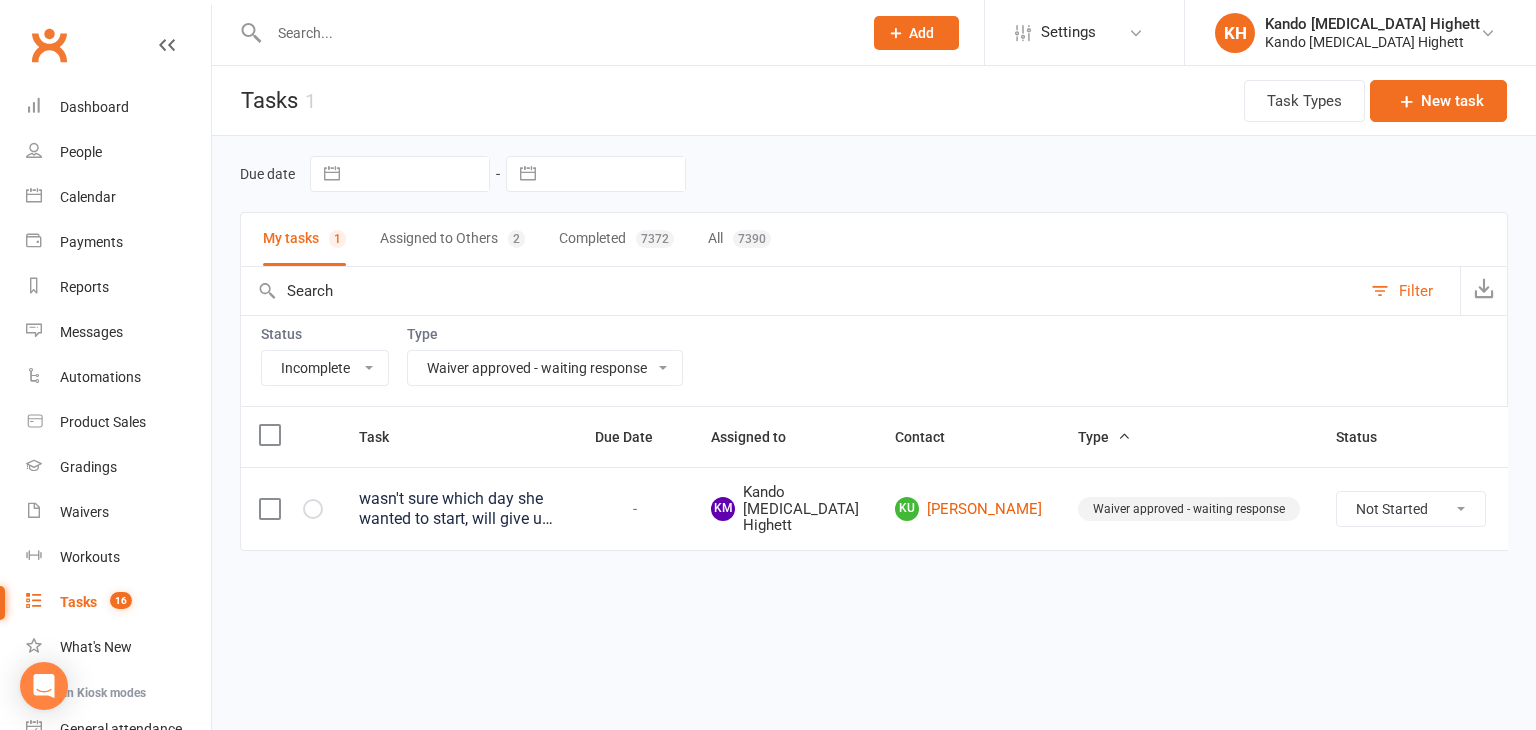 click on "Not Started In Progress Waiting Complete" at bounding box center [1411, 509] 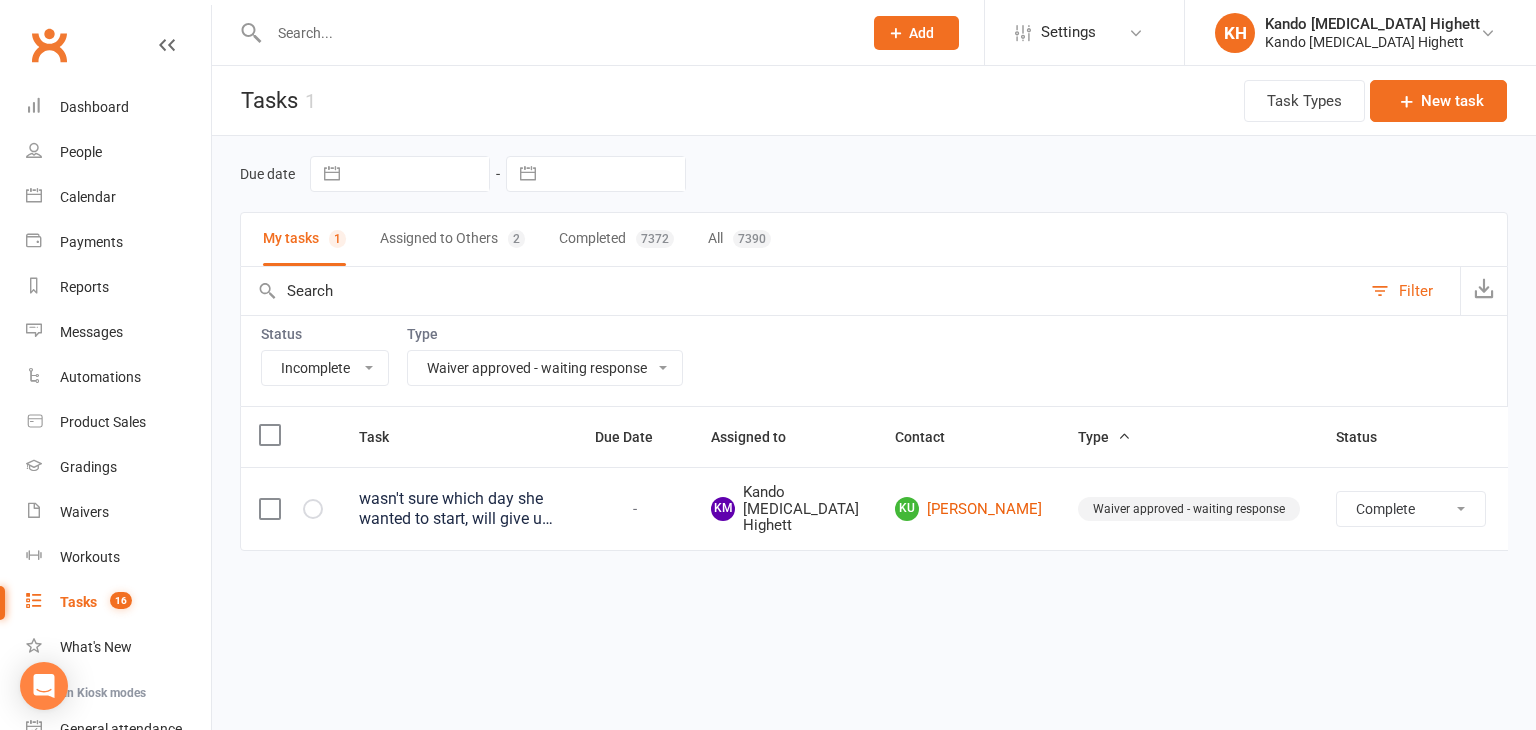 click on "Not Started In Progress Waiting Complete" at bounding box center [1411, 509] 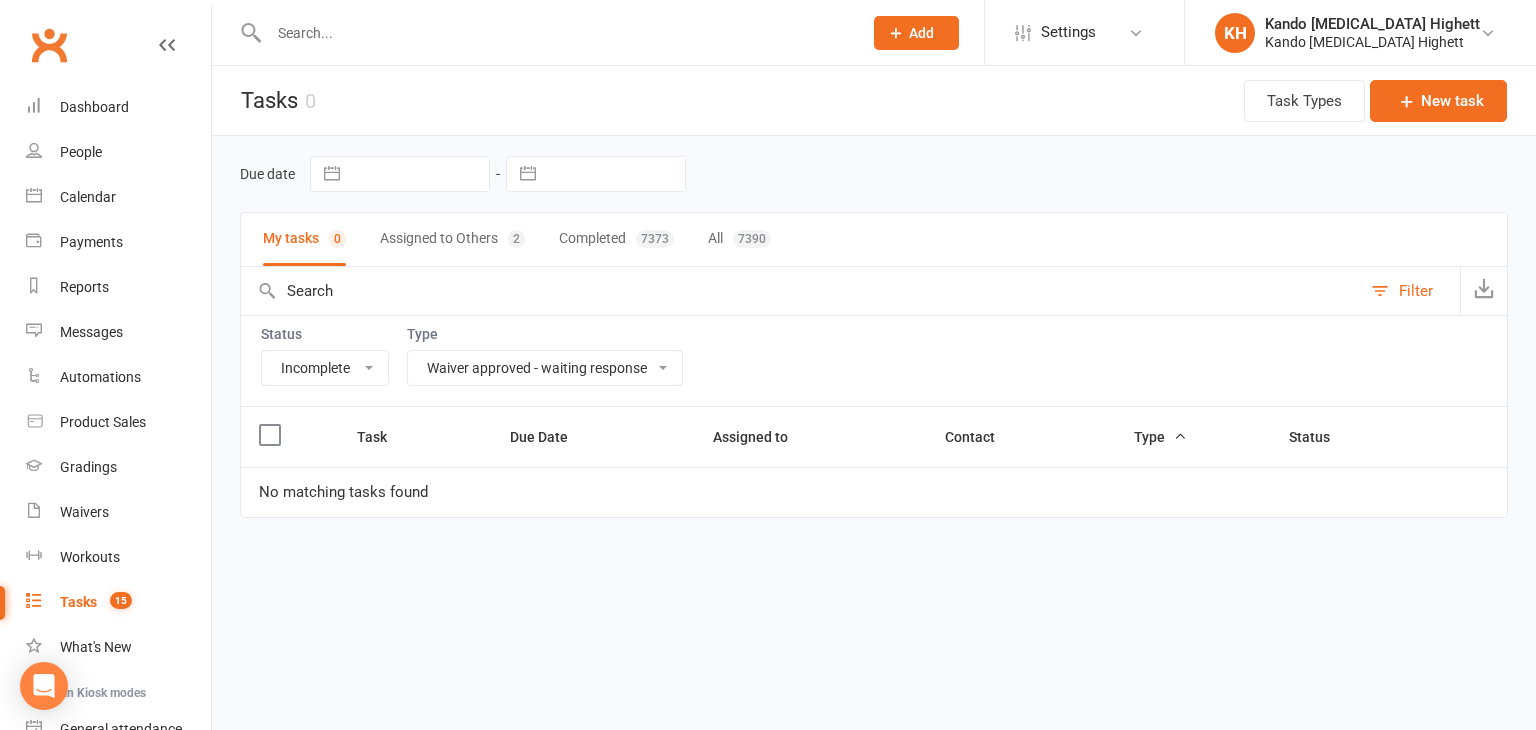 click at bounding box center [544, 32] 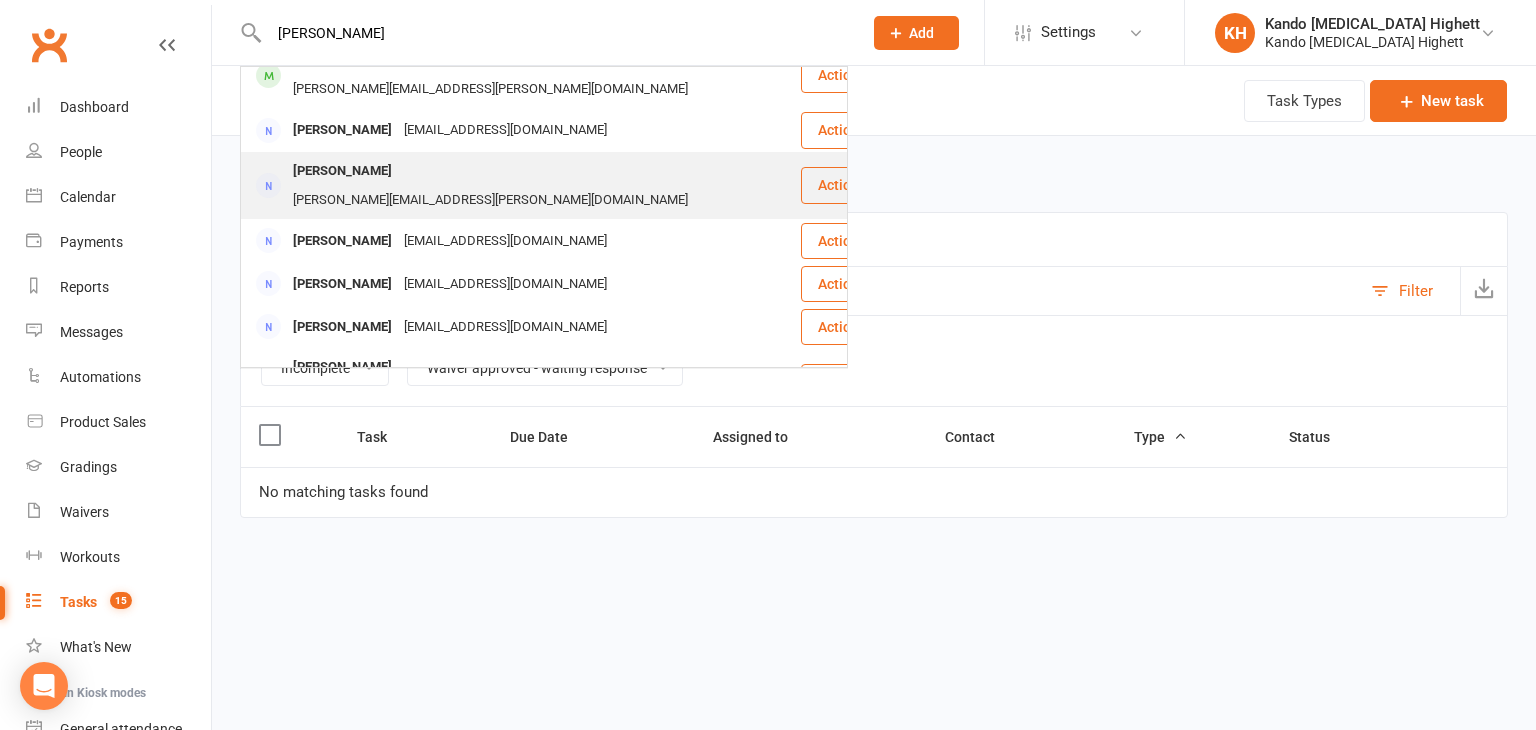 scroll, scrollTop: 100, scrollLeft: 0, axis: vertical 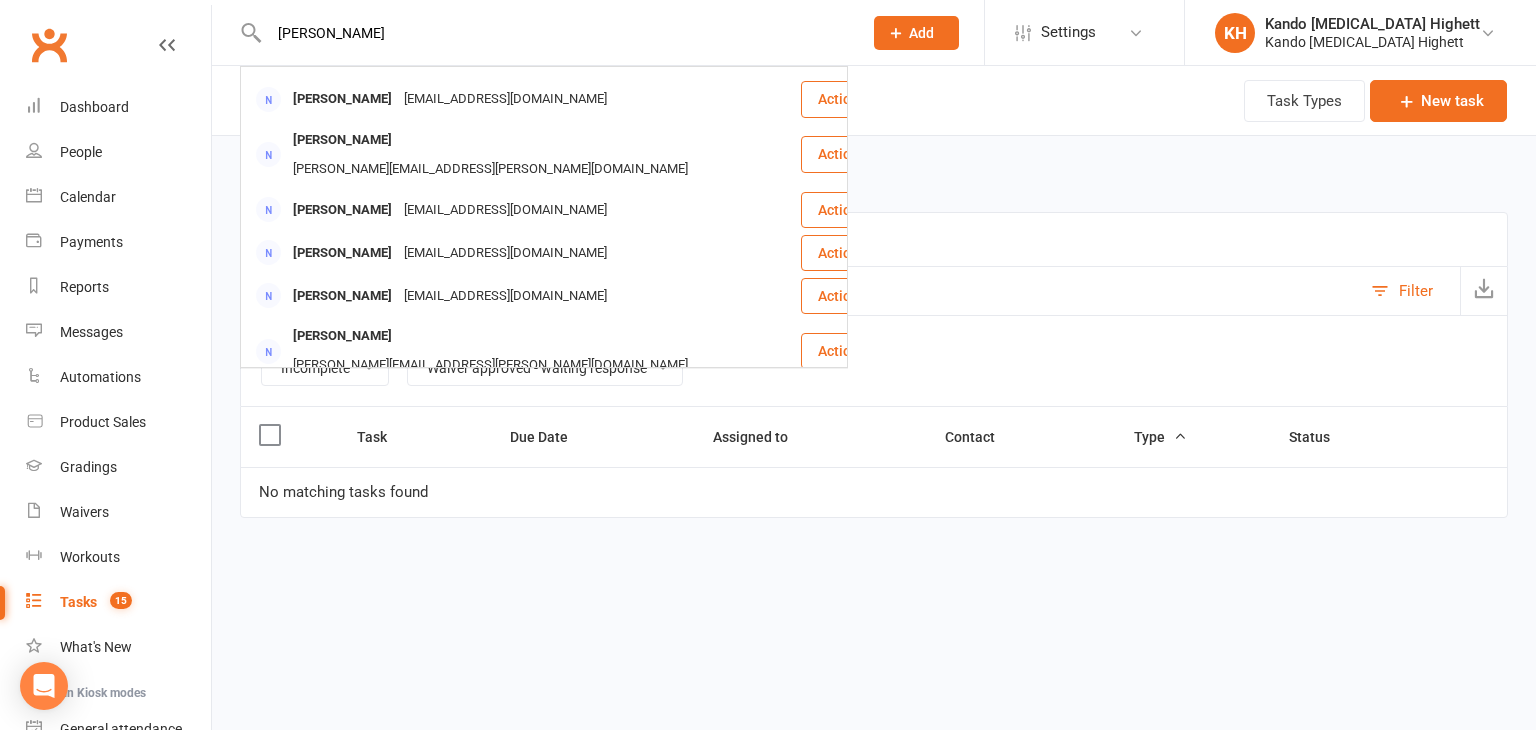 drag, startPoint x: 356, startPoint y: 35, endPoint x: 269, endPoint y: 35, distance: 87 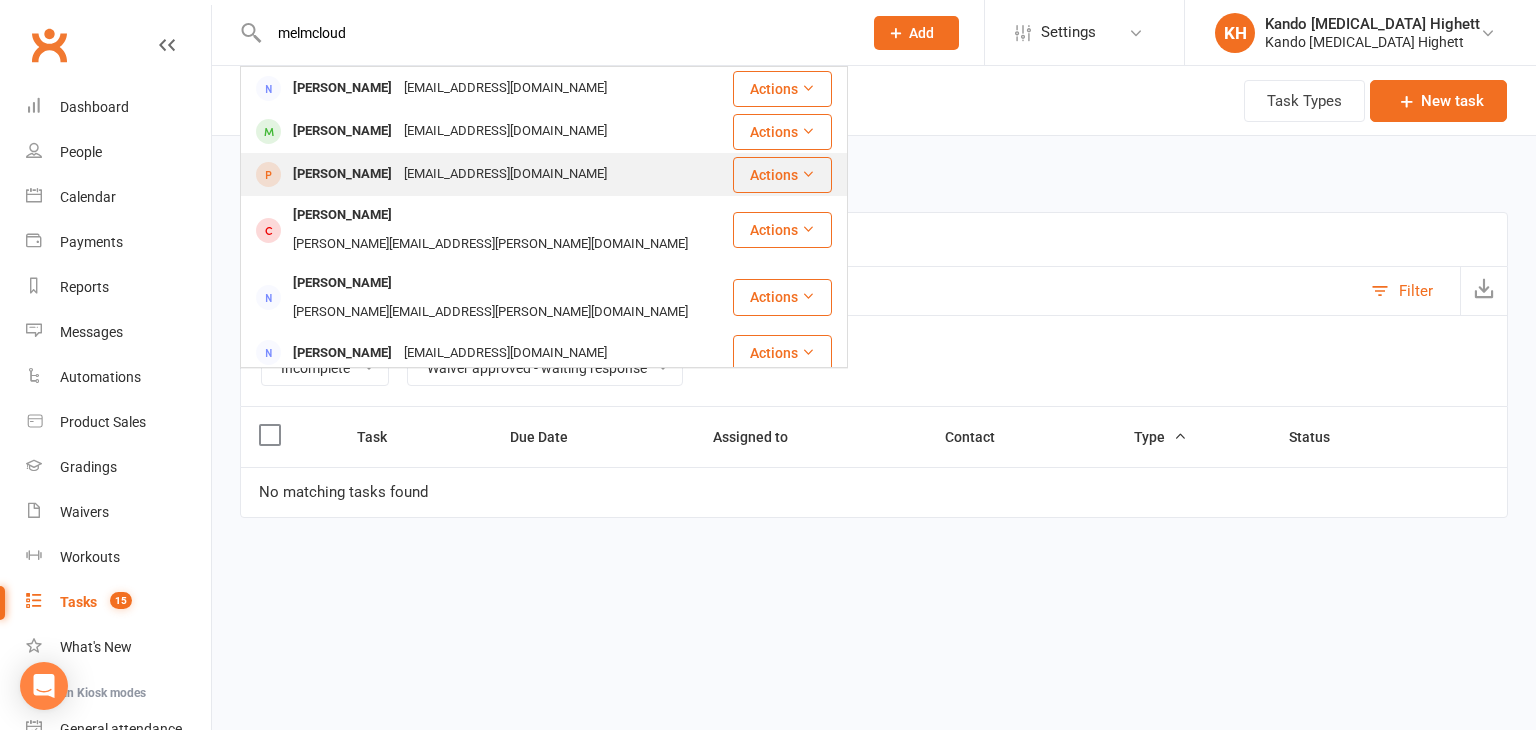 scroll, scrollTop: 100, scrollLeft: 0, axis: vertical 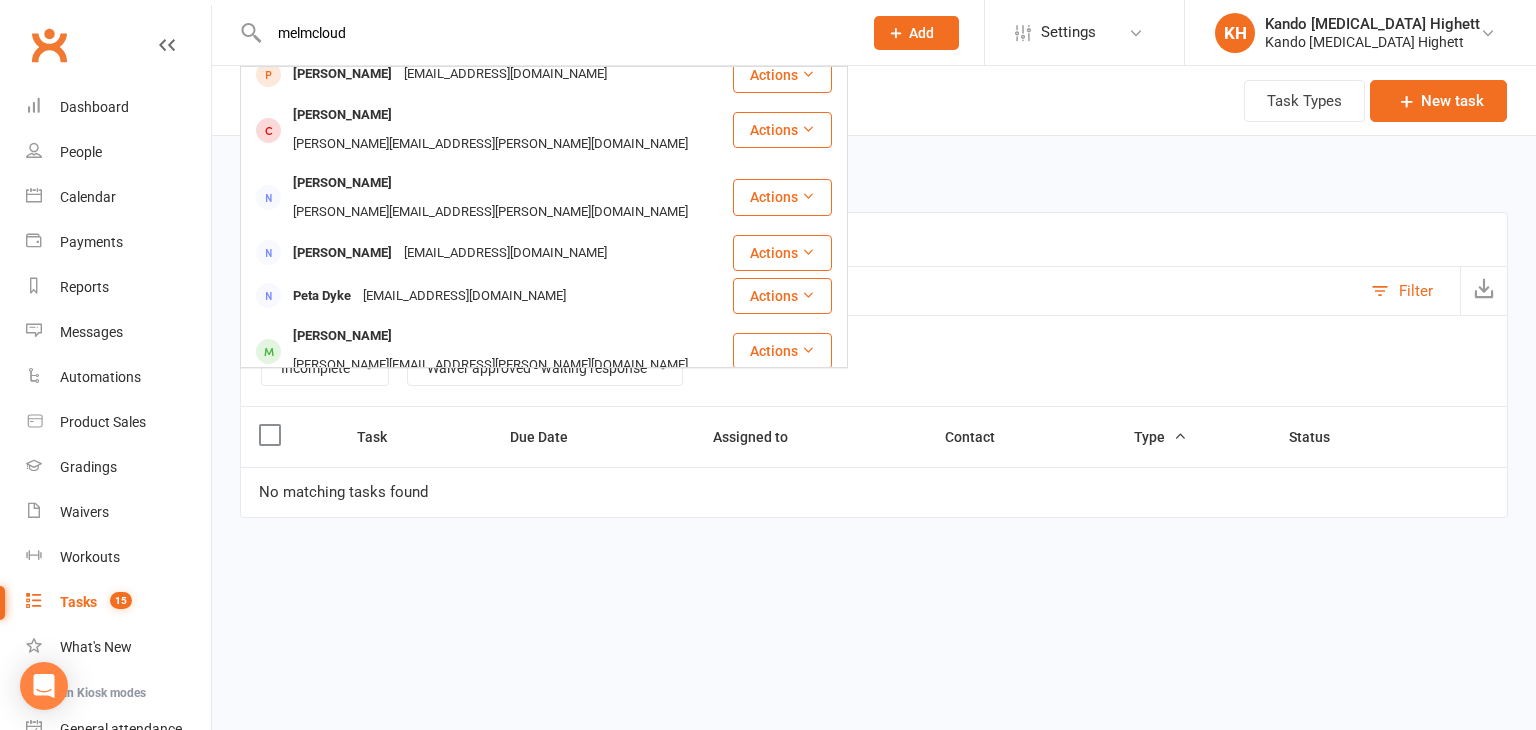 drag, startPoint x: 369, startPoint y: 21, endPoint x: 253, endPoint y: 37, distance: 117.09825 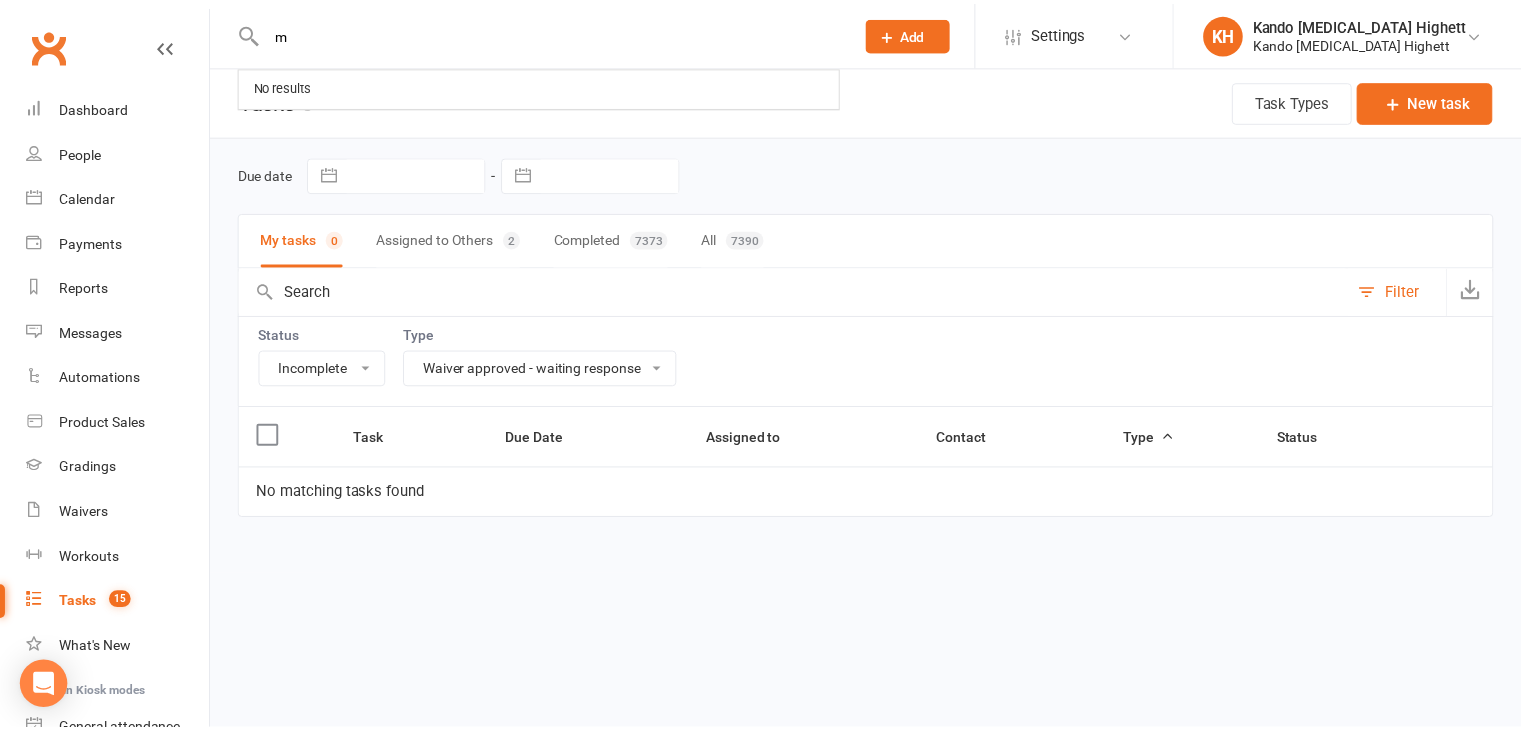 scroll, scrollTop: 0, scrollLeft: 0, axis: both 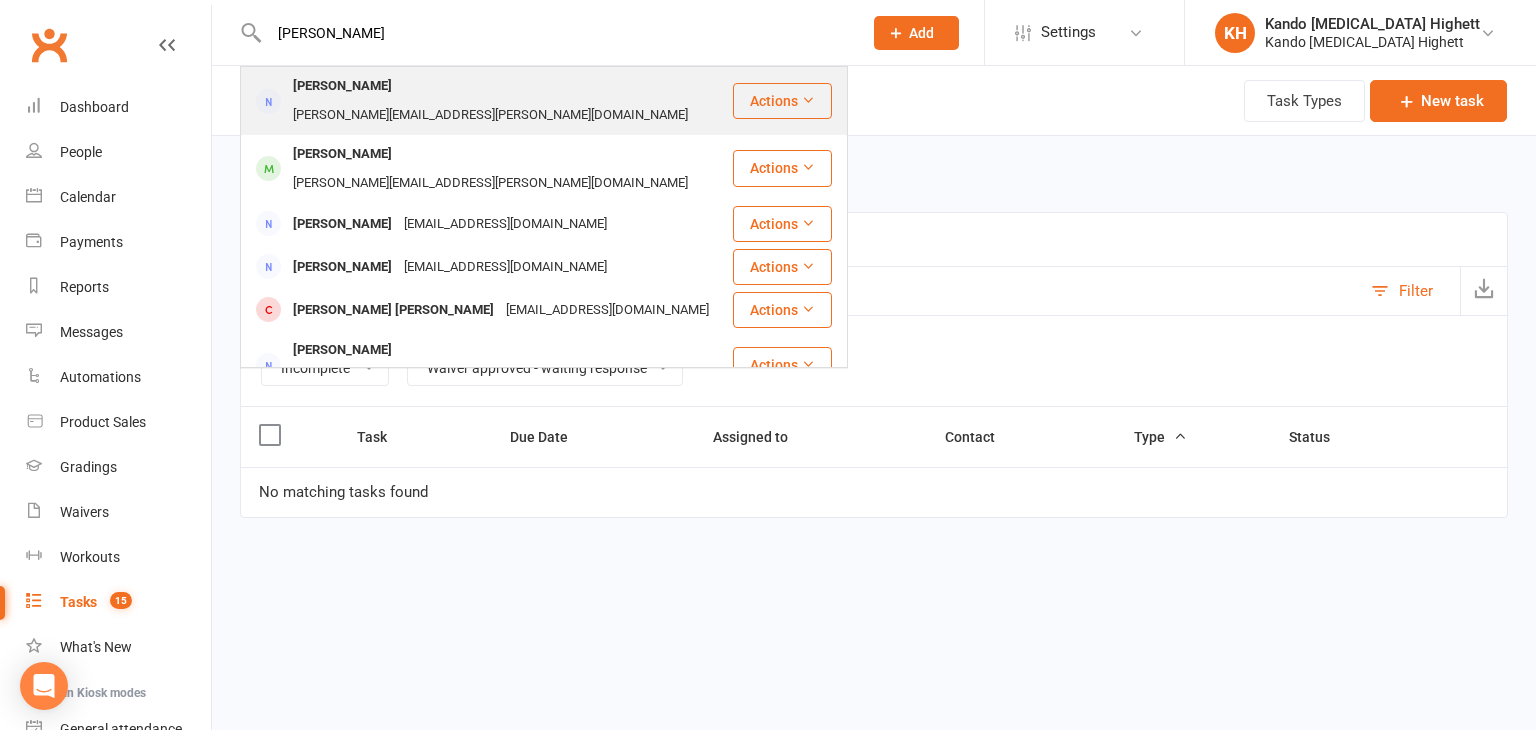 type on "mcleod" 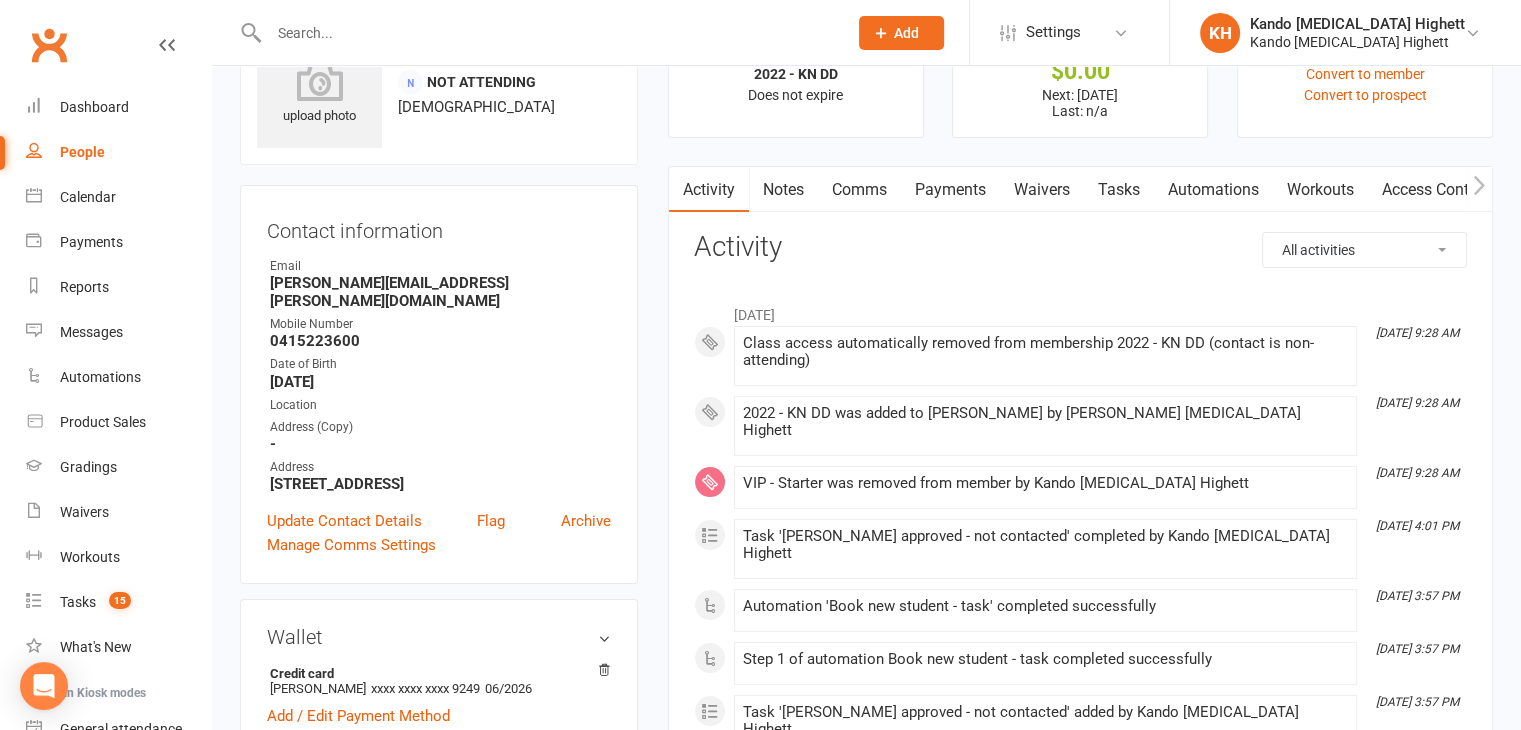 scroll, scrollTop: 100, scrollLeft: 0, axis: vertical 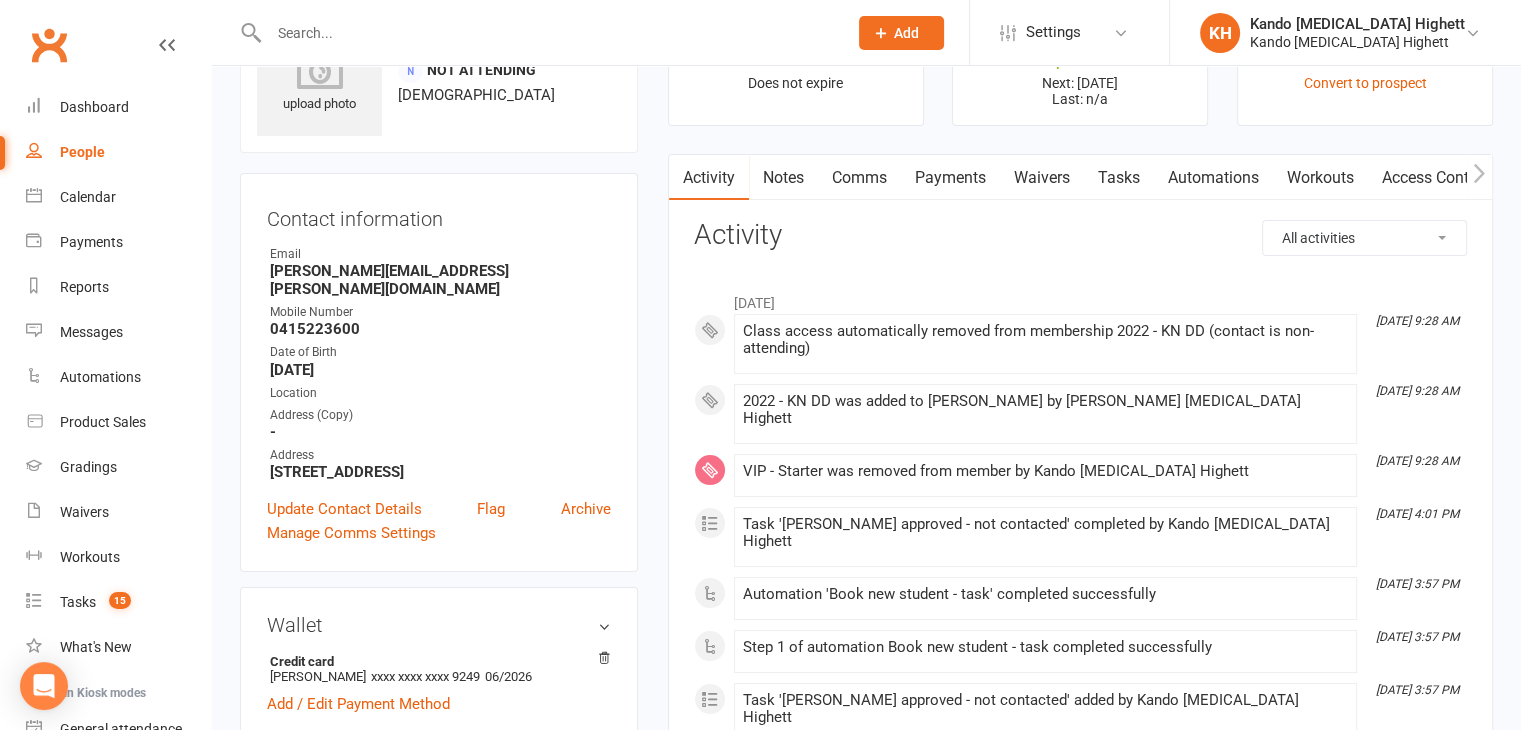 click at bounding box center (548, 33) 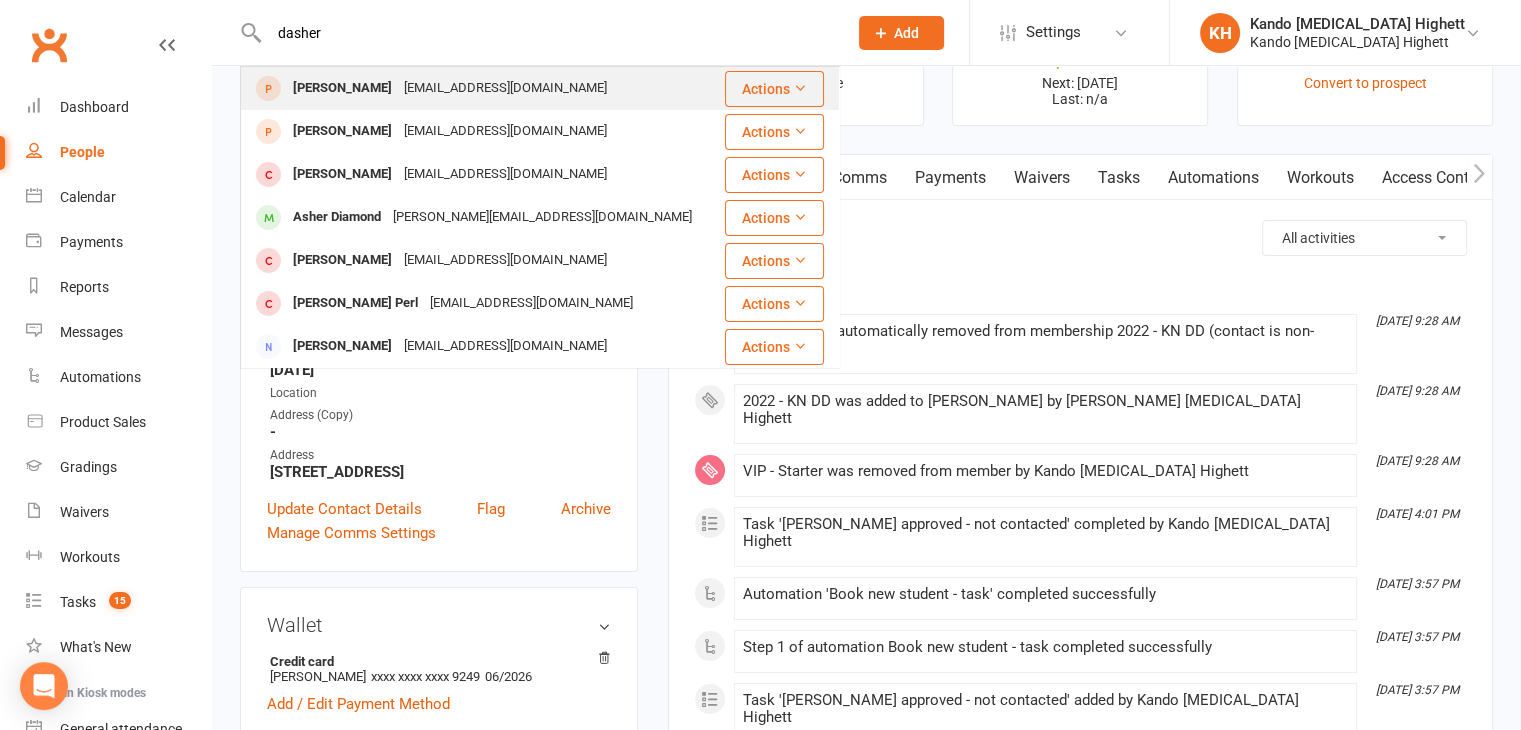 type on "dasher" 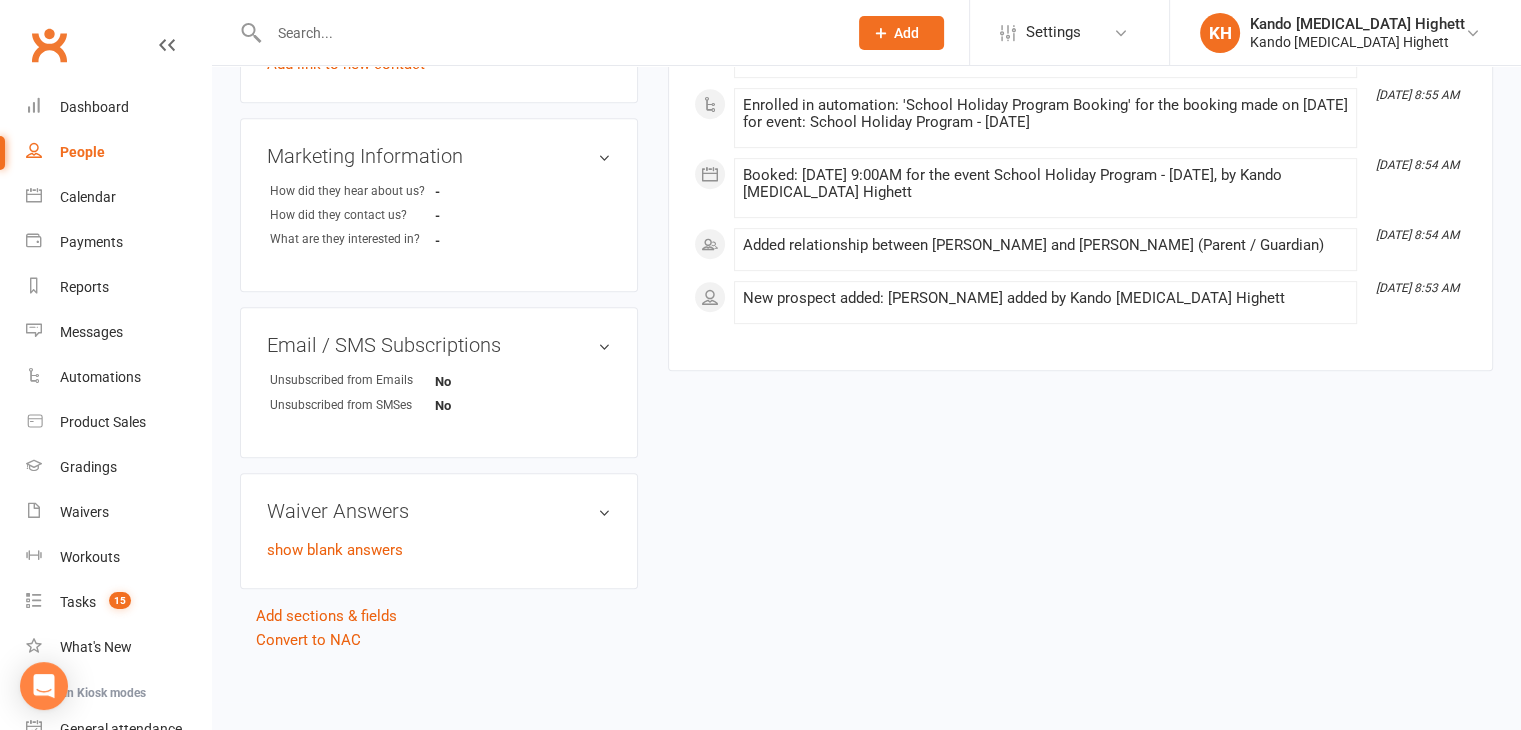 scroll, scrollTop: 900, scrollLeft: 0, axis: vertical 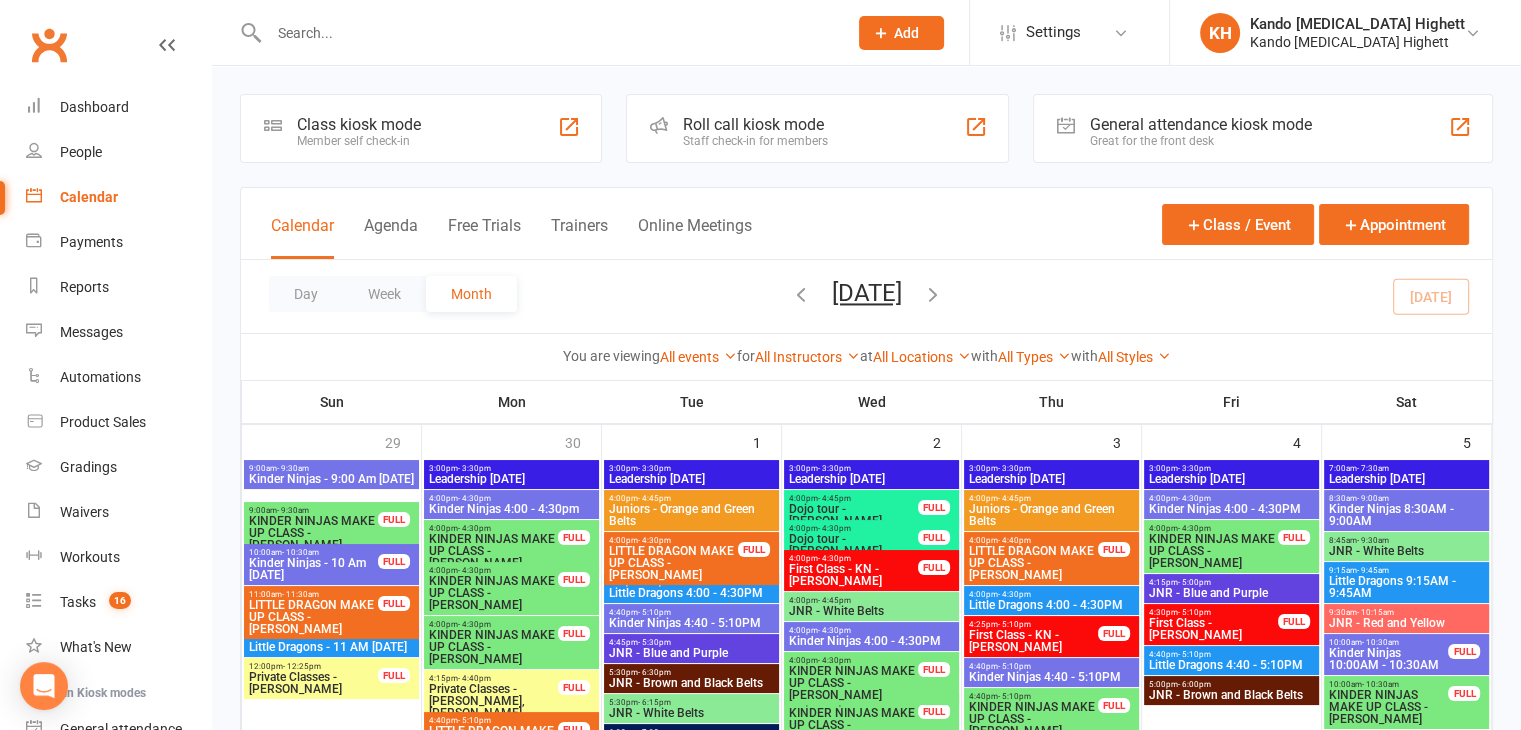 drag, startPoint x: 641, startPoint y: 288, endPoint x: 970, endPoint y: 297, distance: 329.12308 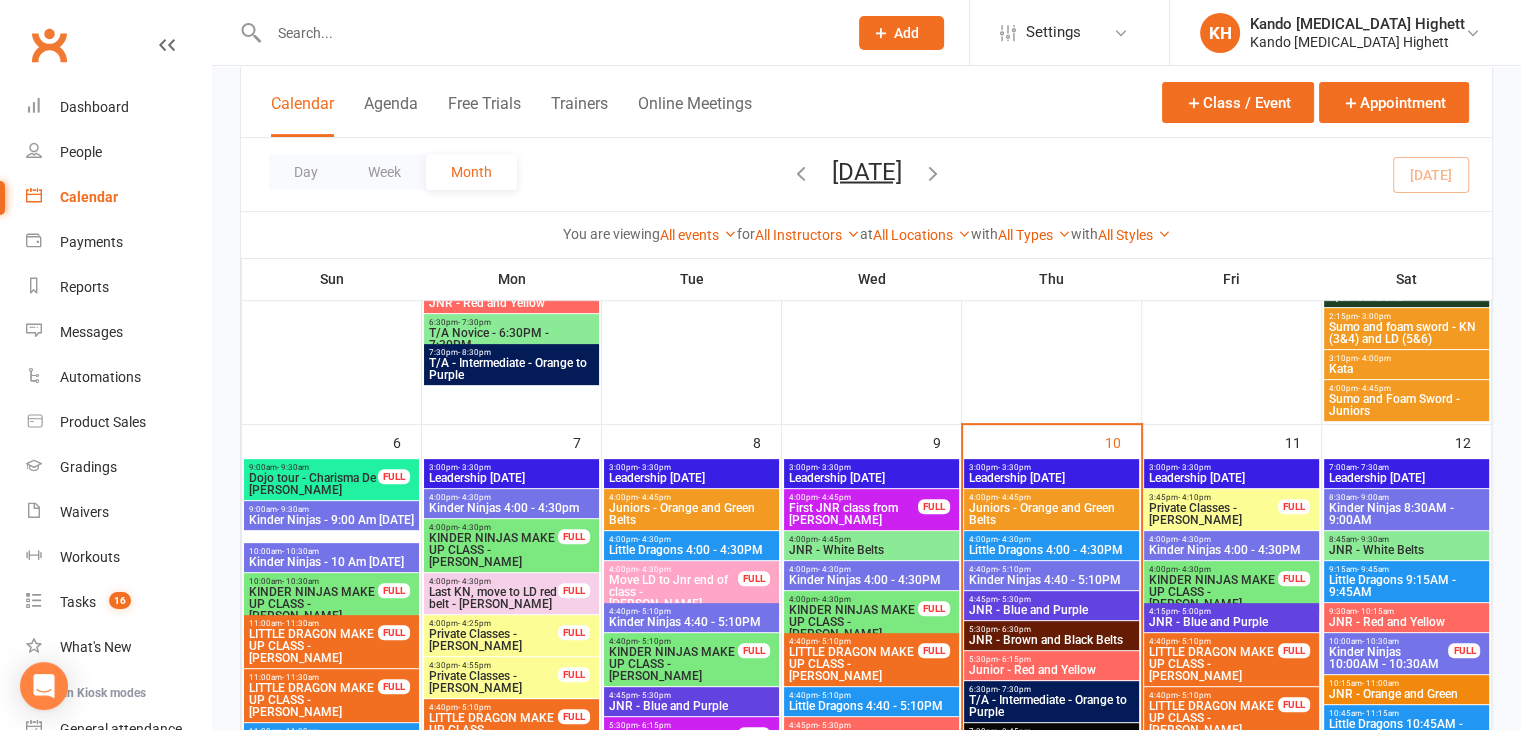 scroll, scrollTop: 672, scrollLeft: 0, axis: vertical 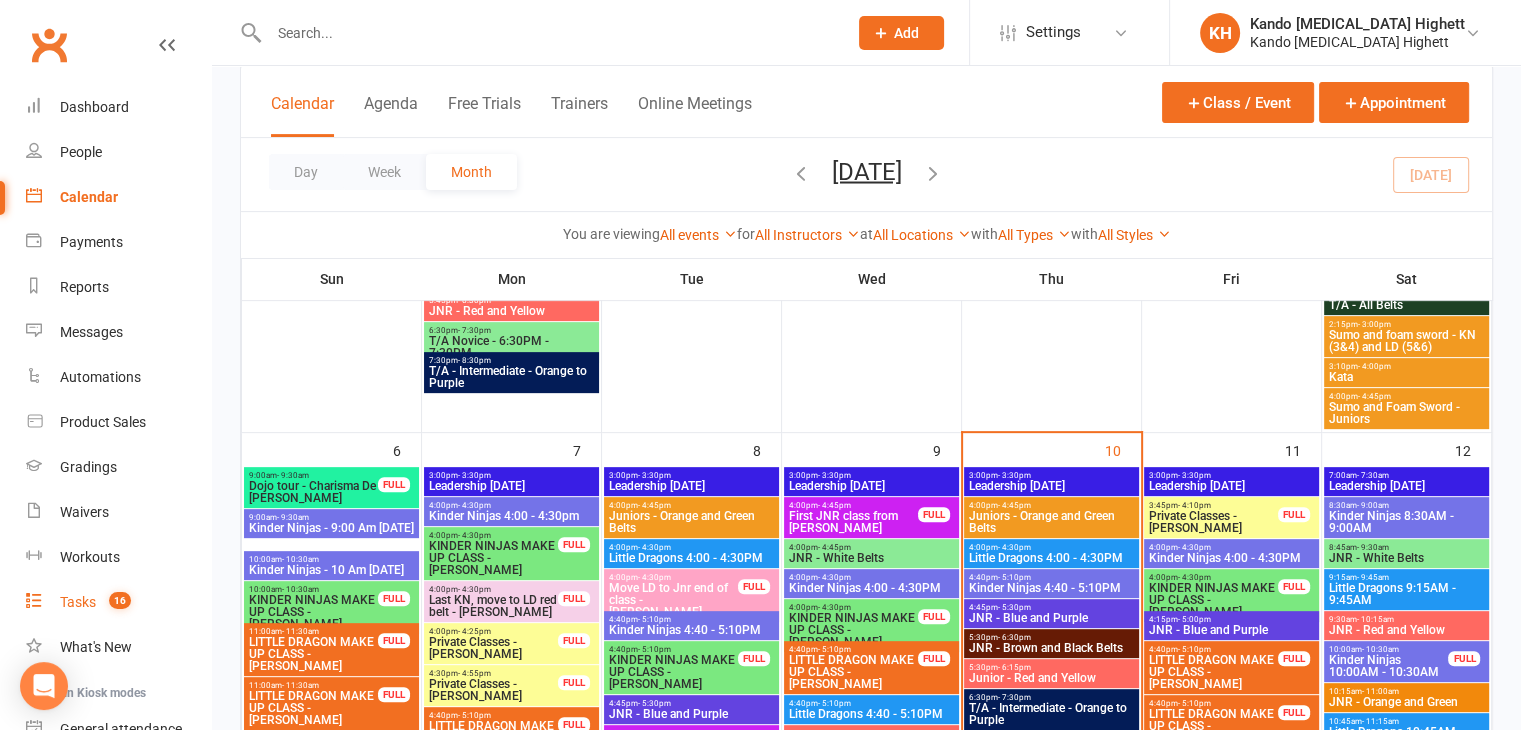 click on "Tasks" at bounding box center (78, 602) 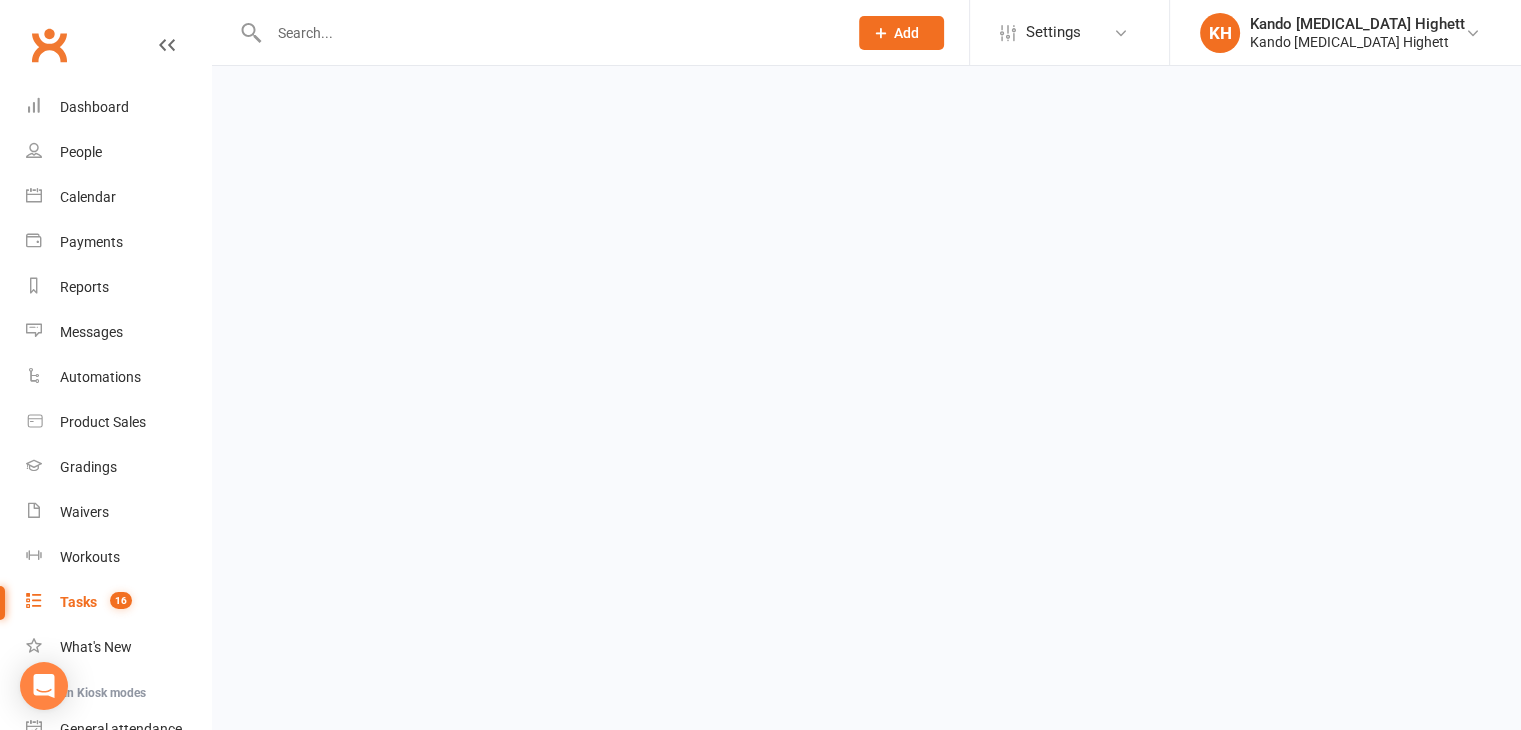 scroll, scrollTop: 0, scrollLeft: 0, axis: both 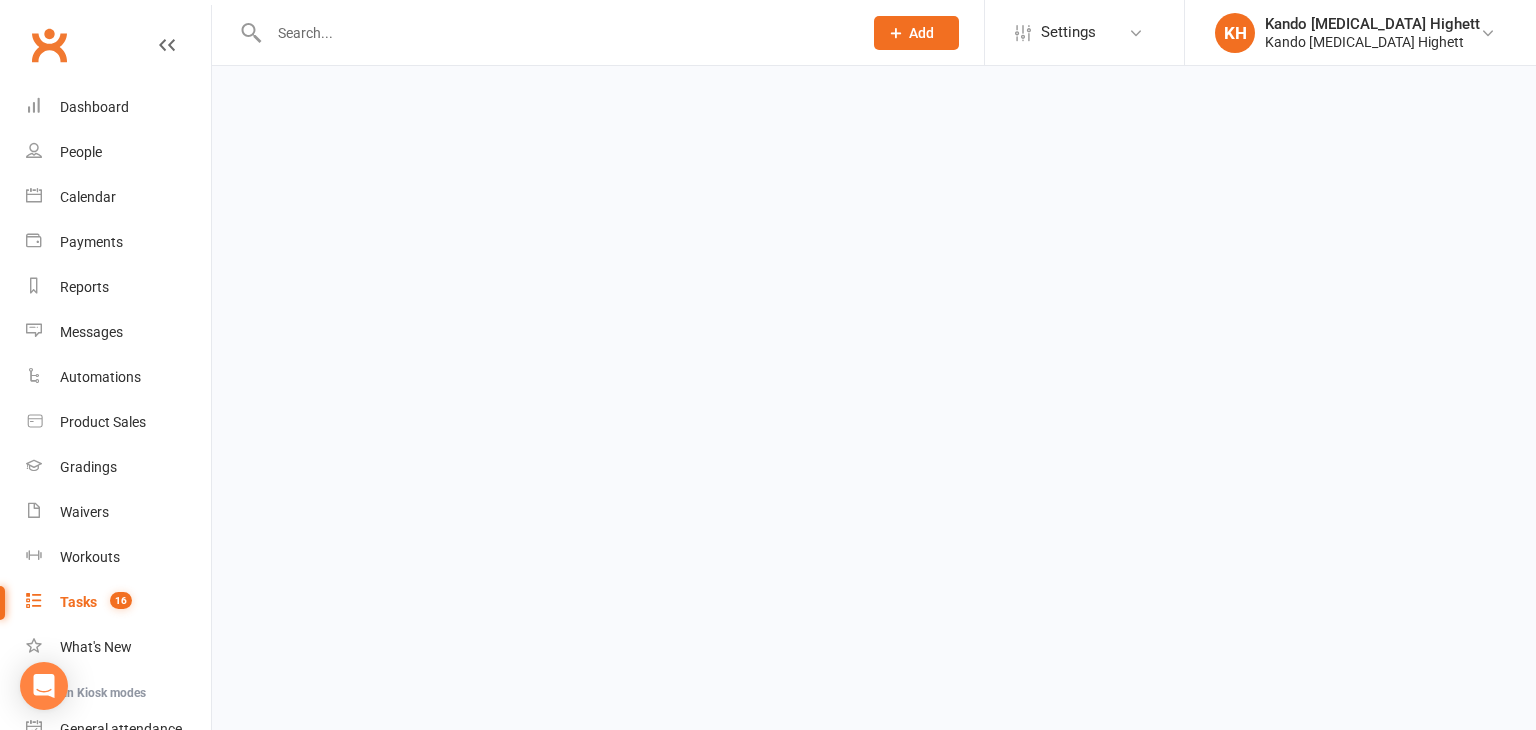 select on "incomplete" 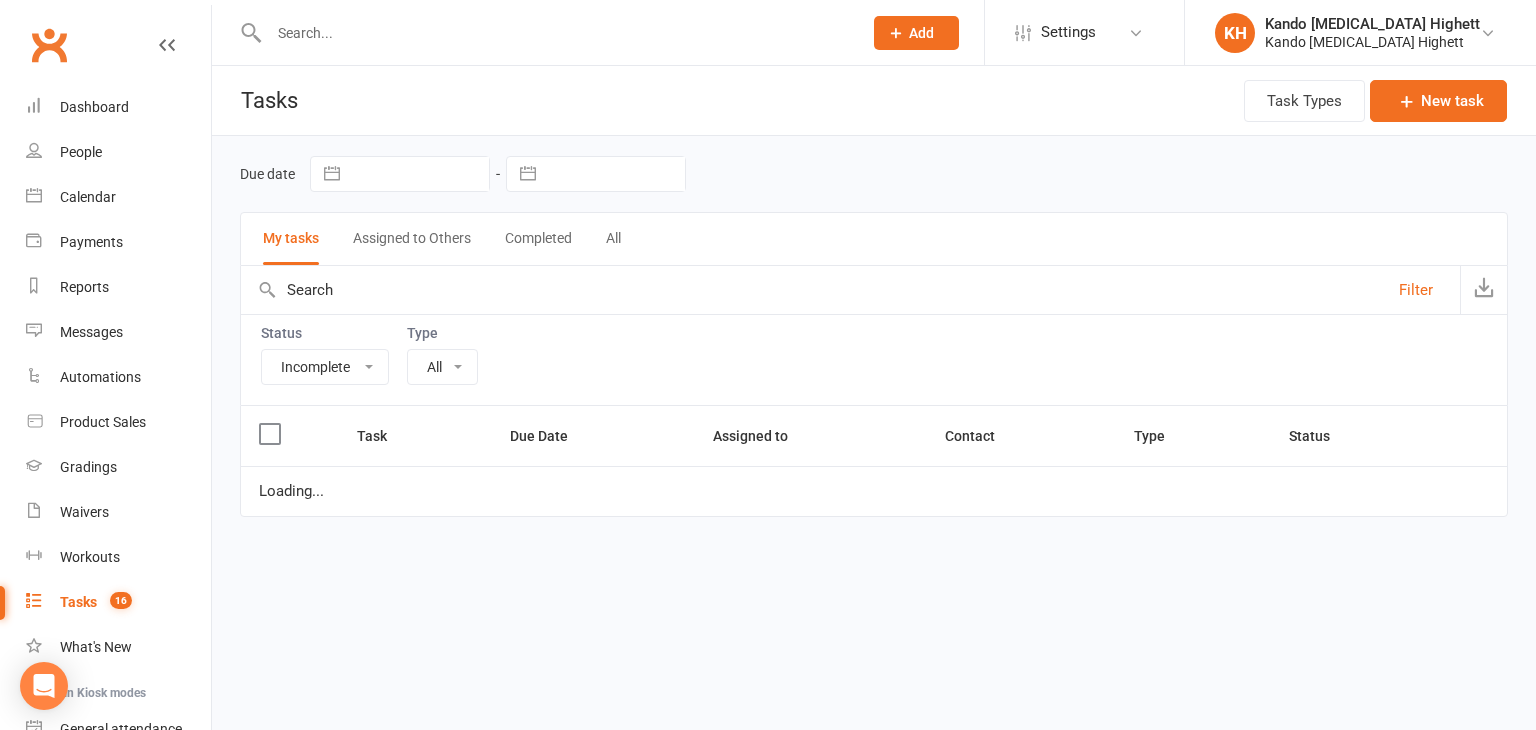 select on "23096" 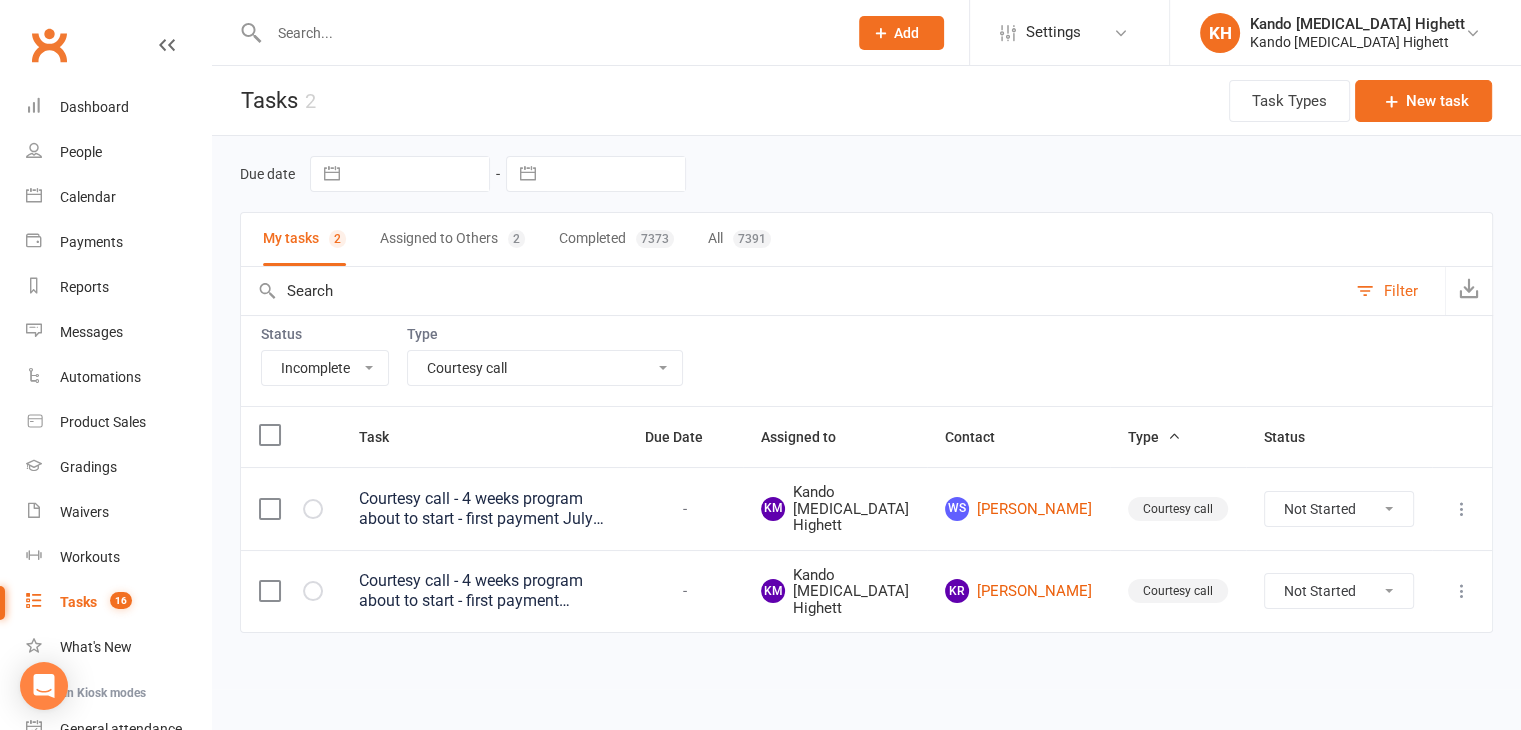 scroll, scrollTop: 19, scrollLeft: 0, axis: vertical 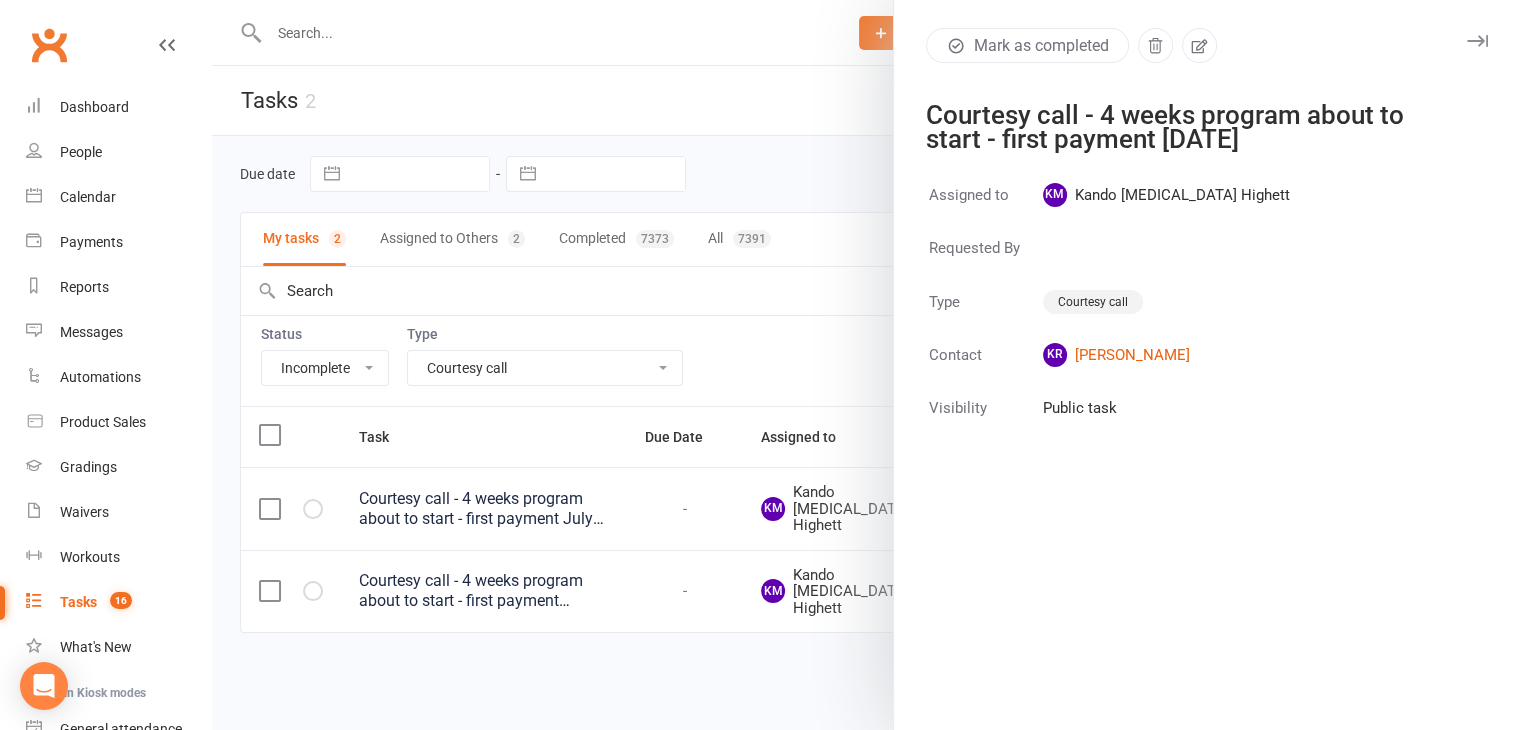 click at bounding box center [866, 365] 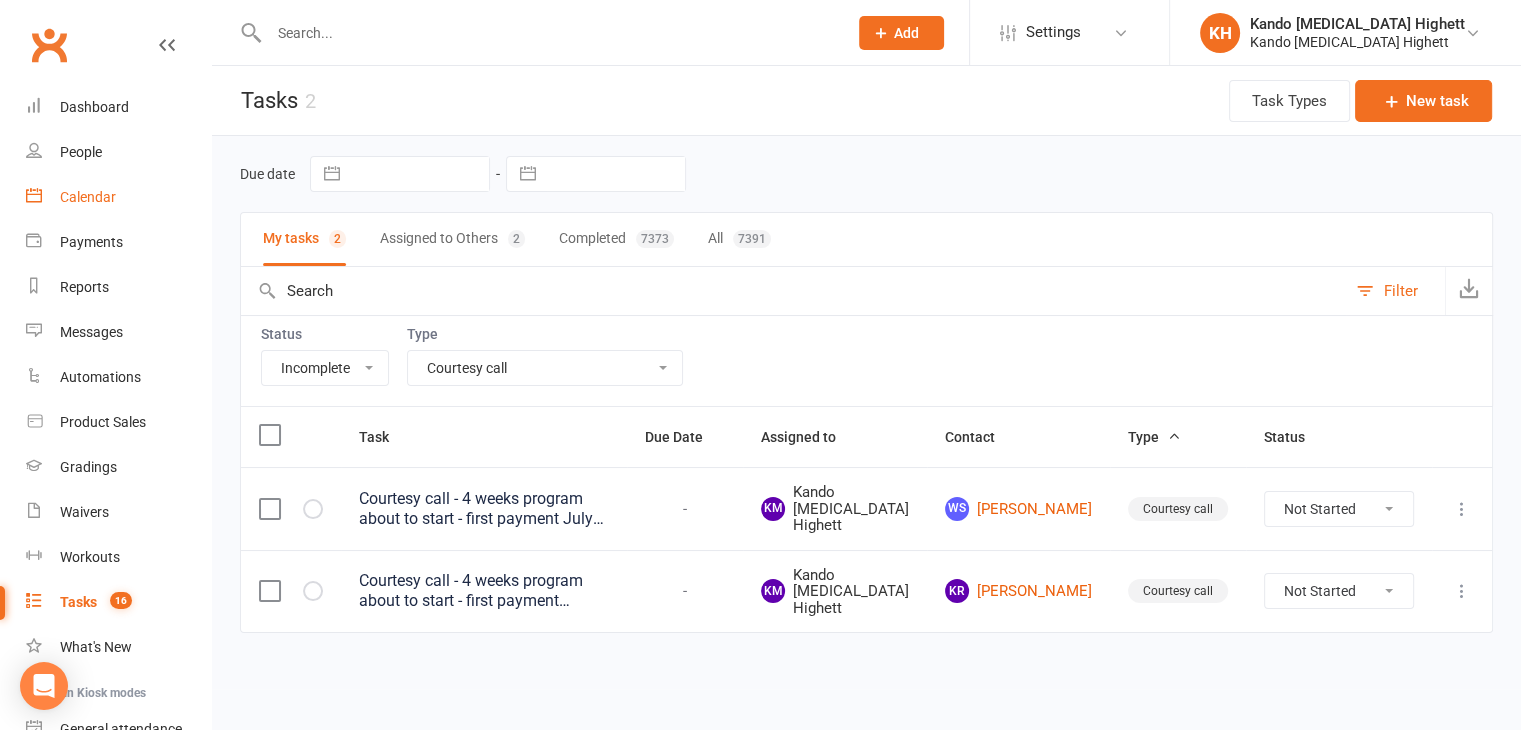 click on "Calendar" at bounding box center [88, 197] 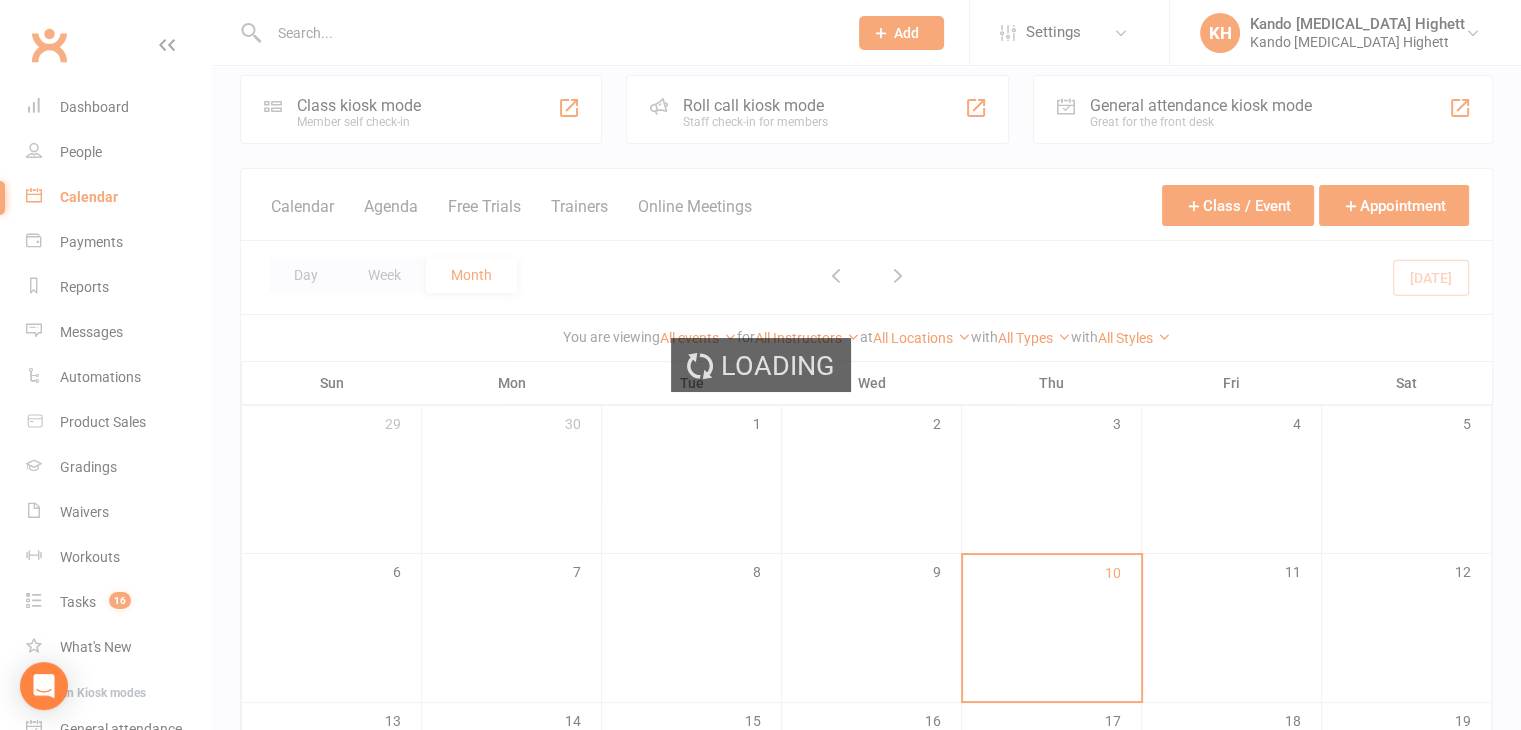 scroll, scrollTop: 0, scrollLeft: 0, axis: both 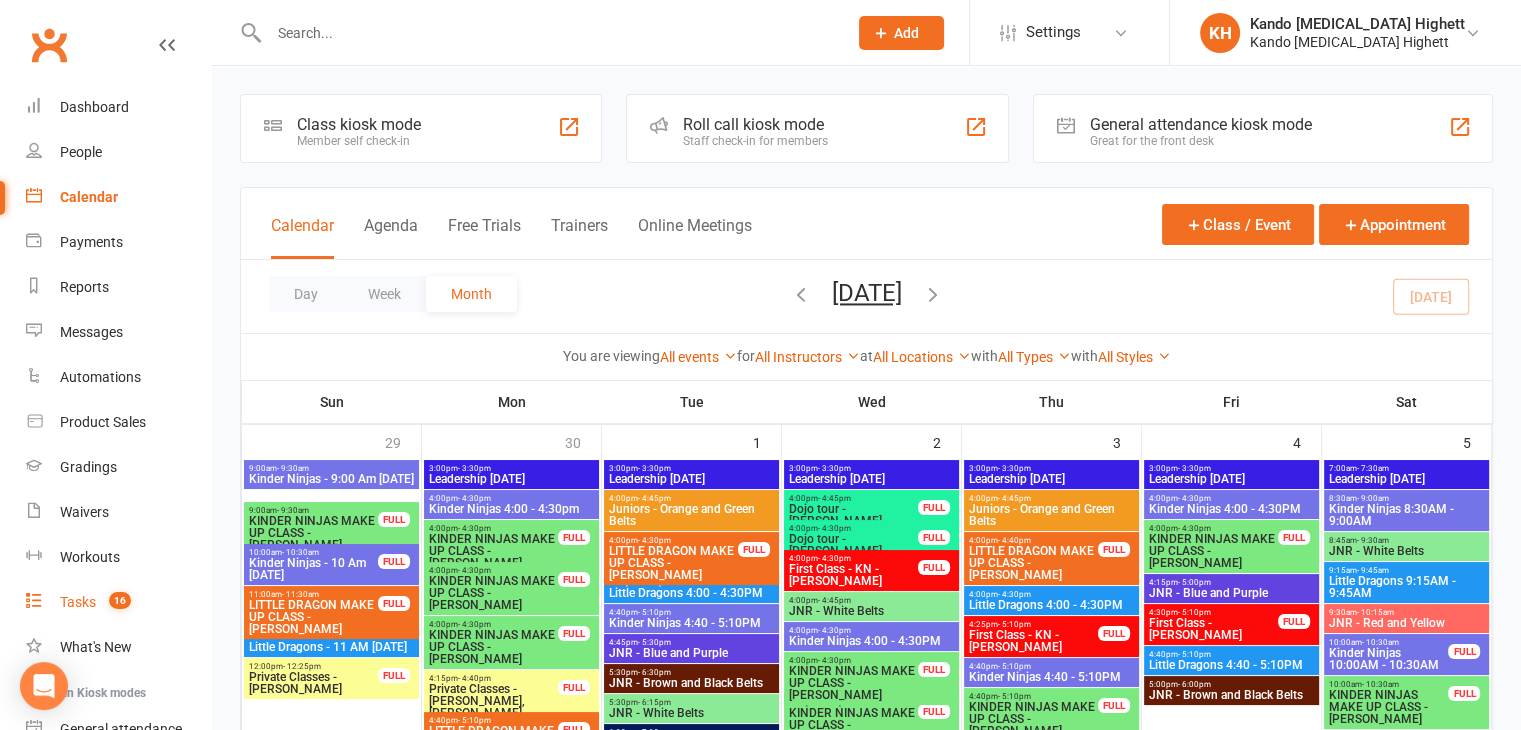 click on "16" at bounding box center [120, 600] 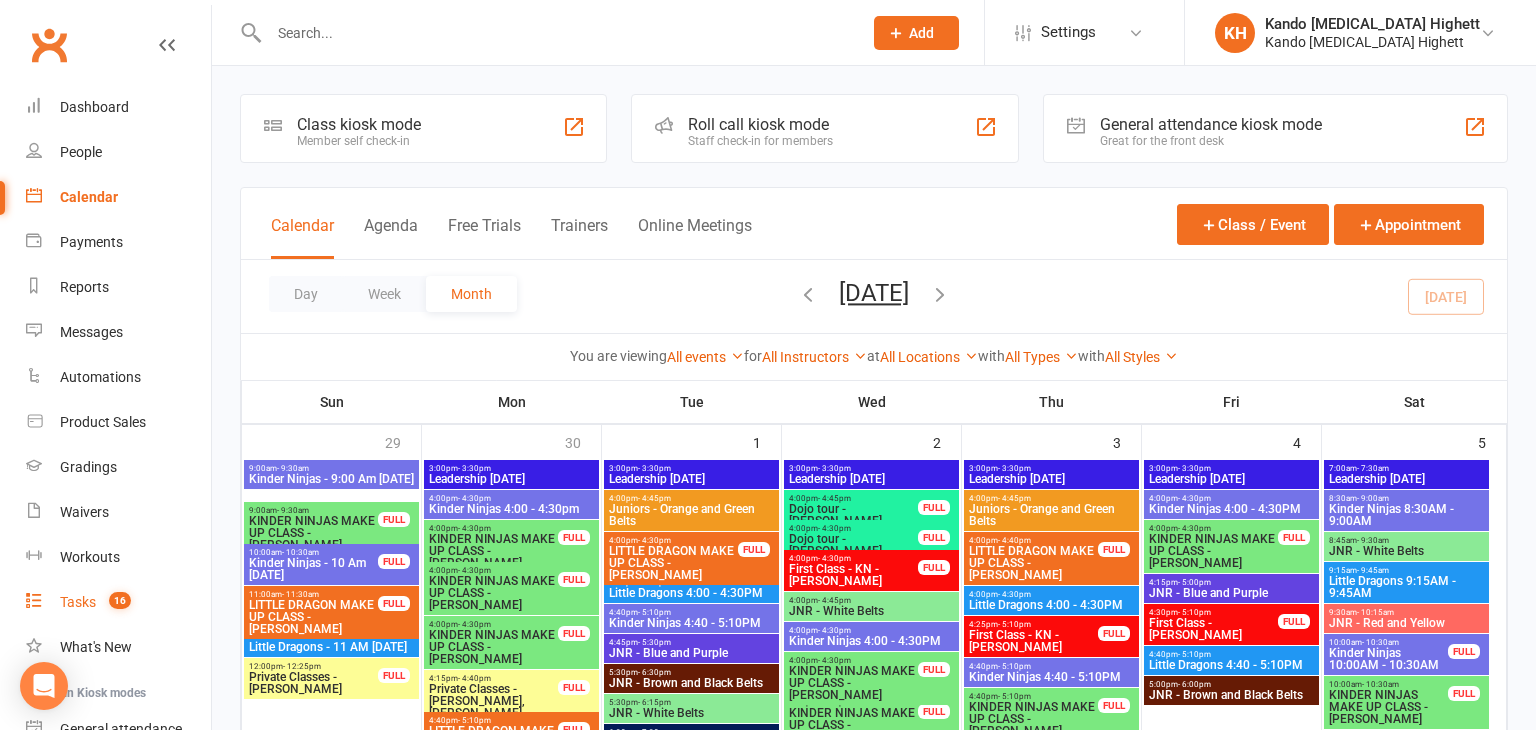 select on "incomplete" 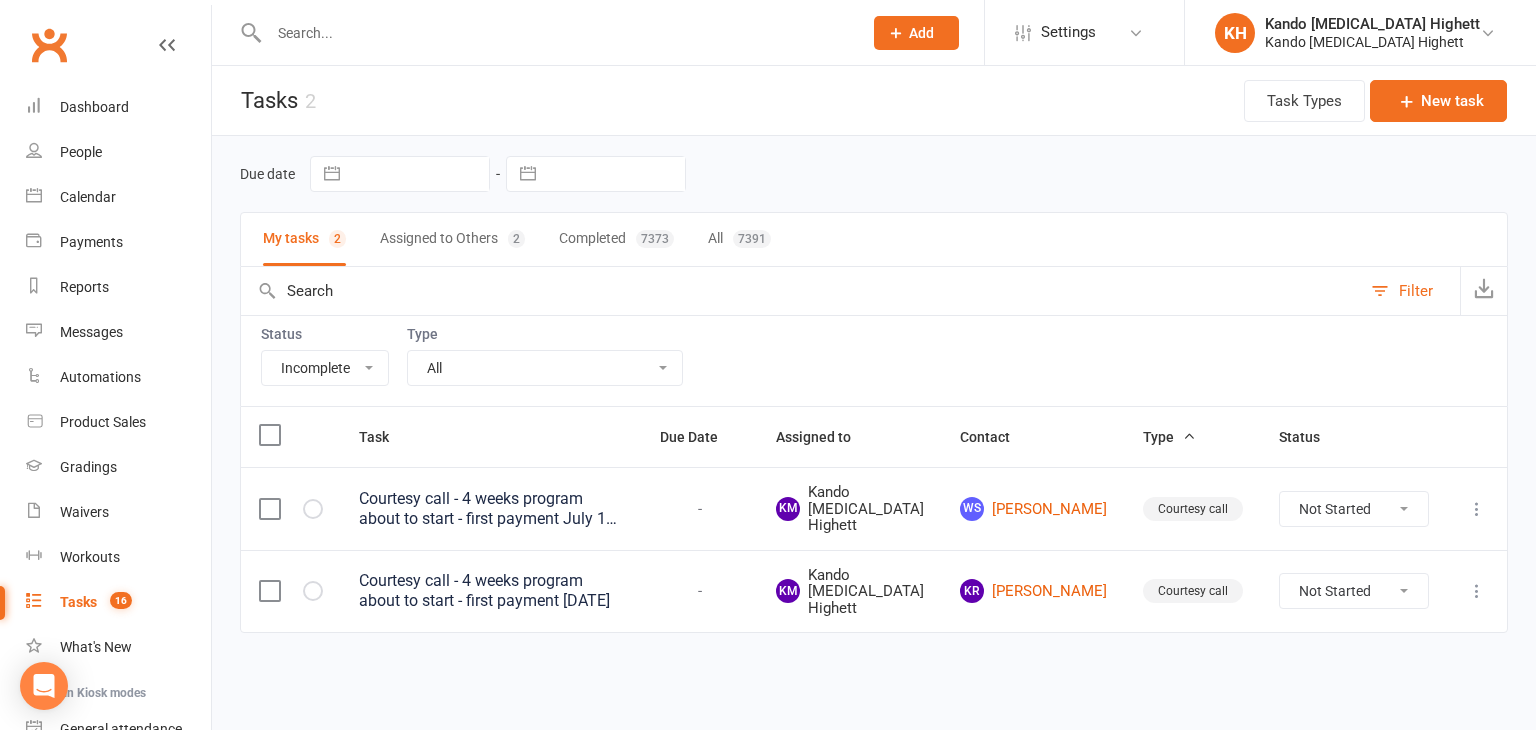 select on "23096" 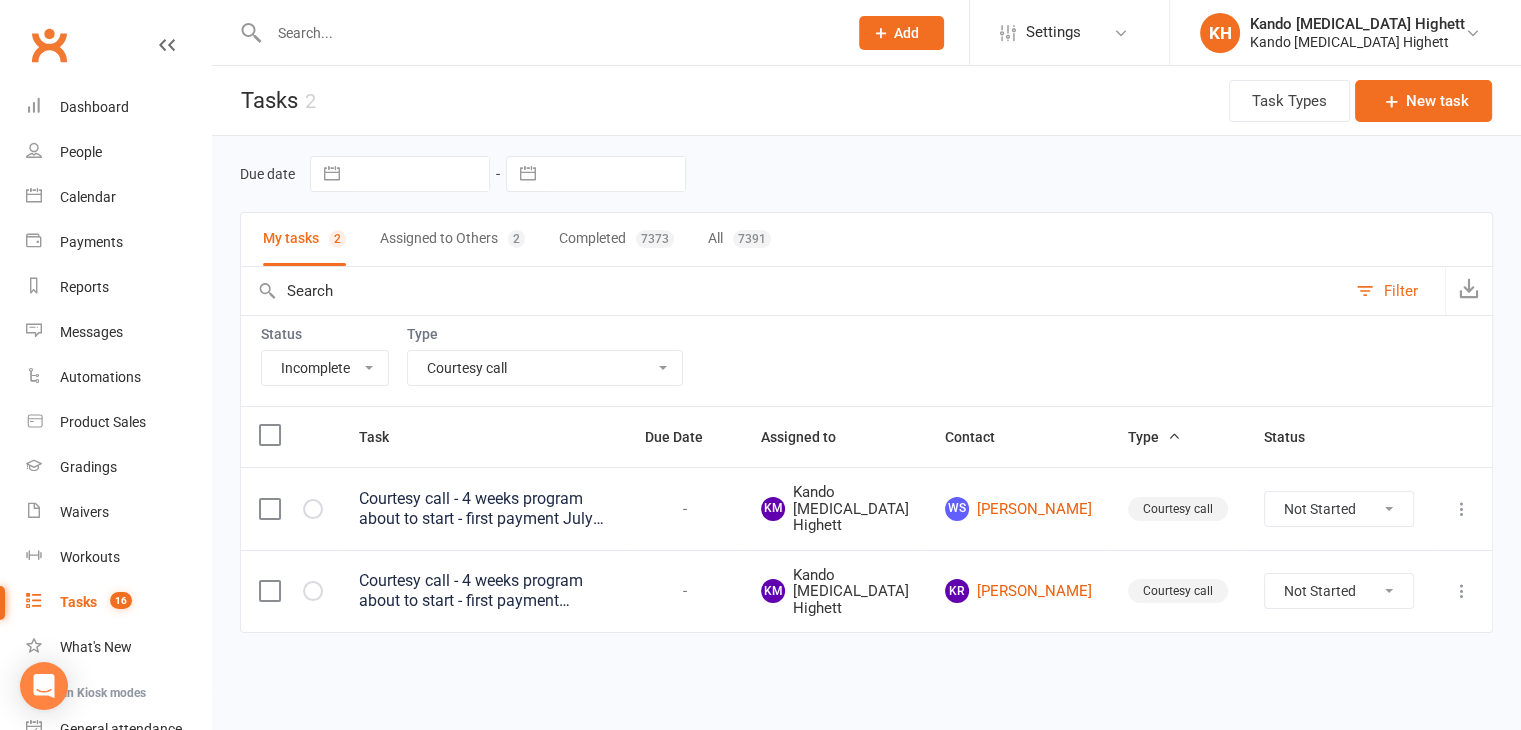 click on "All Admin Cancellation Class transfer Courtesy call Create welcome card E-mail Enquiry External In-class related Joining pack Ld/kn certificate and belt Leadership Membership related Phone call Staff communication Stock Suspension Waiting list - friday kn Waiting list - friday ld Waiting list - monday kn Waiting list - monday ld Waiting list - saturday 10:45 ld Waiting list - saturday 10am kn Waiting list - saturday 11:30am ld Waiting list - saturday 8:30 kn Waiting list - saturday 9:15 am ld Waiting list - sunday kn 10am Waiting list - thursday kn Waiting list - thursday ld Waiting list - tuesday kn Waiting list - tuesday ld Waiting list - wednesday kn Waiting list - wednesday ld Waitlist - sunday kn Waitlist - sunday ld Waiver approved - not contacted Waiver approved - waiting response" at bounding box center (545, 368) 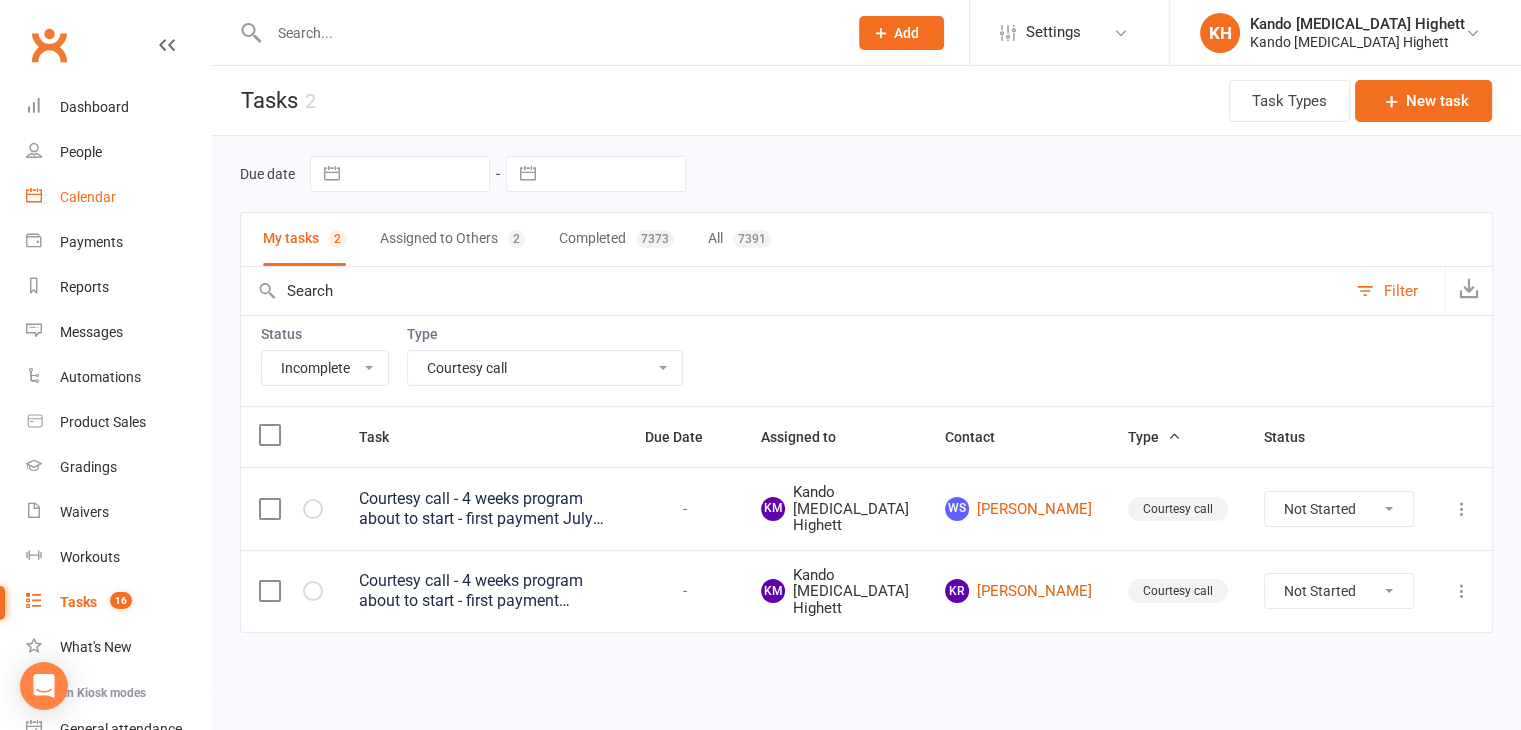 click on "Calendar" at bounding box center [118, 197] 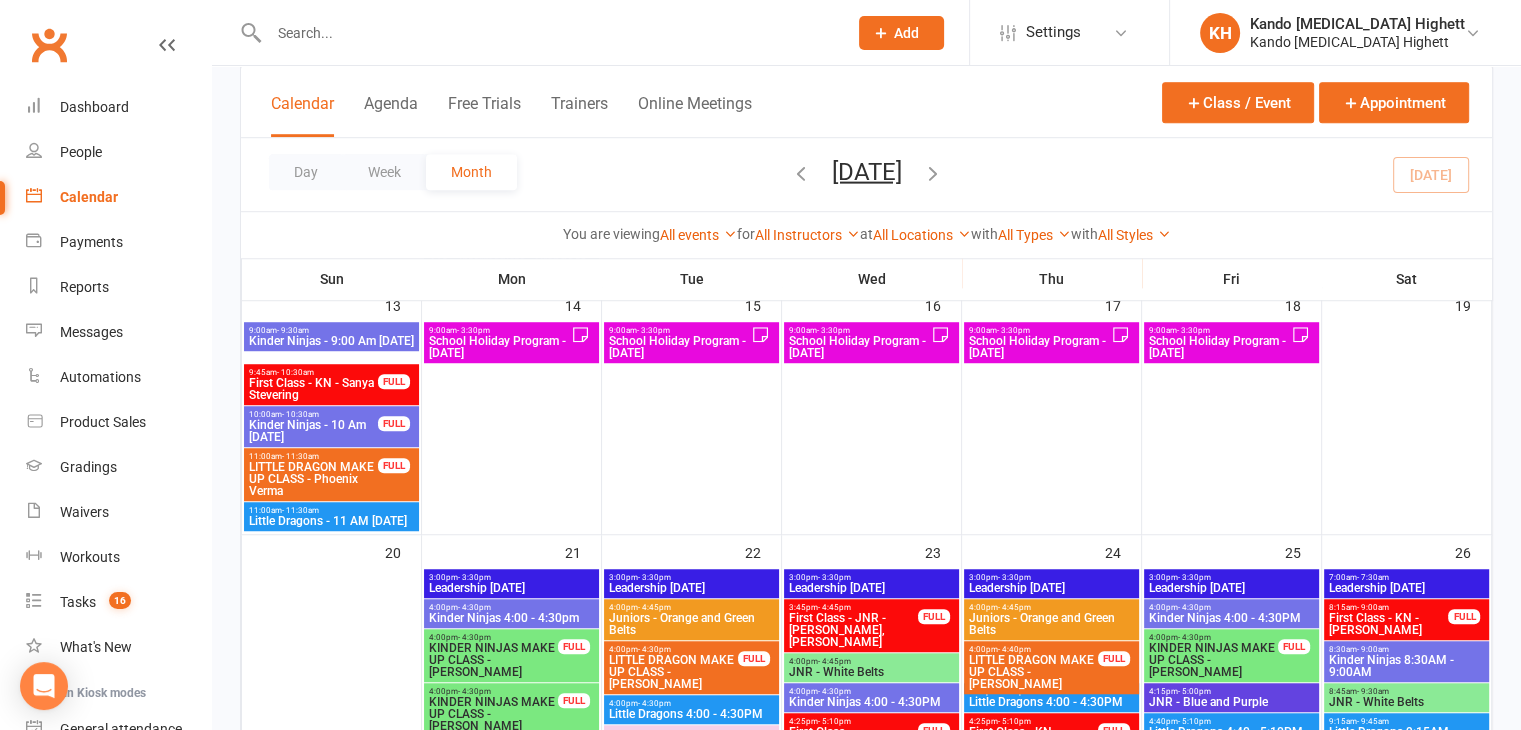 scroll, scrollTop: 1400, scrollLeft: 0, axis: vertical 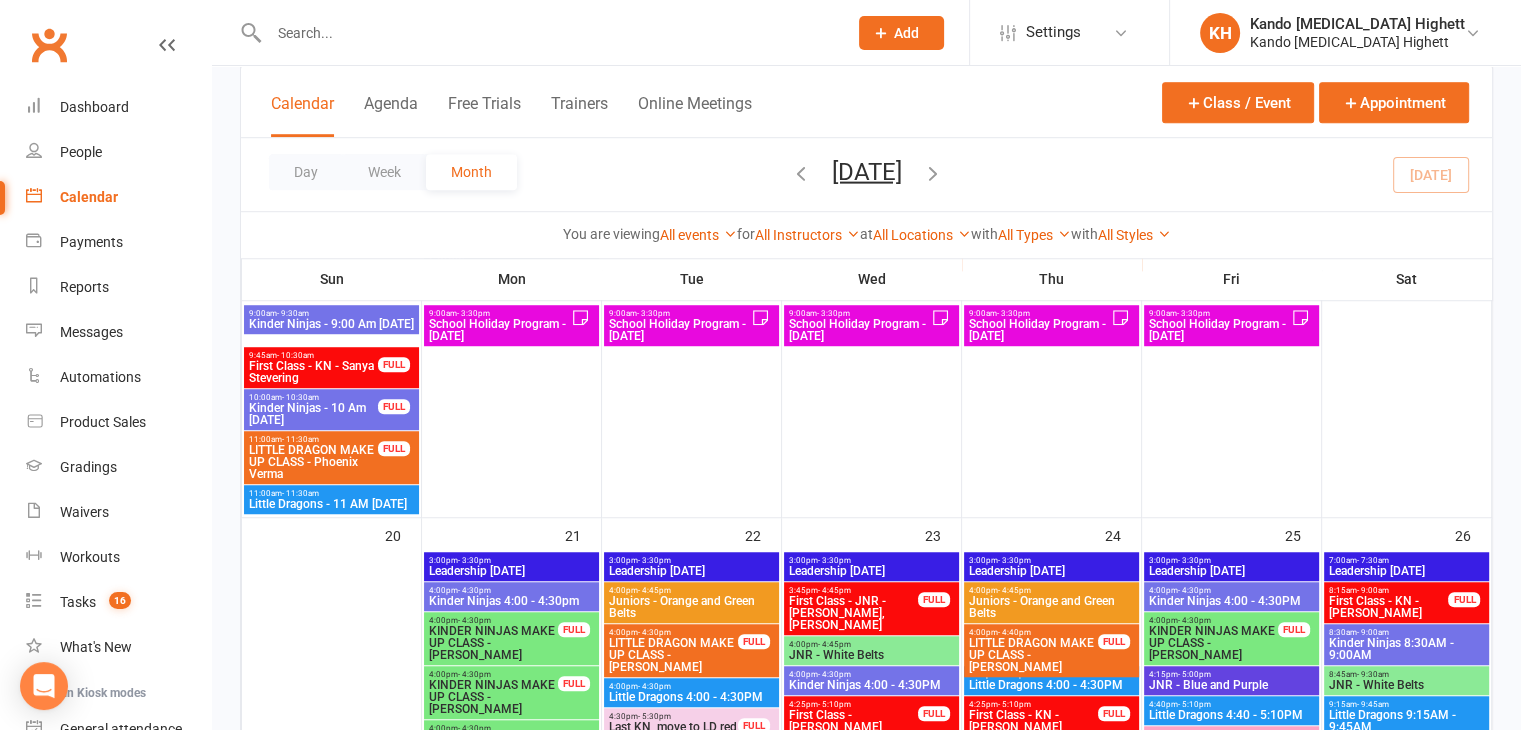 click on "School Holiday Program - Thursday" at bounding box center [1039, 330] 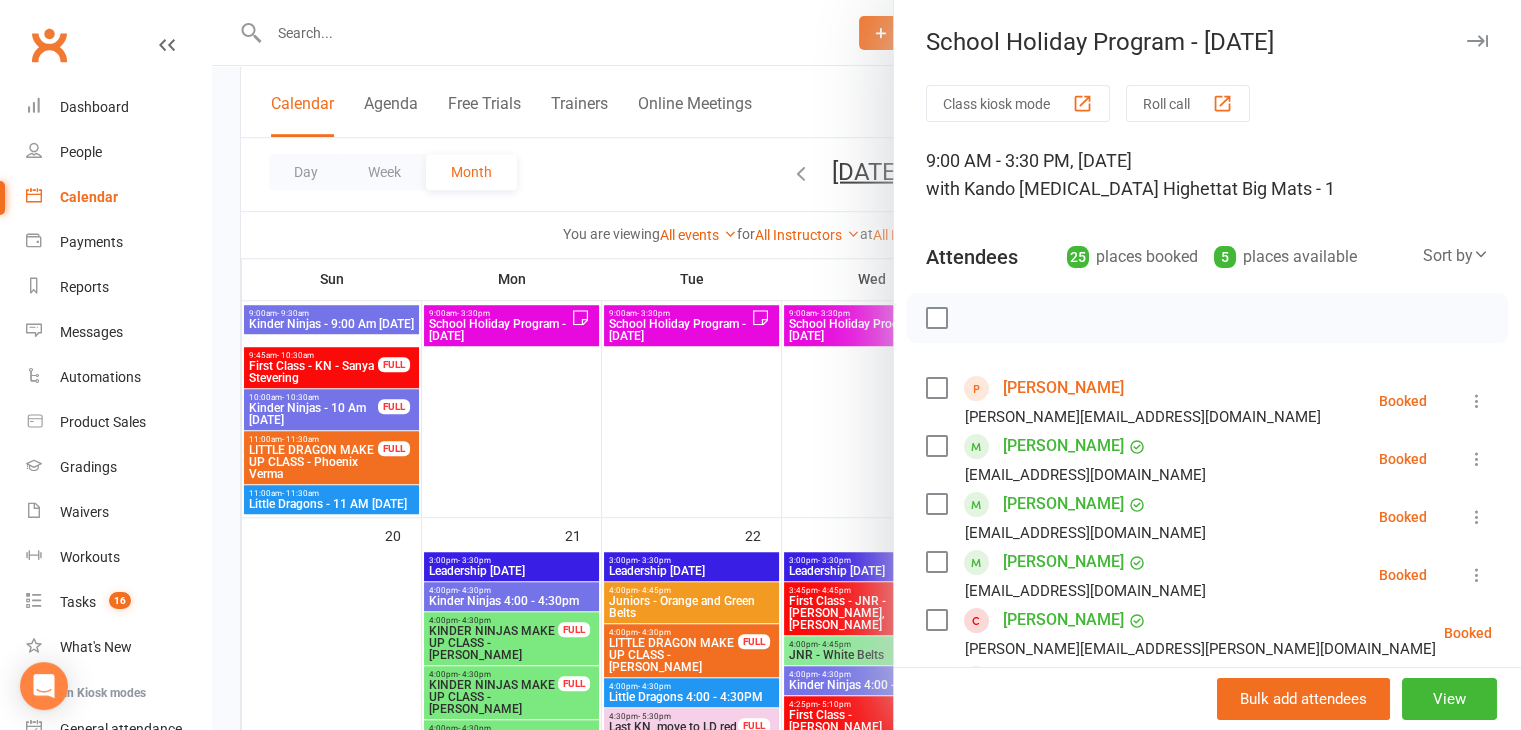 click on "[PERSON_NAME]" at bounding box center (1063, 388) 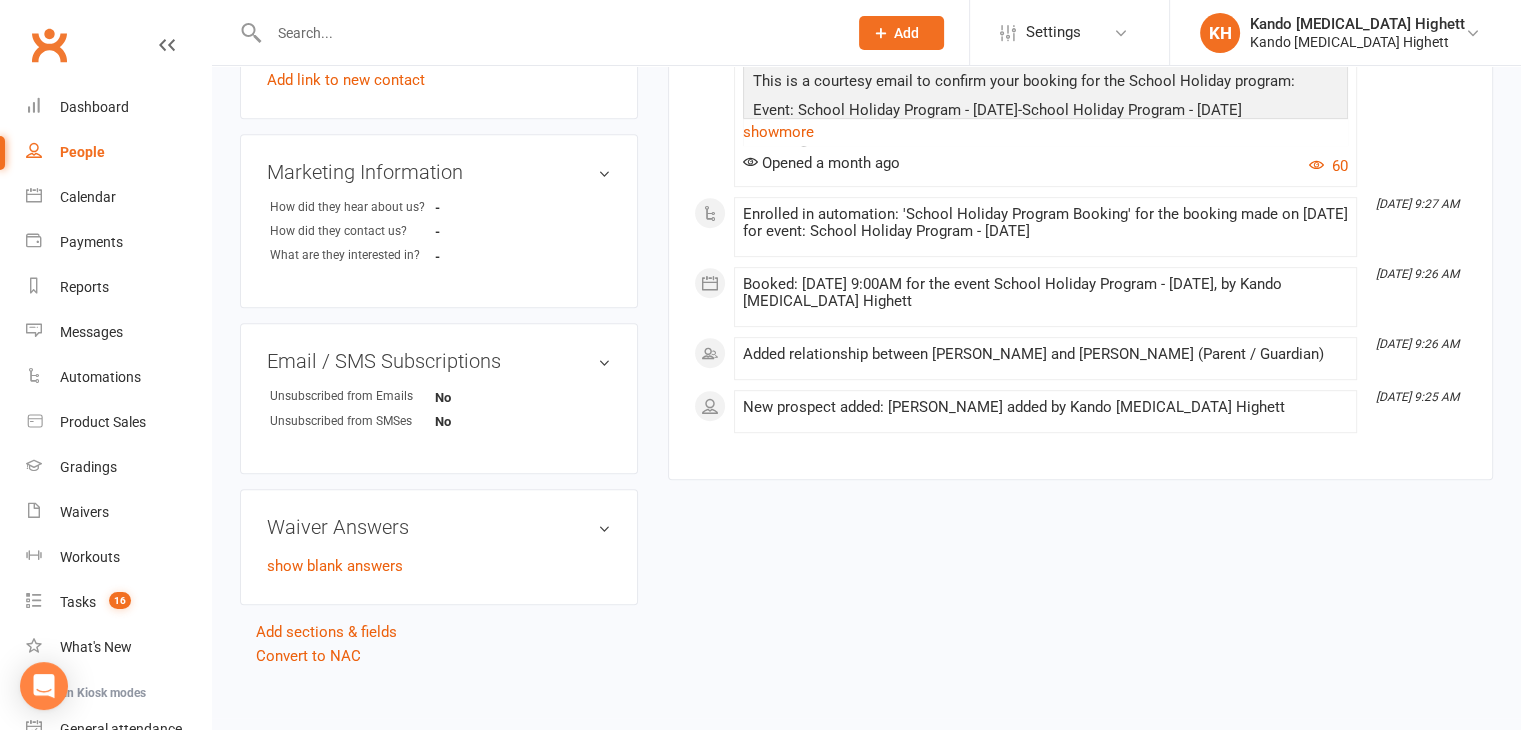 scroll, scrollTop: 629, scrollLeft: 0, axis: vertical 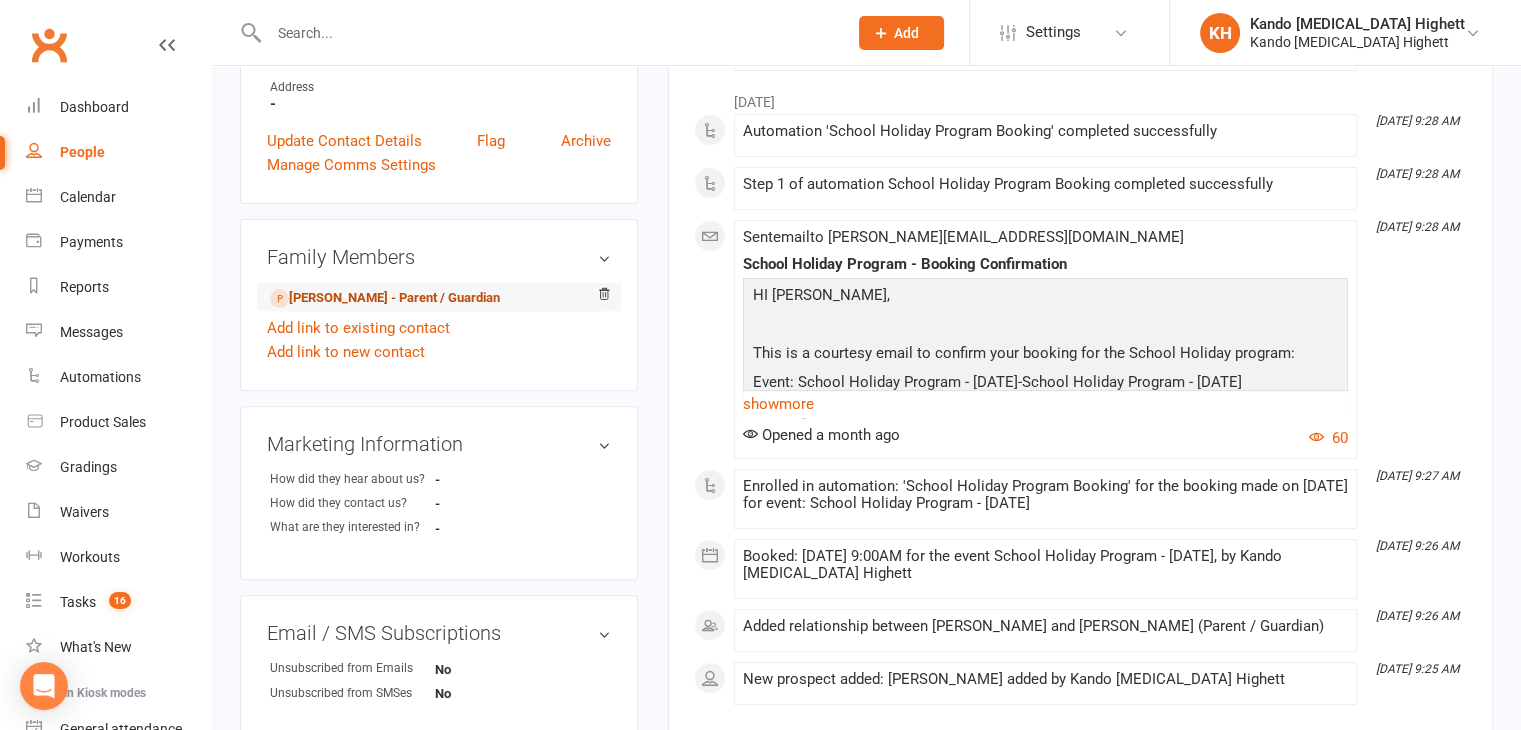 click on "Andrea Agricola - Parent / Guardian" at bounding box center [385, 298] 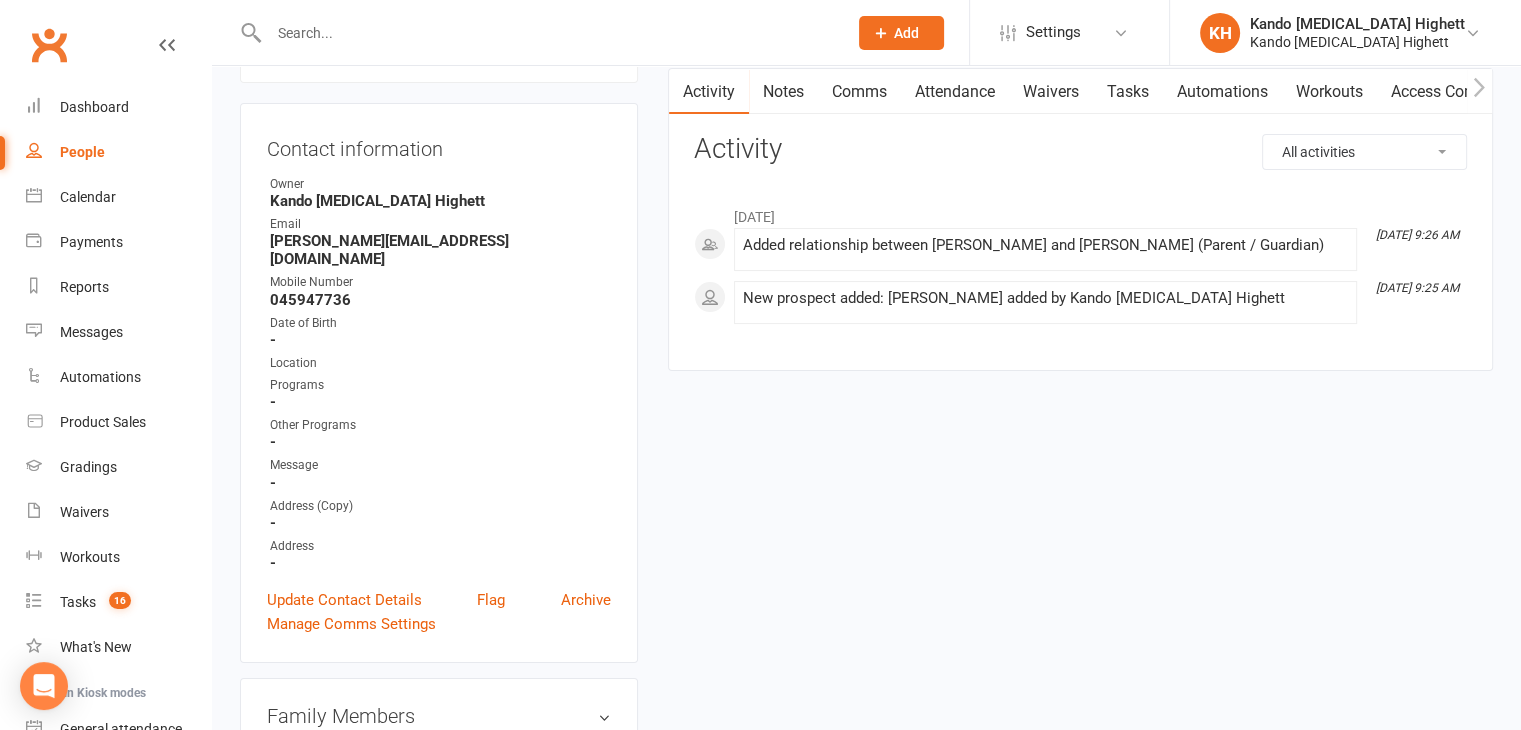 scroll, scrollTop: 0, scrollLeft: 0, axis: both 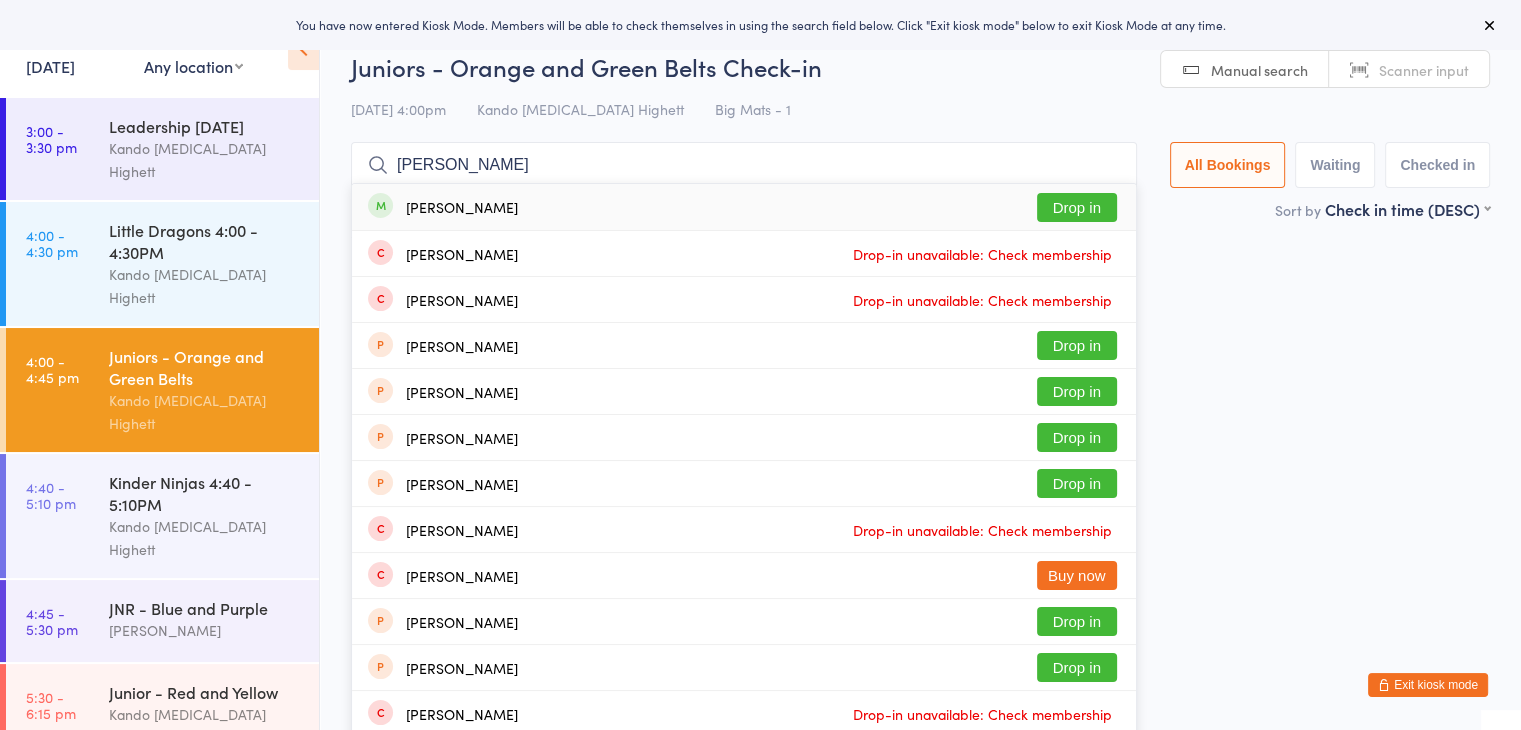 type on "[PERSON_NAME]" 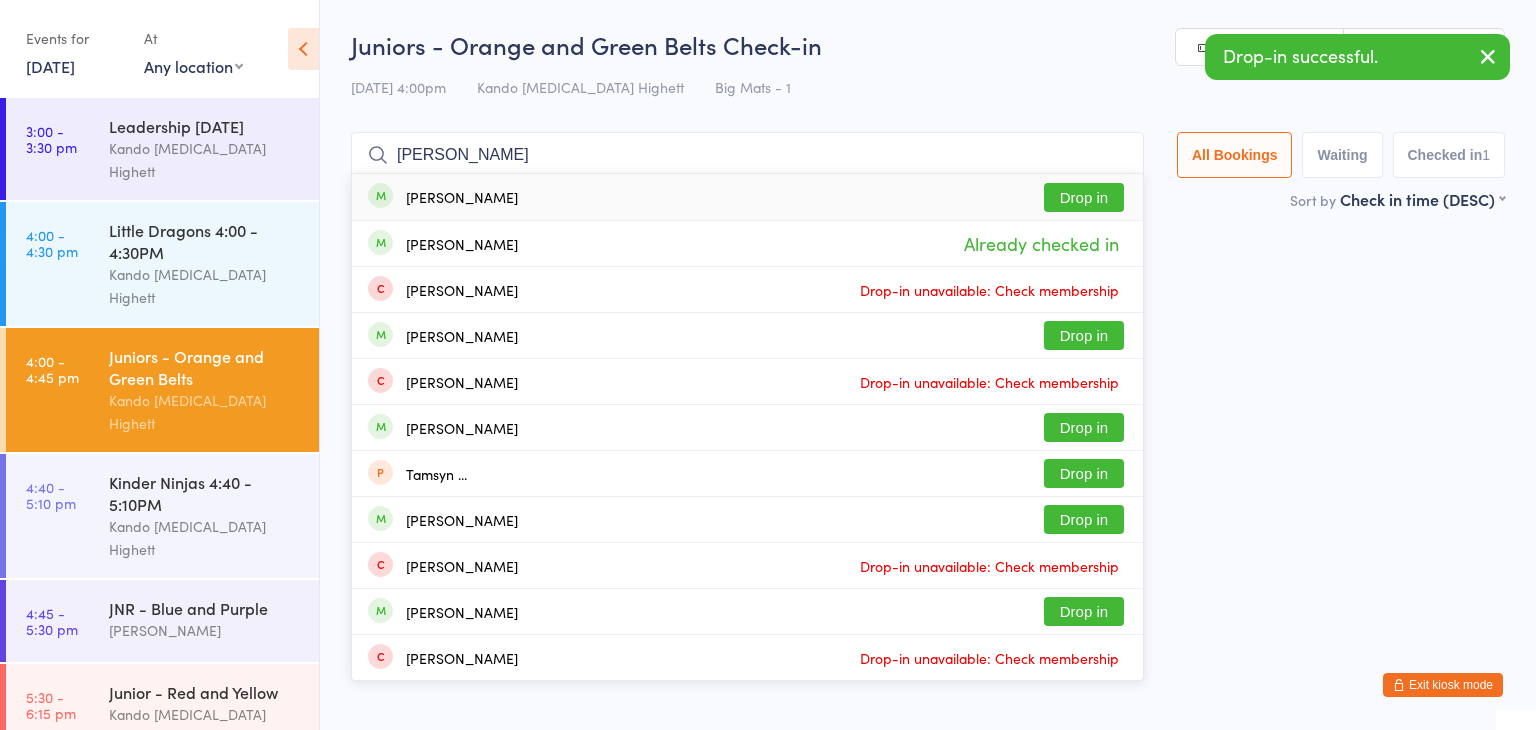 type on "[PERSON_NAME]" 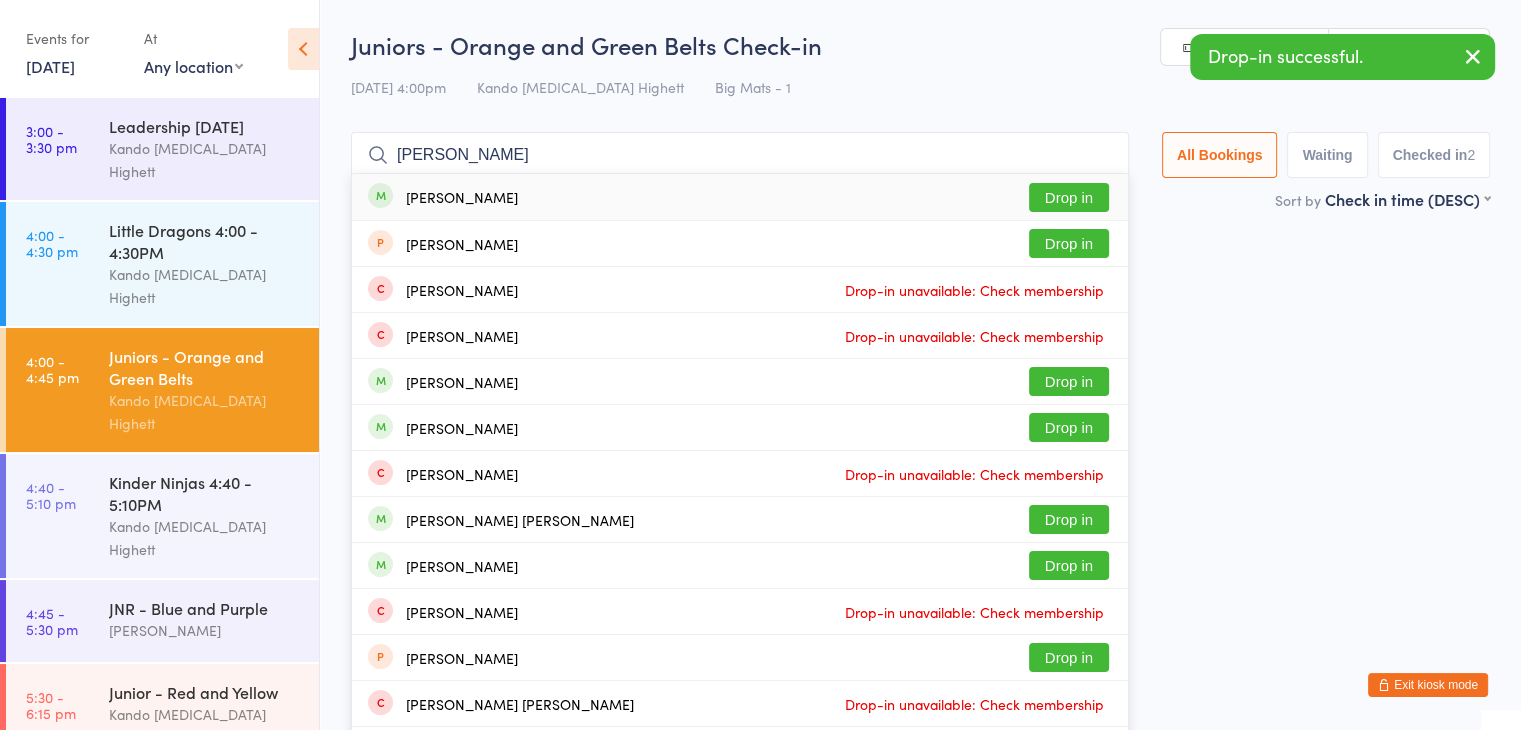 type on "[PERSON_NAME]" 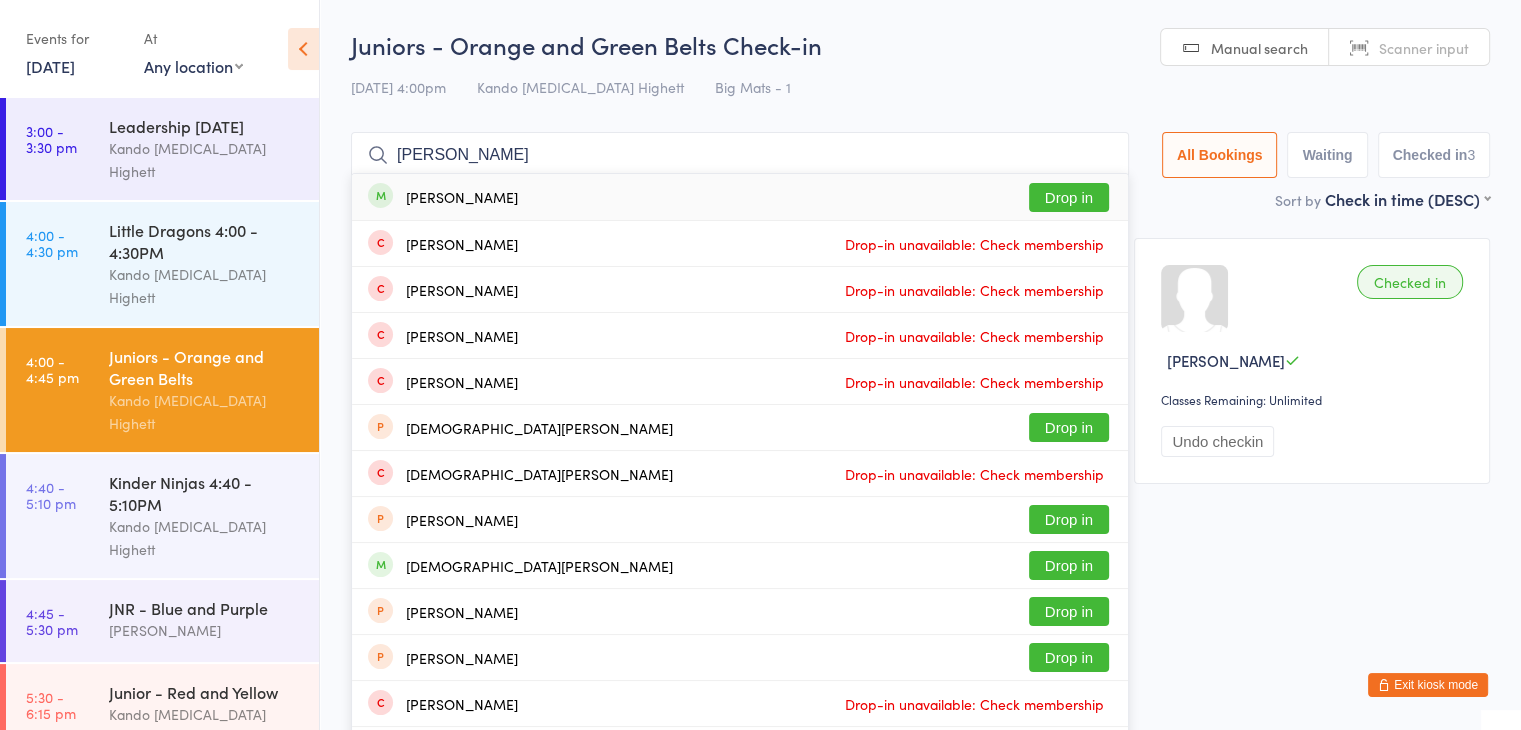 type on "[PERSON_NAME]" 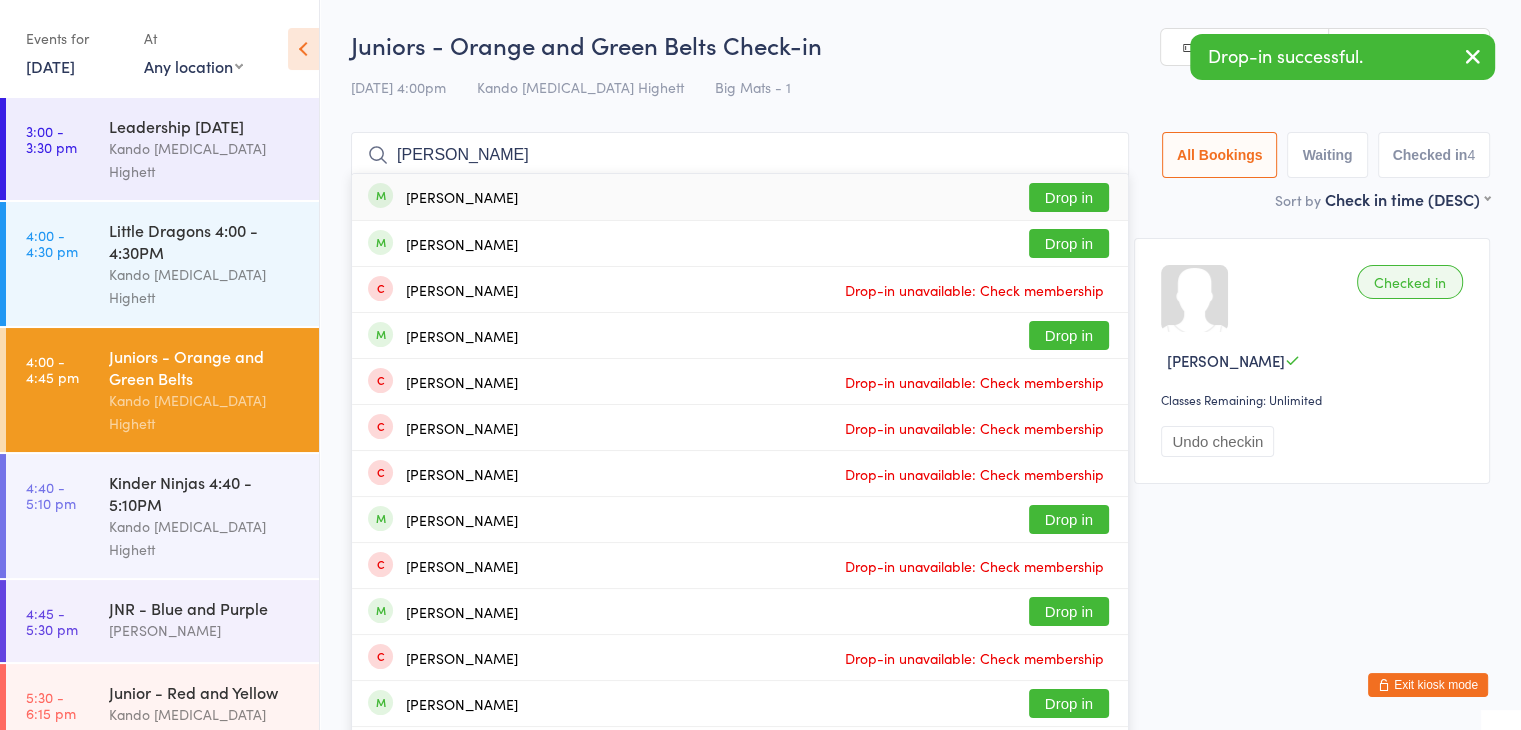 type on "[PERSON_NAME]" 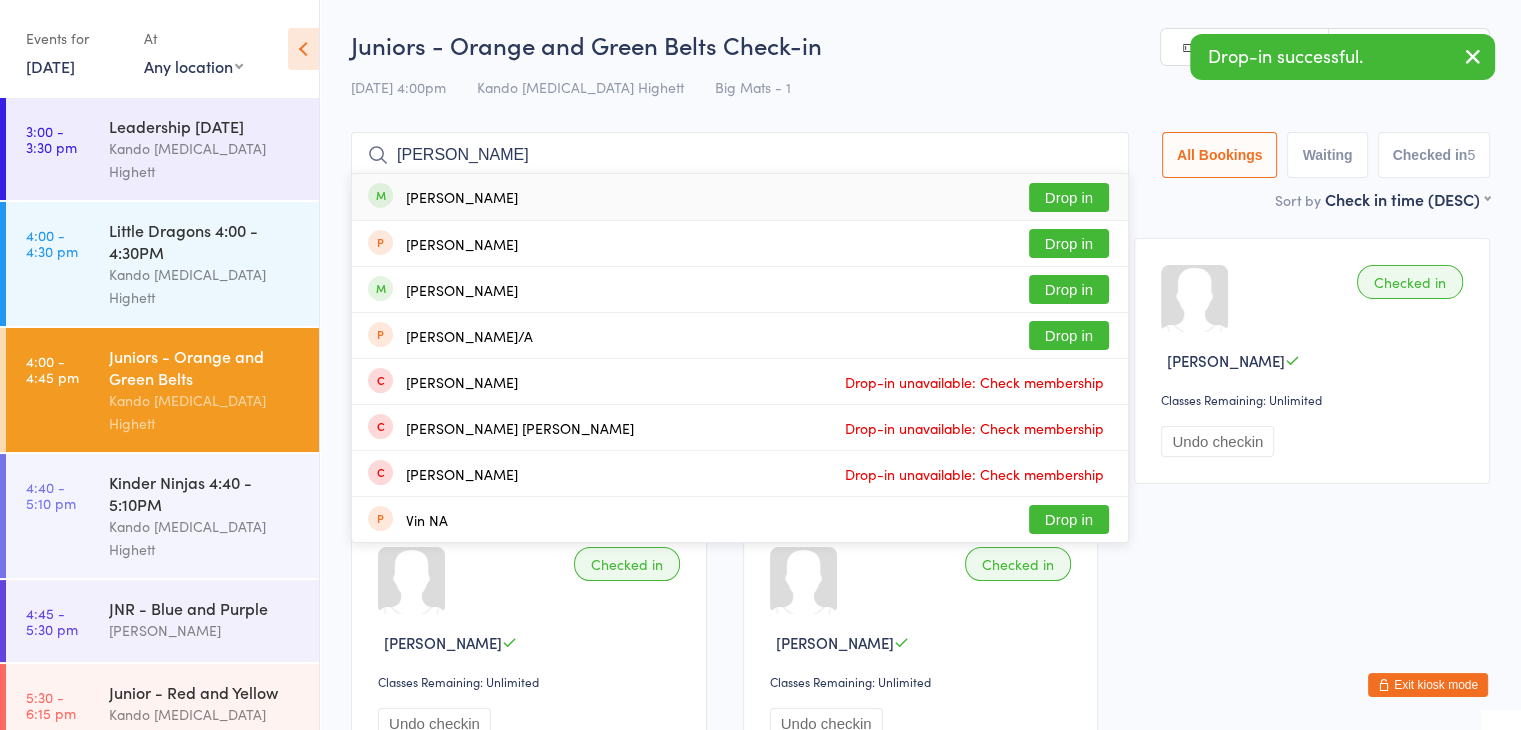 type on "[PERSON_NAME]" 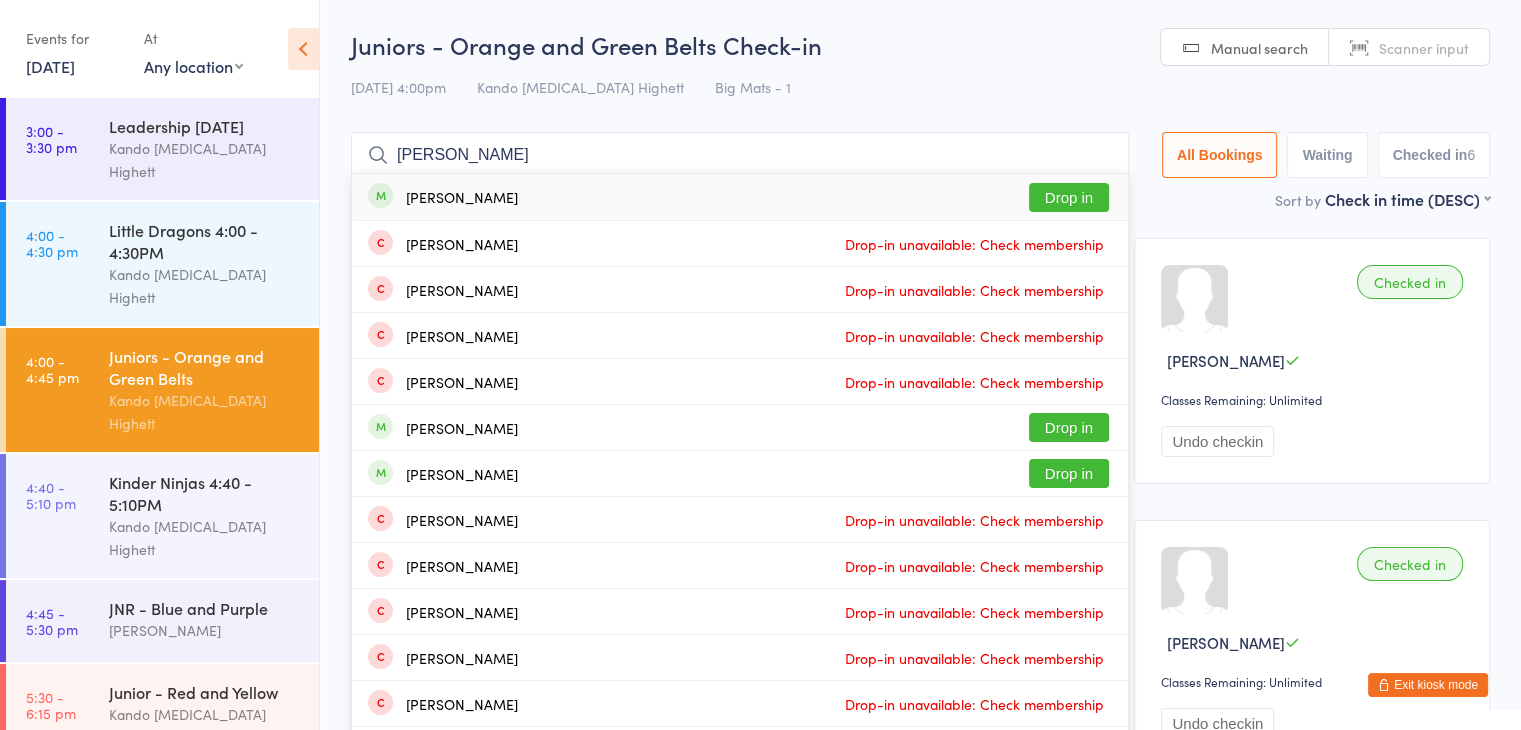 type on "[PERSON_NAME]" 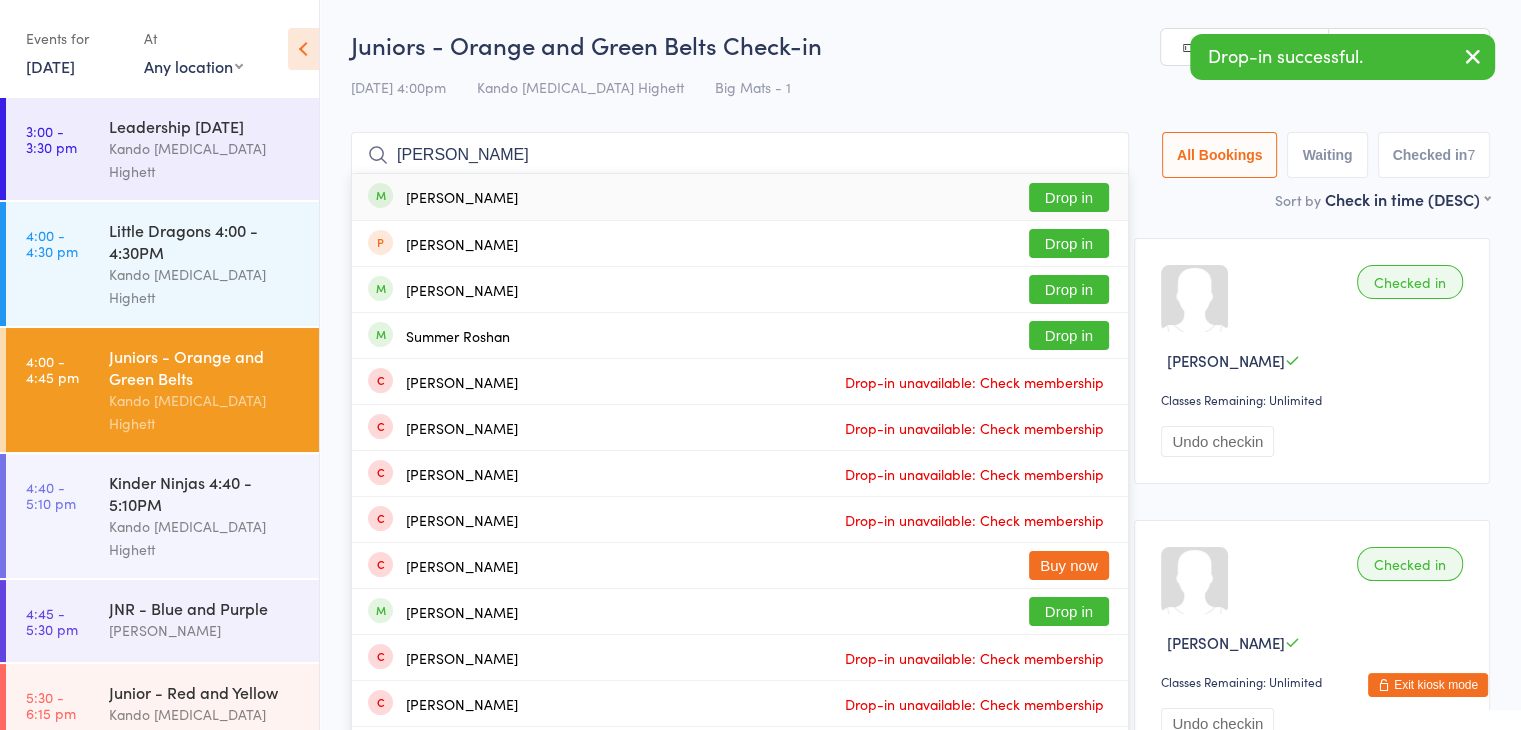 type on "[PERSON_NAME]" 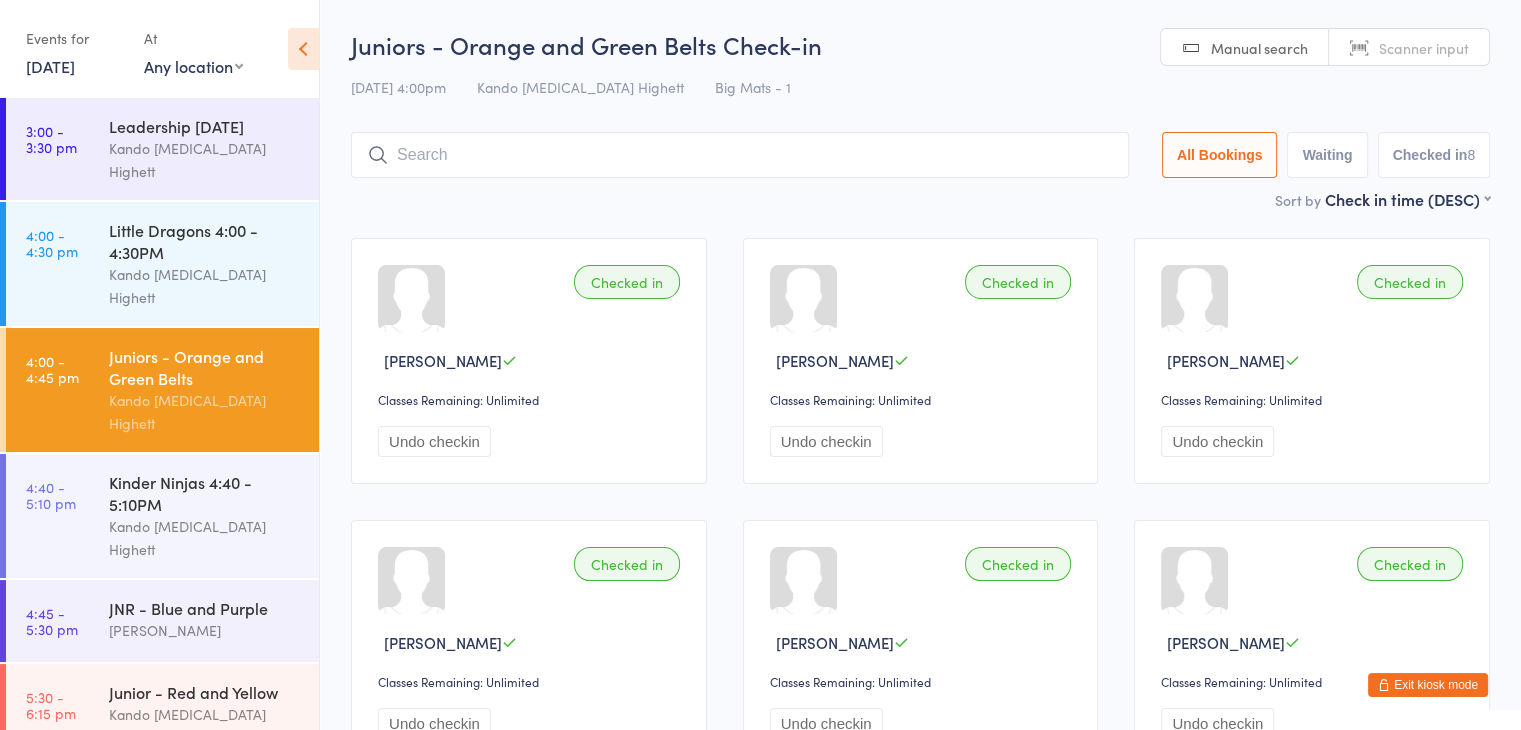 click on "Exit kiosk mode" at bounding box center [1428, 685] 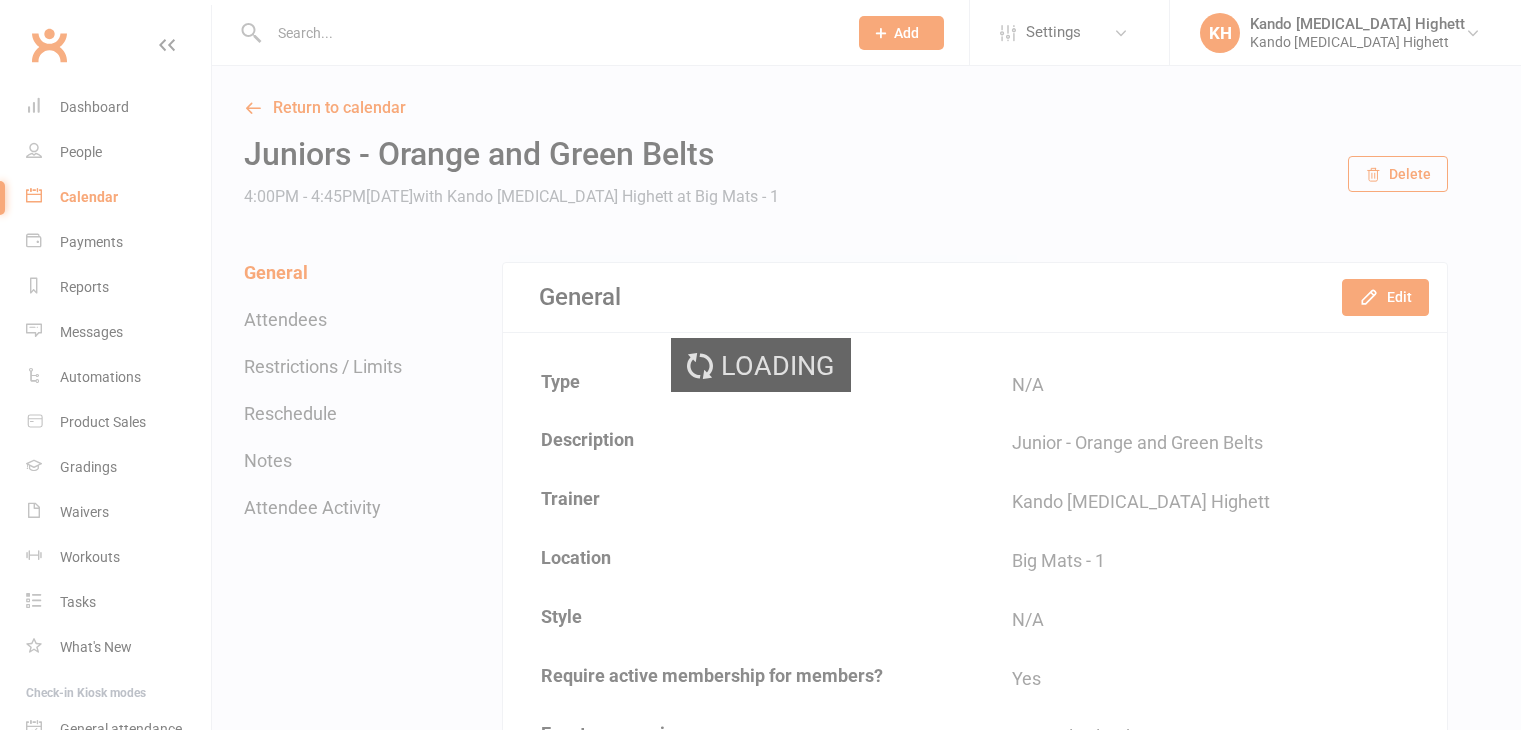 scroll, scrollTop: 0, scrollLeft: 0, axis: both 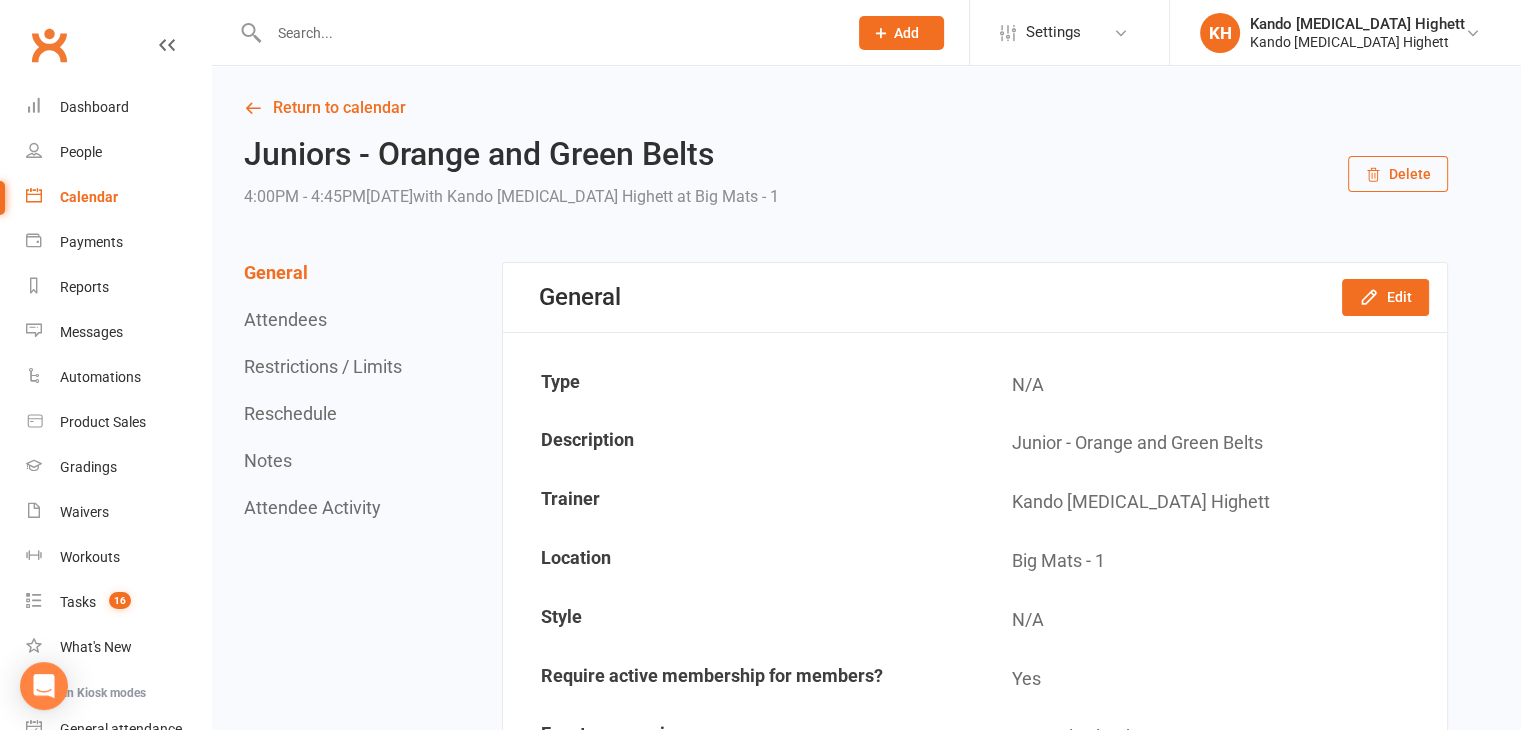 click on "Calendar" at bounding box center [89, 197] 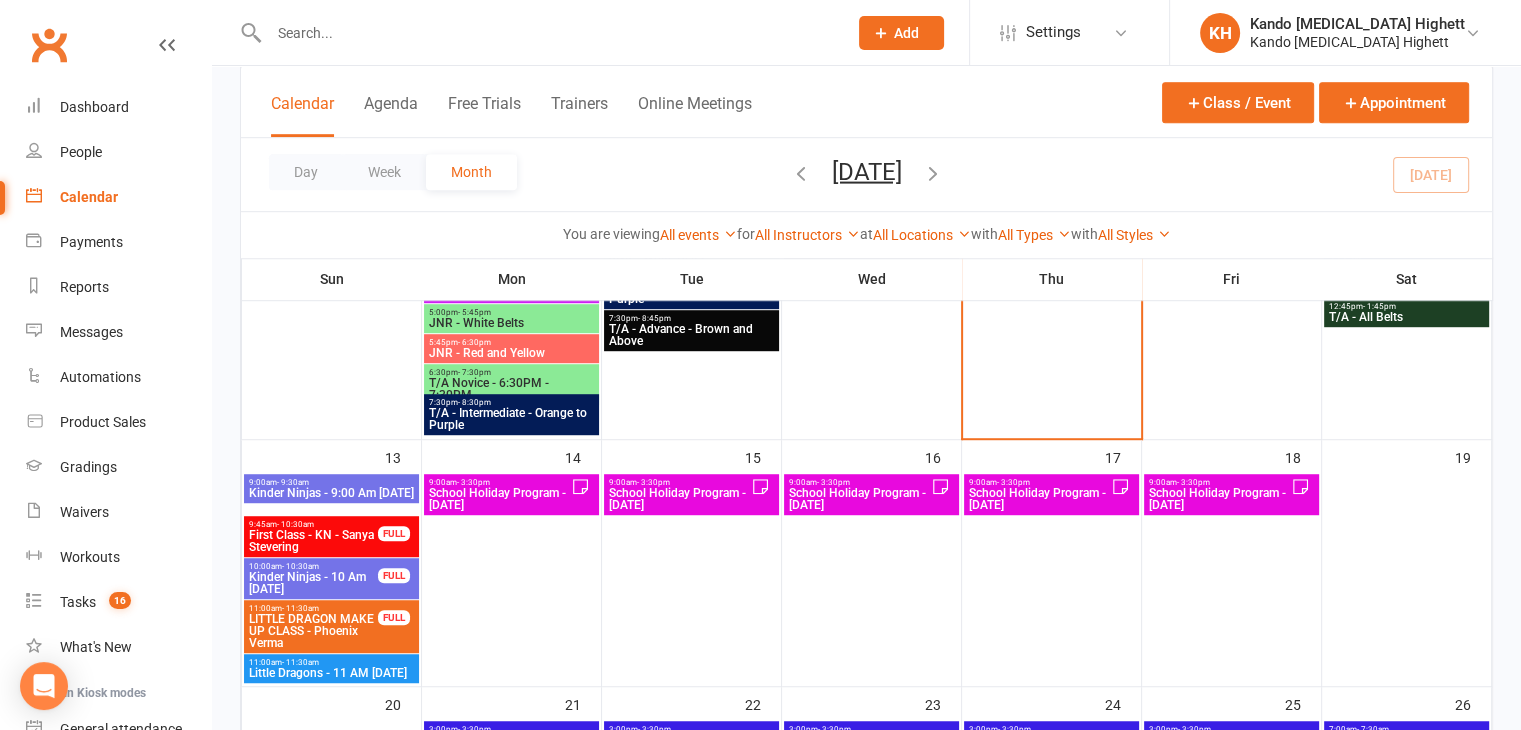 scroll, scrollTop: 1531, scrollLeft: 0, axis: vertical 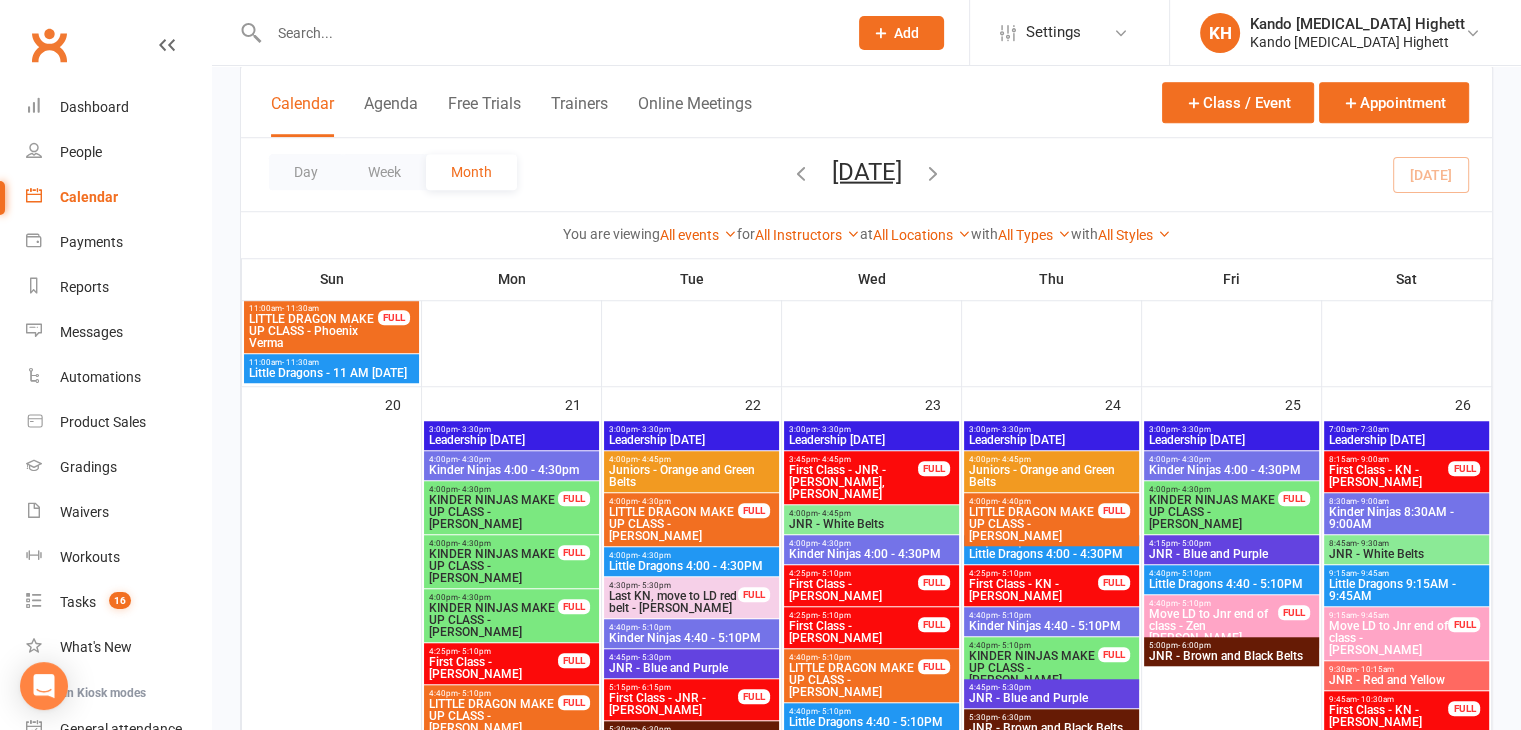 click on "4:00pm  - 4:30pm" at bounding box center [1231, 459] 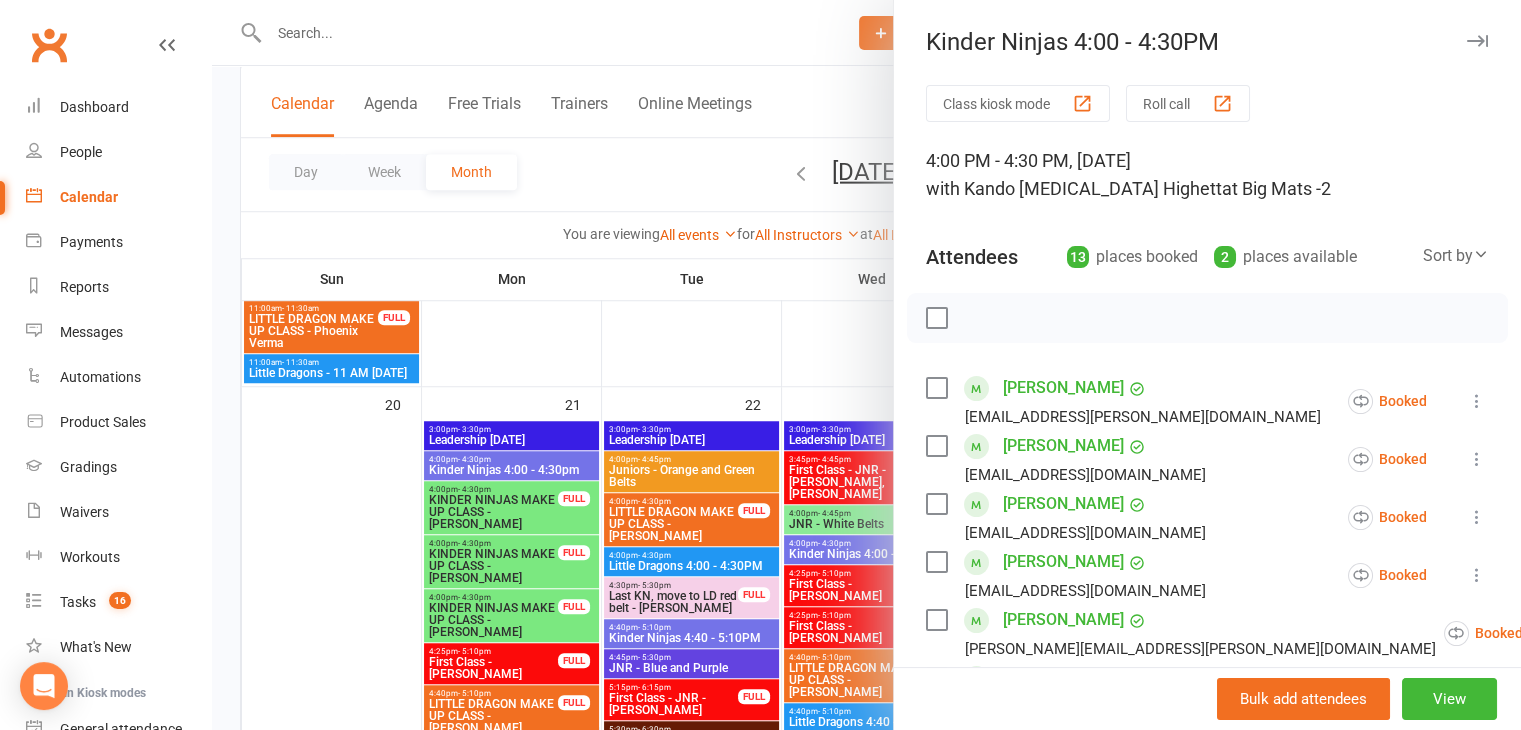 click at bounding box center (866, 365) 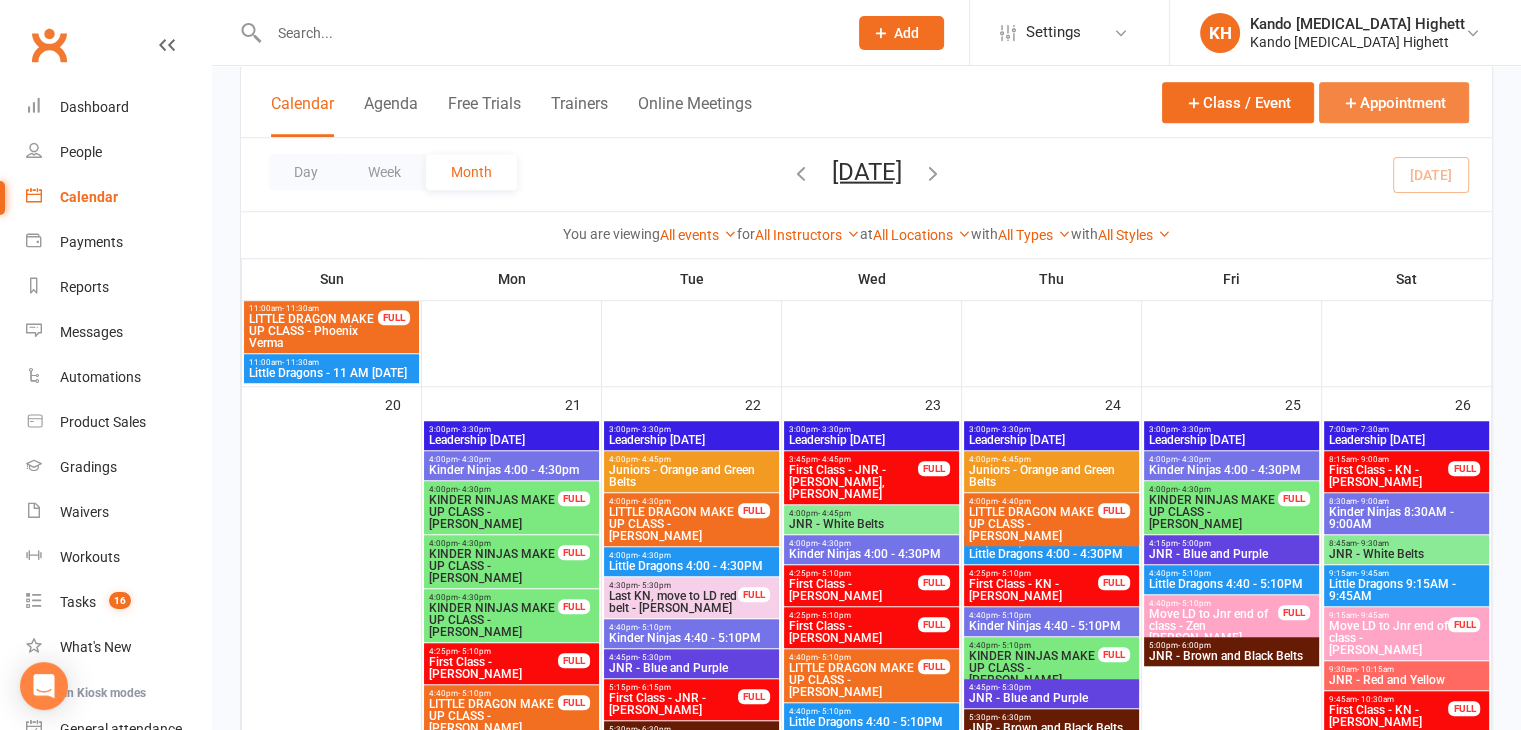 click on "Appointment" at bounding box center (1394, 102) 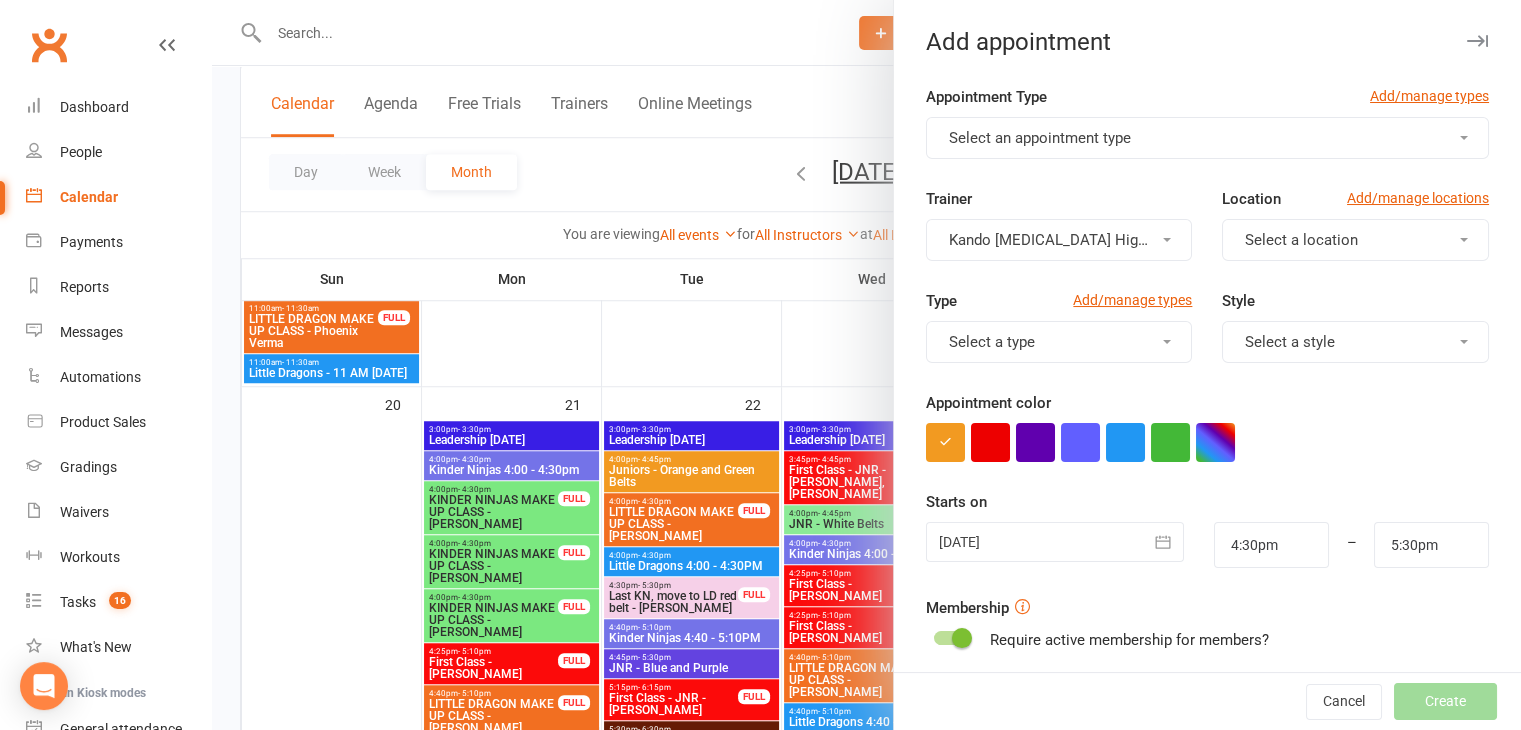 click on "Select an appointment type" at bounding box center (1040, 138) 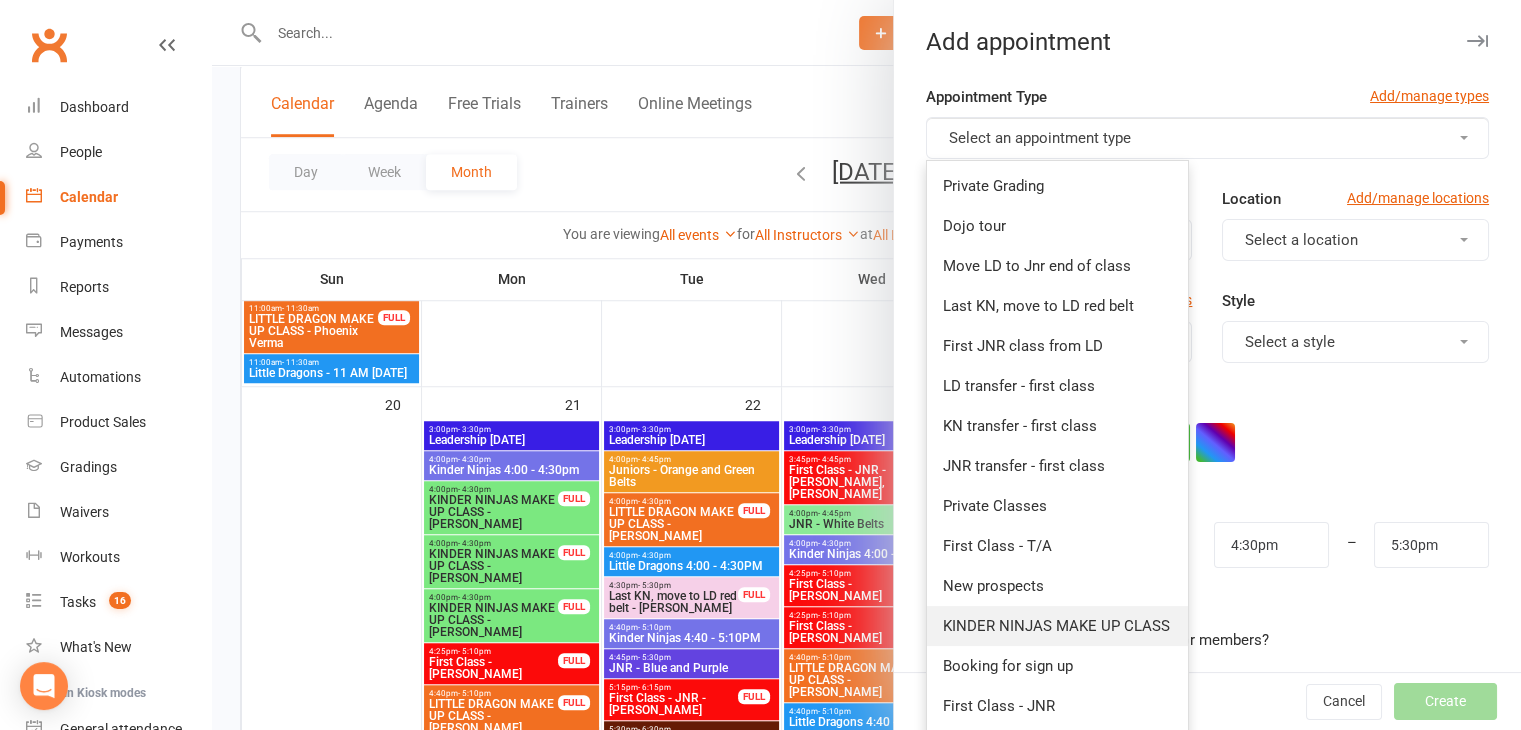 click on "KINDER NINJAS MAKE UP CLASS" at bounding box center (1057, 626) 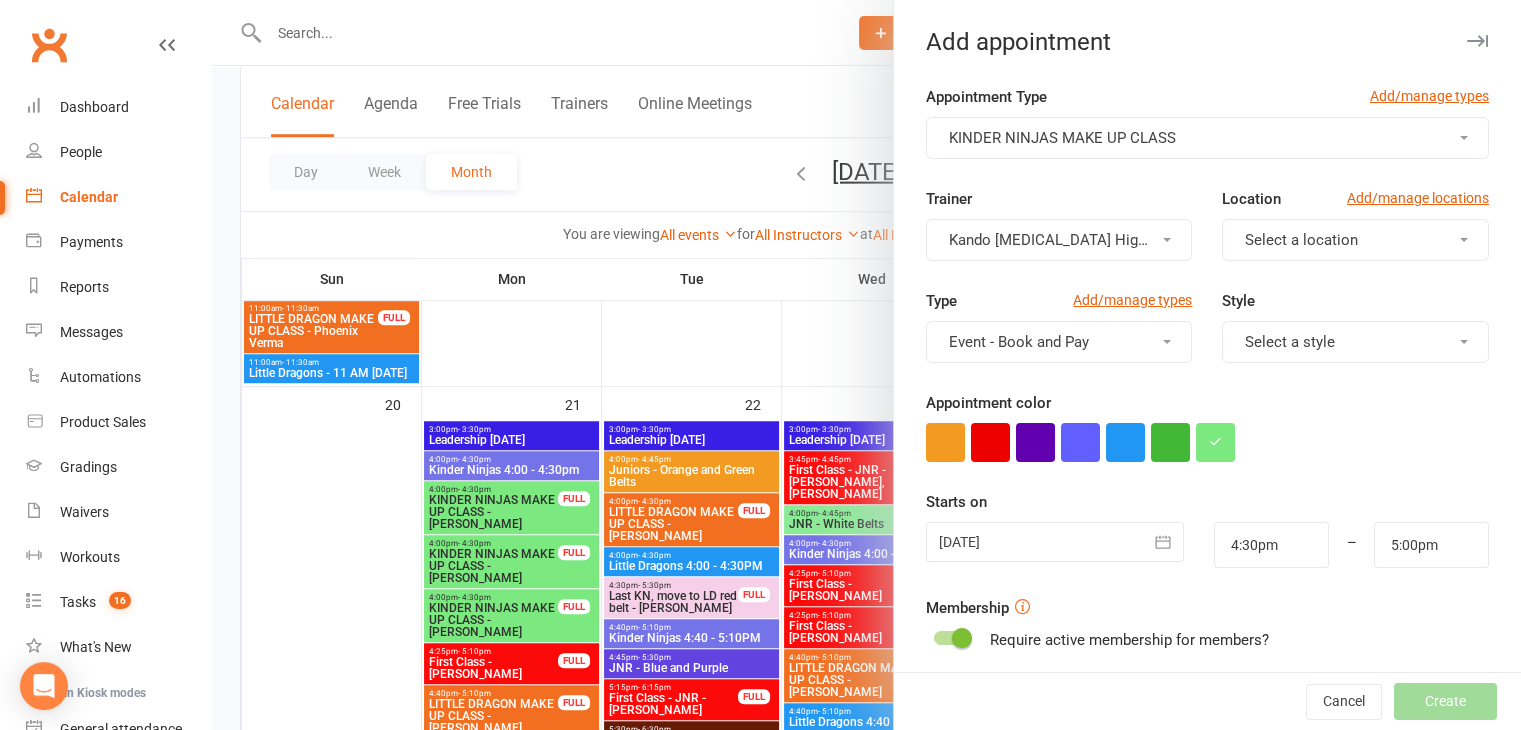 click at bounding box center [1055, 542] 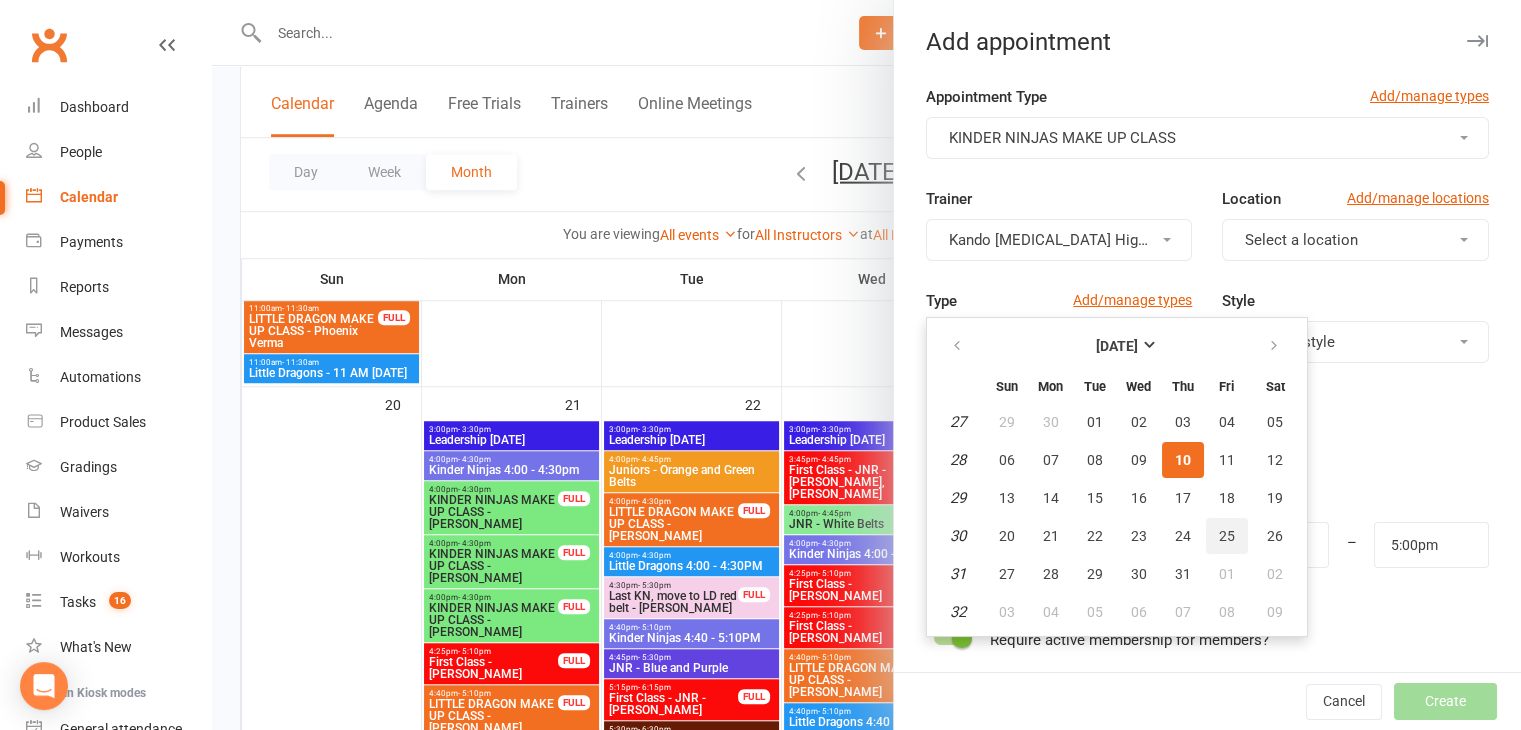 click on "25" at bounding box center (1227, 536) 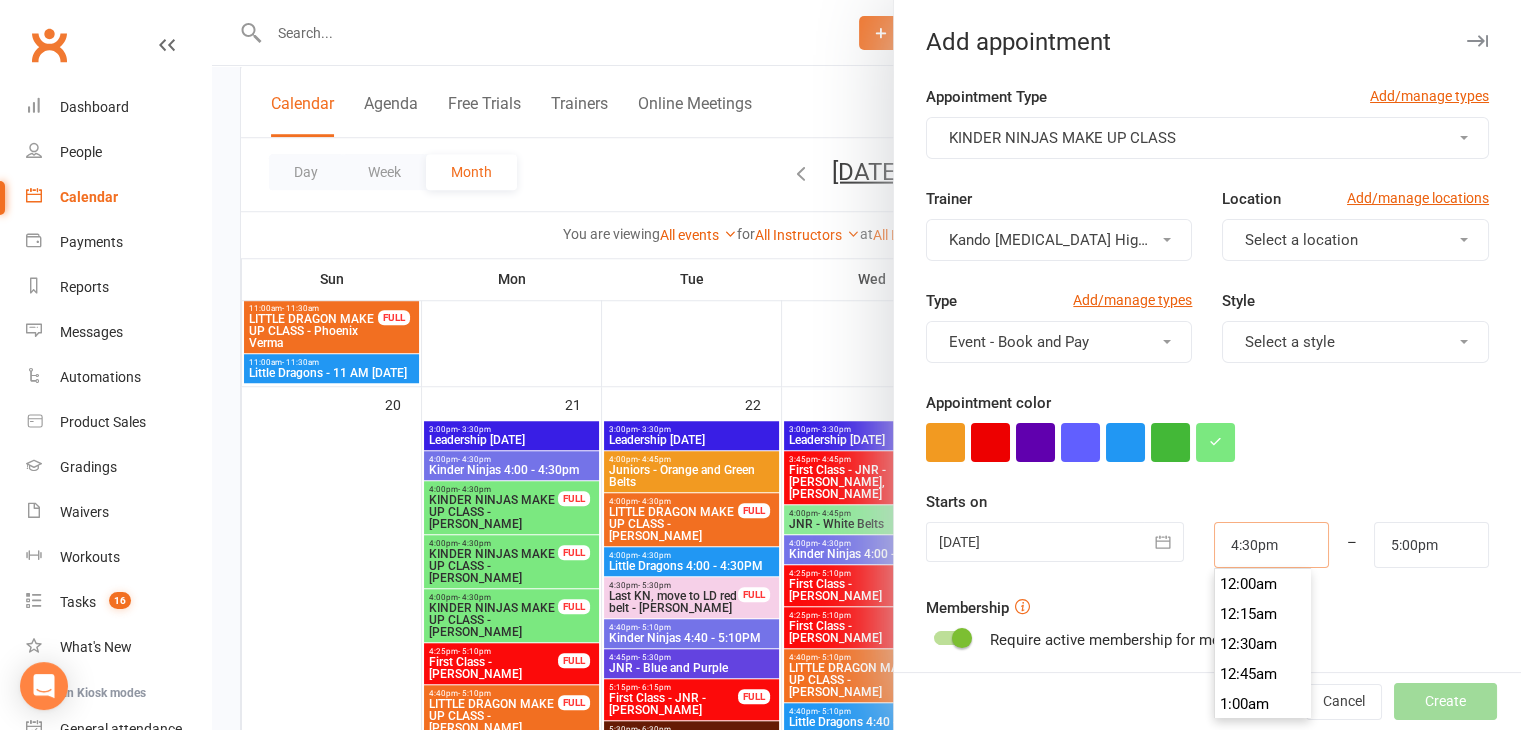 click on "4:30pm" at bounding box center [1271, 545] 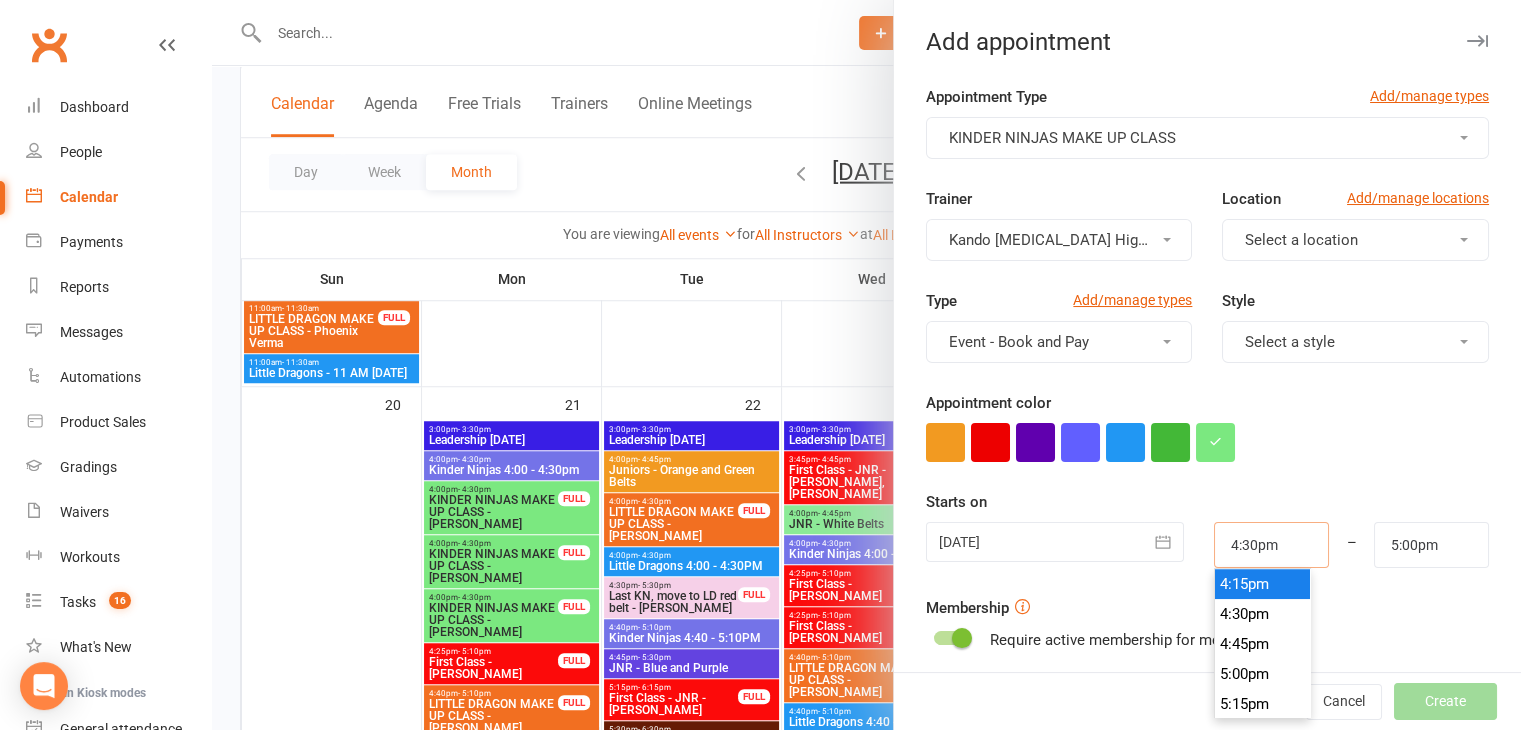 scroll, scrollTop: 1850, scrollLeft: 0, axis: vertical 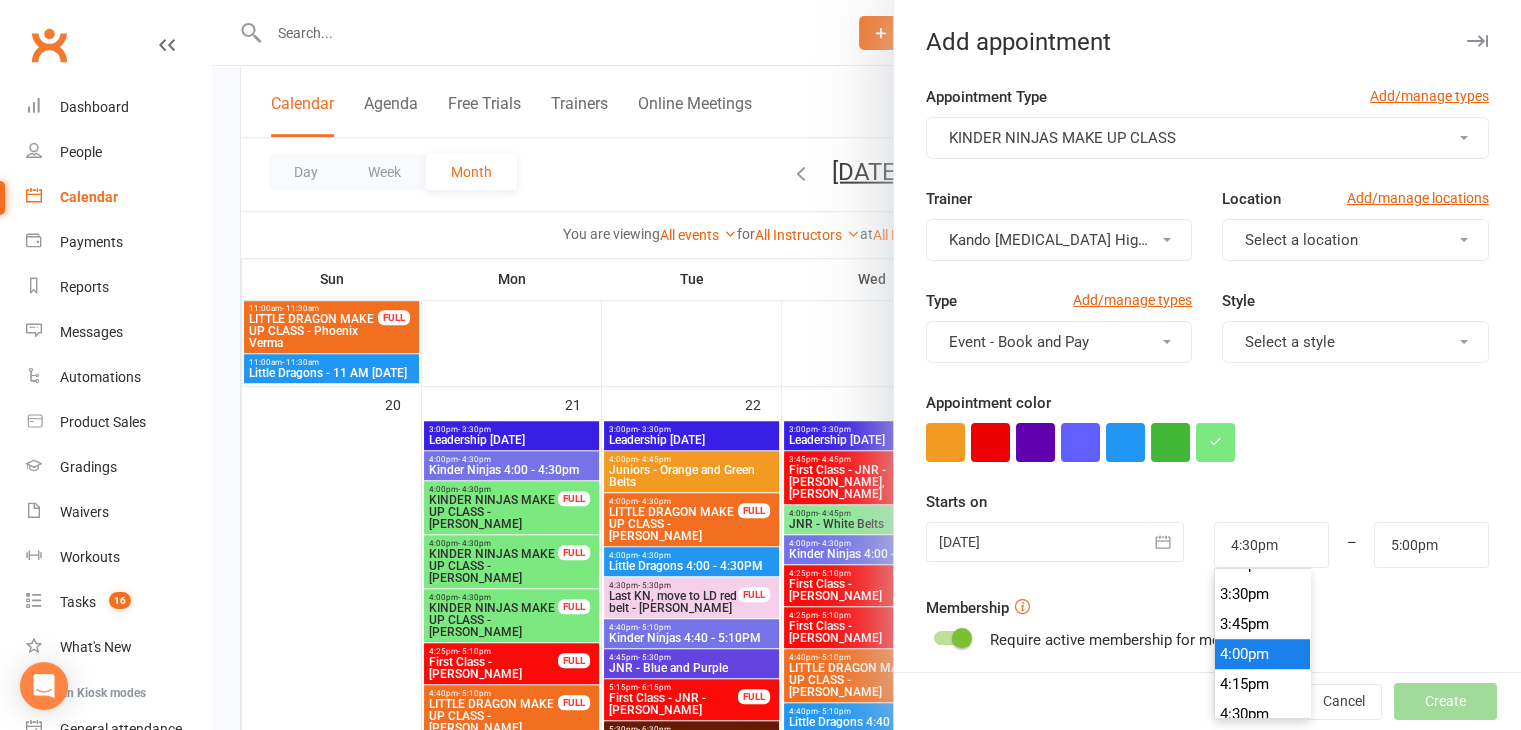 type on "4:00pm" 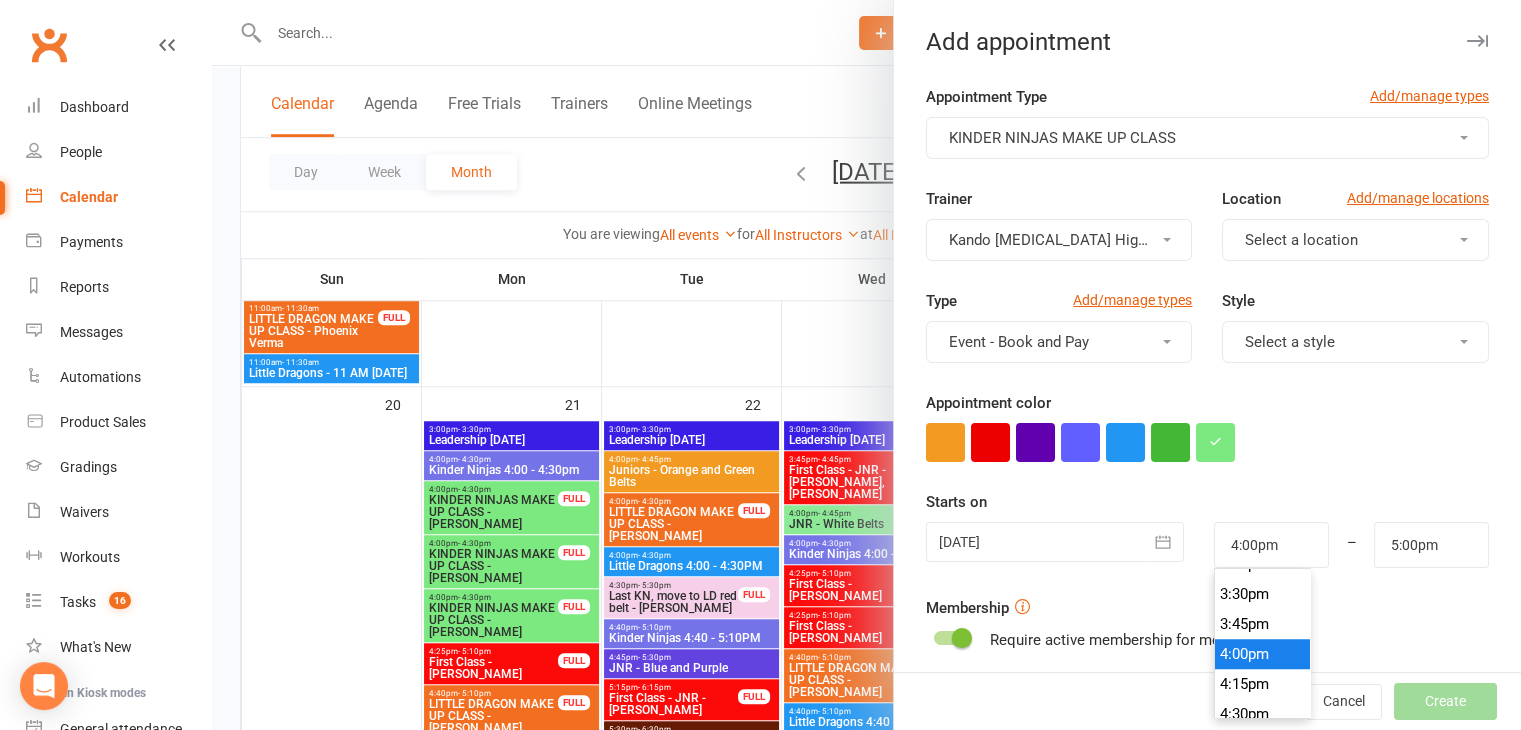 click on "4:00pm" at bounding box center (1263, 654) 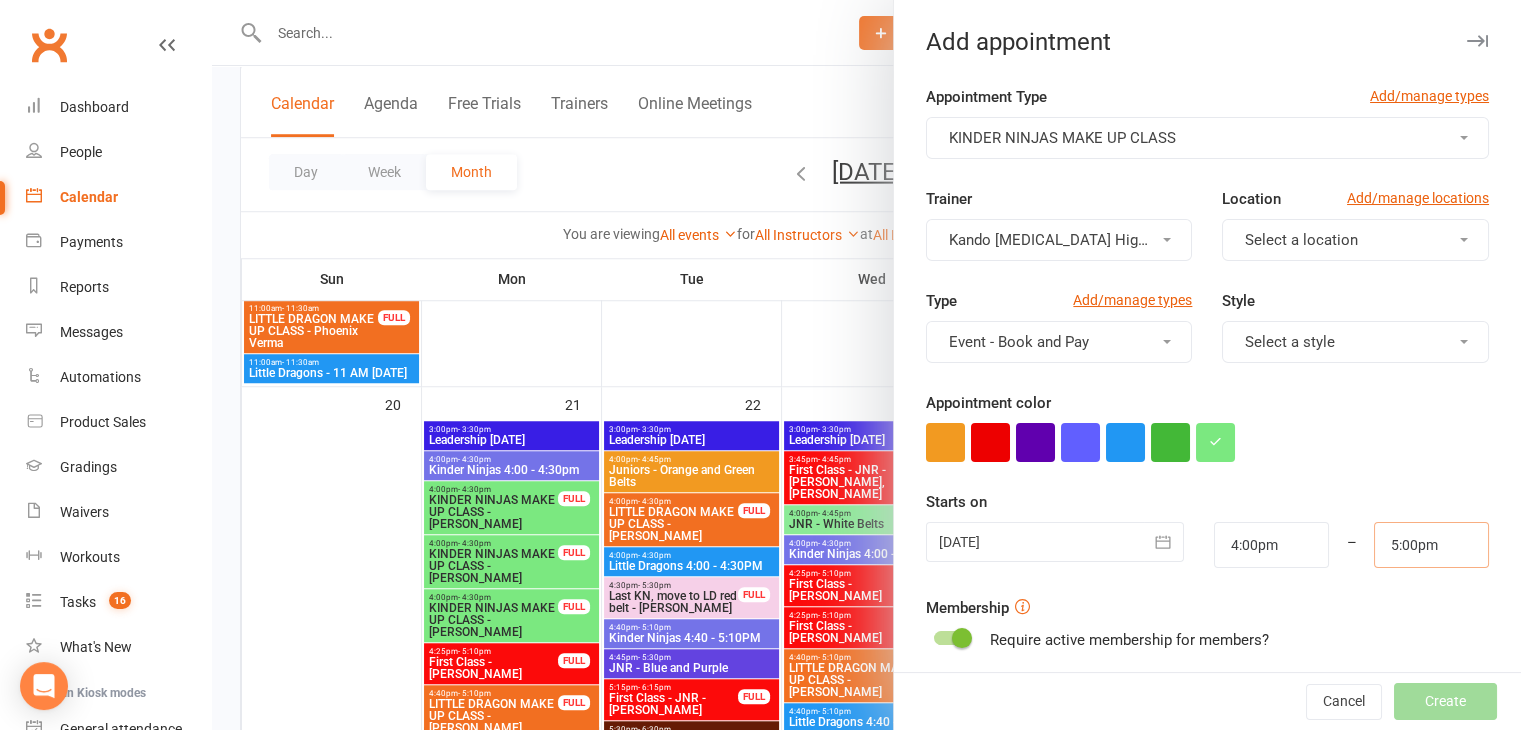click on "5:00pm" at bounding box center (1431, 545) 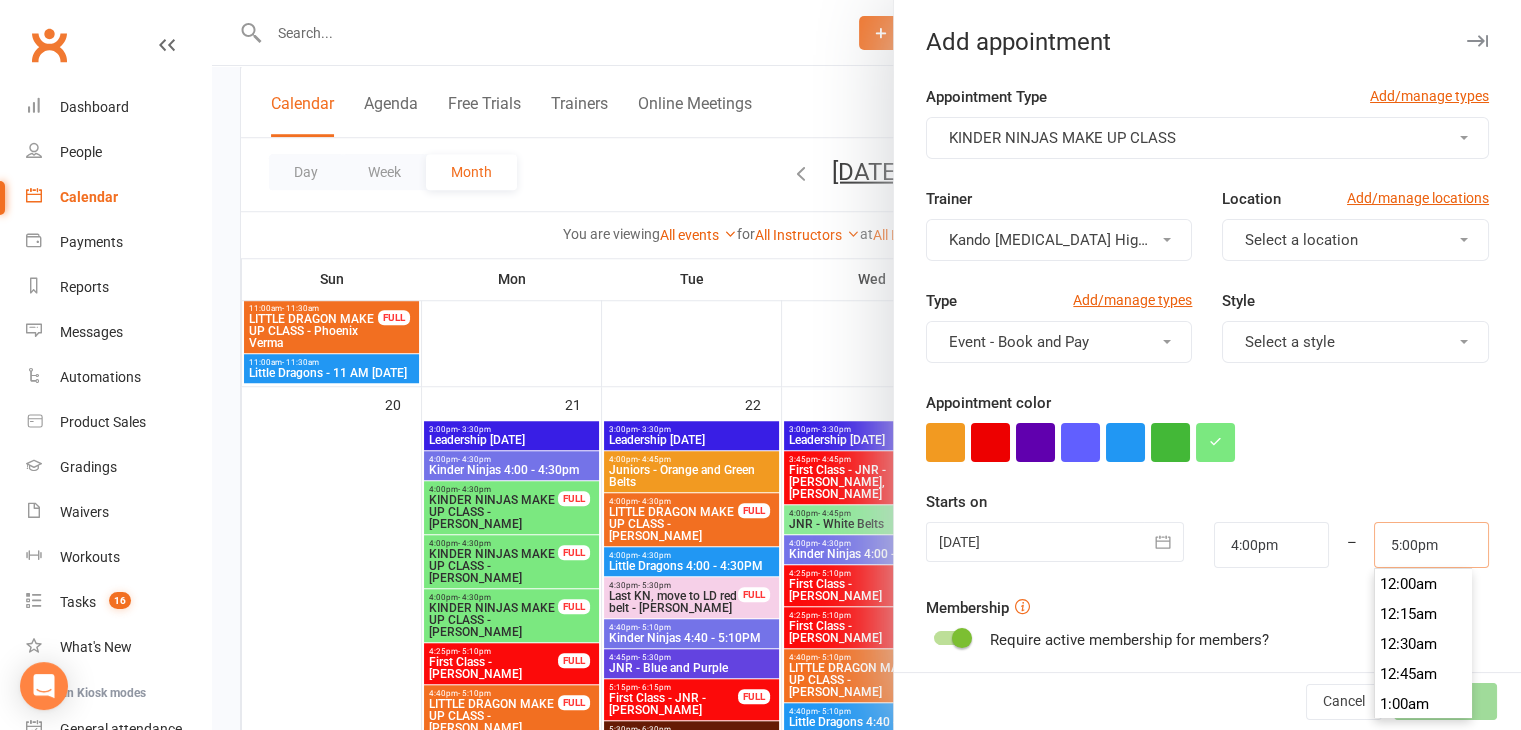 scroll, scrollTop: 2010, scrollLeft: 0, axis: vertical 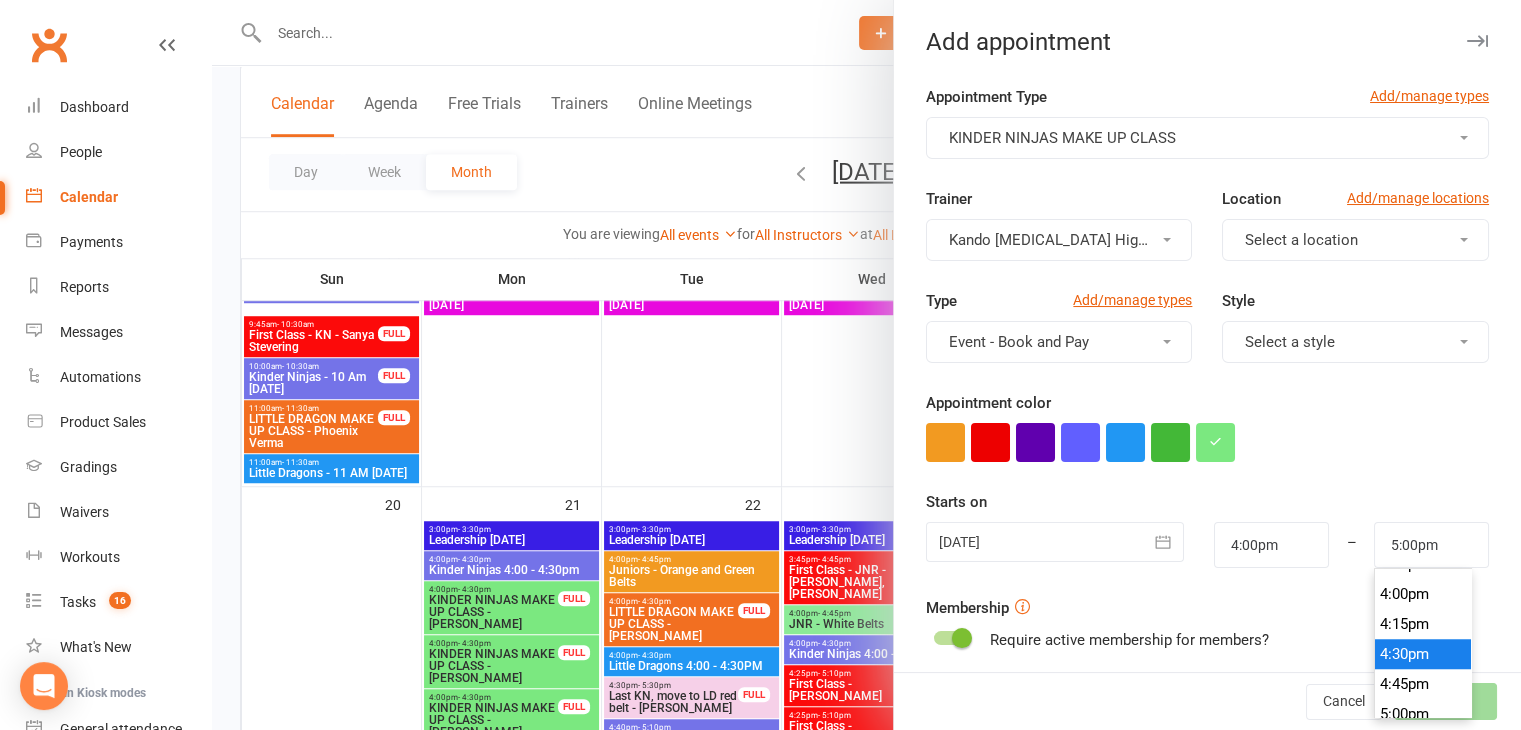 type on "4:30pm" 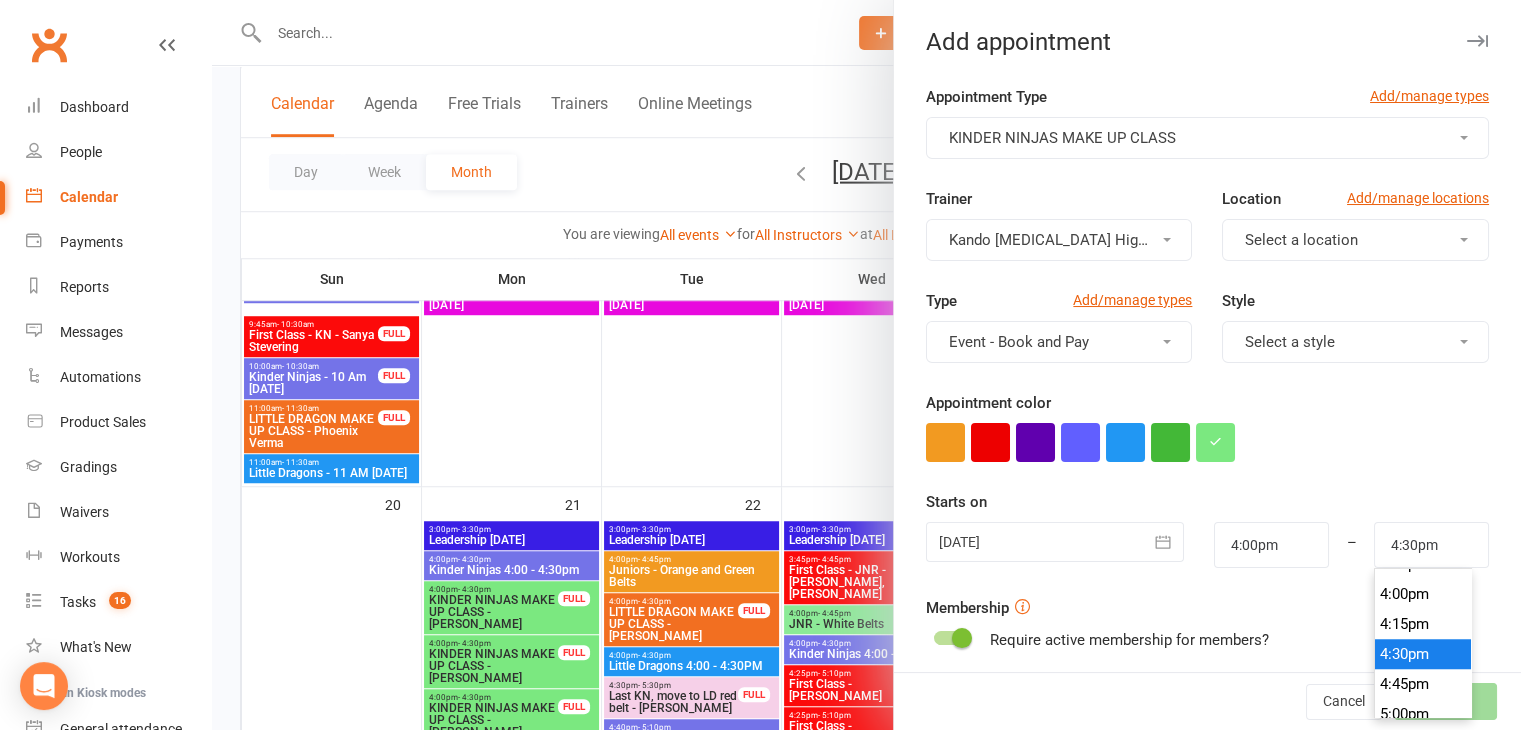 click on "4:30pm" at bounding box center [1423, 654] 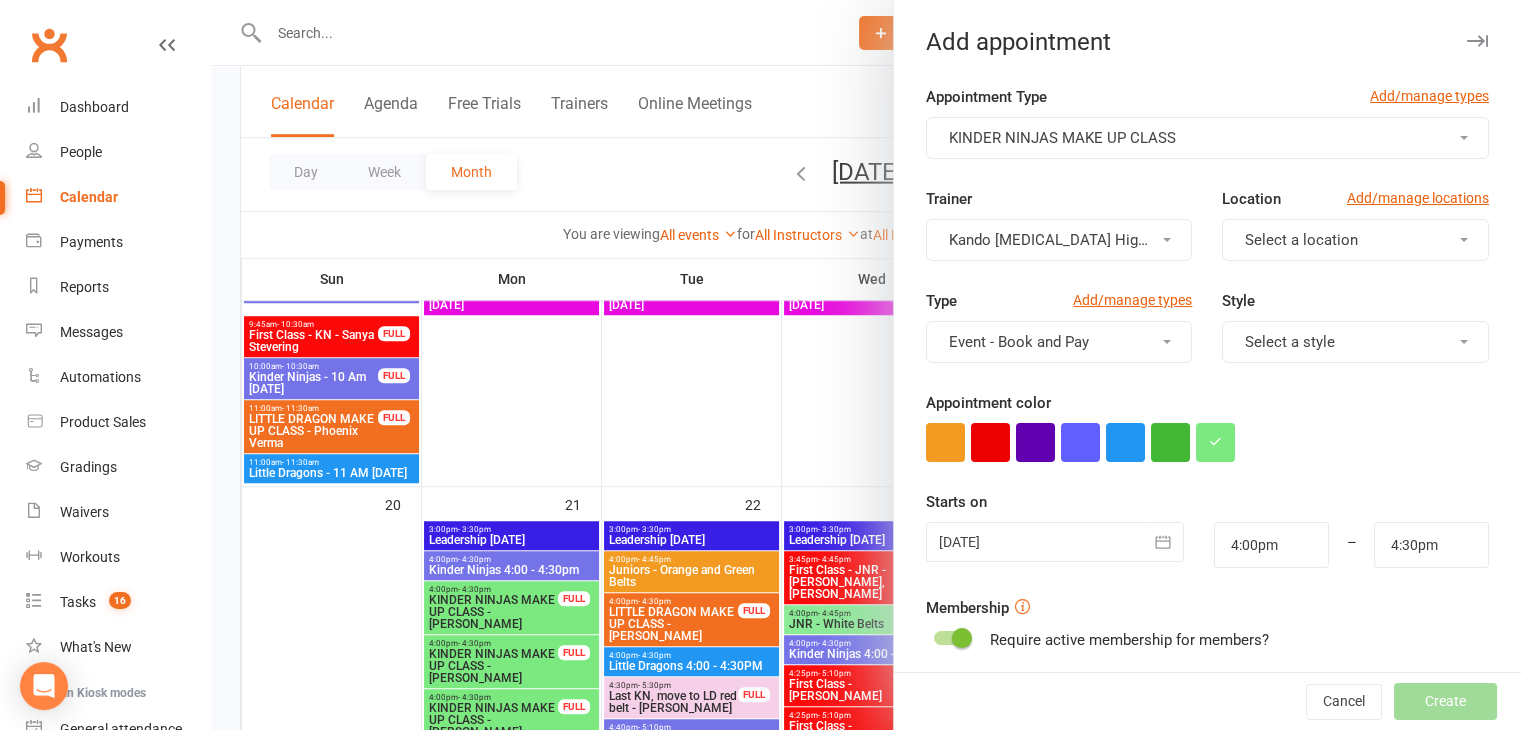 click on "Membership
Require active membership for members?" at bounding box center (1207, 624) 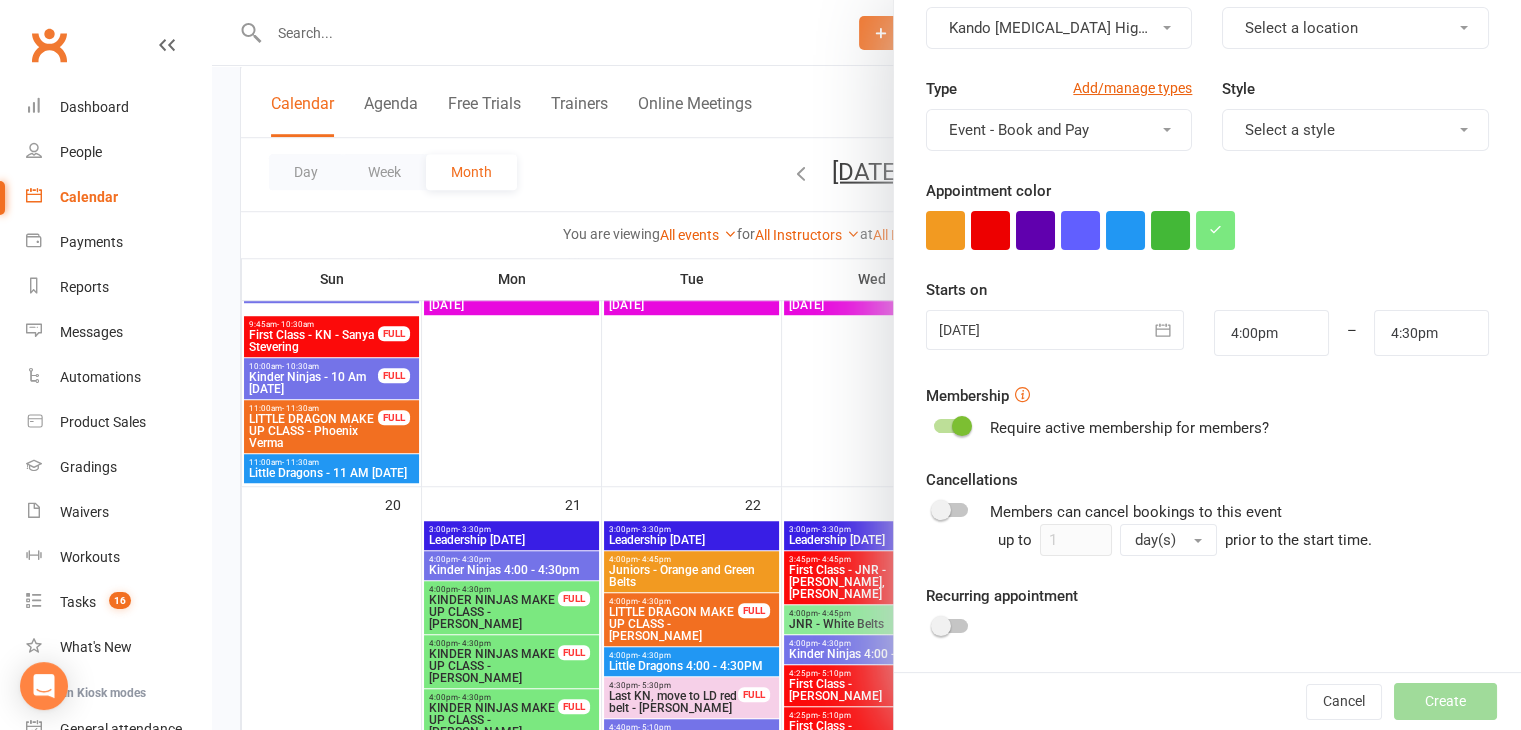scroll, scrollTop: 308, scrollLeft: 0, axis: vertical 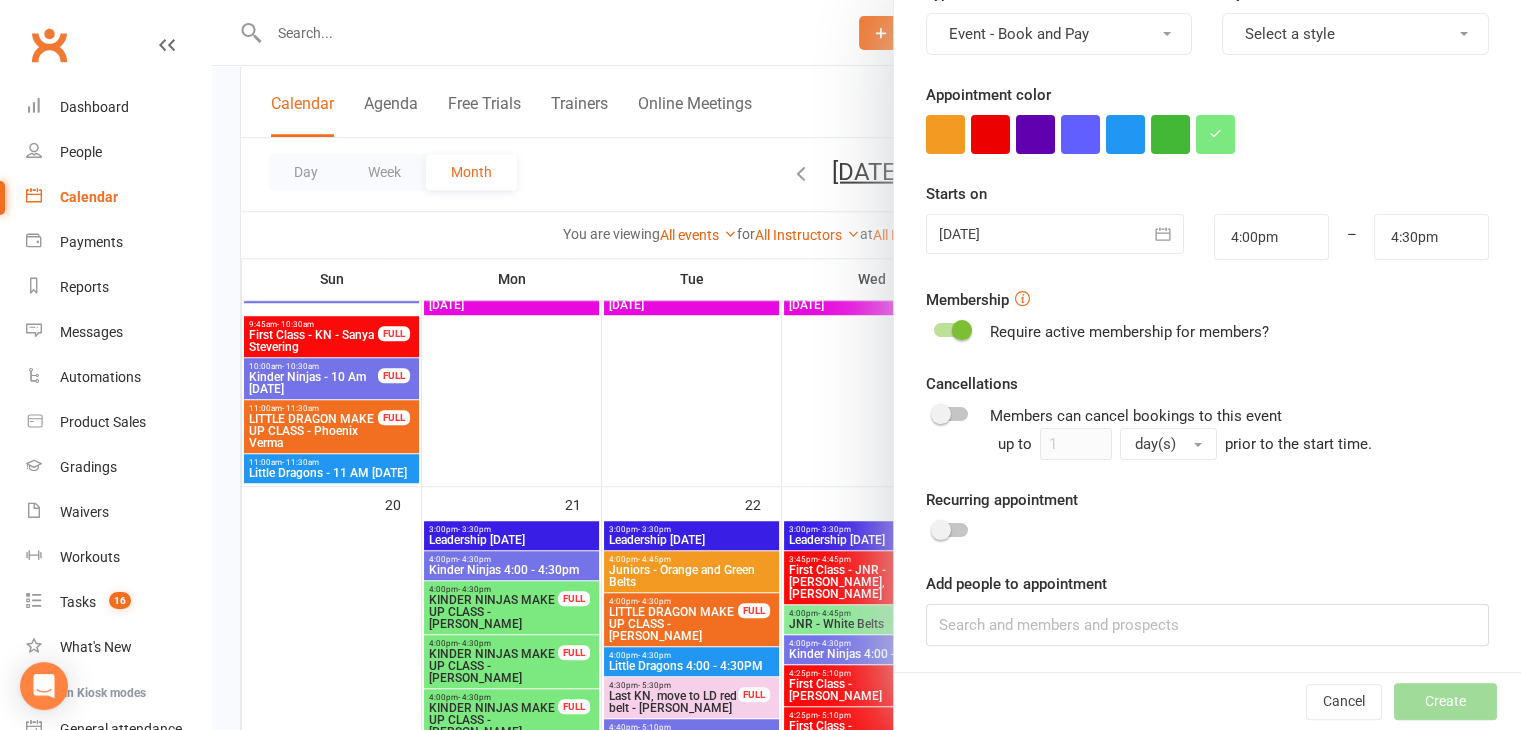 click on "Appointment Type Add/manage types
KINDER NINJAS MAKE UP CLASS
Trainer
Kando Martial Arts Highett
Location Add/manage locations
Select a location
Type Add/manage types
Event - Book and Pay
Style
Select a style
Appointment color Time 4:00pm – 4:30pm Starts on 25 Jul 2025
July 2025
Sun Mon Tue Wed Thu Fri Sat
27
29
30
01
02
03
04
05
28
06
07
08
09
10
11
12" at bounding box center (1207, 225) 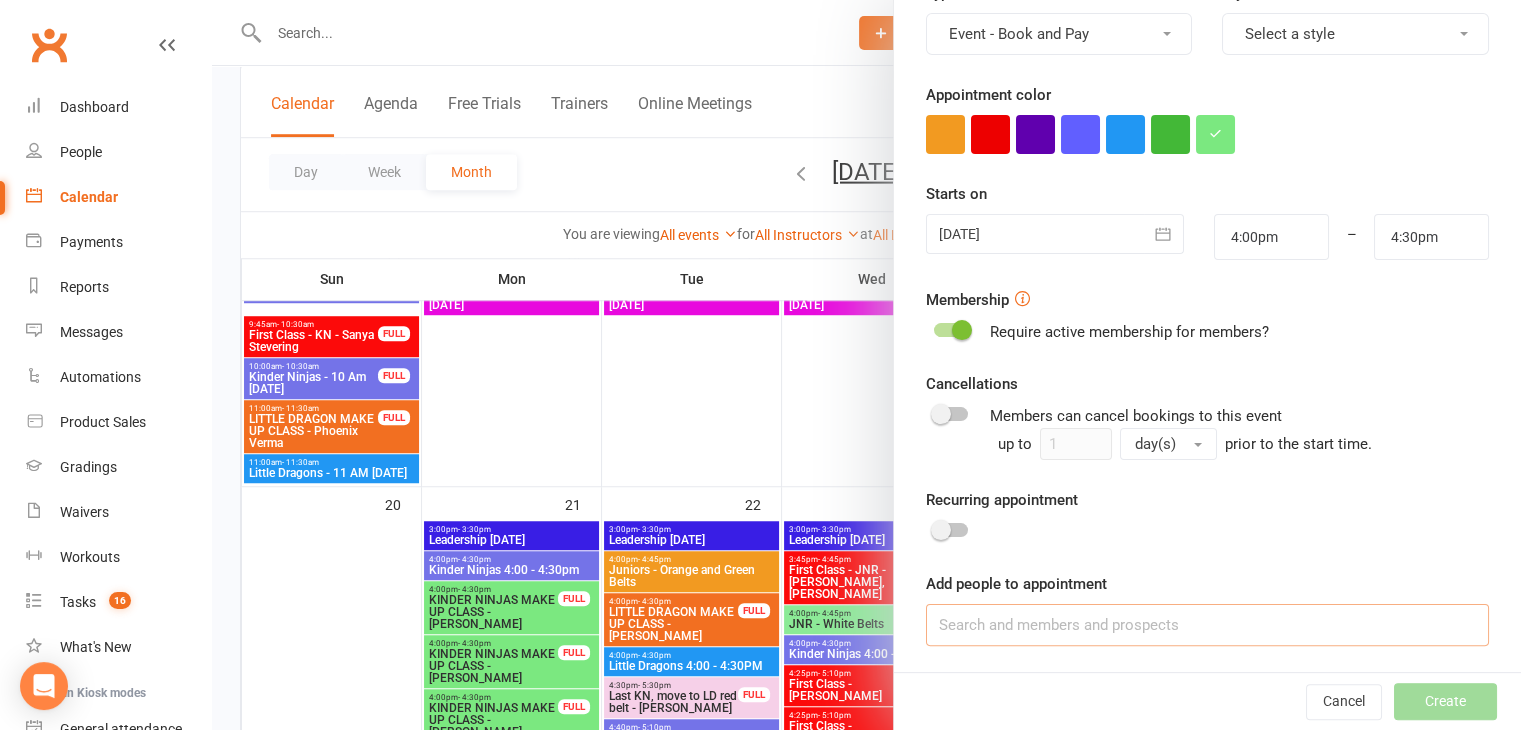 click at bounding box center (1207, 625) 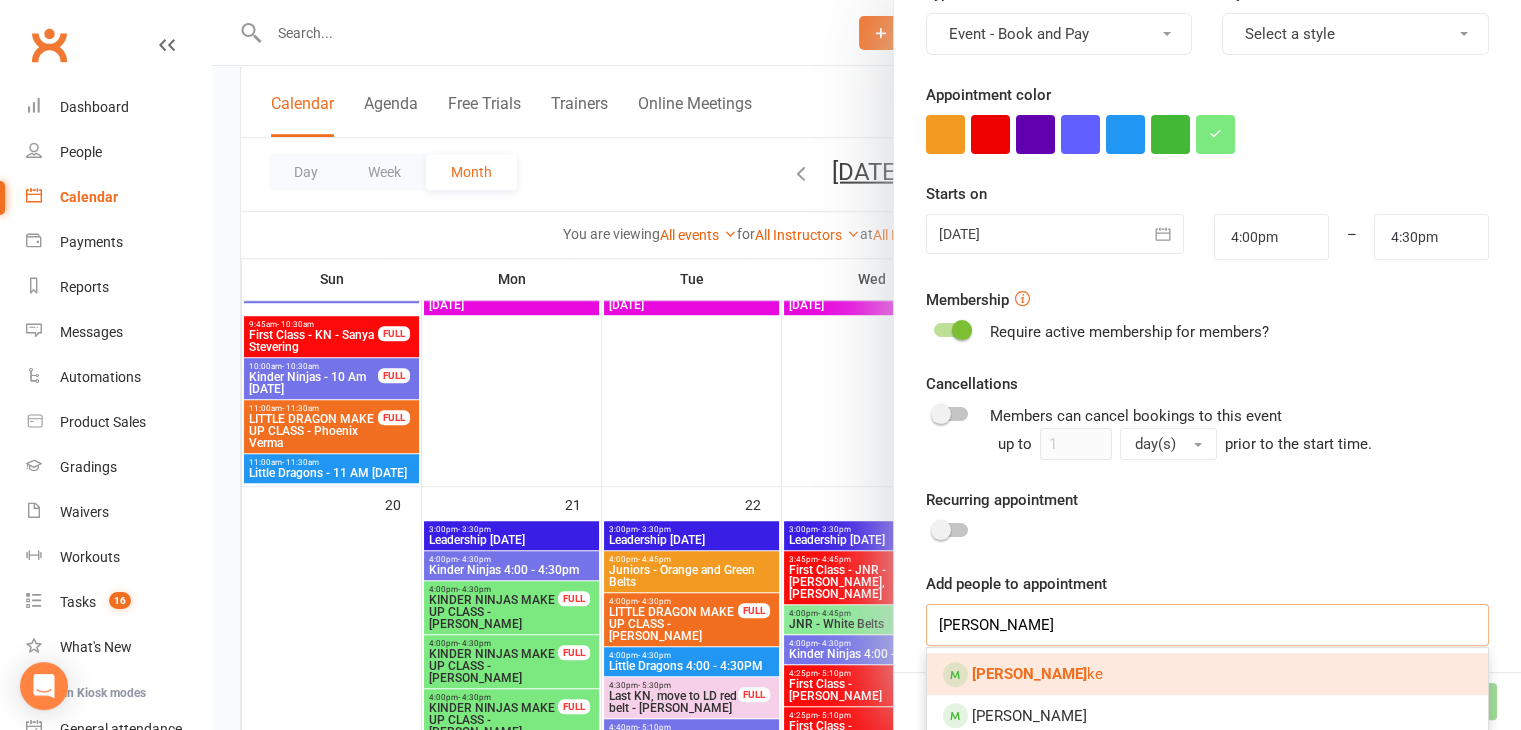 type on "oscar roo" 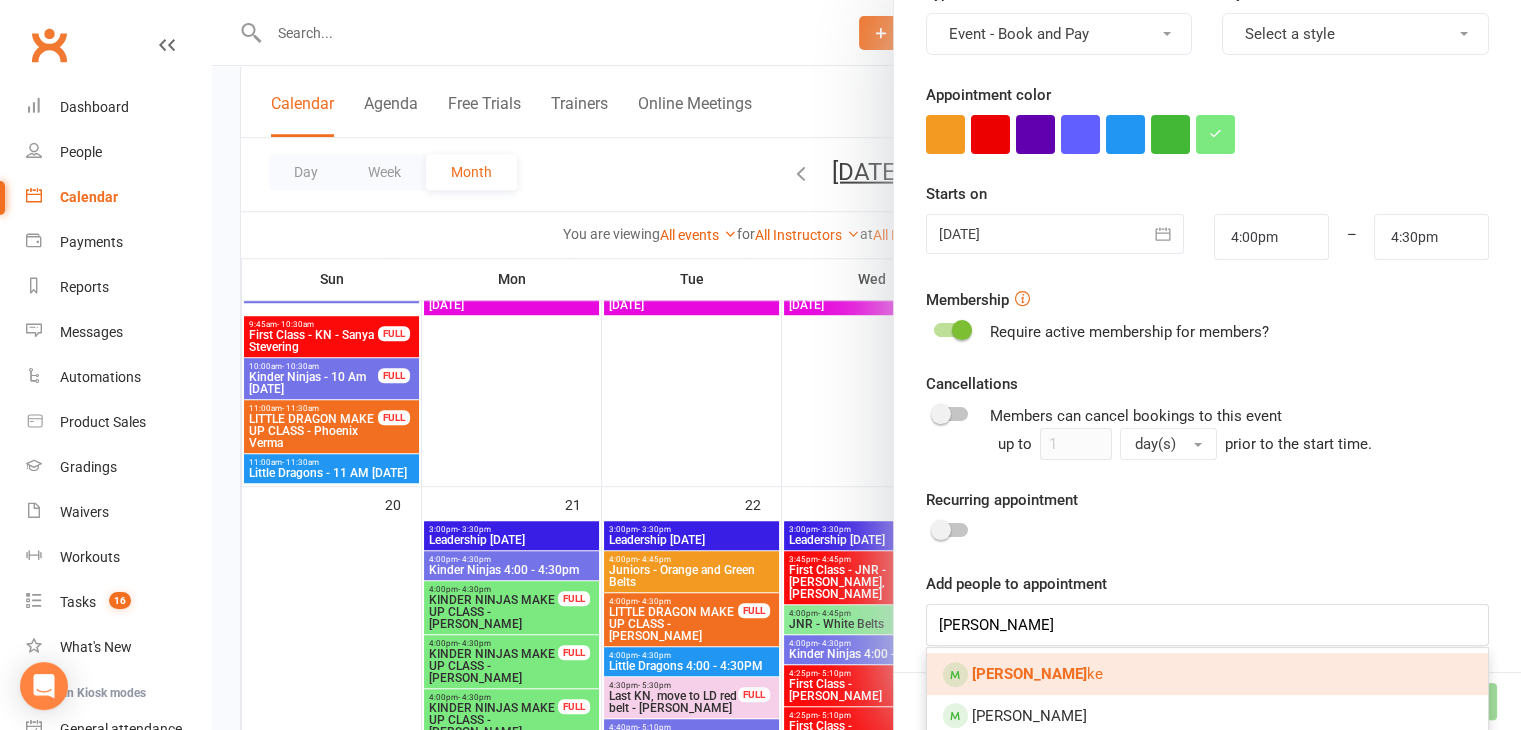 click on "Oscar Roo" at bounding box center (1029, 674) 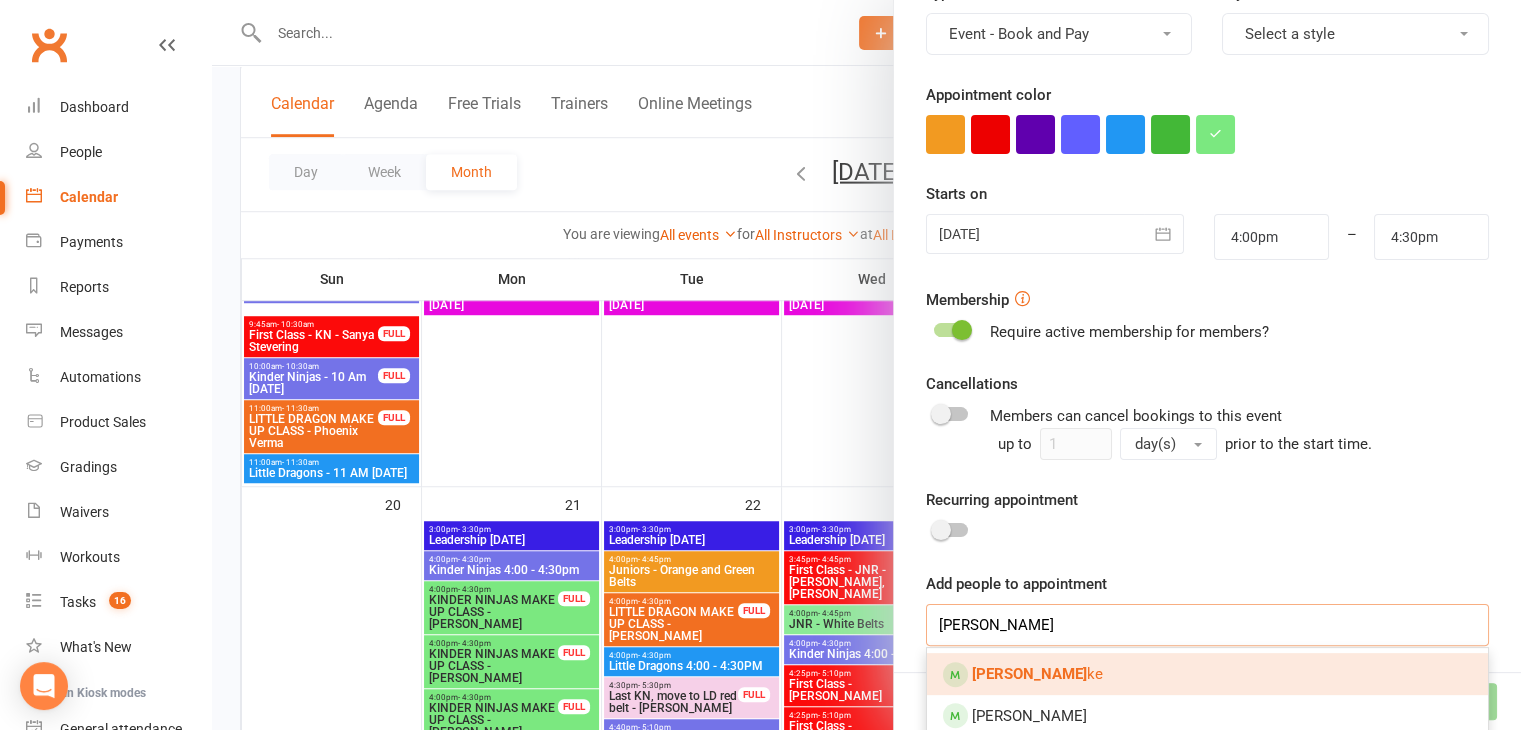 type 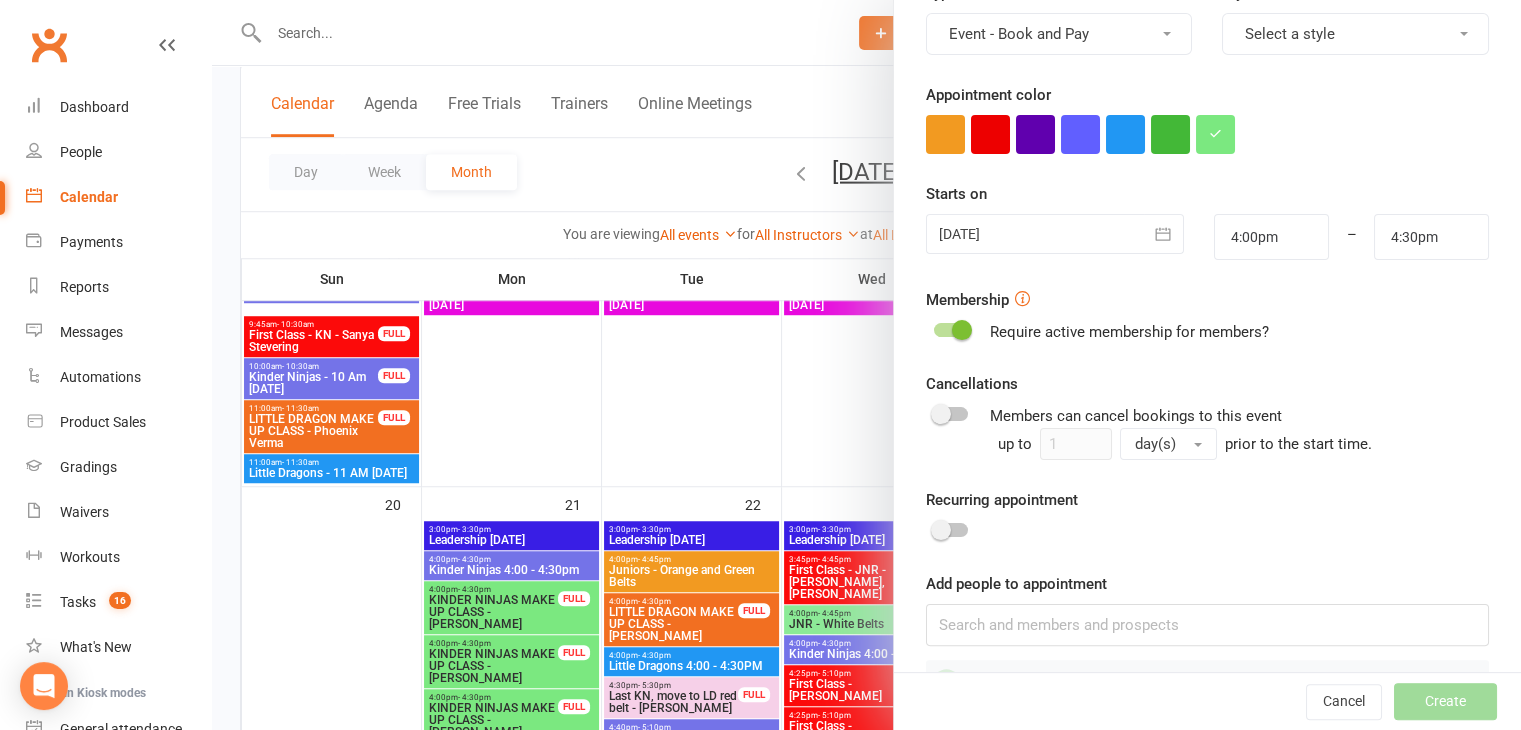 click on "Appointment Type Add/manage types
KINDER NINJAS MAKE UP CLASS
Trainer
Kando Martial Arts Highett
Location Add/manage locations
Select a location
Type Add/manage types
Event - Book and Pay
Style
Select a style
Appointment color Time 4:00pm – 4:30pm Starts on 25 Jul 2025
July 2025
Sun Mon Tue Wed Thu Fri Sat
27
29
30
01
02
03
04
05
28
06
07
08
09
10
11
12" at bounding box center [1207, 239] 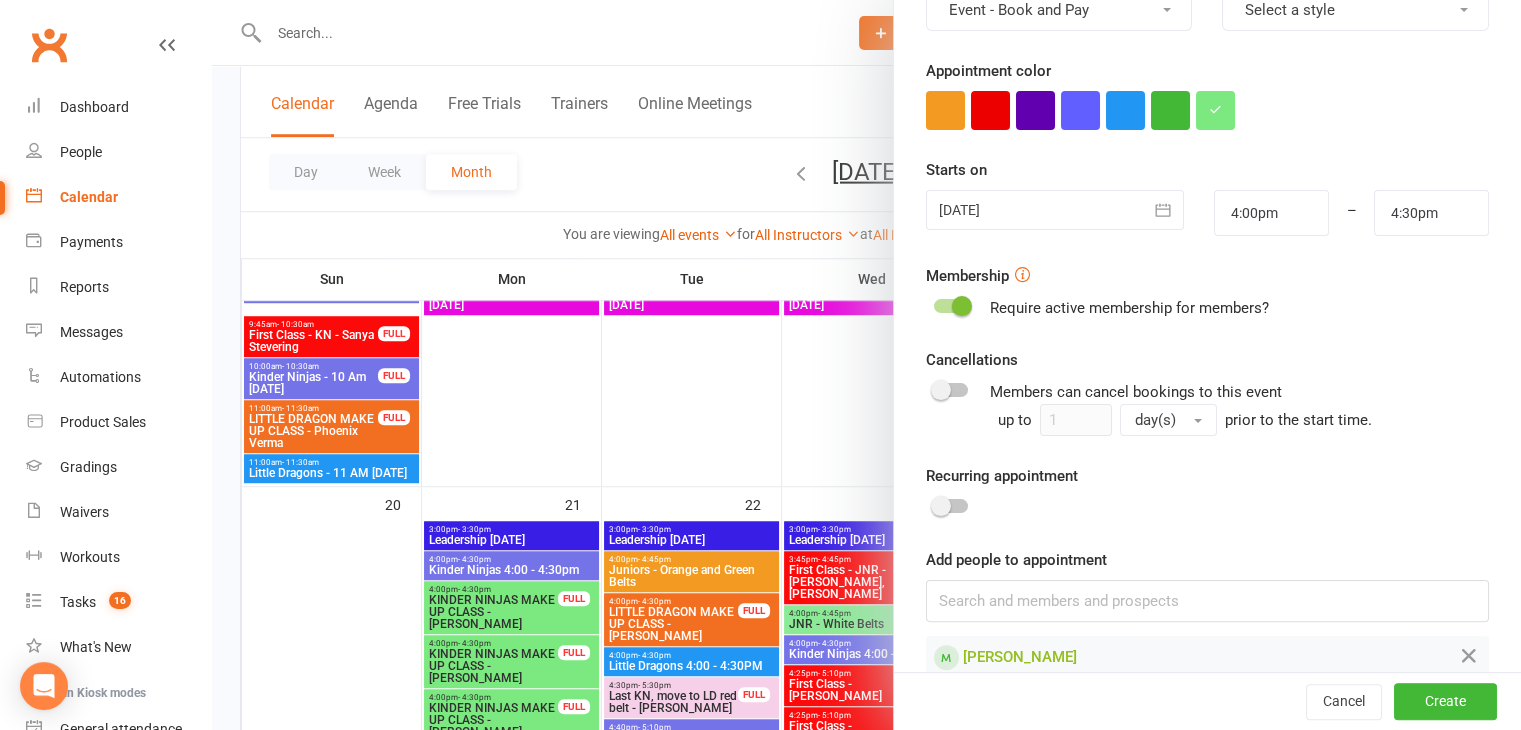 scroll, scrollTop: 364, scrollLeft: 0, axis: vertical 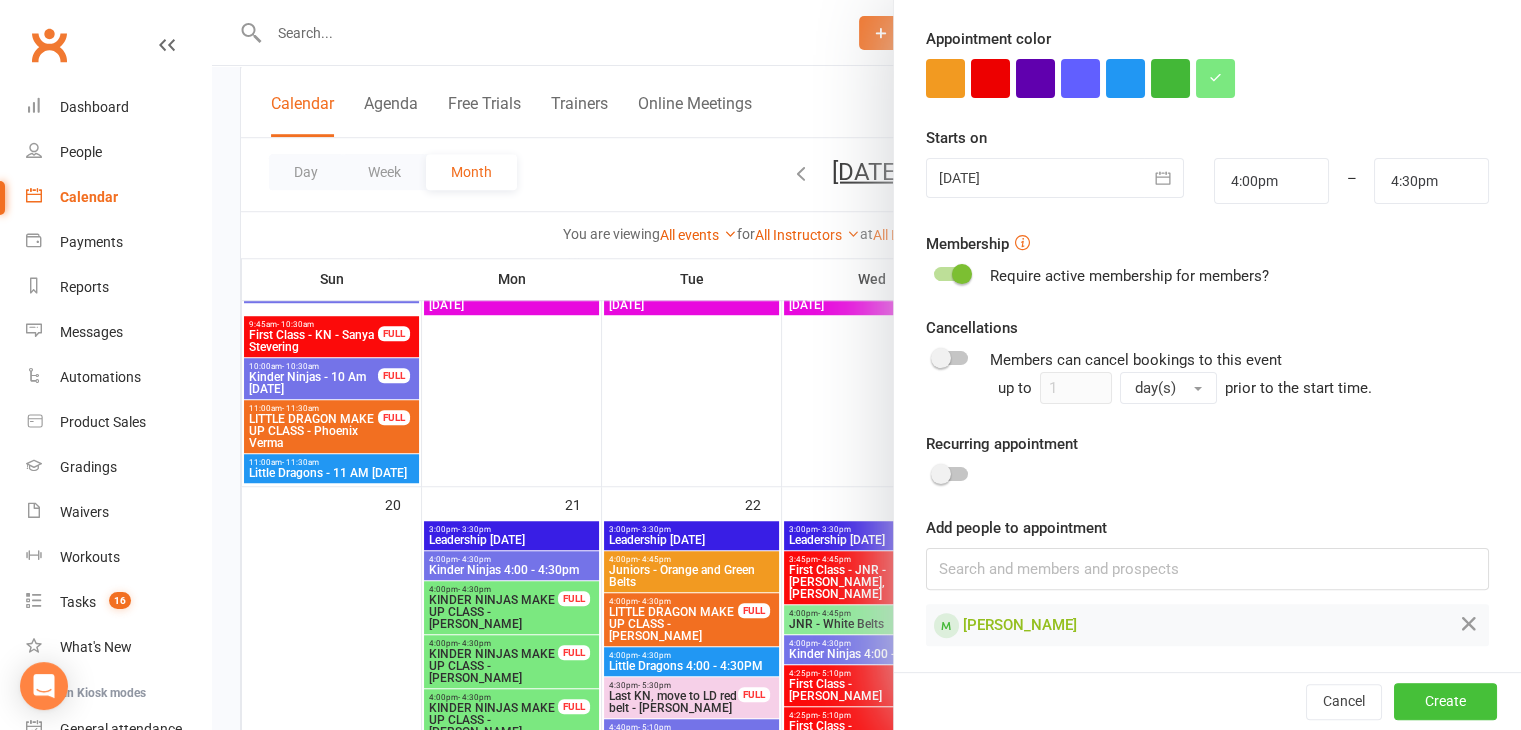 click on "Create" at bounding box center [1445, 702] 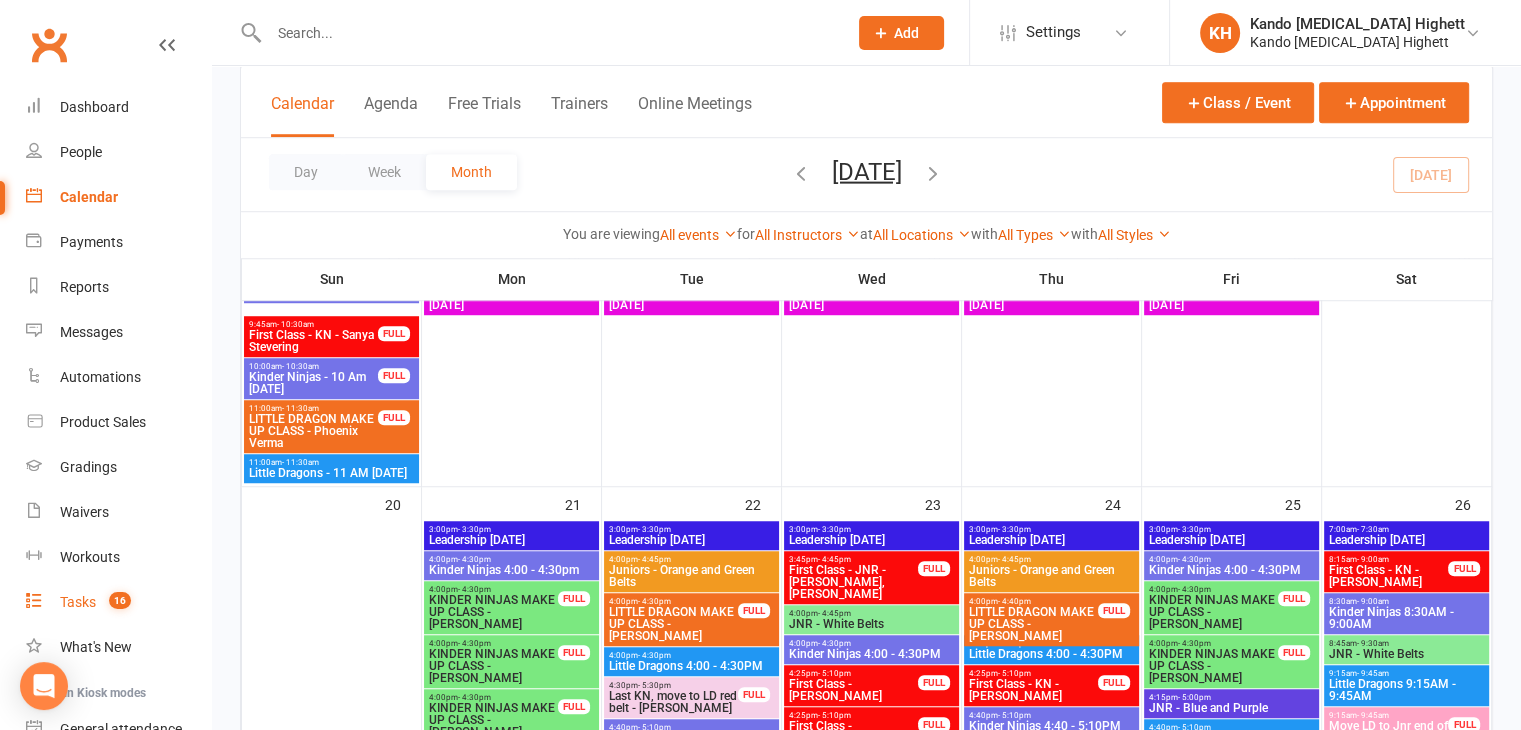 click on "Tasks   16" at bounding box center (118, 602) 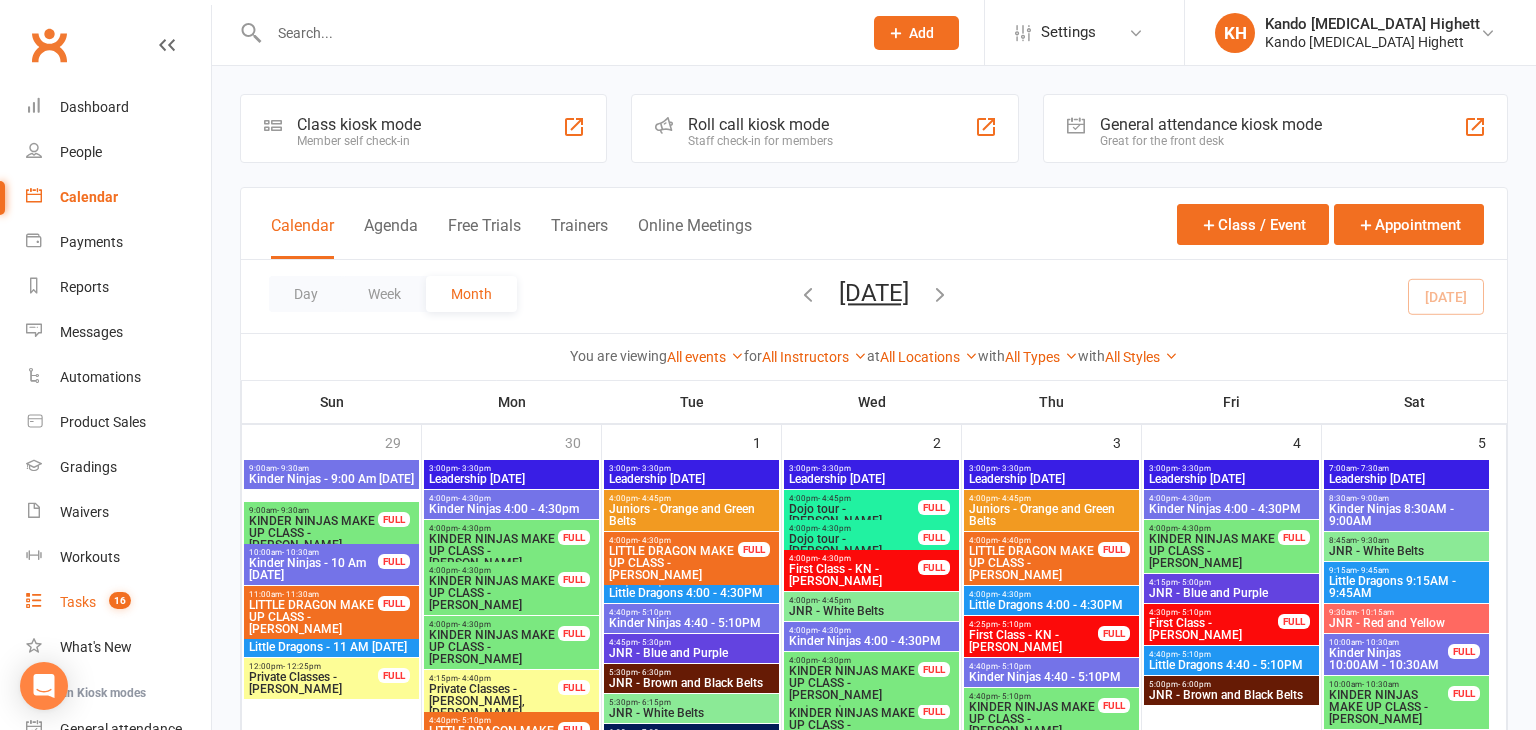 select on "incomplete" 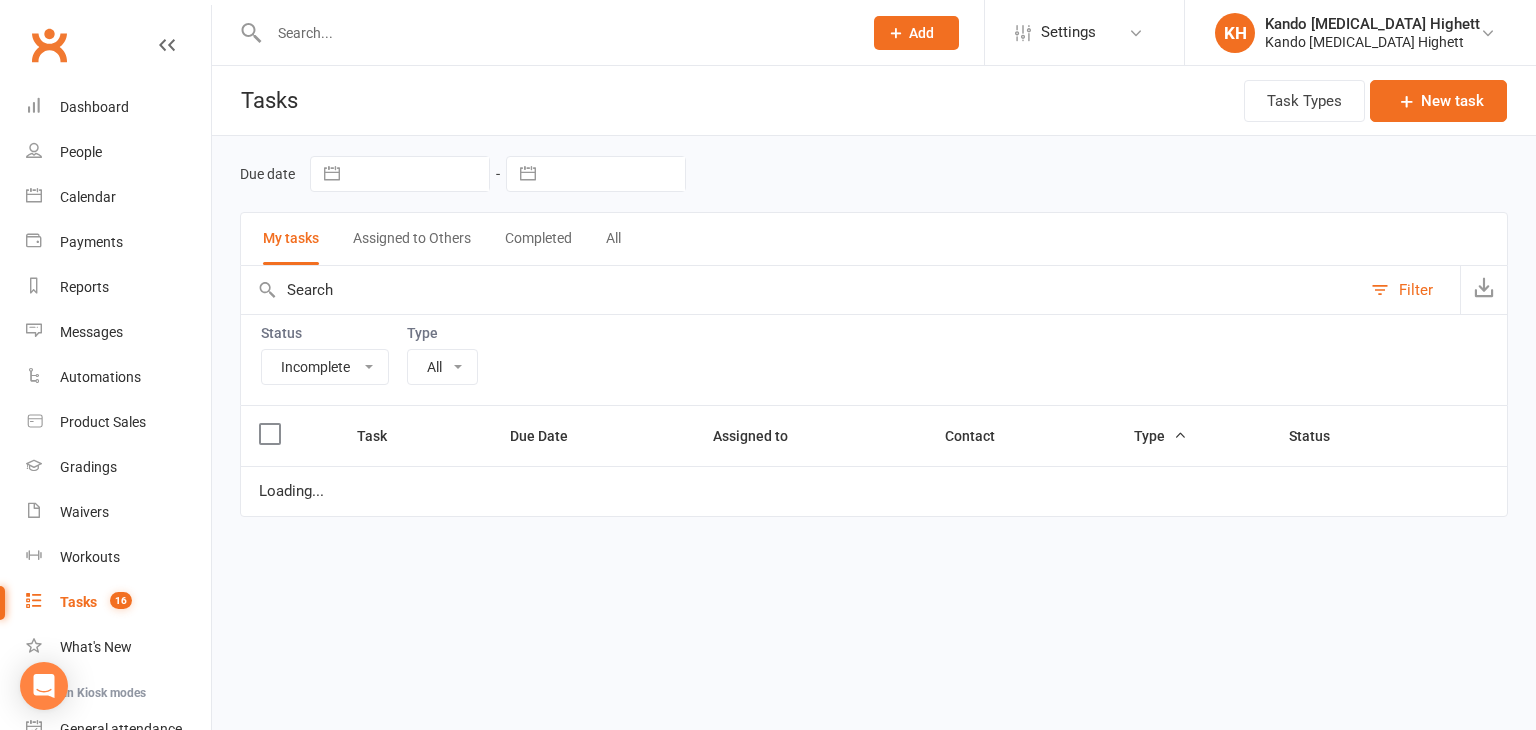 select on "23096" 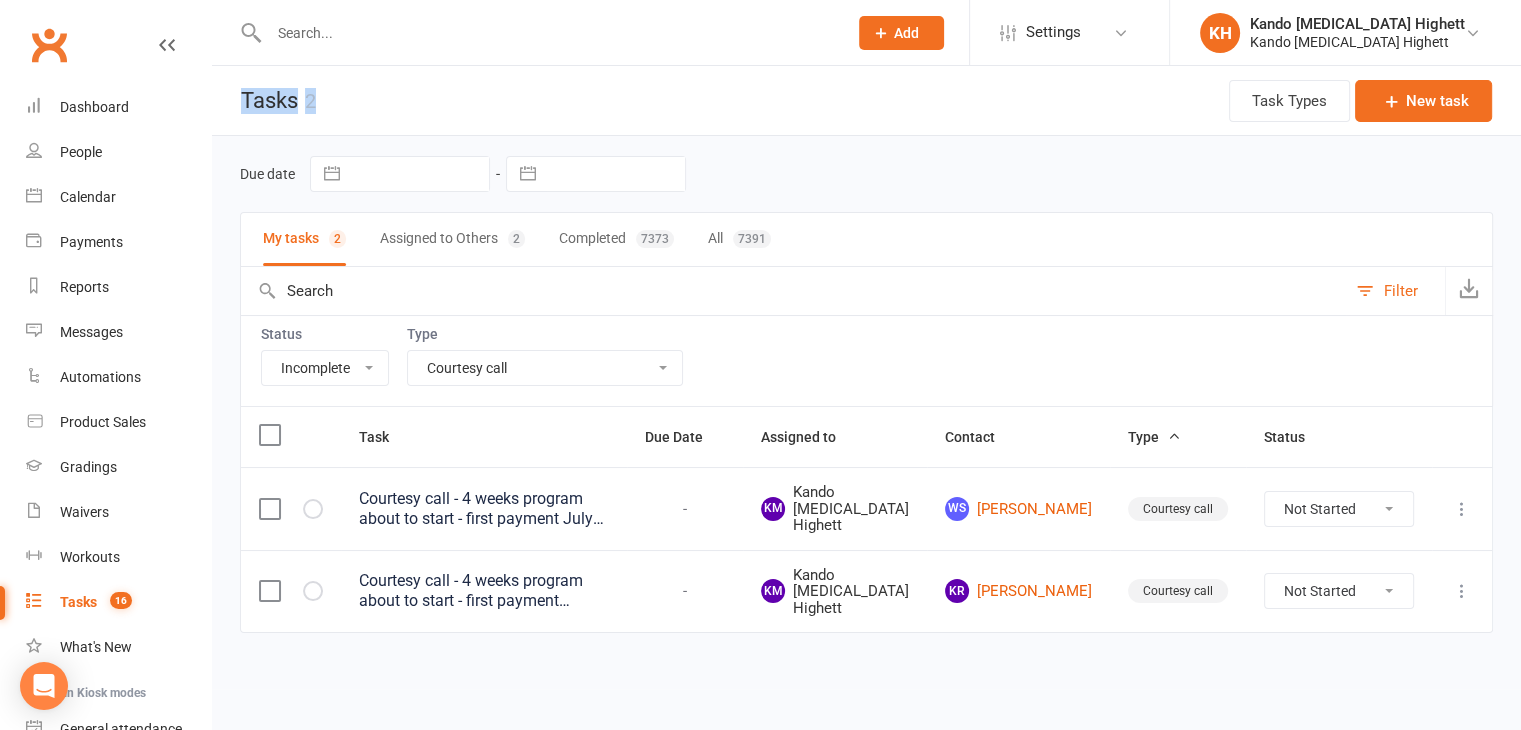 drag, startPoint x: 238, startPoint y: 97, endPoint x: 386, endPoint y: 121, distance: 149.93332 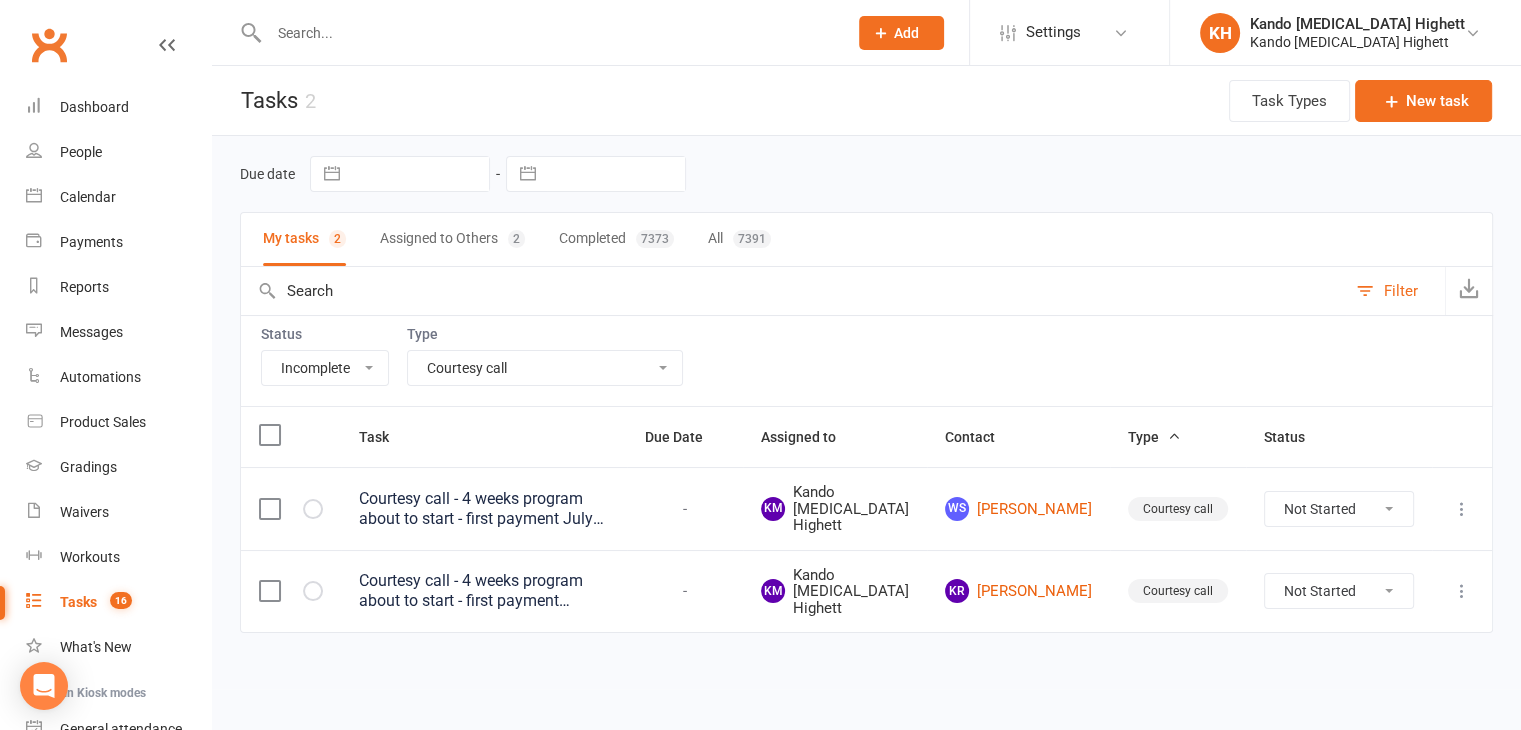click on "Tasks 2" at bounding box center [264, 100] 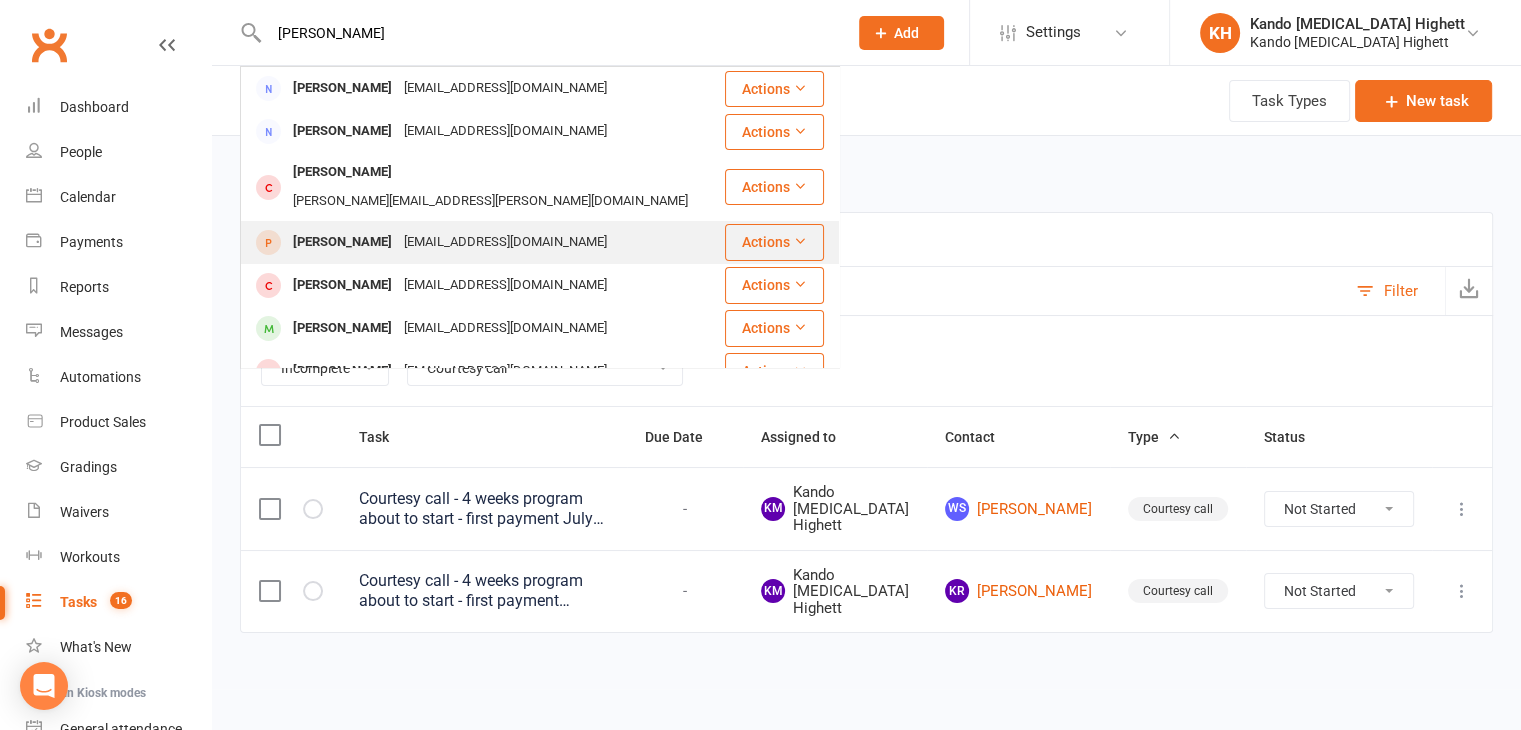 type on "arthur b" 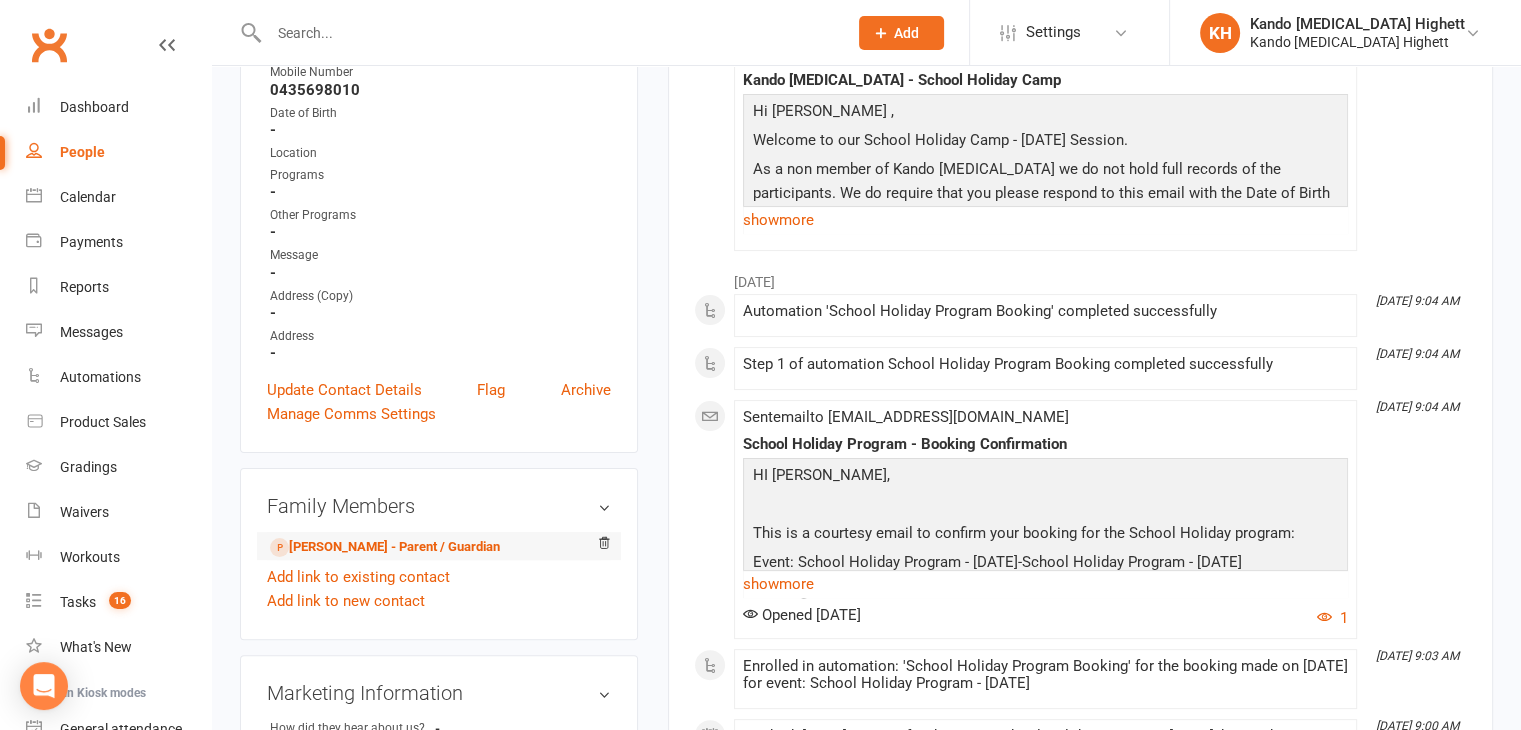 scroll, scrollTop: 344, scrollLeft: 0, axis: vertical 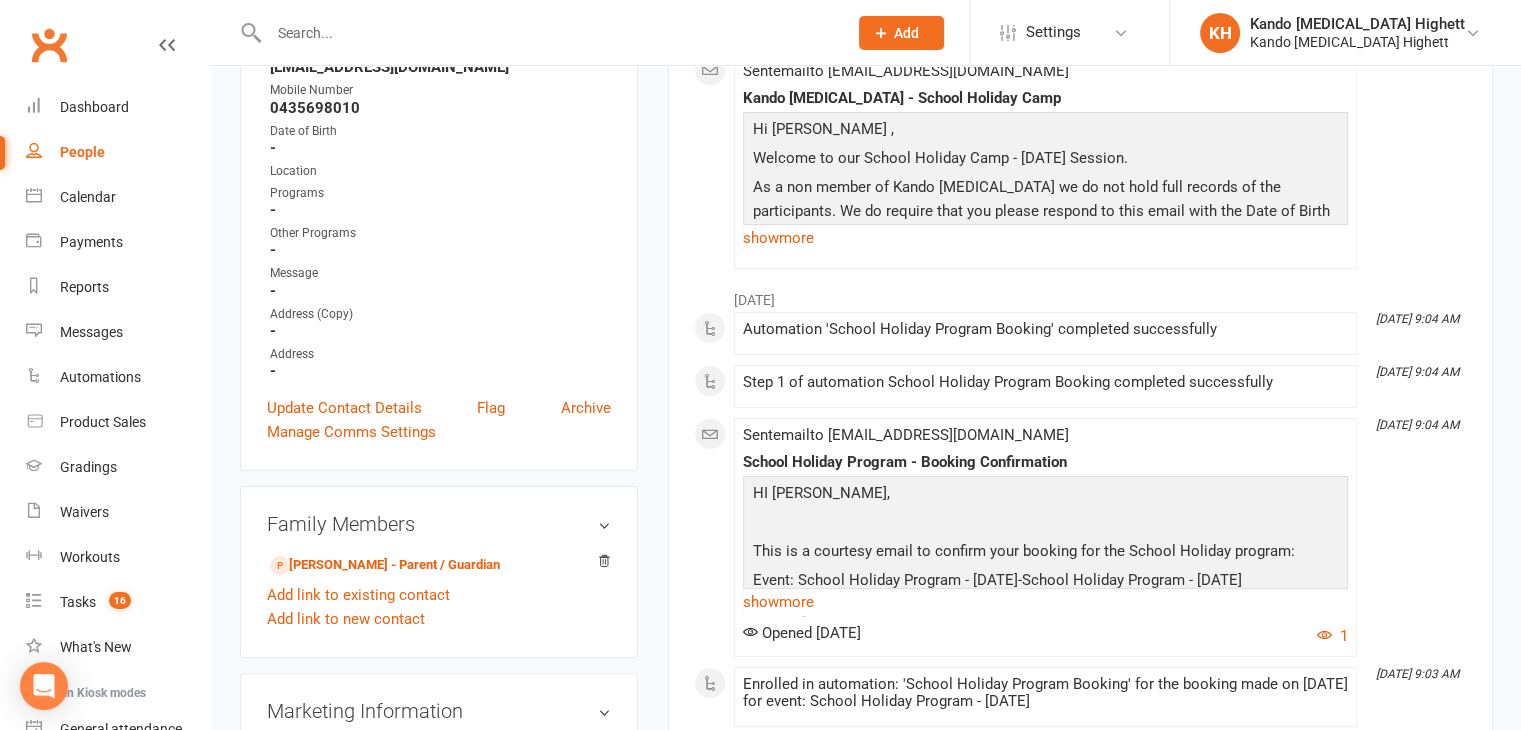 click at bounding box center (548, 33) 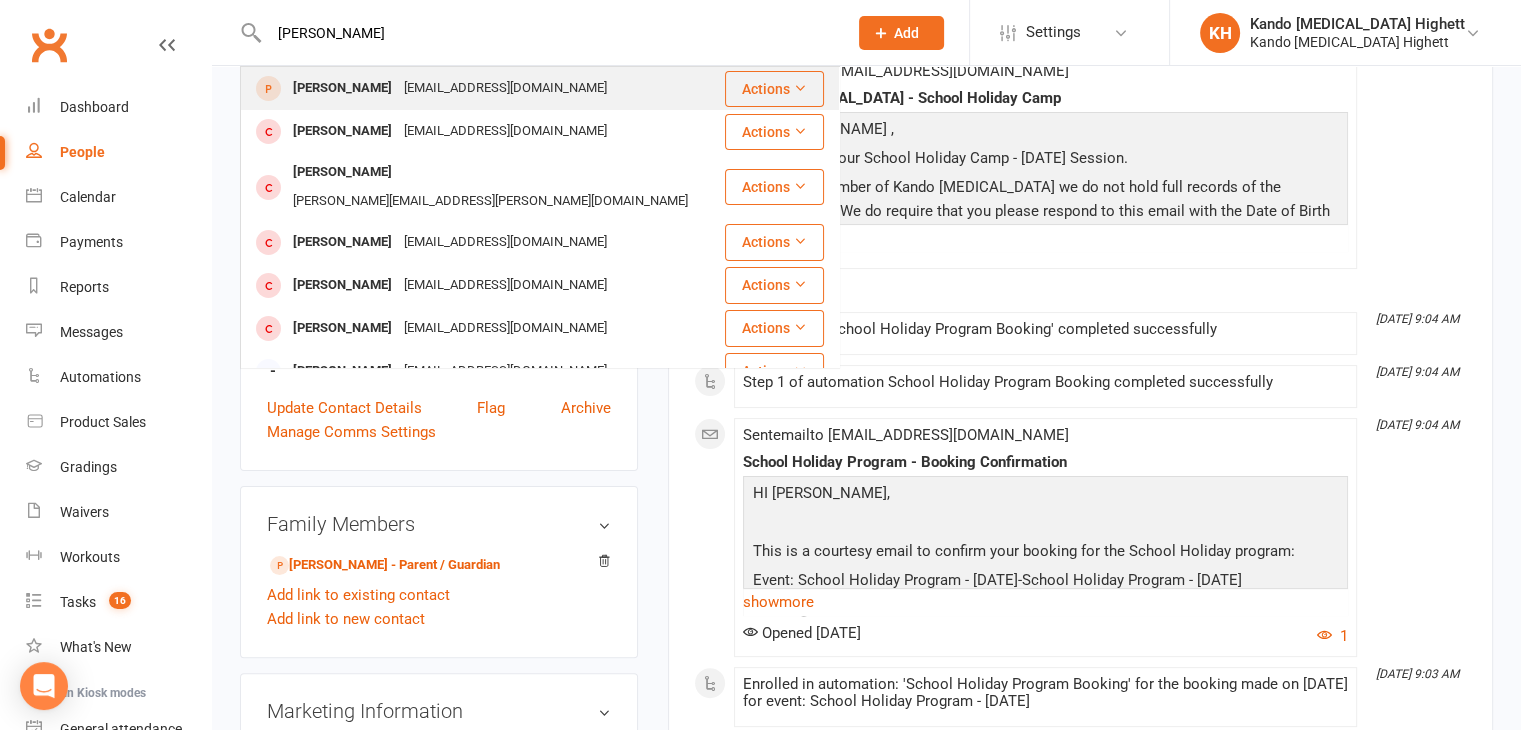 type on "jasper watts" 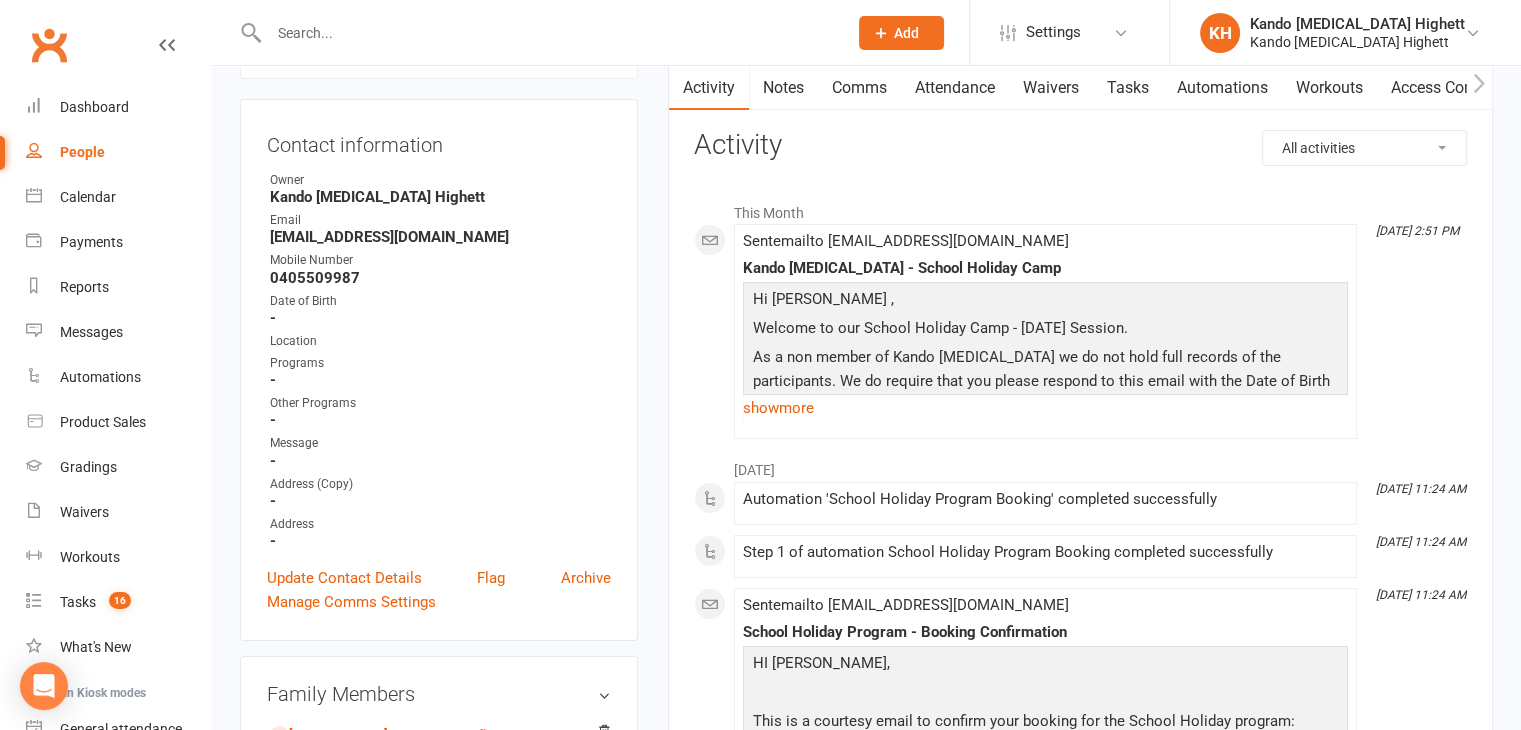 scroll, scrollTop: 0, scrollLeft: 0, axis: both 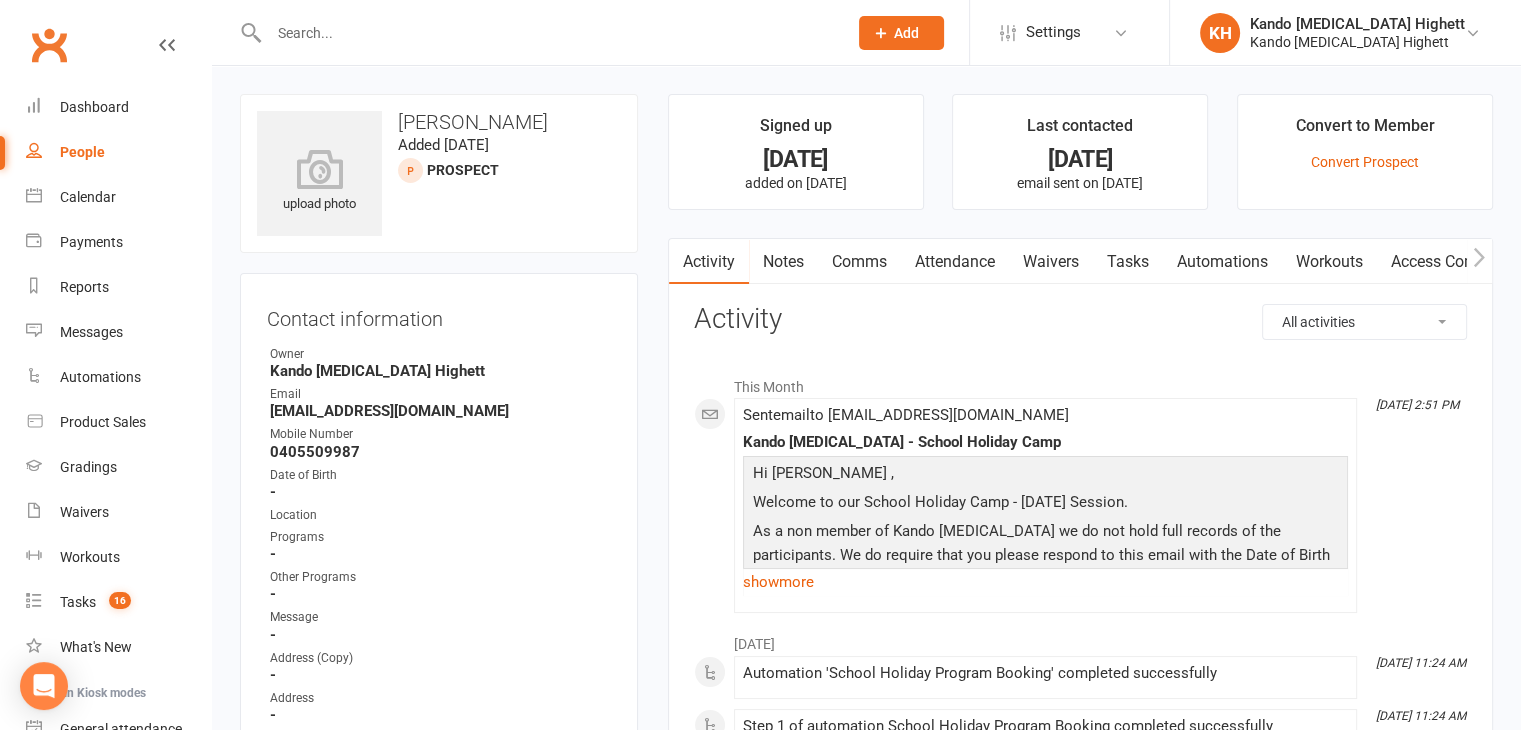 click at bounding box center [536, 32] 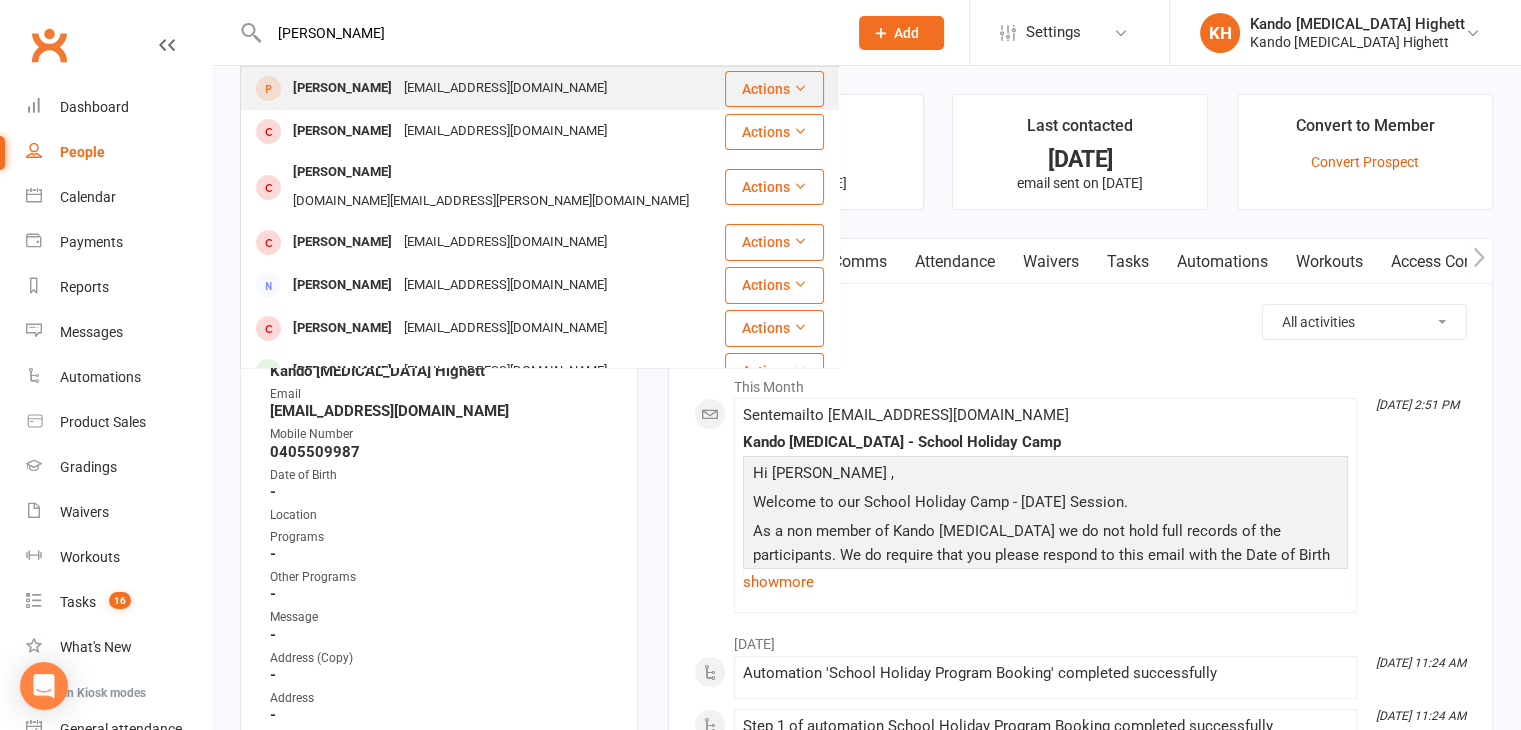 type on "lachlan bennet" 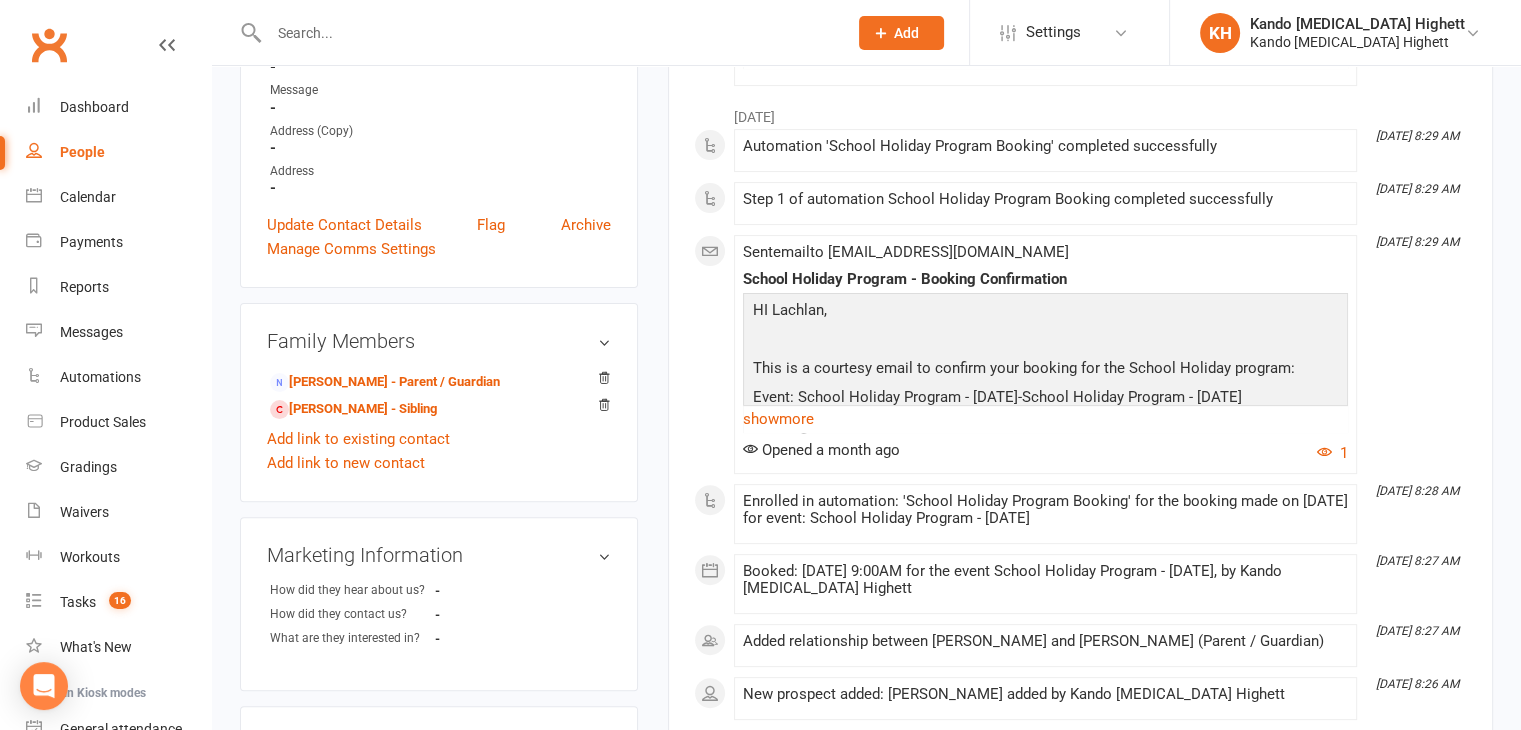 scroll, scrollTop: 528, scrollLeft: 0, axis: vertical 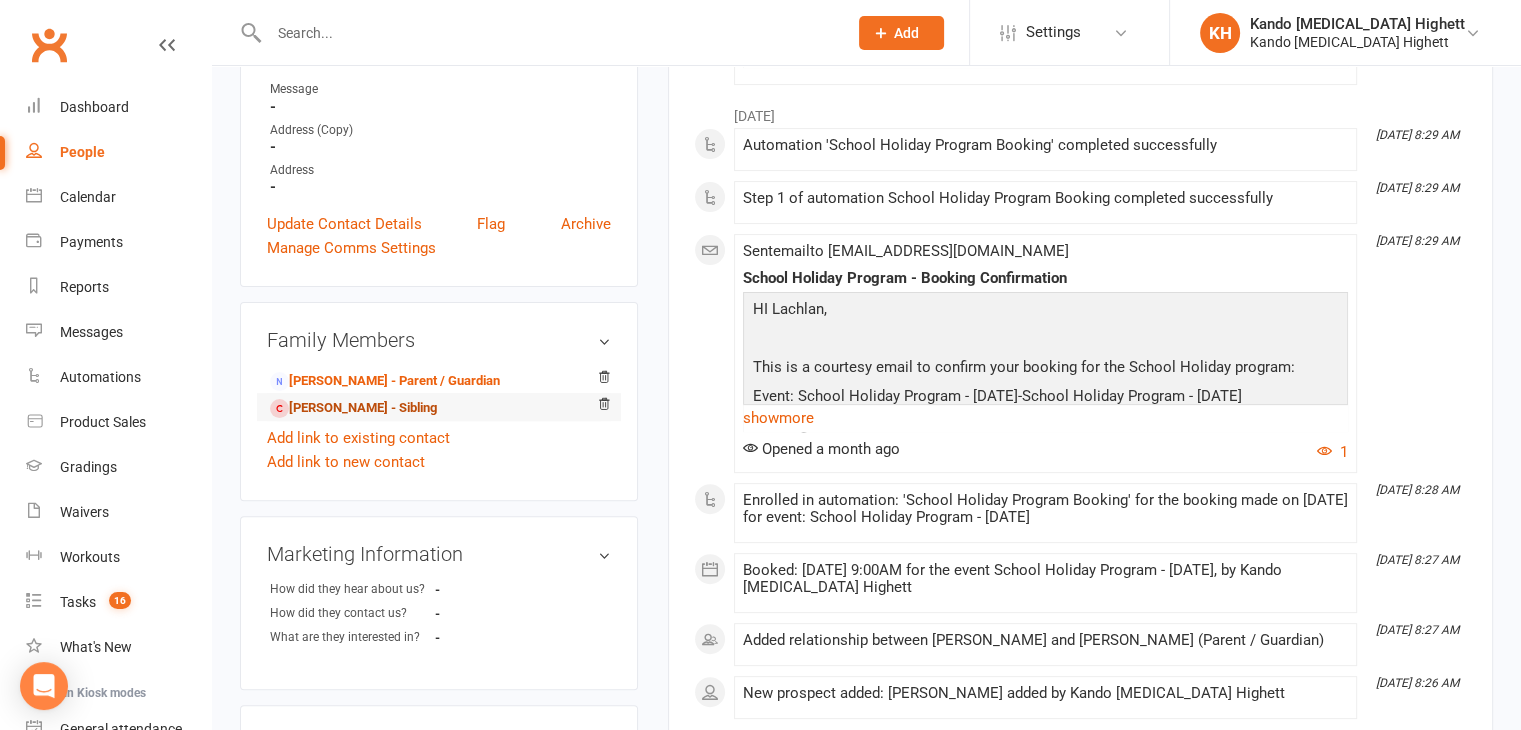 click on "Jaxon Bennett - Sibling" at bounding box center (353, 408) 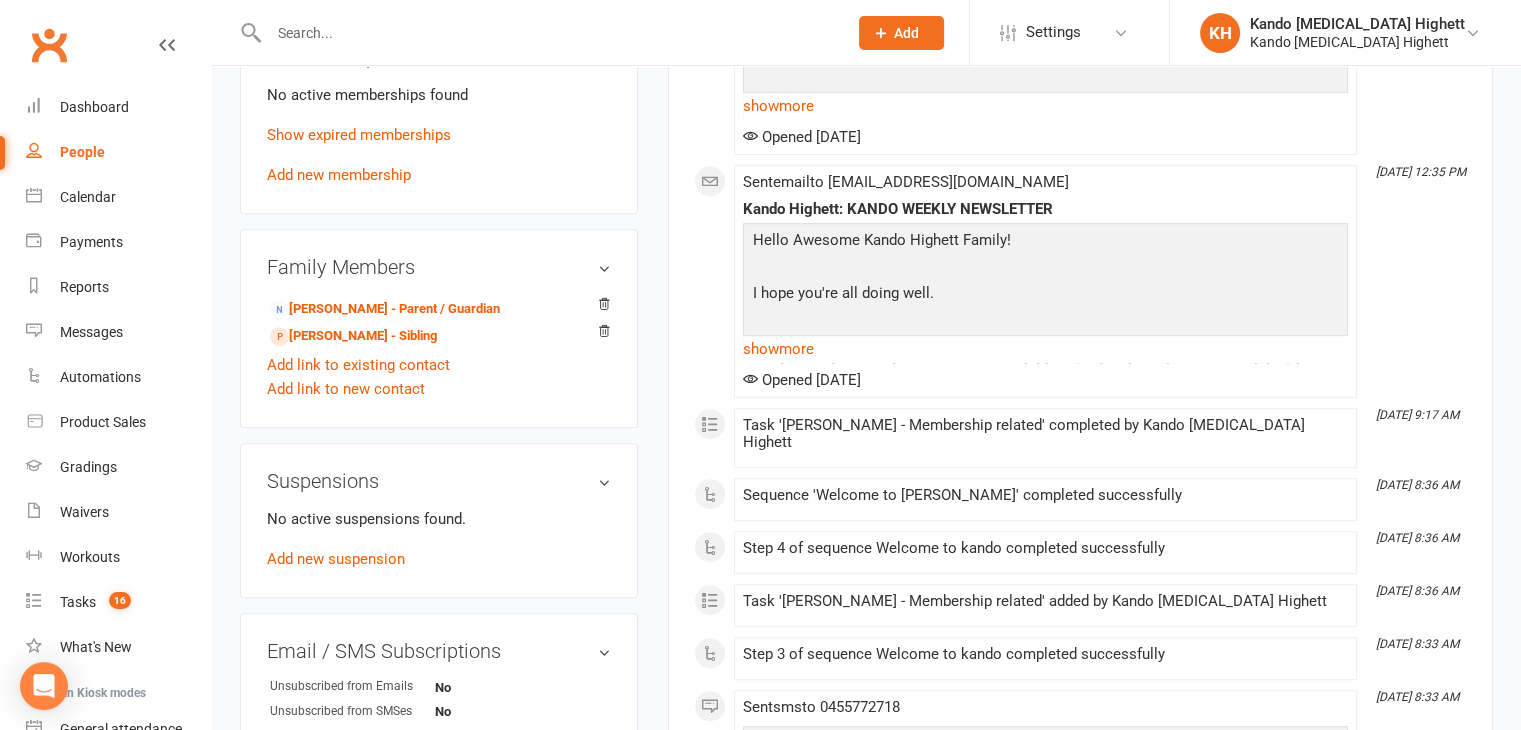 scroll, scrollTop: 1100, scrollLeft: 0, axis: vertical 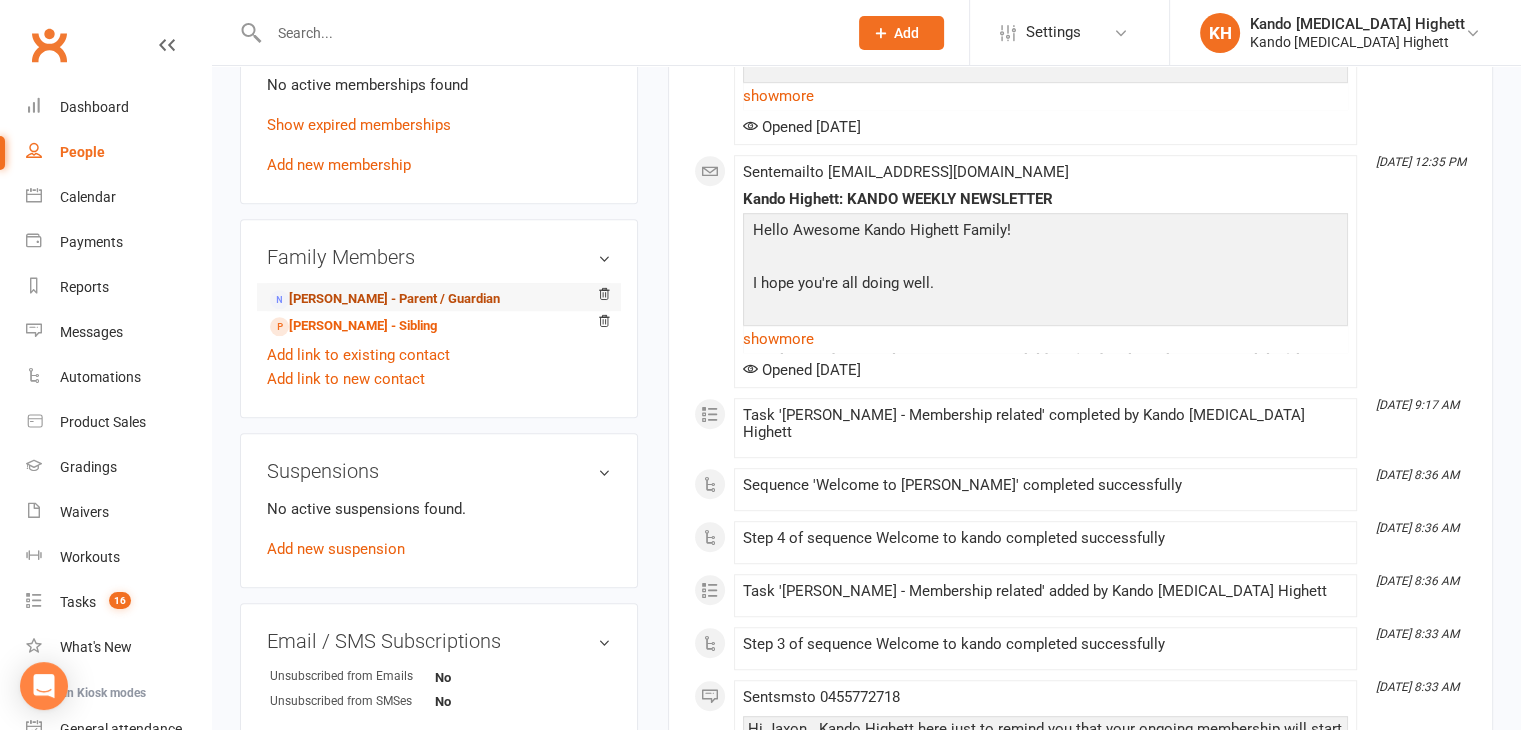 click on "Katie Bennett - Parent / Guardian" at bounding box center [385, 299] 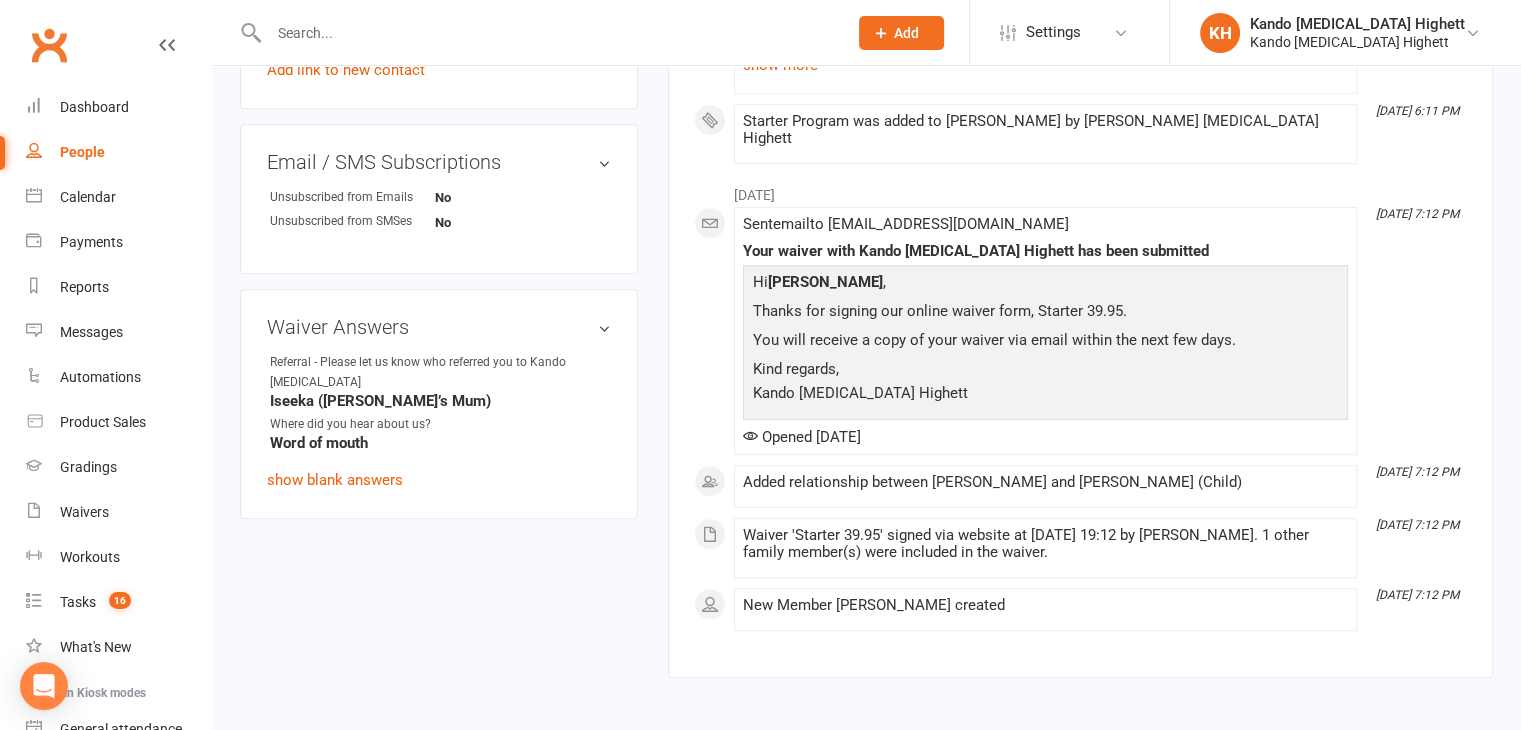 scroll, scrollTop: 0, scrollLeft: 0, axis: both 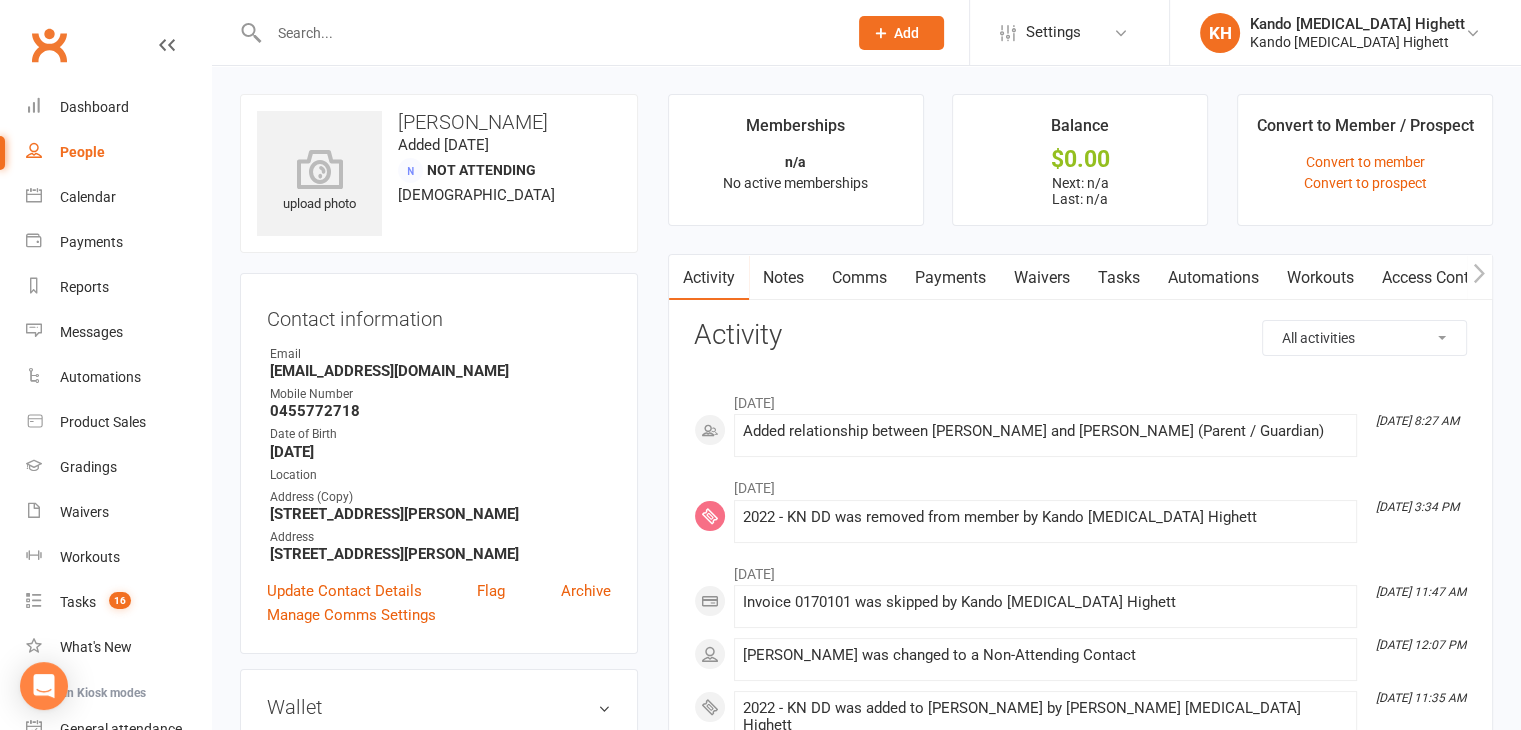 click at bounding box center [548, 33] 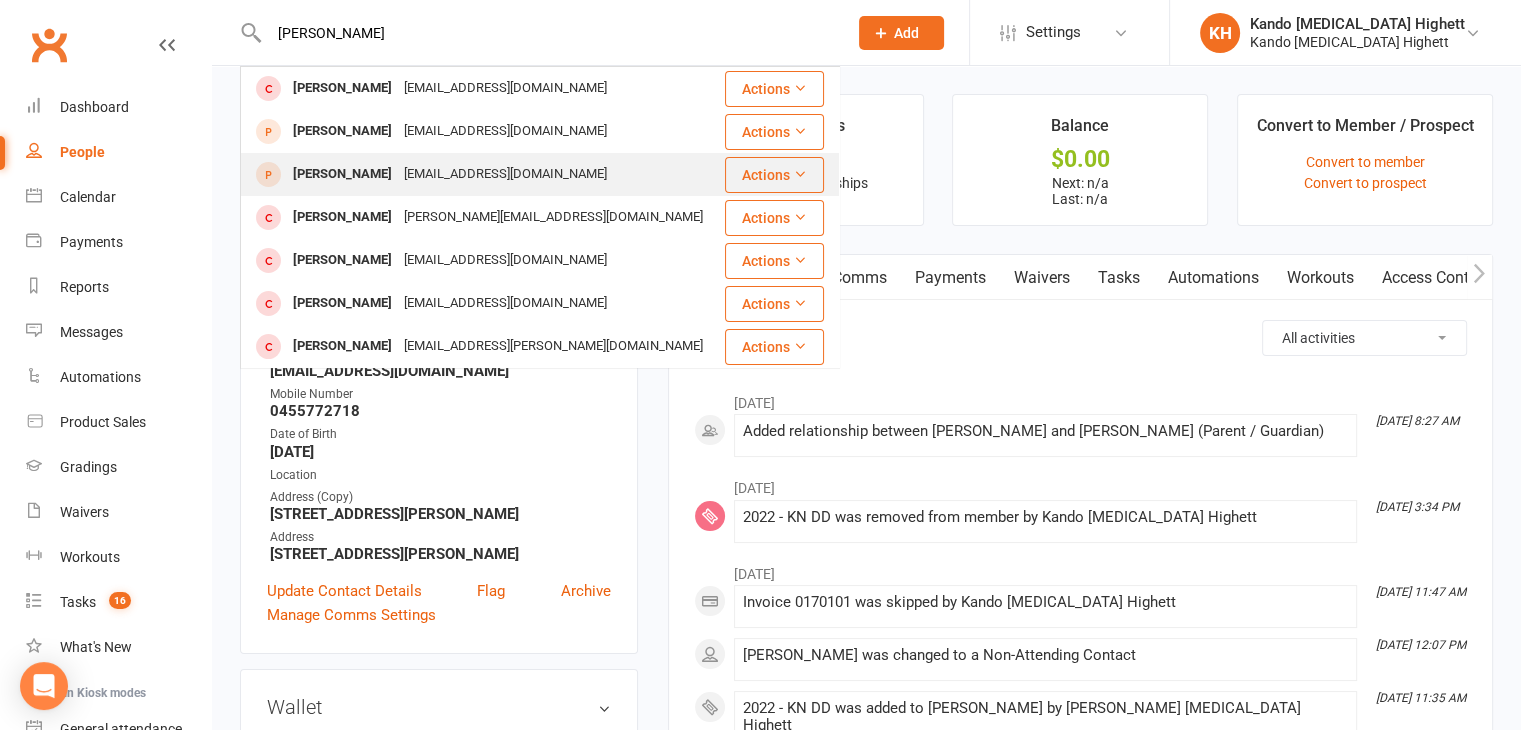 type on "finn mil" 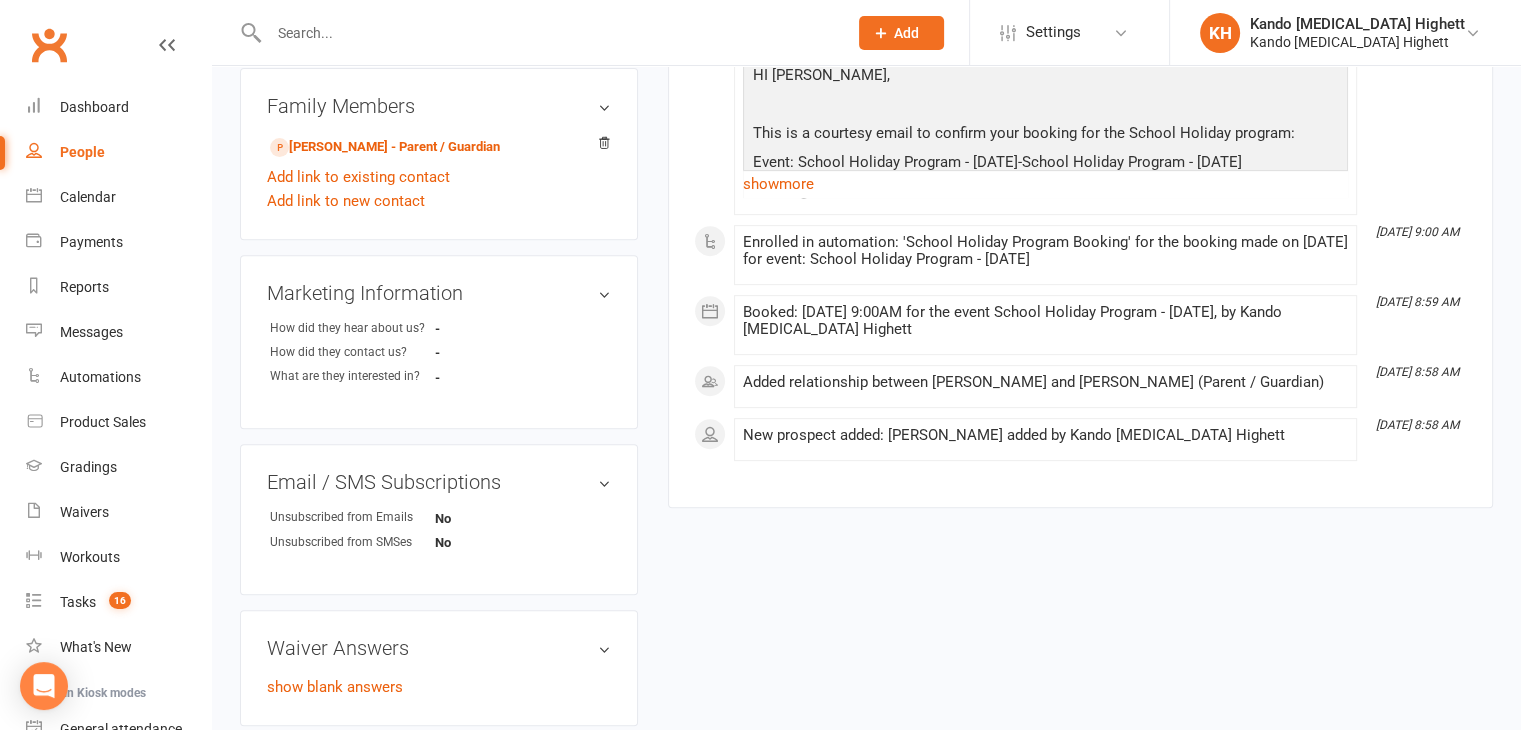 scroll, scrollTop: 800, scrollLeft: 0, axis: vertical 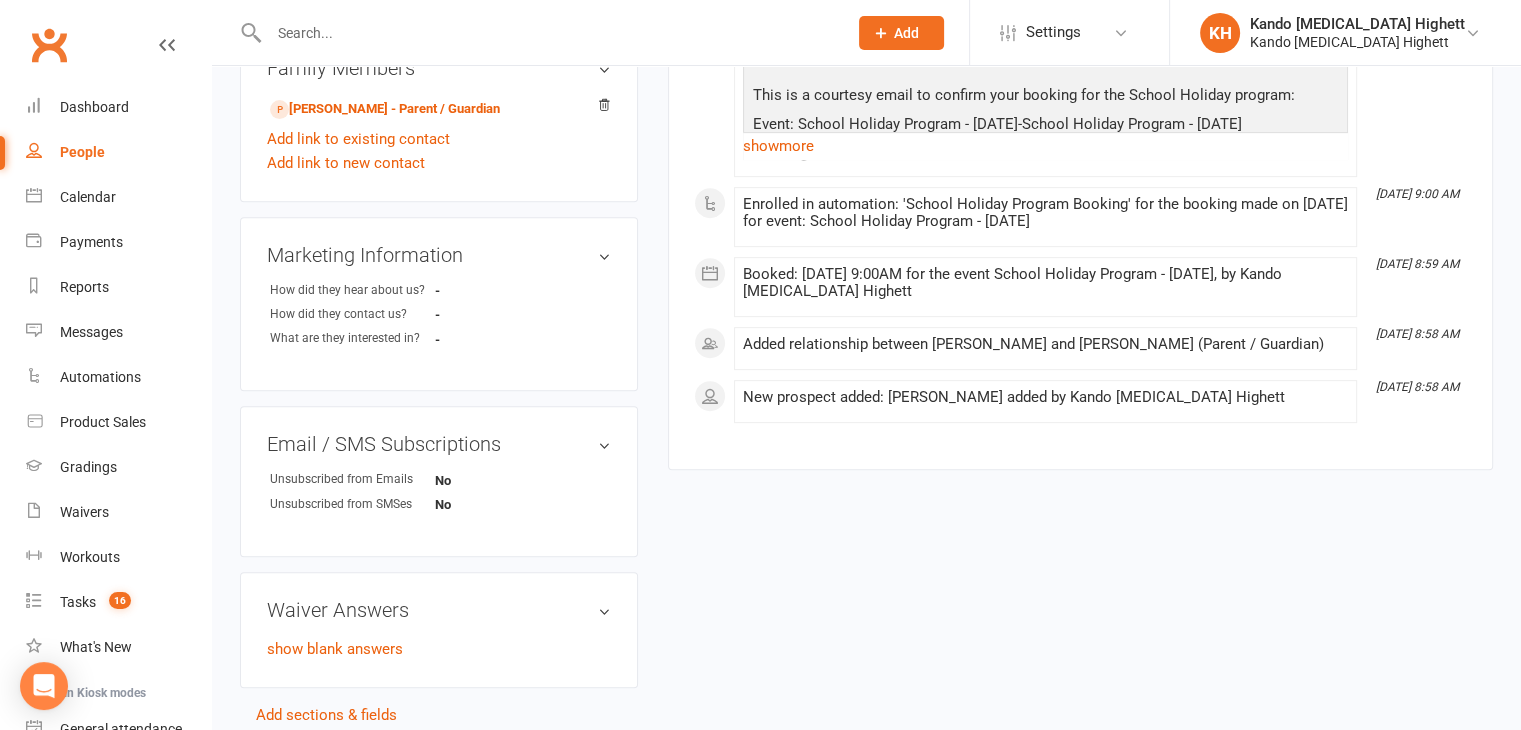 click at bounding box center [548, 33] 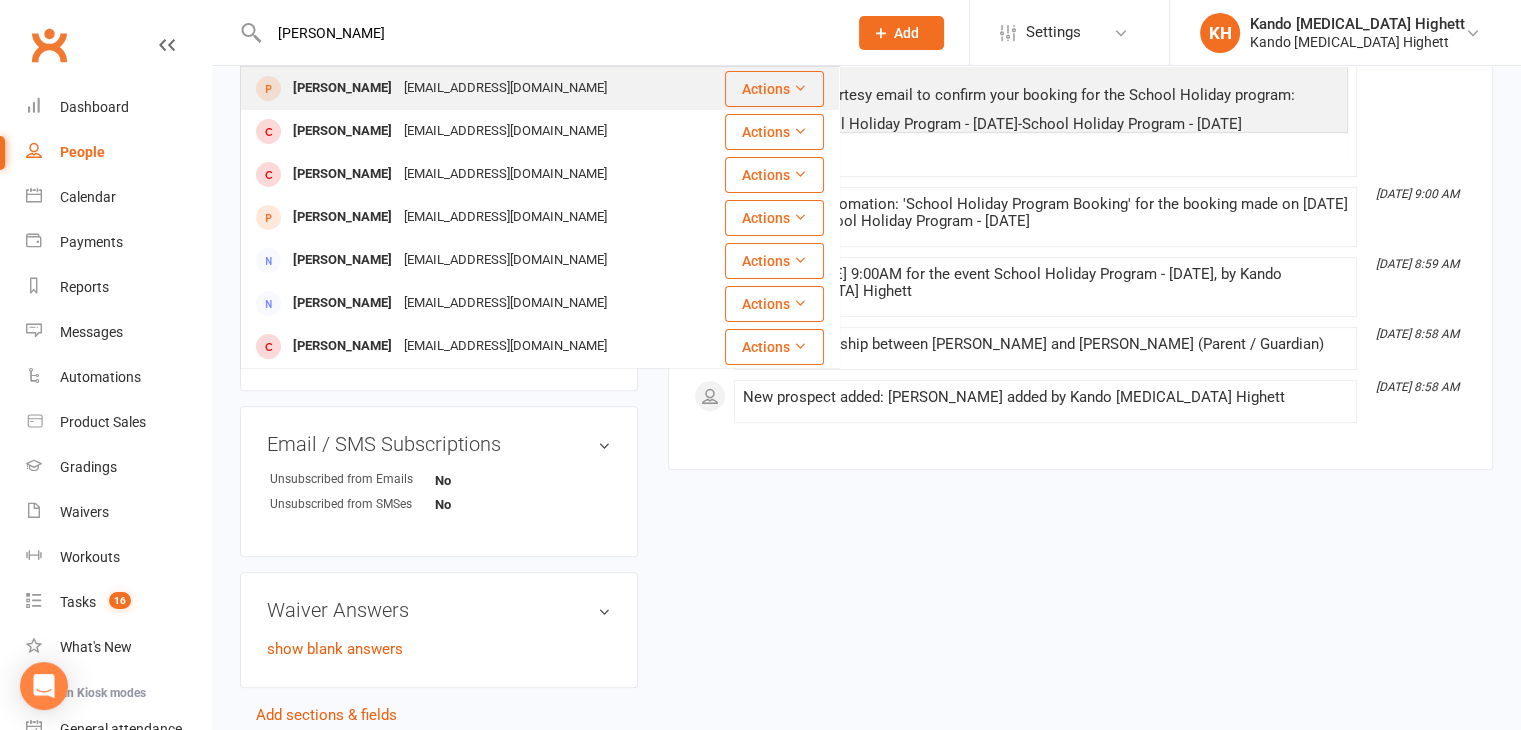 type on "sumair" 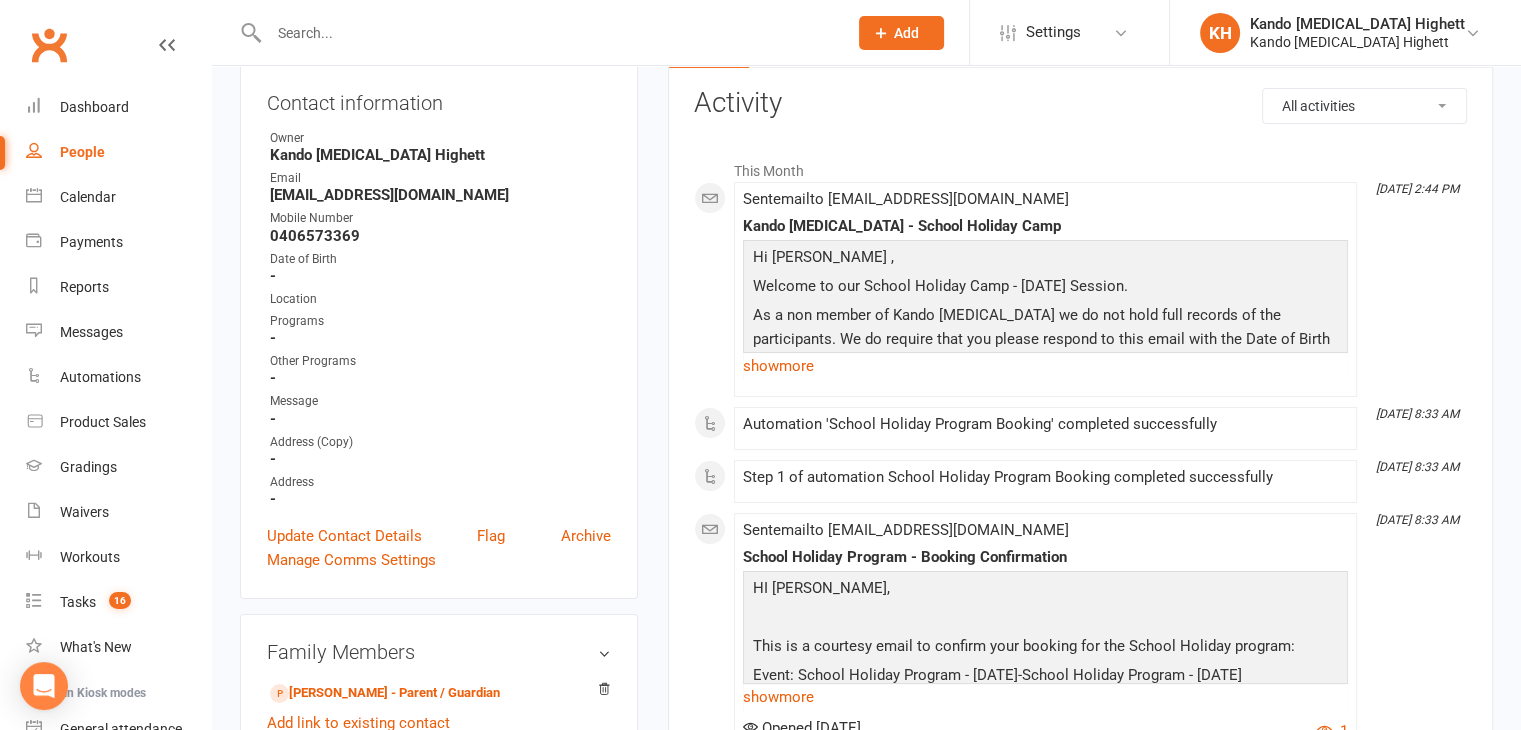 scroll, scrollTop: 0, scrollLeft: 0, axis: both 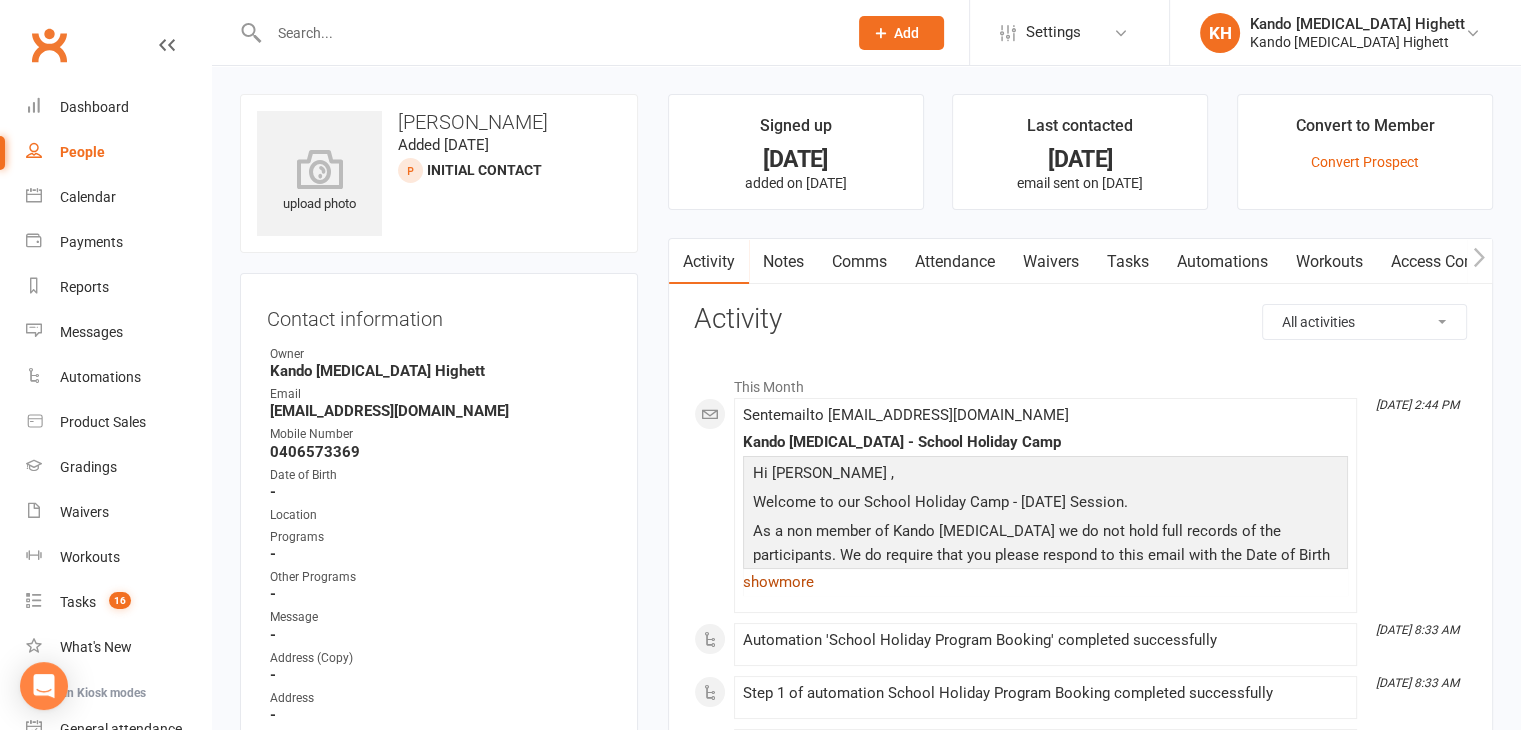 click on "show  more" at bounding box center (1045, 582) 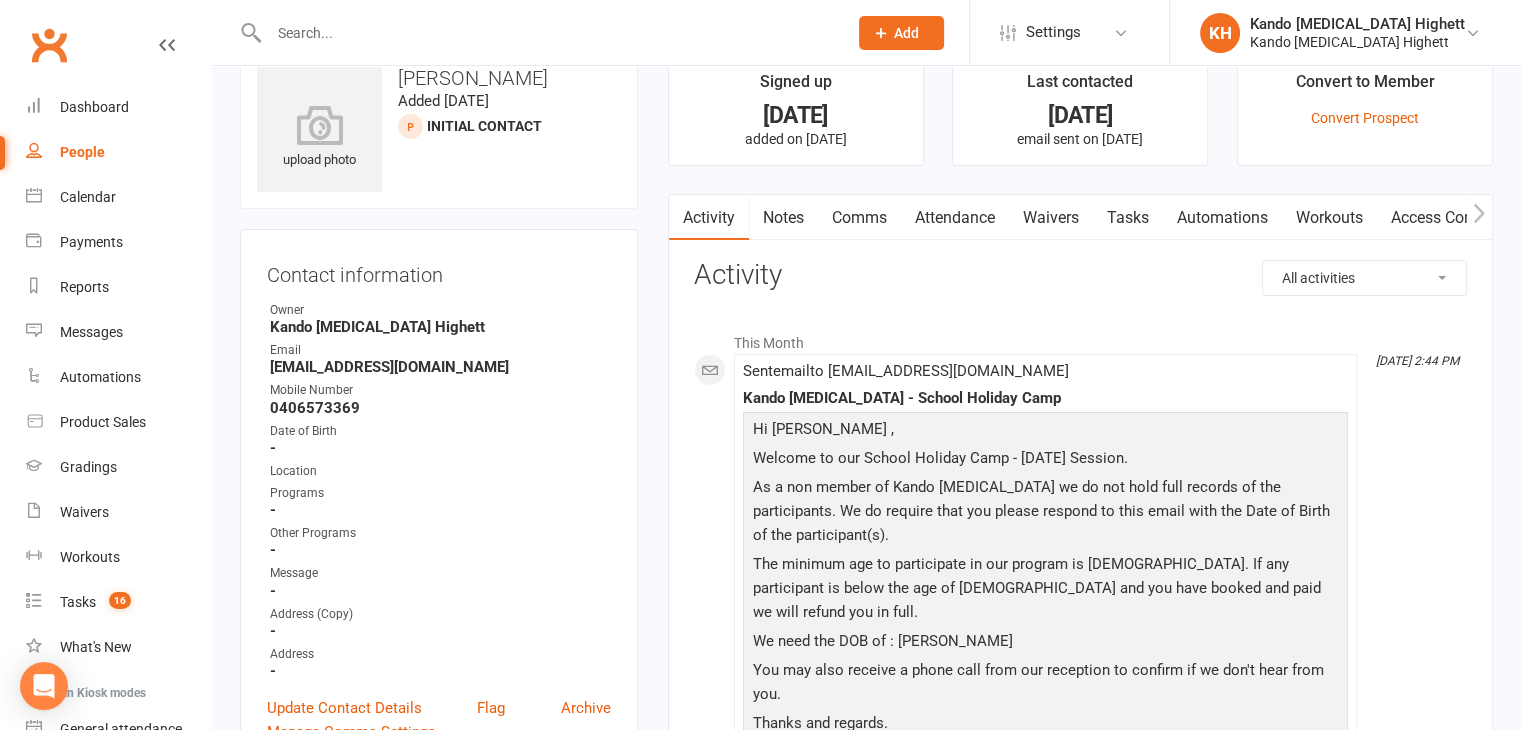 scroll, scrollTop: 0, scrollLeft: 0, axis: both 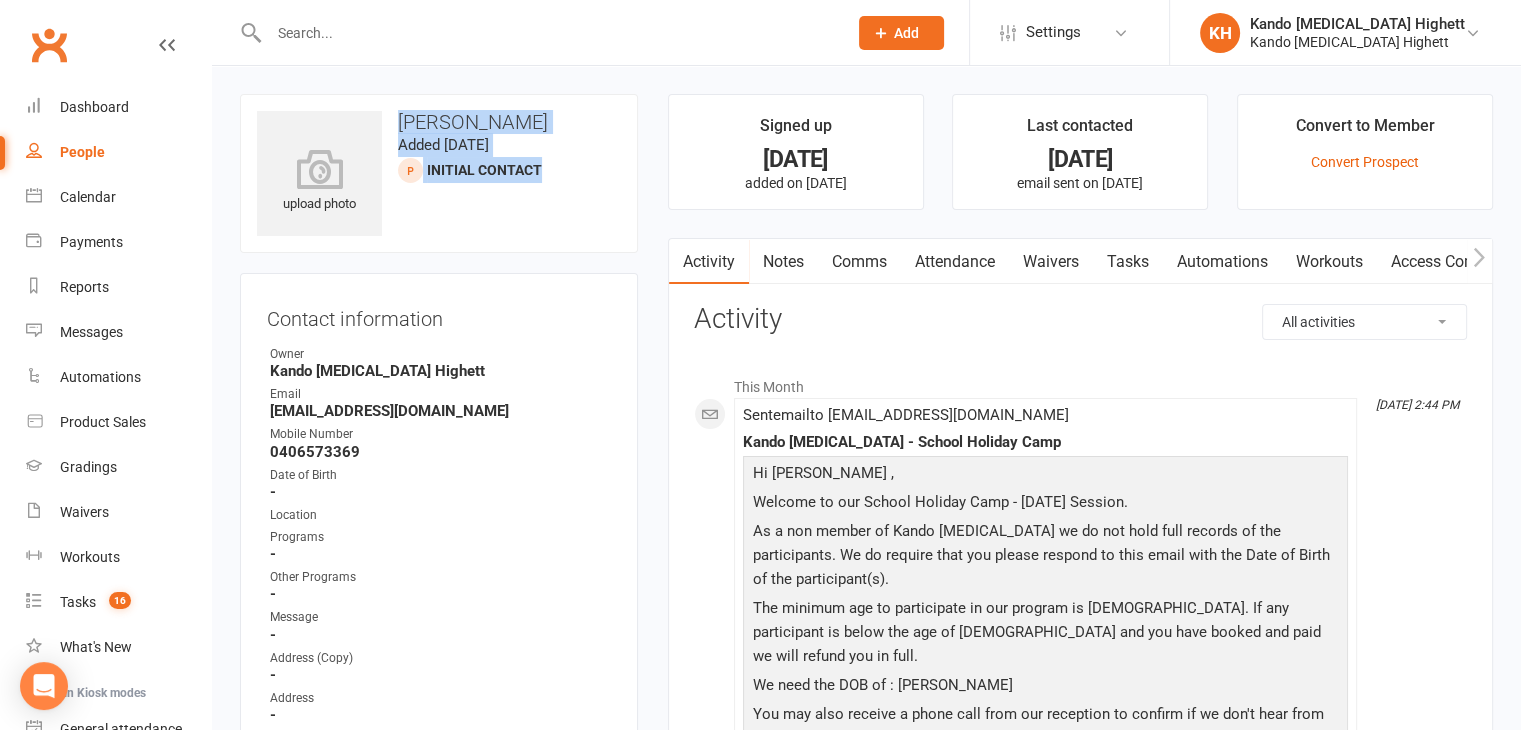drag, startPoint x: 400, startPoint y: 125, endPoint x: 600, endPoint y: 166, distance: 204.15926 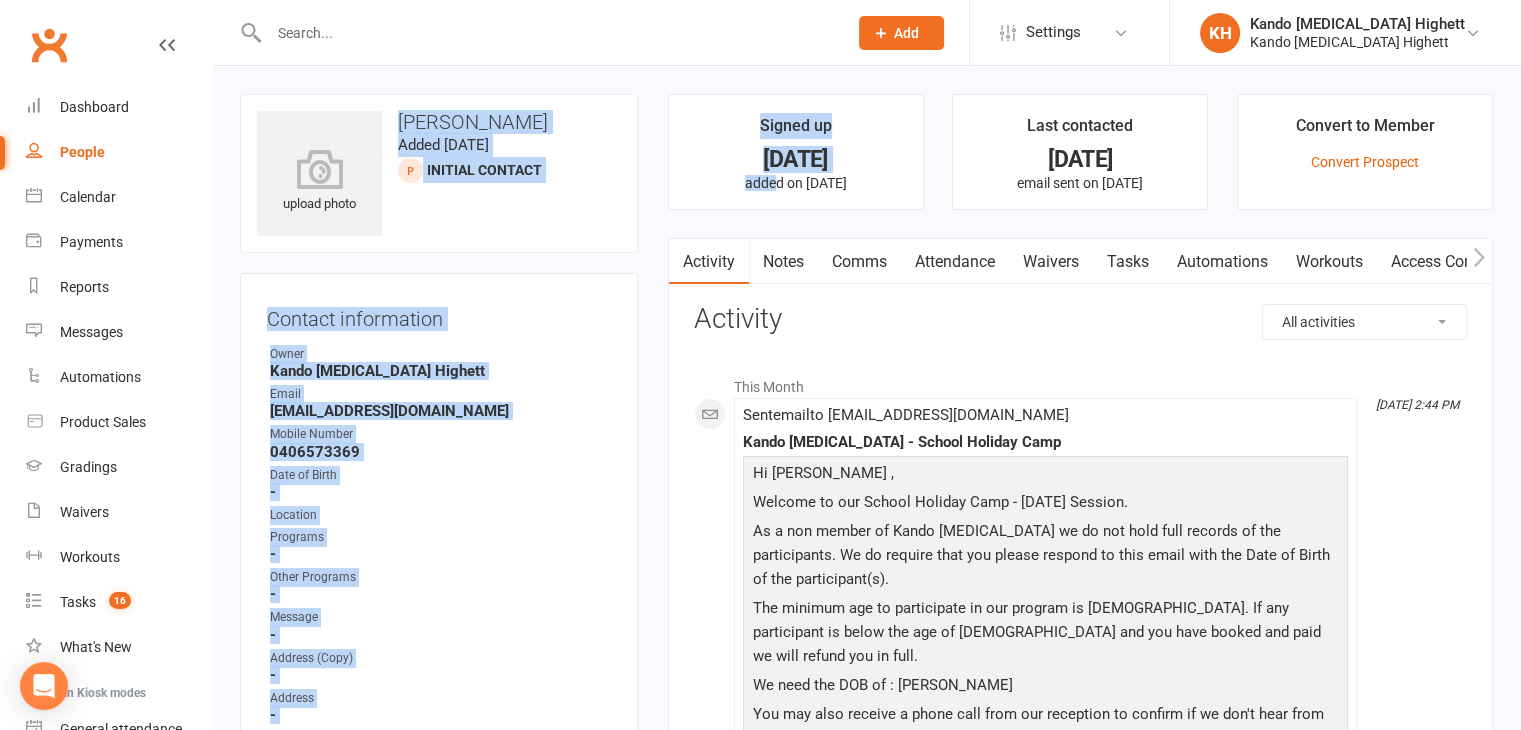 drag, startPoint x: 394, startPoint y: 110, endPoint x: 760, endPoint y: 204, distance: 377.8783 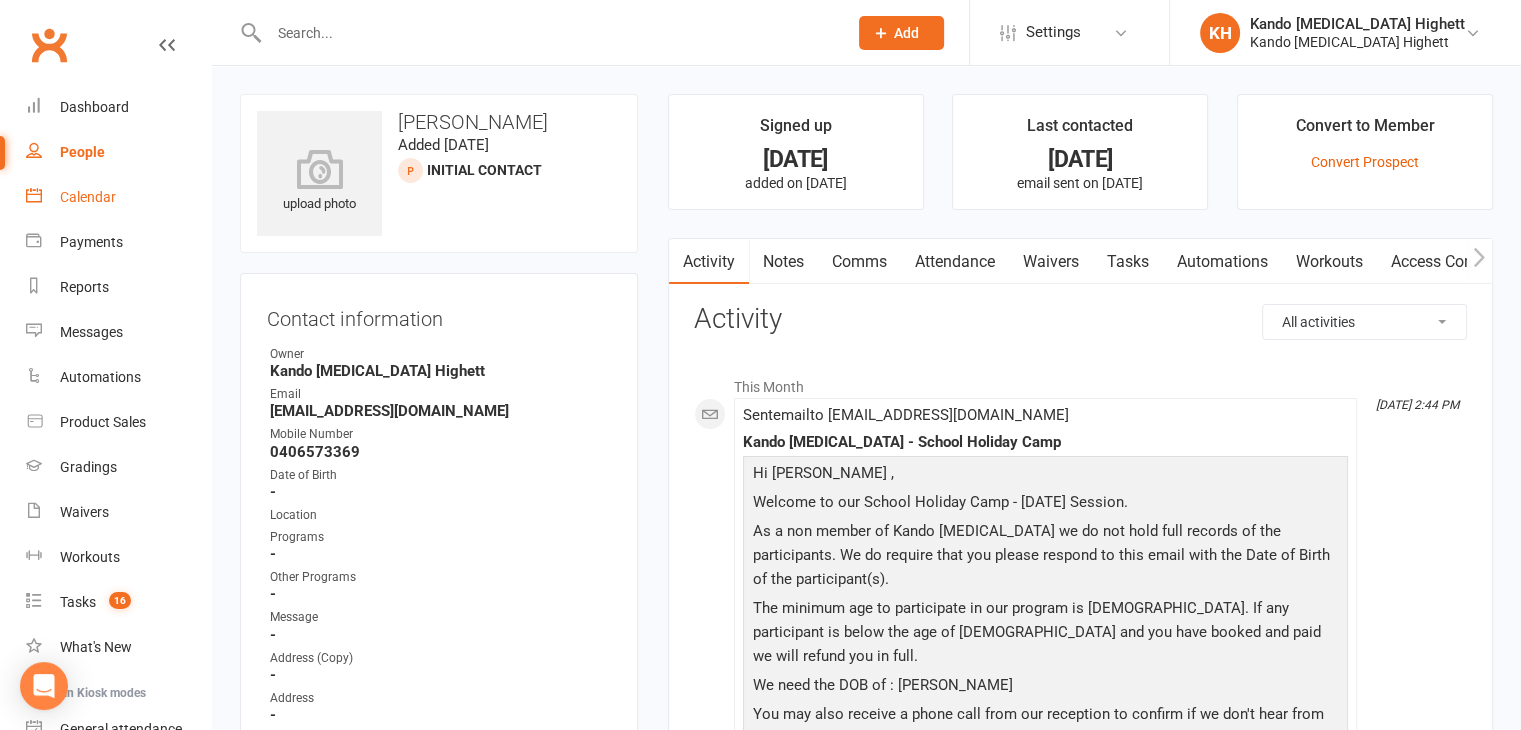 click on "Calendar" at bounding box center [88, 197] 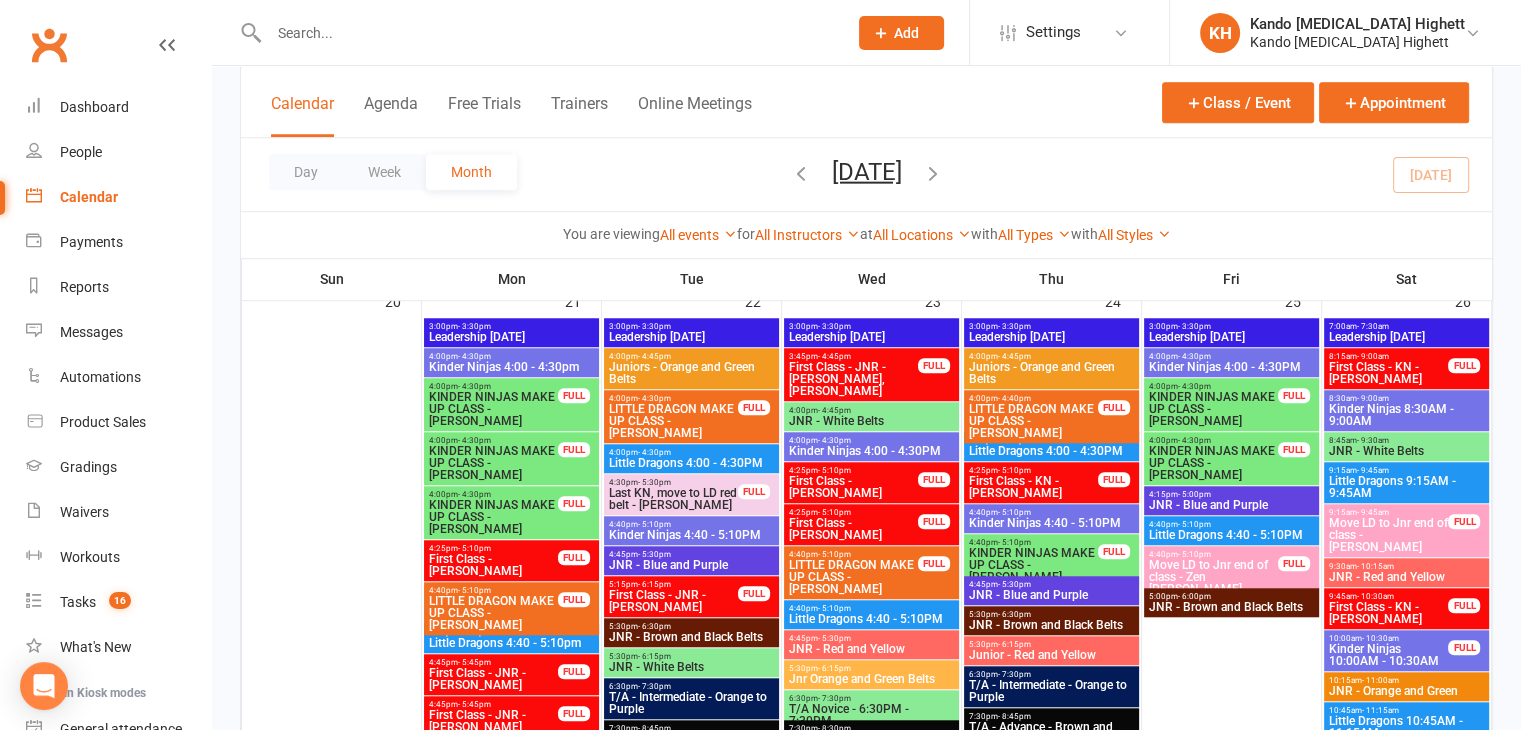 scroll, scrollTop: 1600, scrollLeft: 0, axis: vertical 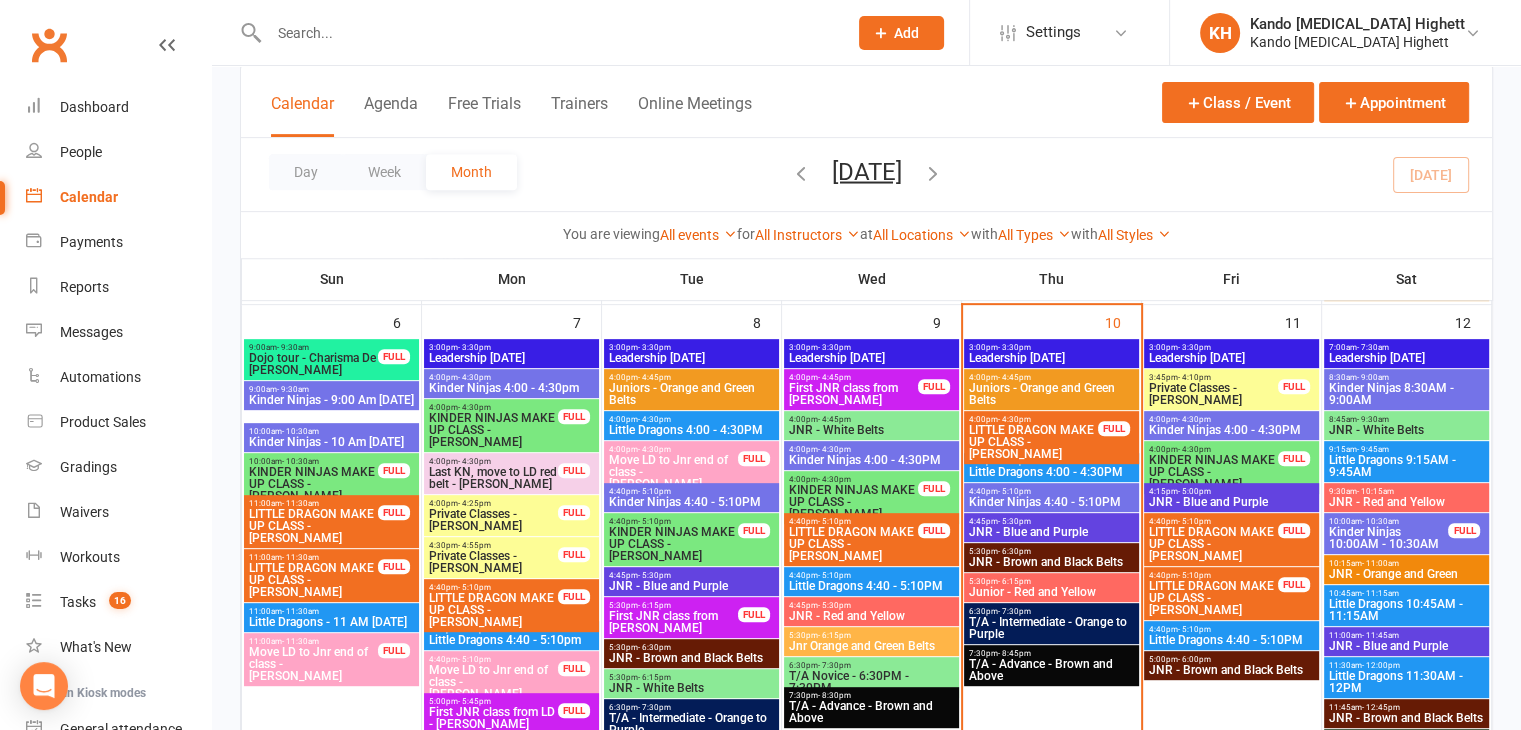 click at bounding box center [548, 33] 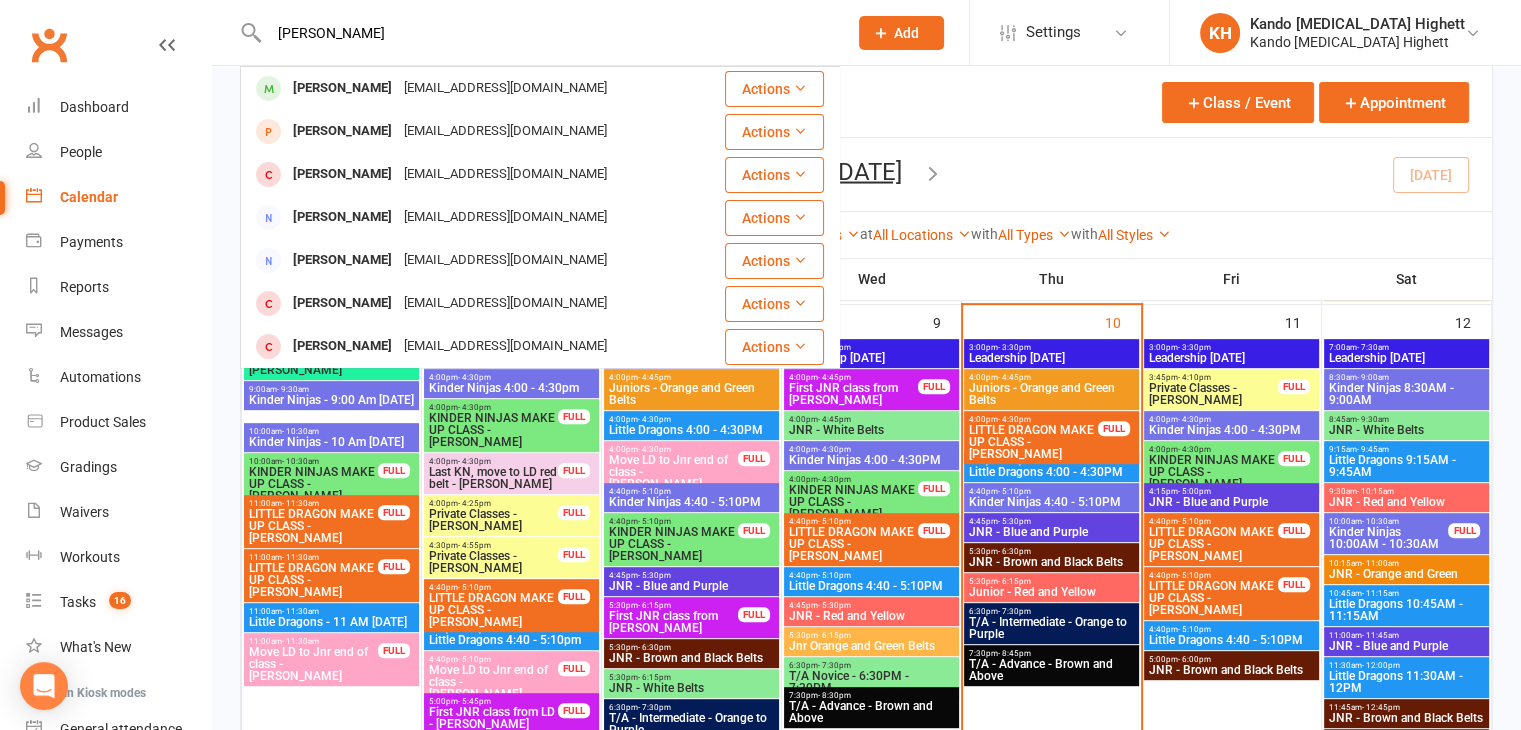 type on "leila roshan" 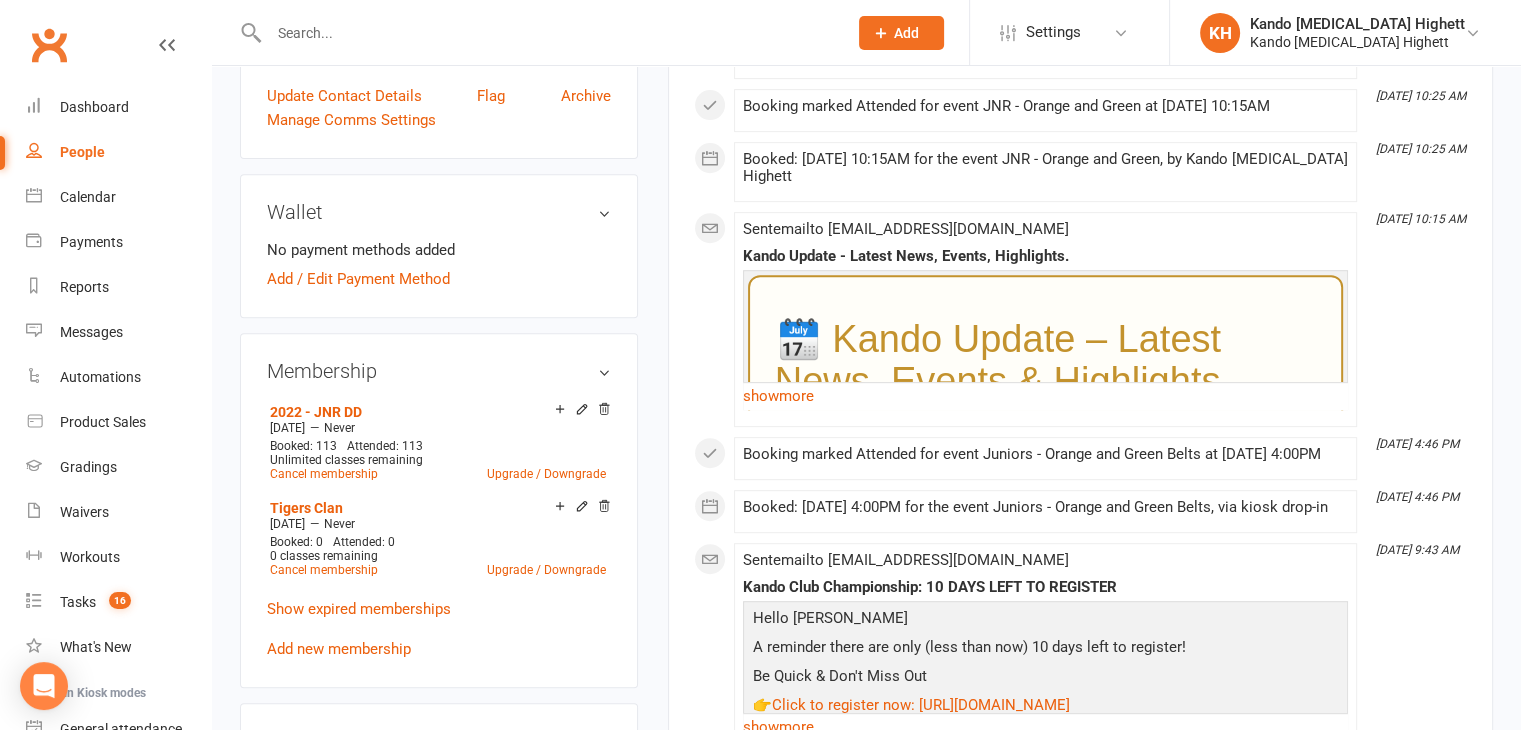 scroll, scrollTop: 1100, scrollLeft: 0, axis: vertical 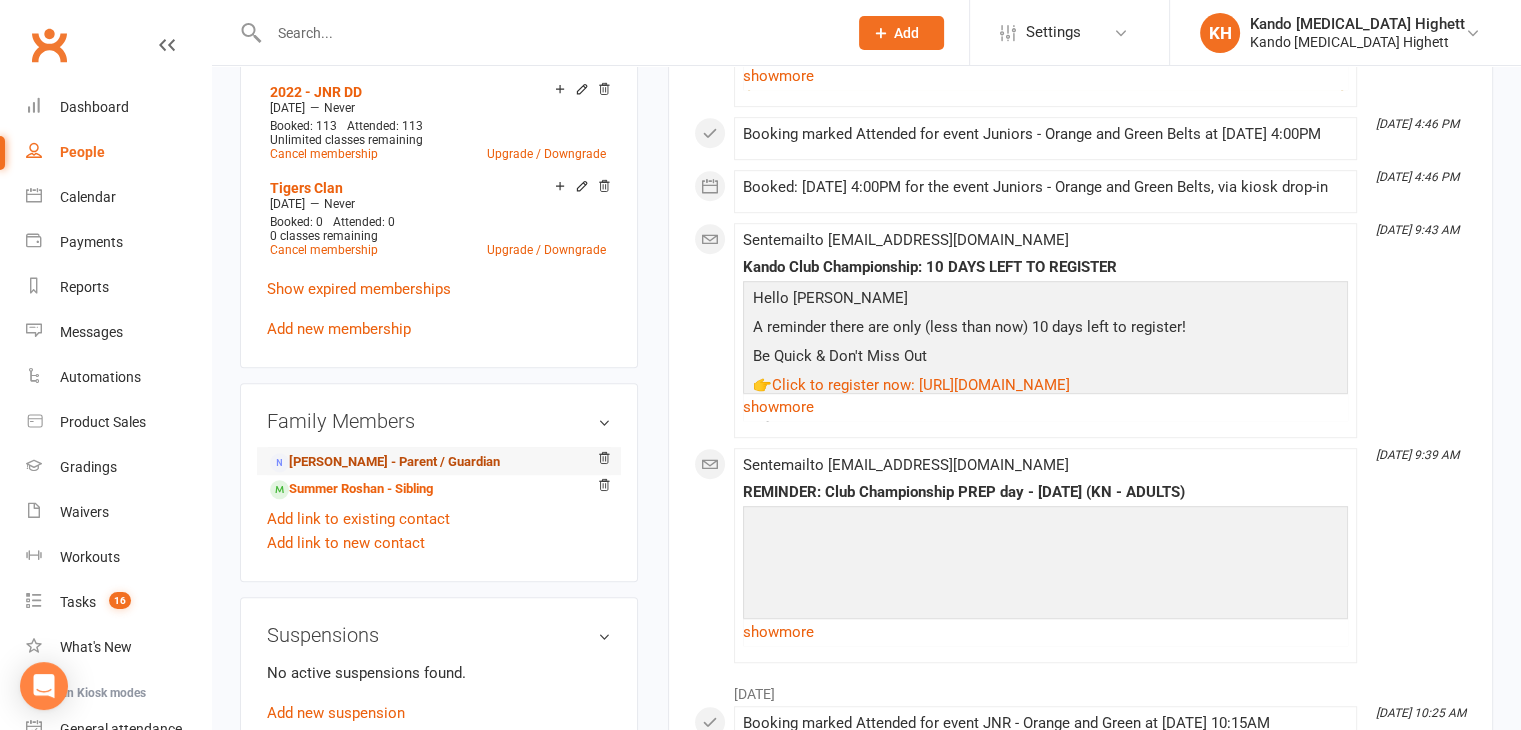 click on "Ali Roshan - Parent / Guardian" at bounding box center (385, 462) 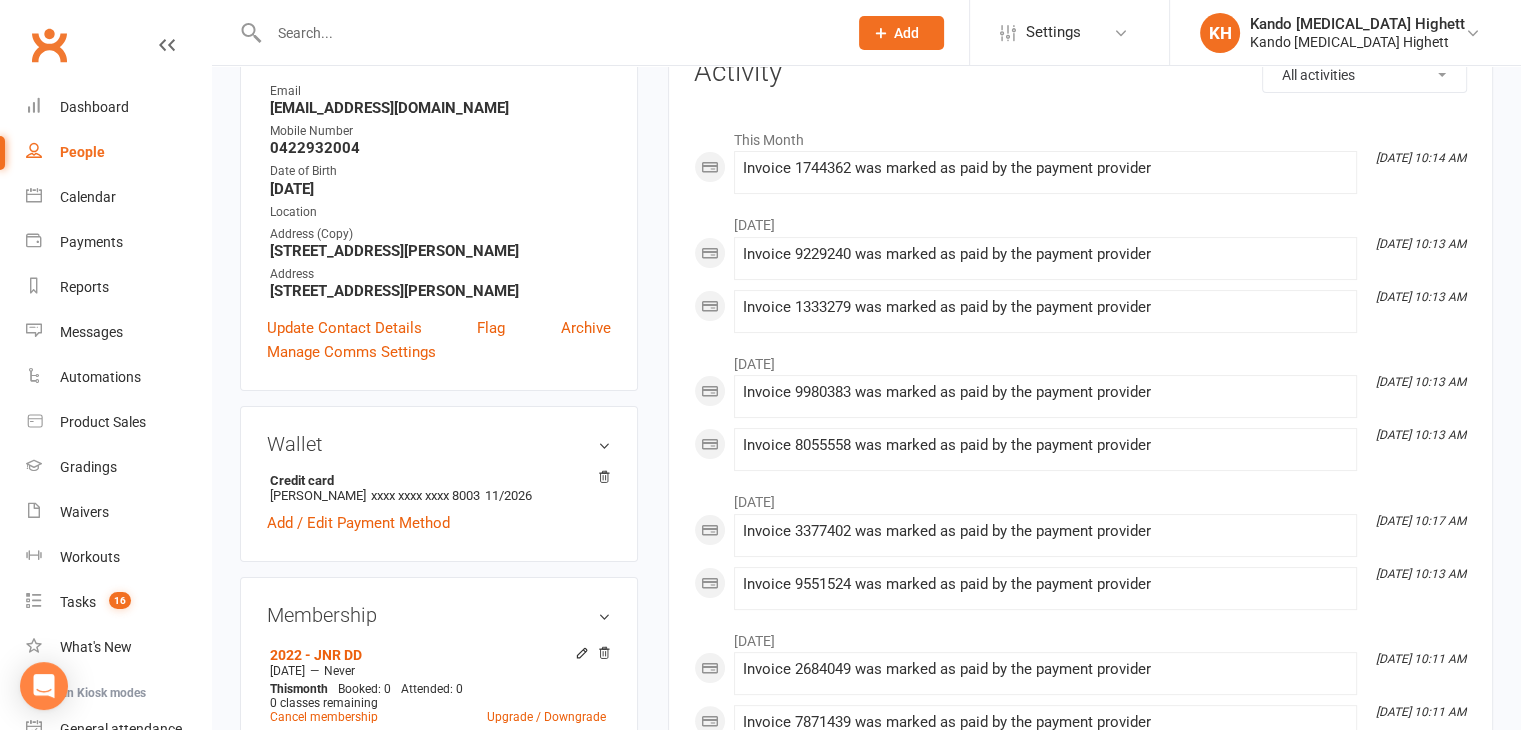 scroll, scrollTop: 500, scrollLeft: 0, axis: vertical 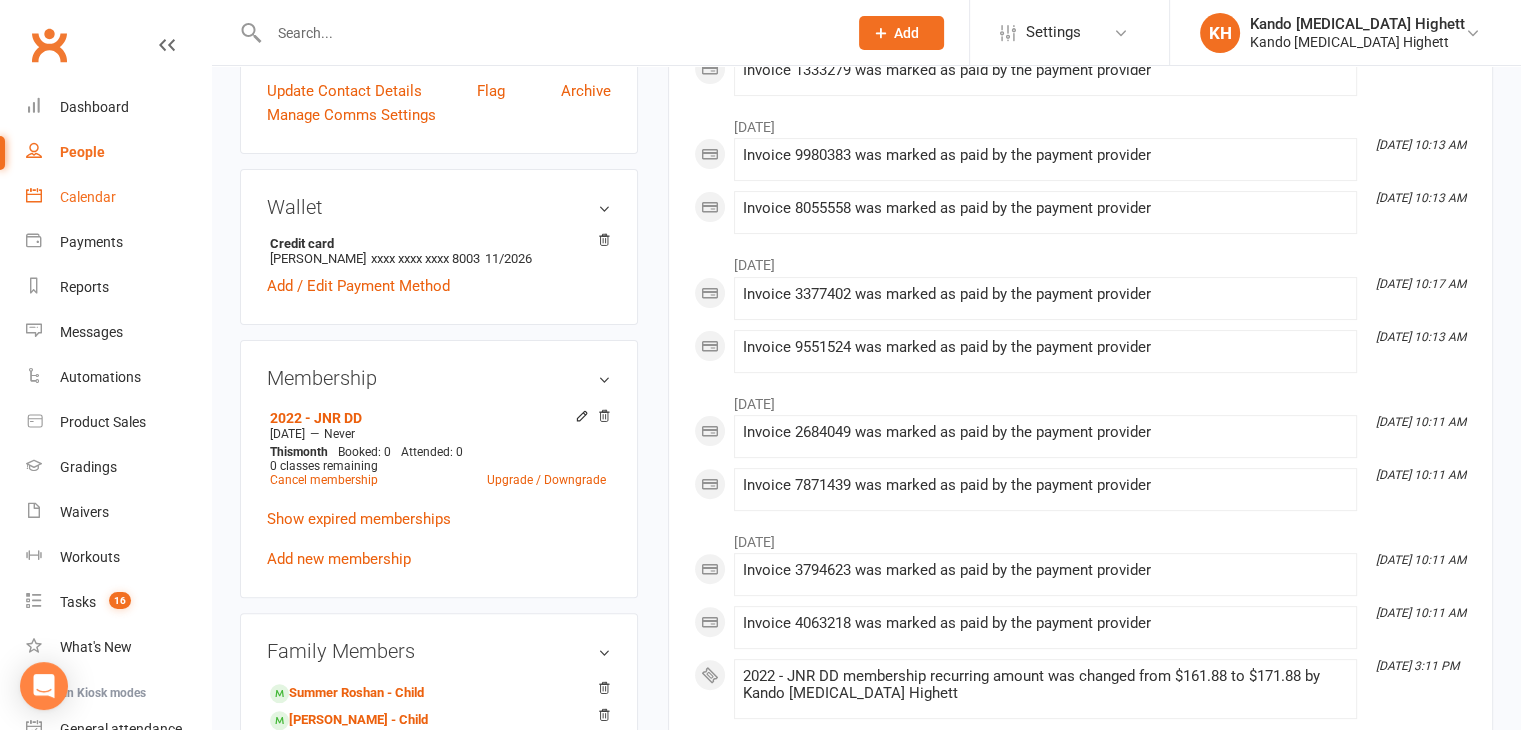 click on "Calendar" at bounding box center [118, 197] 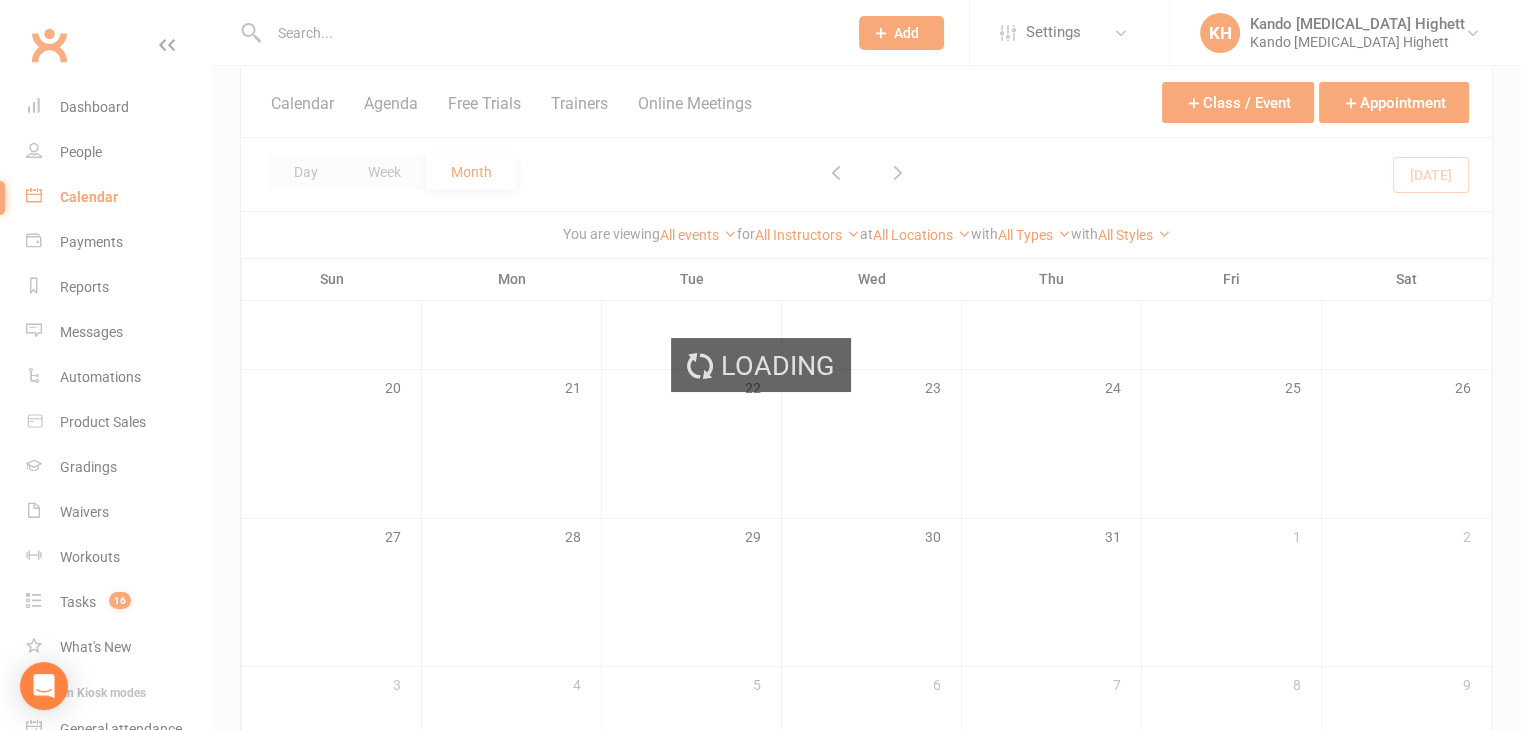 scroll, scrollTop: 0, scrollLeft: 0, axis: both 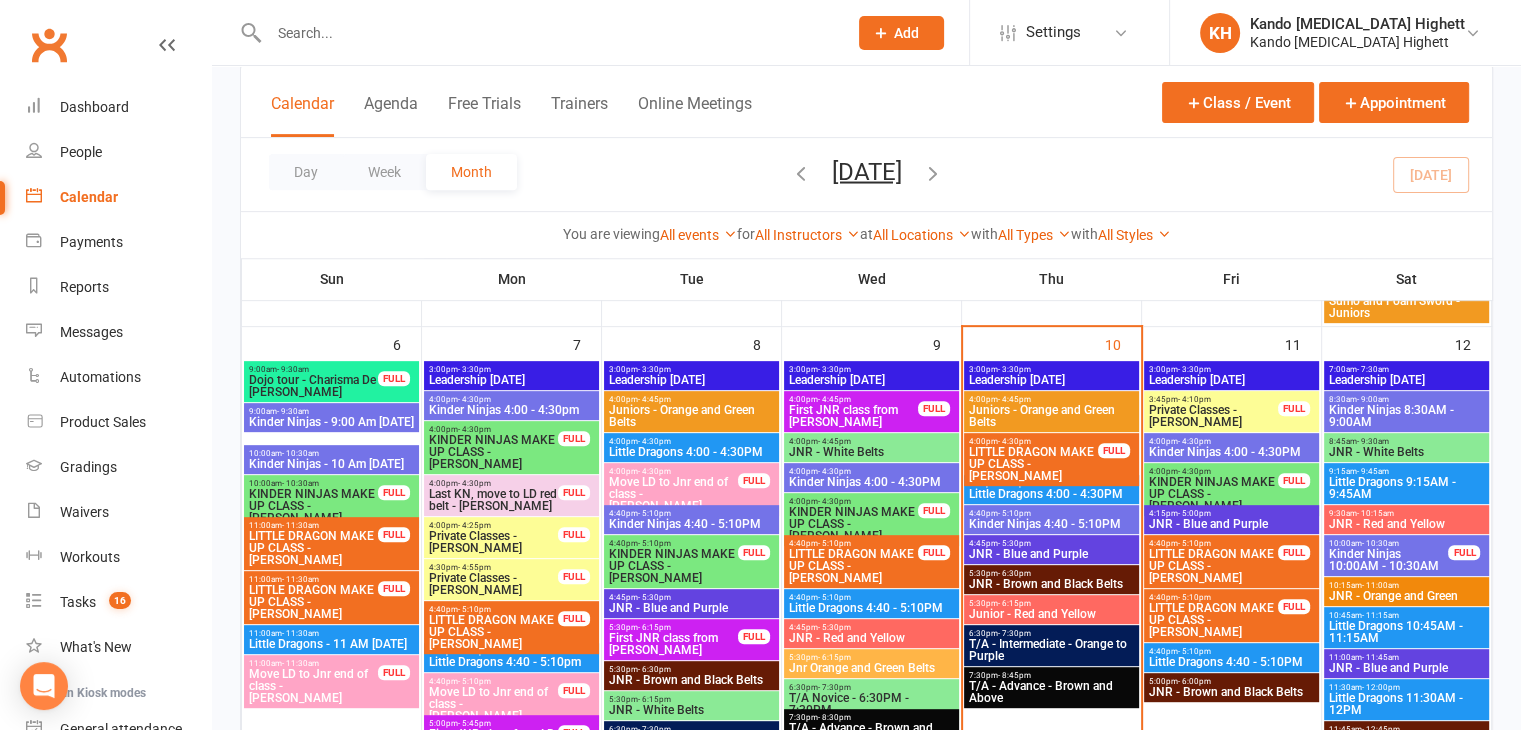 click at bounding box center [548, 33] 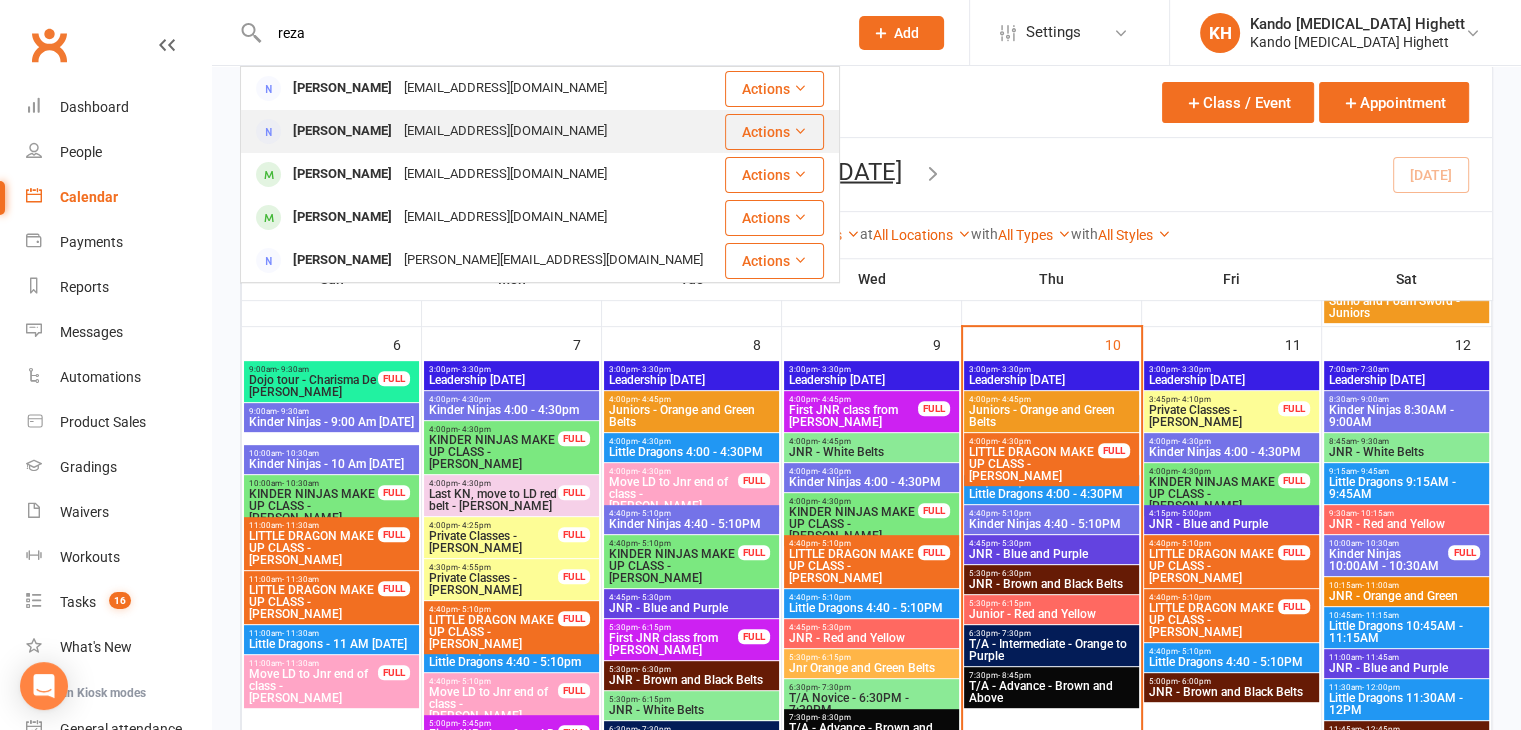 type on "reza" 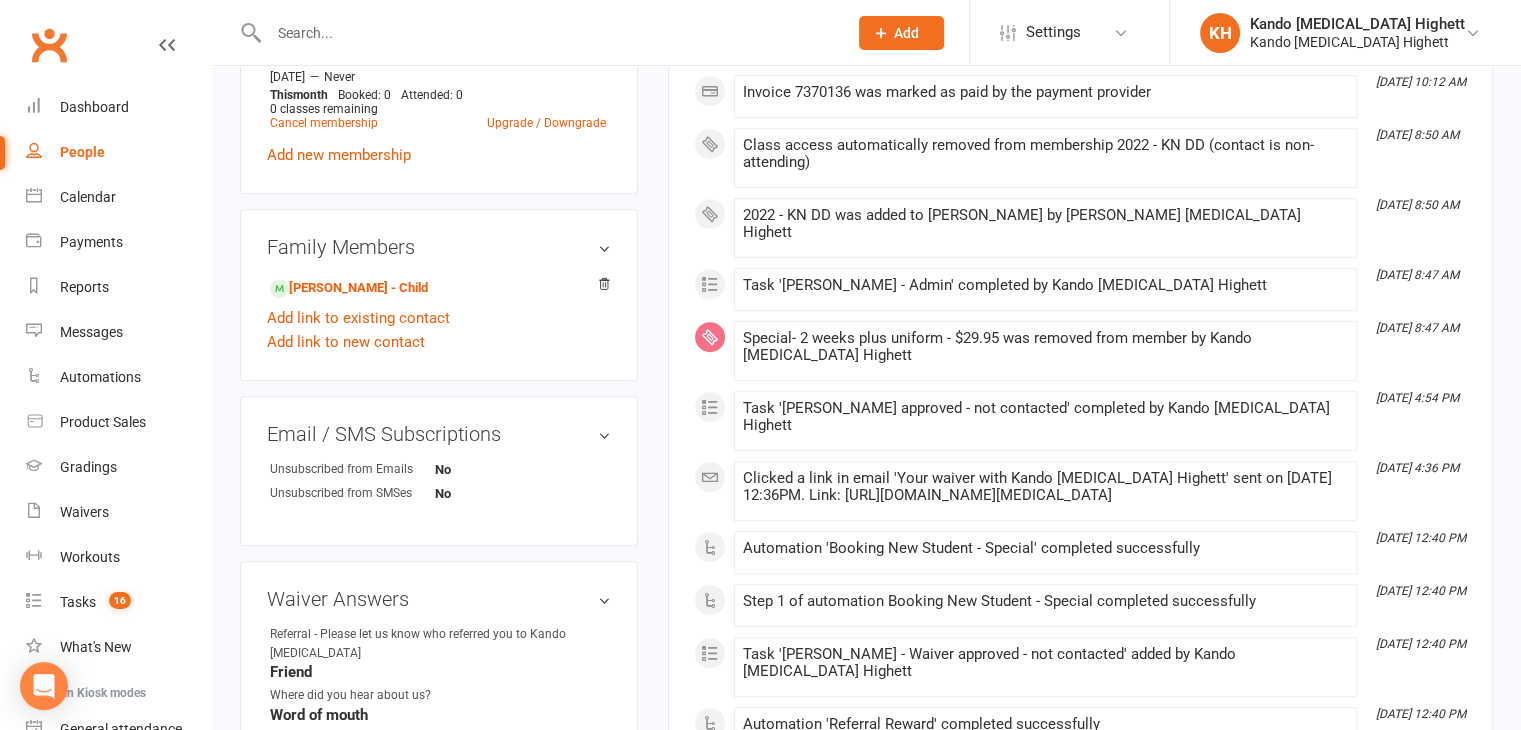 scroll, scrollTop: 900, scrollLeft: 0, axis: vertical 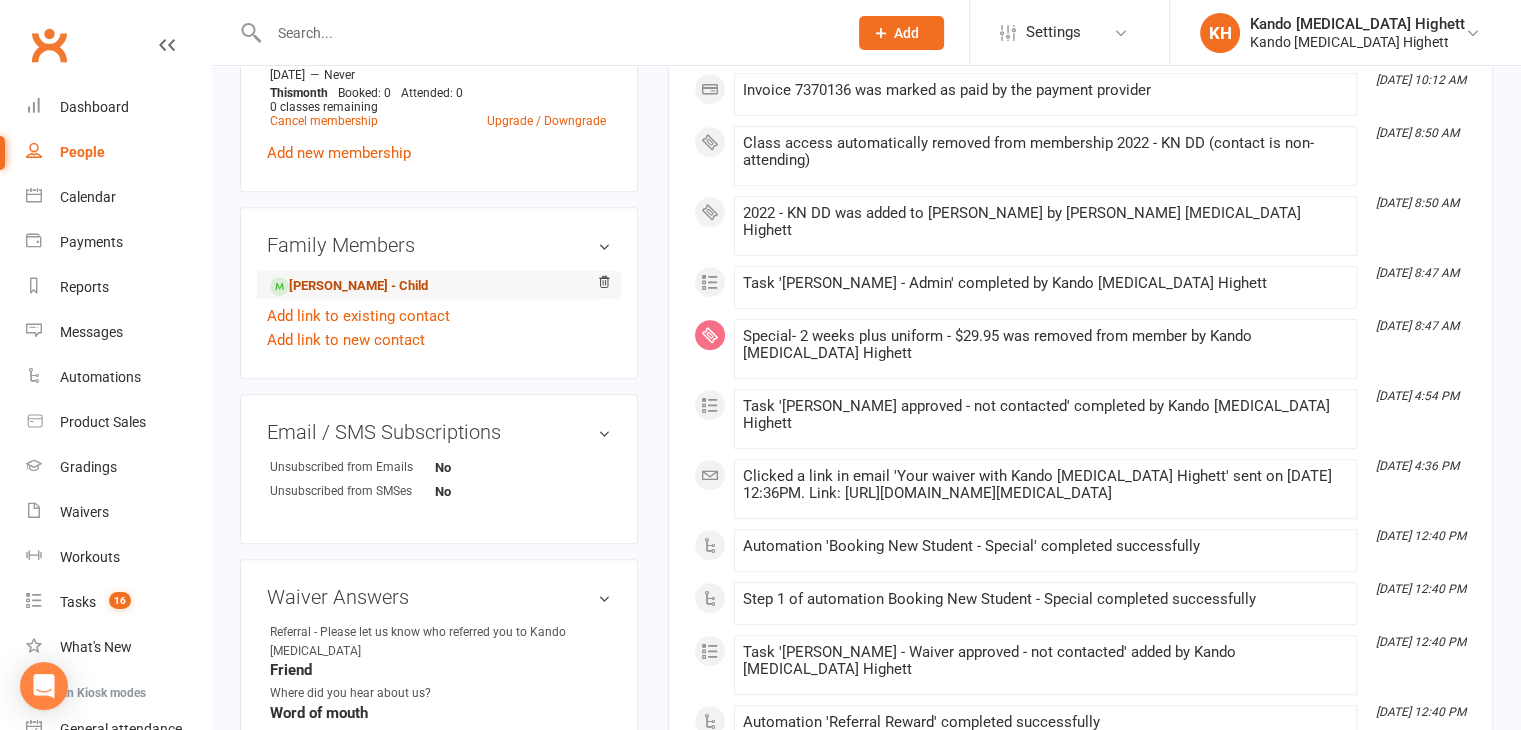 click on "Nick Maghsoudnia - Child" at bounding box center [349, 286] 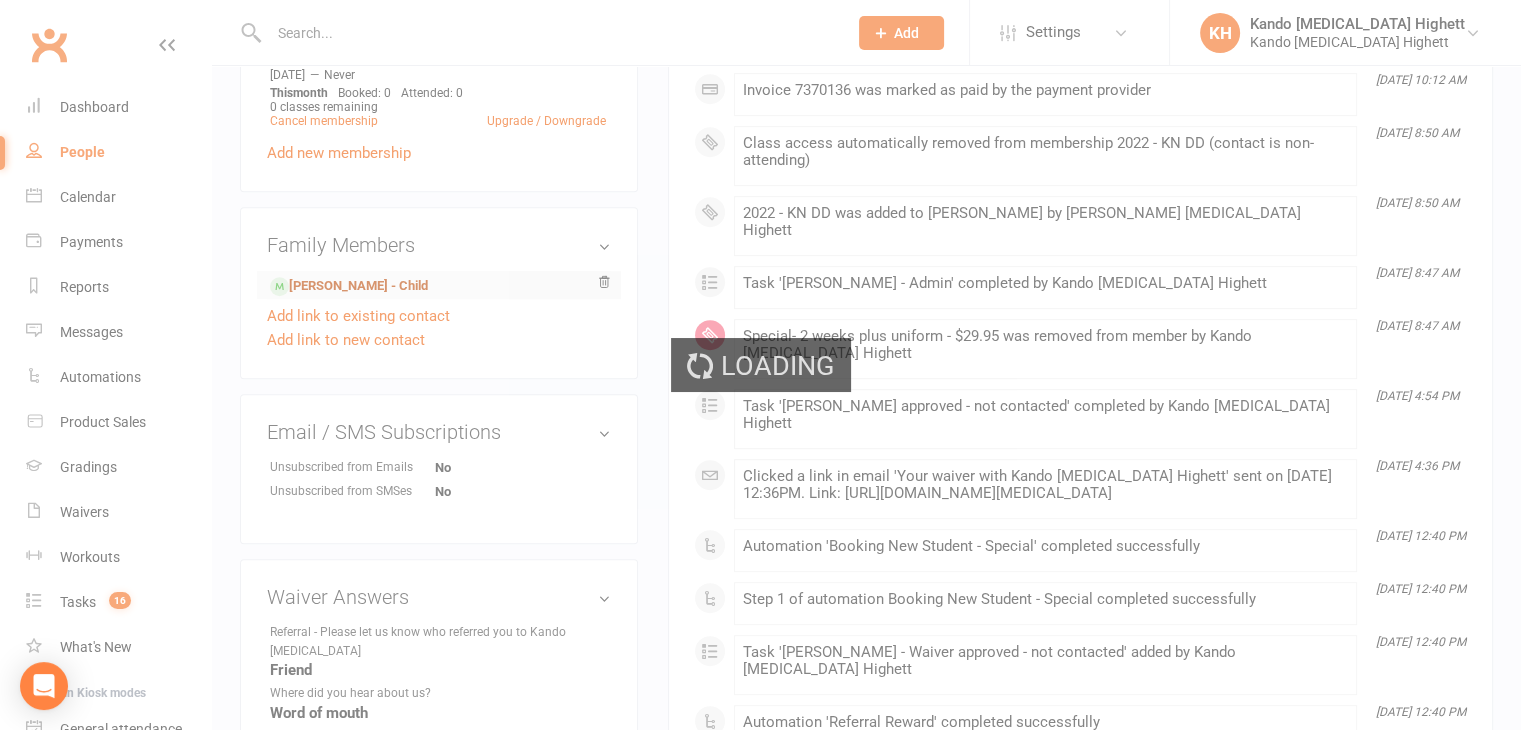scroll, scrollTop: 0, scrollLeft: 0, axis: both 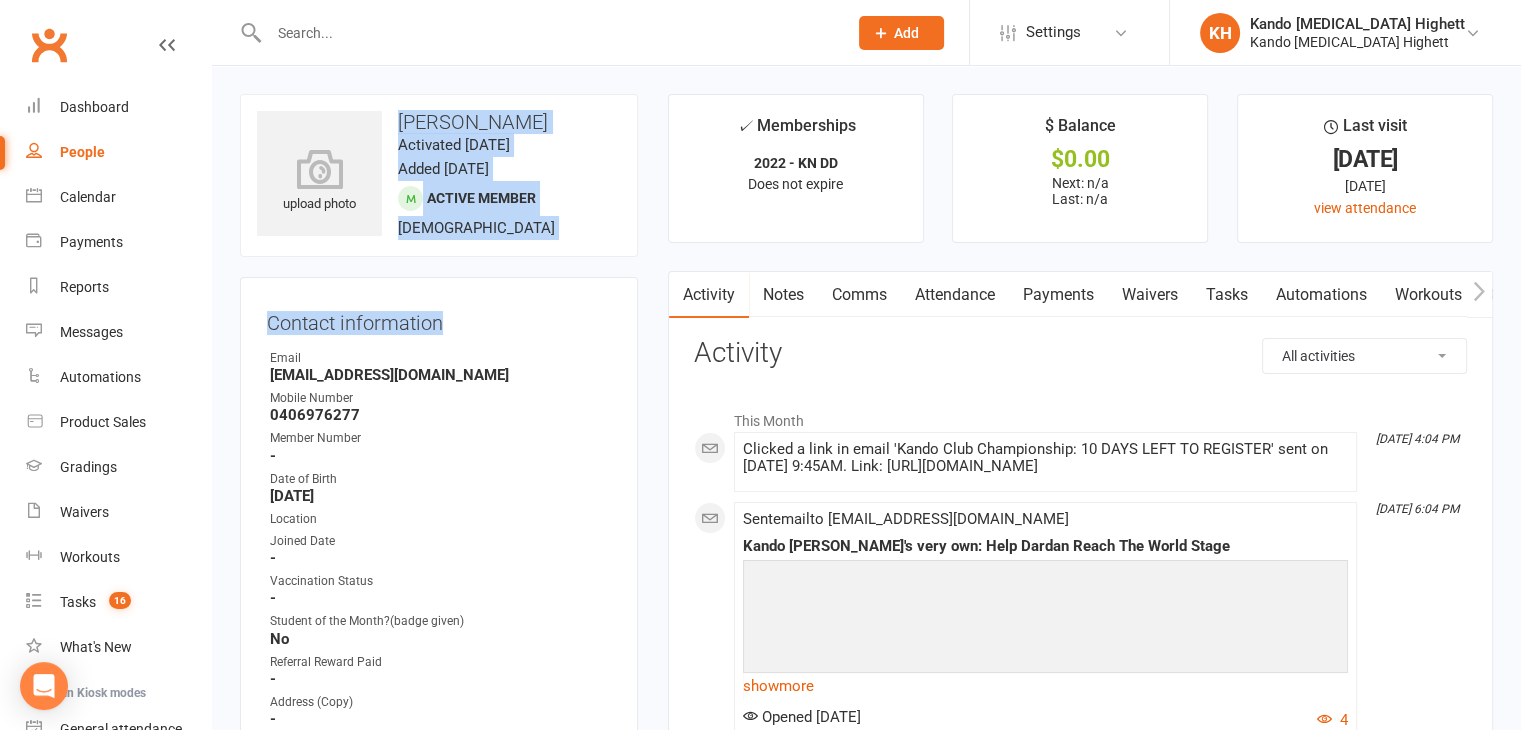 drag, startPoint x: 404, startPoint y: 121, endPoint x: 617, endPoint y: 261, distance: 254.89017 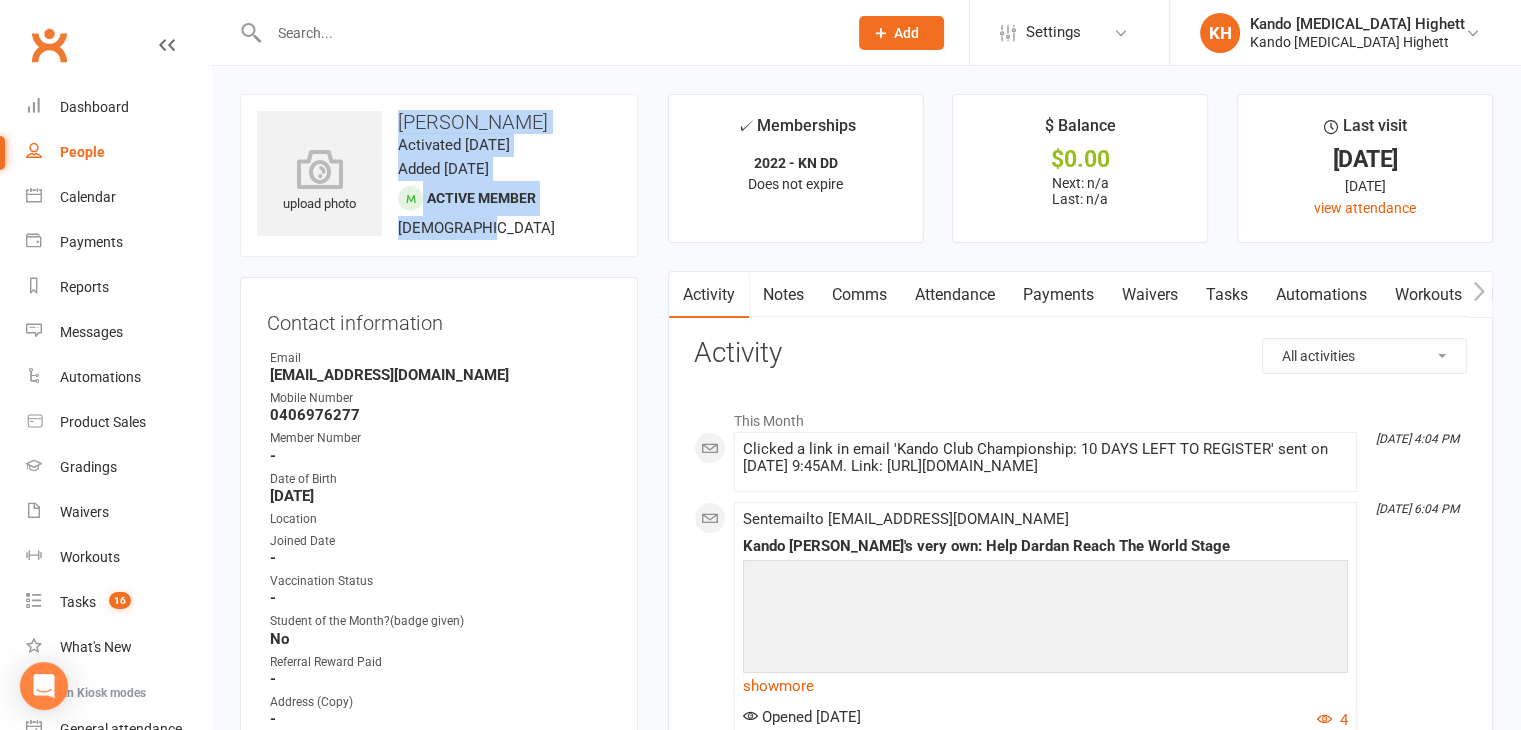 drag, startPoint x: 396, startPoint y: 124, endPoint x: 560, endPoint y: 225, distance: 192.60582 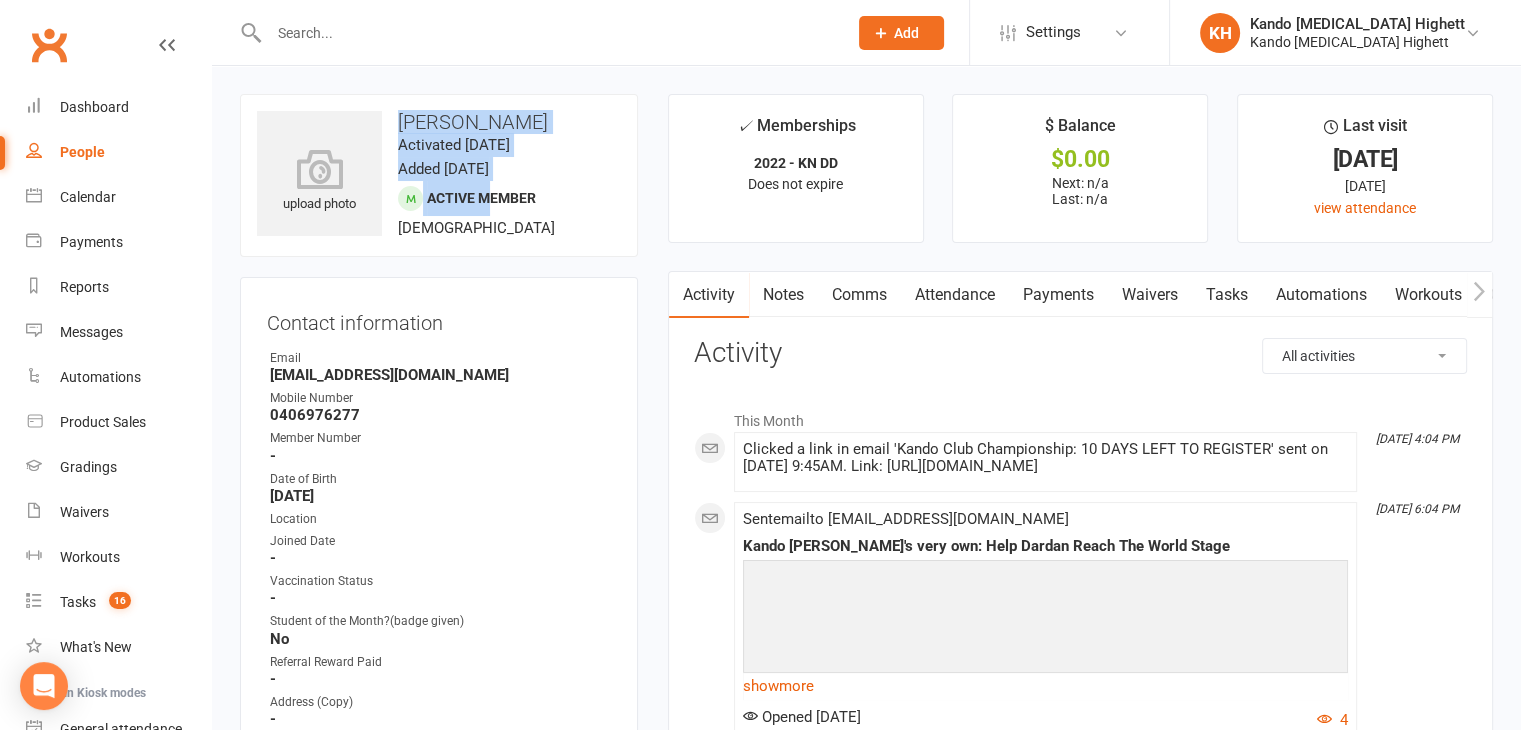 drag, startPoint x: 487, startPoint y: 213, endPoint x: 385, endPoint y: 106, distance: 147.8276 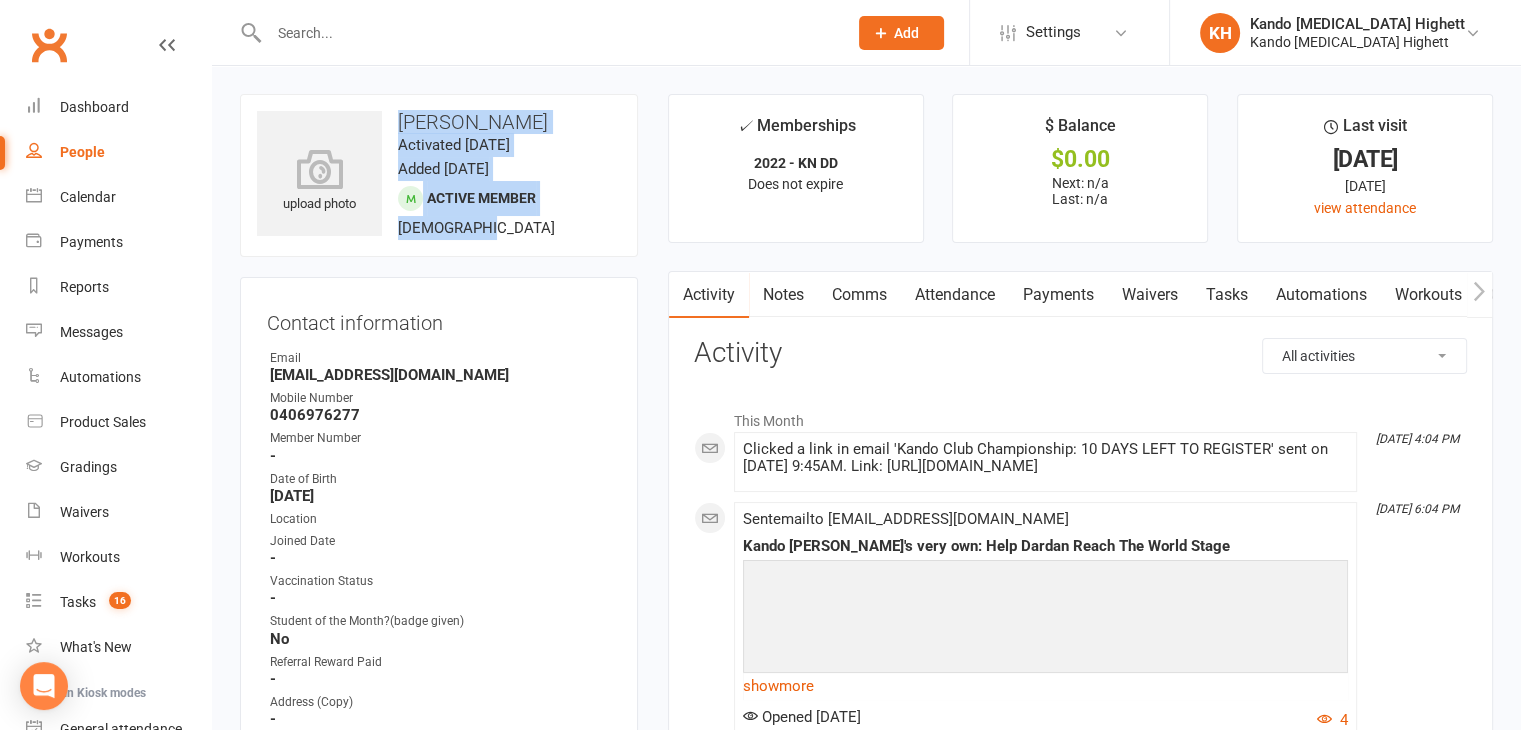drag, startPoint x: 403, startPoint y: 118, endPoint x: 489, endPoint y: 232, distance: 142.80057 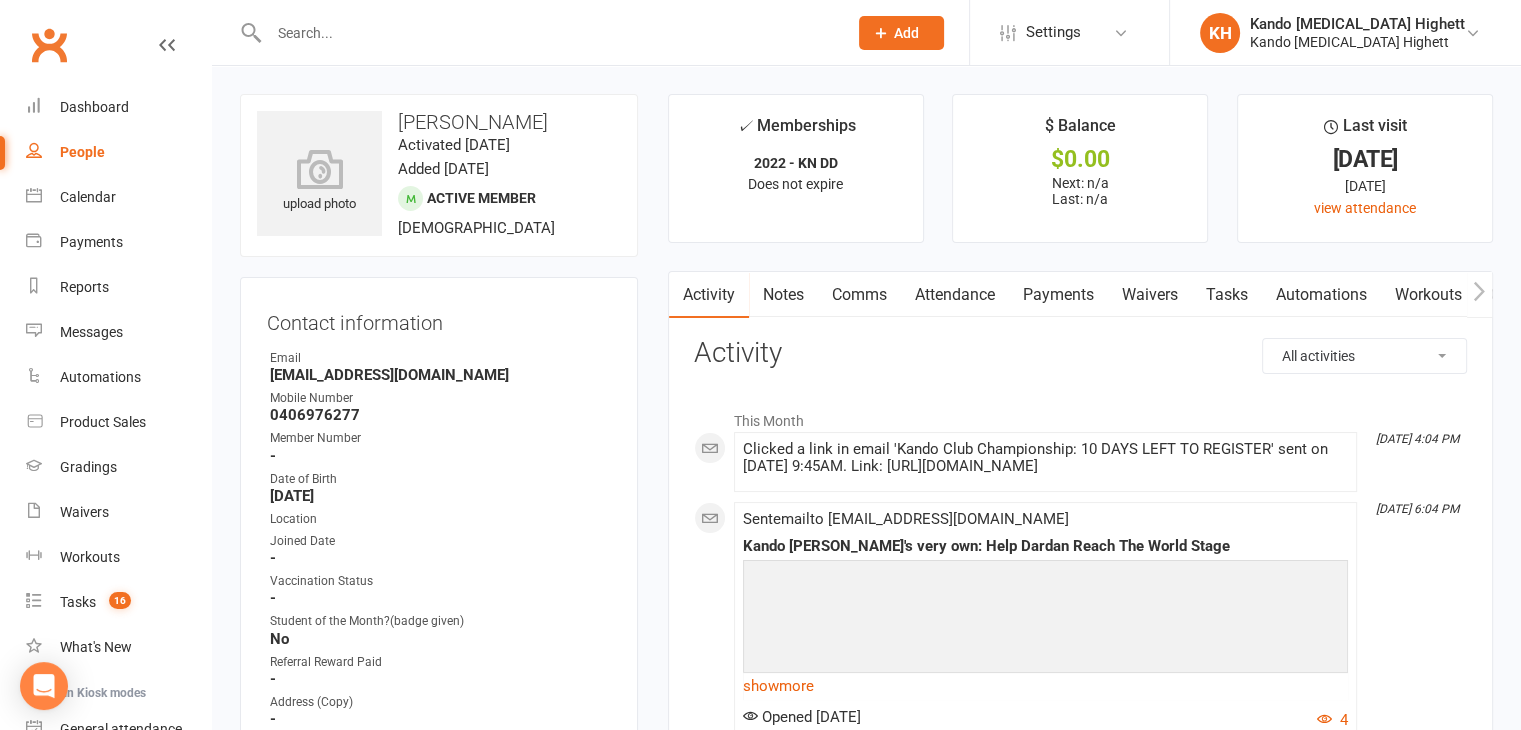 click on "Contact information" at bounding box center (439, 319) 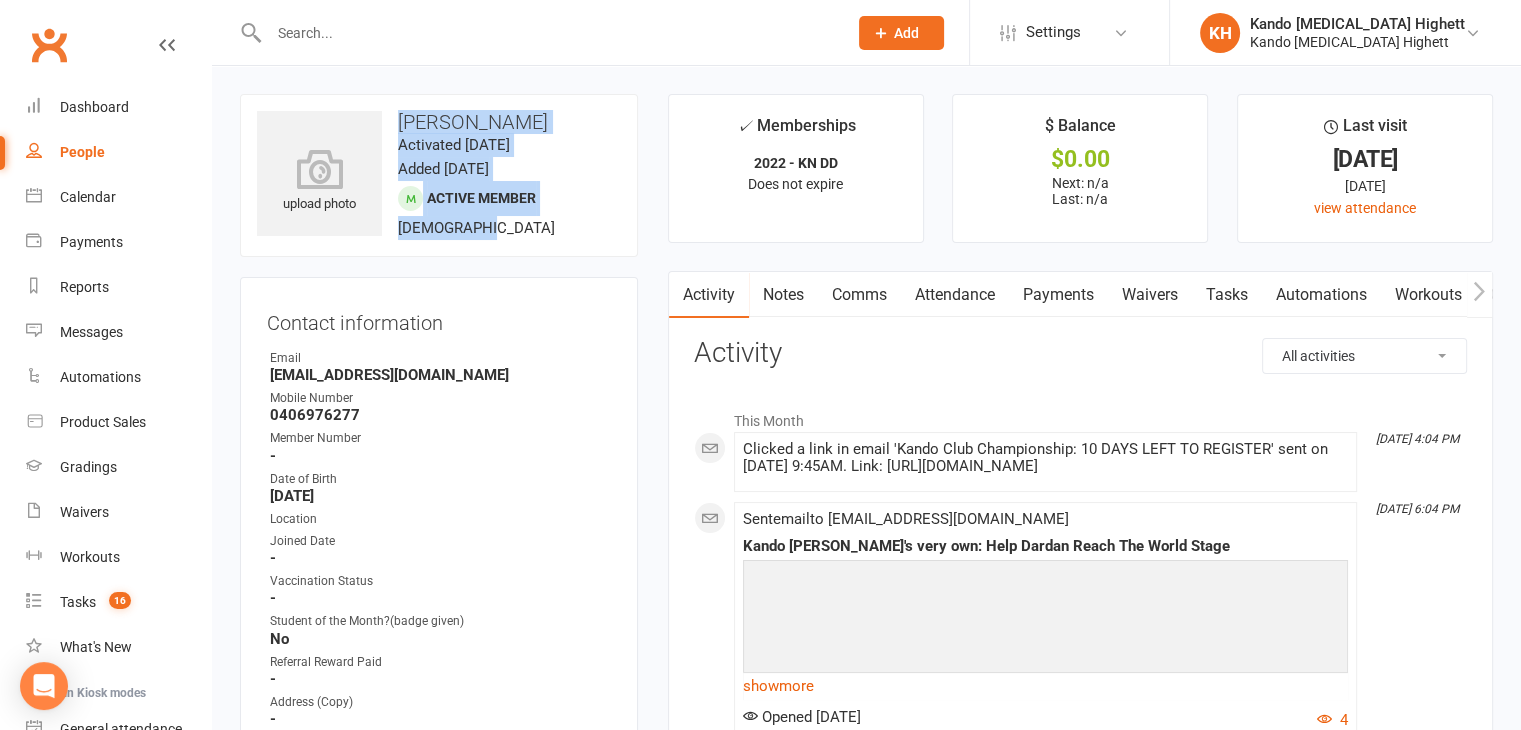 drag, startPoint x: 393, startPoint y: 114, endPoint x: 484, endPoint y: 216, distance: 136.69308 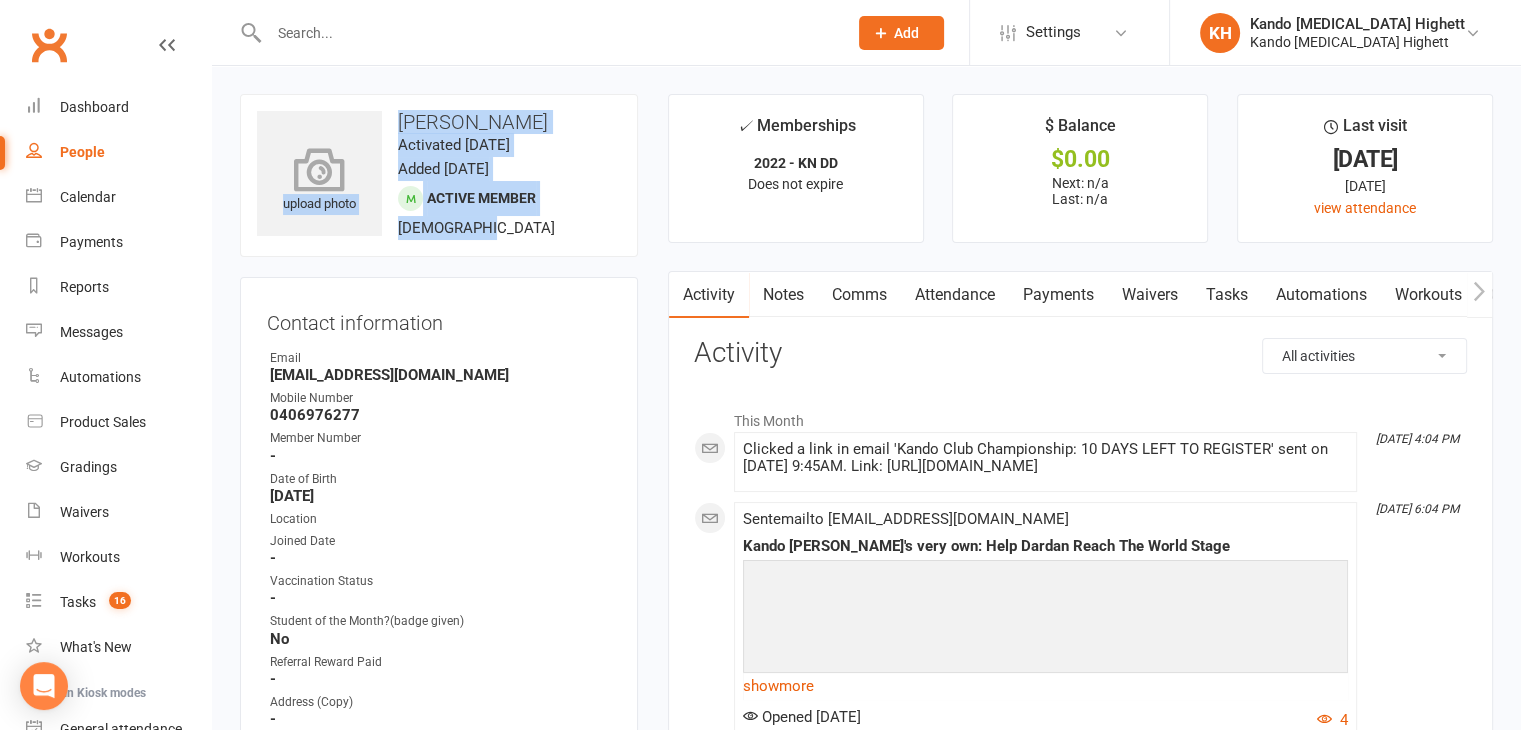 drag, startPoint x: 480, startPoint y: 224, endPoint x: 380, endPoint y: 110, distance: 151.64432 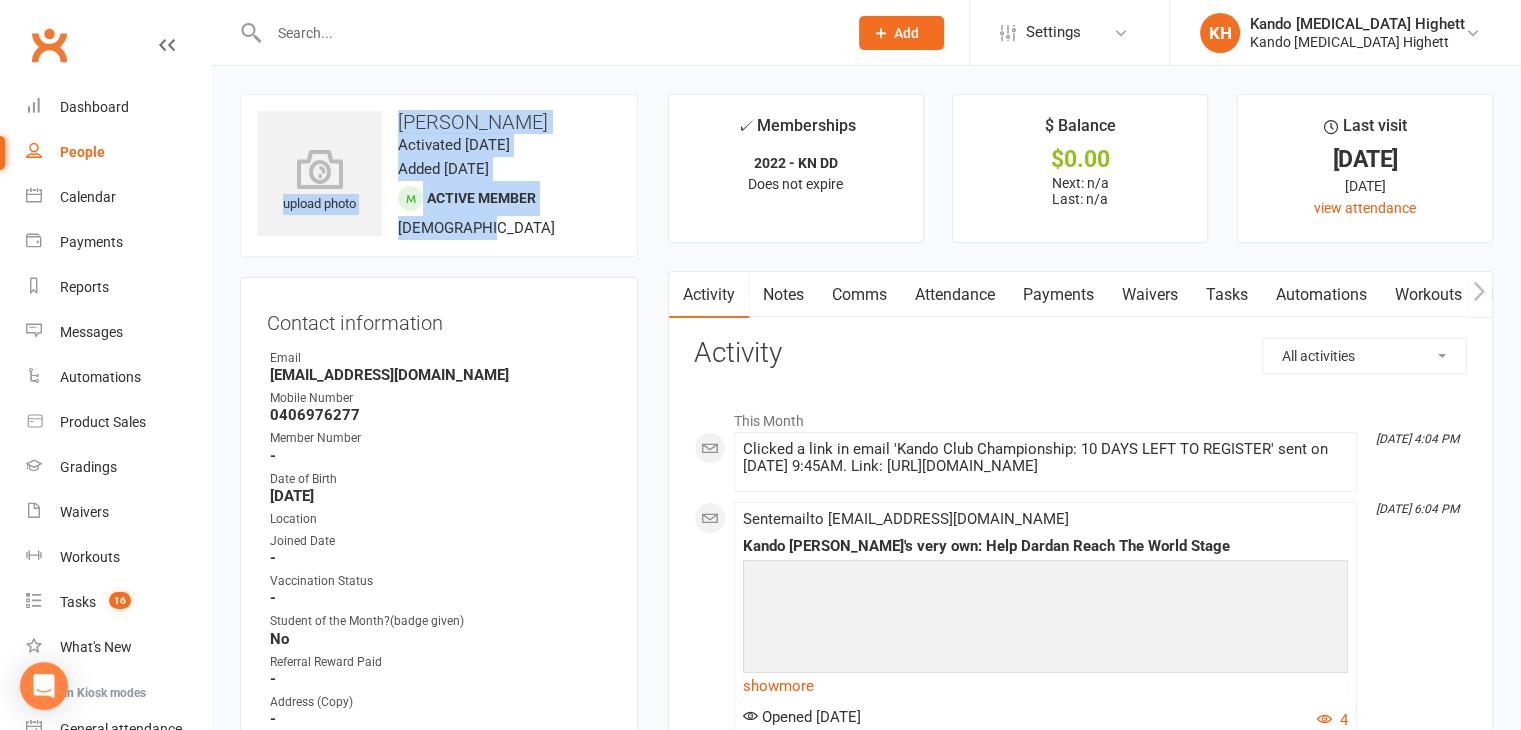 click on "Nick Maghsoudnia" at bounding box center [439, 122] 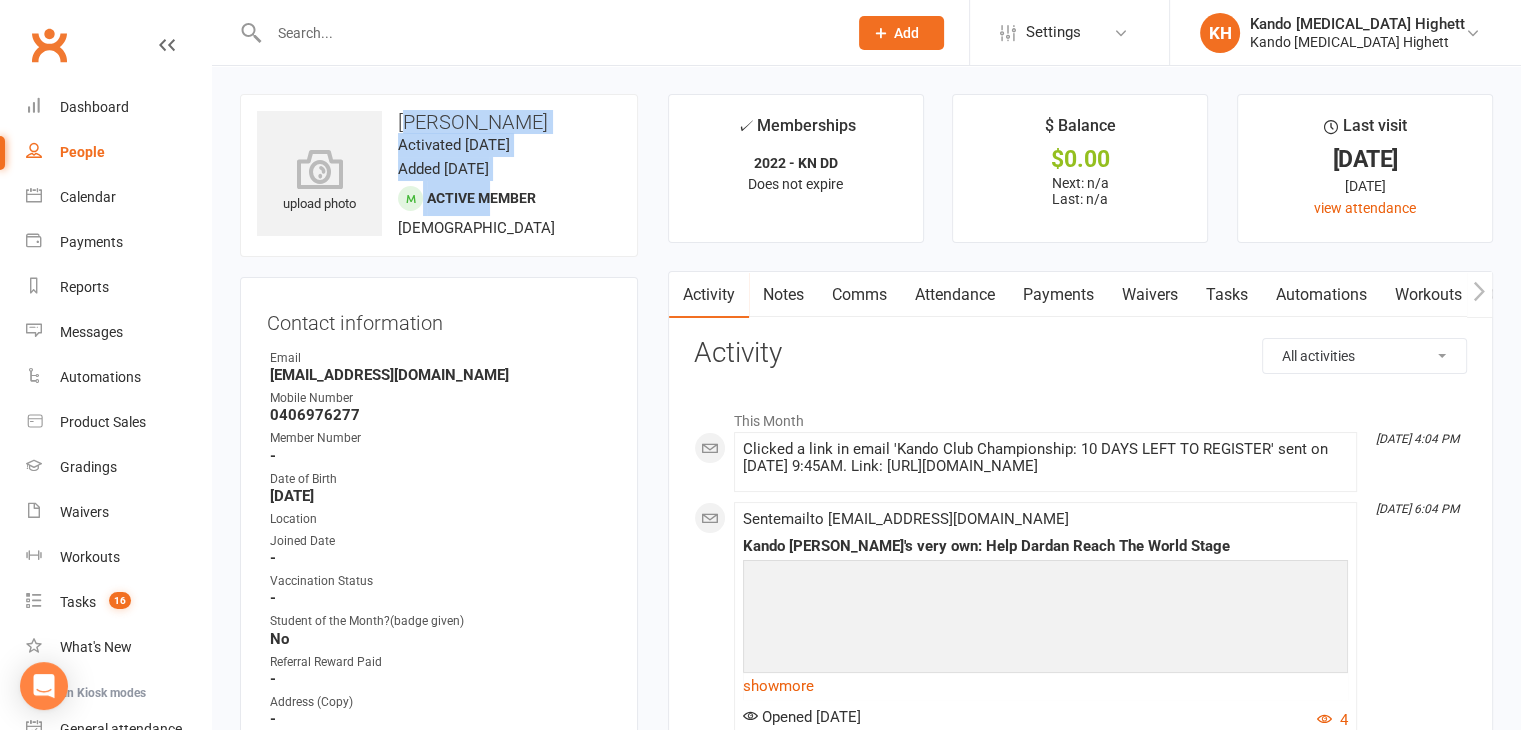 drag, startPoint x: 405, startPoint y: 115, endPoint x: 489, endPoint y: 215, distance: 130.59862 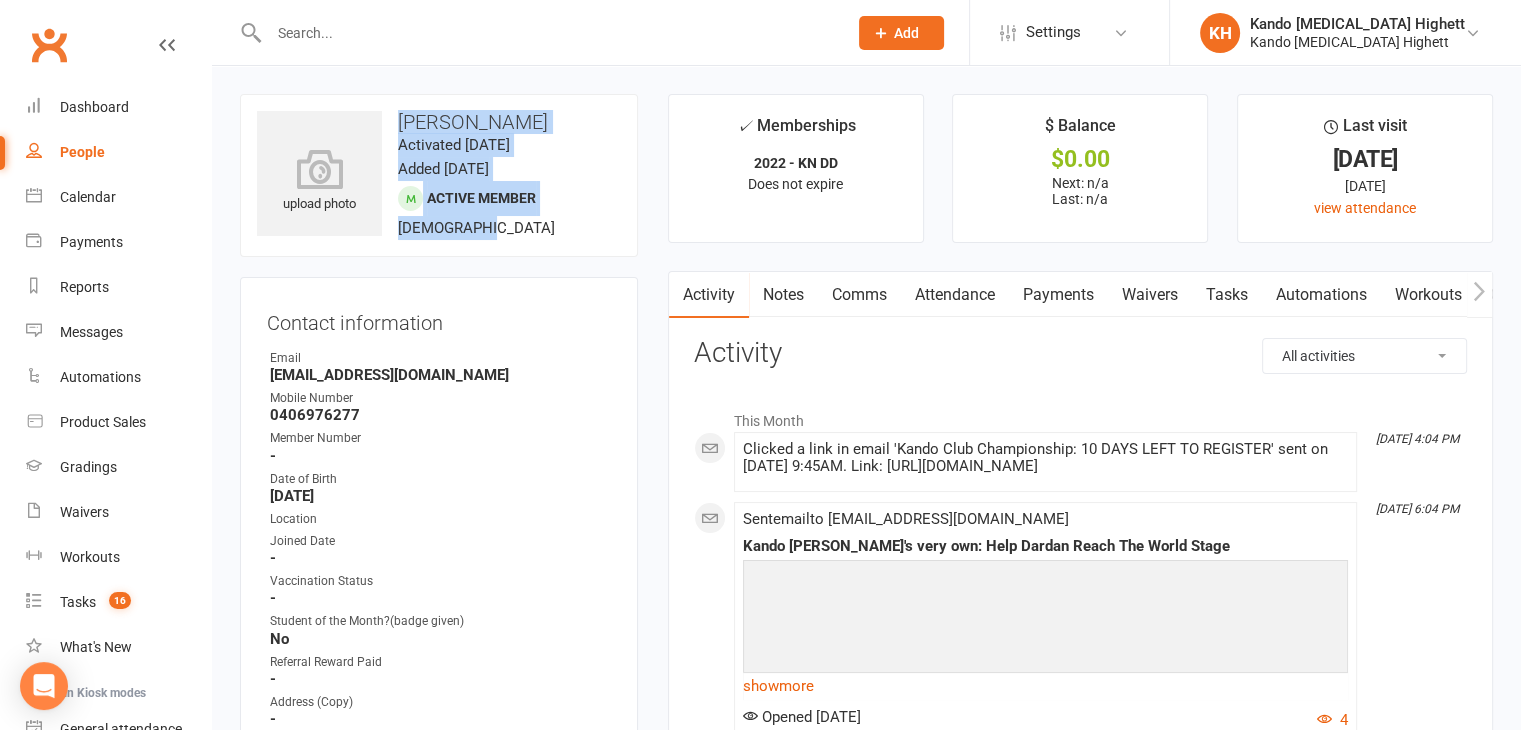 drag, startPoint x: 487, startPoint y: 232, endPoint x: 395, endPoint y: 122, distance: 143.40154 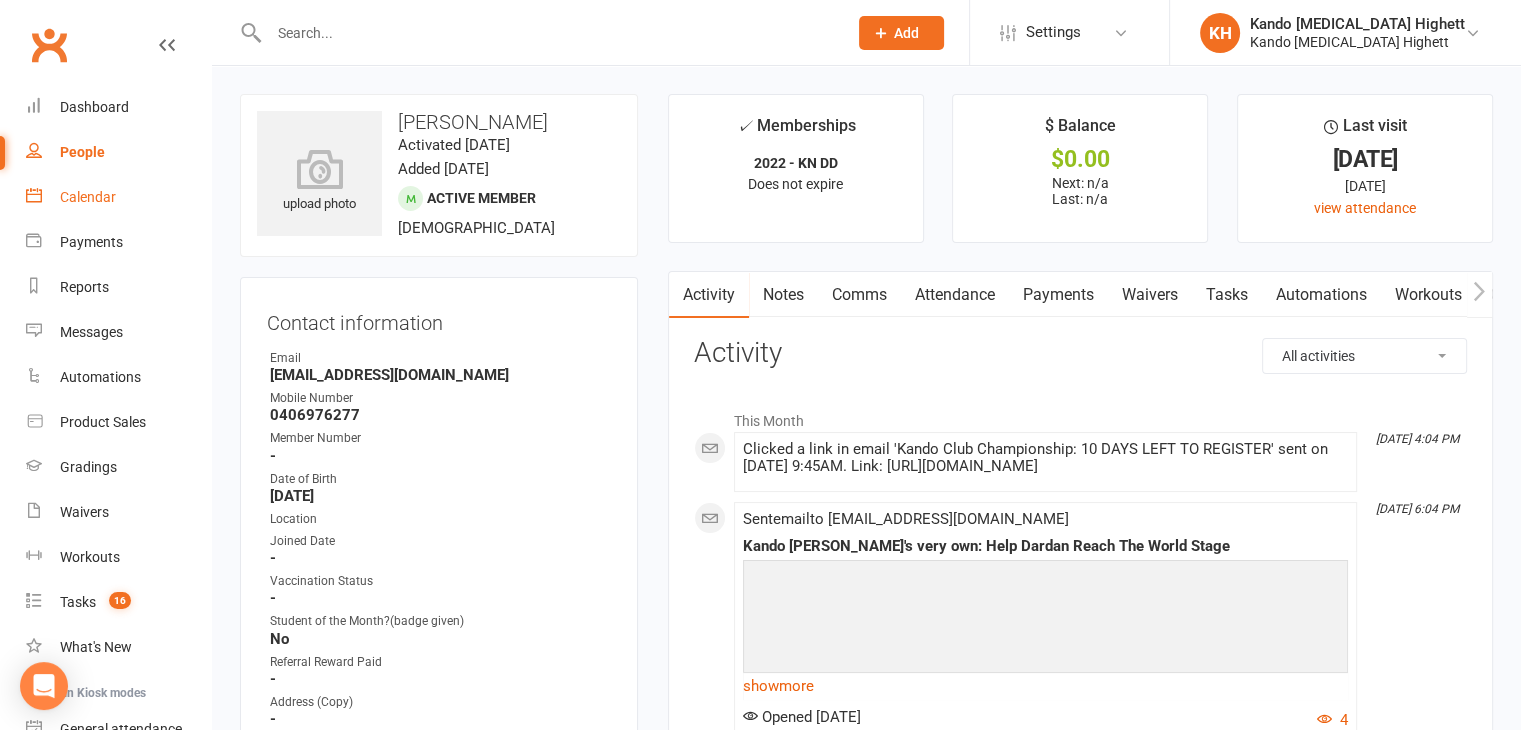 click on "Calendar" at bounding box center [118, 197] 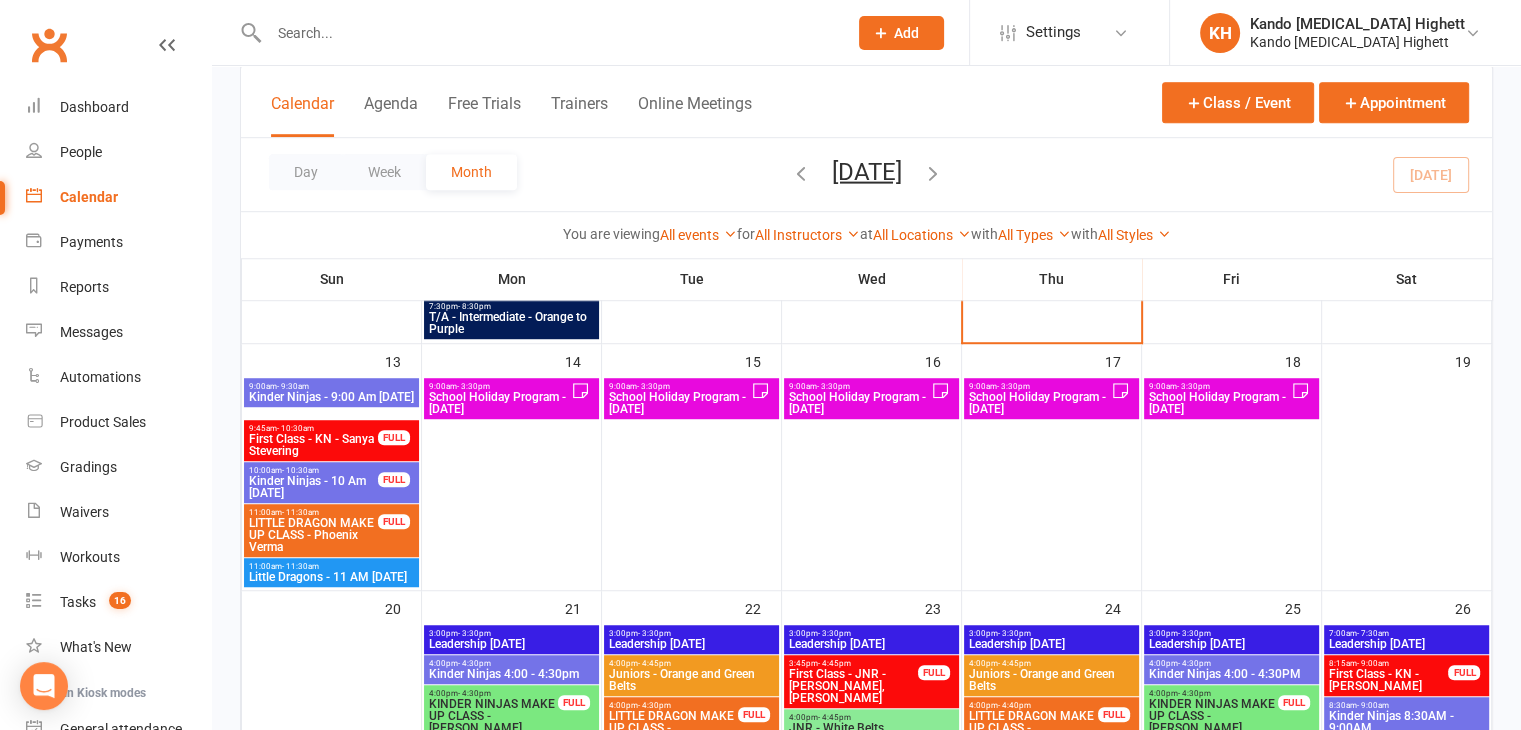 scroll, scrollTop: 1326, scrollLeft: 0, axis: vertical 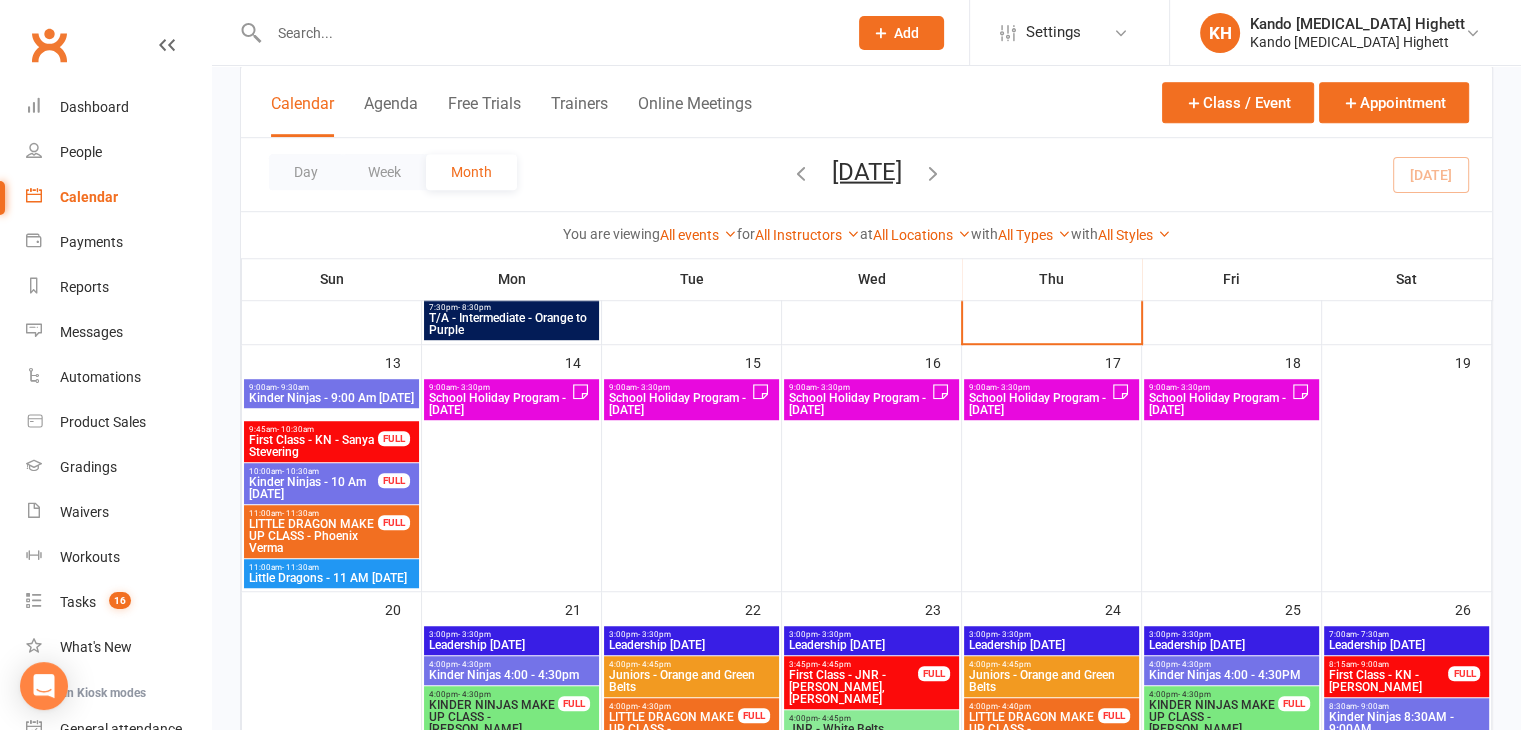 click on "School Holiday Program - Thursday" at bounding box center (1039, 404) 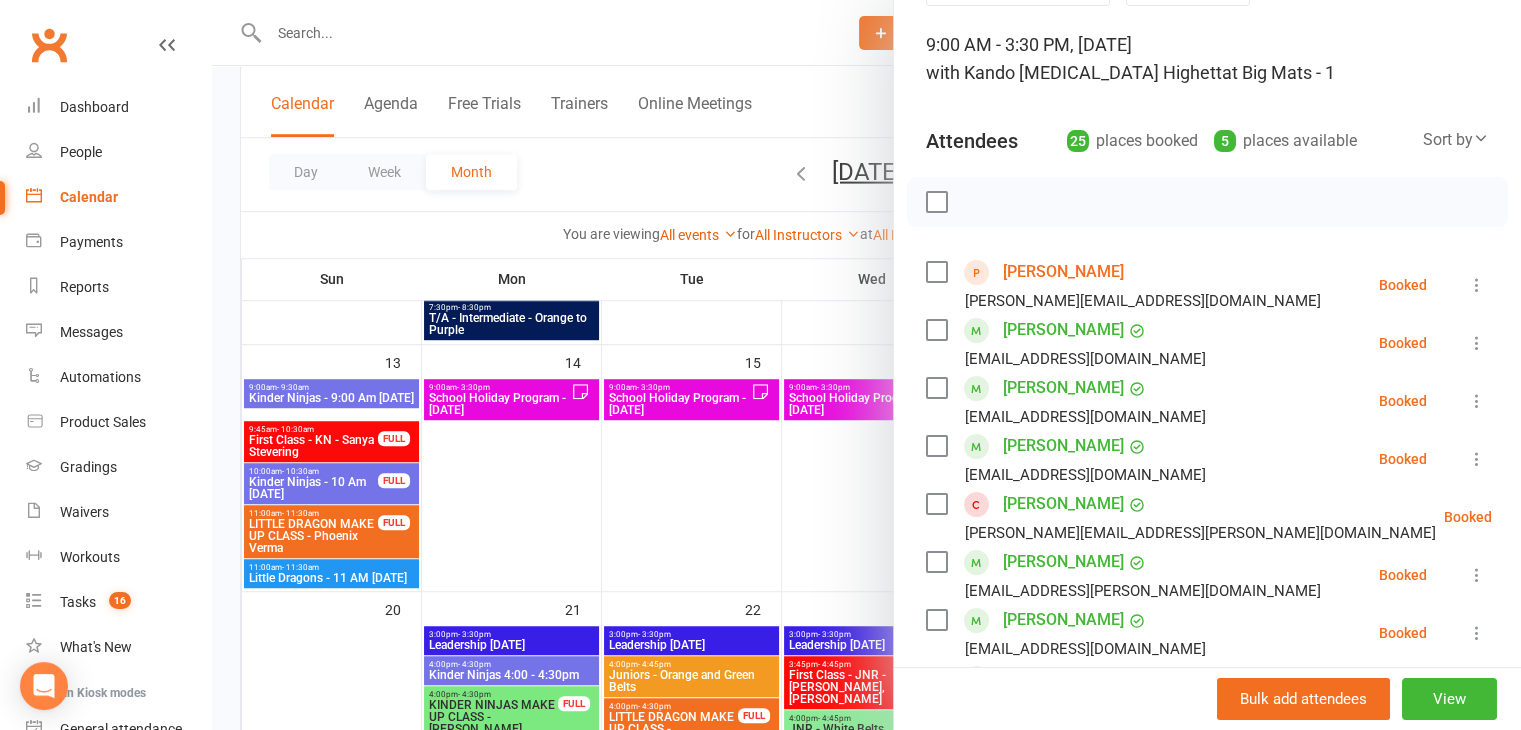 scroll, scrollTop: 0, scrollLeft: 0, axis: both 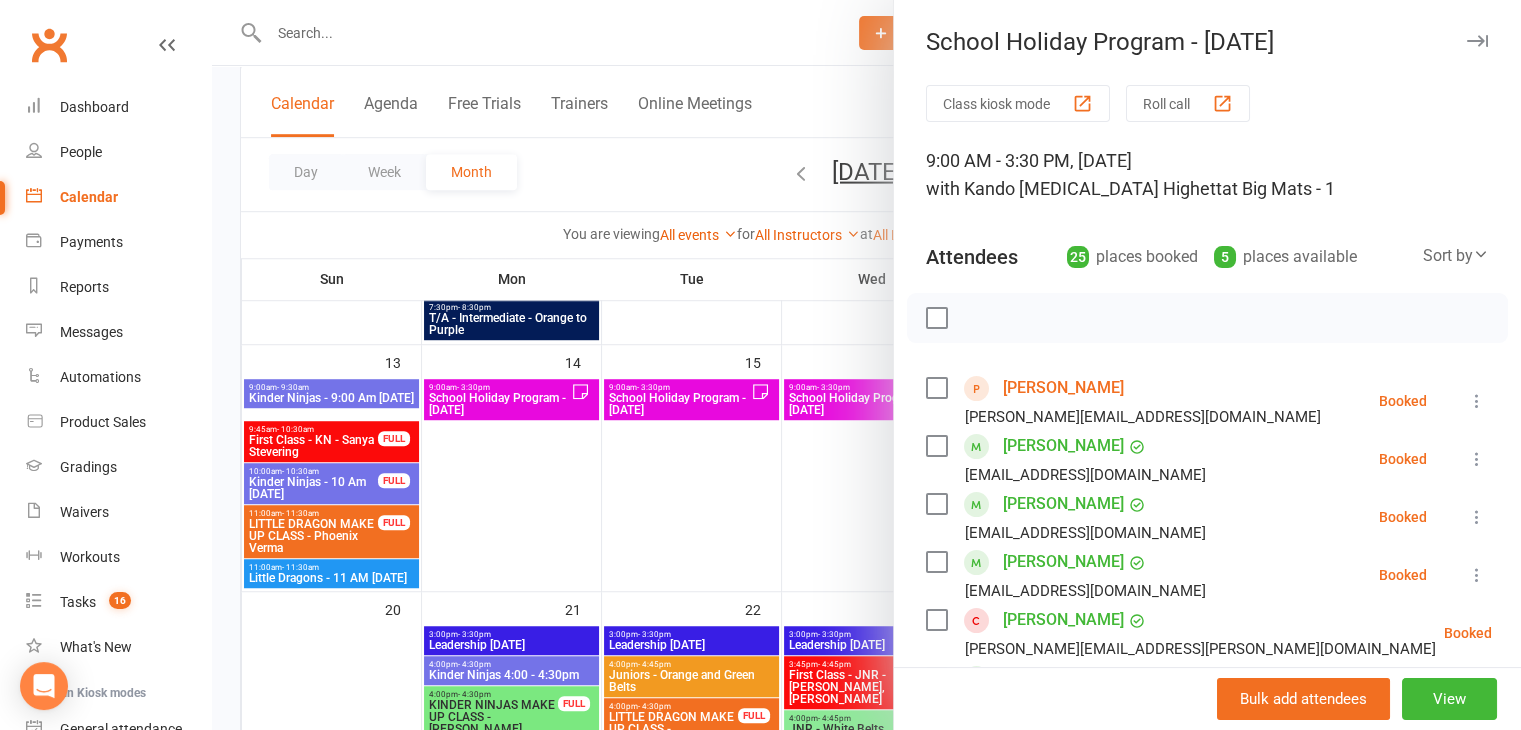 click at bounding box center [866, 365] 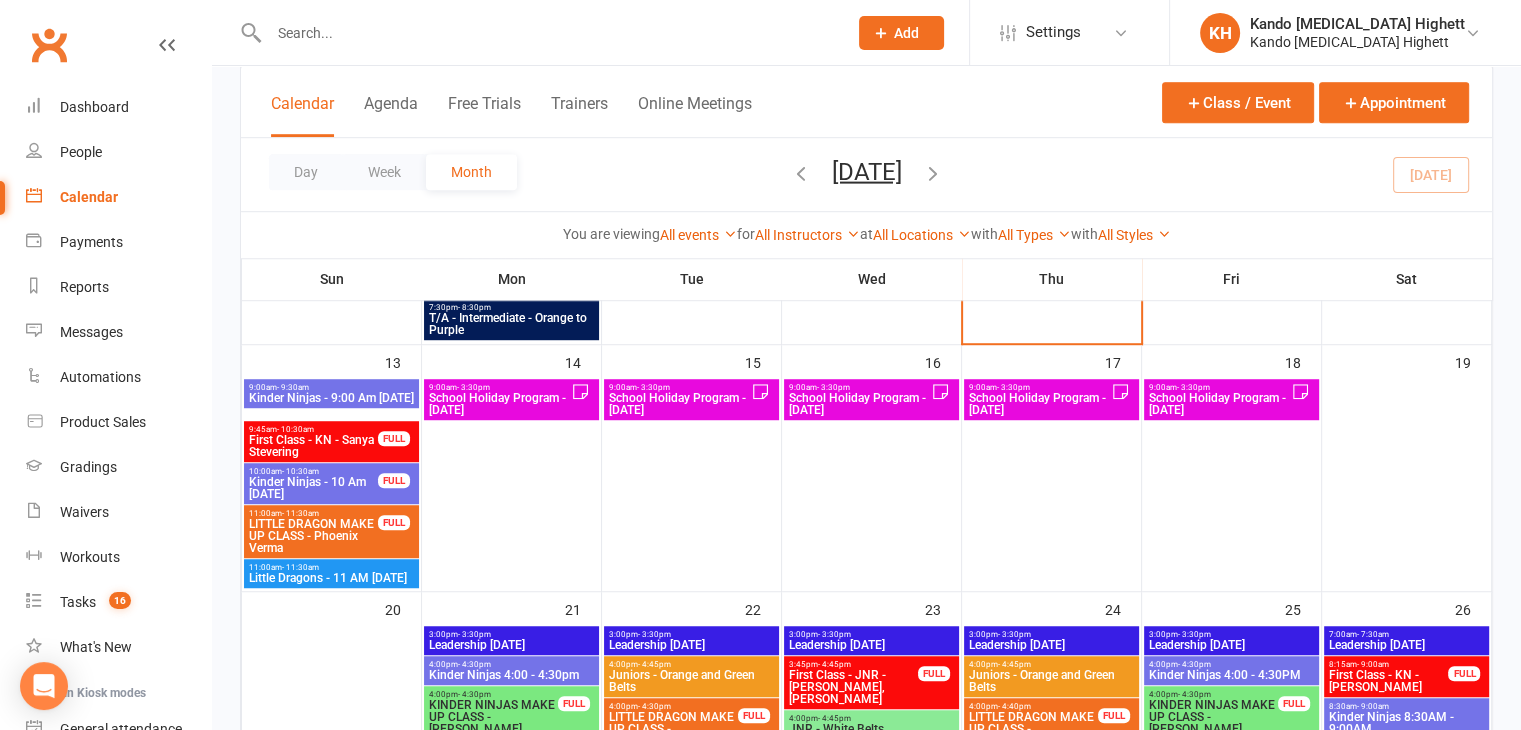 click on "9:00am  - 3:30pm" at bounding box center (499, 387) 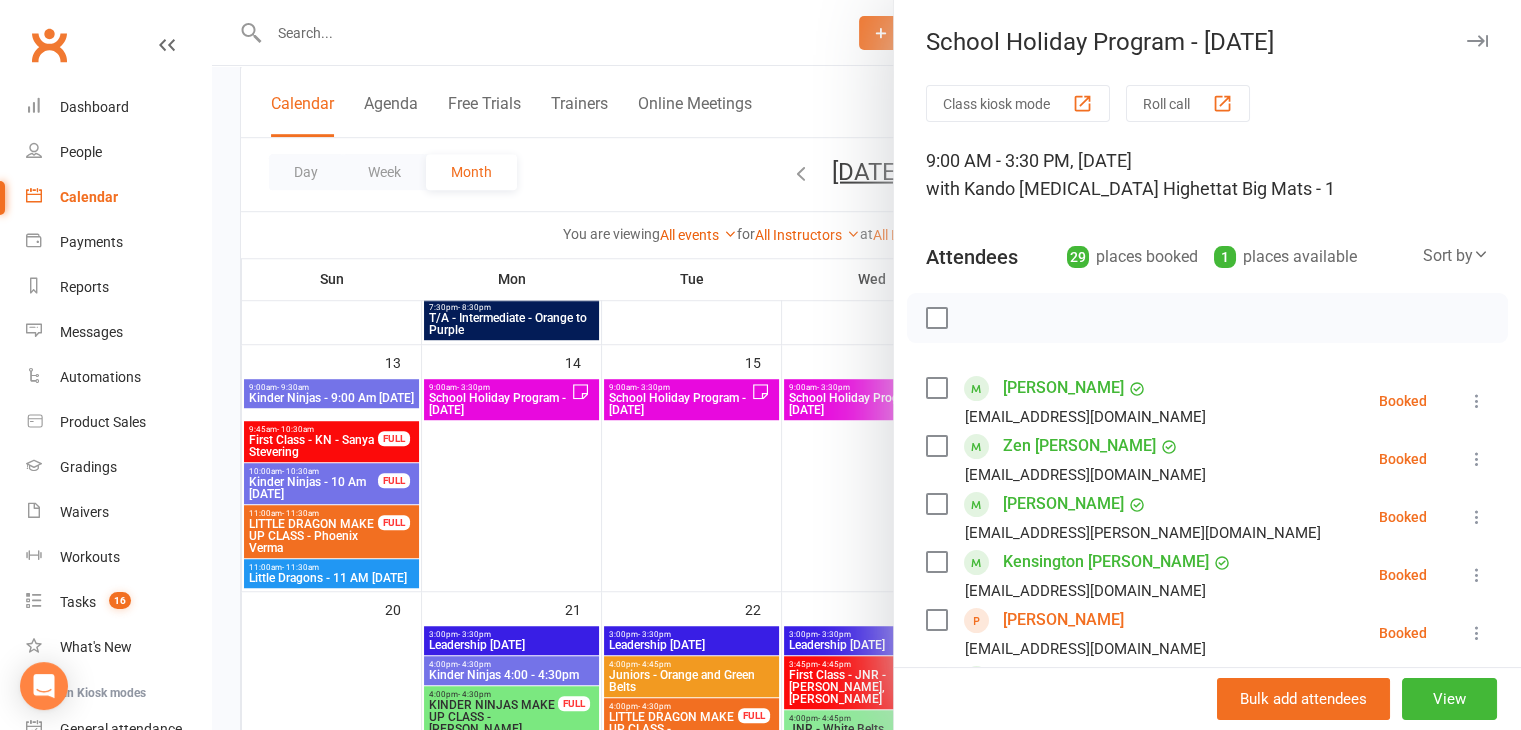 click at bounding box center (866, 365) 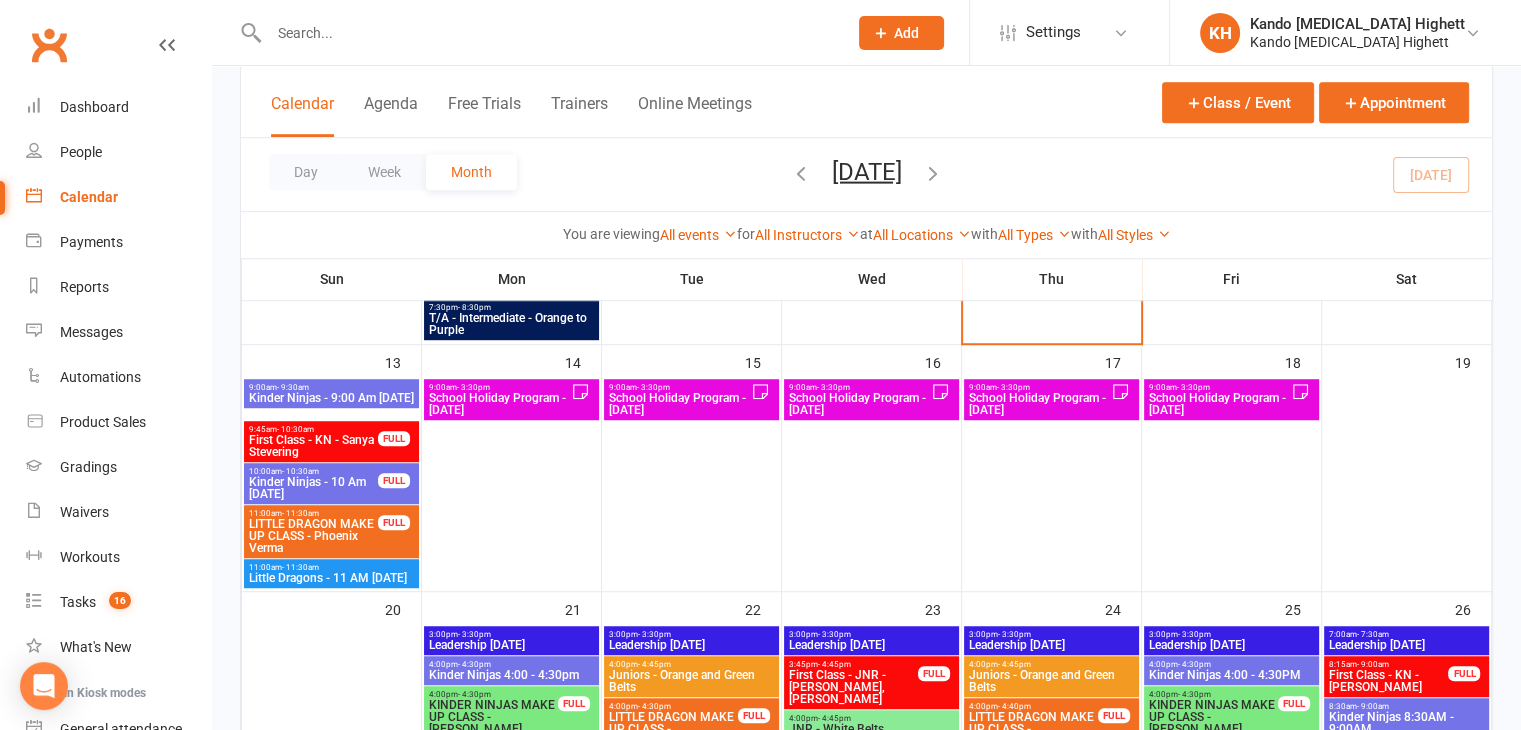 click on "School Holiday Program - [DATE]" at bounding box center [679, 404] 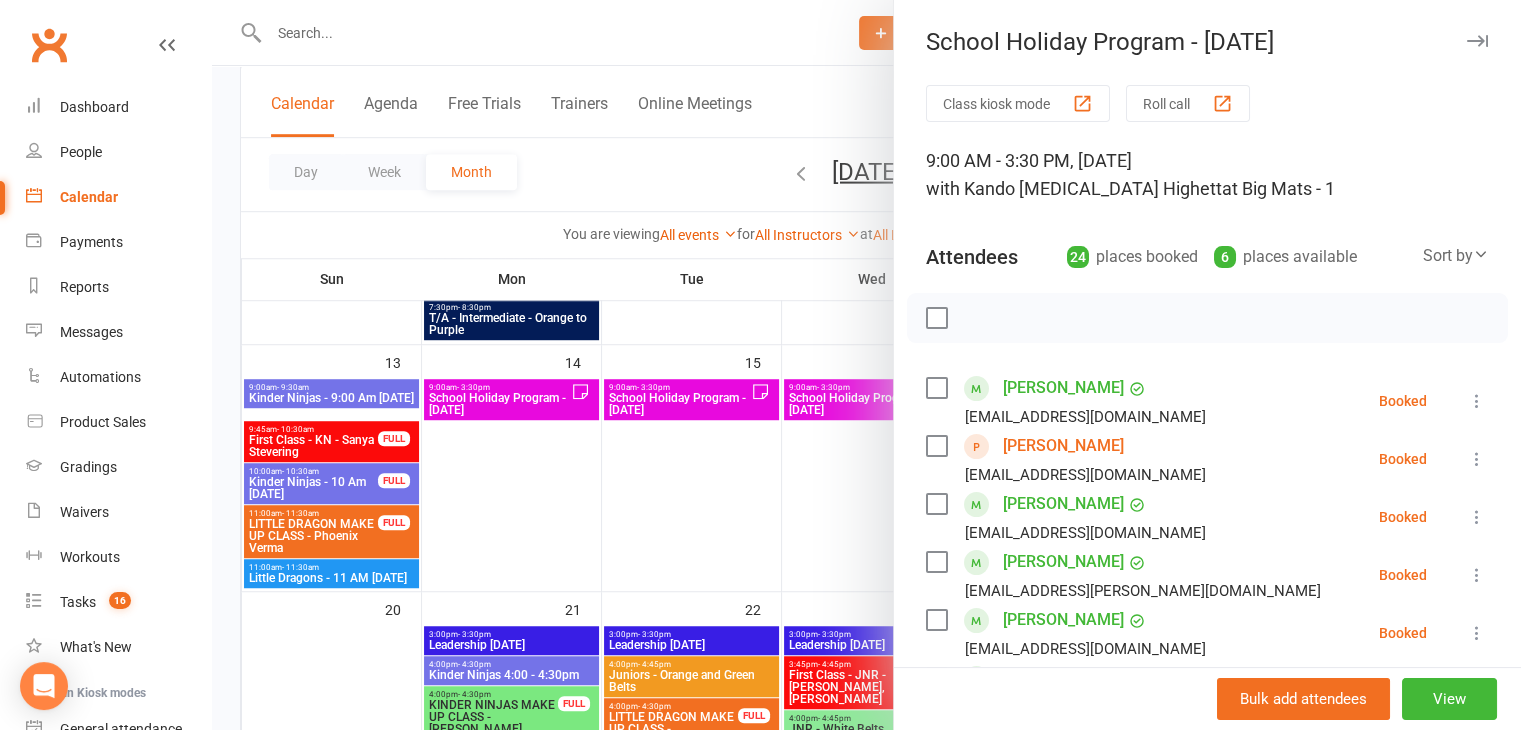 click at bounding box center [866, 365] 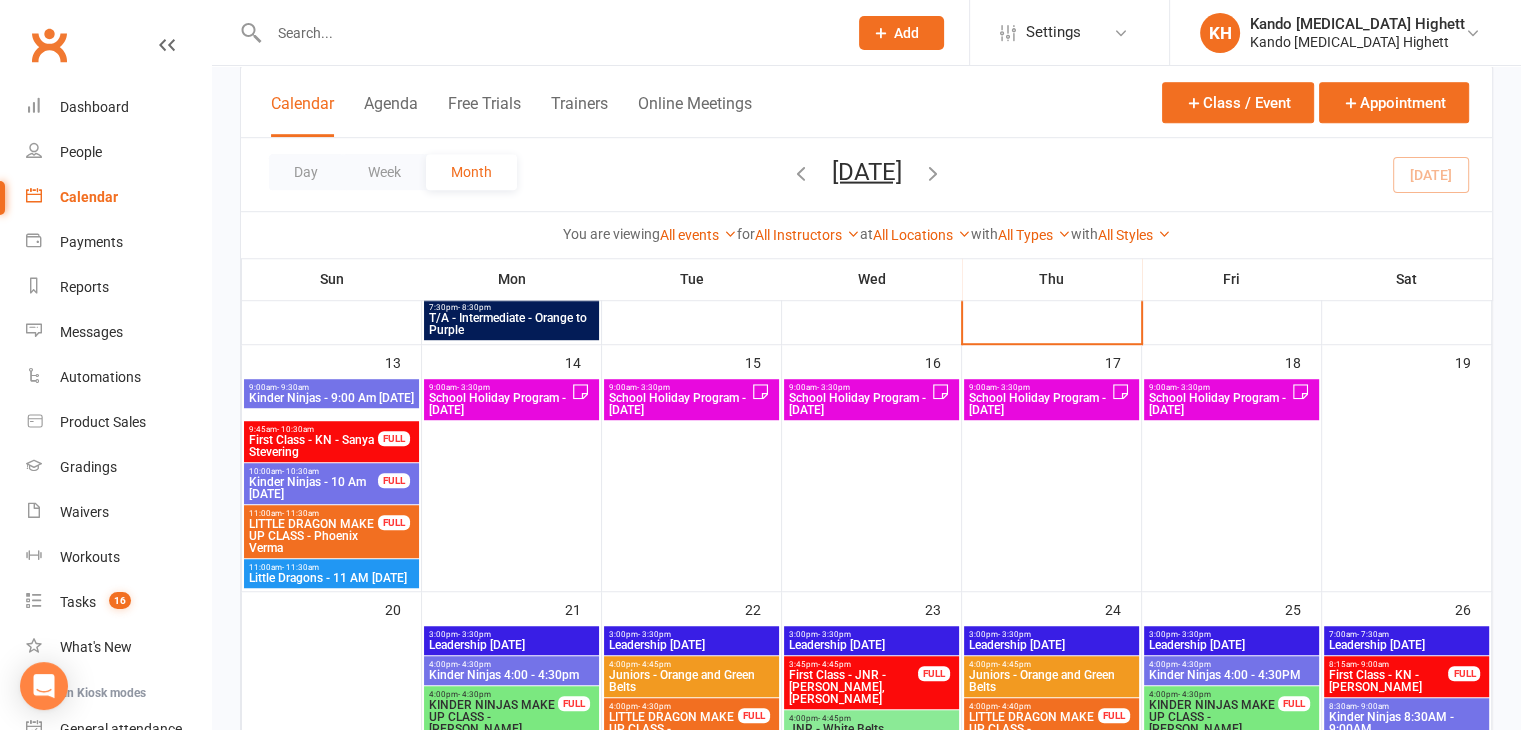 click on "School Holiday Program - [DATE]" at bounding box center (1219, 404) 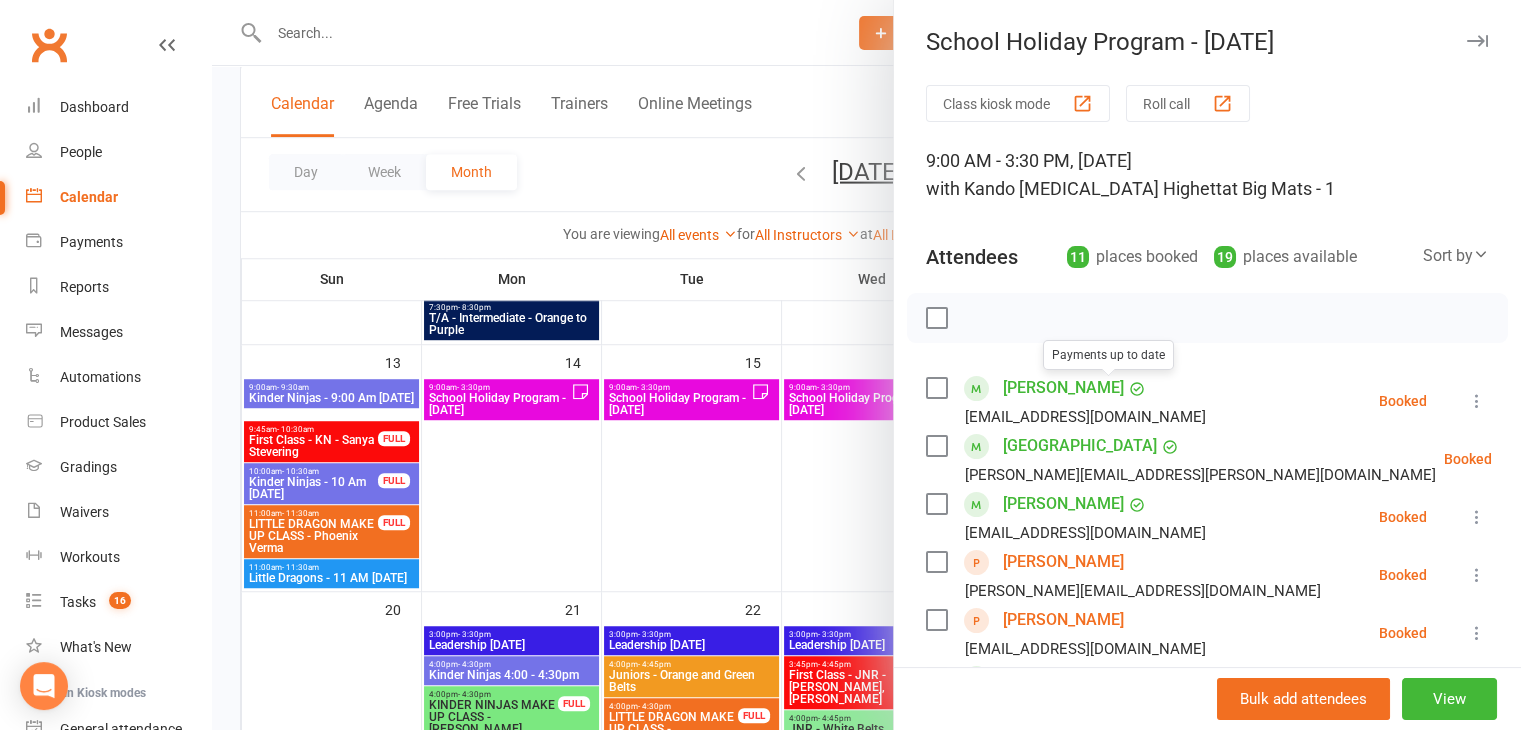 click at bounding box center [866, 365] 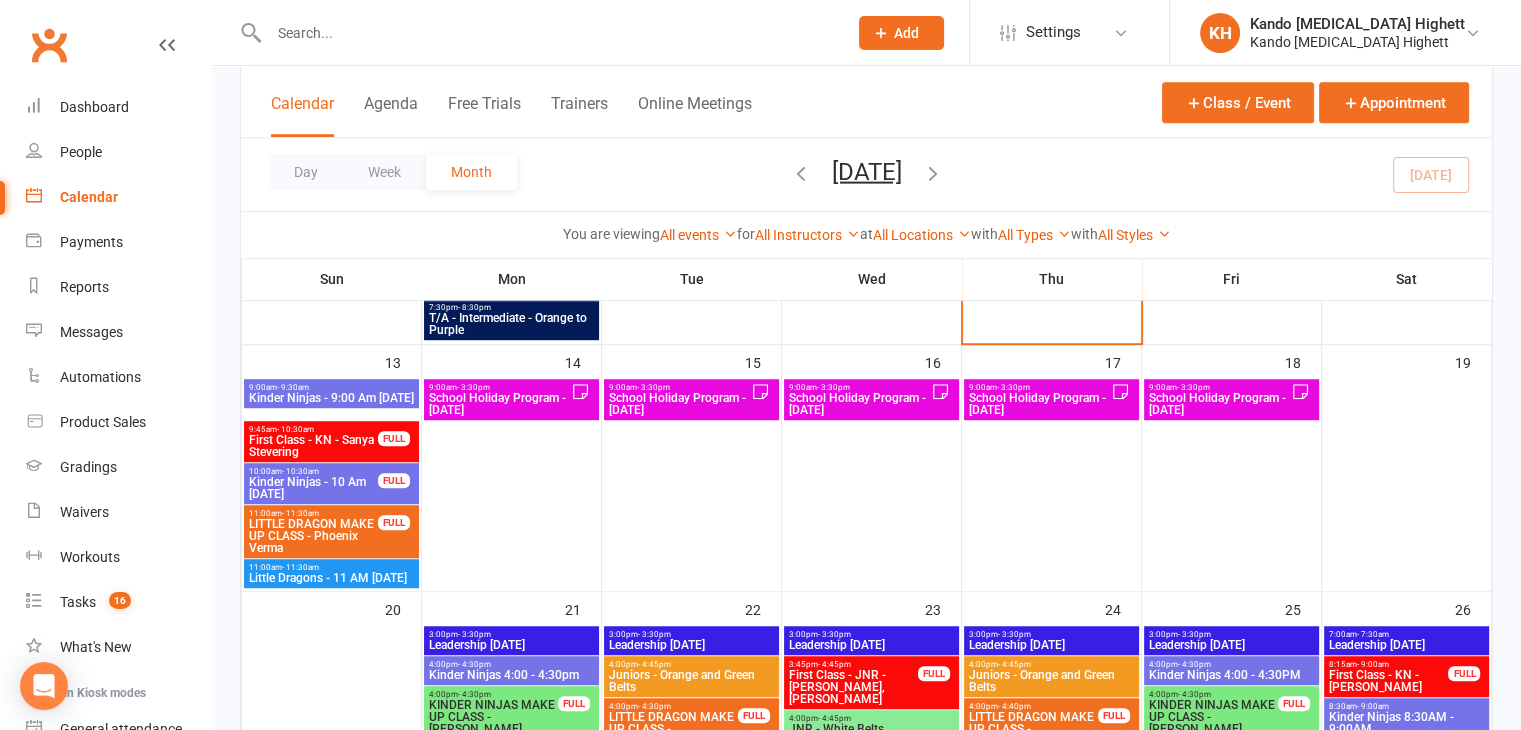 click on "School Holiday Program - [DATE]" at bounding box center [1039, 404] 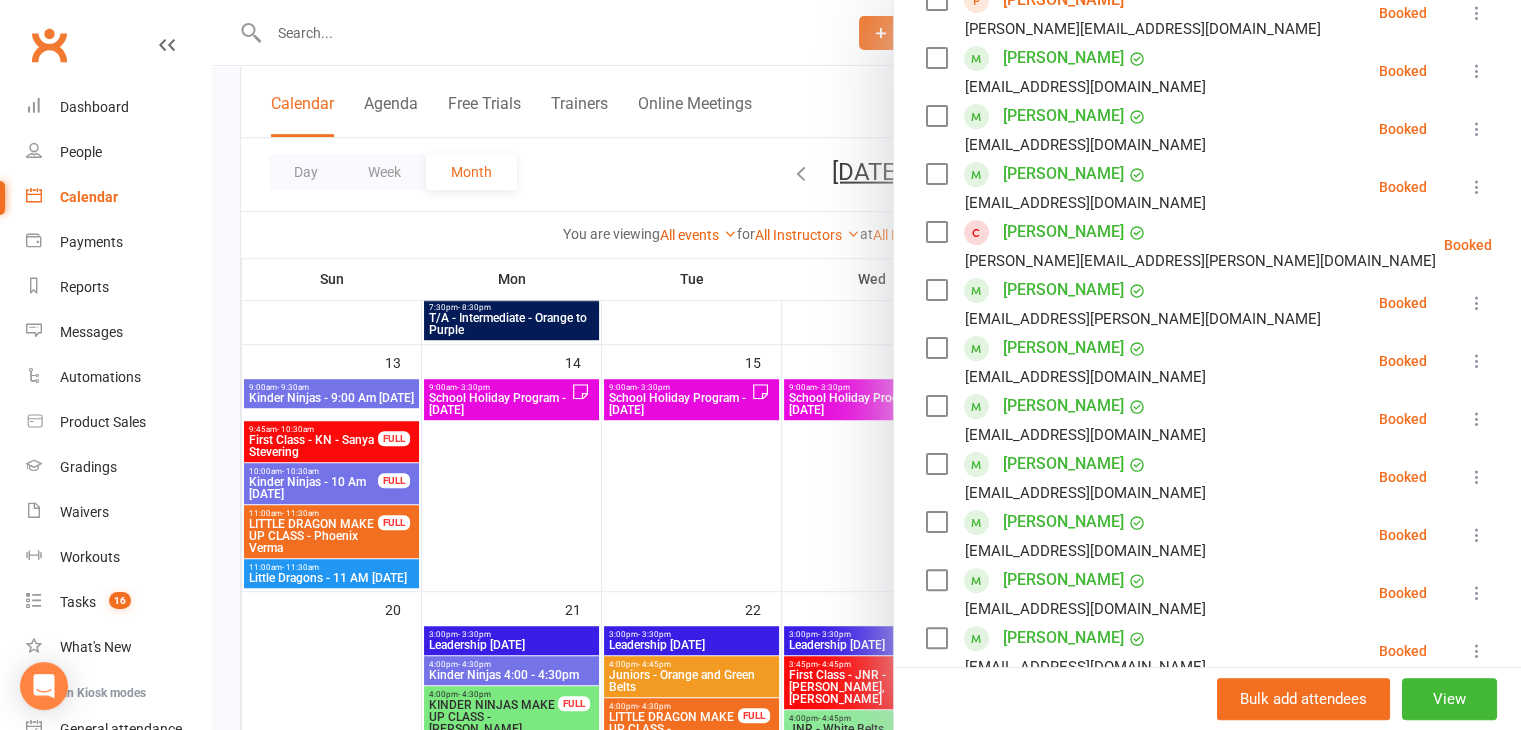 scroll, scrollTop: 388, scrollLeft: 0, axis: vertical 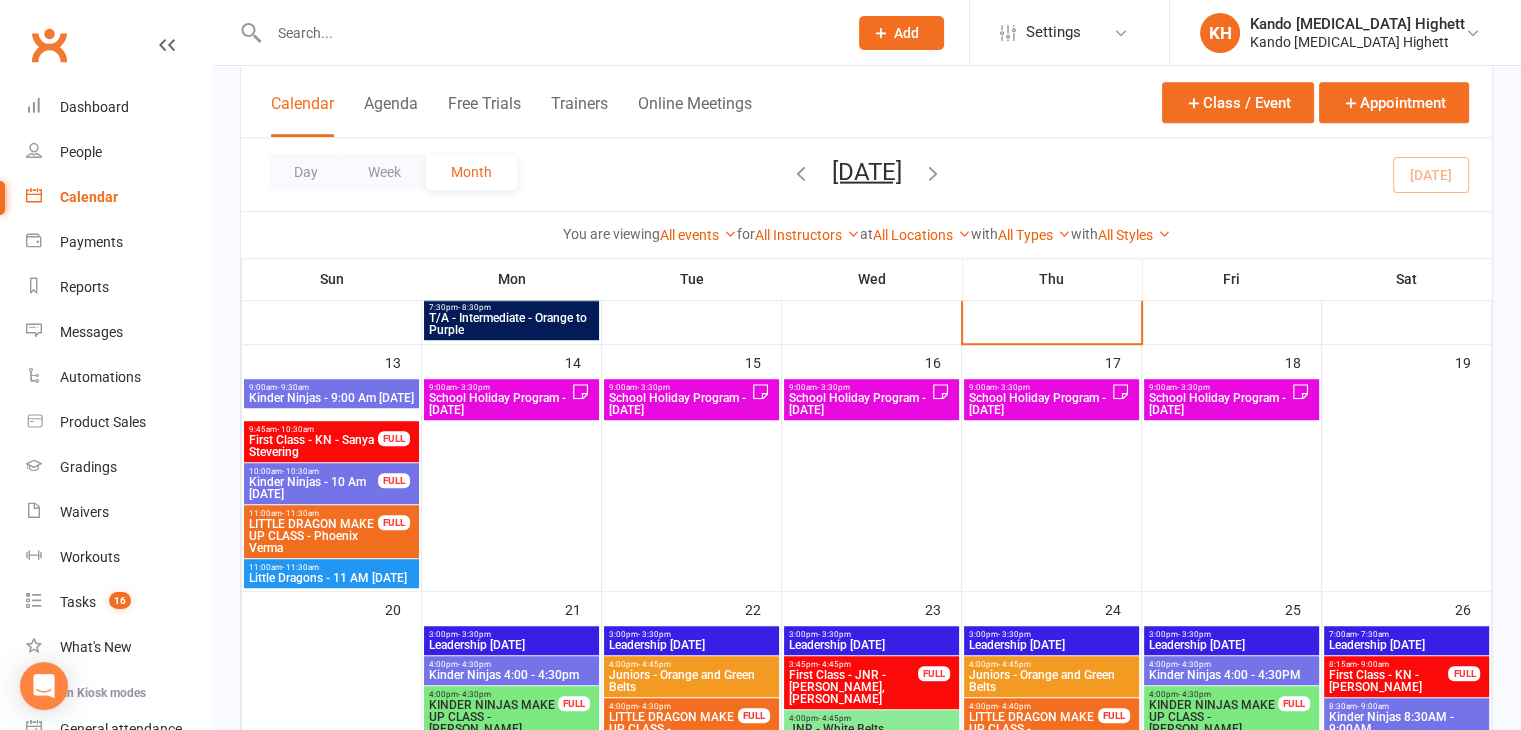 click on "9:00am  - 3:30pm School Holiday Program - Thursday" at bounding box center (1051, 399) 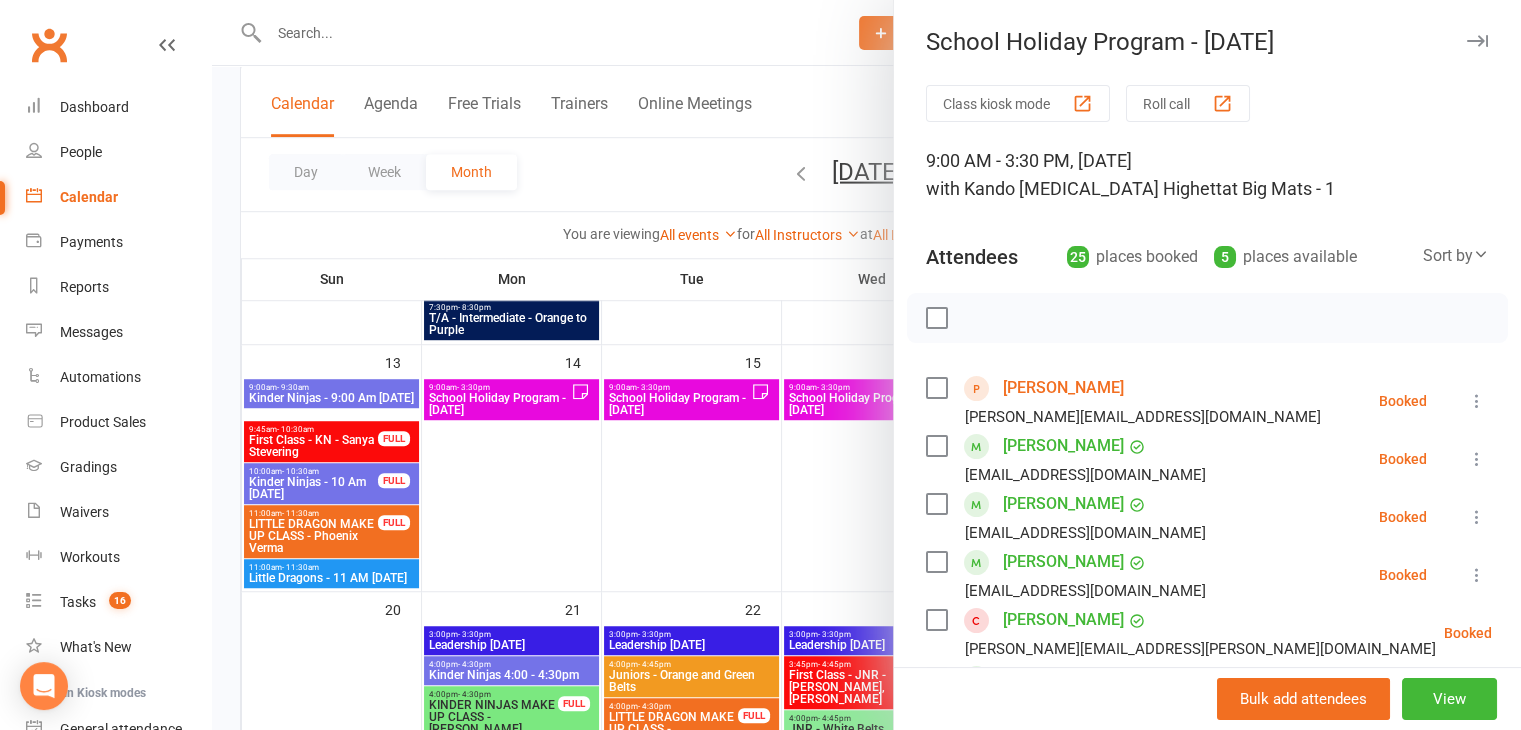 click at bounding box center (866, 365) 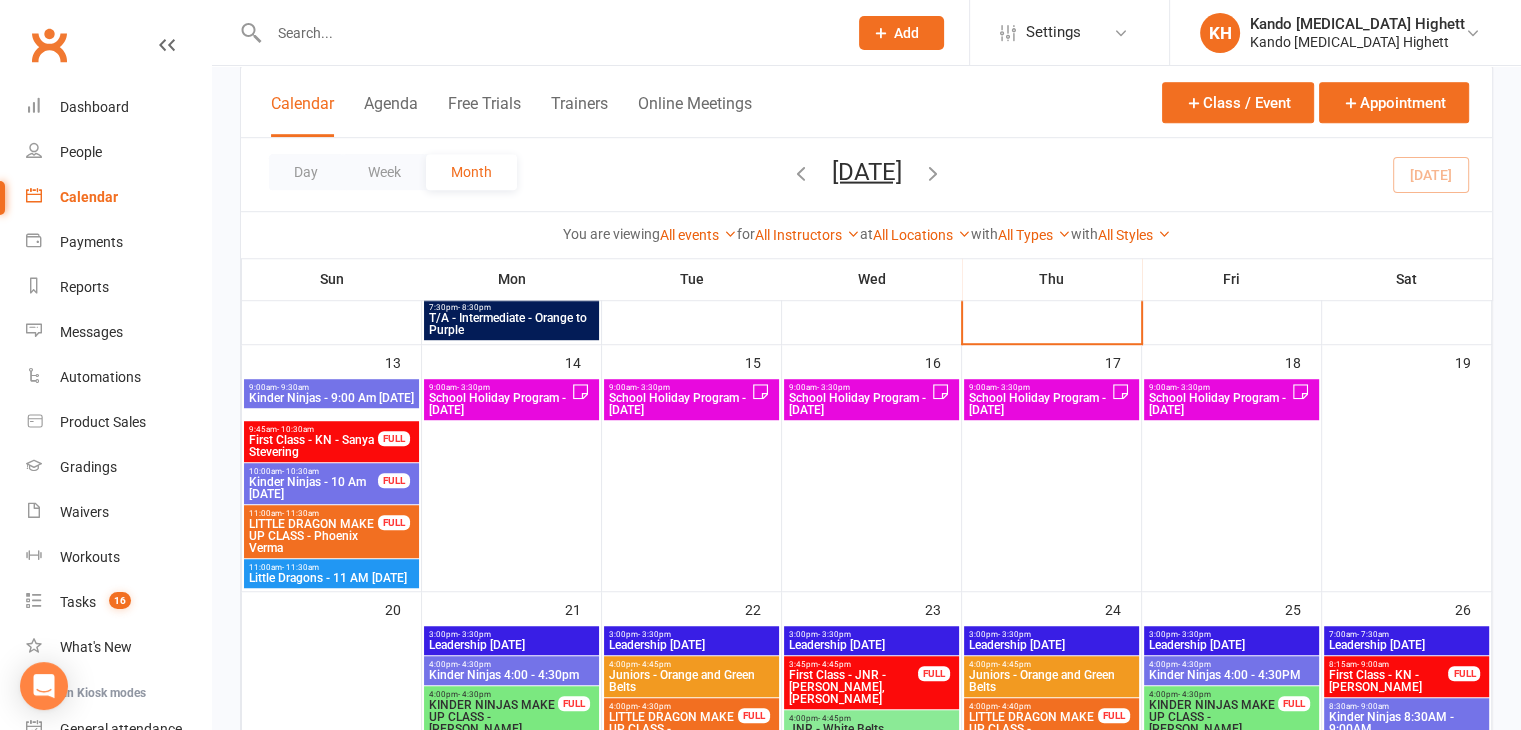 click 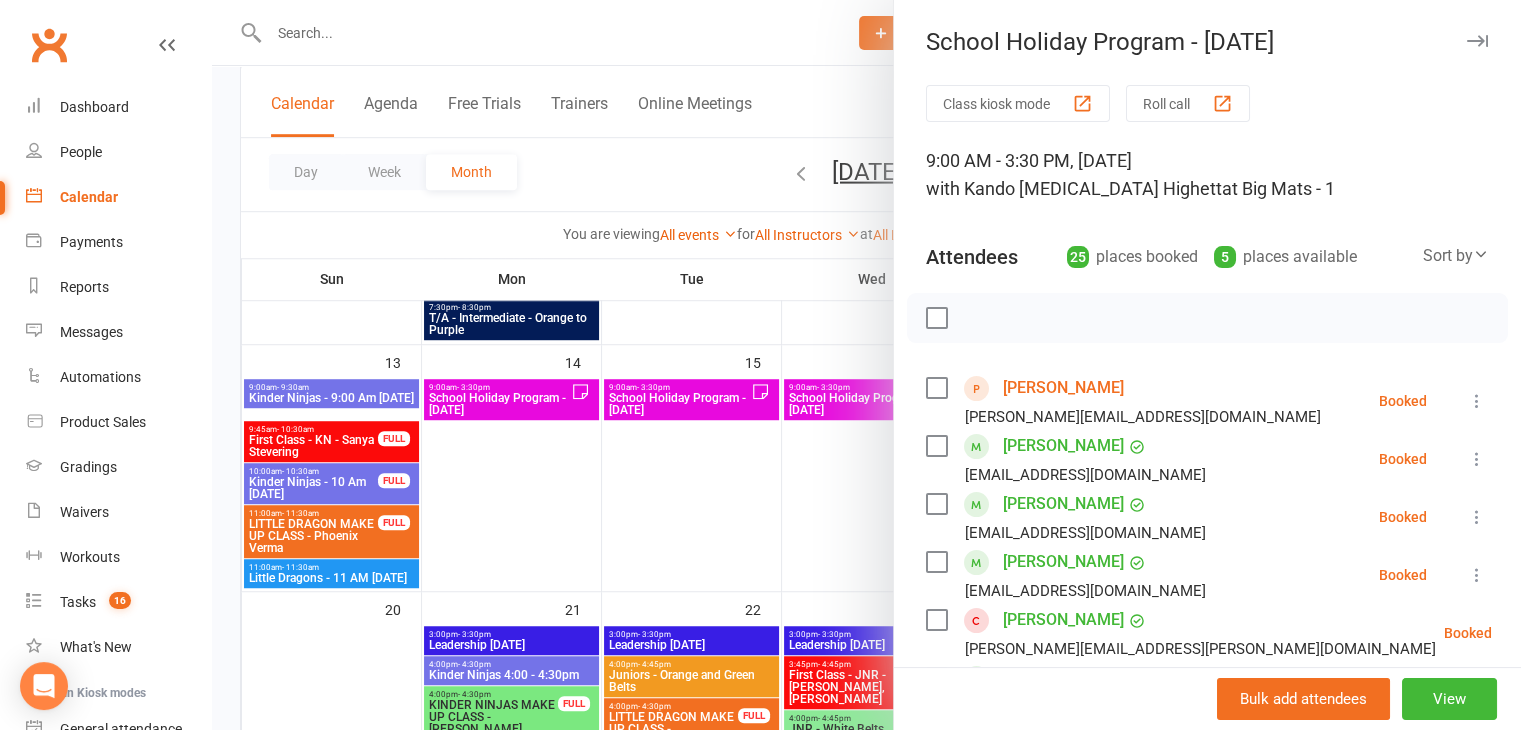 scroll, scrollTop: 1310, scrollLeft: 0, axis: vertical 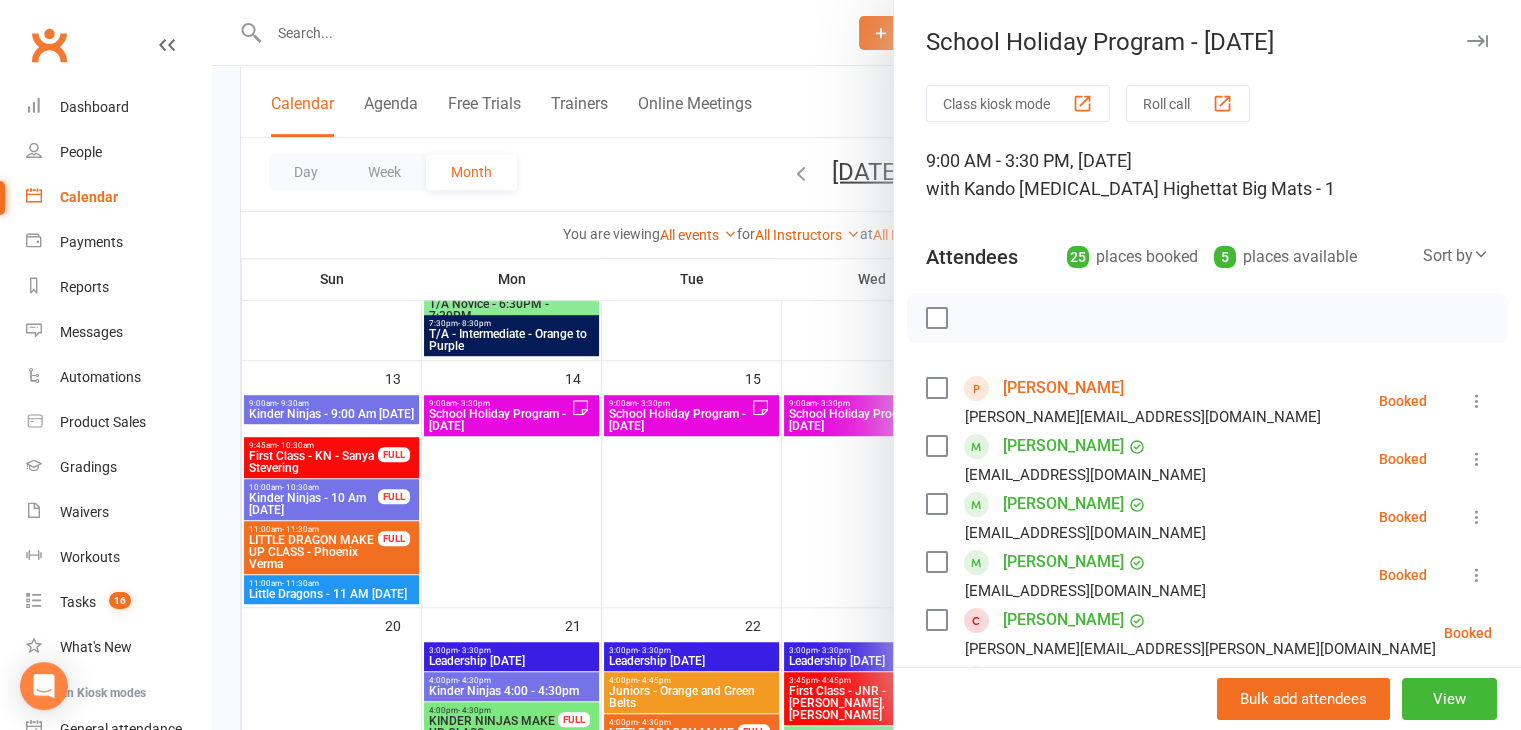 click at bounding box center (866, 365) 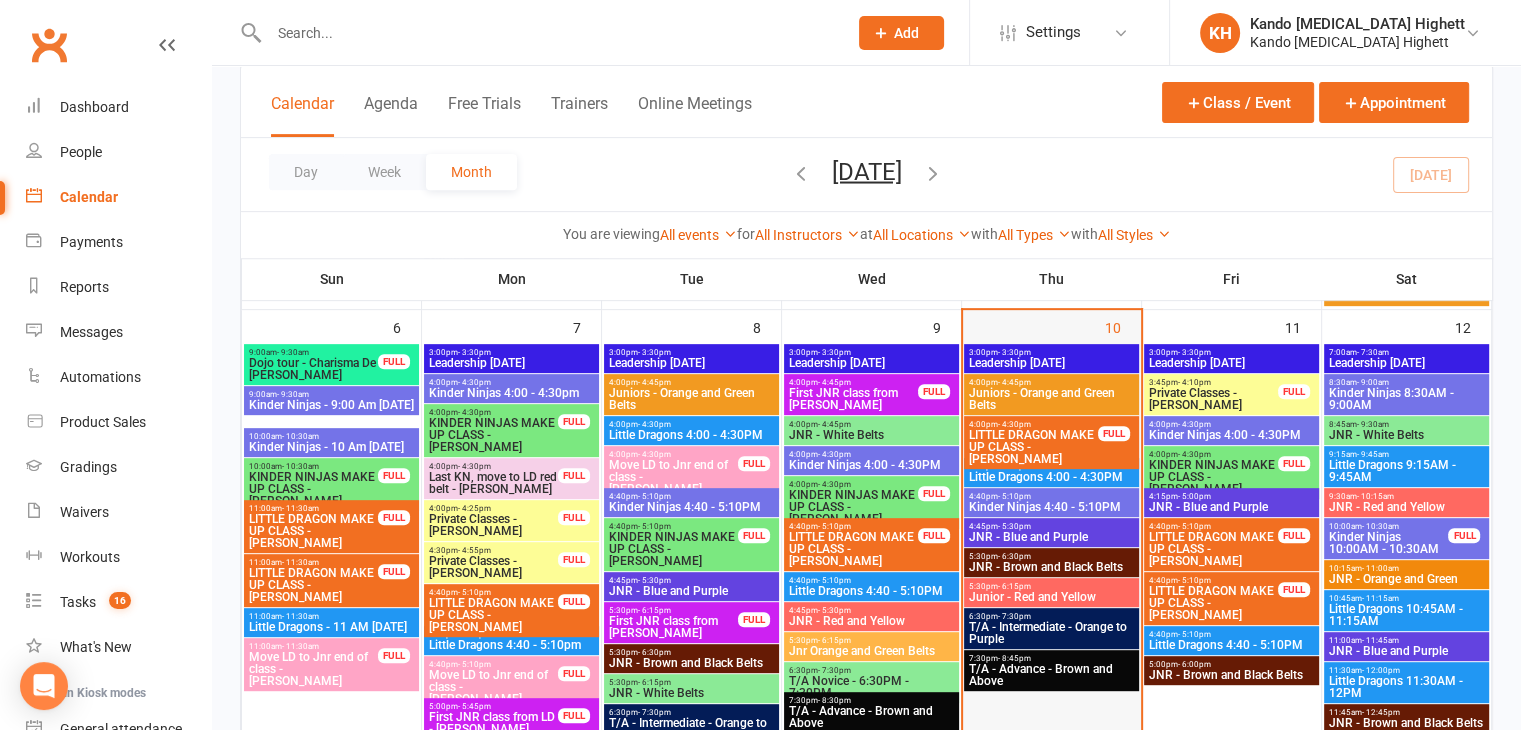 scroll, scrollTop: 792, scrollLeft: 0, axis: vertical 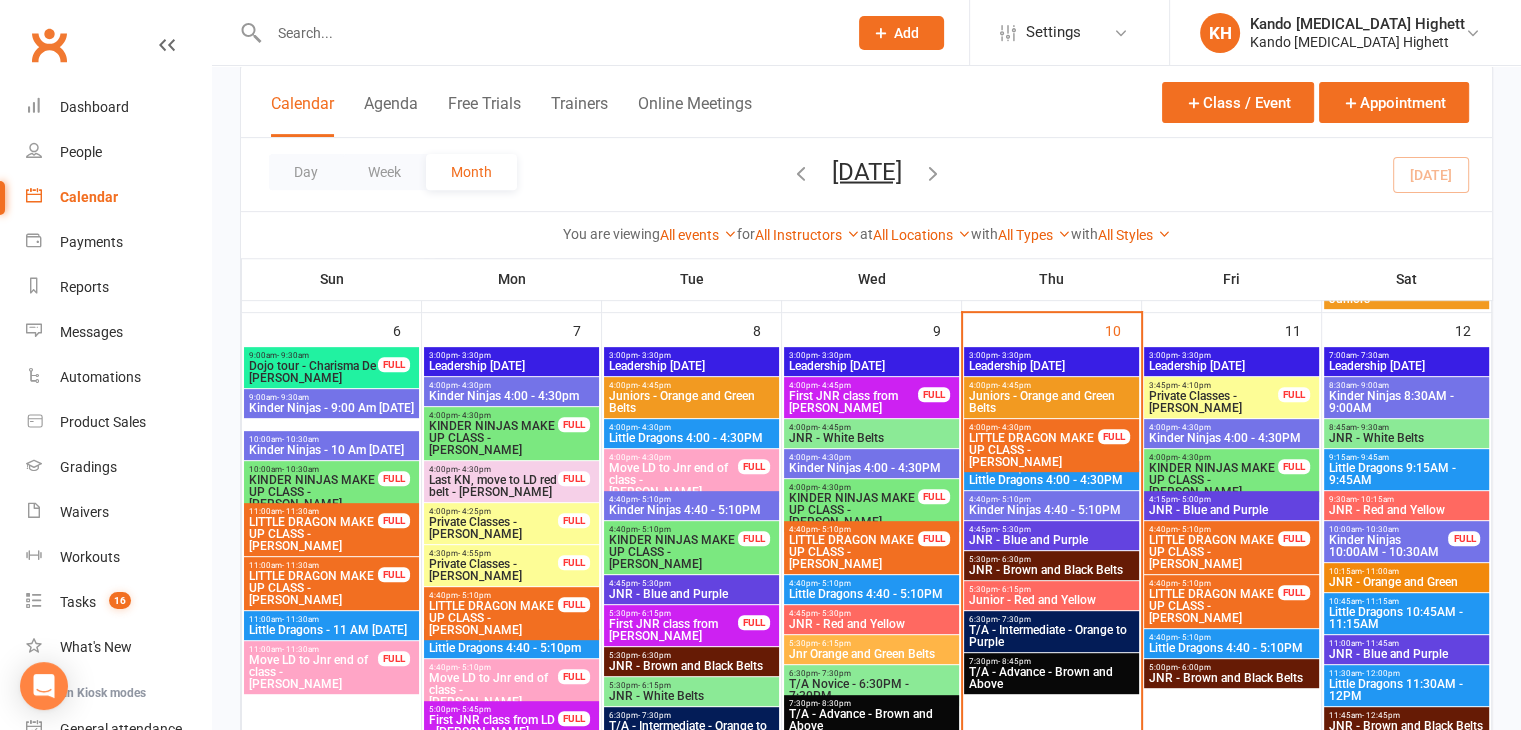 click on "Add" 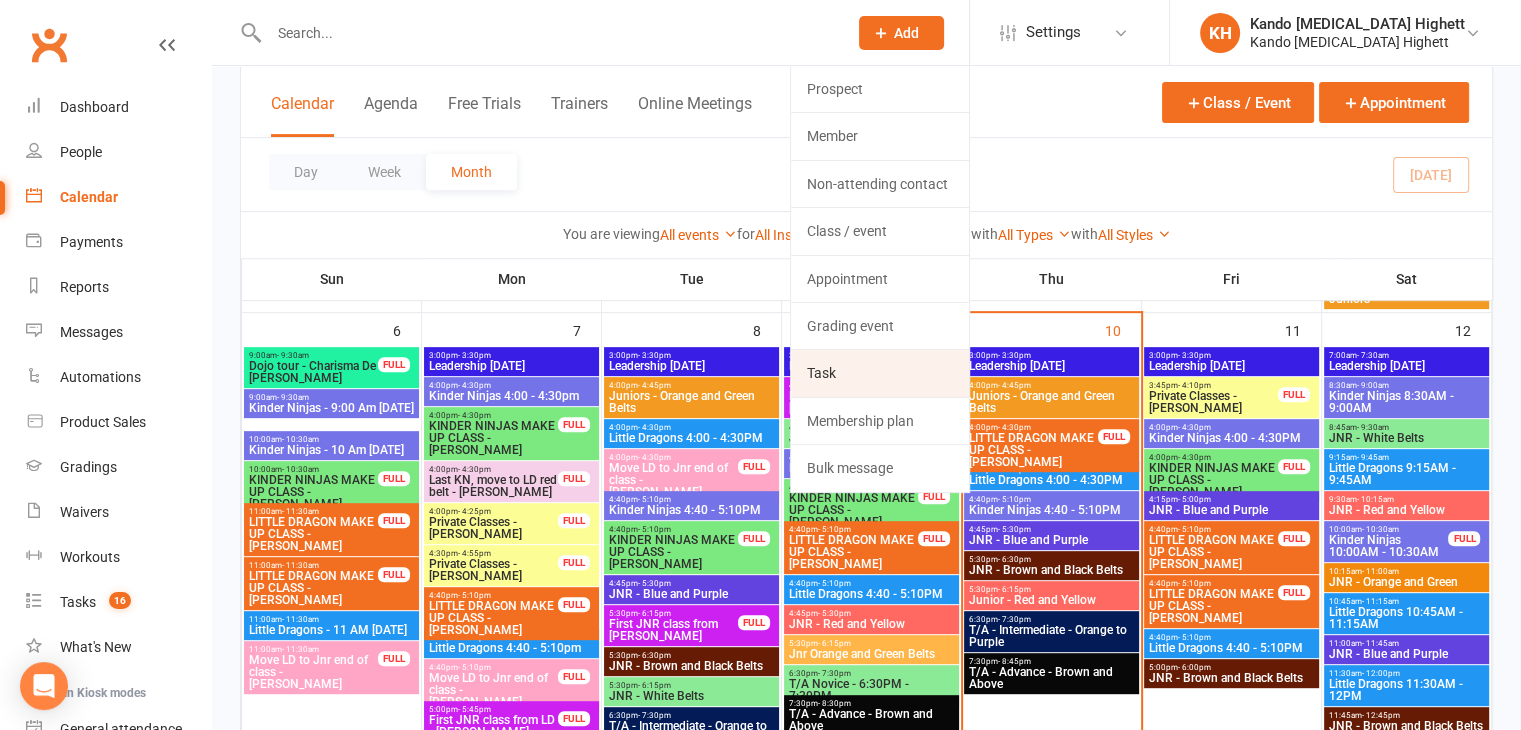 click on "Task" 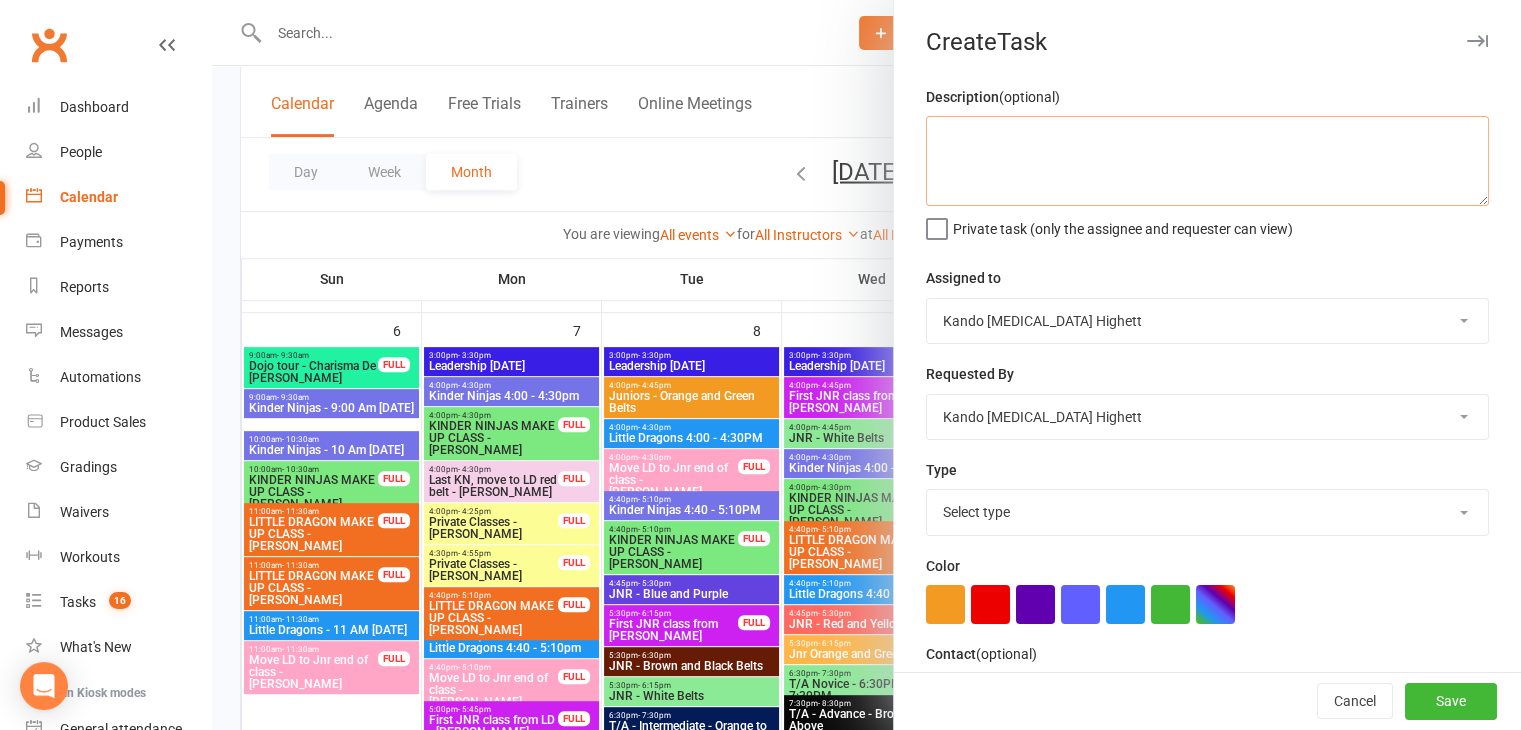 click at bounding box center [1207, 161] 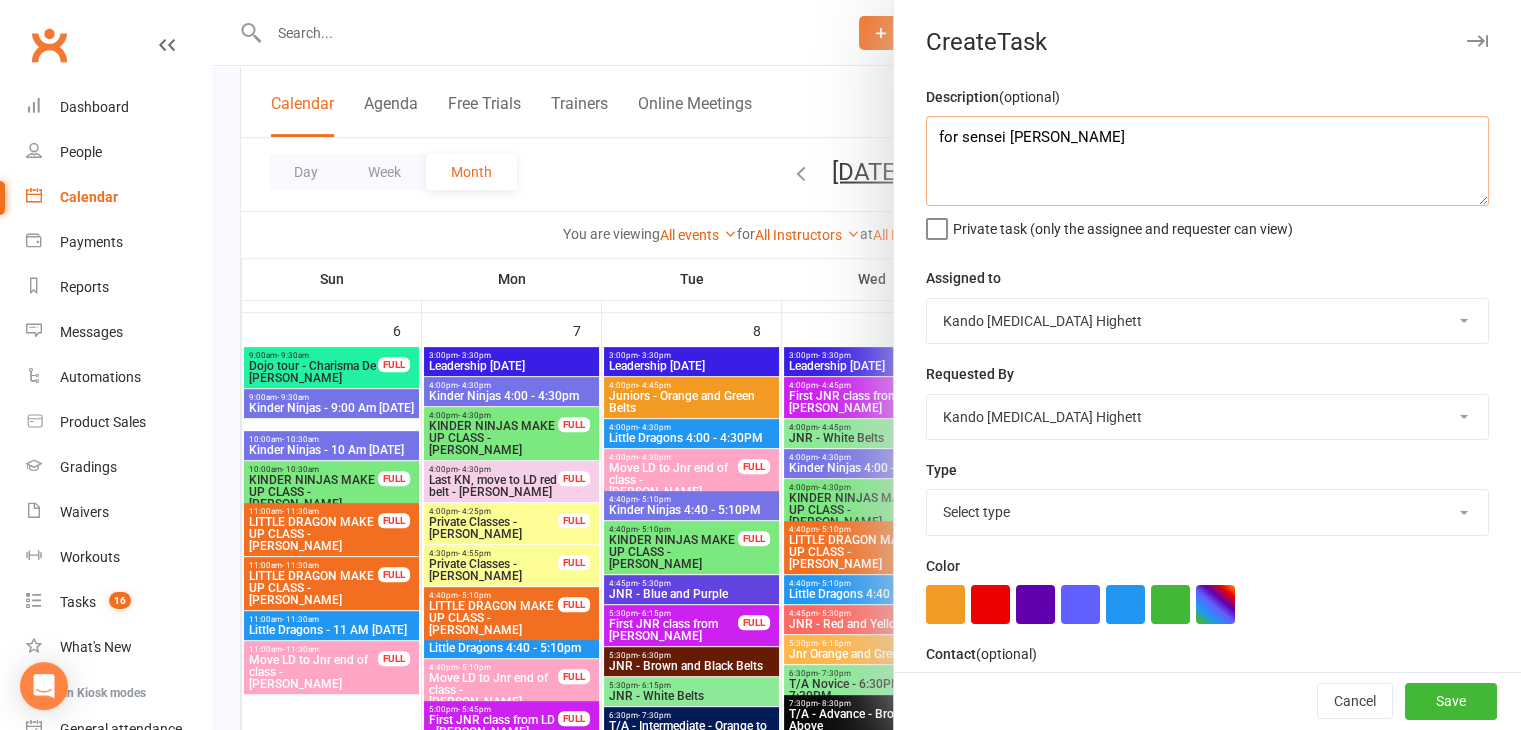 type on "for sensei Justin" 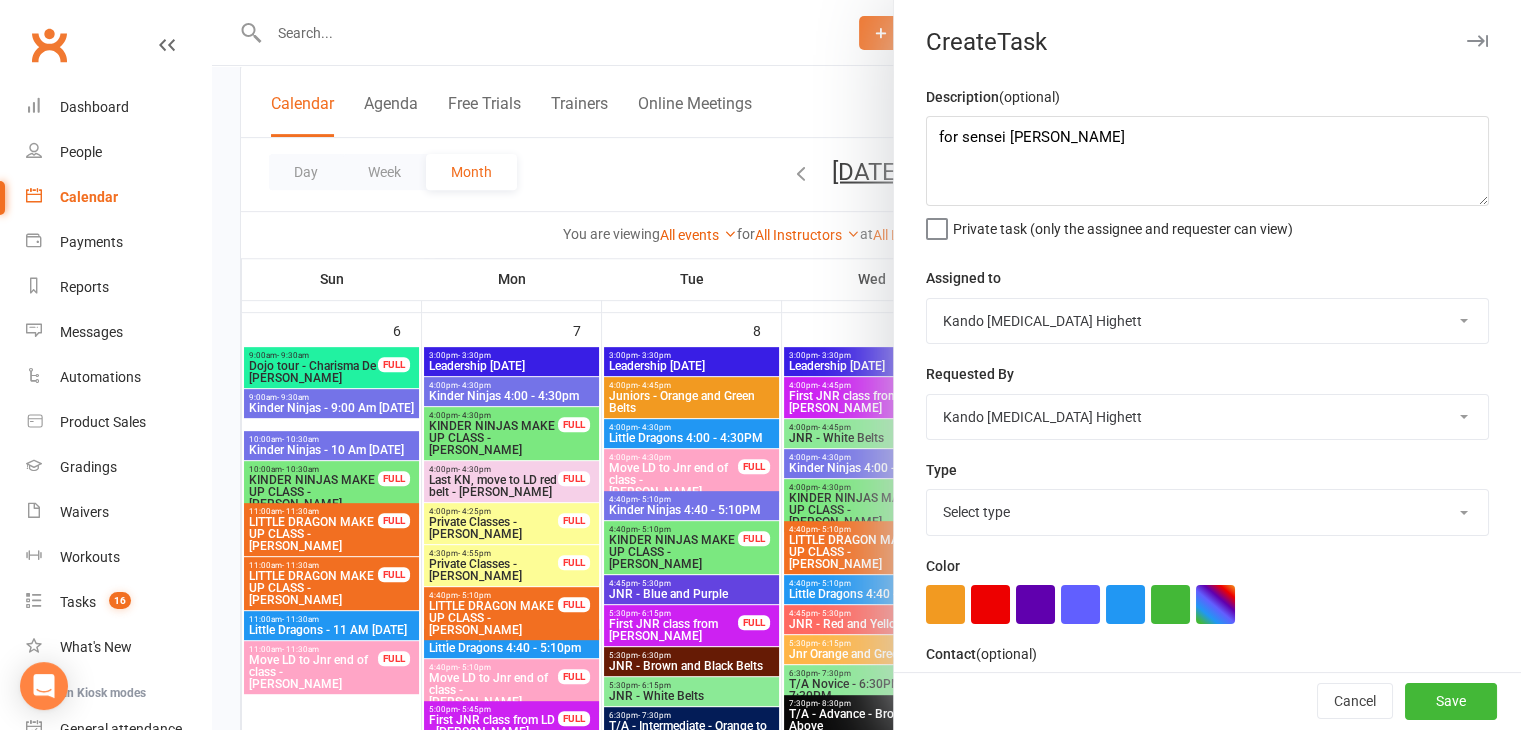 click on "Kando Martial Arts Highett Leah Georgiou David Barlow Leonardo Bittarello Kate Ovenden Tara Walker Rose Durbidge Angelica Durbidge Justin Qubrosi Evandro Bittarello" at bounding box center [1207, 321] 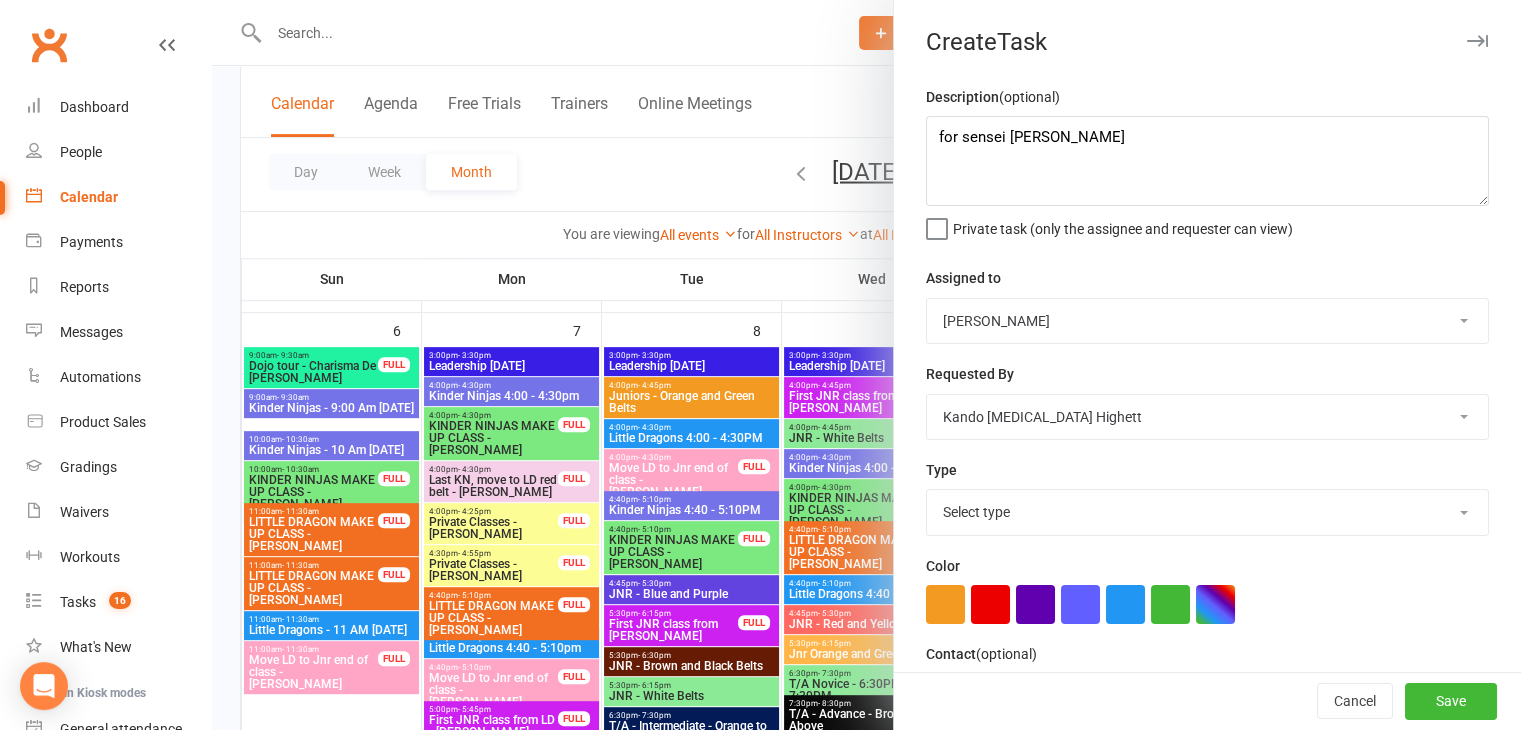 click on "Kando Martial Arts Highett Leah Georgiou David Barlow Leonardo Bittarello Kate Ovenden Tara Walker Rose Durbidge Angelica Durbidge Justin Qubrosi Evandro Bittarello" at bounding box center [1207, 321] 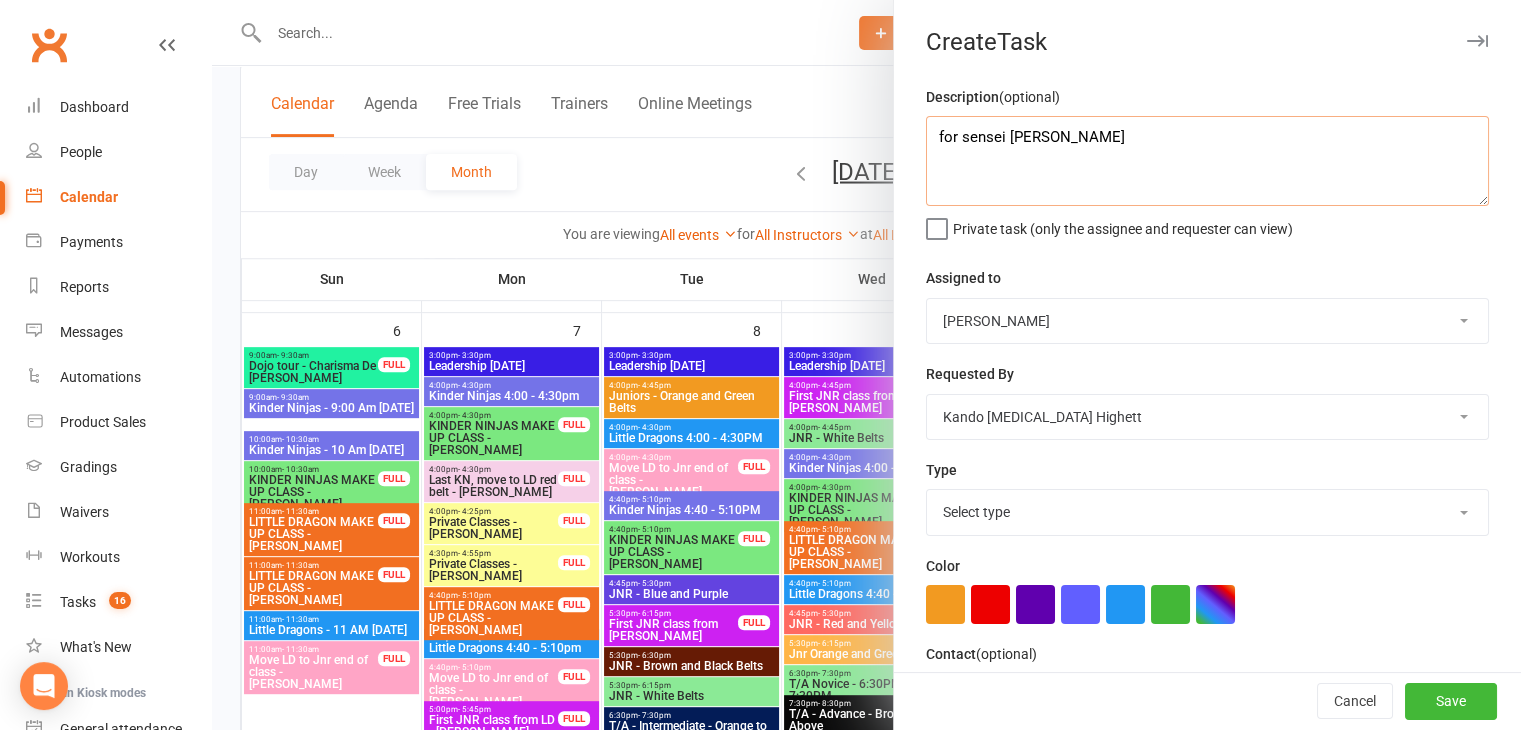 click on "for sensei Justin" at bounding box center [1207, 161] 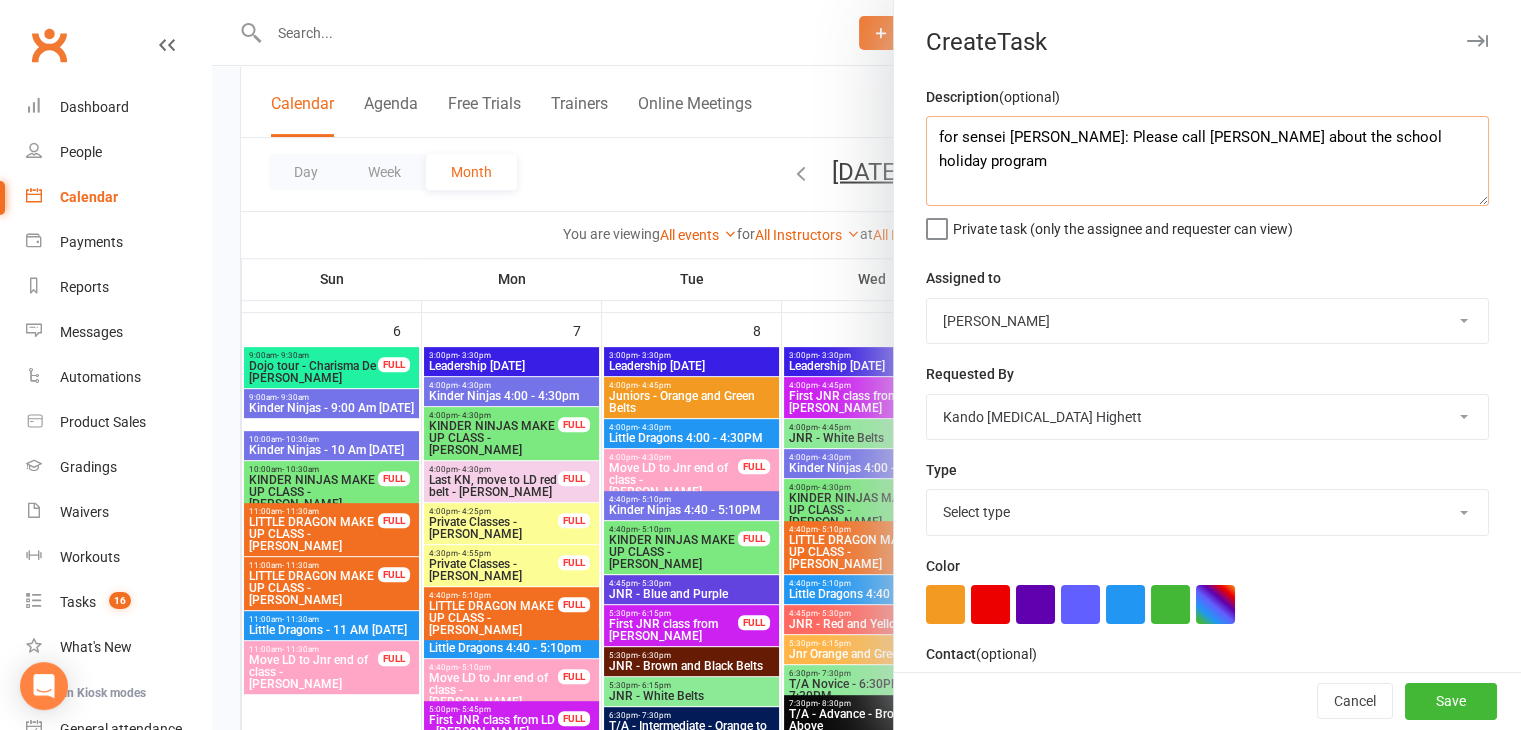 type on "for sensei Justin: Please call Ali about the school holiday program" 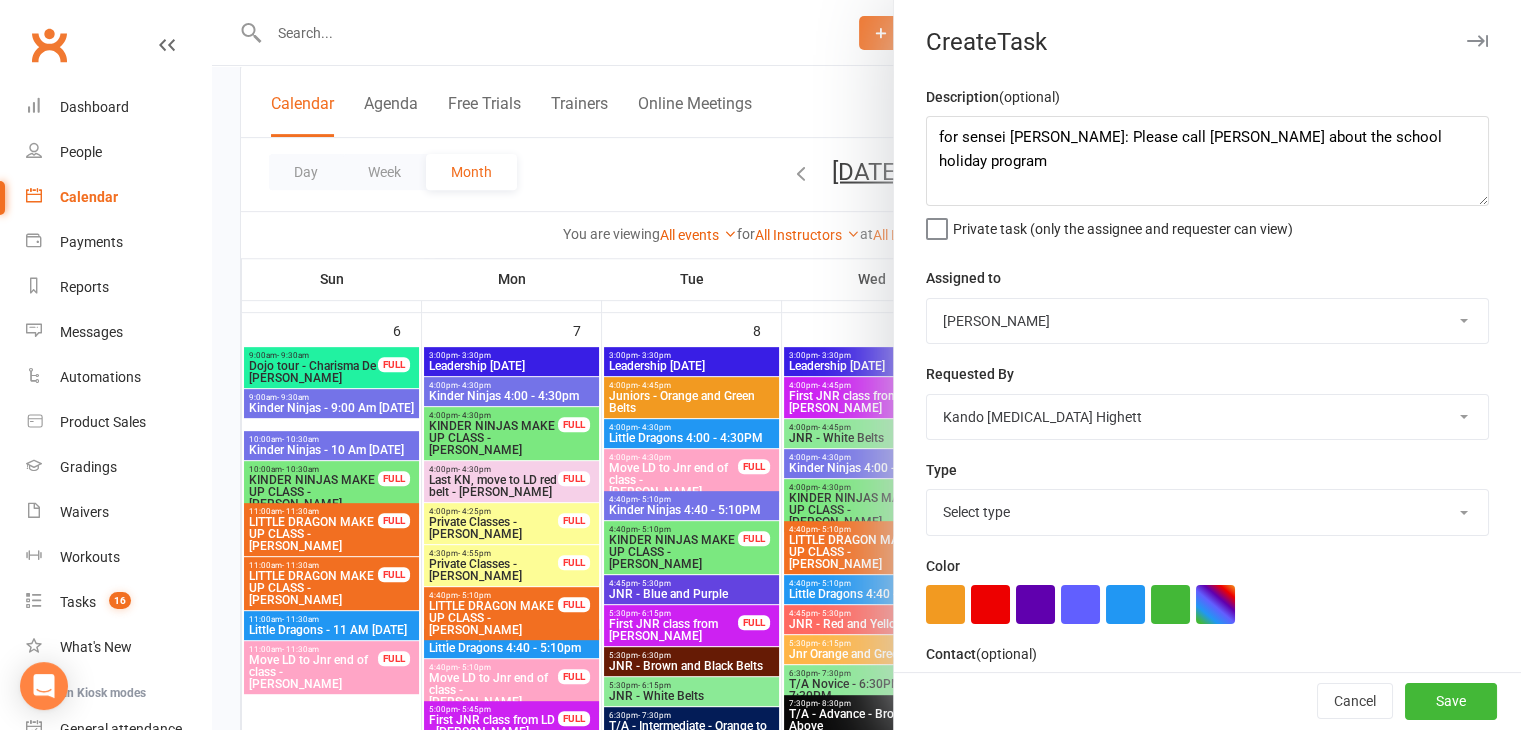 click on "Kando Martial Arts Highett Leah Georgiou David Barlow Leonardo Bittarello Kate Ovenden Tara Walker Rose Durbidge Angelica Durbidge Justin Qubrosi Evandro Bittarello" at bounding box center [1207, 417] 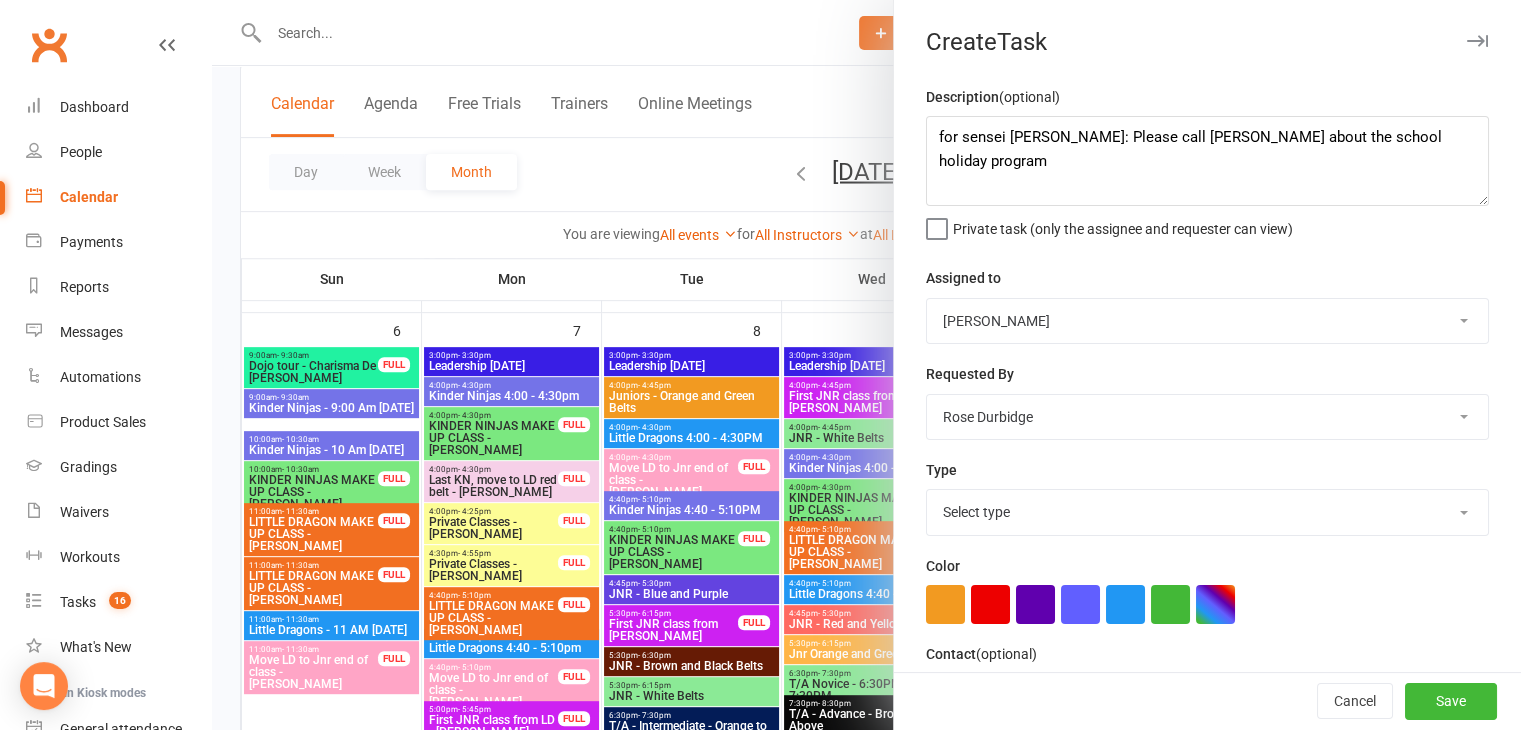 click on "Kando Martial Arts Highett Leah Georgiou David Barlow Leonardo Bittarello Kate Ovenden Tara Walker Rose Durbidge Angelica Durbidge Justin Qubrosi Evandro Bittarello" at bounding box center [1207, 417] 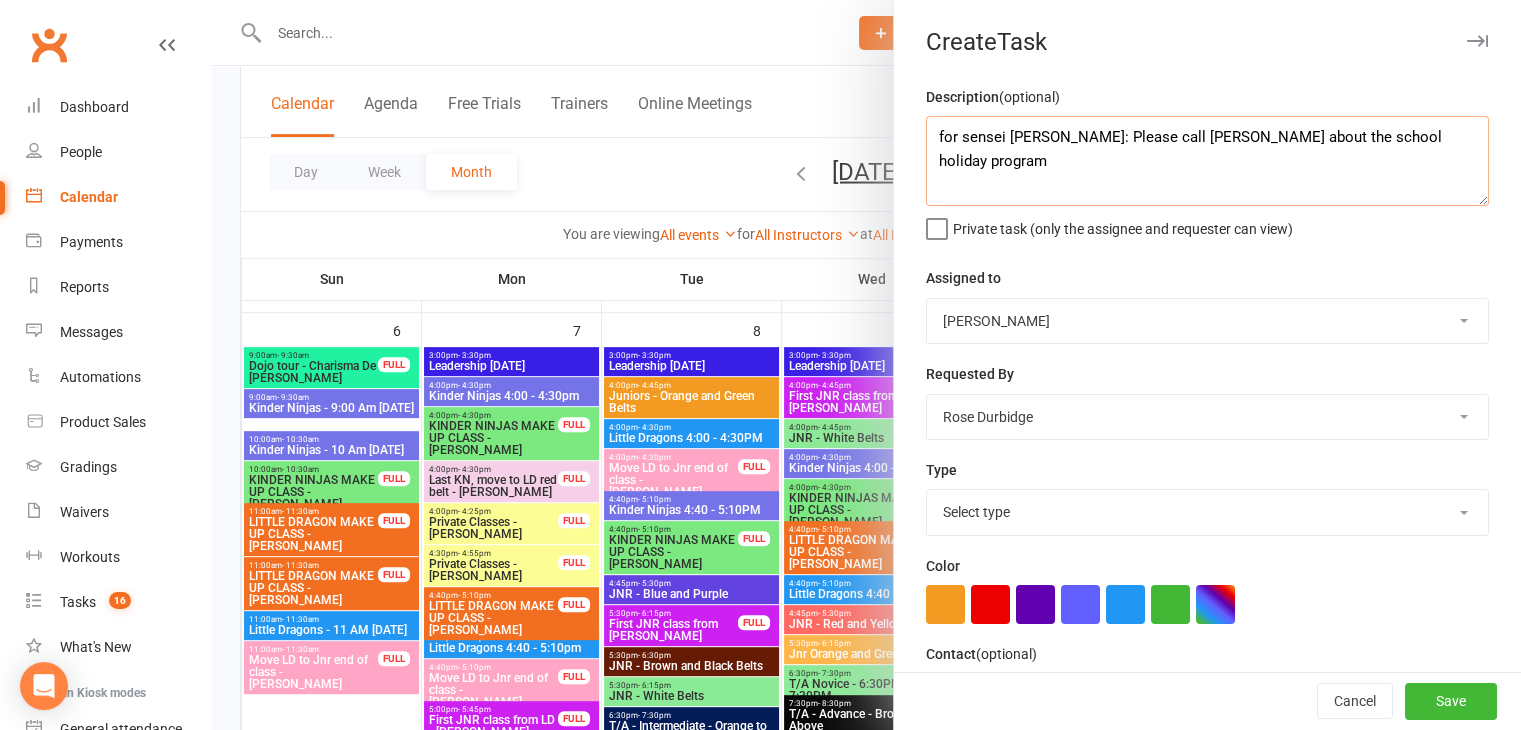 click on "for sensei Justin: Please call Ali about the school holiday program" at bounding box center [1207, 161] 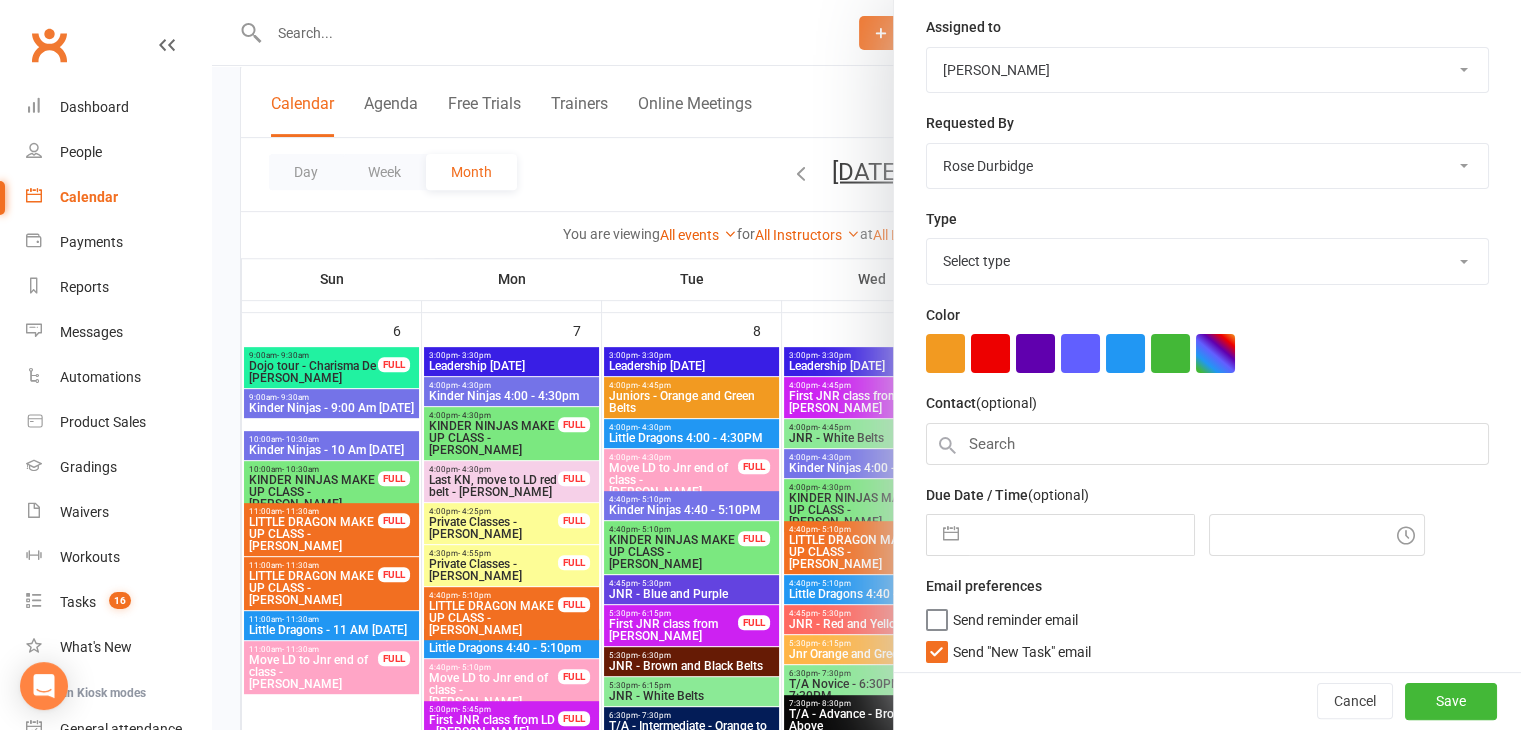 scroll, scrollTop: 253, scrollLeft: 0, axis: vertical 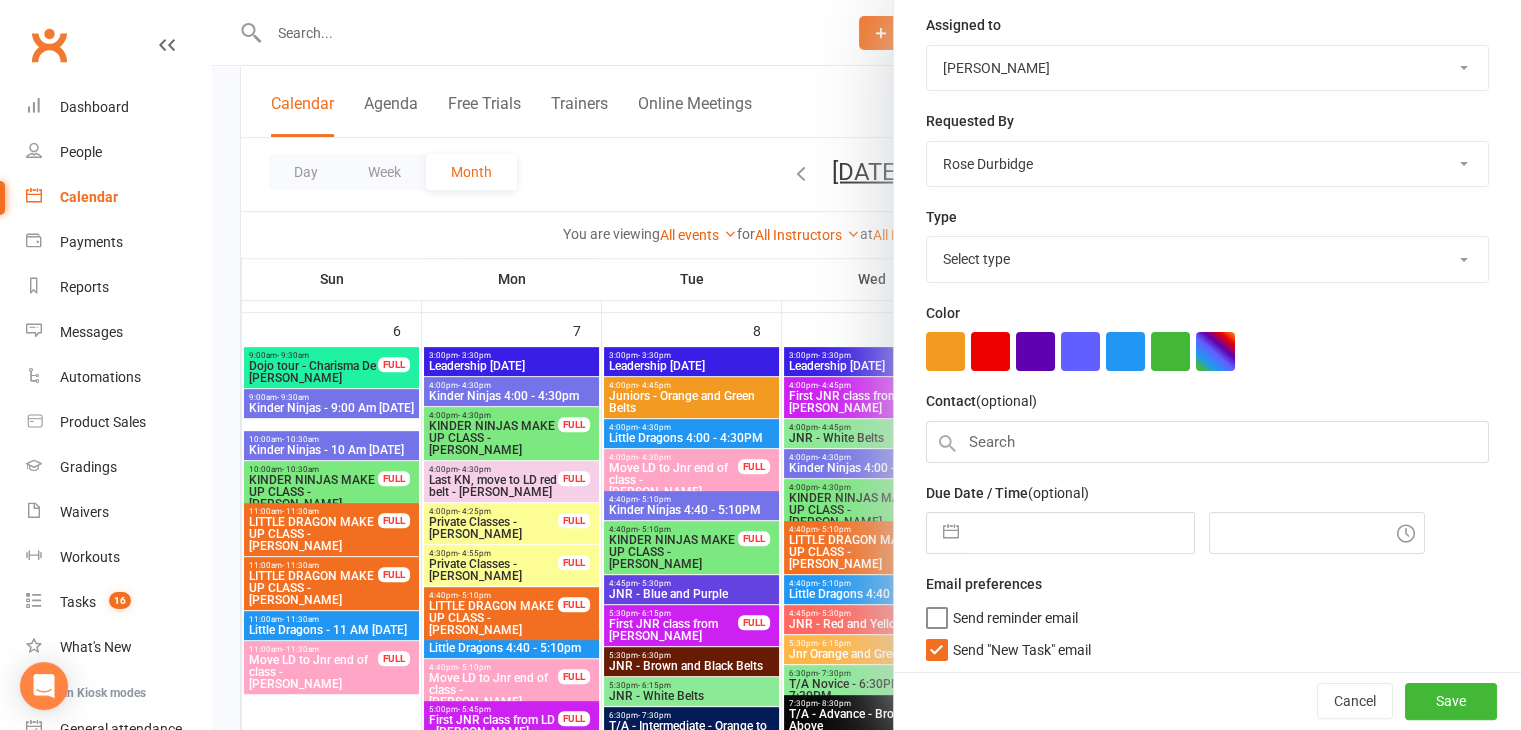 type on "for sensei Justin: Please call Ali about the school holiday program (10/7 rose)" 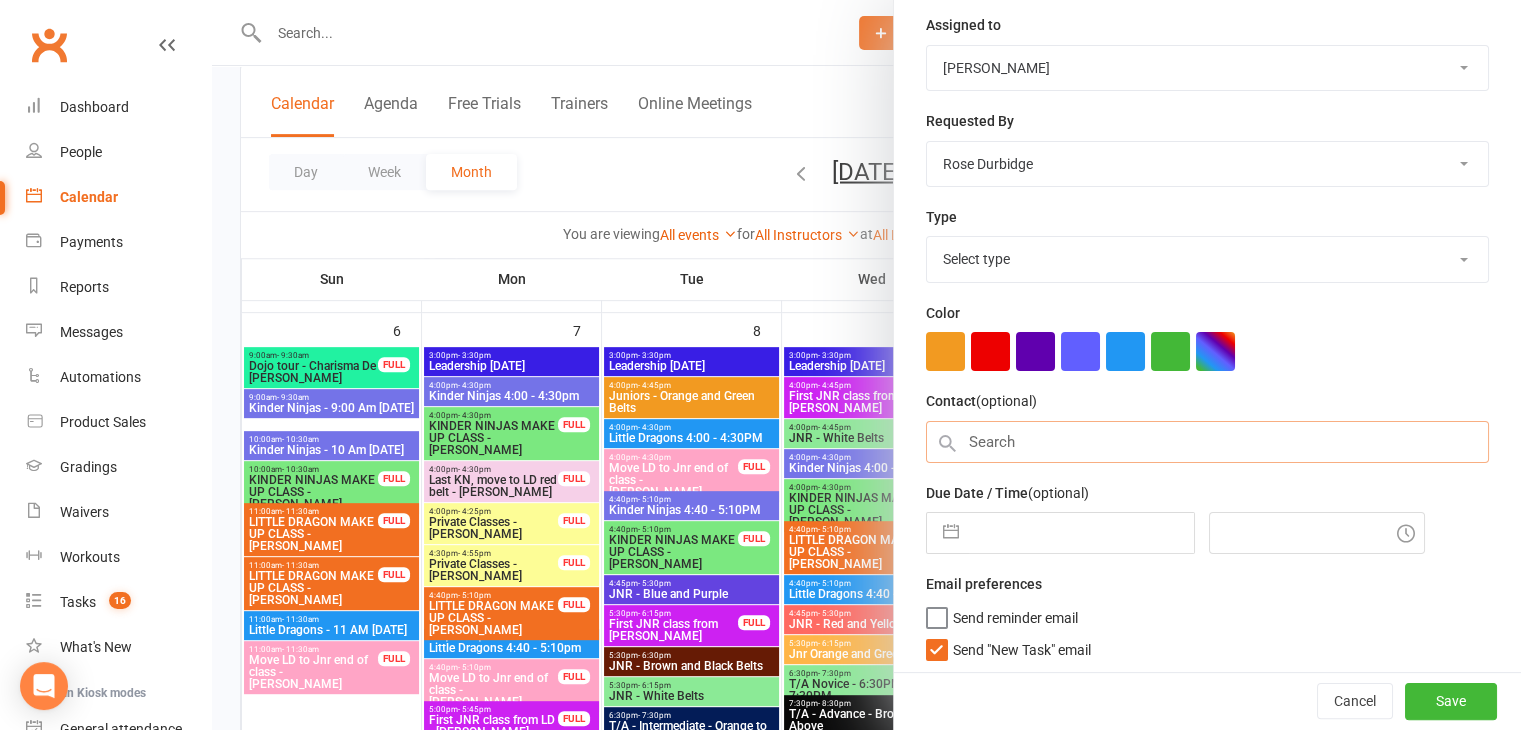 click at bounding box center [1207, 442] 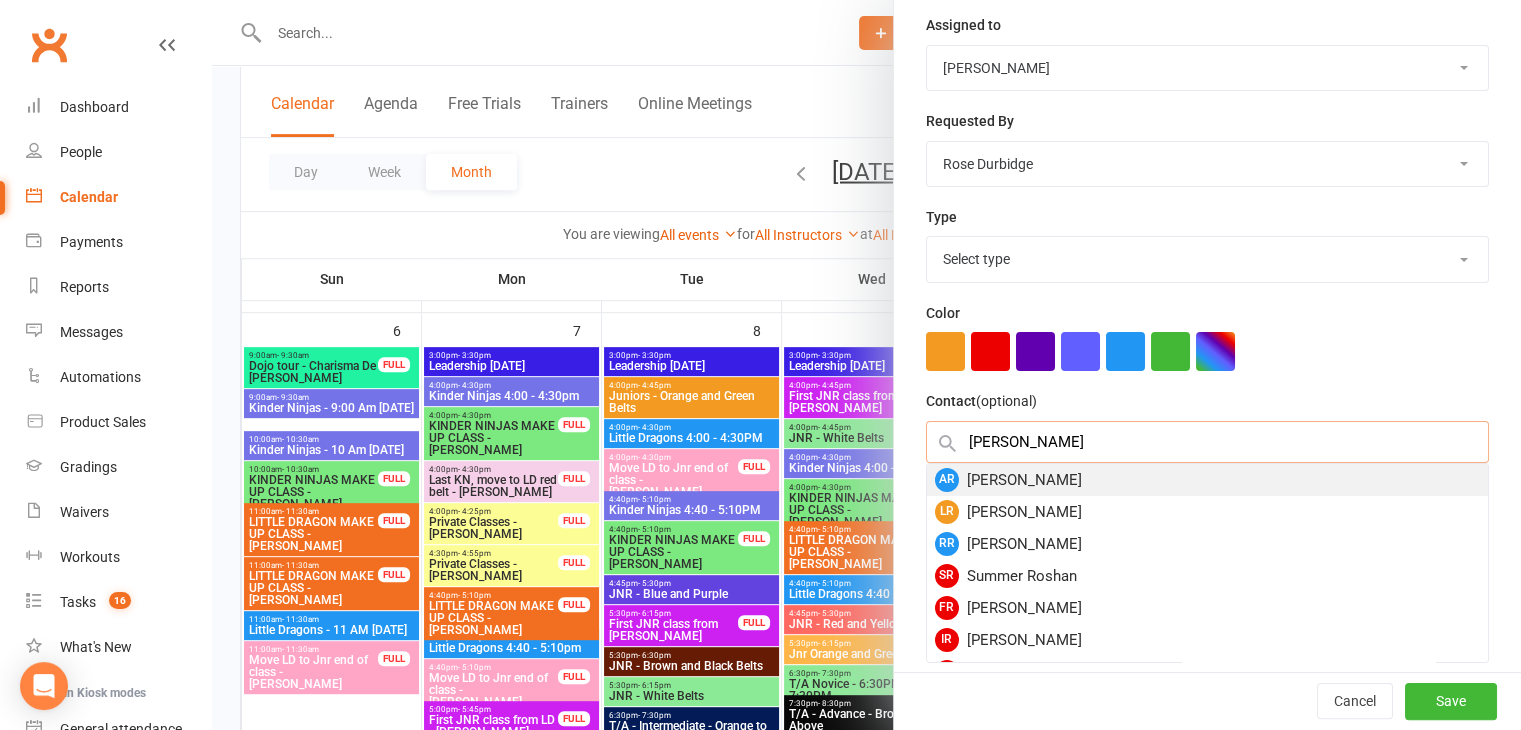 type on "ali roshan" 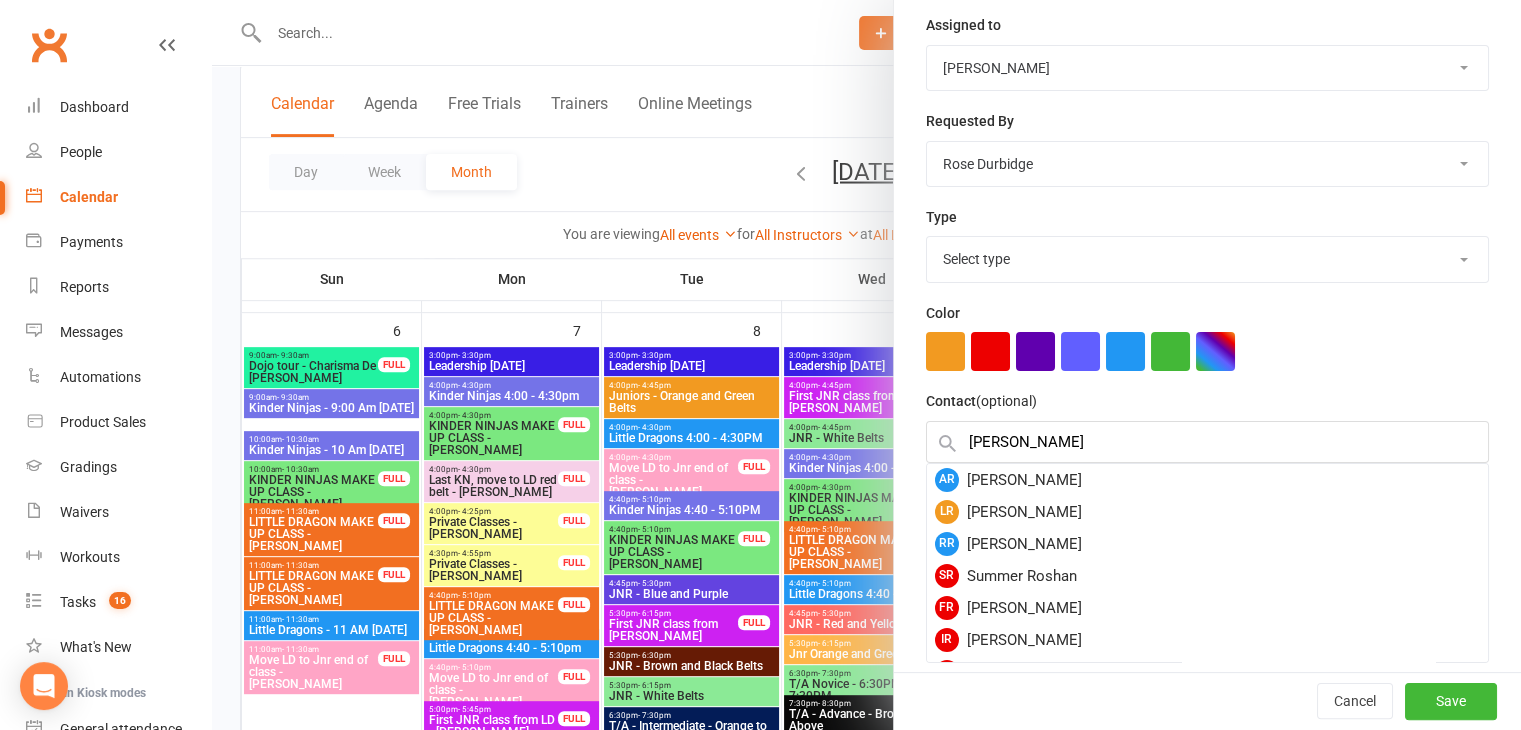 click on "AR Ali Roshan" at bounding box center (1207, 480) 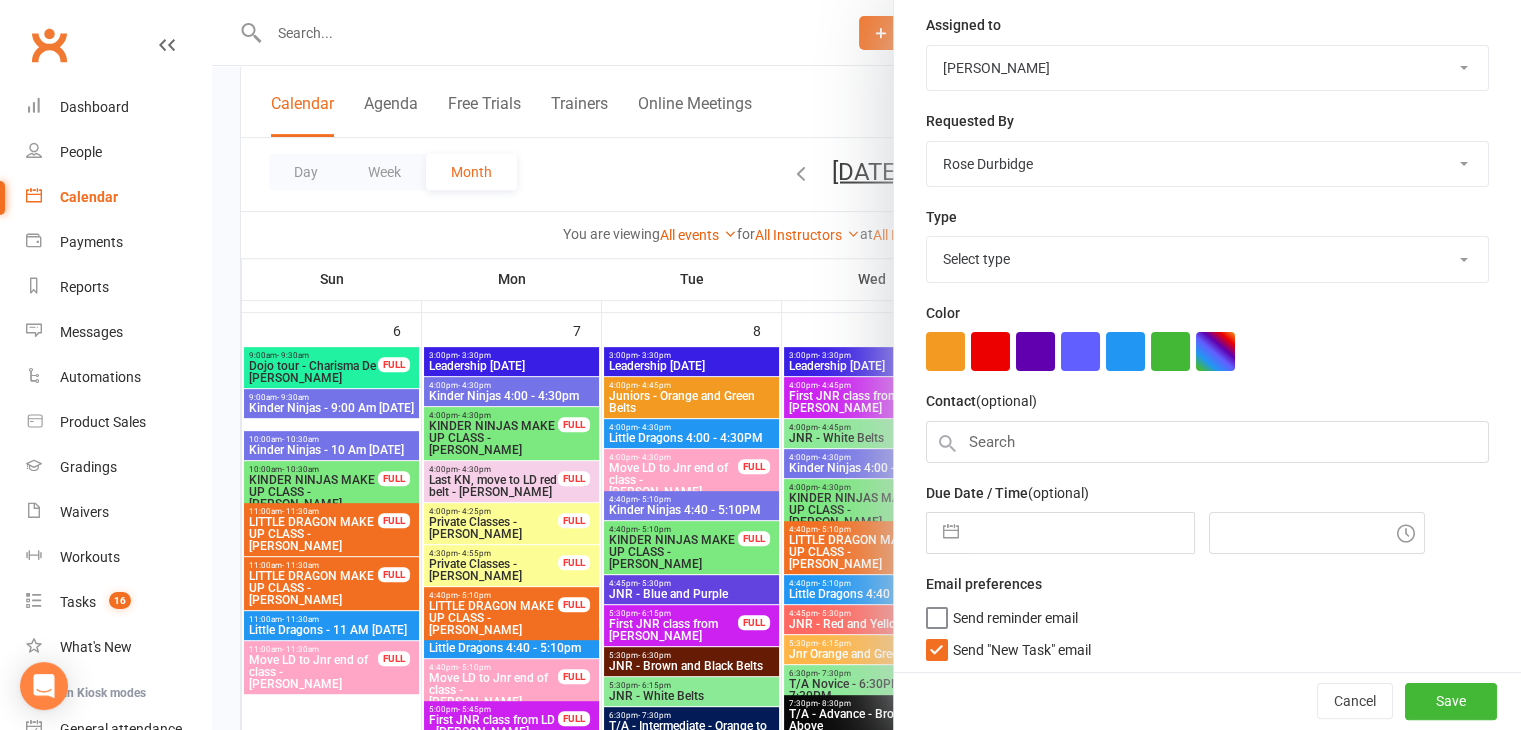 scroll, scrollTop: 248, scrollLeft: 0, axis: vertical 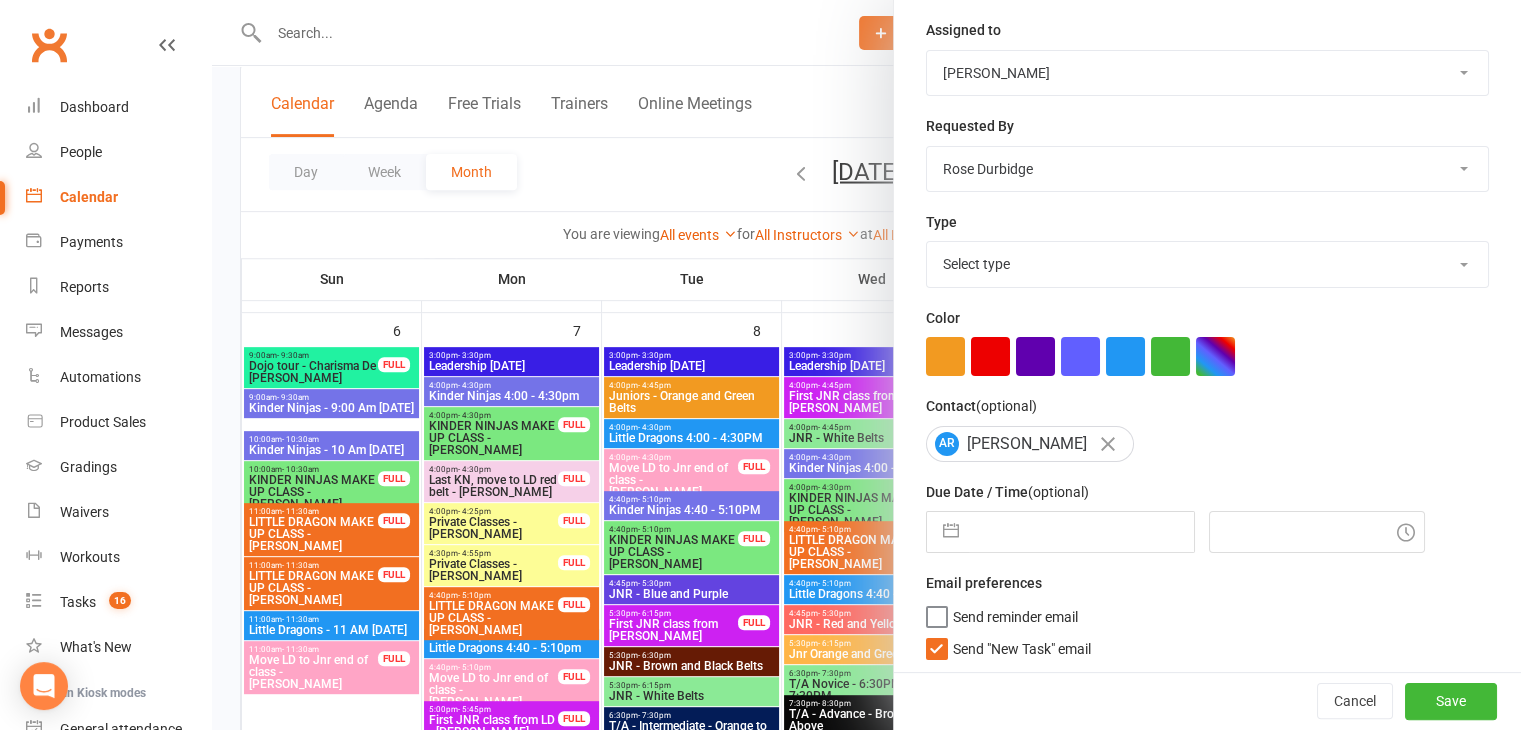 click on "Due Date / Time  (optional)" at bounding box center [1007, 492] 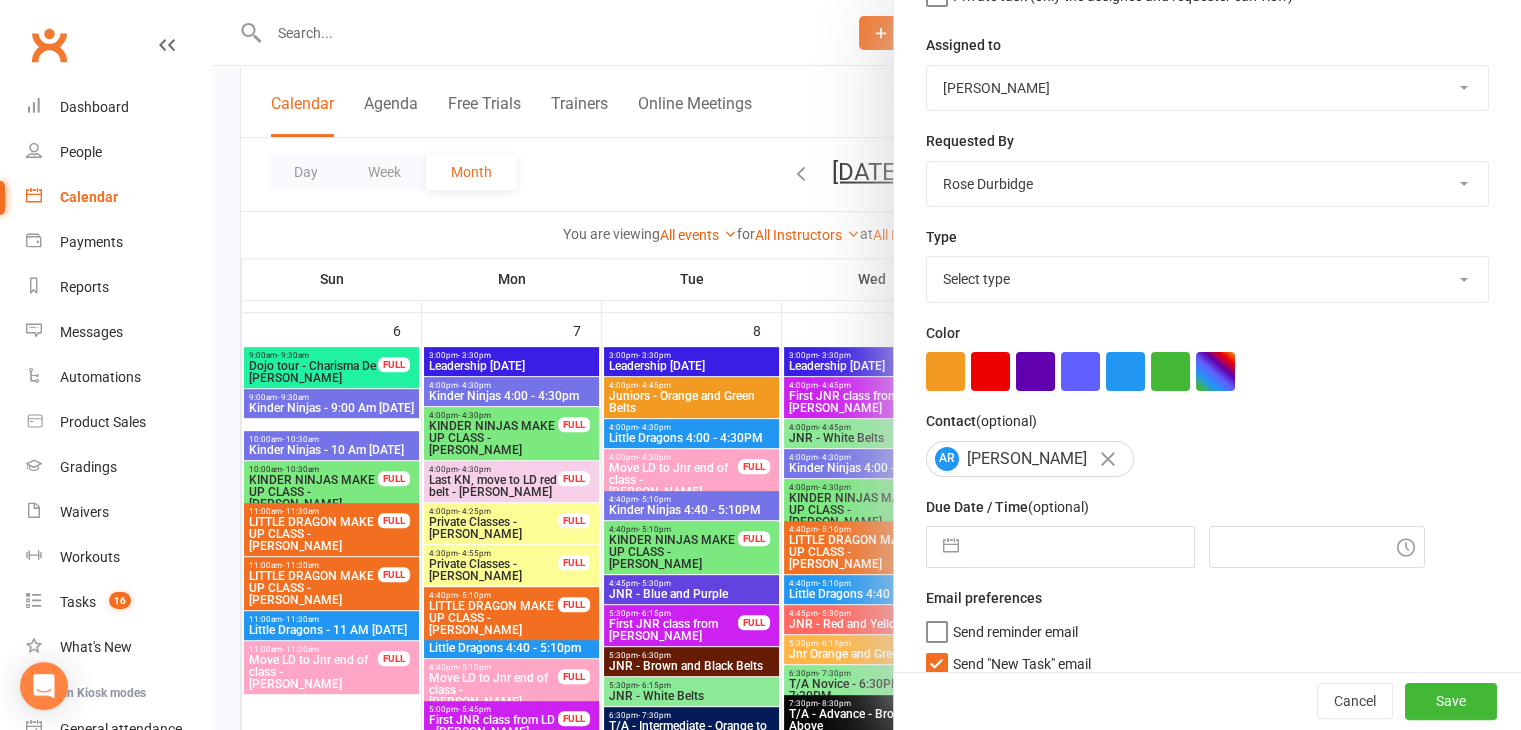 scroll, scrollTop: 248, scrollLeft: 0, axis: vertical 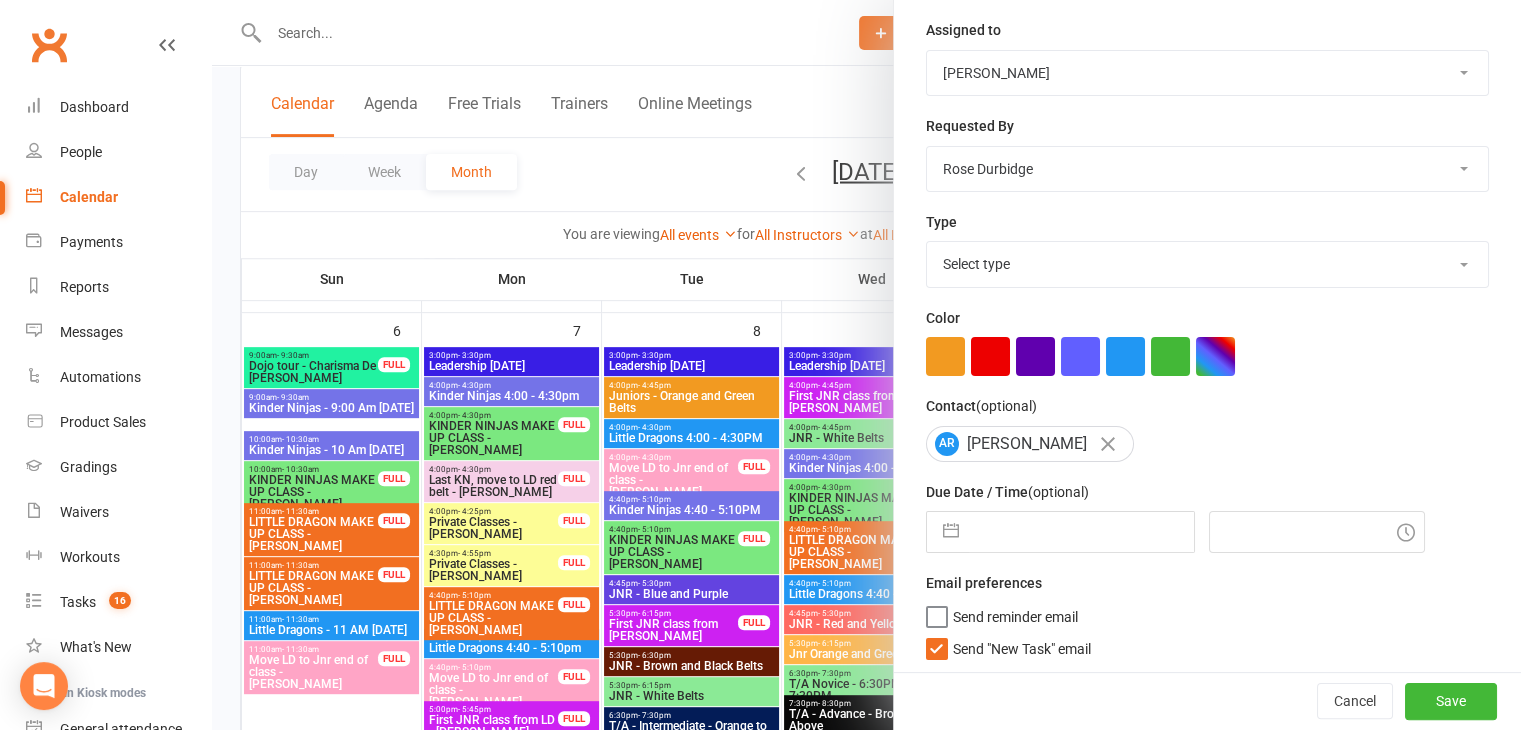click on "Select type Admin Cancellation Class transfer Courtesy call Create welcome card E-mail Enquiry External In-class related Joining pack Ld/kn certificate and belt Leadership Membership related Phone call Staff communication Stock Suspension Waiting list - friday kn Waiting list - friday ld Waiting list - monday kn Waiting list - monday ld Waiting list - saturday 10:45 ld Waiting list - saturday 10am kn Waiting list - saturday 11:30am ld Waiting list - saturday 8:30 kn Waiting list - saturday 9:15 am ld Waiting list - sunday kn 10am Waiting list - thursday kn Waiting list - thursday ld Waiting list - tuesday kn Waiting list - tuesday ld Waiting list - wednesday kn Waiting list - wednesday ld Waitlist - sunday kn Waitlist - sunday ld Waiver approved - not contacted Waiver approved - waiting response Add new task type" at bounding box center [1207, 264] 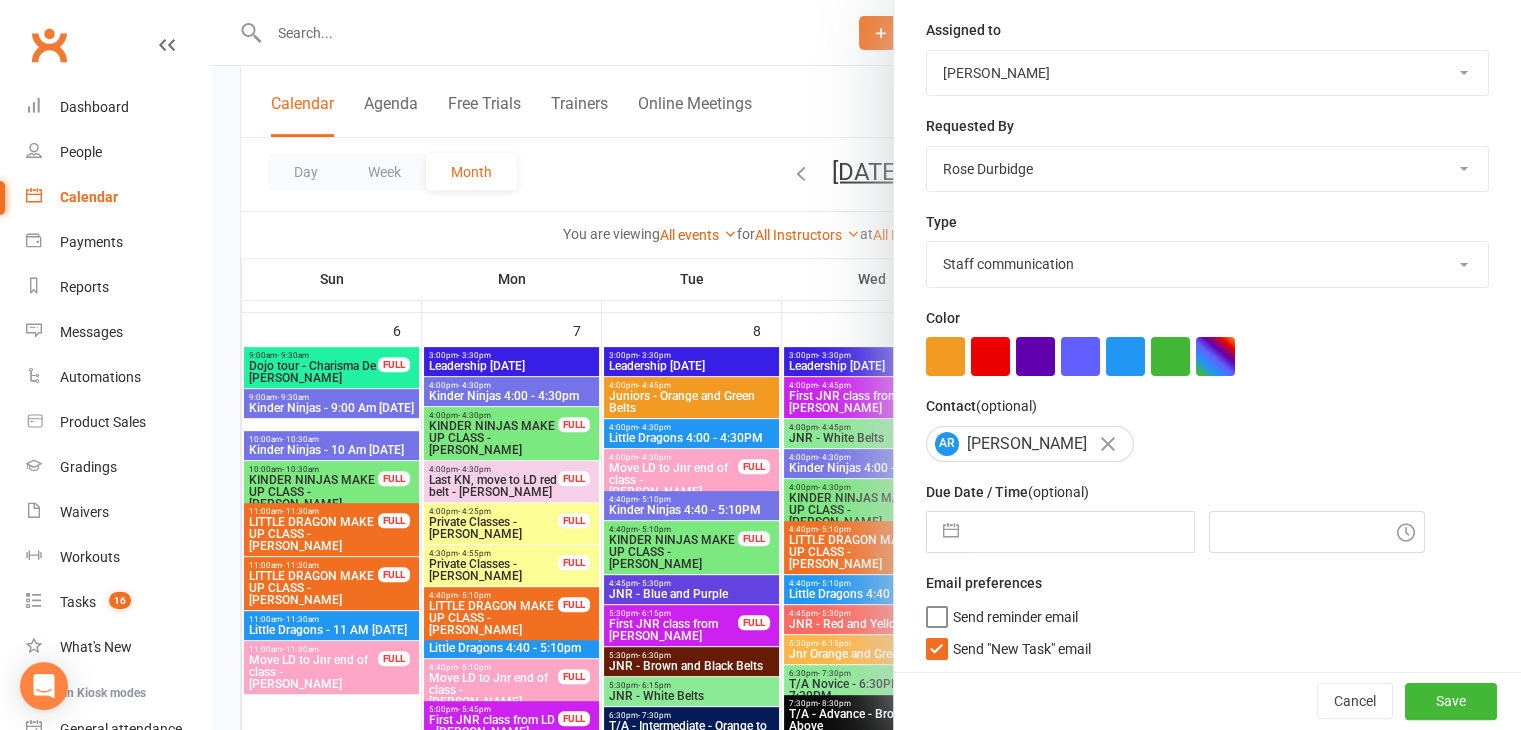 click on "Select type Admin Cancellation Class transfer Courtesy call Create welcome card E-mail Enquiry External In-class related Joining pack Ld/kn certificate and belt Leadership Membership related Phone call Staff communication Stock Suspension Waiting list - friday kn Waiting list - friday ld Waiting list - monday kn Waiting list - monday ld Waiting list - saturday 10:45 ld Waiting list - saturday 10am kn Waiting list - saturday 11:30am ld Waiting list - saturday 8:30 kn Waiting list - saturday 9:15 am ld Waiting list - sunday kn 10am Waiting list - thursday kn Waiting list - thursday ld Waiting list - tuesday kn Waiting list - tuesday ld Waiting list - wednesday kn Waiting list - wednesday ld Waitlist - sunday kn Waitlist - sunday ld Waiver approved - not contacted Waiver approved - waiting response Add new task type" at bounding box center [1207, 264] 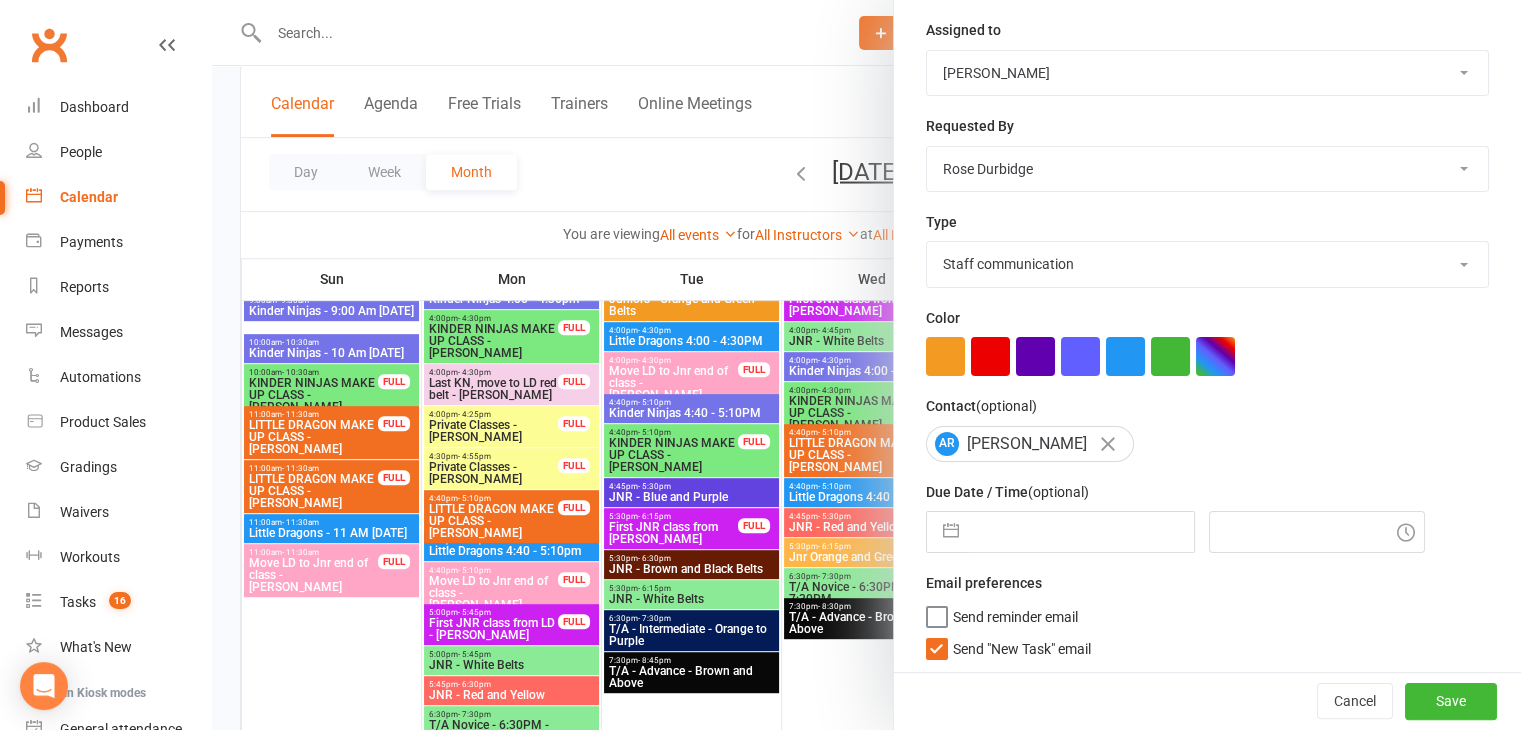 scroll, scrollTop: 1092, scrollLeft: 0, axis: vertical 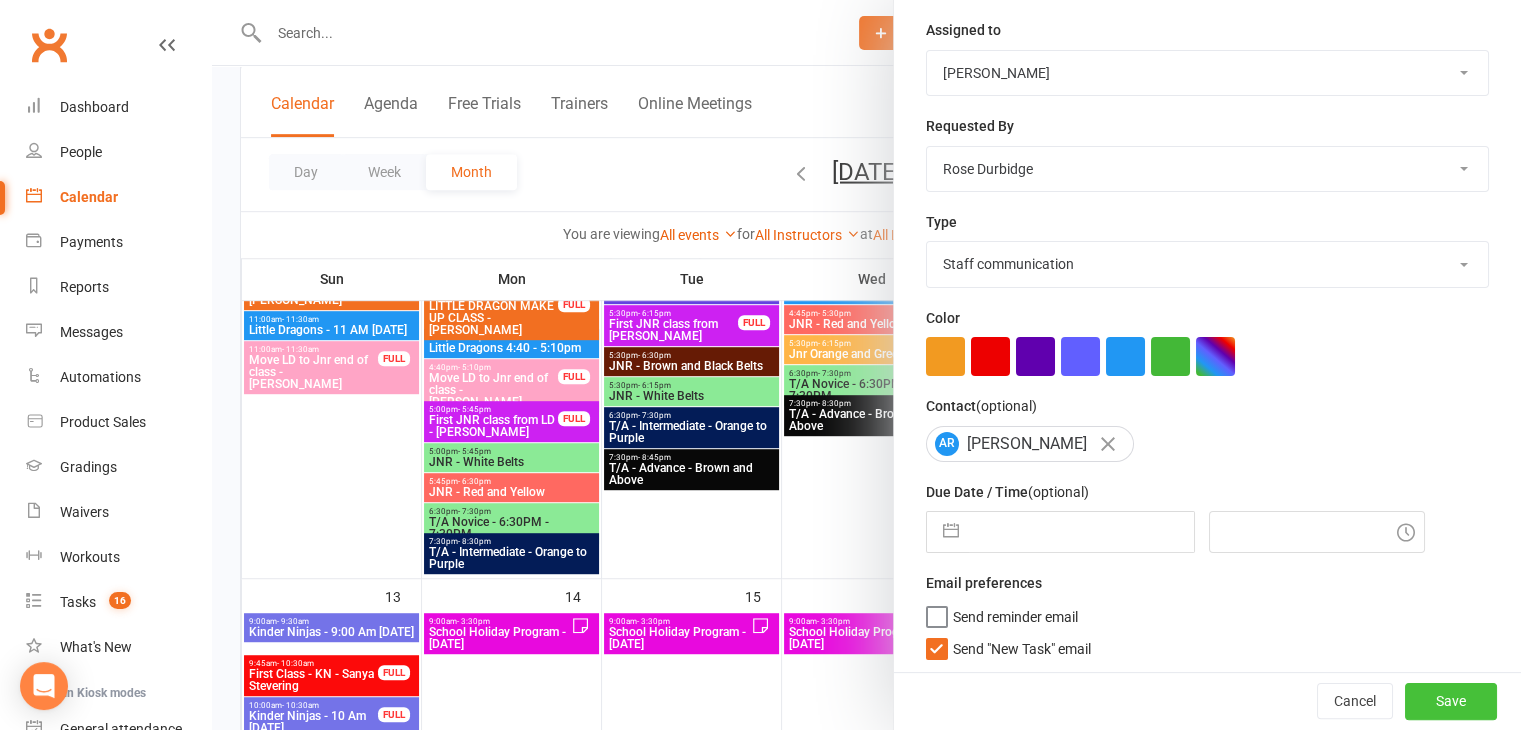 click on "Save" at bounding box center [1451, 702] 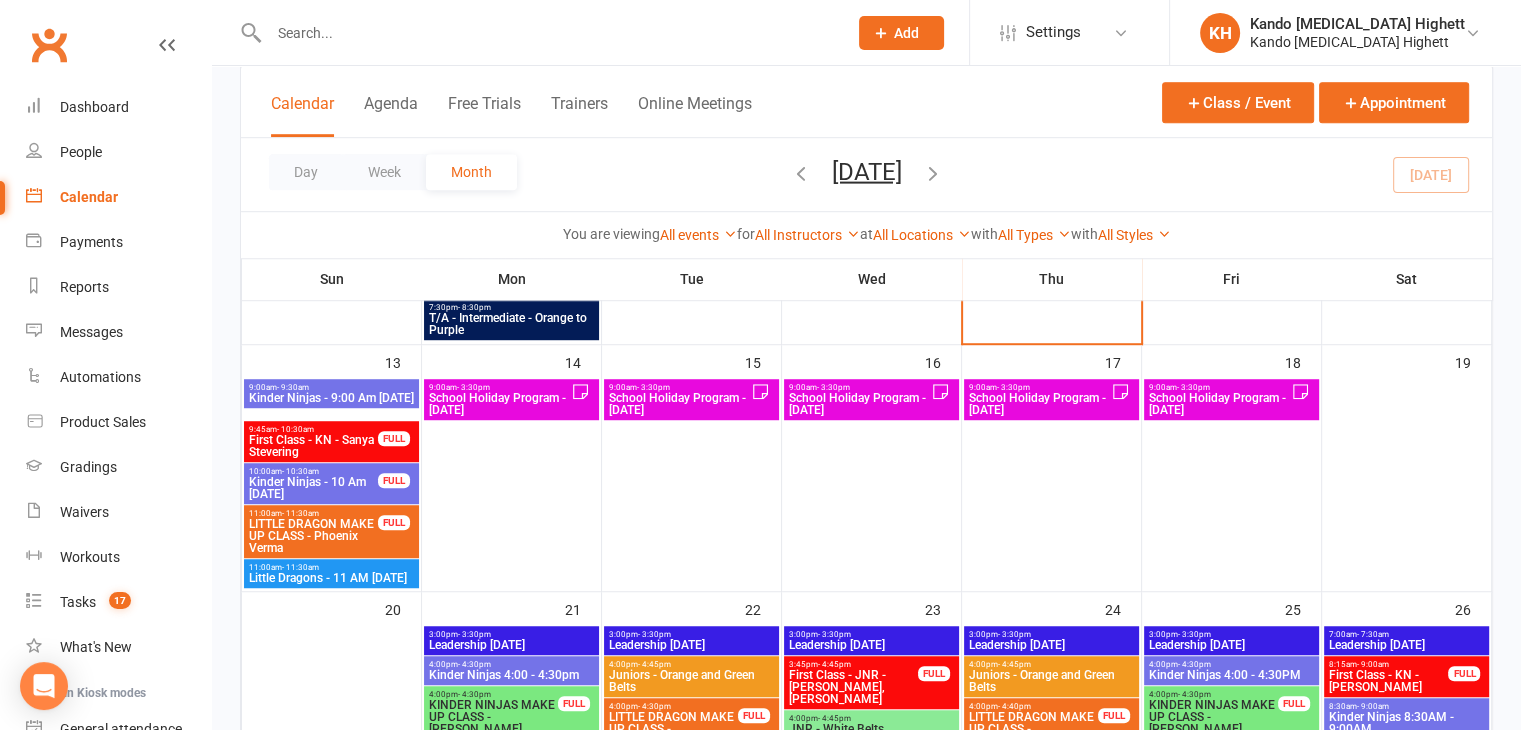 scroll, scrollTop: 1292, scrollLeft: 0, axis: vertical 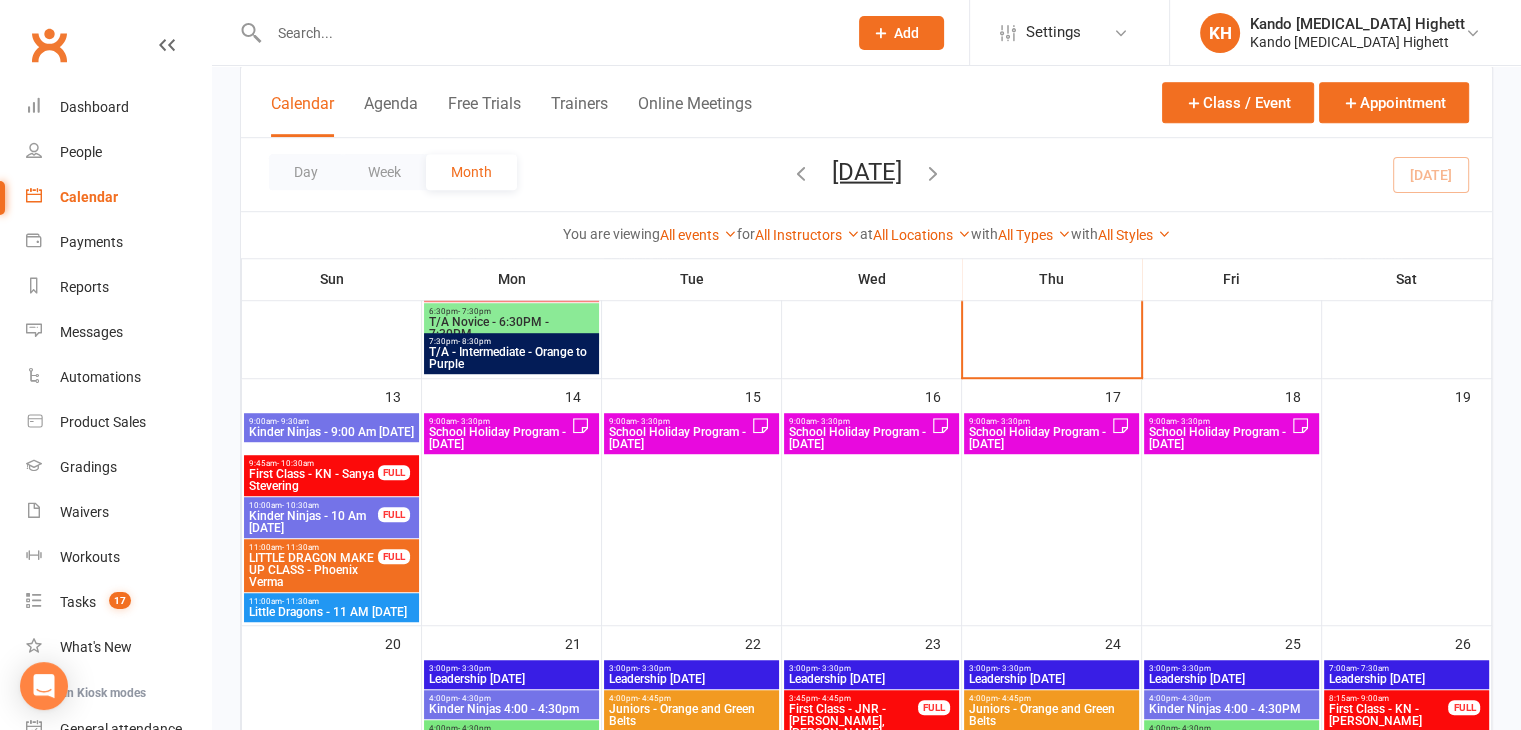 click on "9:00am  - 3:30pm" at bounding box center (499, 421) 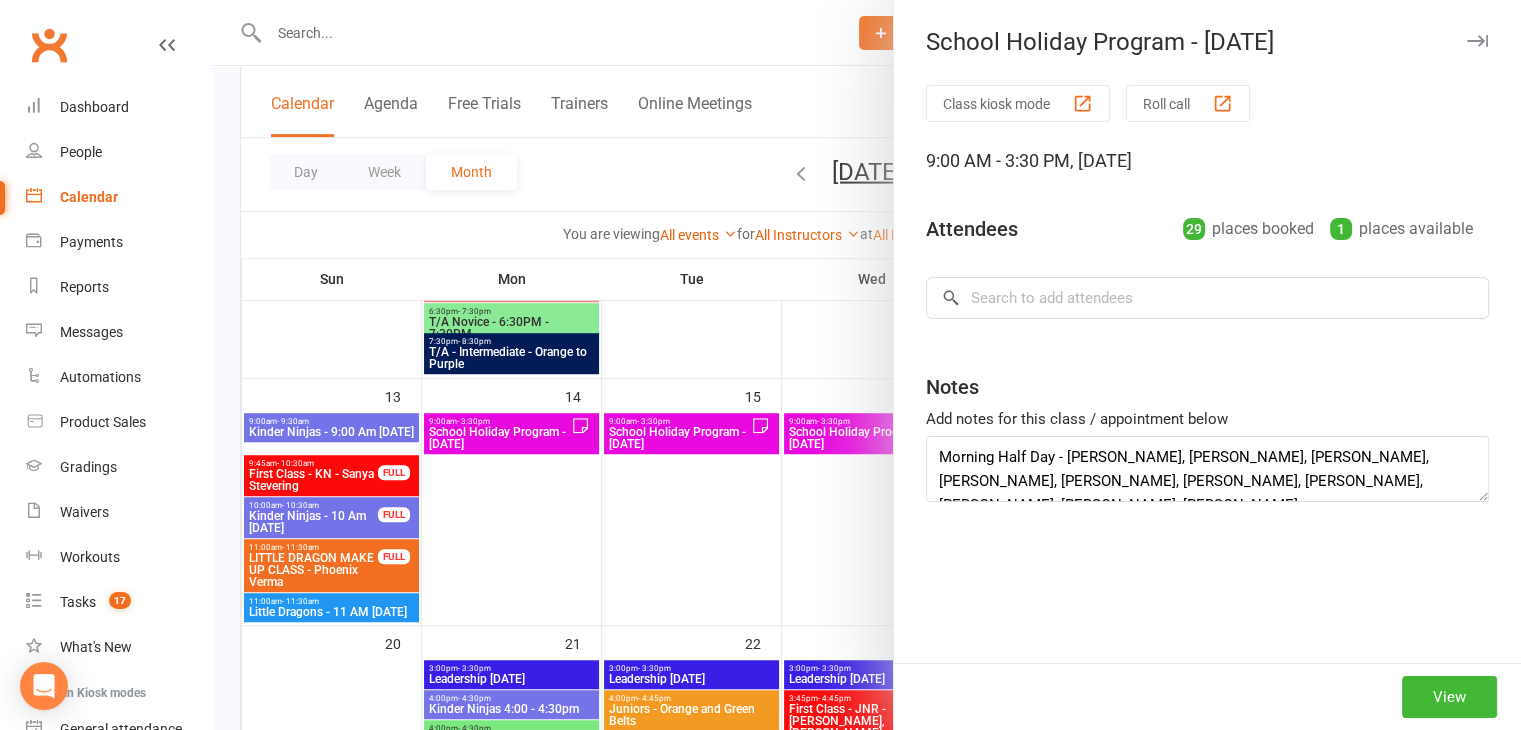 click at bounding box center (866, 365) 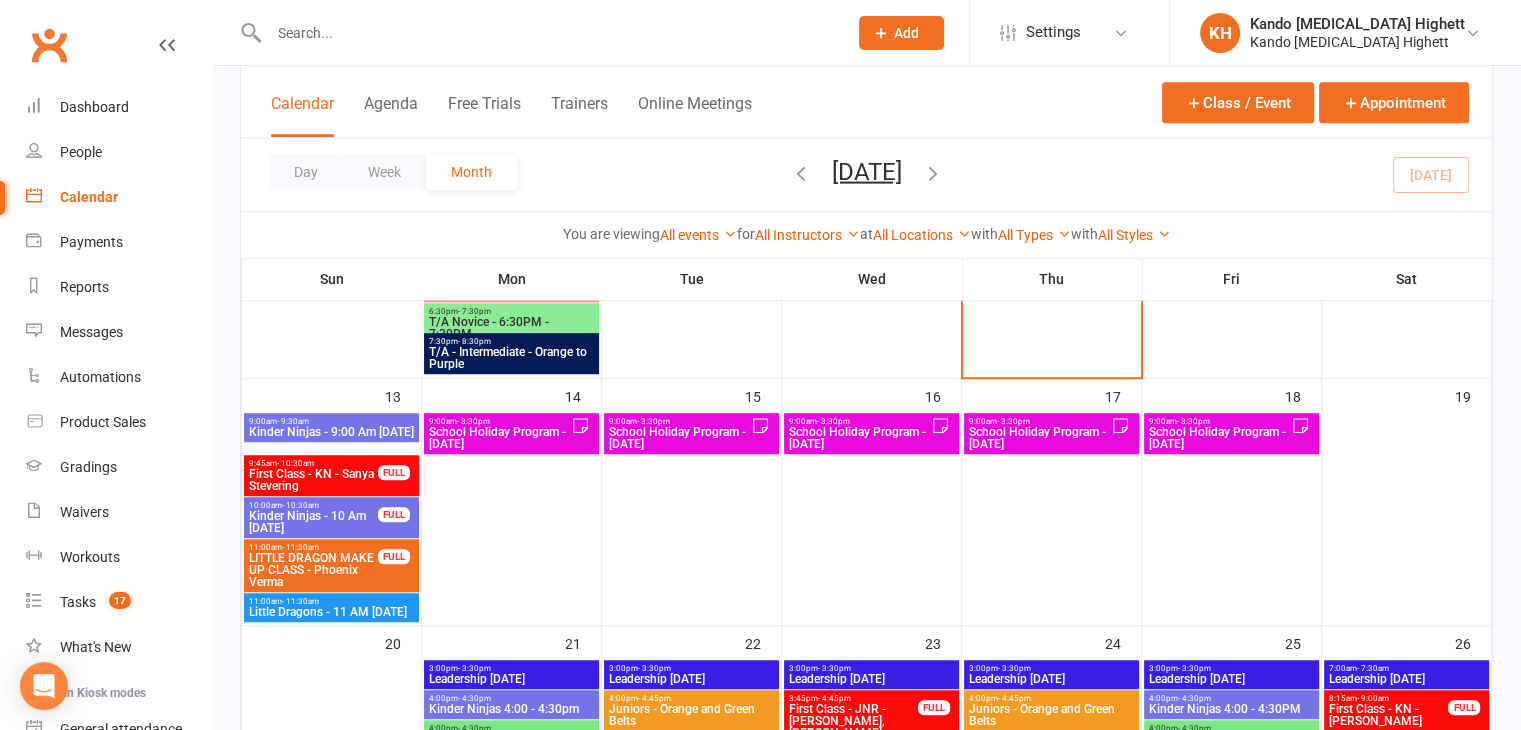 click on "School Holiday Program - Wednesday" at bounding box center [859, 438] 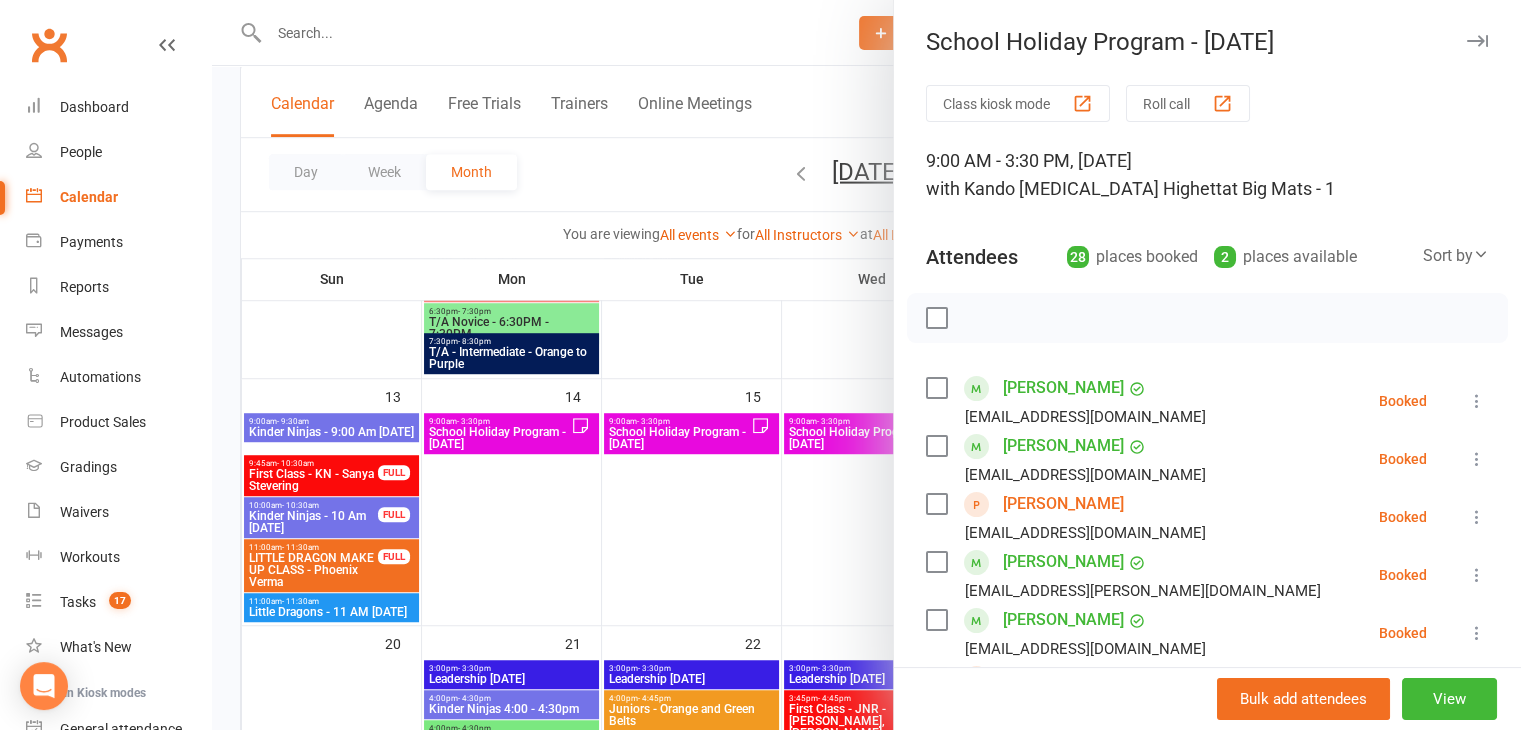click at bounding box center (866, 365) 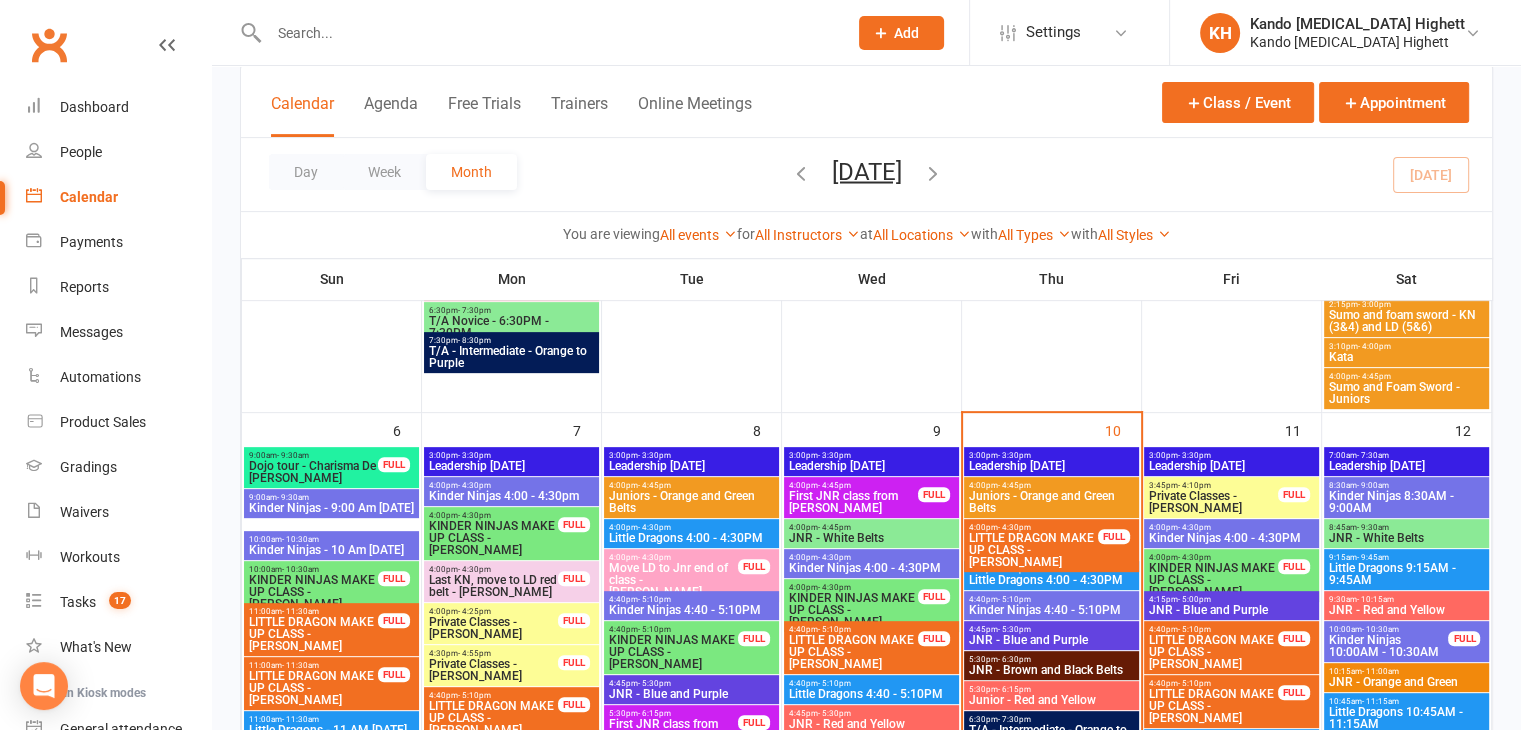 scroll, scrollTop: 792, scrollLeft: 0, axis: vertical 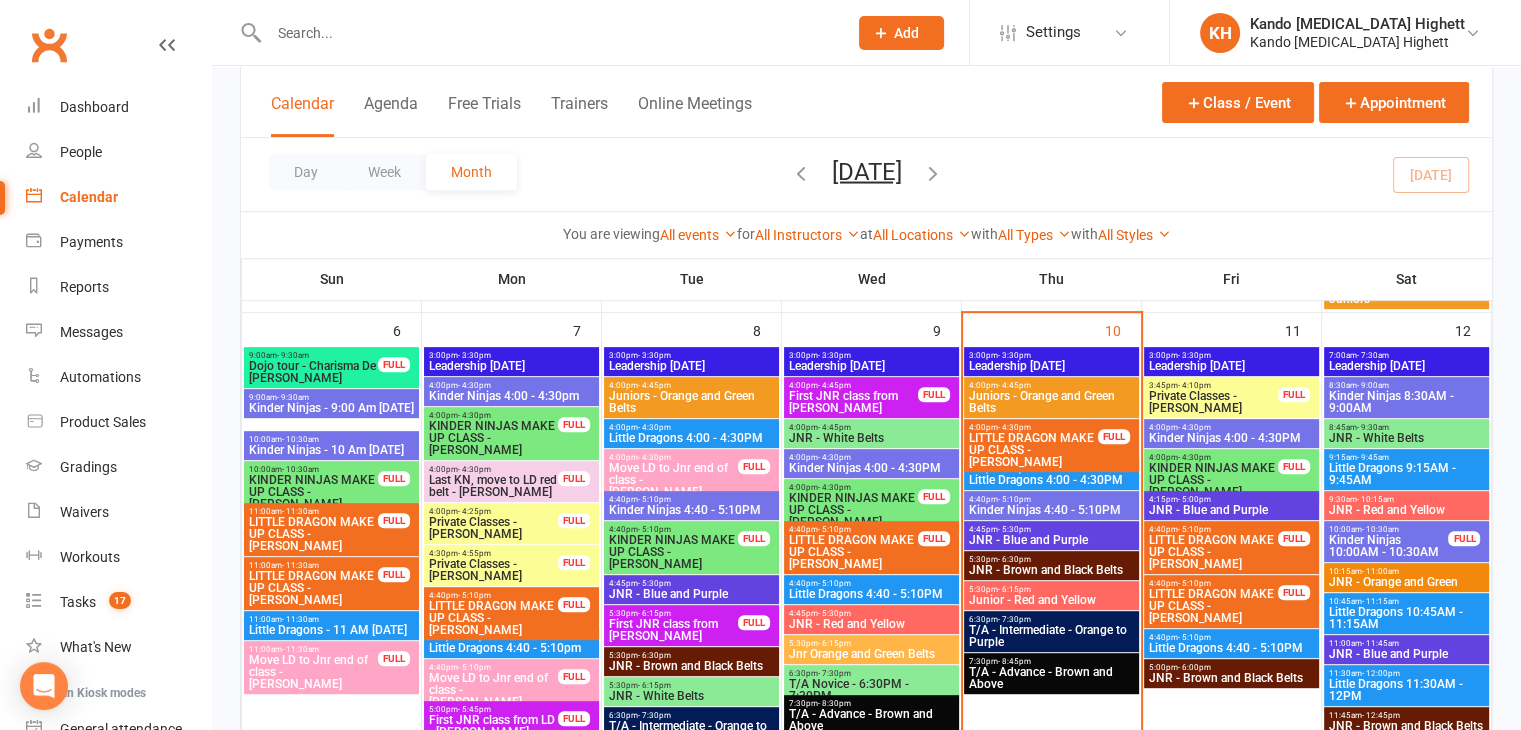 click on "Day Week Month July 2025
July 2025
Sun Mon Tue Wed Thu Fri Sat
29
30
01
02
03
04
05
06
07
08
09
10
11
12
13
14
15
16
17
18
19
20
21
22
23
24
25
26
27
28
29
30
31
01
02
03" at bounding box center (866, 174) 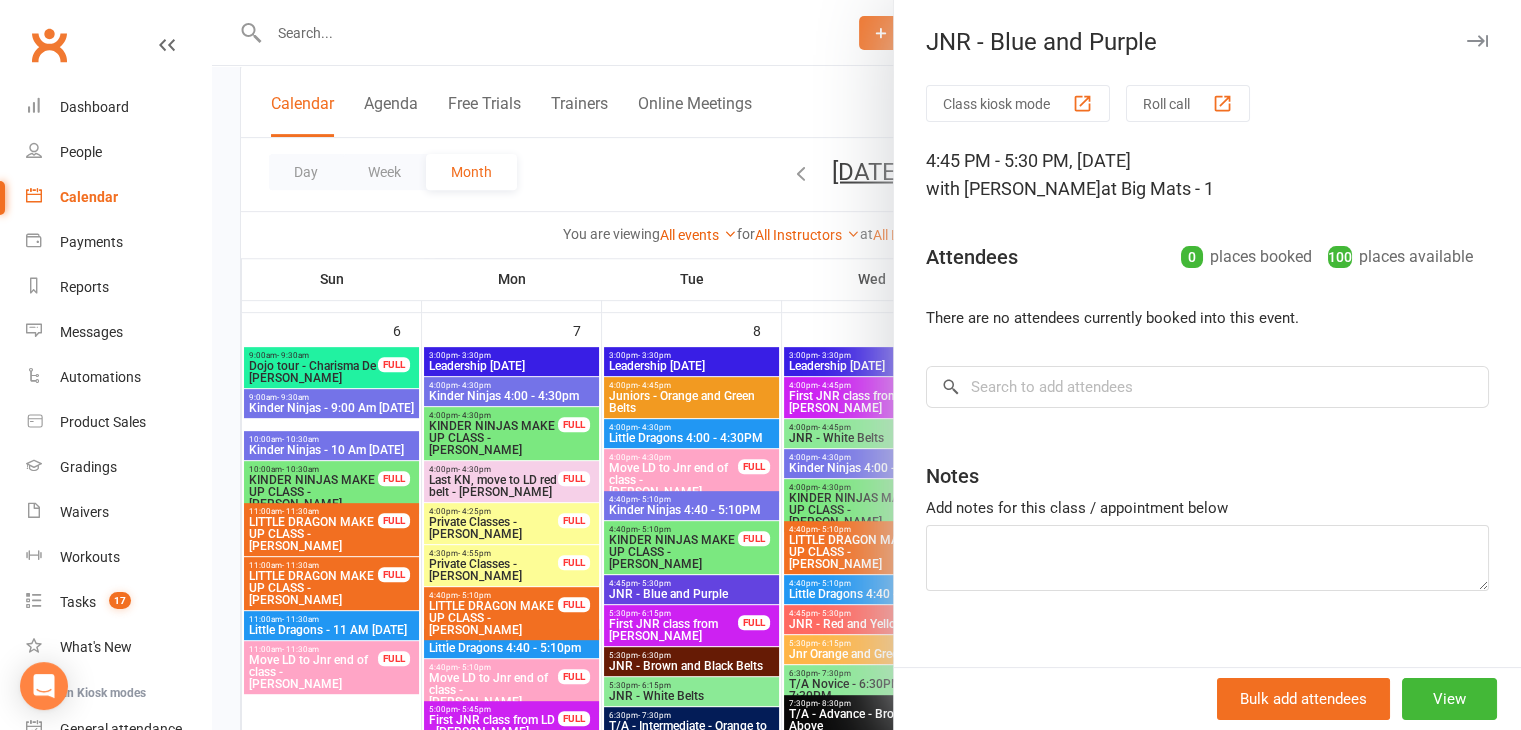 click at bounding box center (866, 365) 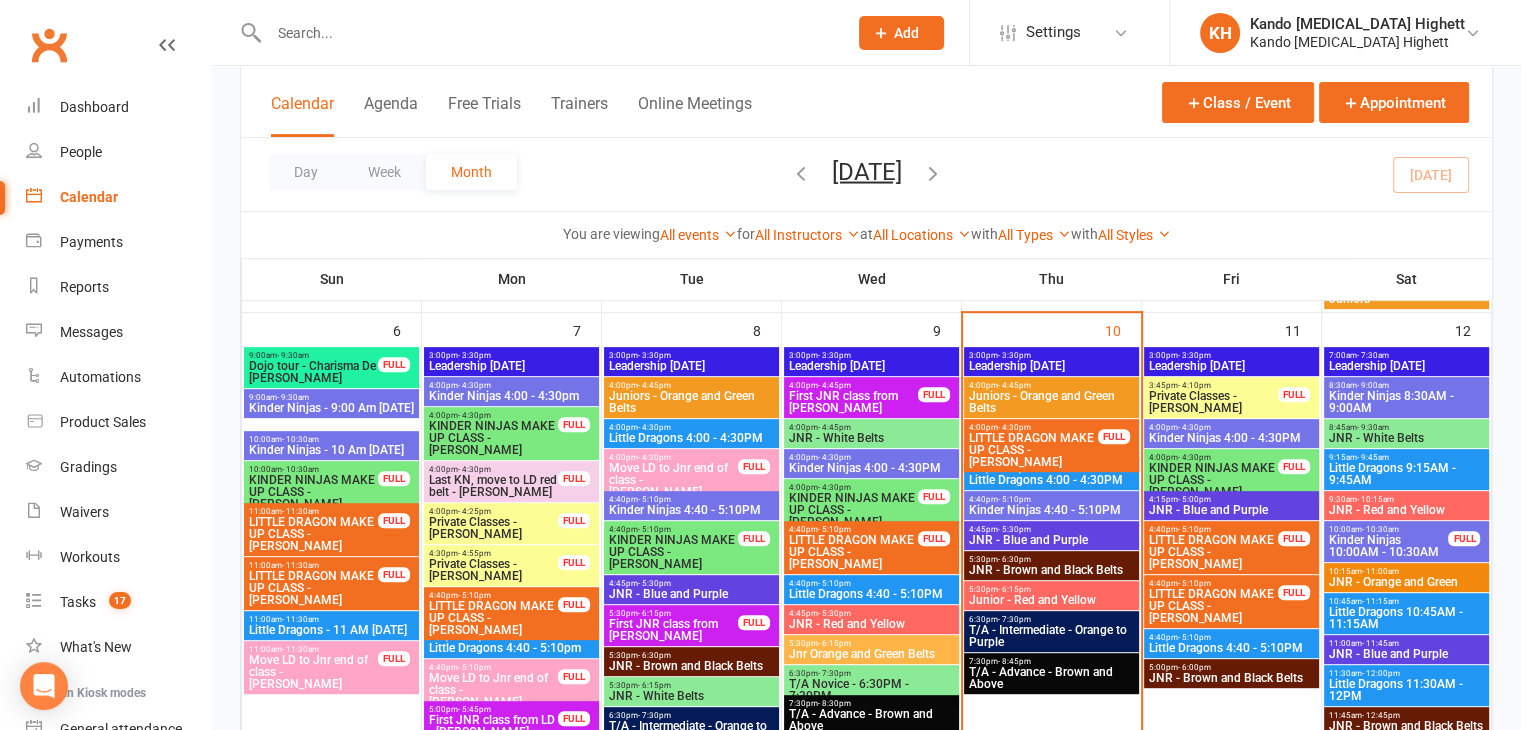 click at bounding box center (548, 33) 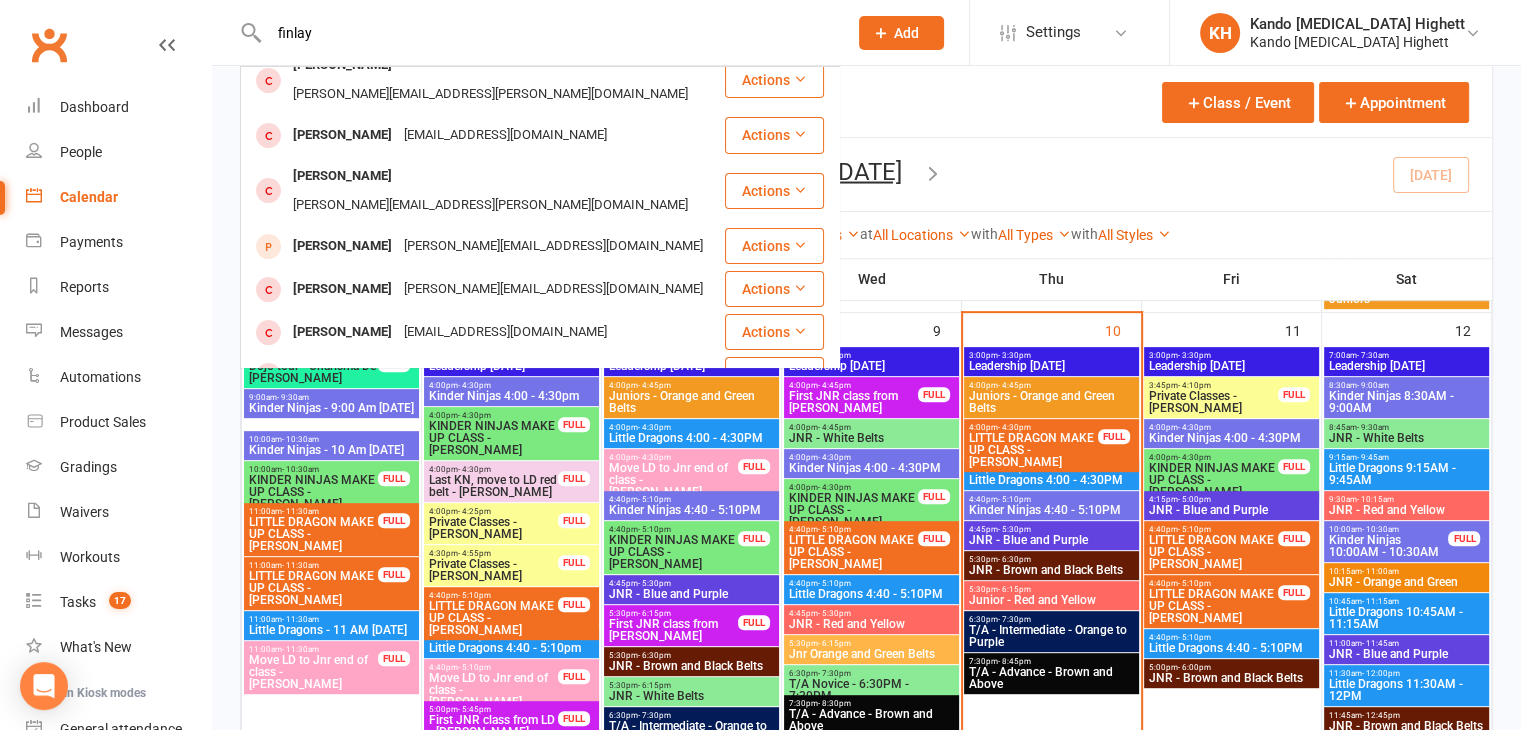 scroll, scrollTop: 516, scrollLeft: 0, axis: vertical 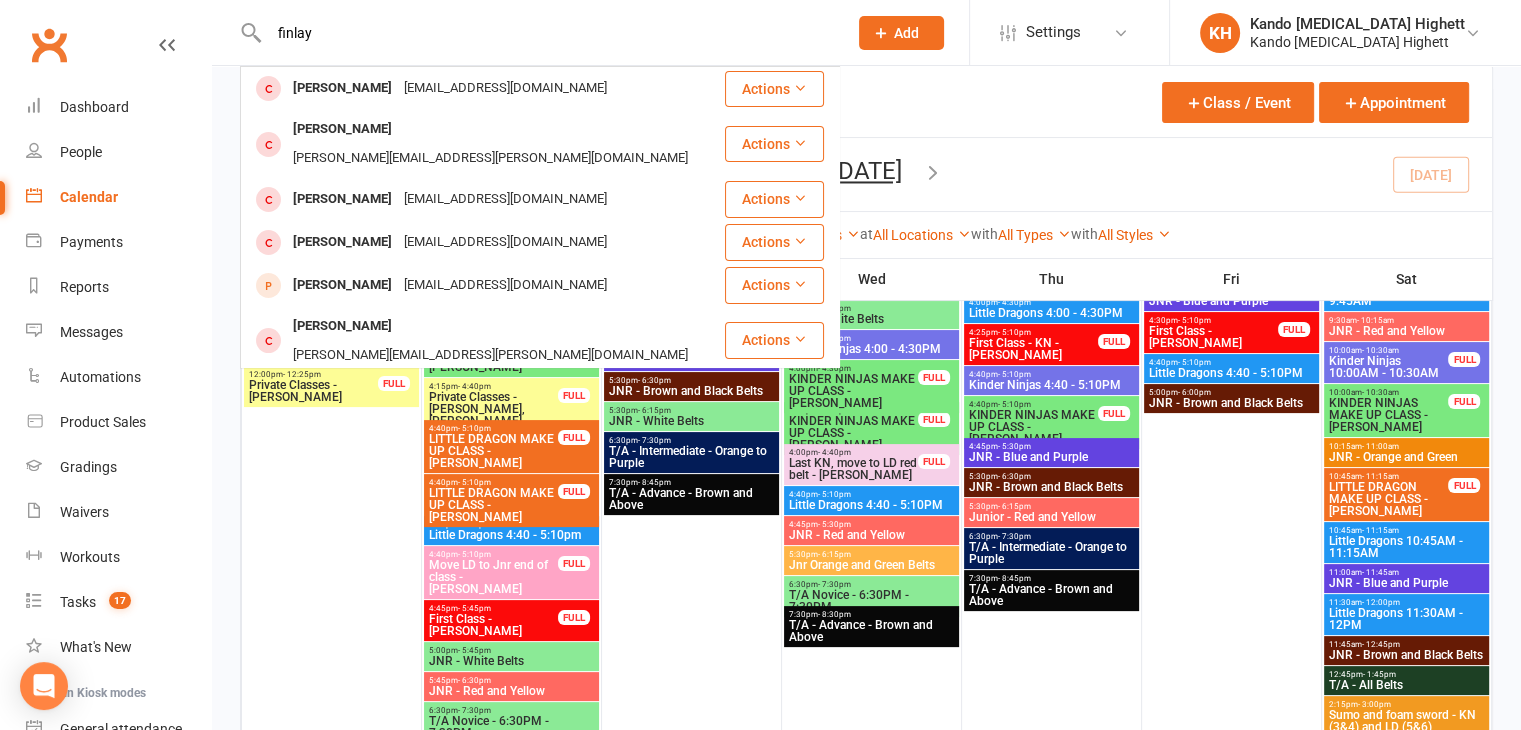 type on "finlay" 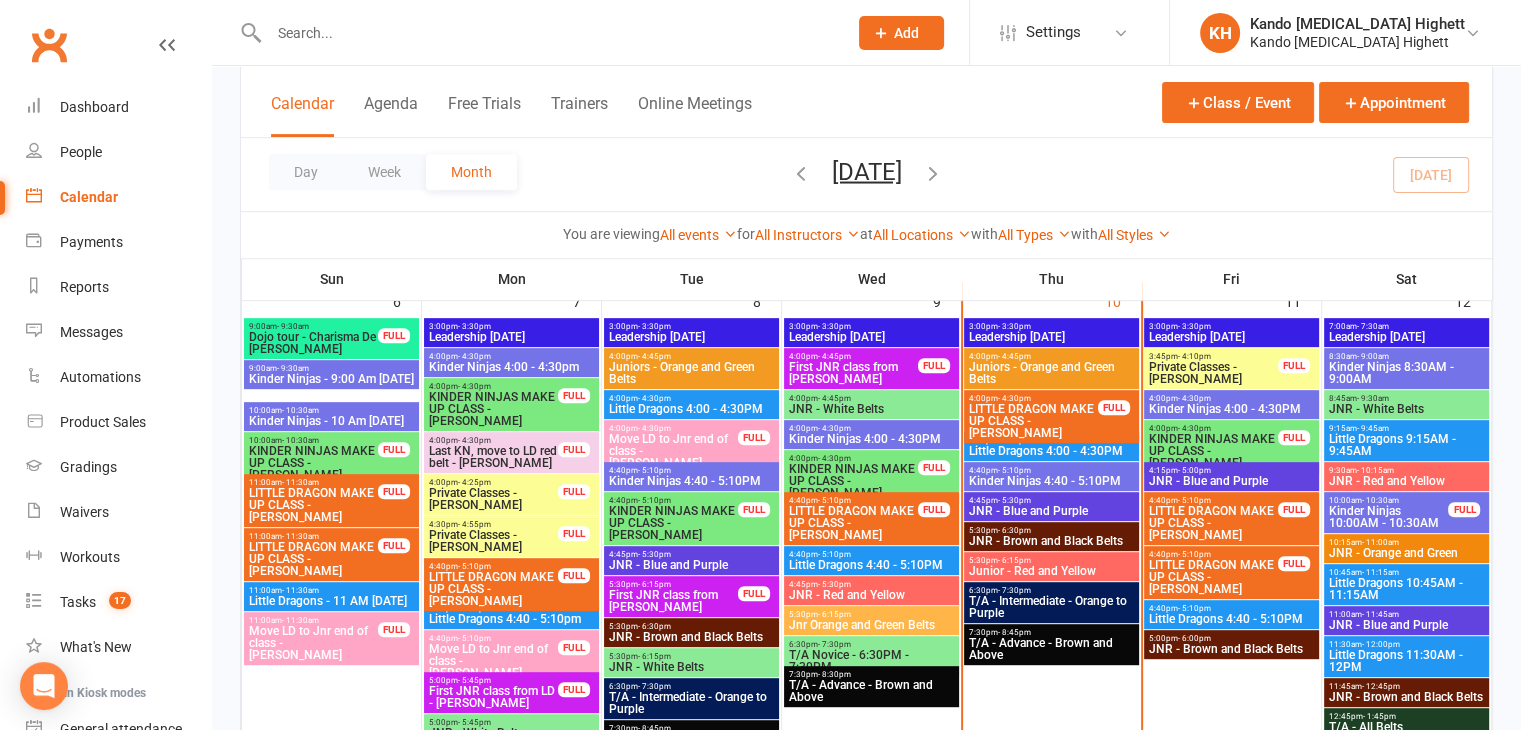 scroll, scrollTop: 792, scrollLeft: 0, axis: vertical 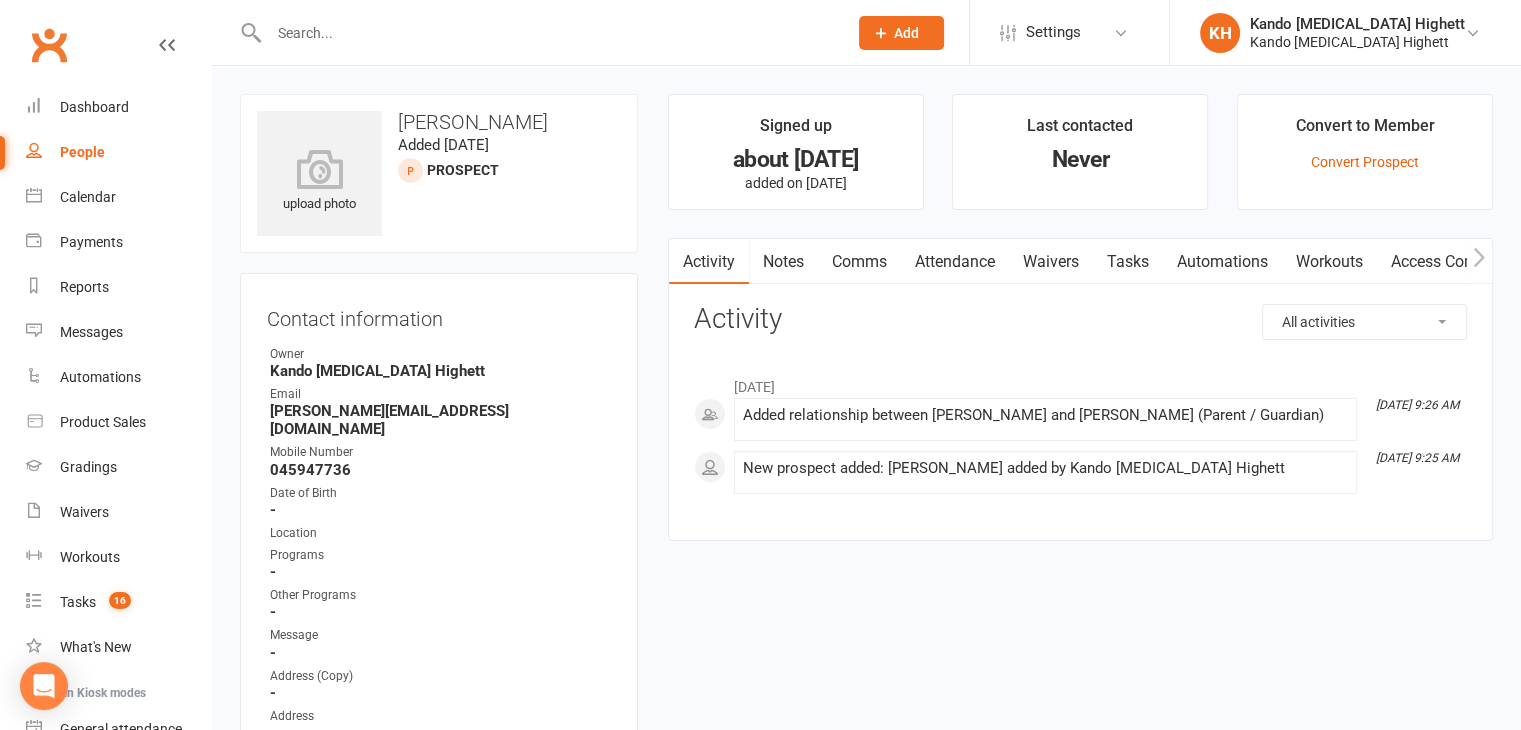 click at bounding box center [548, 33] 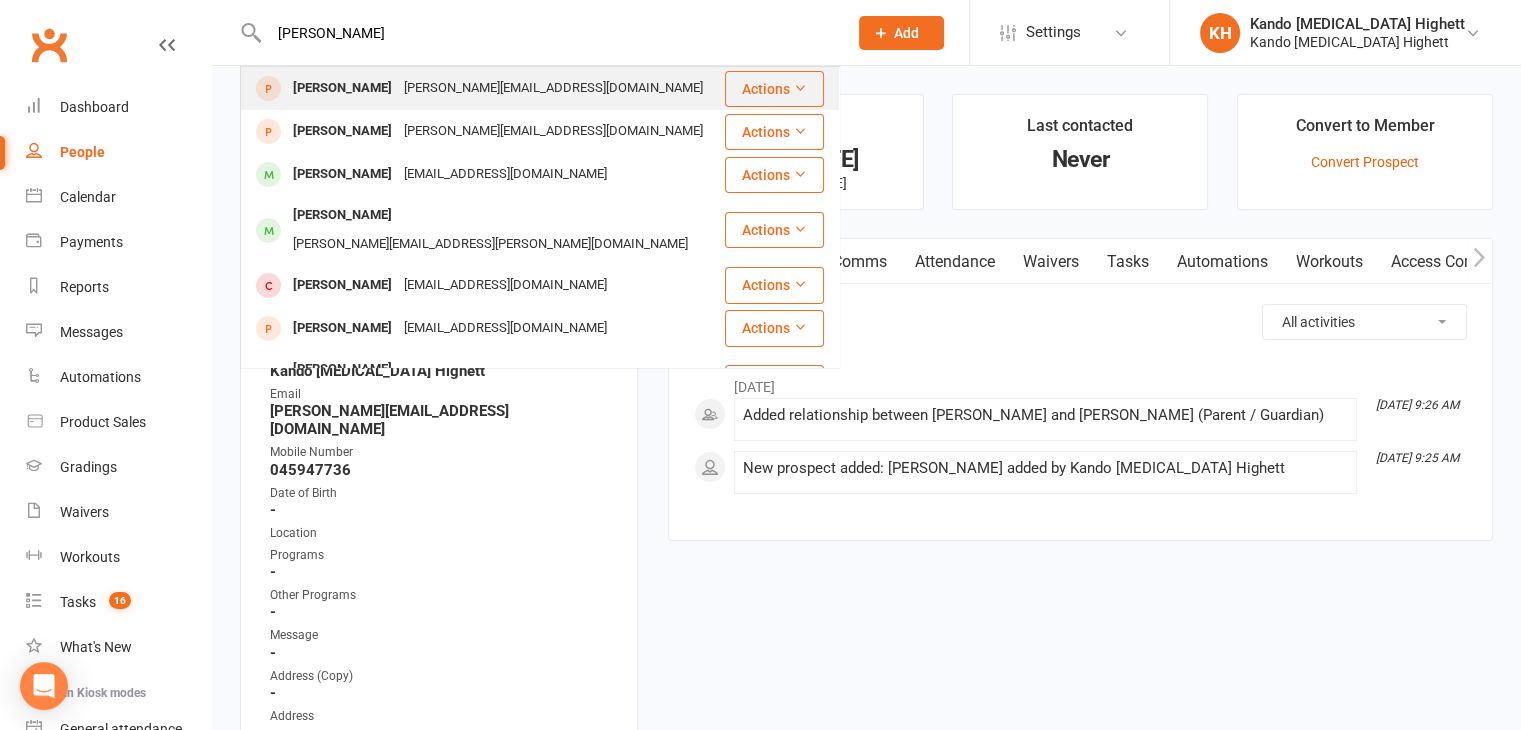 type on "[PERSON_NAME]" 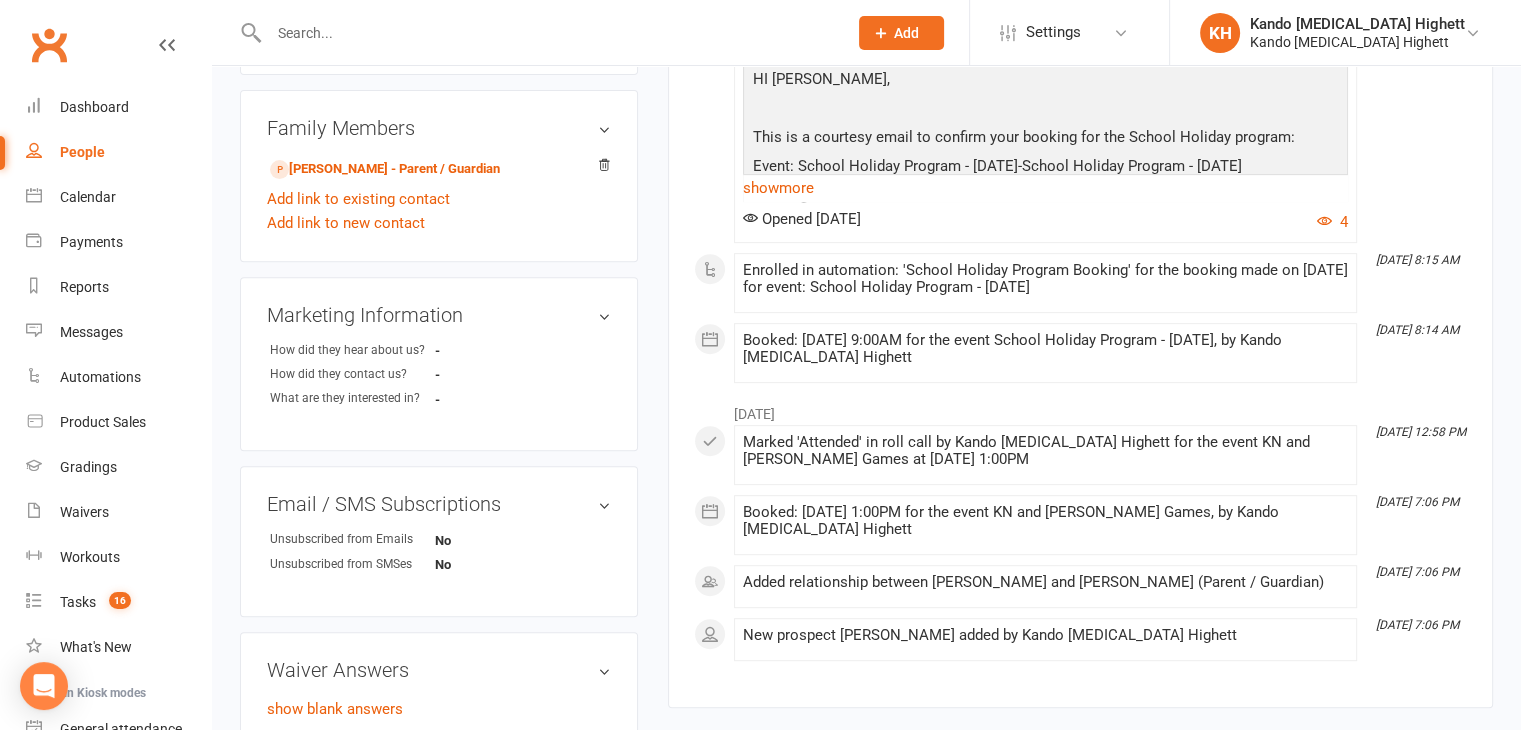 scroll, scrollTop: 756, scrollLeft: 0, axis: vertical 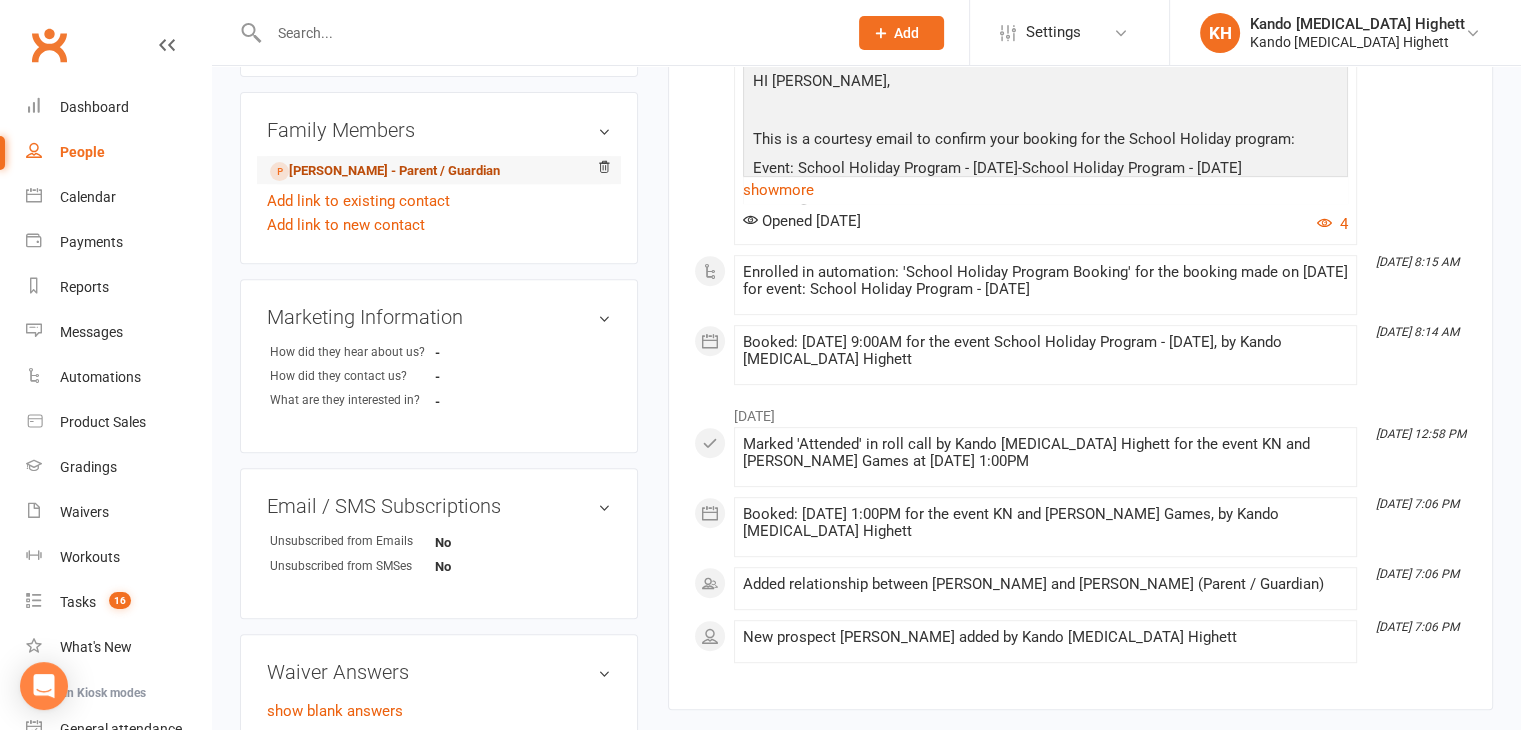 click on "[PERSON_NAME] - Parent / Guardian" at bounding box center [385, 171] 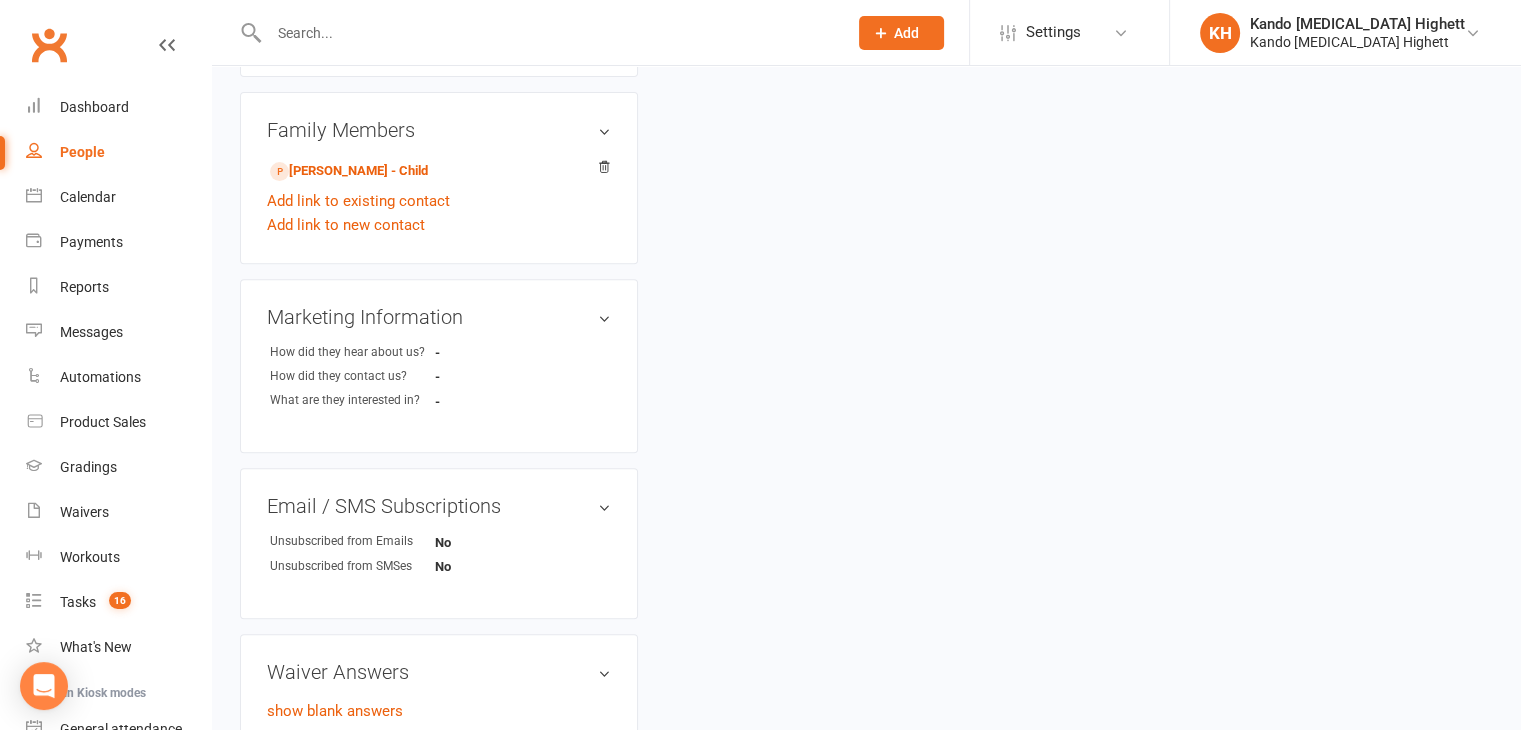 scroll, scrollTop: 0, scrollLeft: 0, axis: both 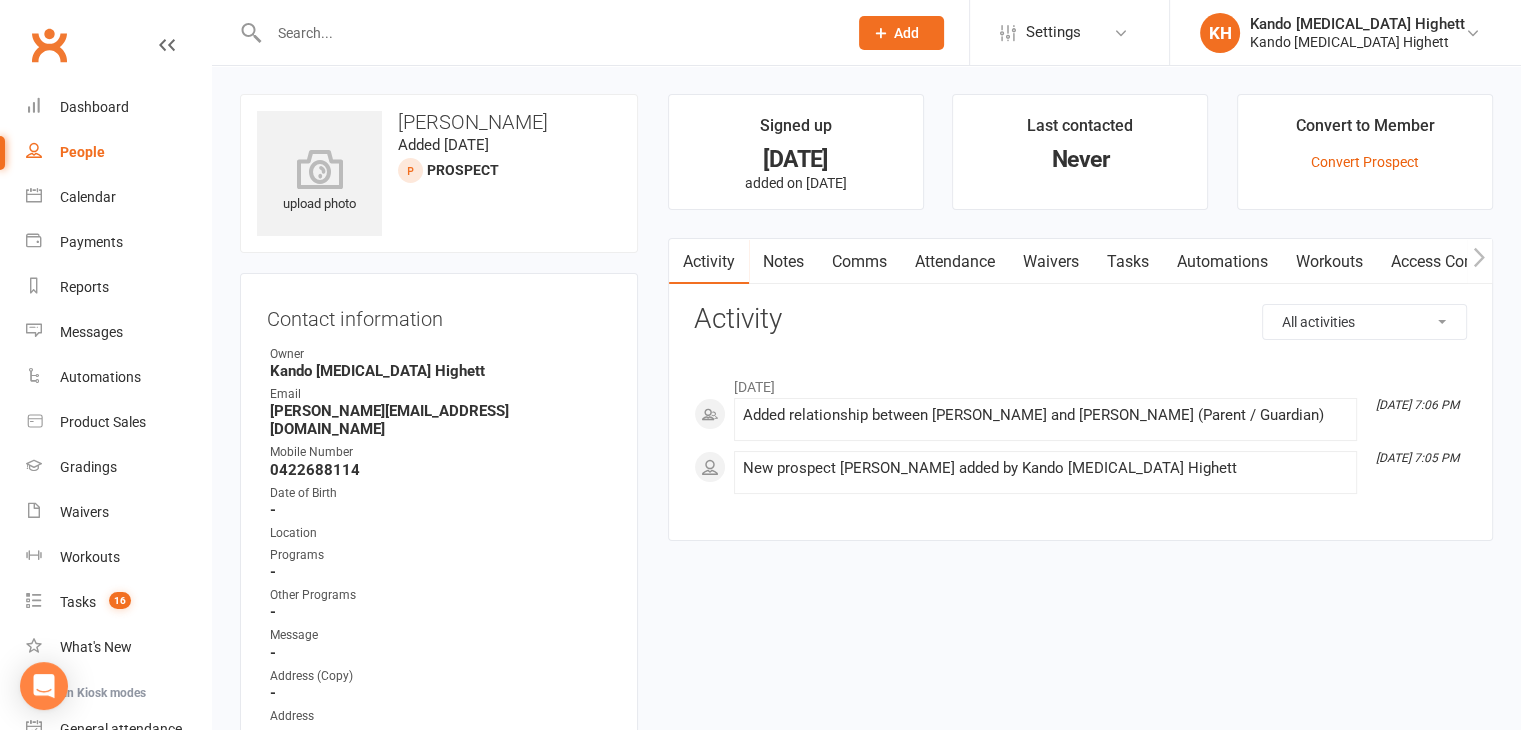 click at bounding box center (536, 32) 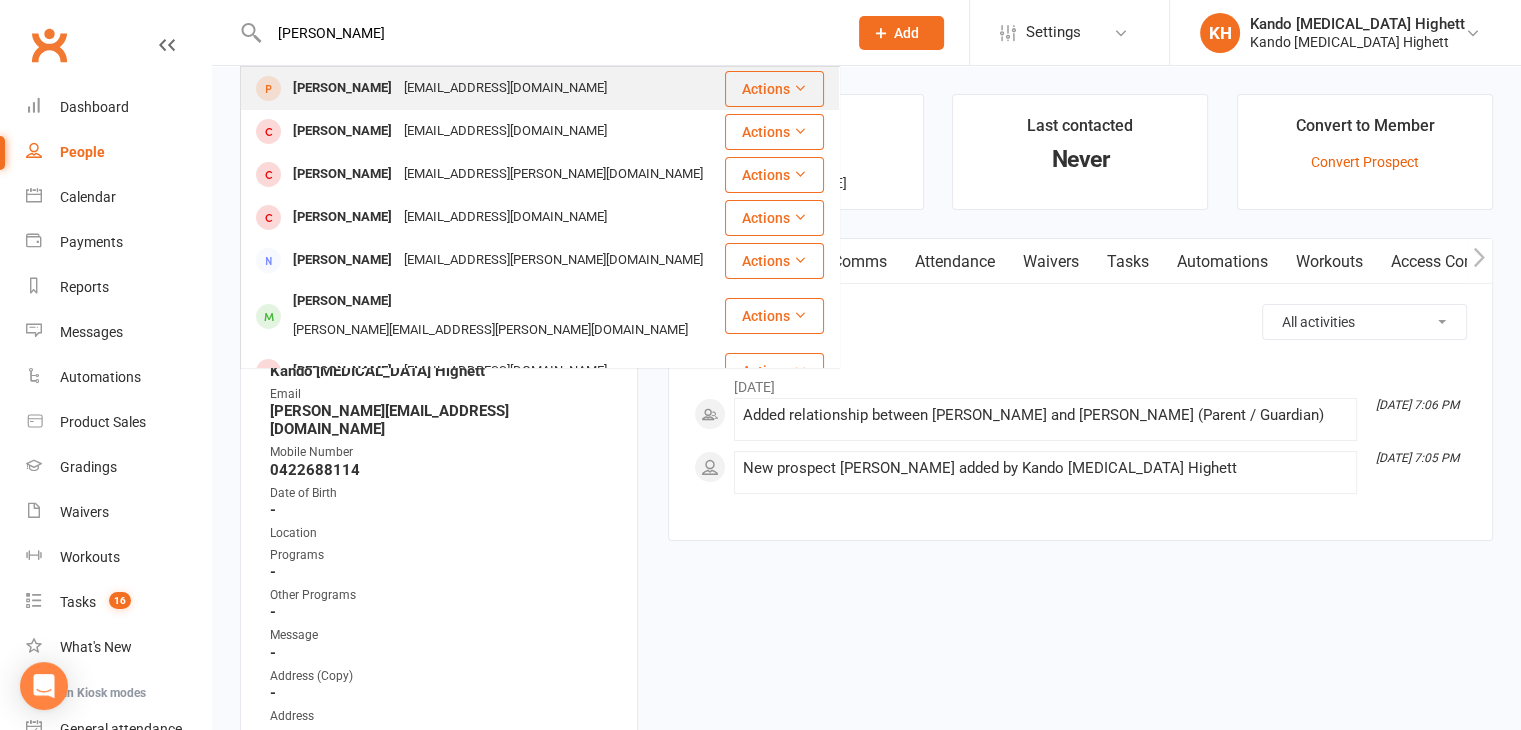 type on "[PERSON_NAME]" 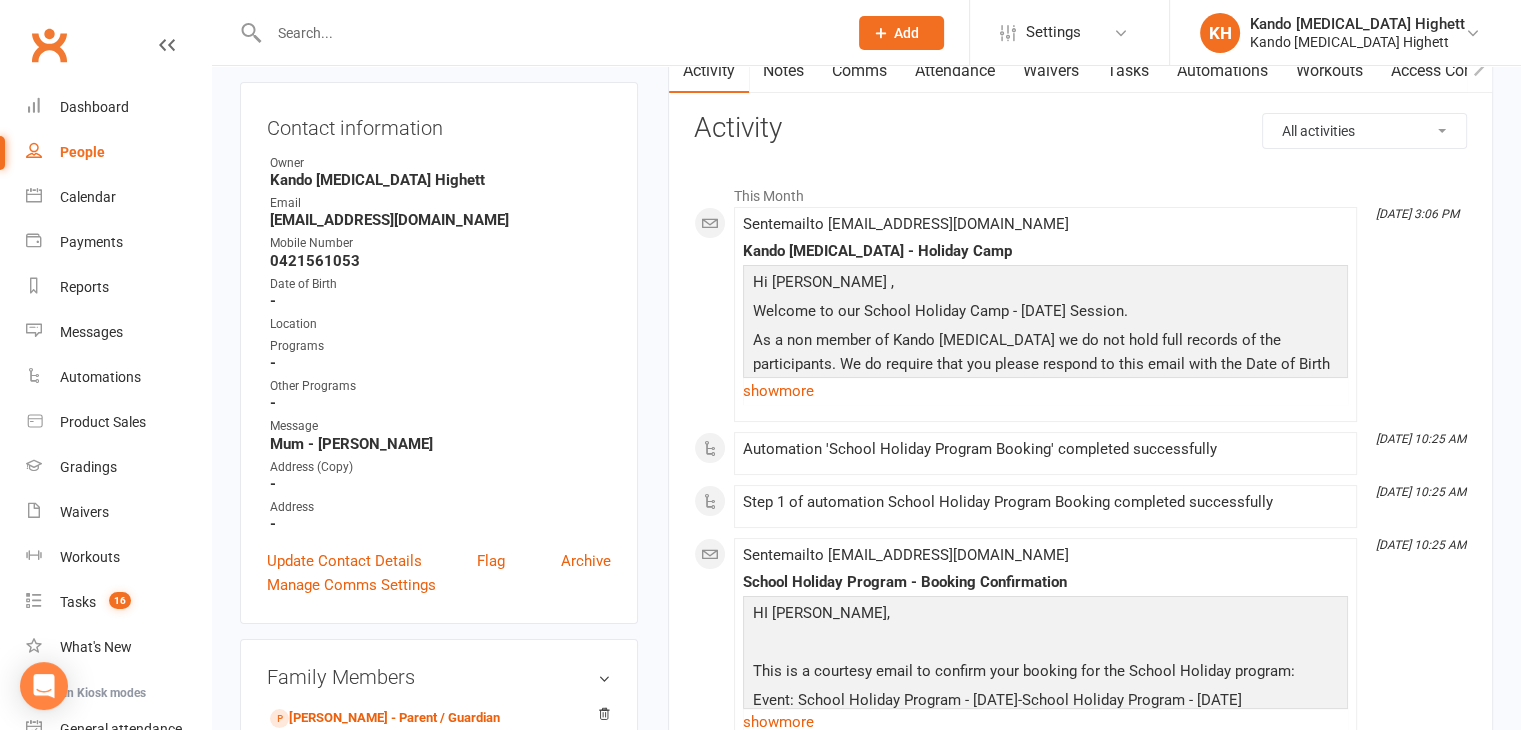 scroll, scrollTop: 179, scrollLeft: 0, axis: vertical 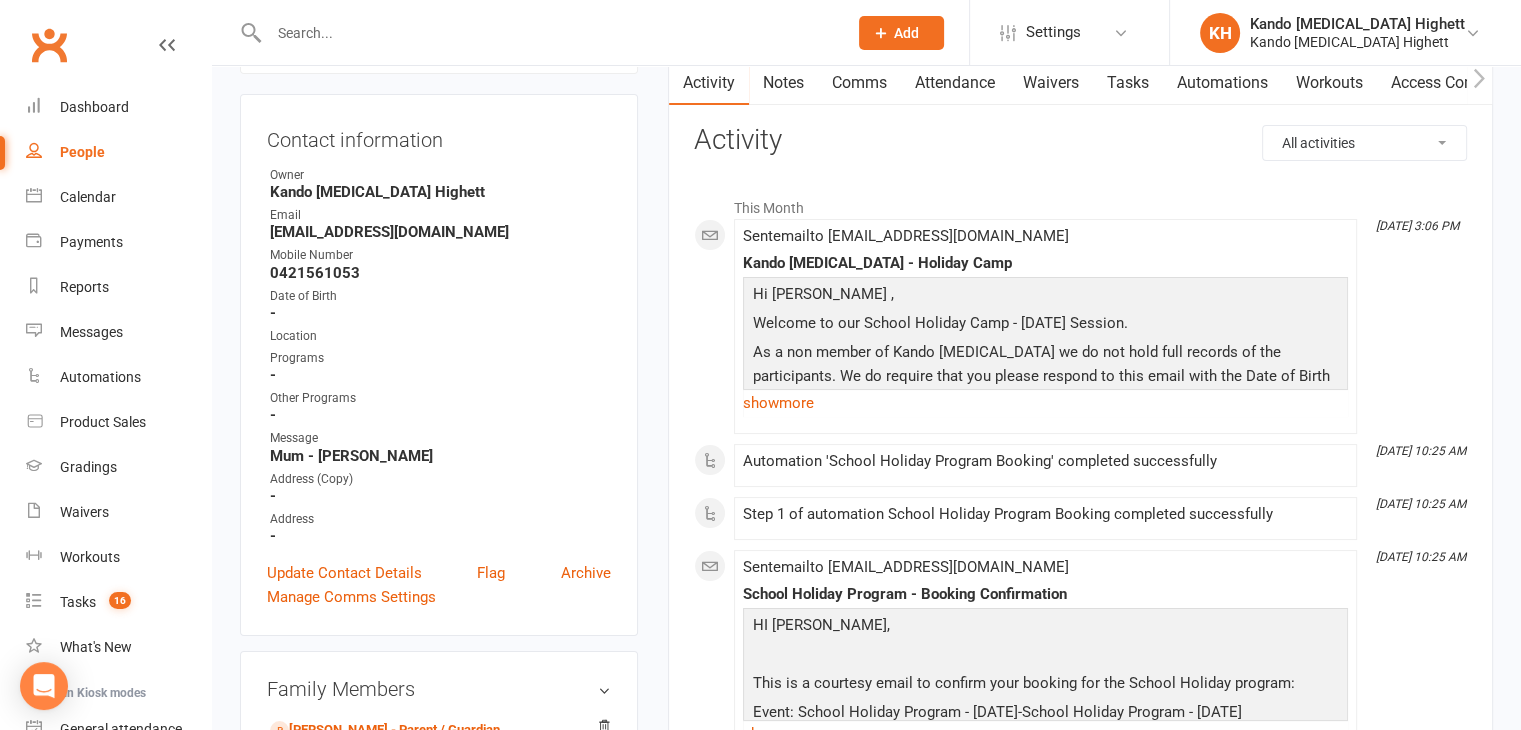 click at bounding box center [548, 33] 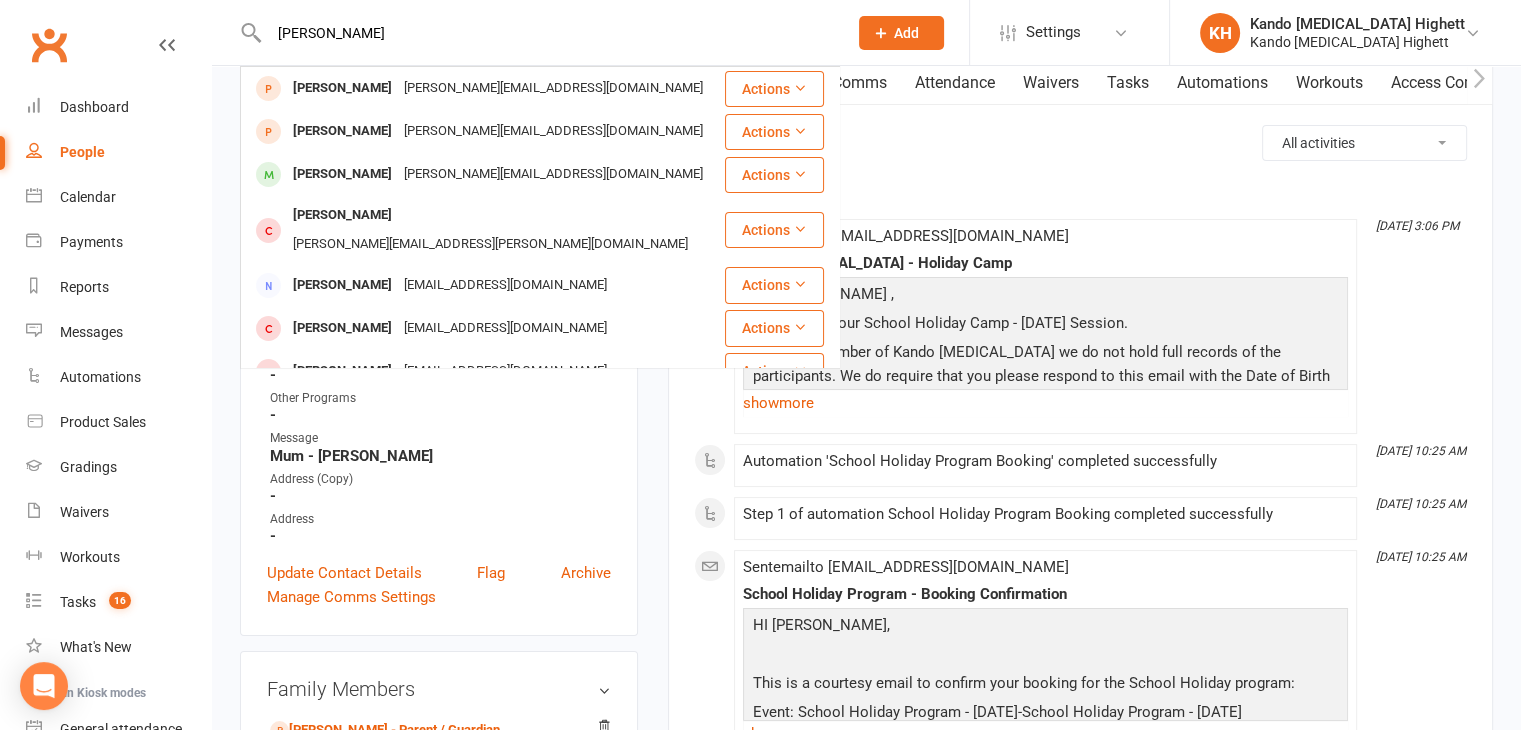 drag, startPoint x: 397, startPoint y: 33, endPoint x: 196, endPoint y: 34, distance: 201.00249 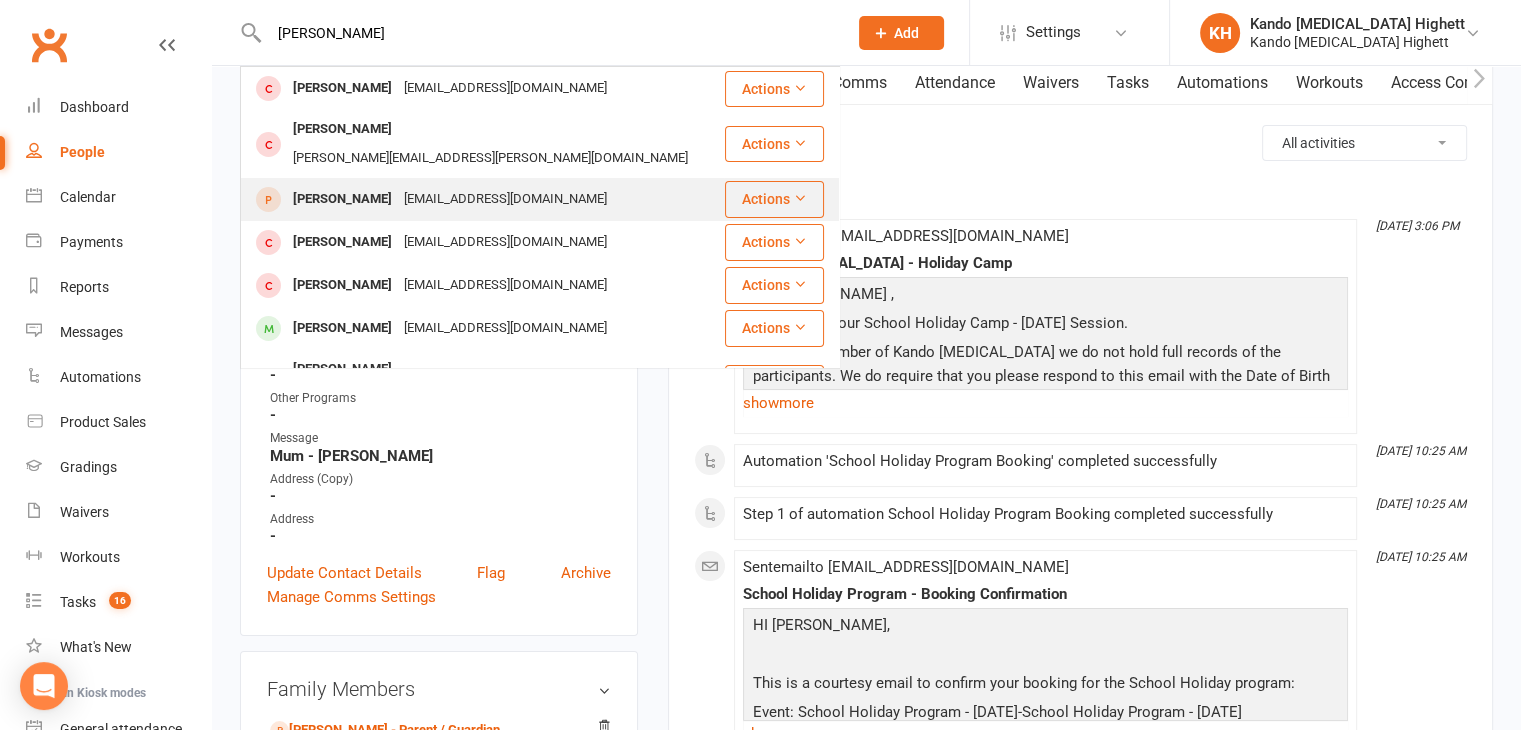 type on "[PERSON_NAME]" 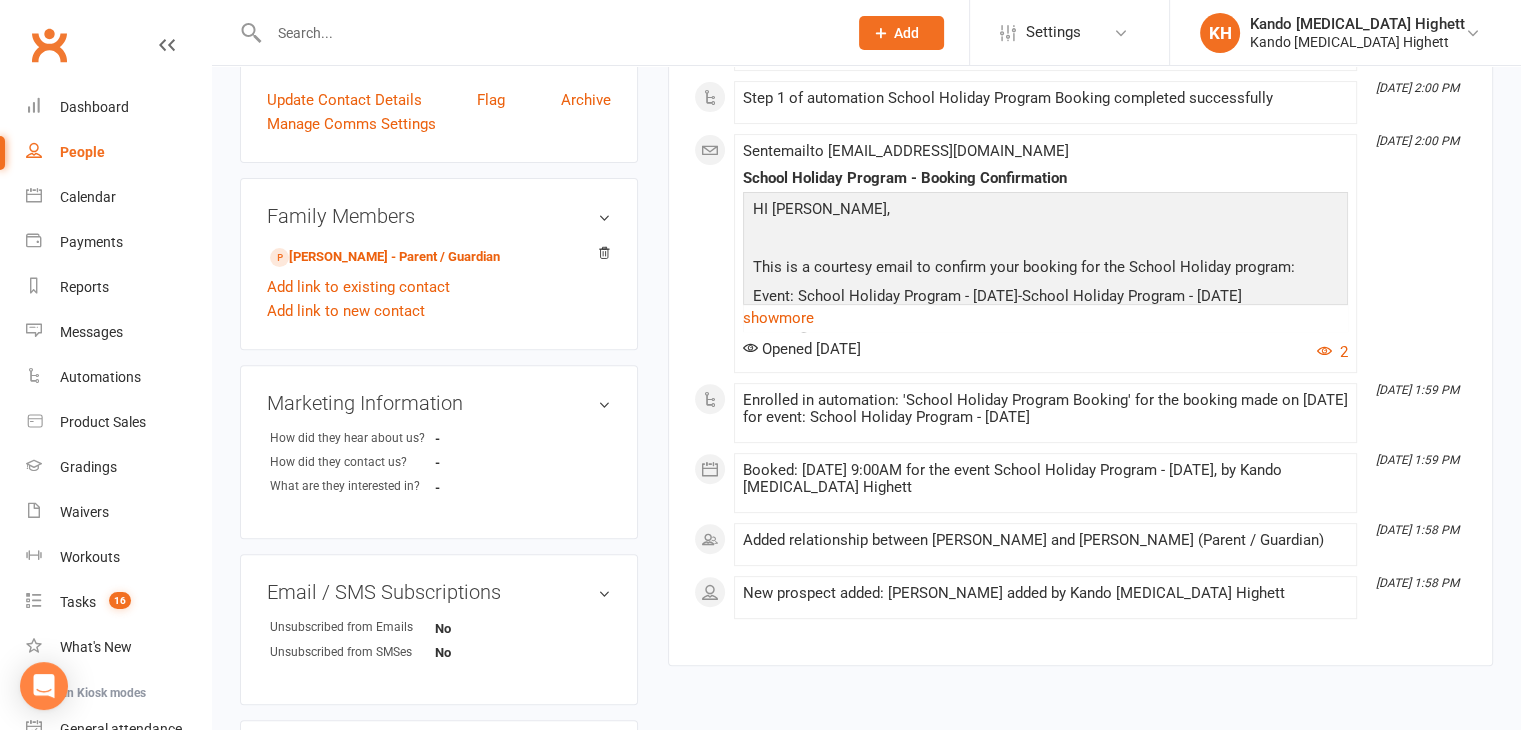 scroll, scrollTop: 695, scrollLeft: 0, axis: vertical 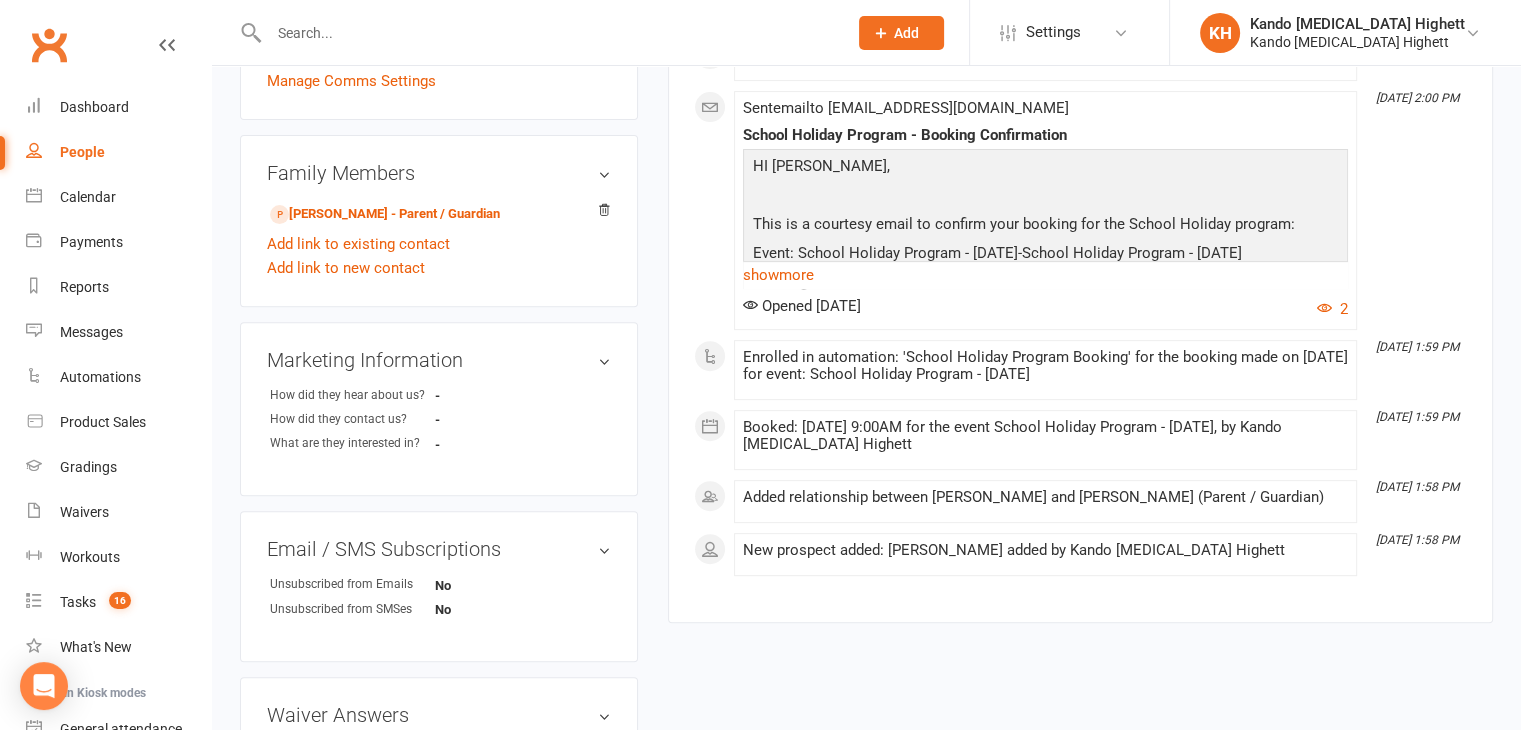 click at bounding box center [548, 33] 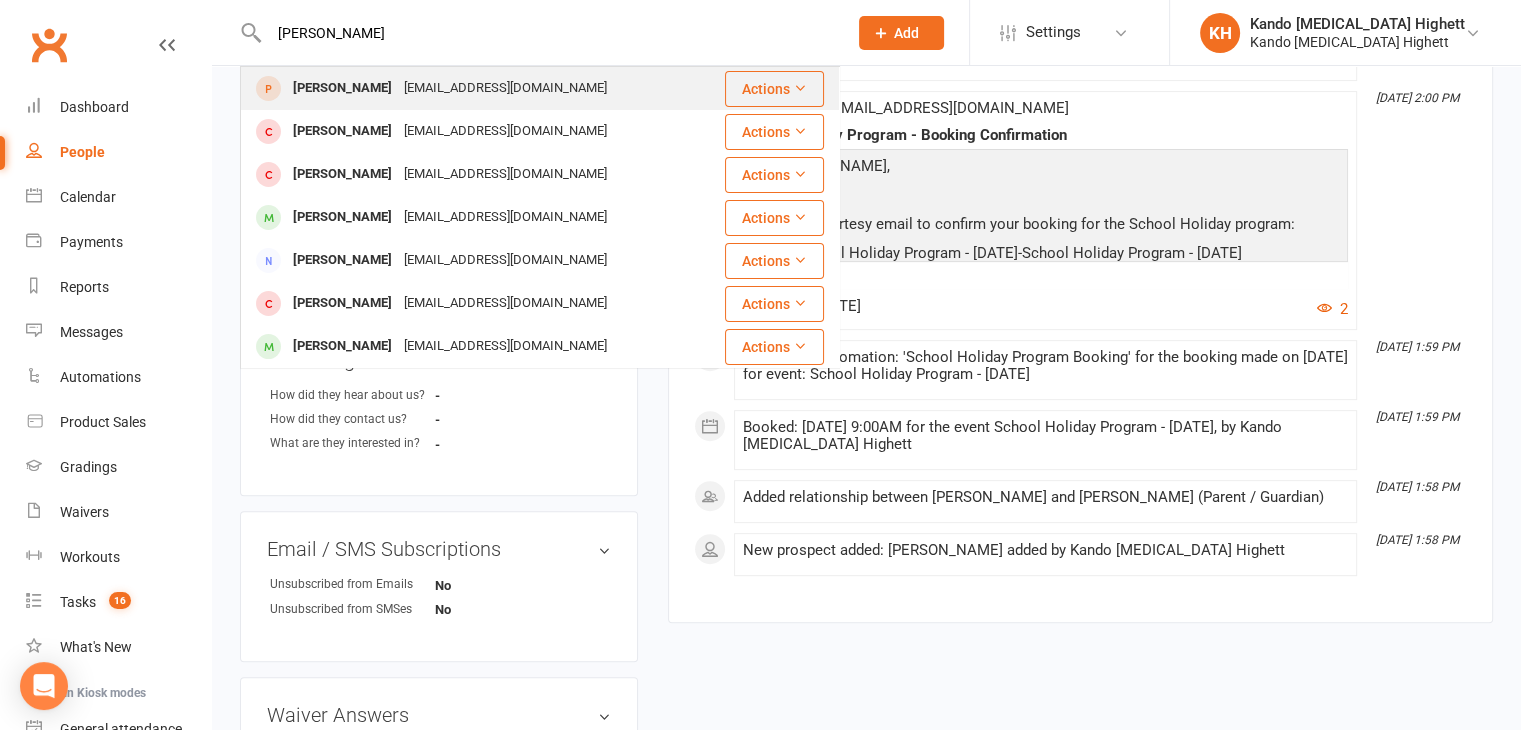 type on "[PERSON_NAME]" 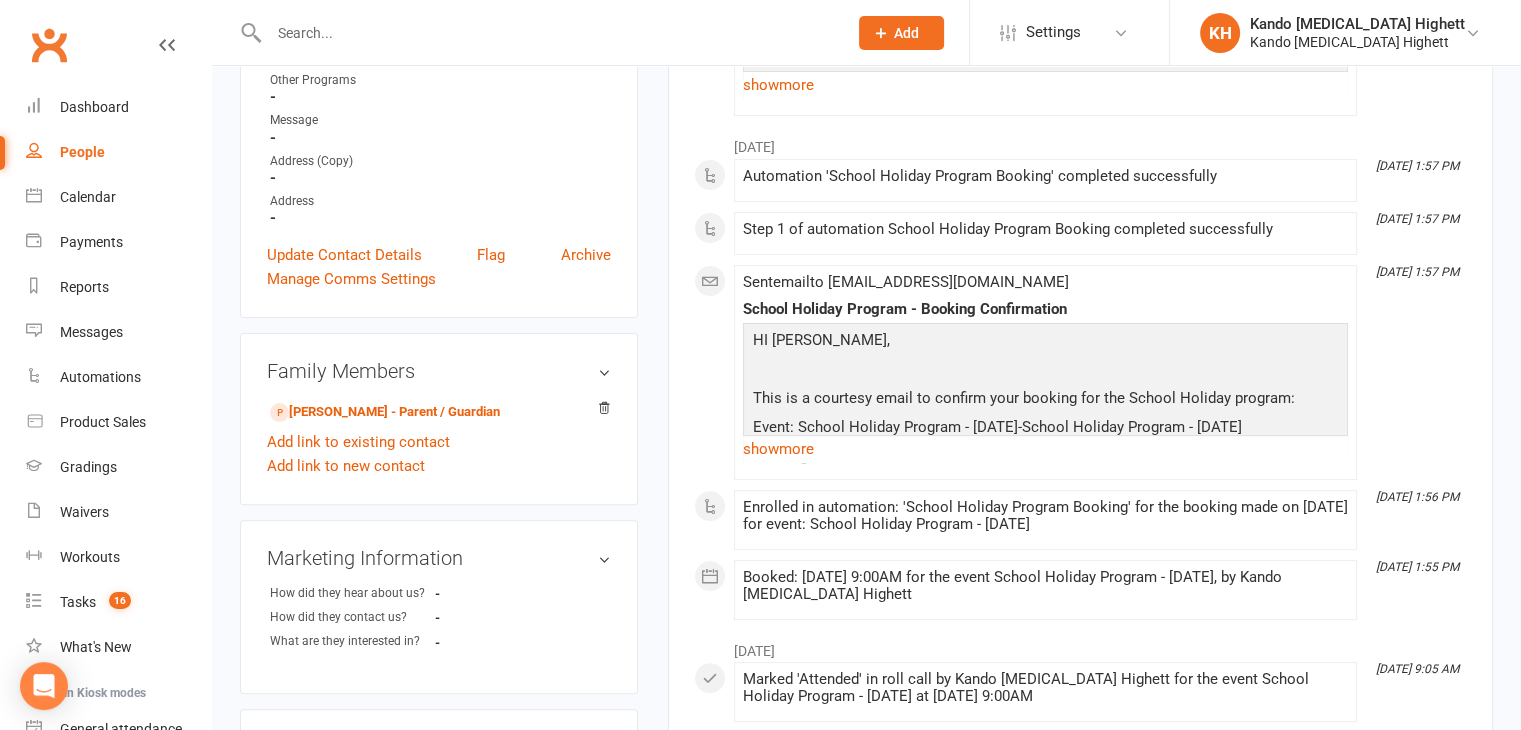 scroll, scrollTop: 200, scrollLeft: 0, axis: vertical 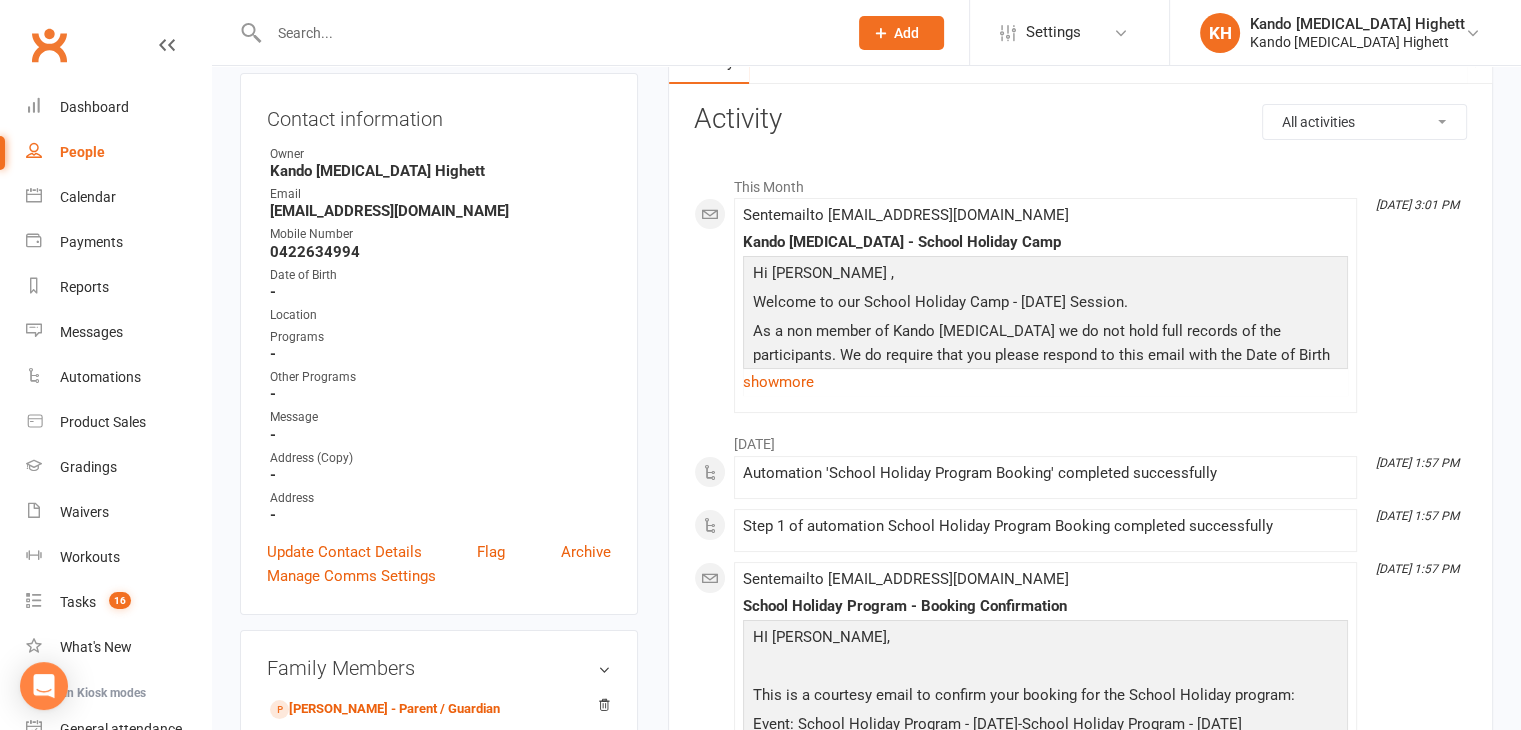click at bounding box center (548, 33) 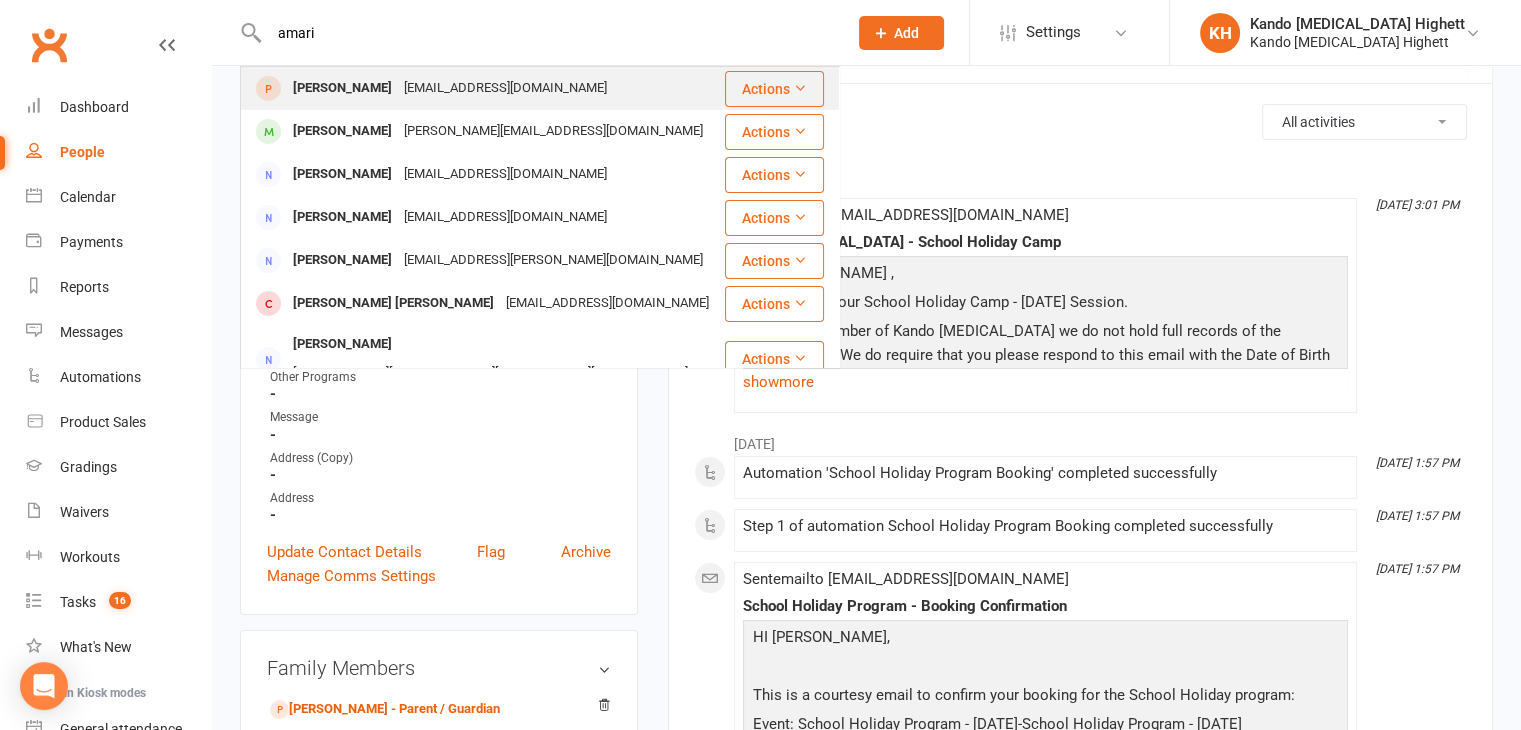 type on "amari" 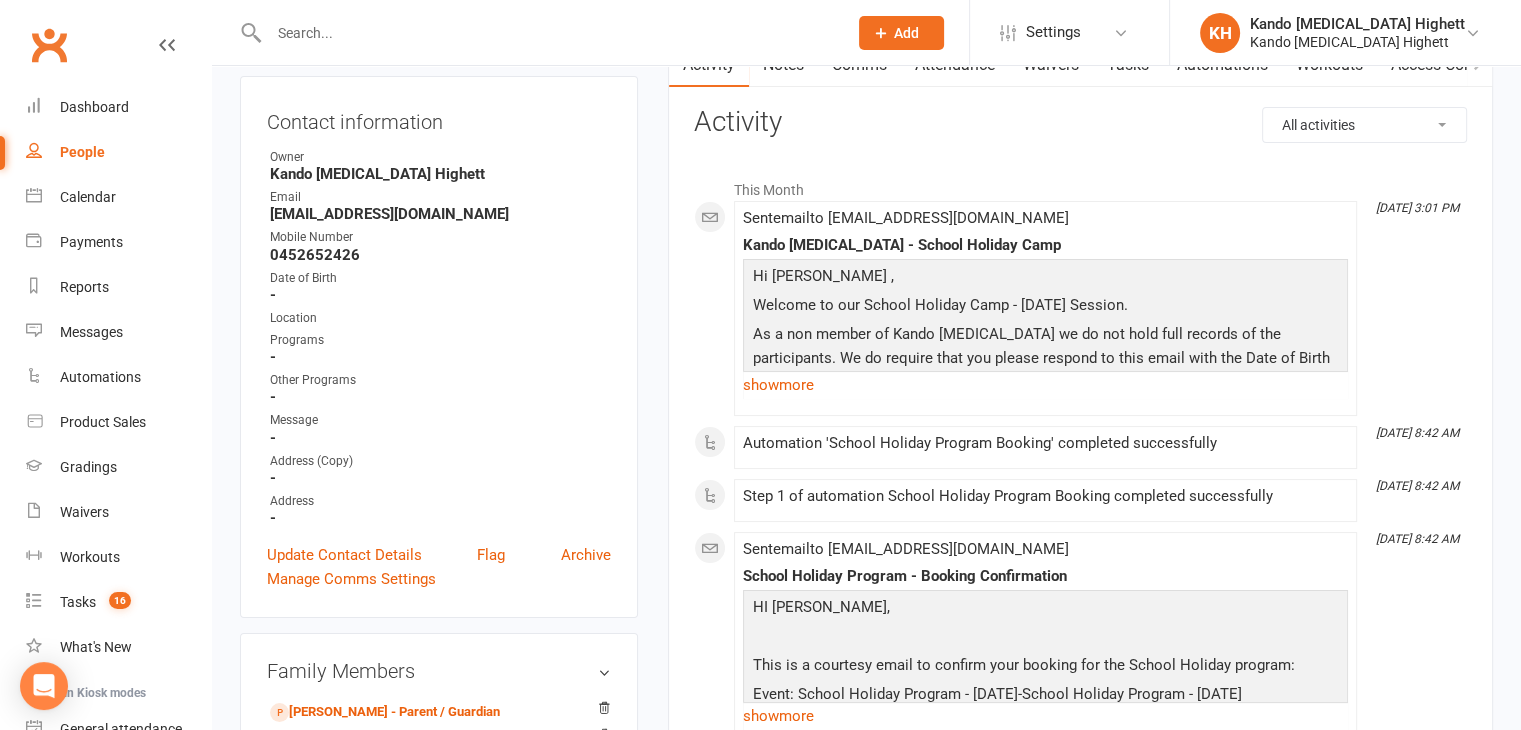 scroll, scrollTop: 700, scrollLeft: 0, axis: vertical 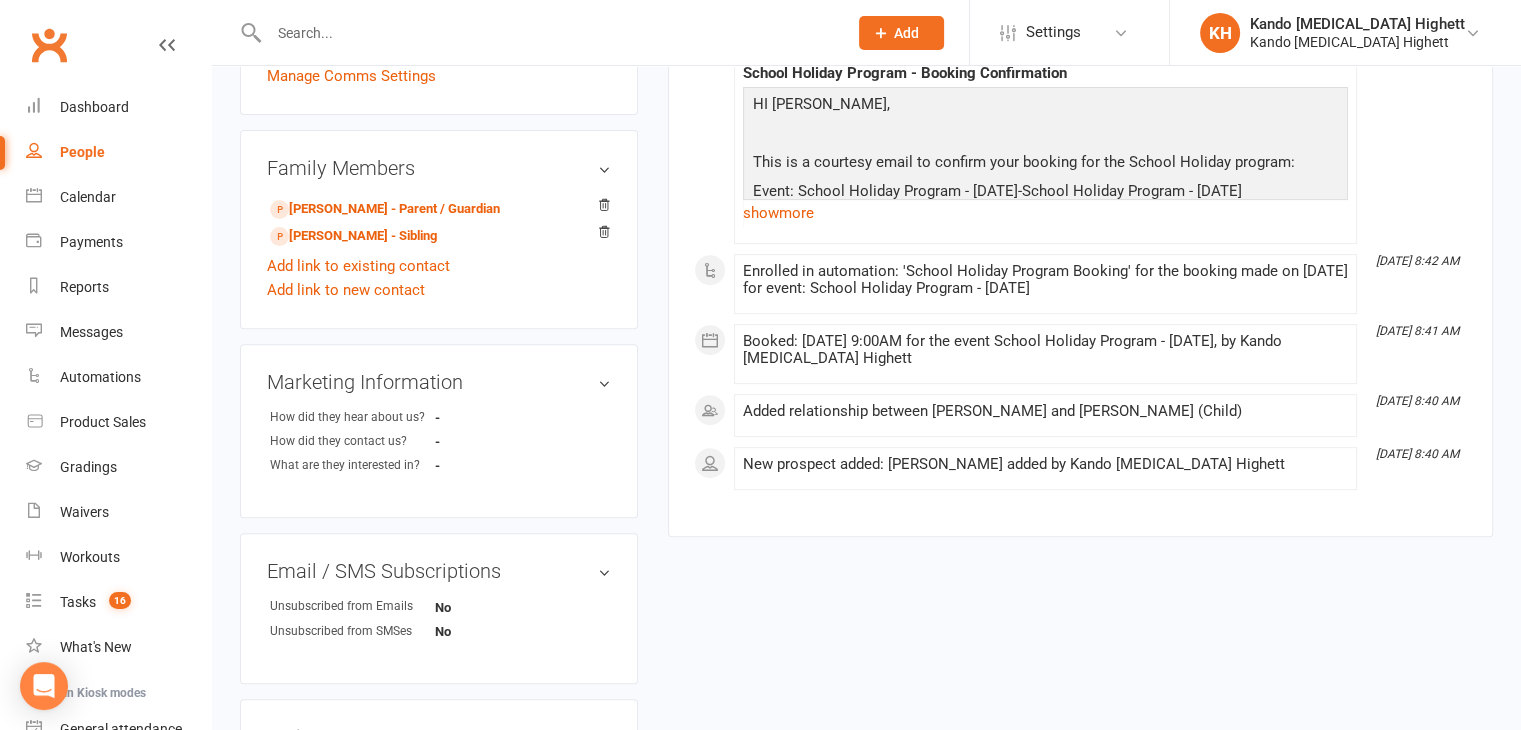 click at bounding box center [548, 33] 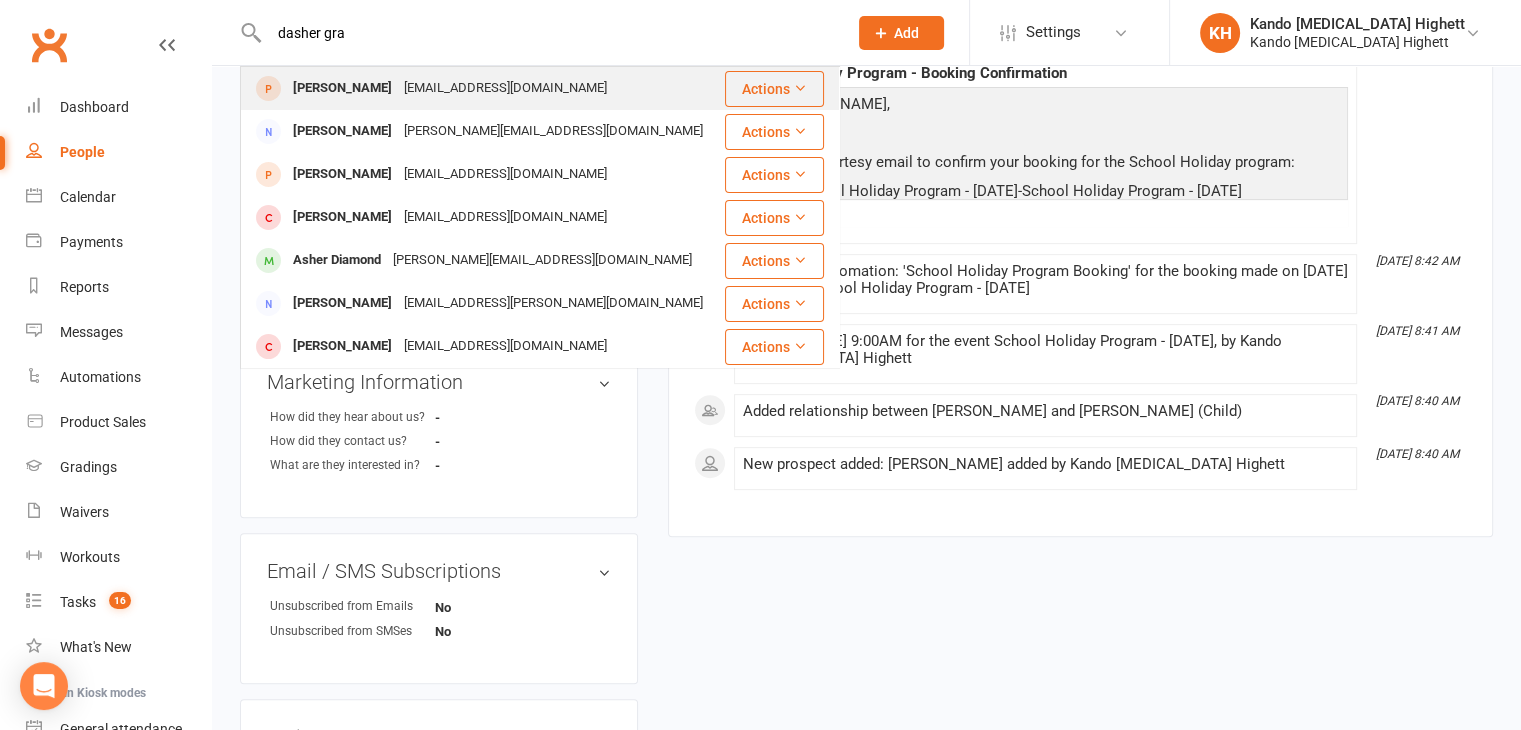 type on "dasher gra" 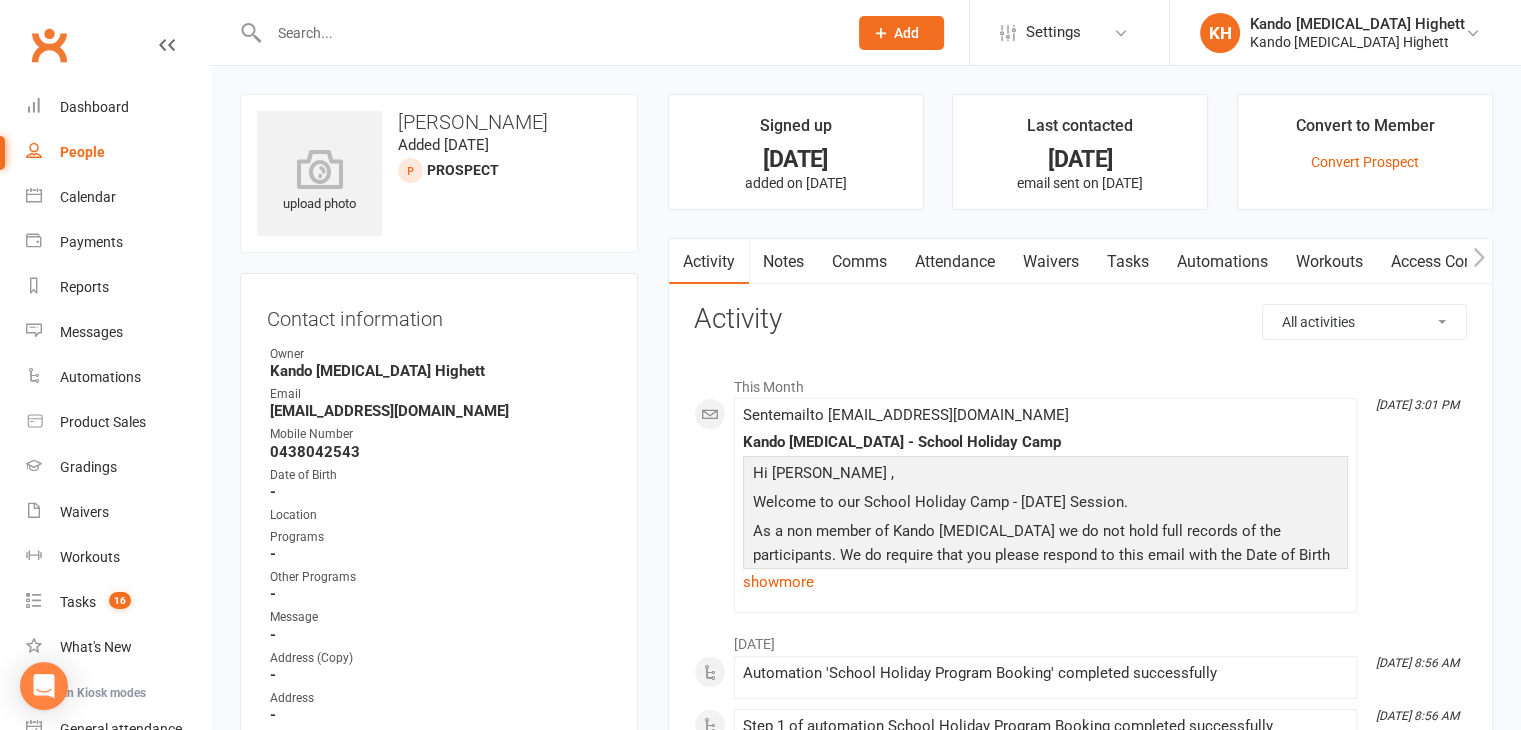 scroll, scrollTop: 800, scrollLeft: 0, axis: vertical 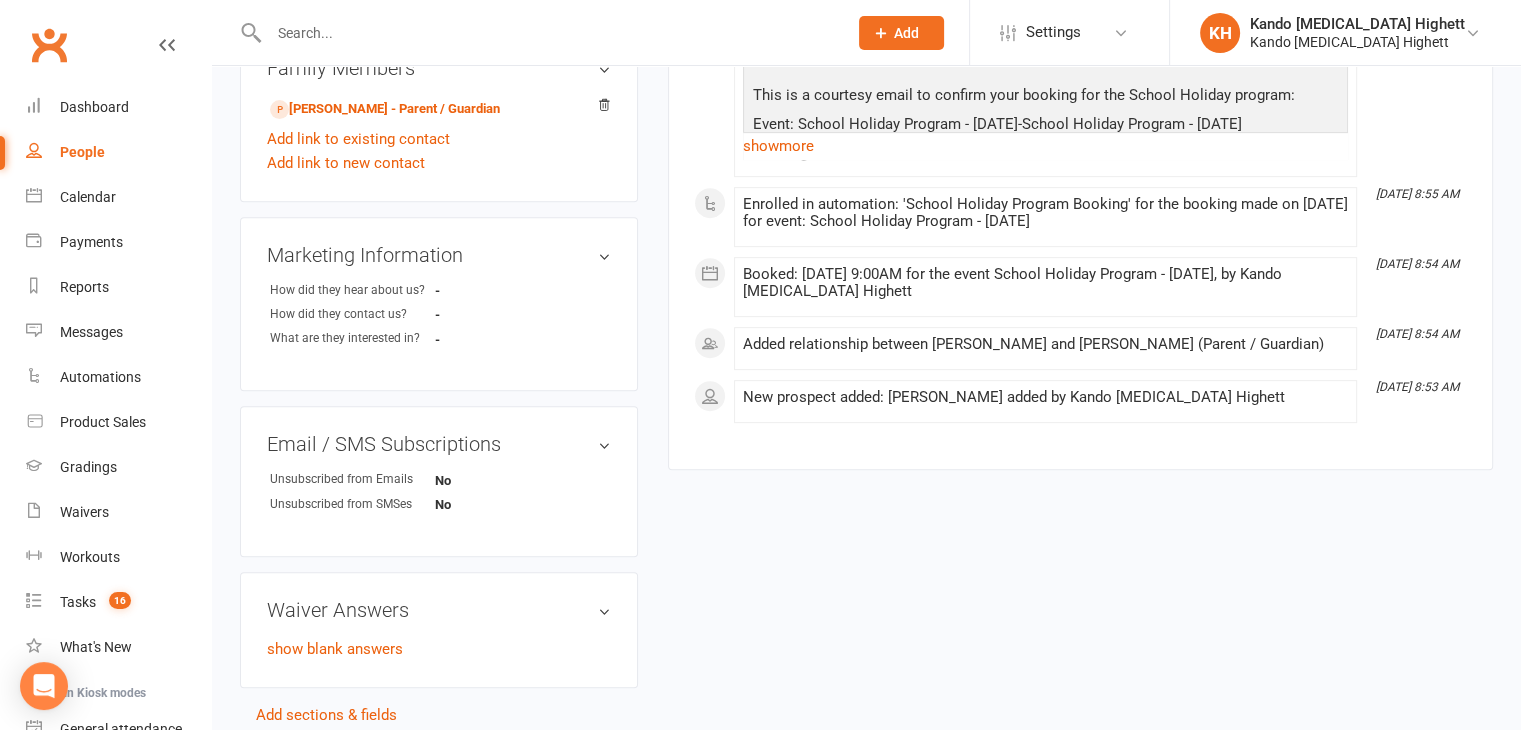 click at bounding box center [548, 33] 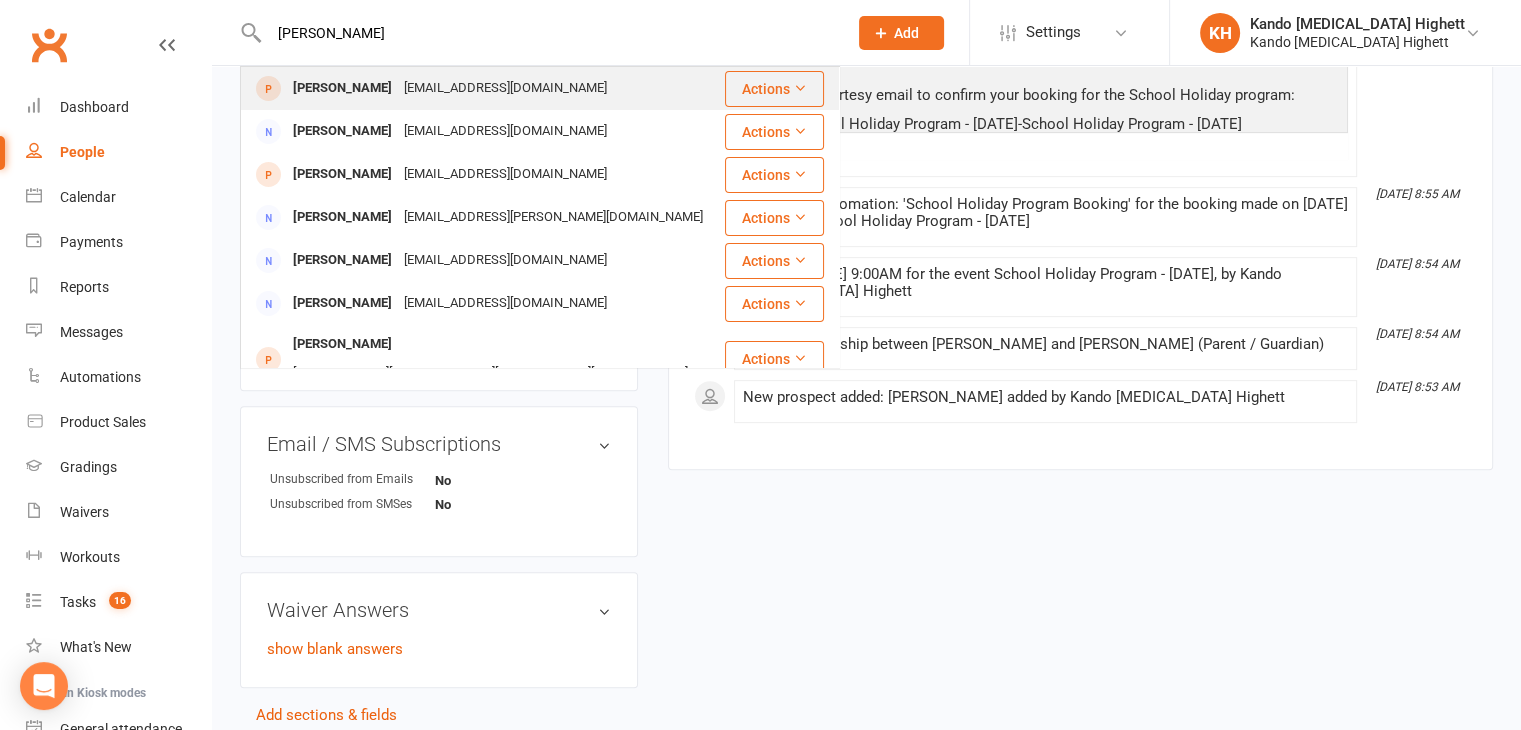 type on "[PERSON_NAME]" 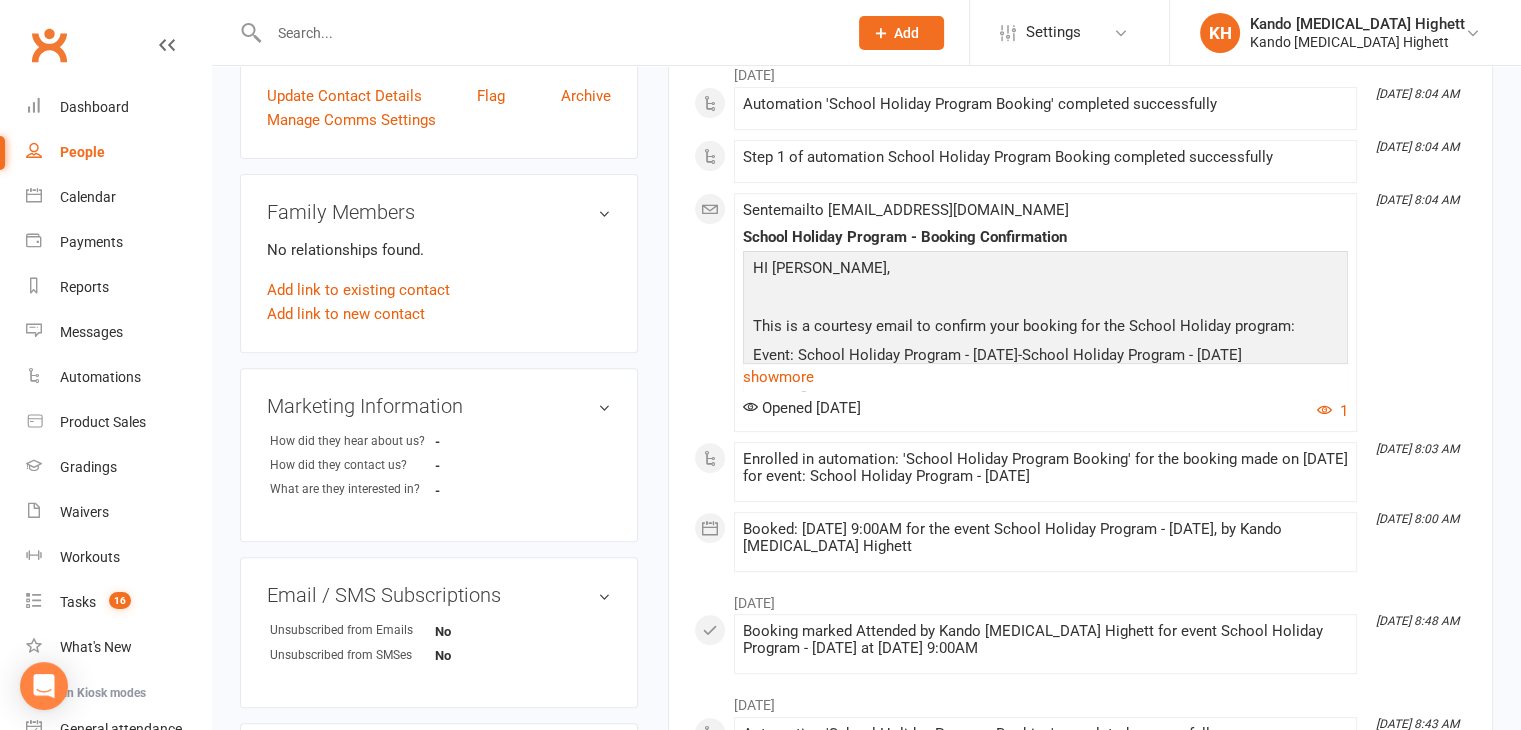 scroll, scrollTop: 0, scrollLeft: 0, axis: both 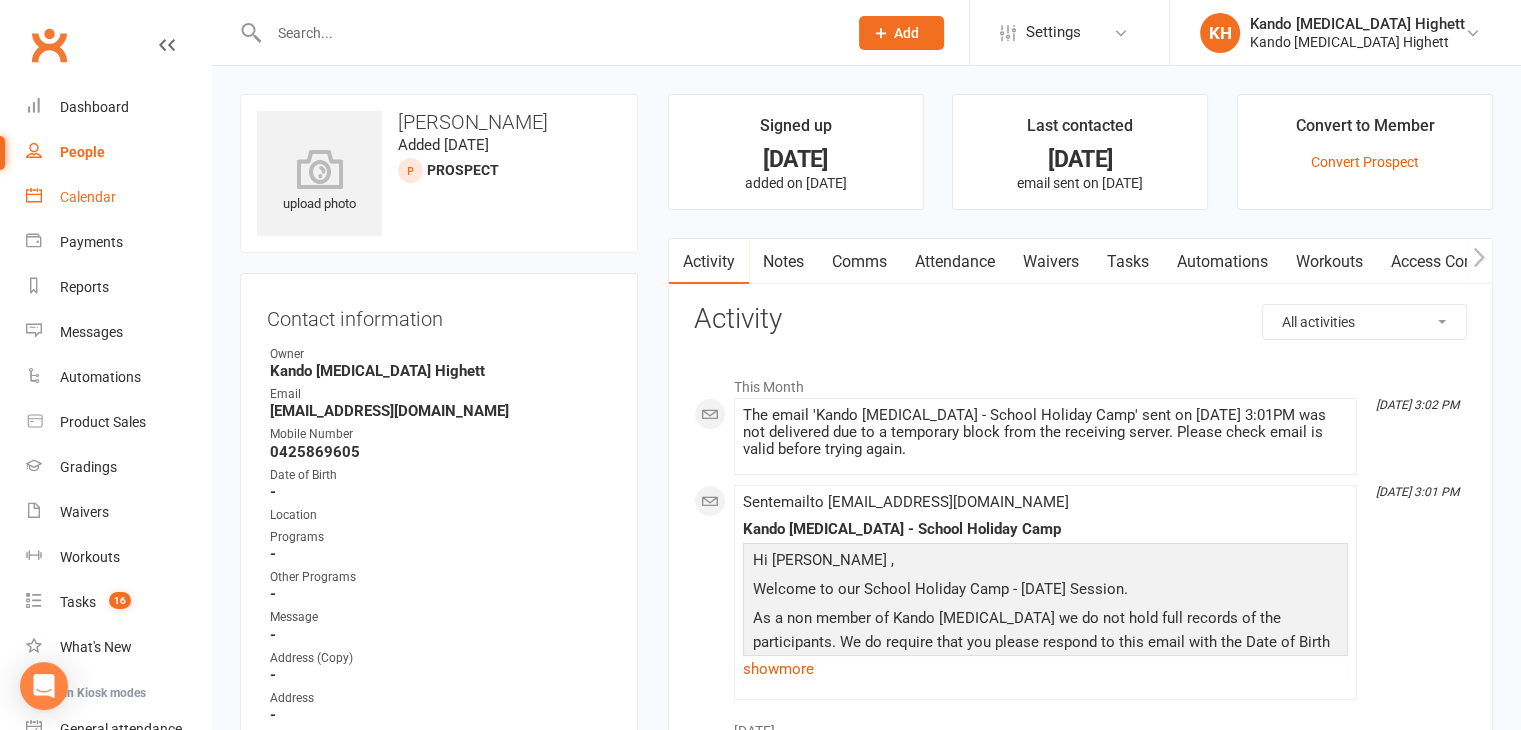 click on "Calendar" at bounding box center (88, 197) 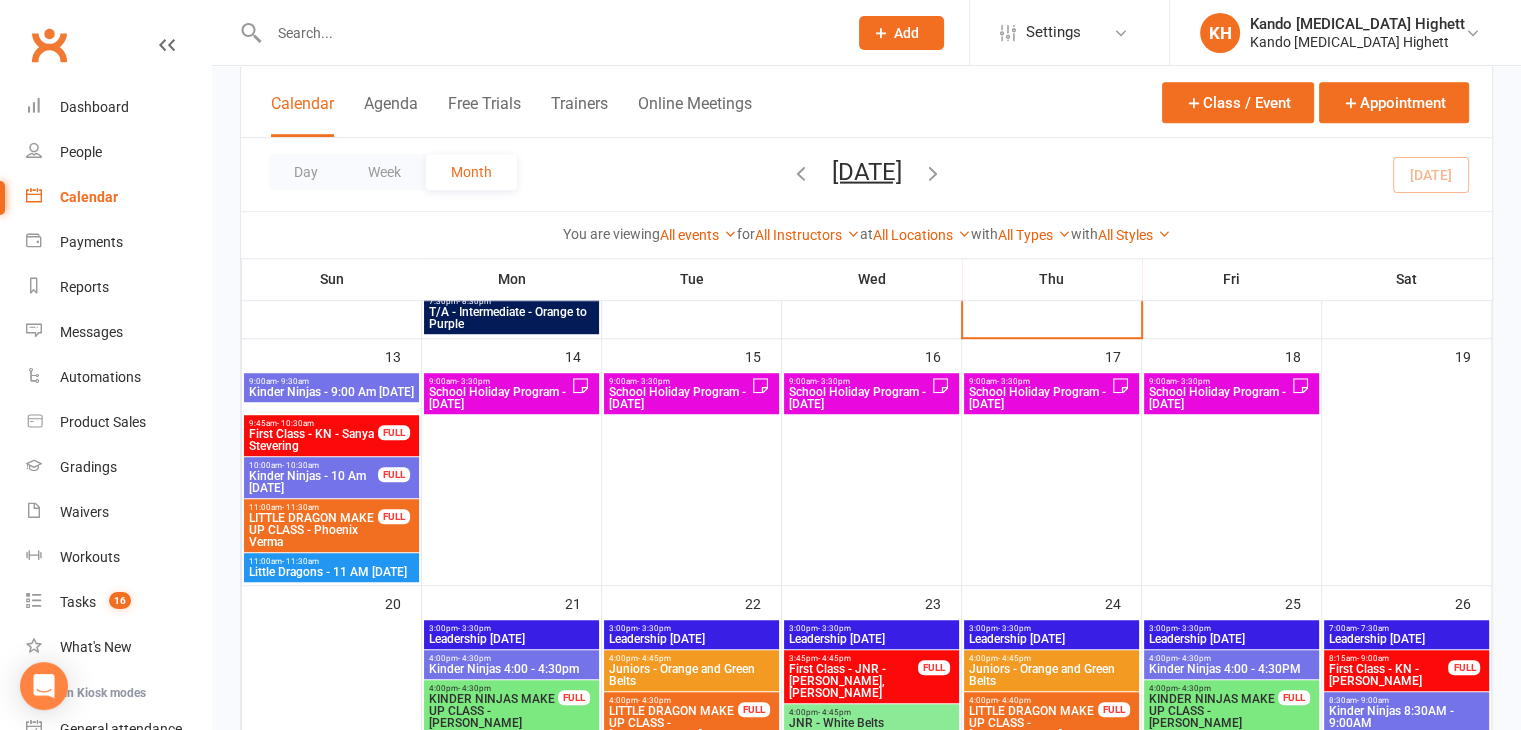 scroll, scrollTop: 1346, scrollLeft: 0, axis: vertical 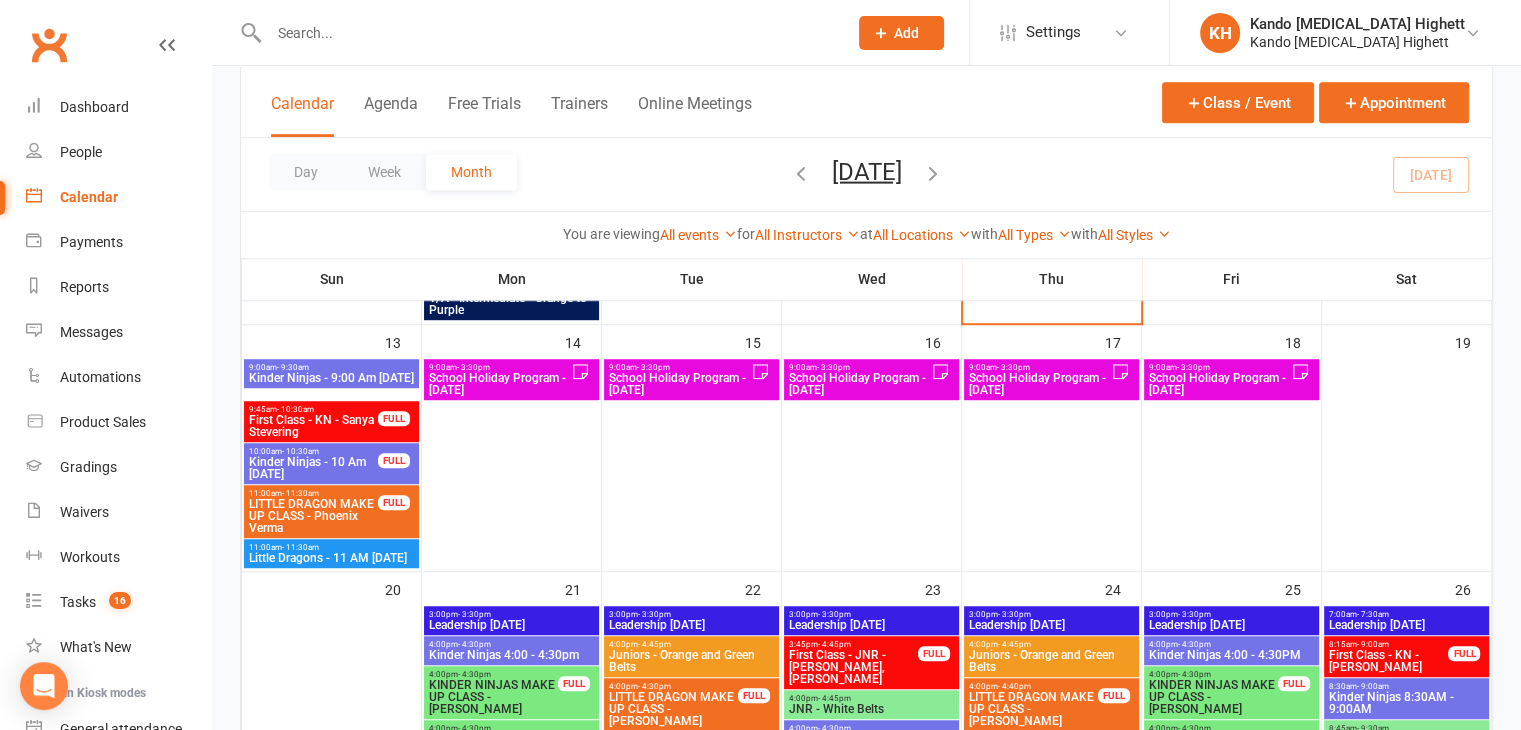 click on "School Holiday Program - [DATE]" at bounding box center [679, 384] 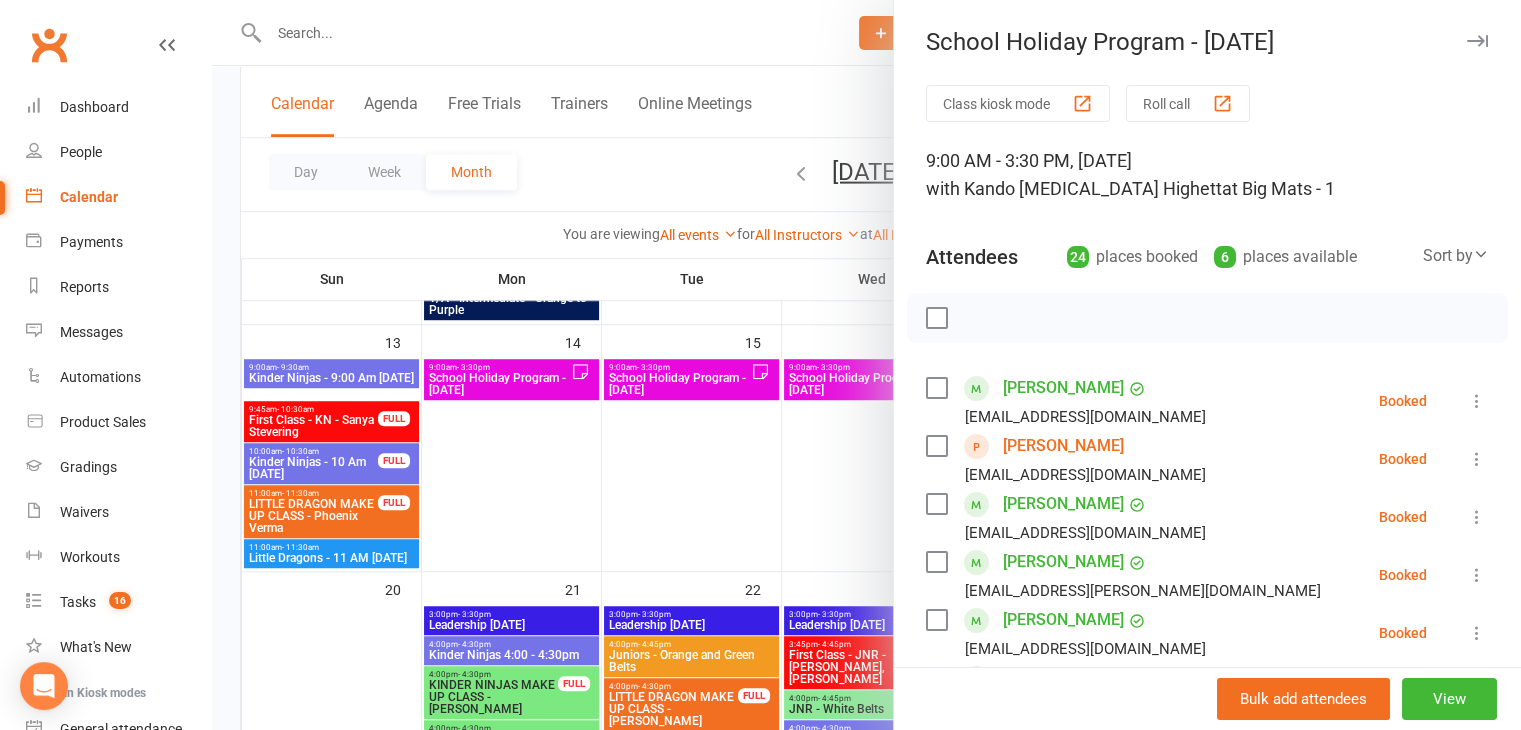 click at bounding box center [866, 365] 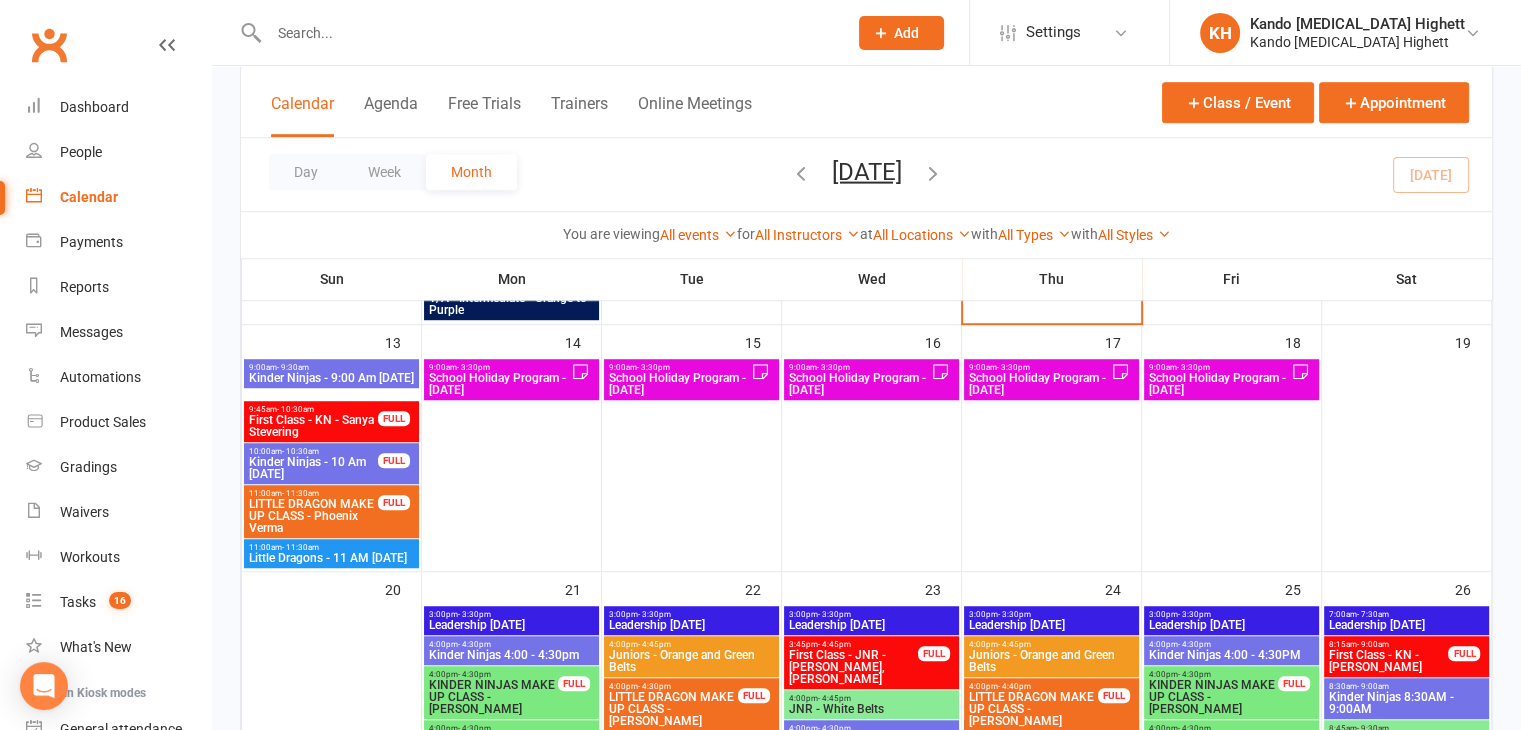 click on "9:00am  - 9:30am Kinder Ninjas - 9:00 Am [DATE]" at bounding box center [331, 373] 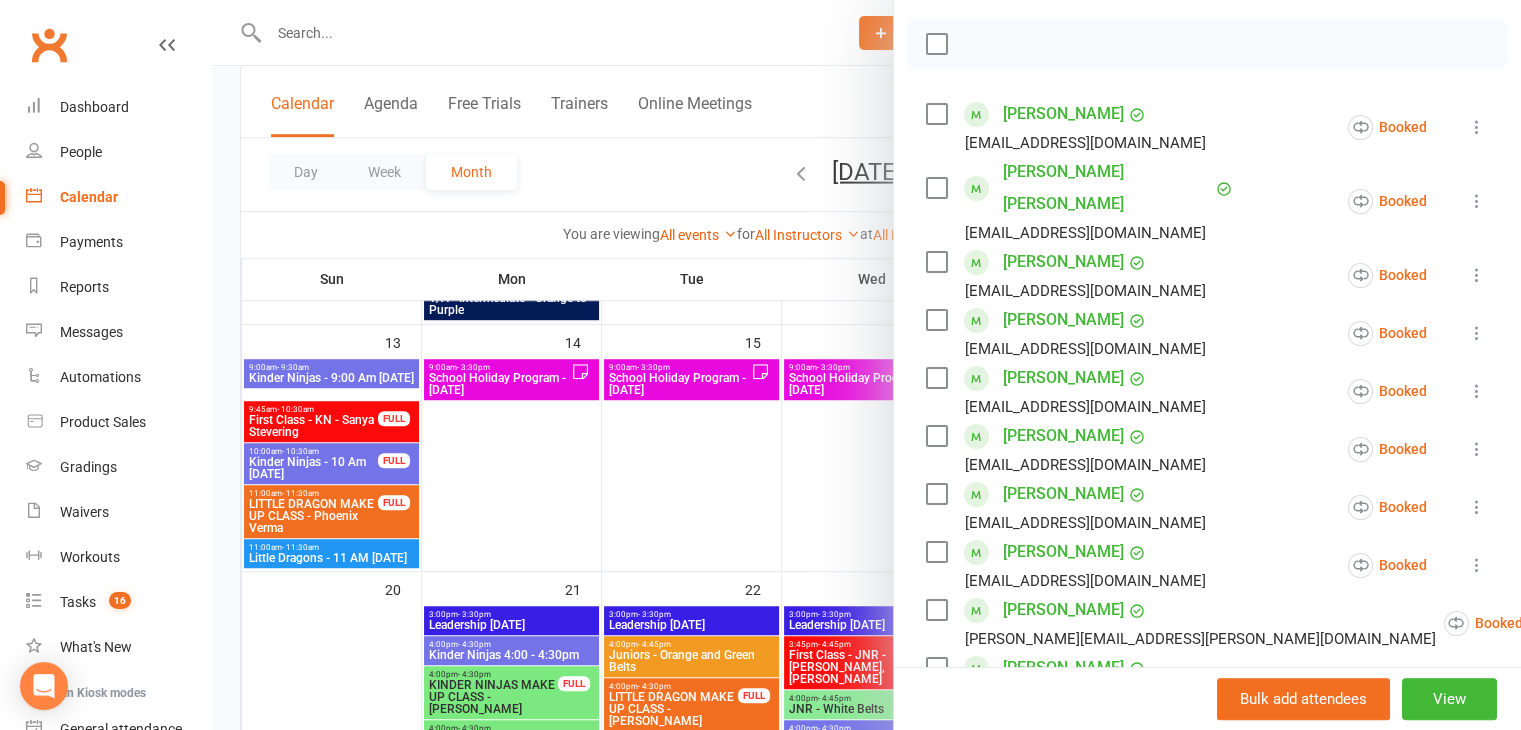 scroll, scrollTop: 300, scrollLeft: 0, axis: vertical 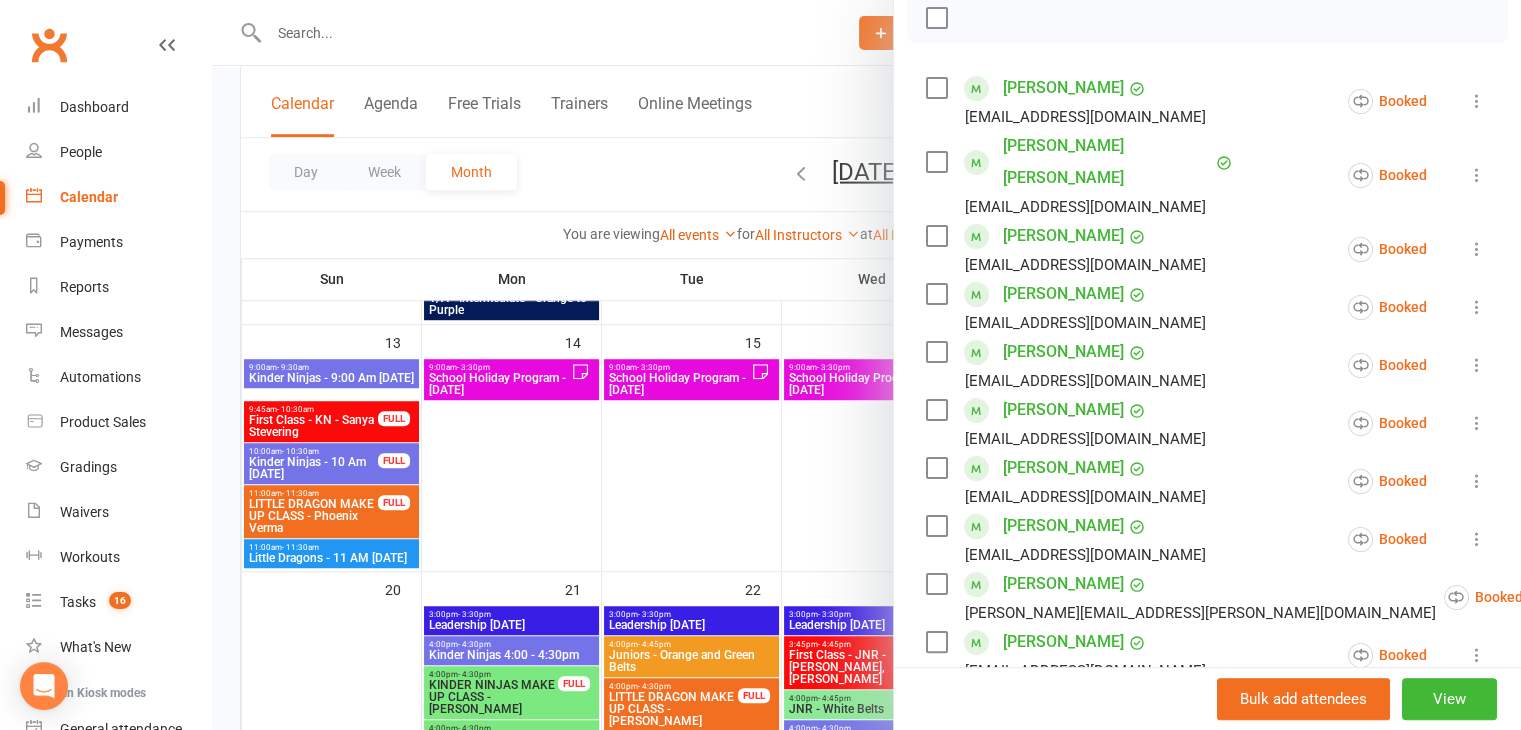 click at bounding box center (866, 365) 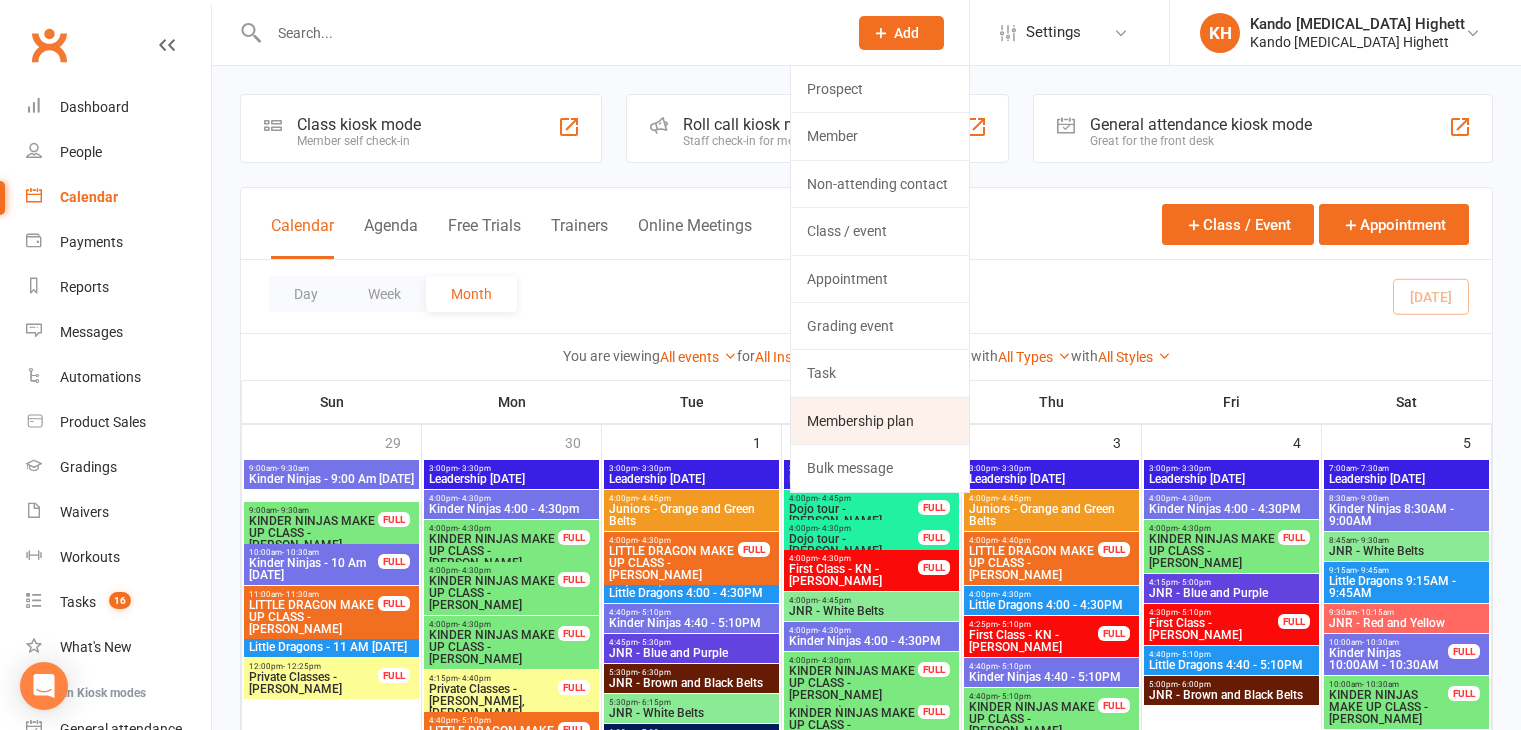 scroll, scrollTop: 1346, scrollLeft: 0, axis: vertical 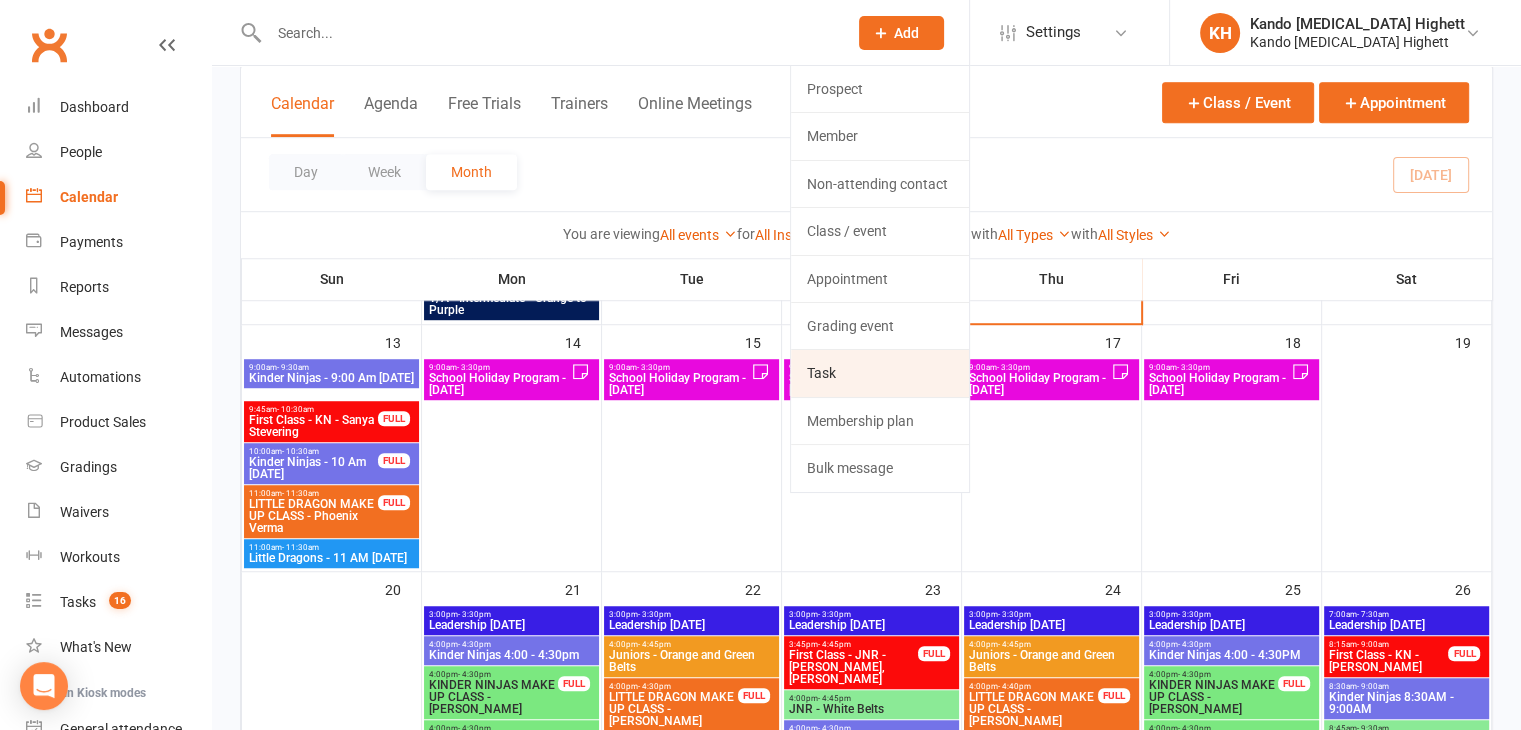 click on "Task" 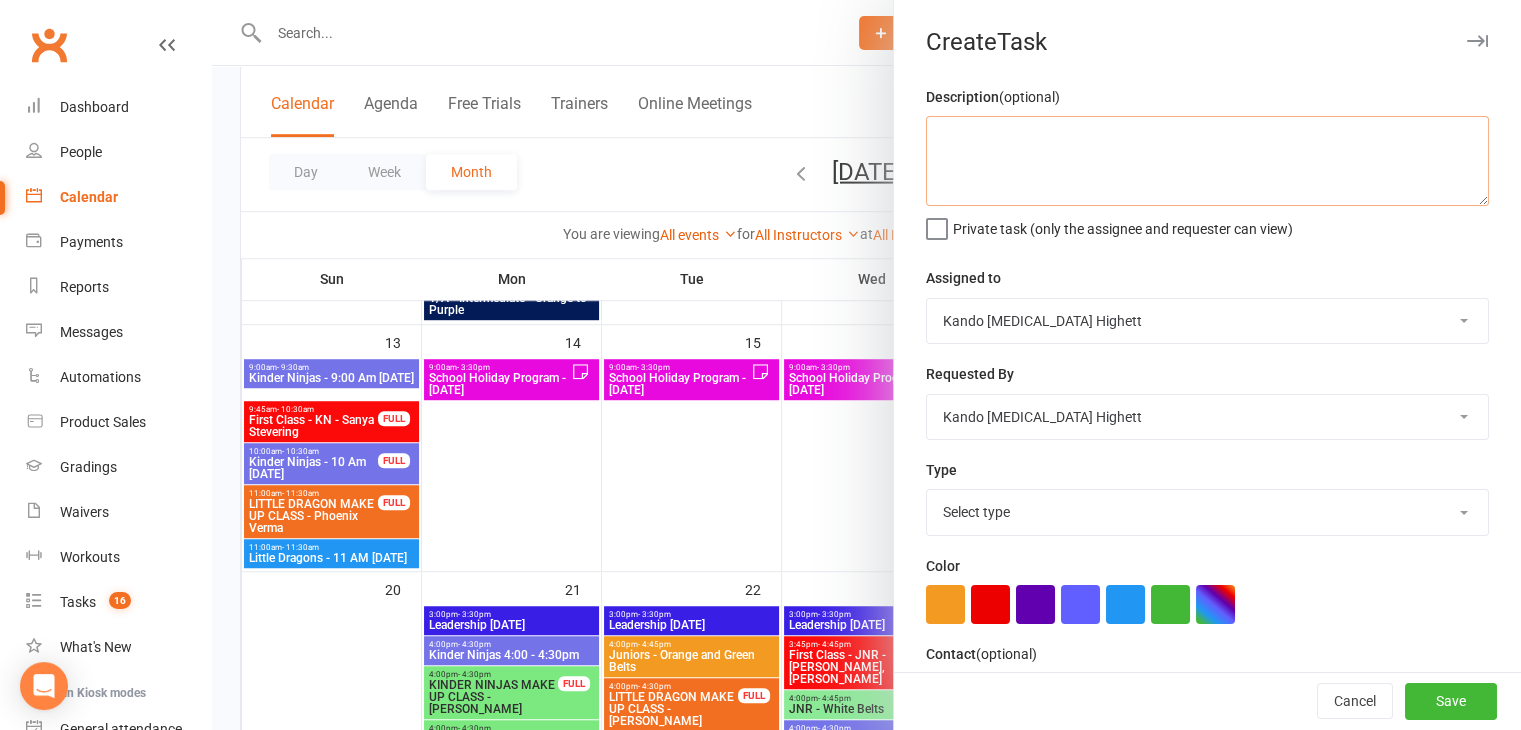 click at bounding box center (1207, 161) 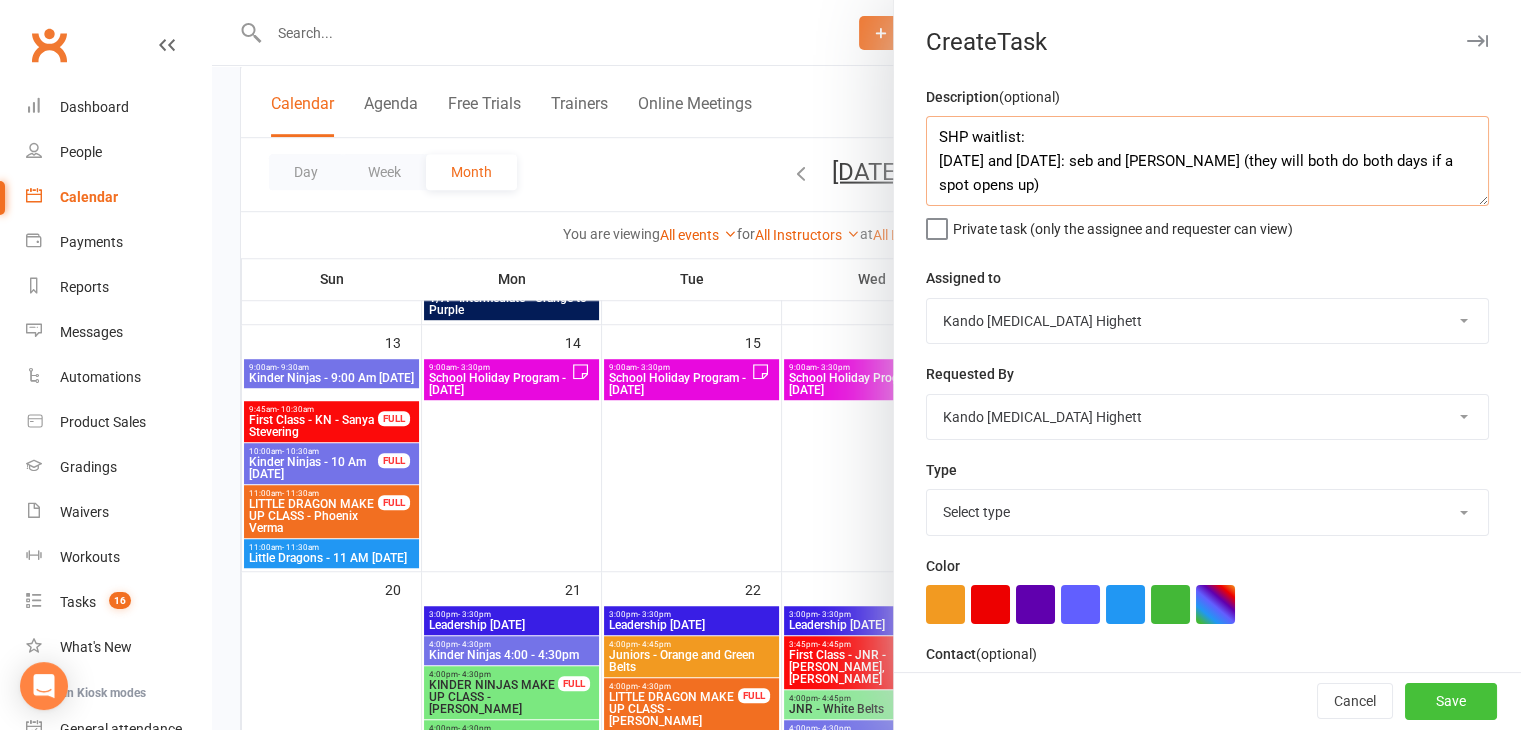 type on "SHP waitlist:
Monday and Wednesday: seb and mathias (they will both do both days if a spot opens up)" 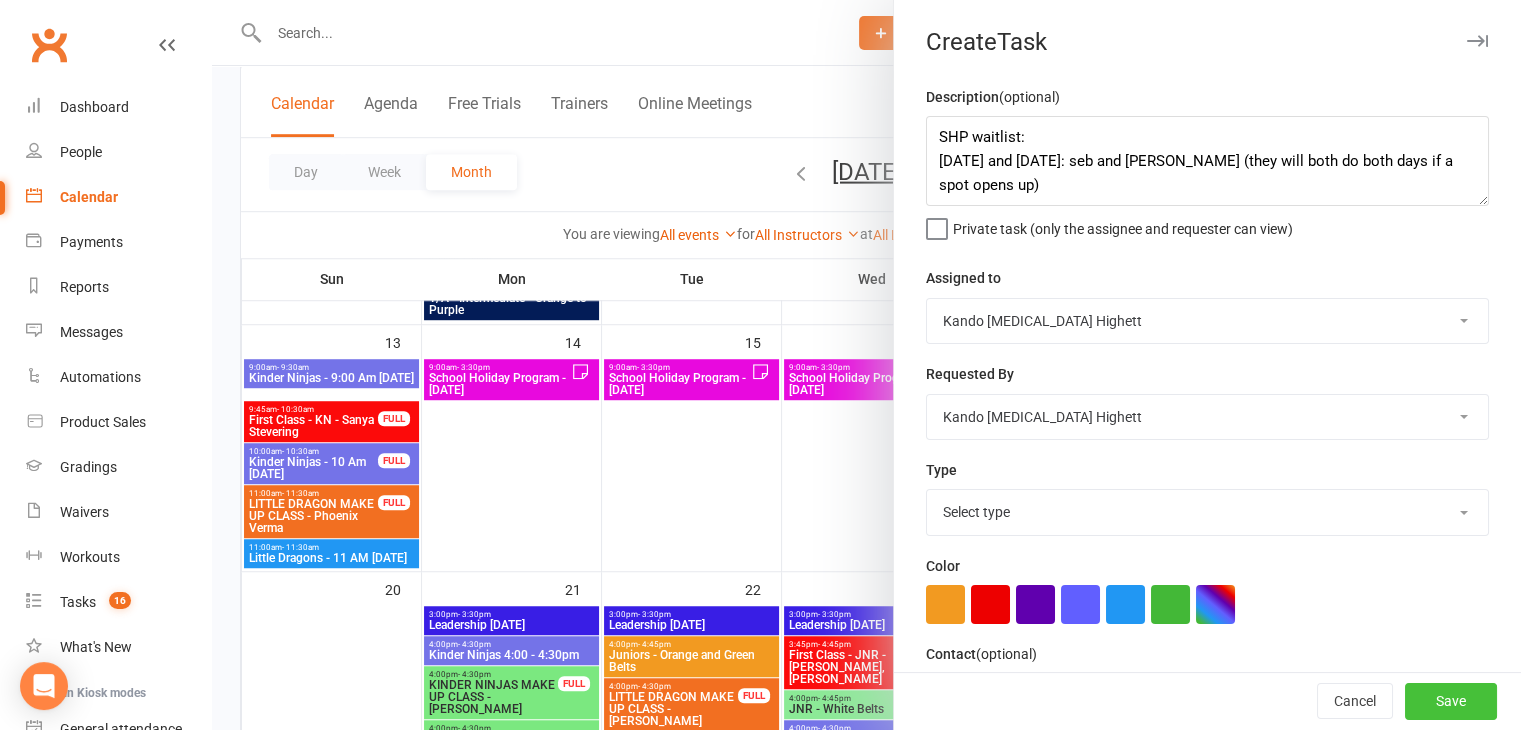 click on "Save" at bounding box center (1451, 702) 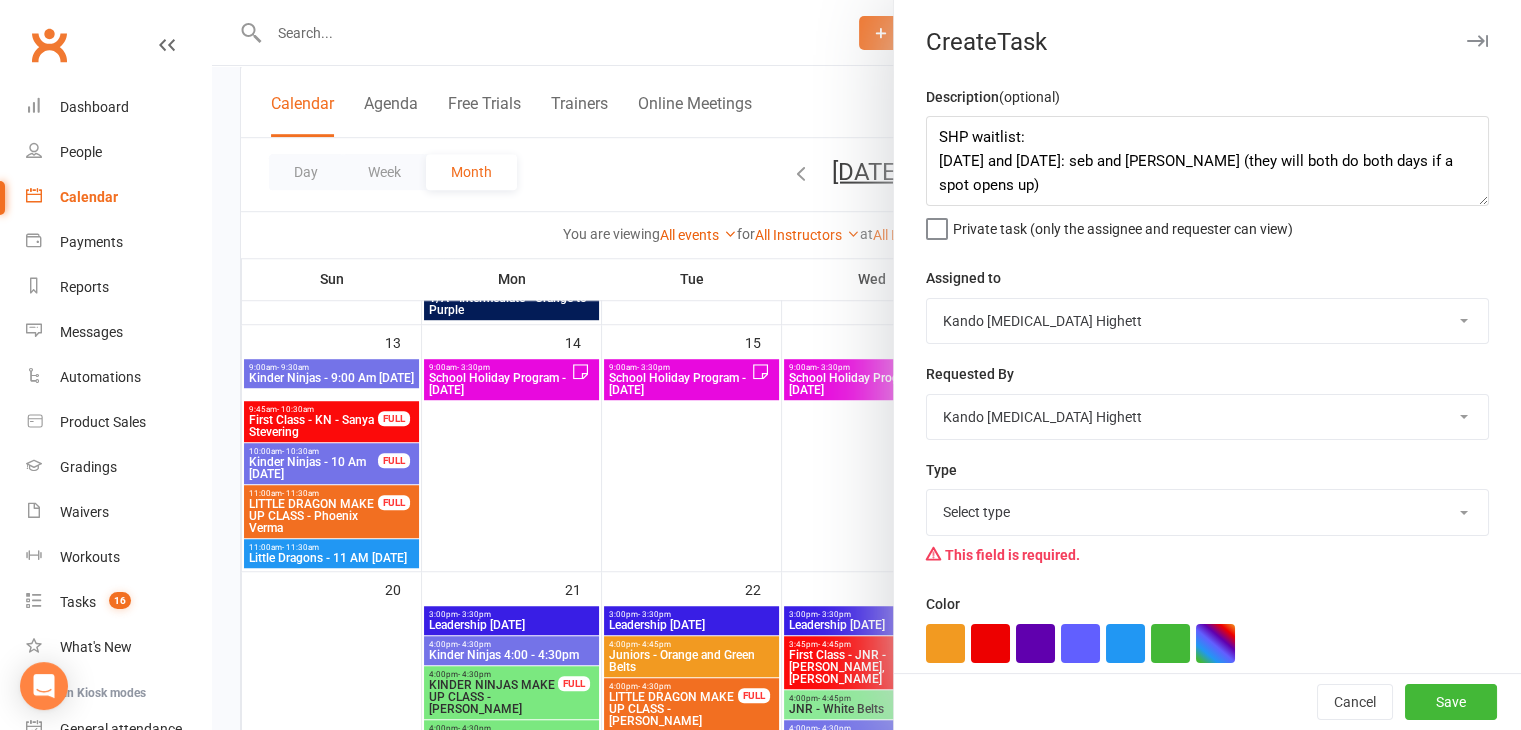 click on "Select type Admin Cancellation Class transfer Courtesy call Create welcome card E-mail Enquiry External In-class related Joining pack Ld/kn certificate and belt Leadership Membership related Phone call Staff communication Stock Suspension Waiting list - friday kn Waiting list - friday ld Waiting list - monday kn Waiting list - monday ld Waiting list - saturday 10:45 ld Waiting list - saturday 10am kn Waiting list - saturday 11:30am ld Waiting list - saturday 8:30 kn Waiting list - saturday 9:15 am ld Waiting list - sunday kn 10am Waiting list - thursday kn Waiting list - thursday ld Waiting list - tuesday kn Waiting list - tuesday ld Waiting list - wednesday kn Waiting list - wednesday ld Waitlist - sunday kn Waitlist - sunday ld Waiver approved - not contacted Waiver approved - waiting response Add new task type" at bounding box center [1207, 512] 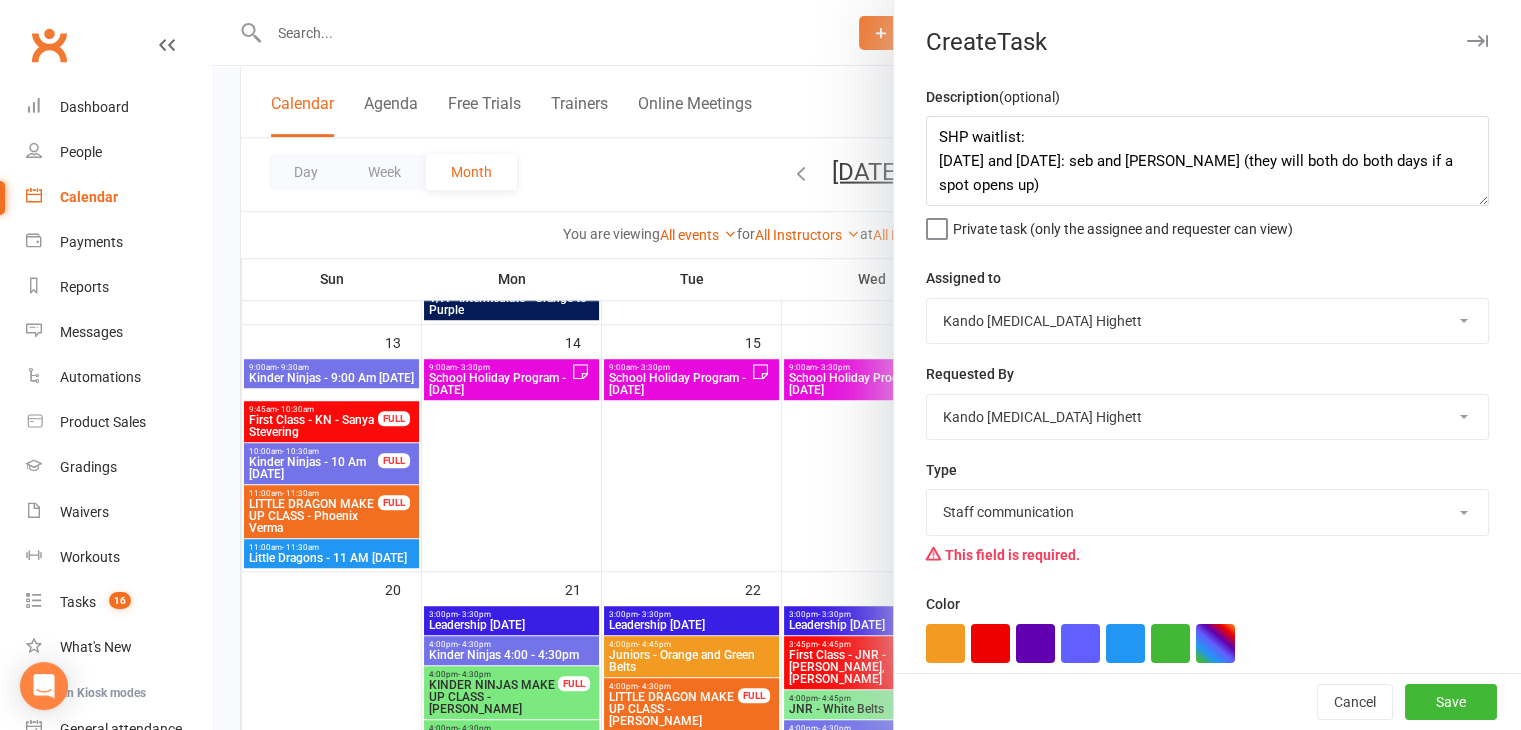 click on "Select type Admin Cancellation Class transfer Courtesy call Create welcome card E-mail Enquiry External In-class related Joining pack Ld/kn certificate and belt Leadership Membership related Phone call Staff communication Stock Suspension Waiting list - friday kn Waiting list - friday ld Waiting list - monday kn Waiting list - monday ld Waiting list - saturday 10:45 ld Waiting list - saturday 10am kn Waiting list - saturday 11:30am ld Waiting list - saturday 8:30 kn Waiting list - saturday 9:15 am ld Waiting list - sunday kn 10am Waiting list - thursday kn Waiting list - thursday ld Waiting list - tuesday kn Waiting list - tuesday ld Waiting list - wednesday kn Waiting list - wednesday ld Waitlist - sunday kn Waitlist - sunday ld Waiver approved - not contacted Waiver approved - waiting response Add new task type" at bounding box center [1207, 512] 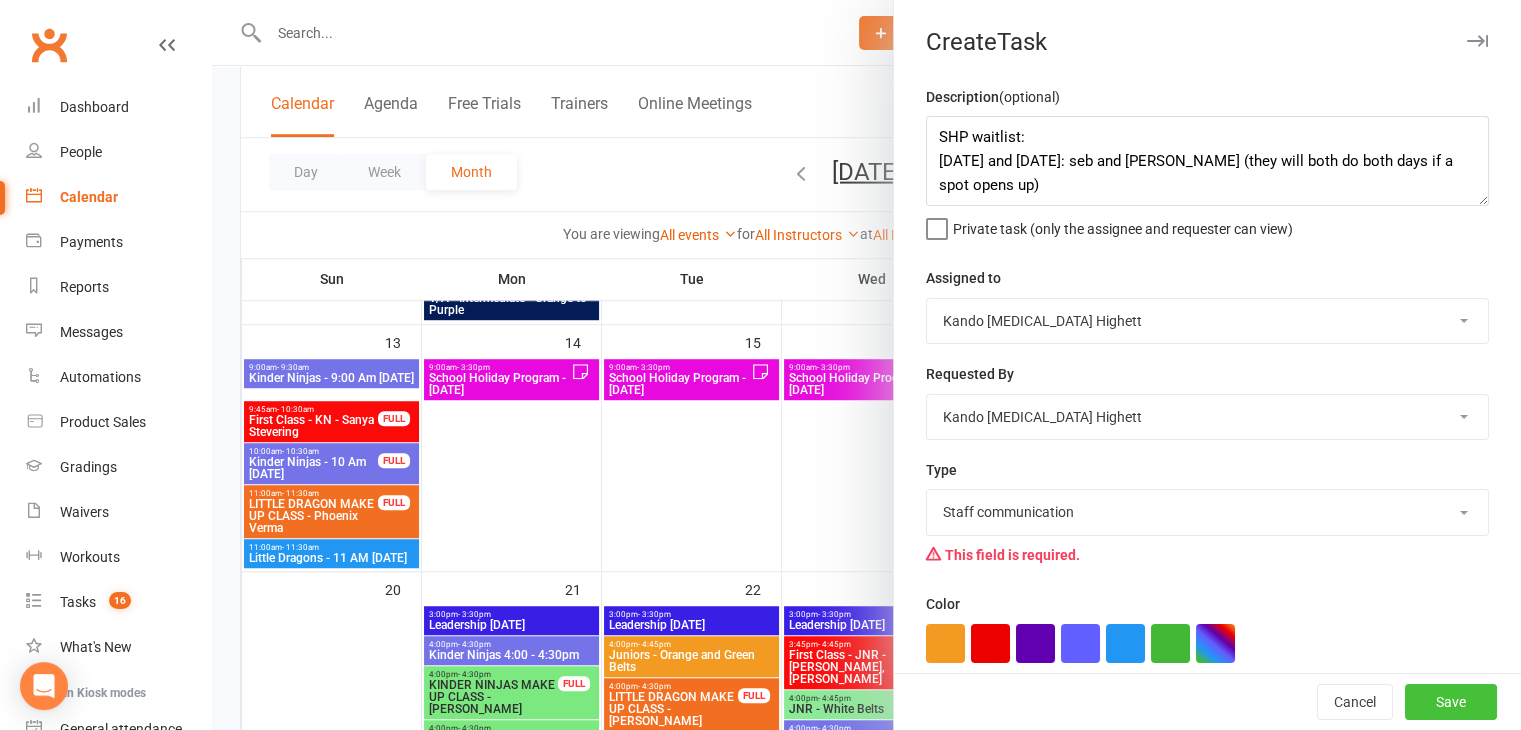 click on "Save" at bounding box center (1451, 702) 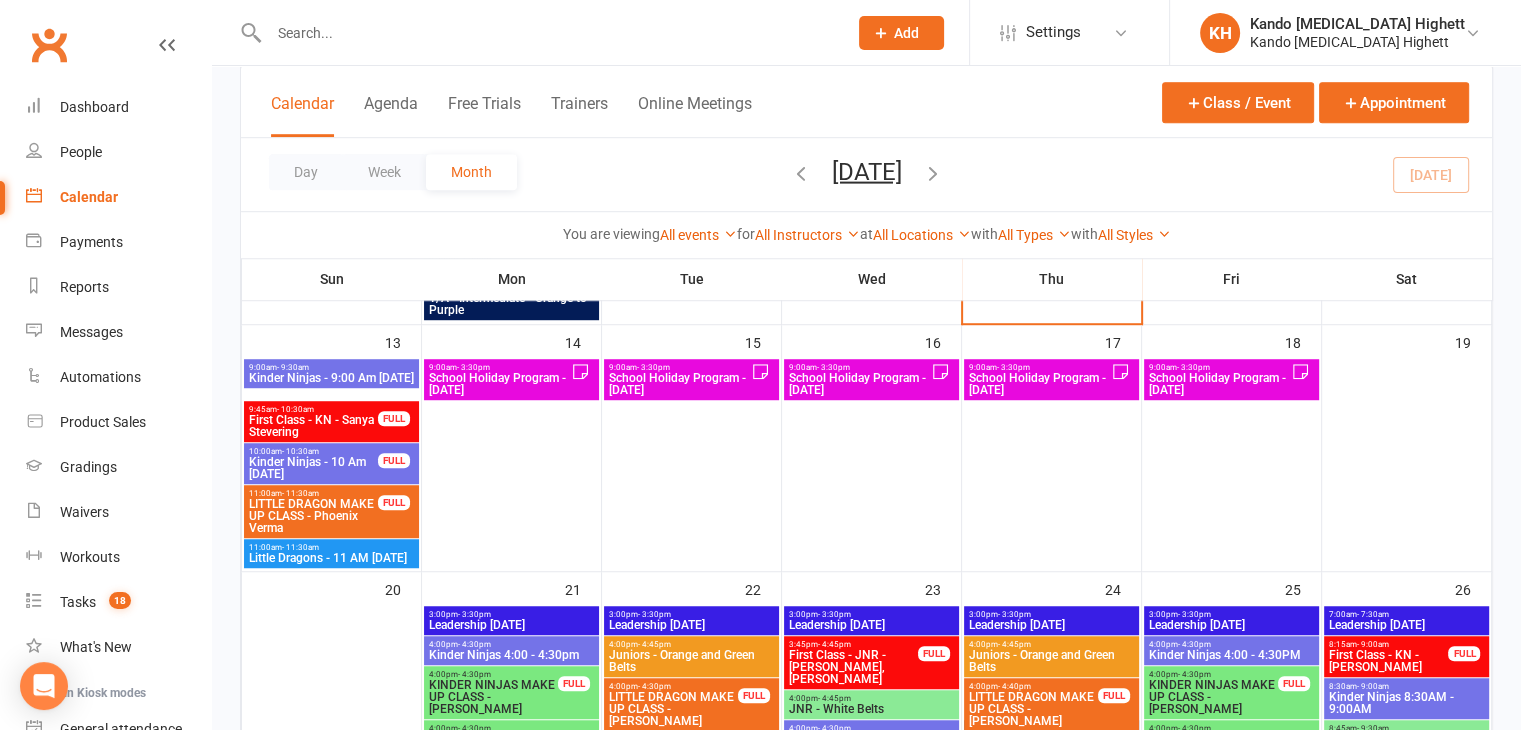 click at bounding box center (548, 33) 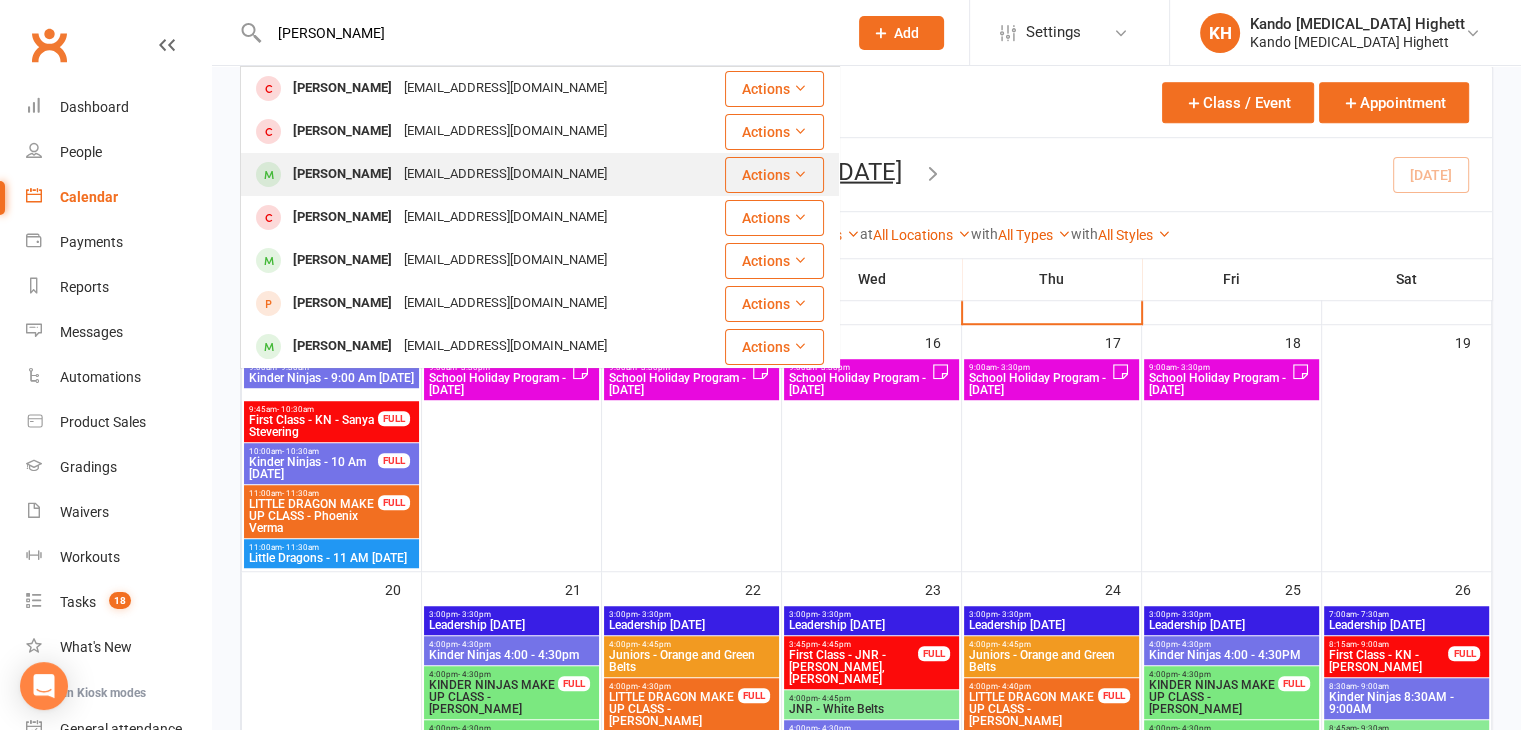 type on "elijah" 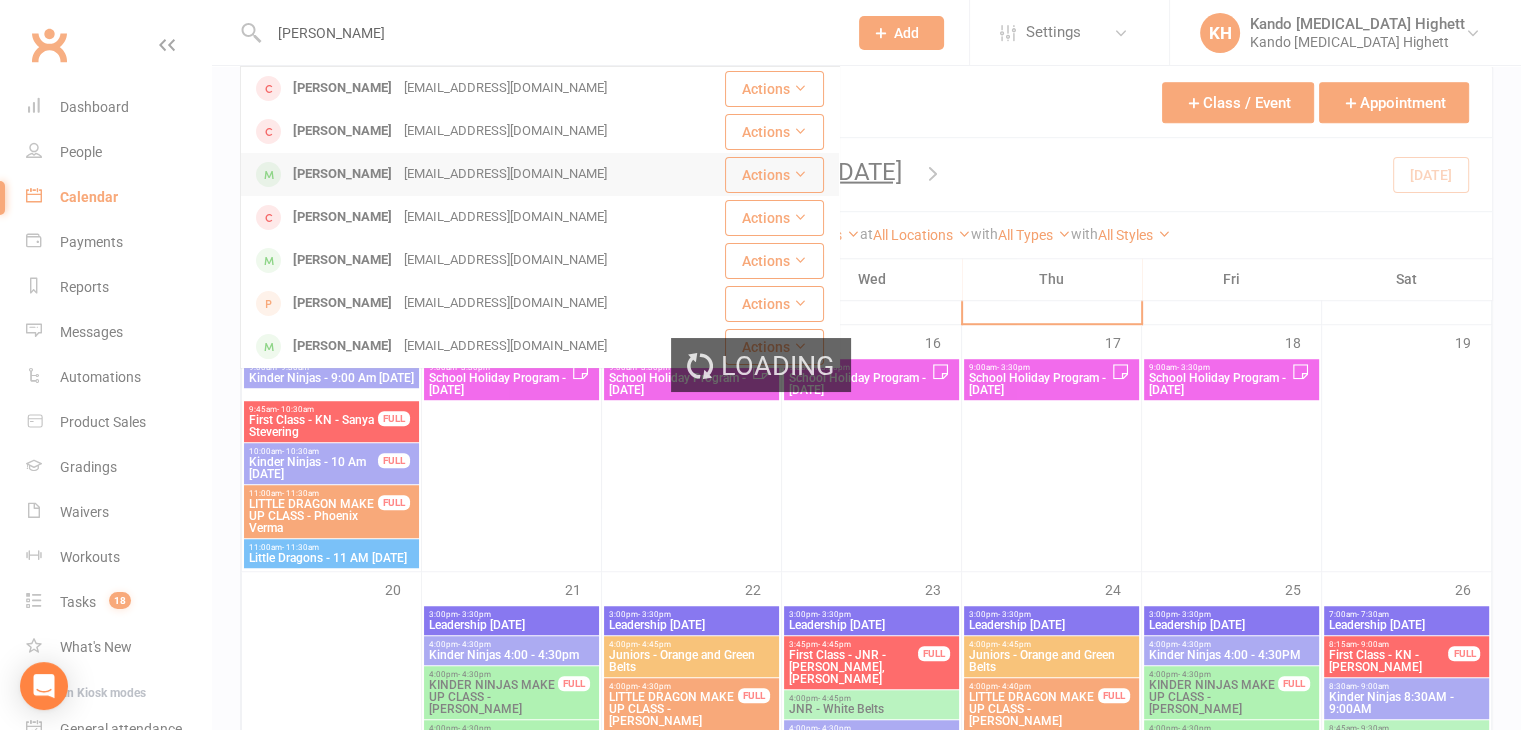 type 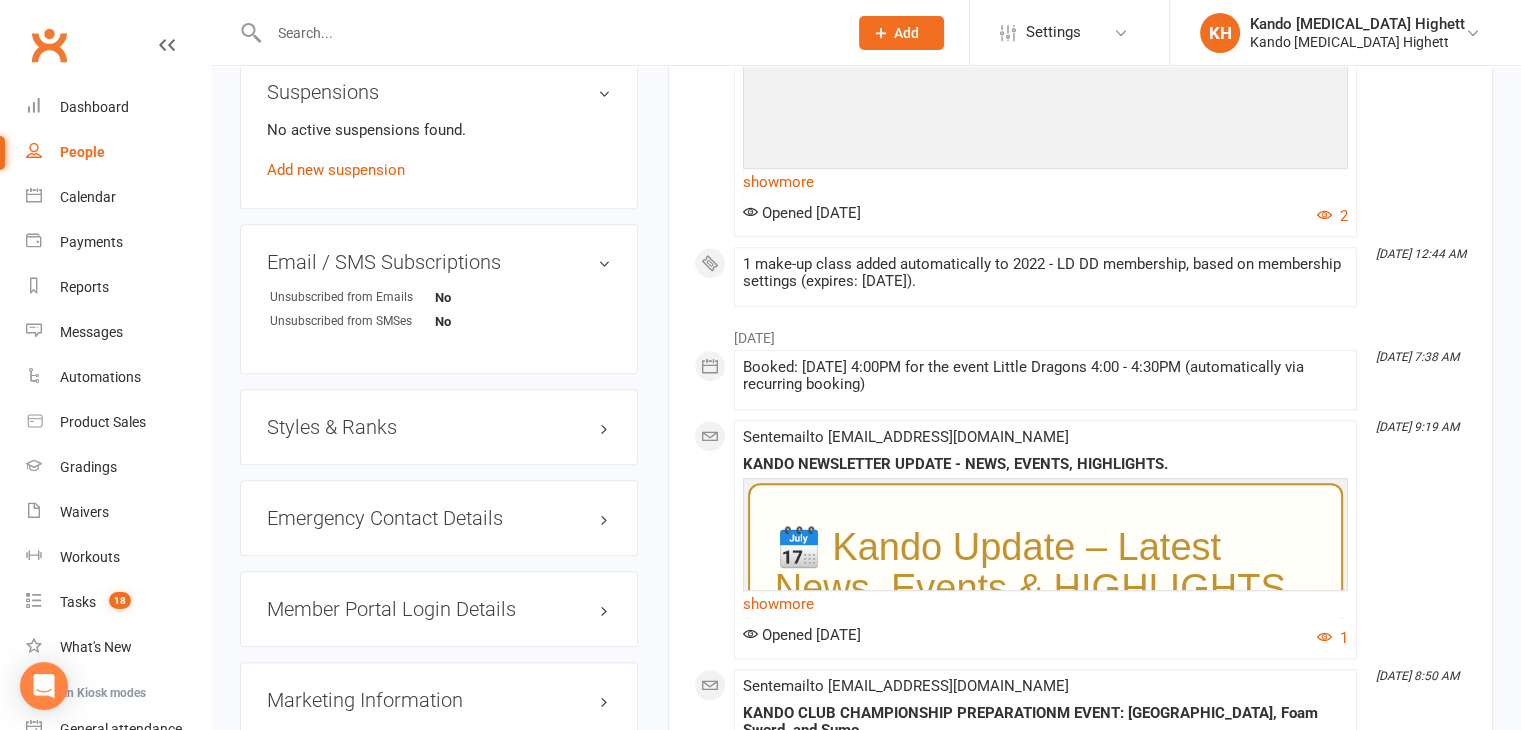 scroll, scrollTop: 1600, scrollLeft: 0, axis: vertical 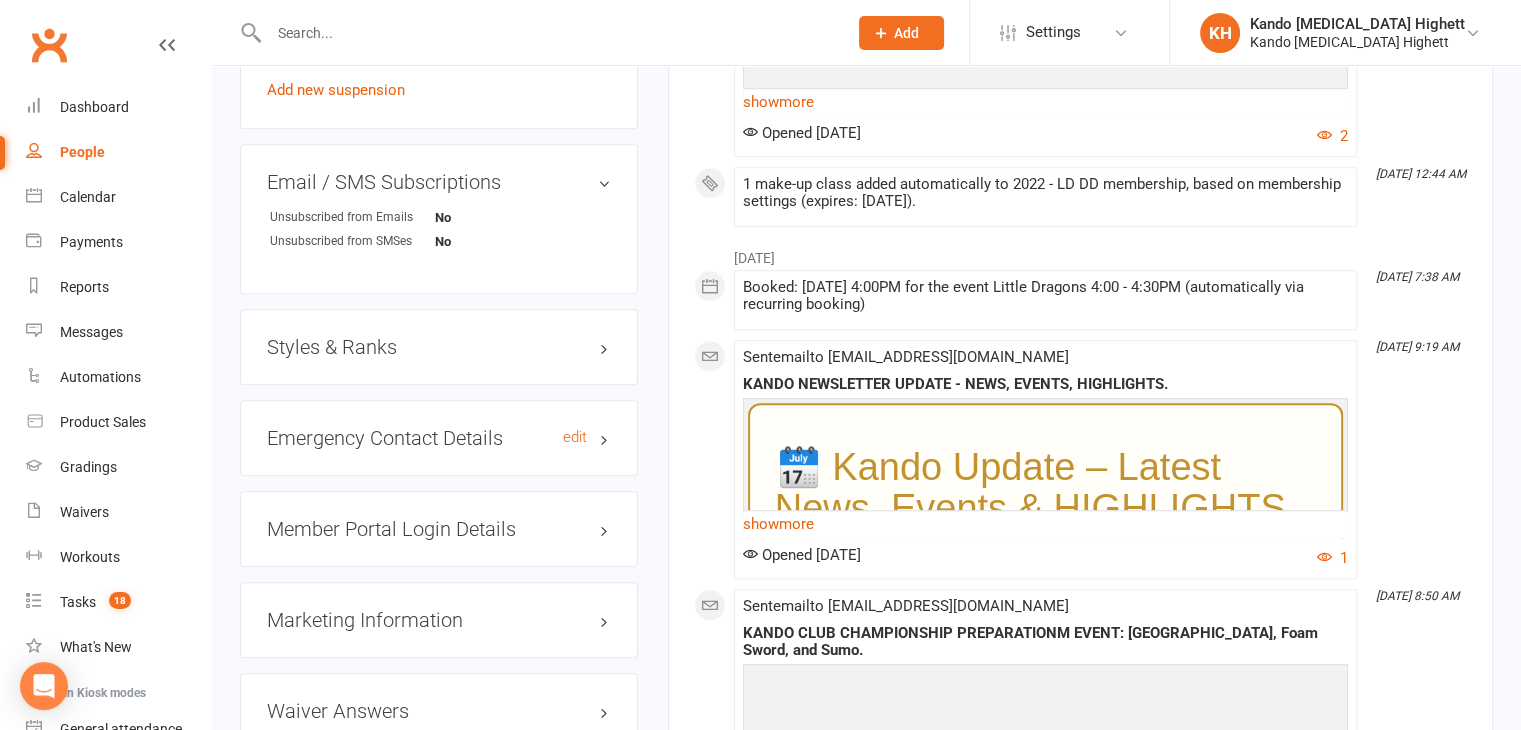 click on "Emergency Contact Details  edit" at bounding box center [439, 438] 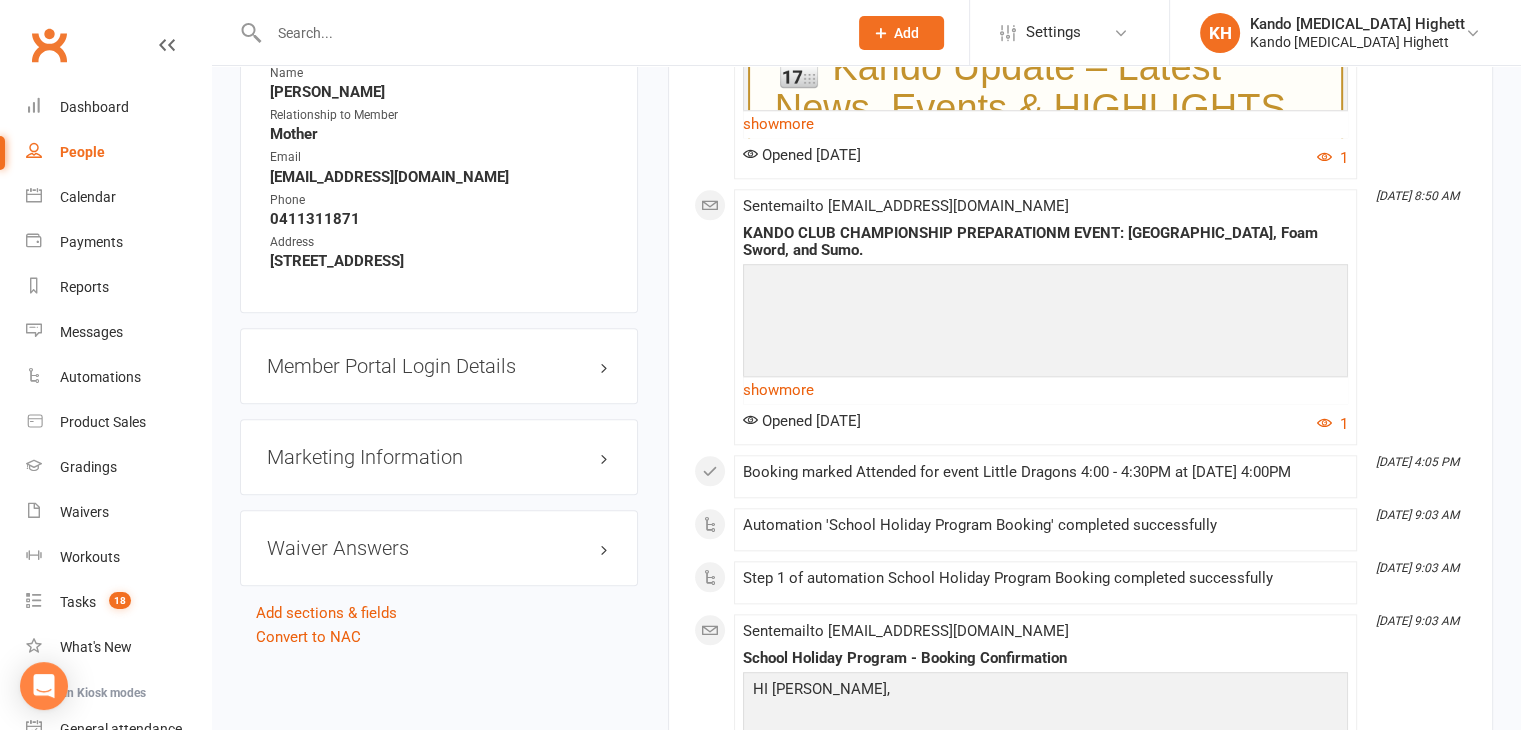scroll, scrollTop: 1600, scrollLeft: 0, axis: vertical 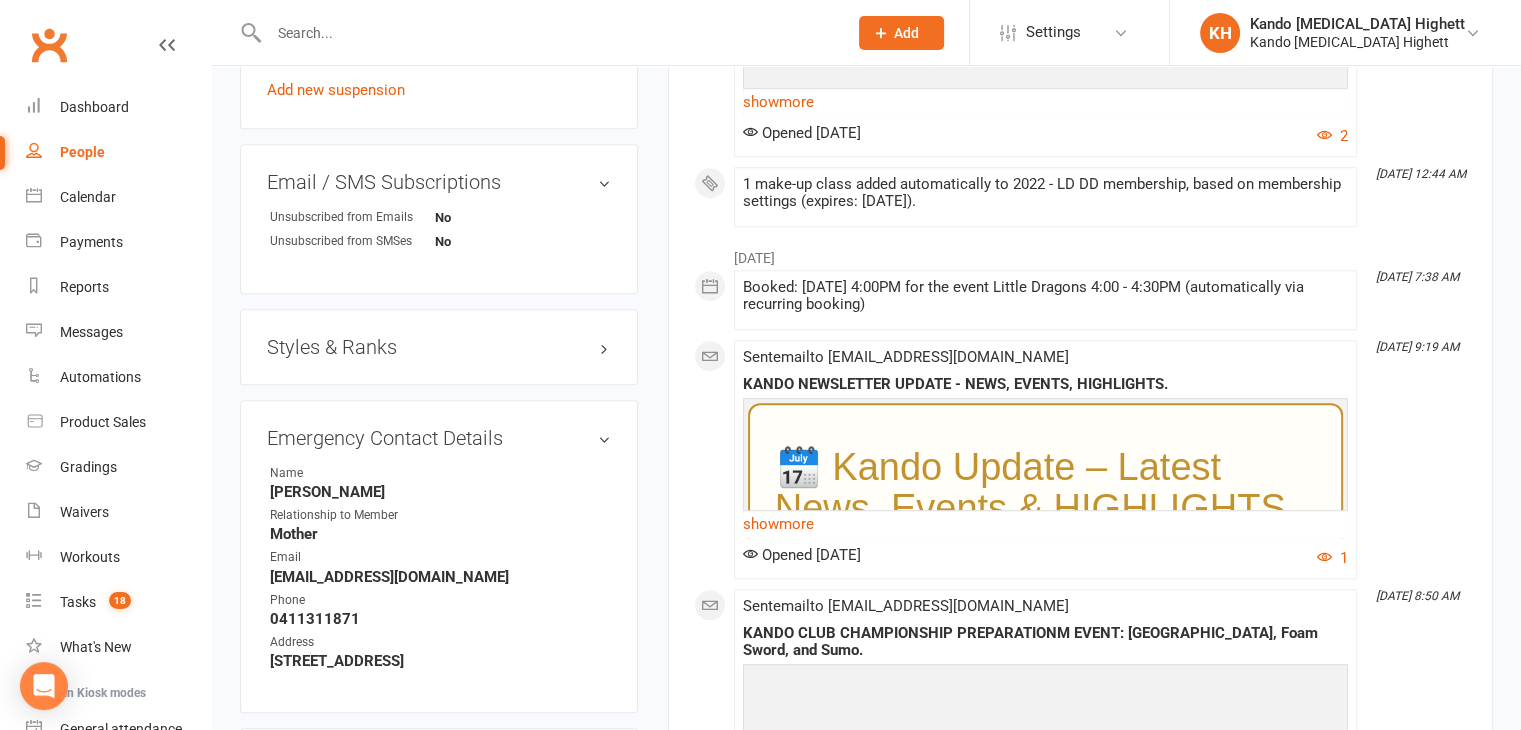 click on "lyraroessler@gmail.com" at bounding box center (440, 577) 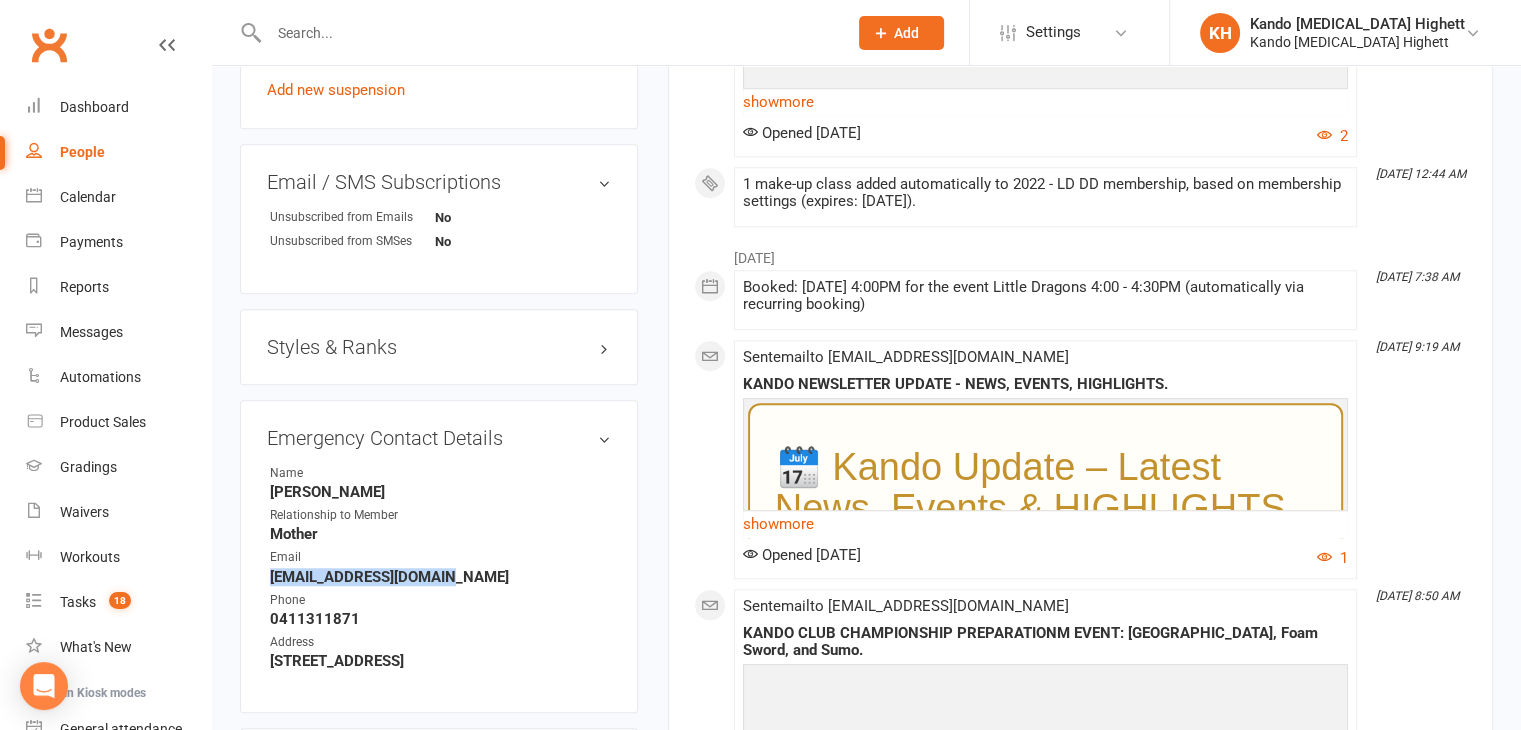 drag, startPoint x: 455, startPoint y: 578, endPoint x: 261, endPoint y: 576, distance: 194.01031 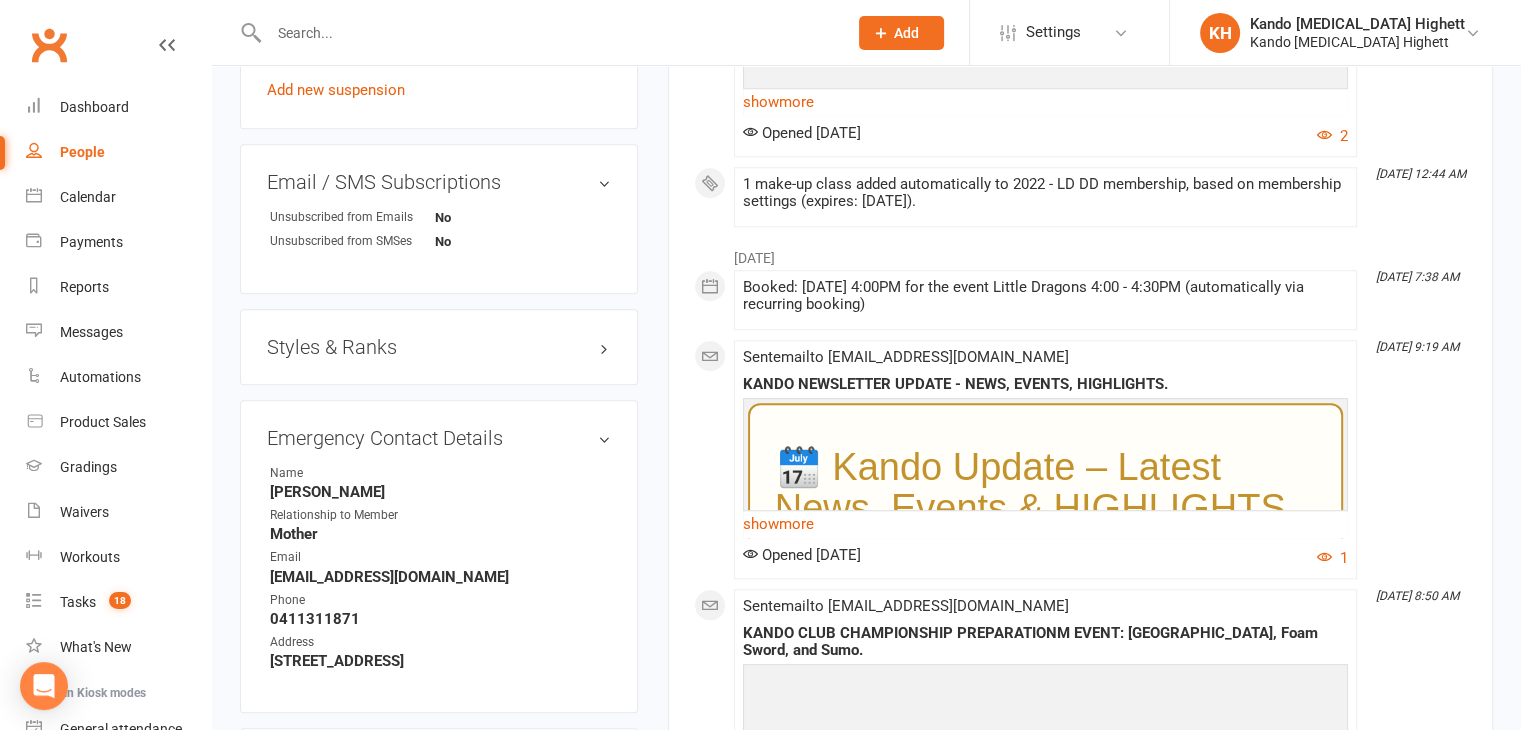 click on "Emergency Contact Details  edit Name Lyra Roessler
Relationship to Member Mother
Email lyraroessler@gmail.com
Phone 0411311871
Address 54 Chapel Rd" at bounding box center [439, 556] 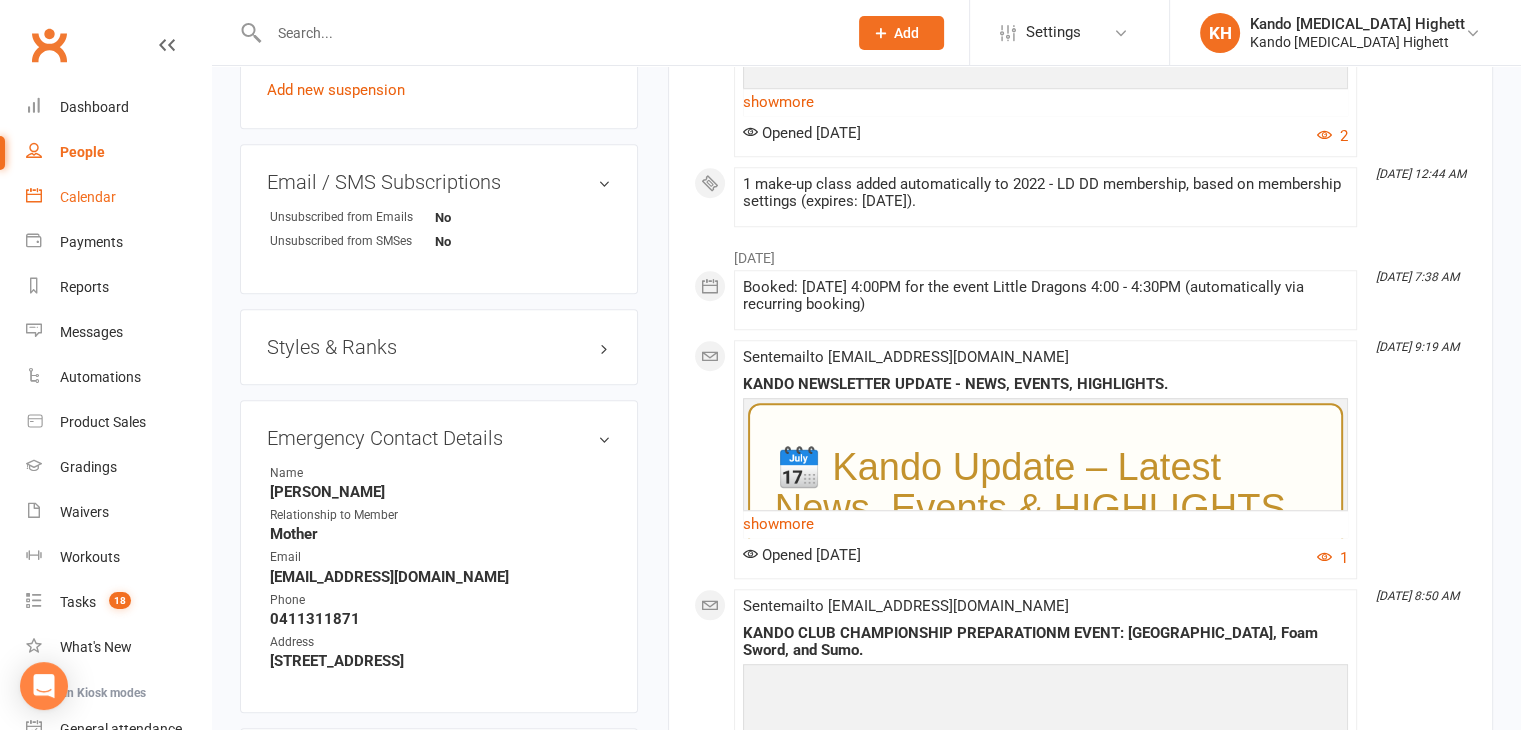 click on "Calendar" at bounding box center [118, 197] 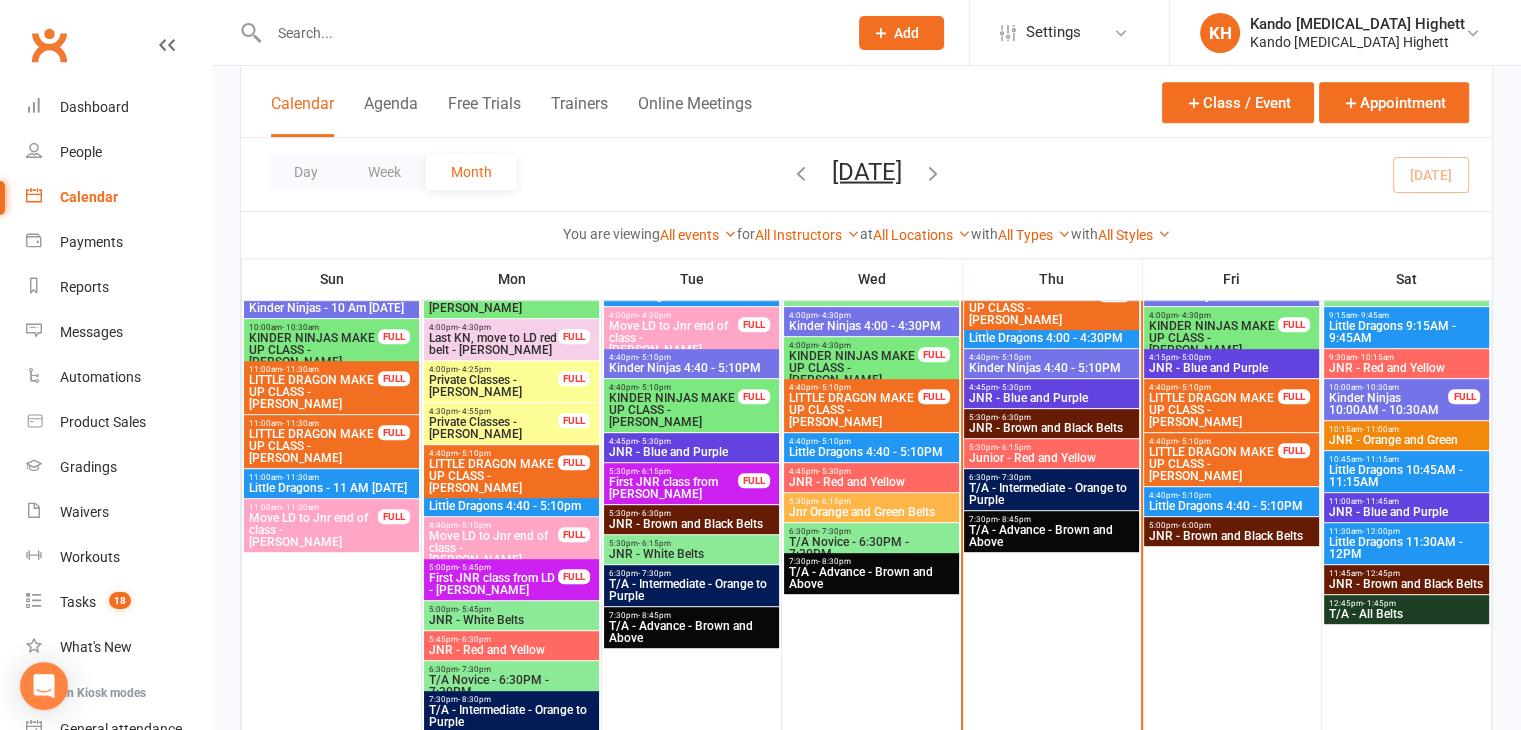 scroll, scrollTop: 900, scrollLeft: 0, axis: vertical 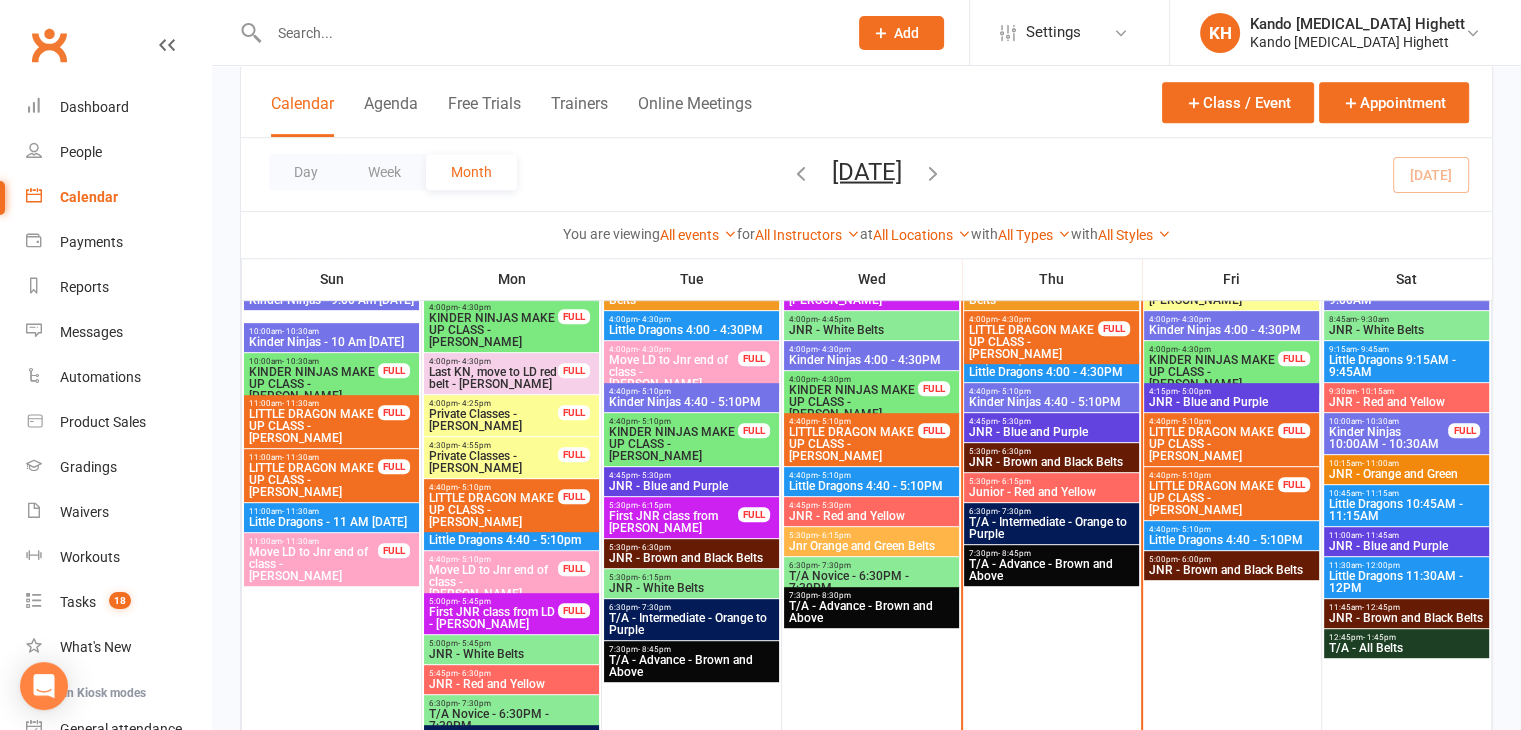 click on "4:45pm  - 5:30pm" at bounding box center (1051, 421) 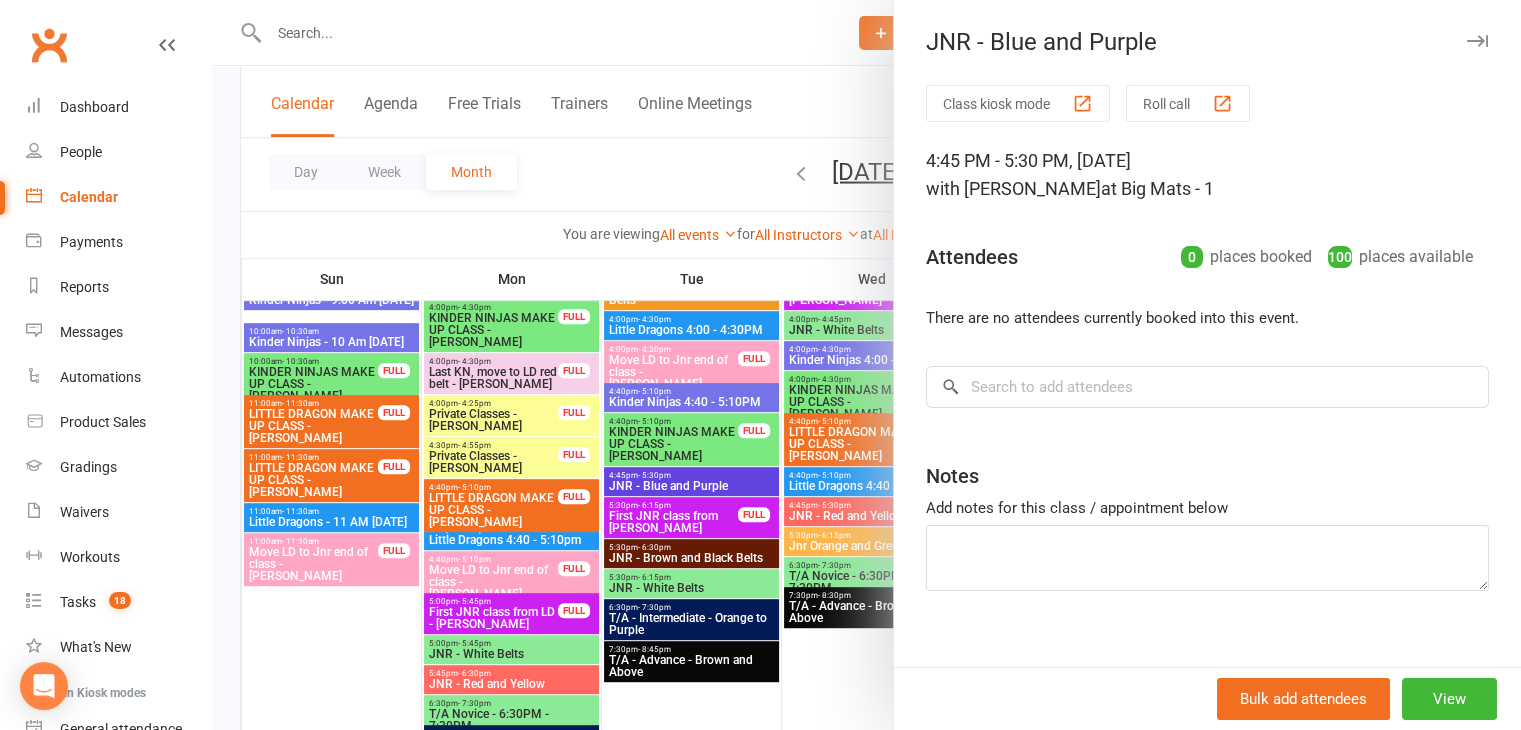 click on "Class kiosk mode" at bounding box center (1018, 103) 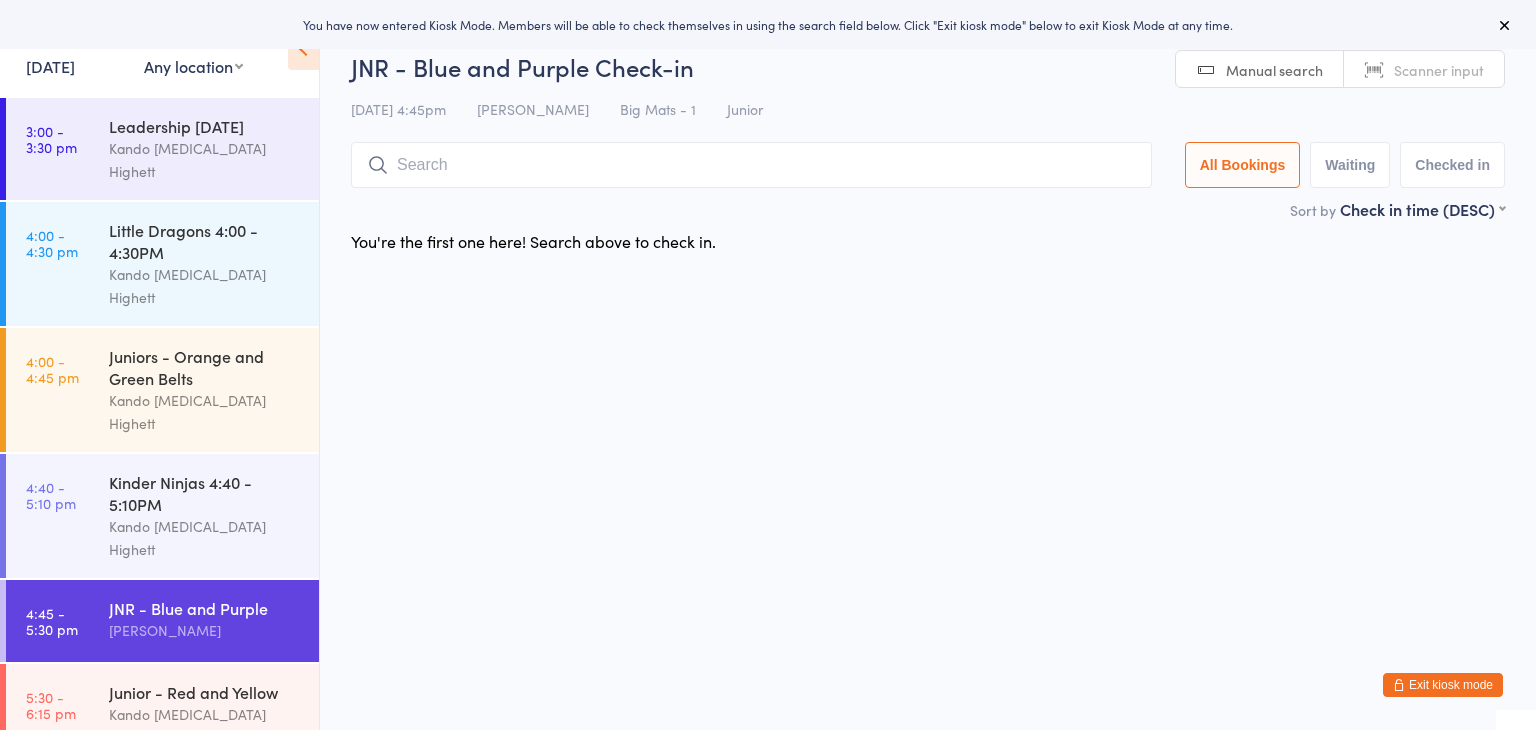 scroll, scrollTop: 0, scrollLeft: 0, axis: both 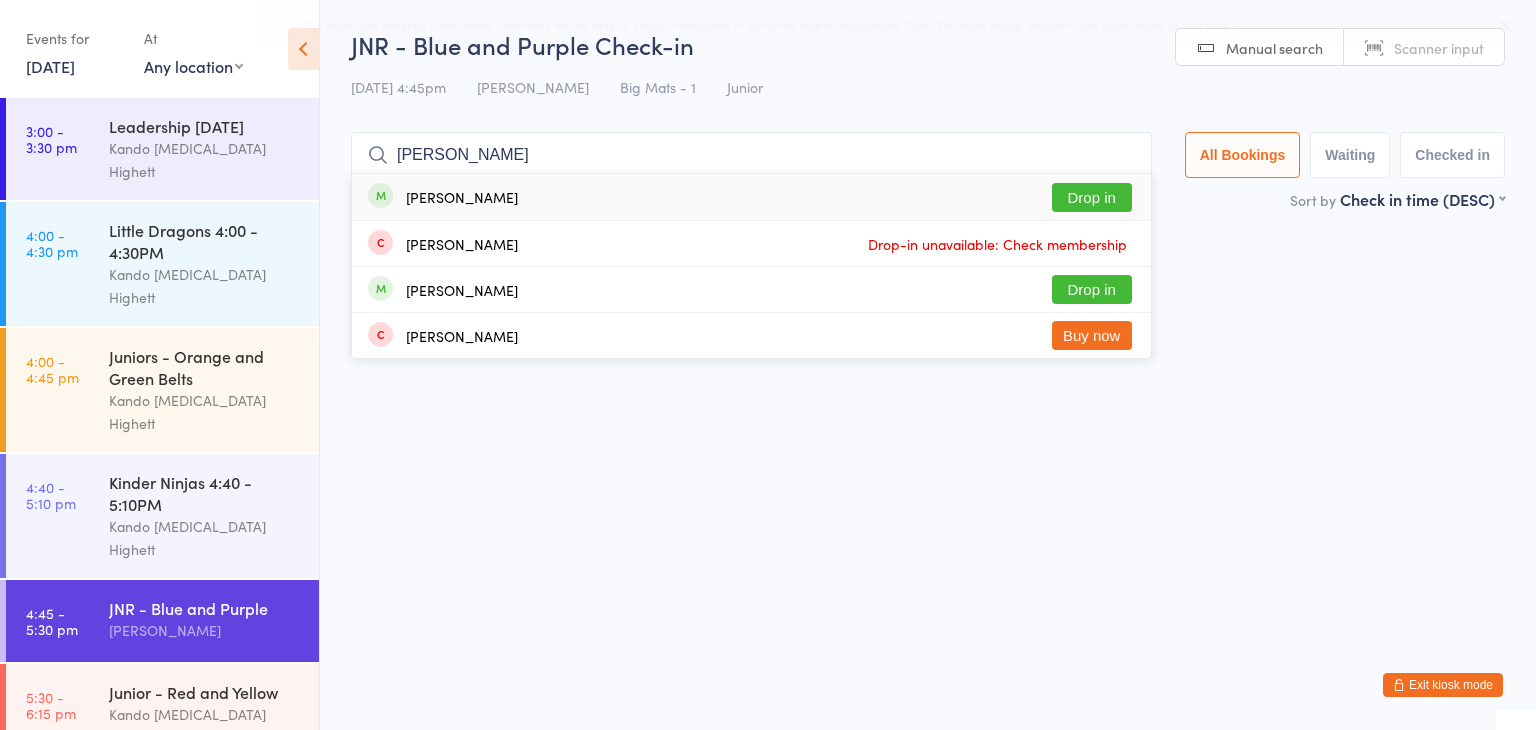 type on "[PERSON_NAME]" 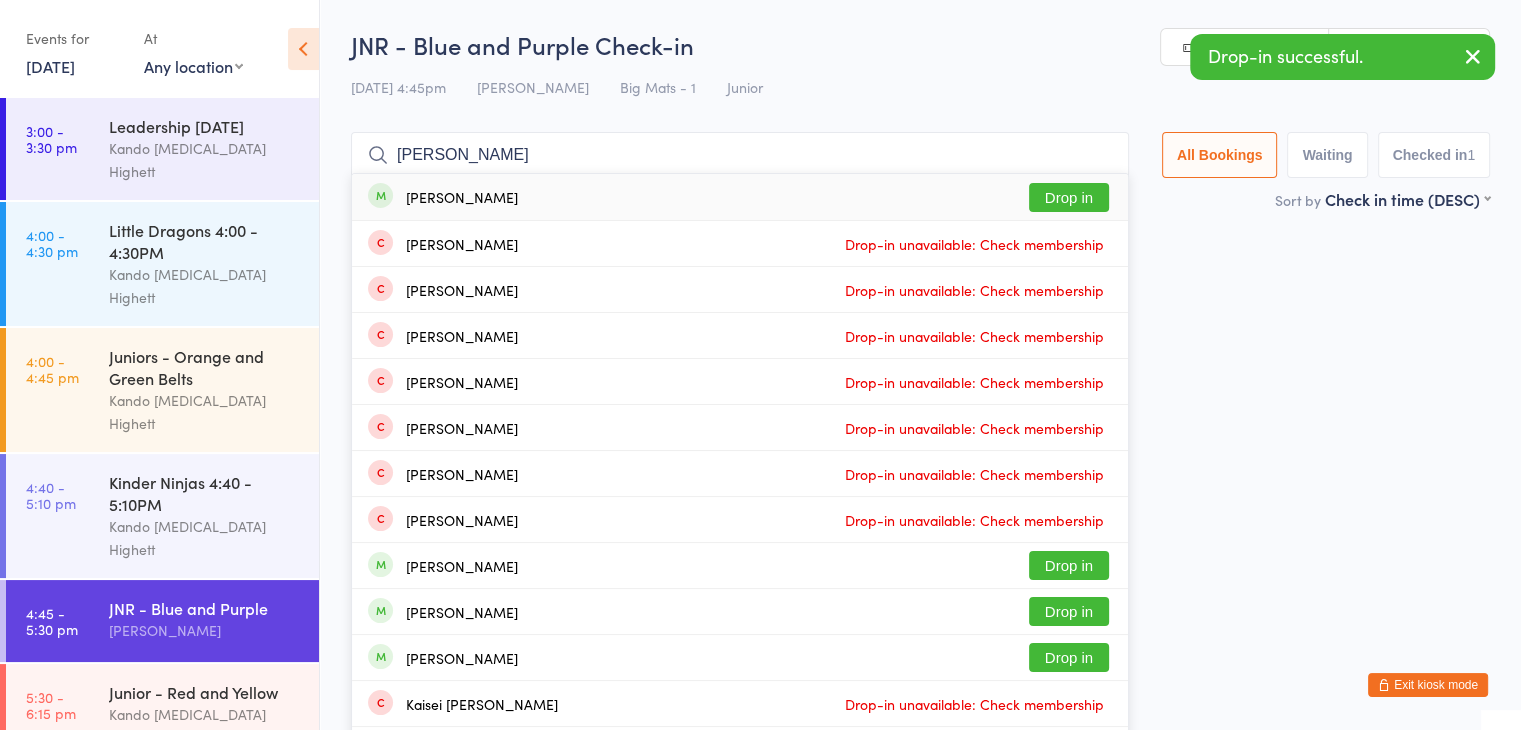 type on "[PERSON_NAME]" 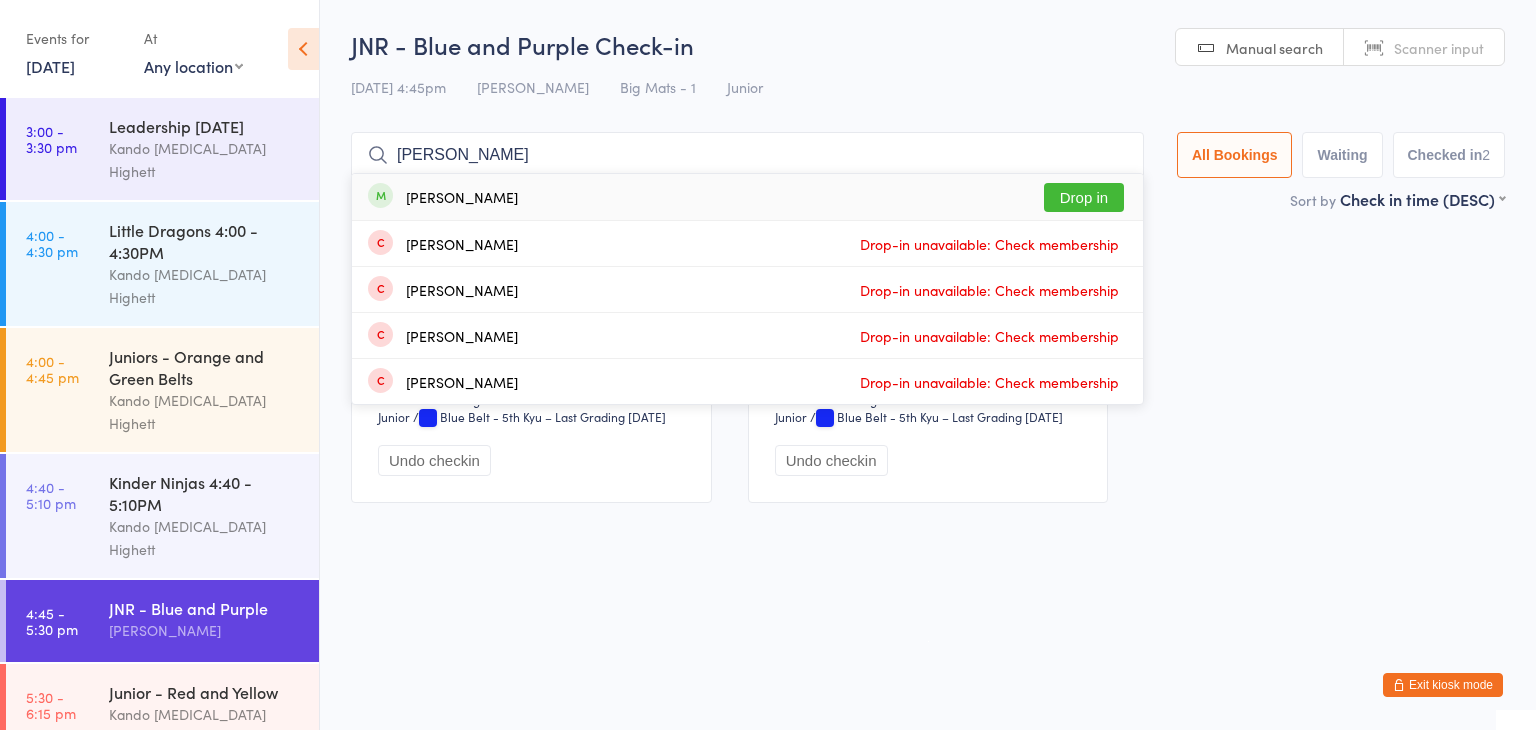 type on "[PERSON_NAME]" 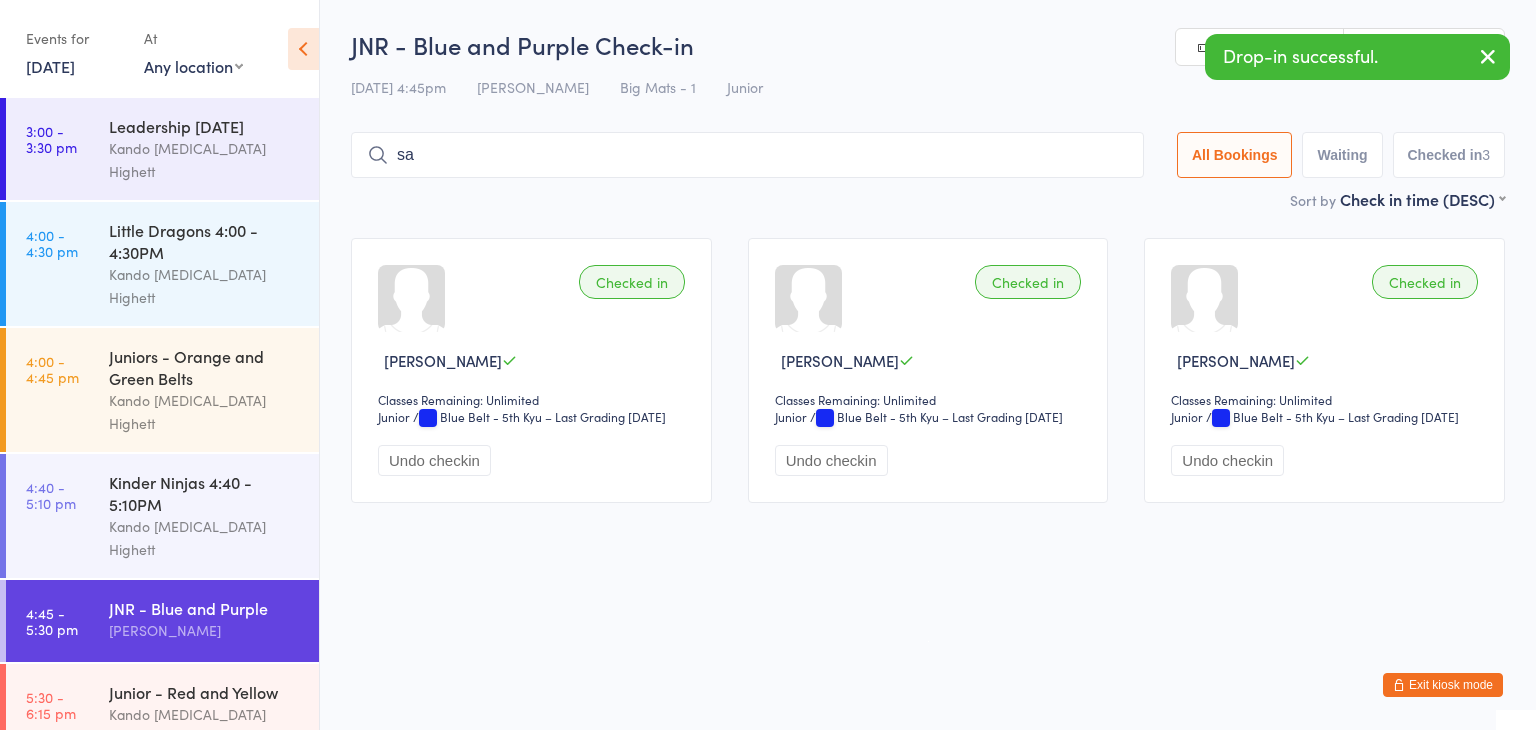 type on "s" 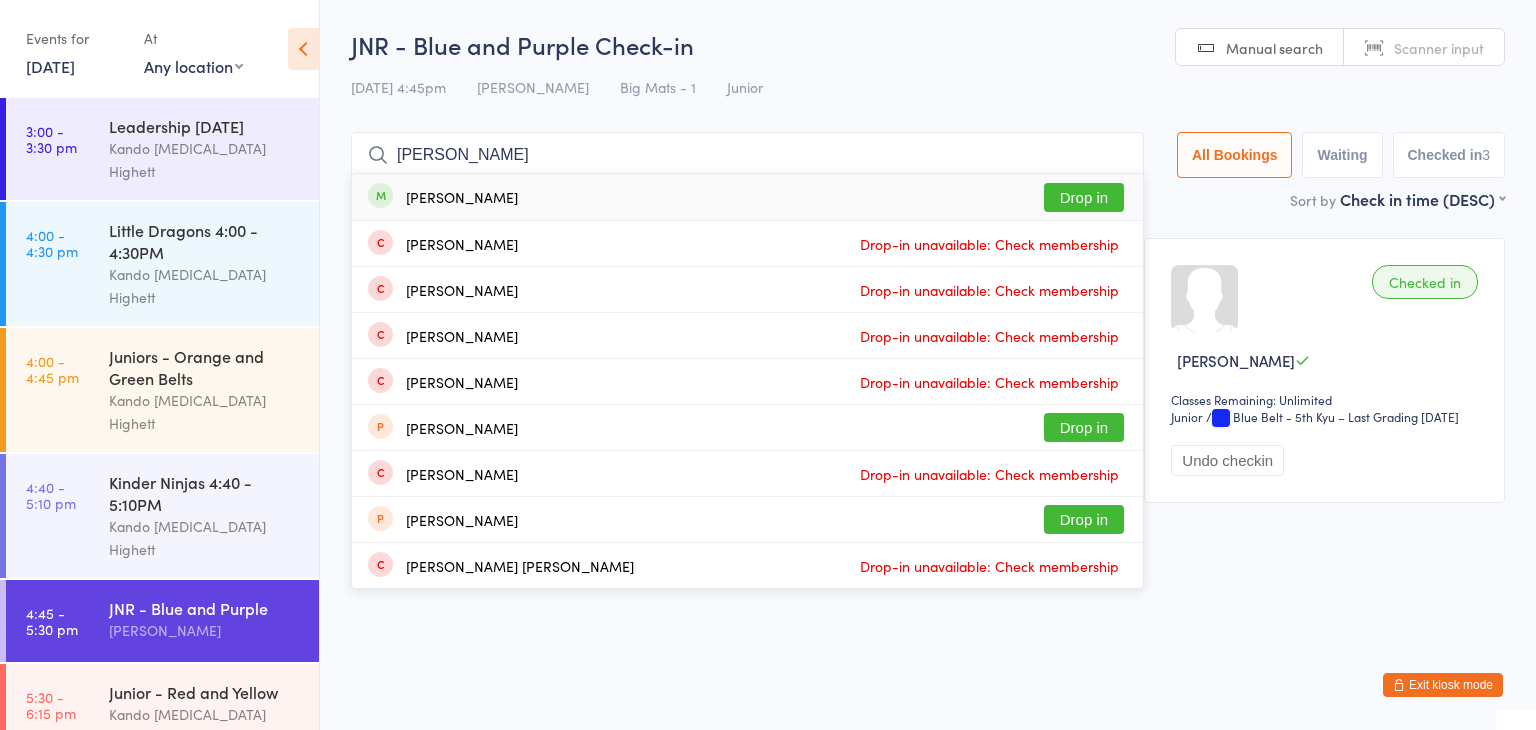 type on "[PERSON_NAME]" 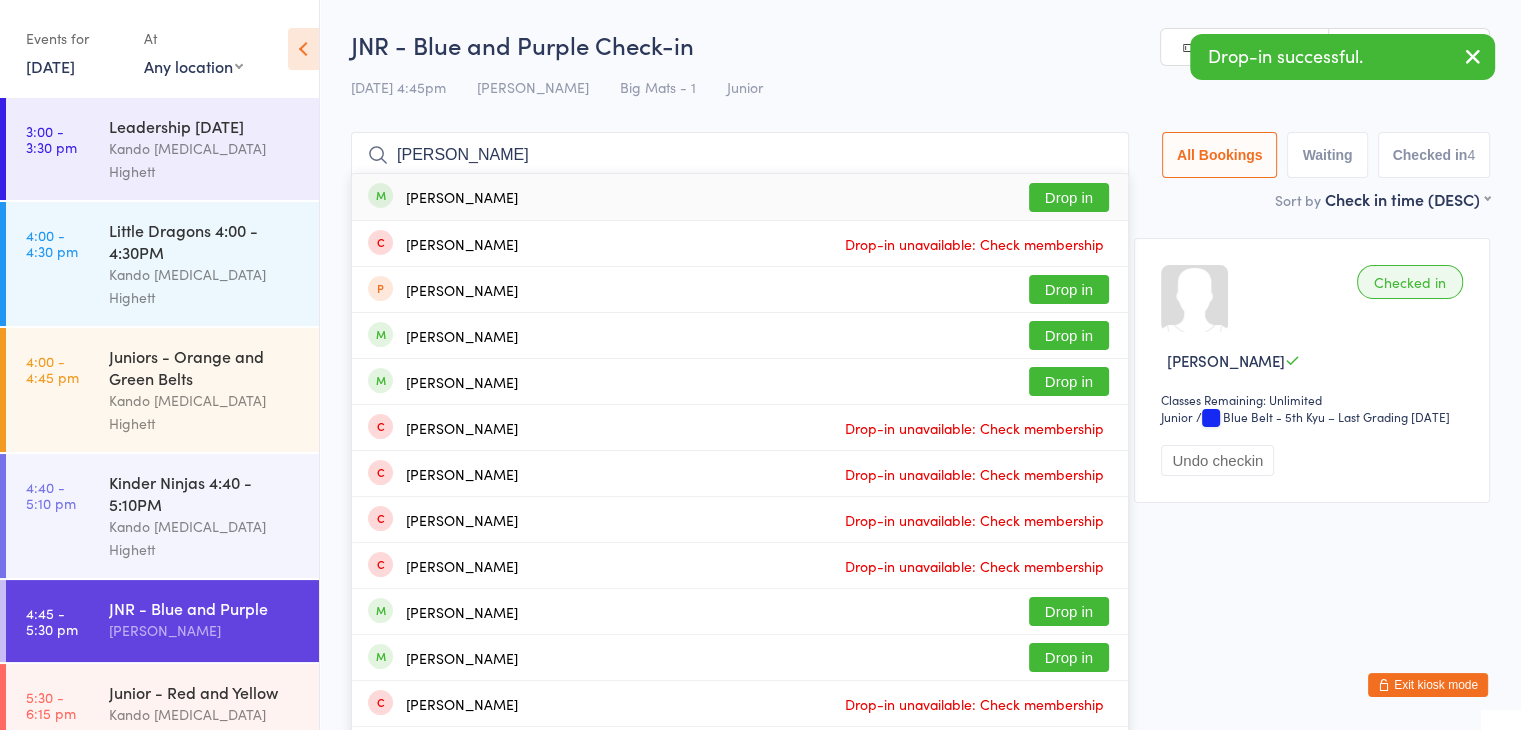 type on "[PERSON_NAME]" 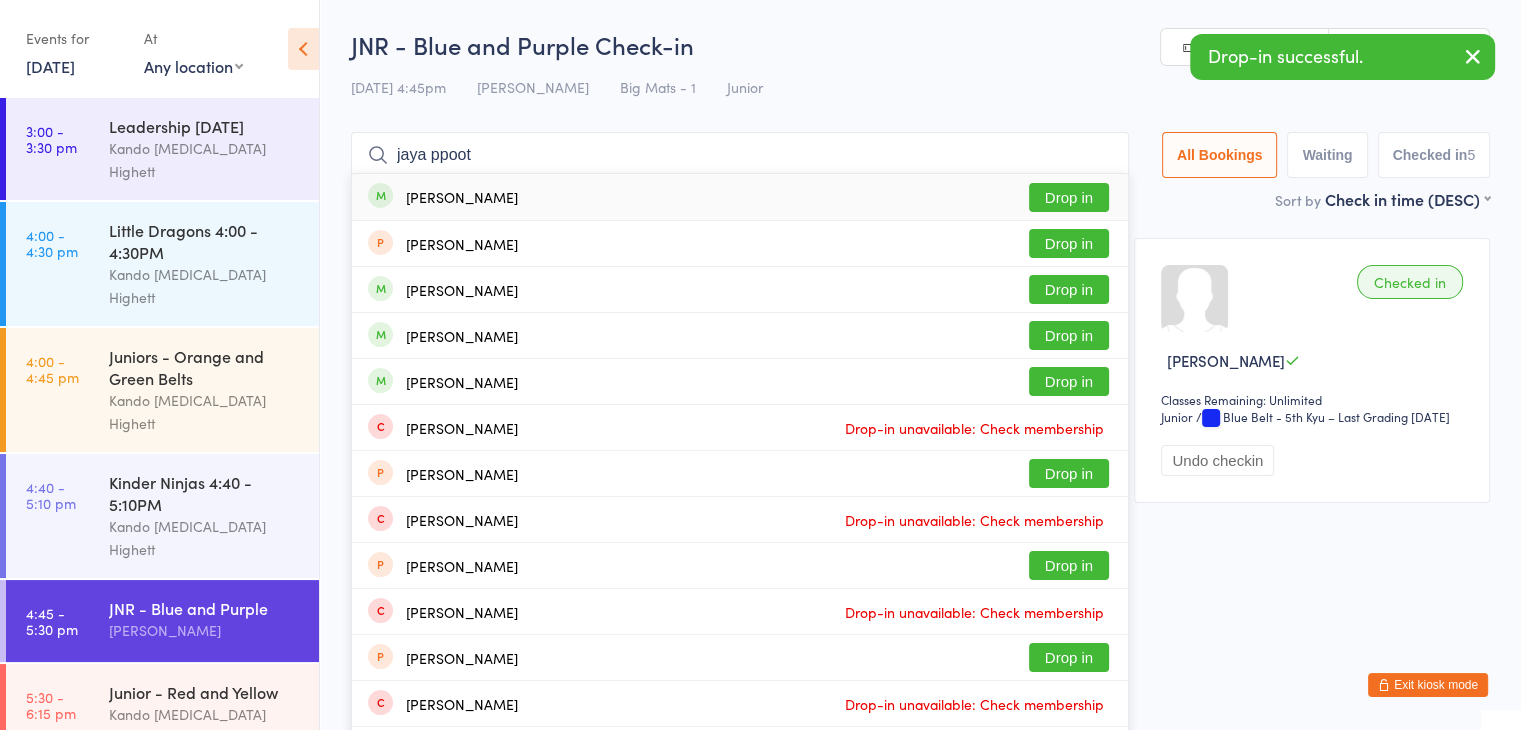 type on "jaya ppoot" 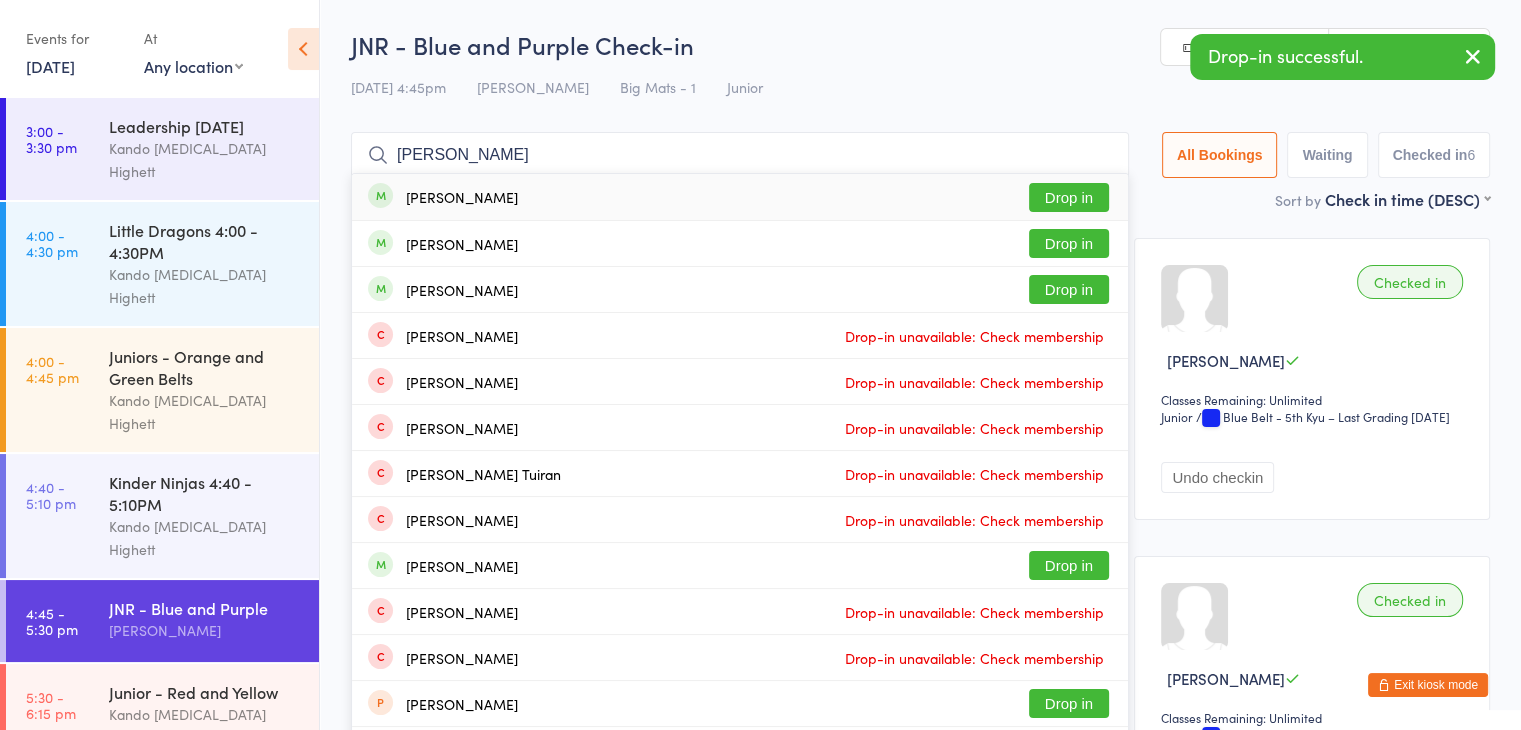 type on "[PERSON_NAME]" 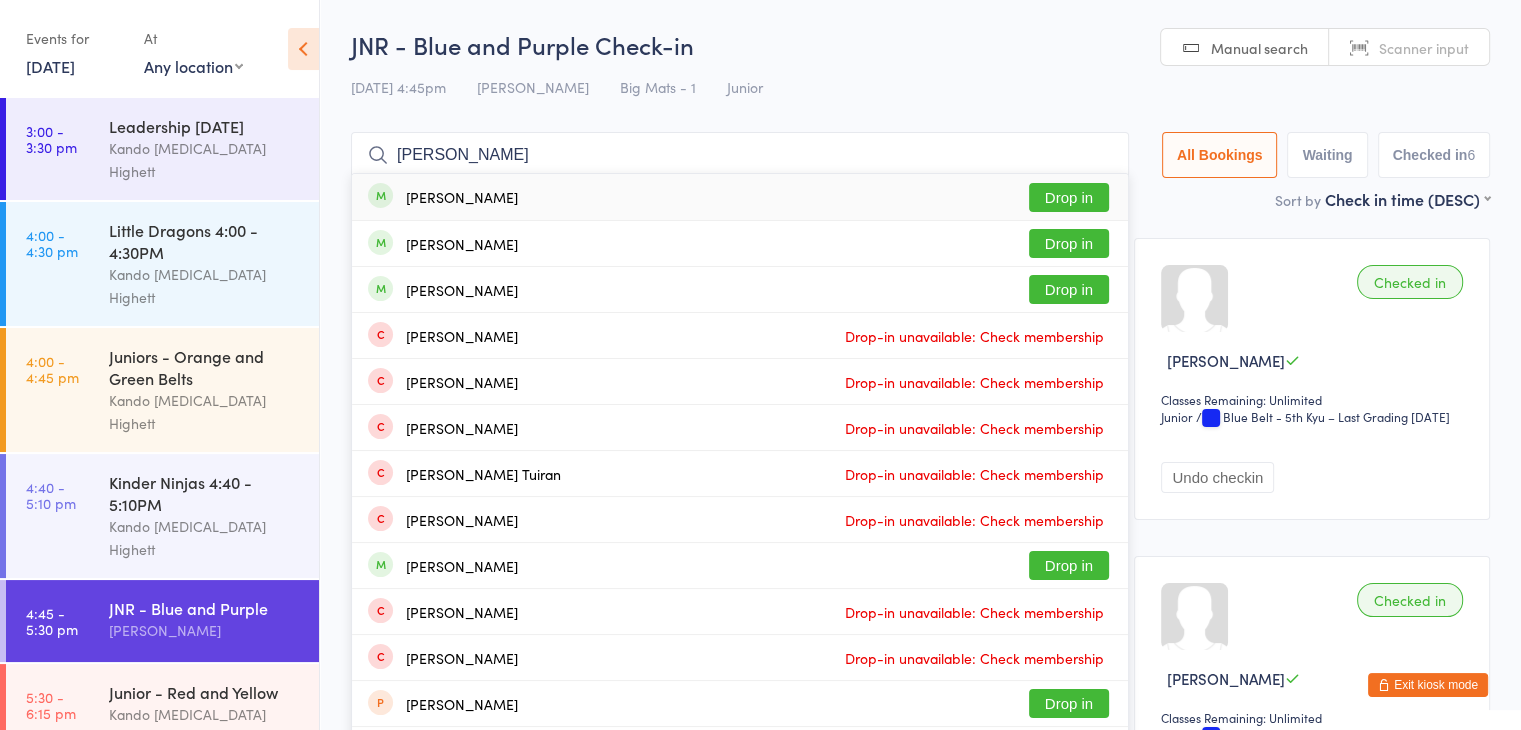 click on "[PERSON_NAME] Drop in" at bounding box center (740, 197) 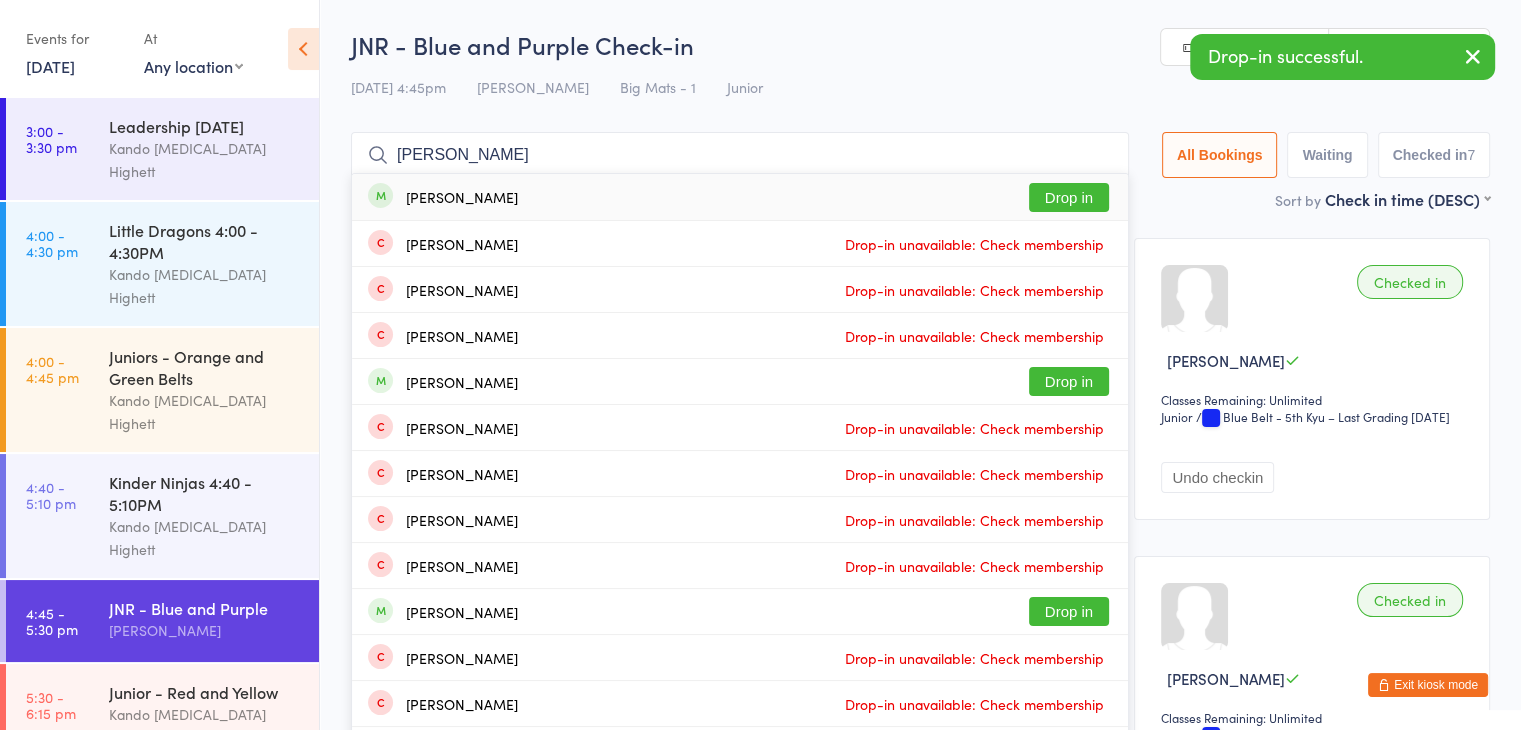 type on "[PERSON_NAME]" 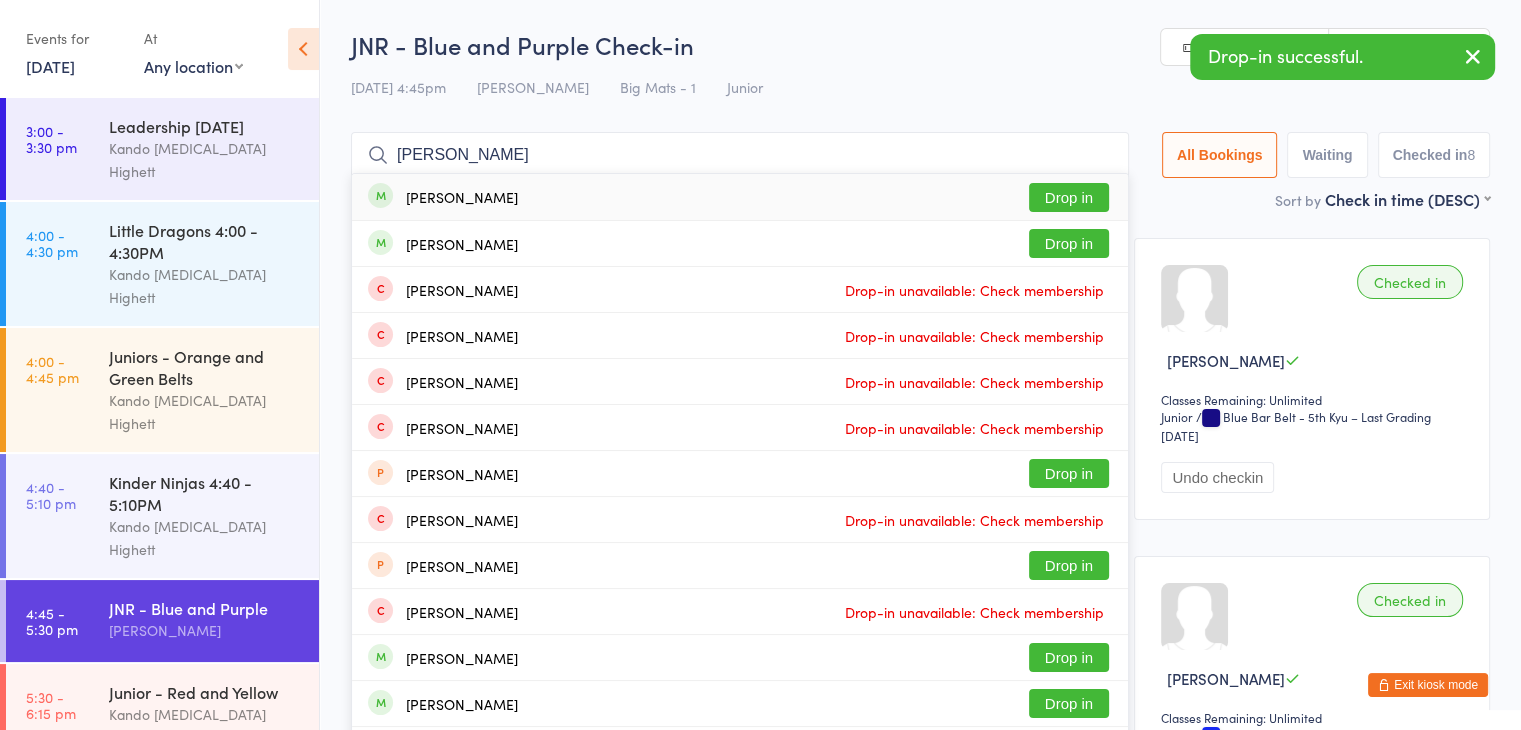 type on "[PERSON_NAME]" 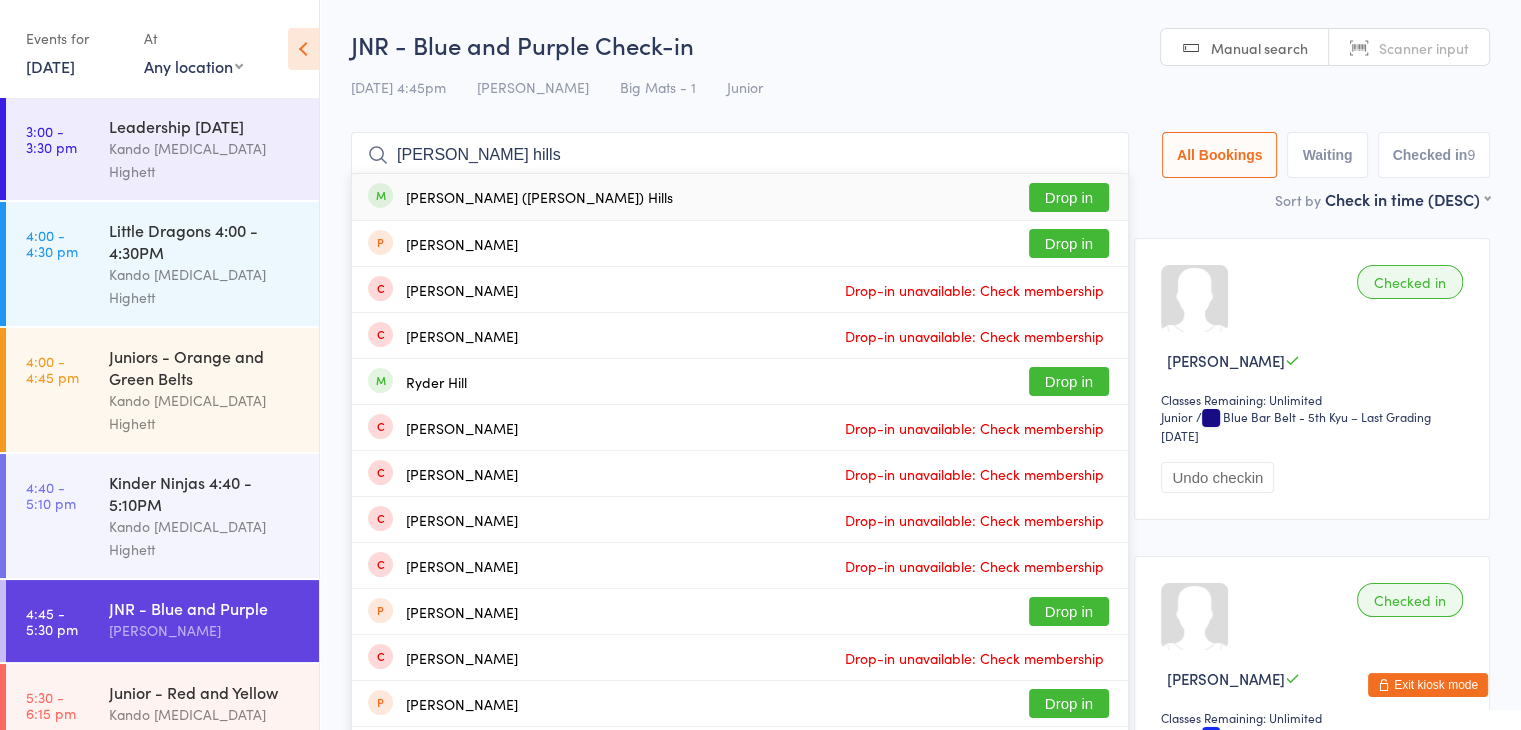 type on "[PERSON_NAME] hills" 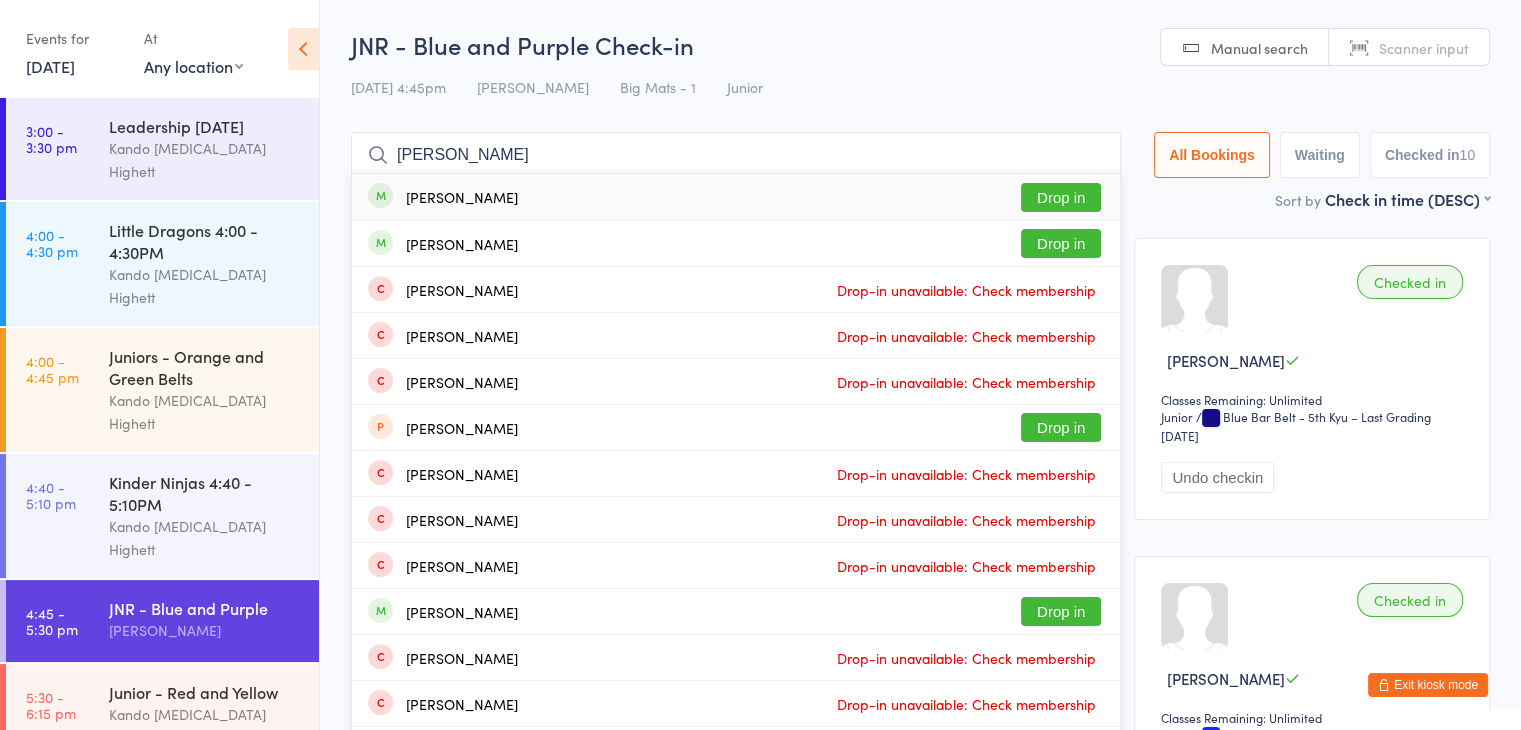 type on "[PERSON_NAME]" 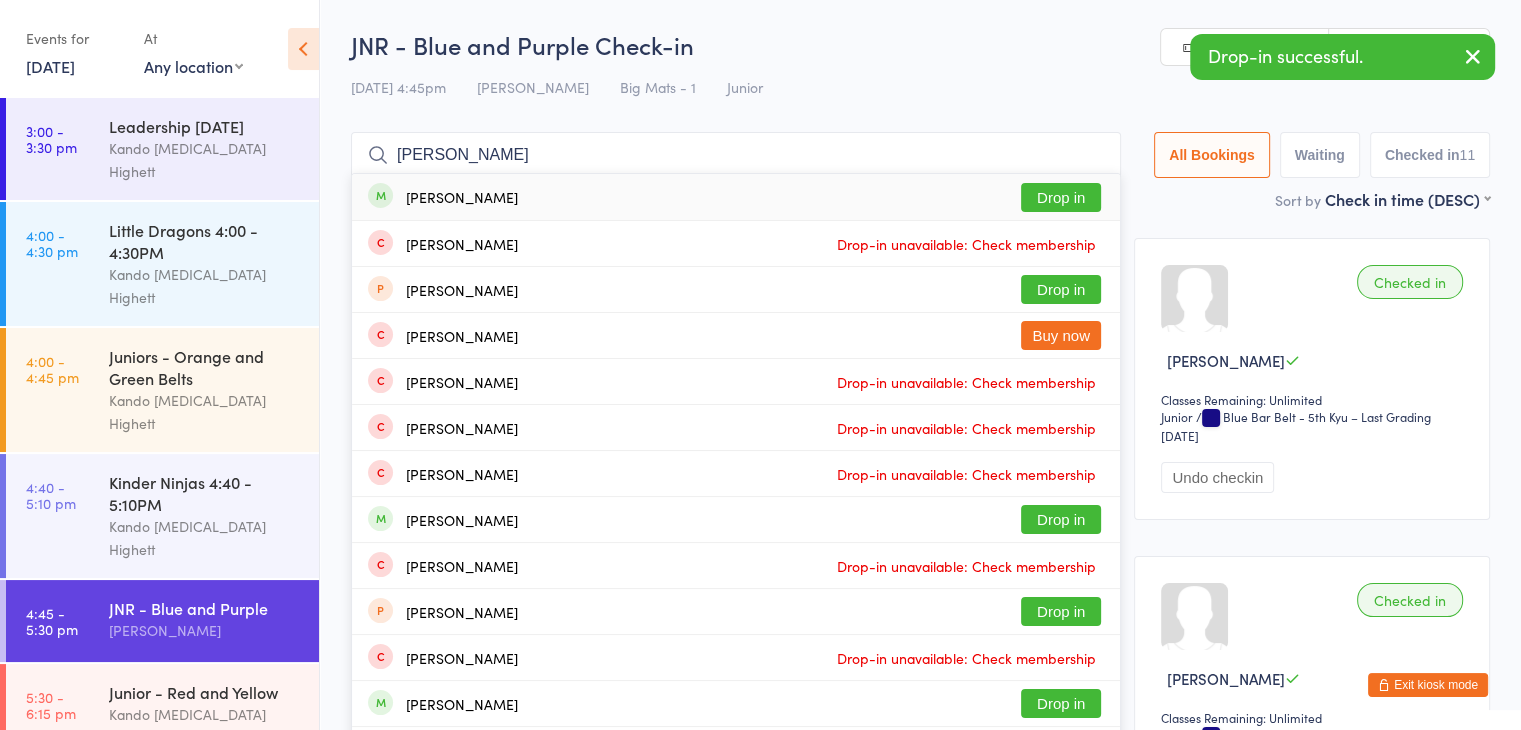 type on "[PERSON_NAME]" 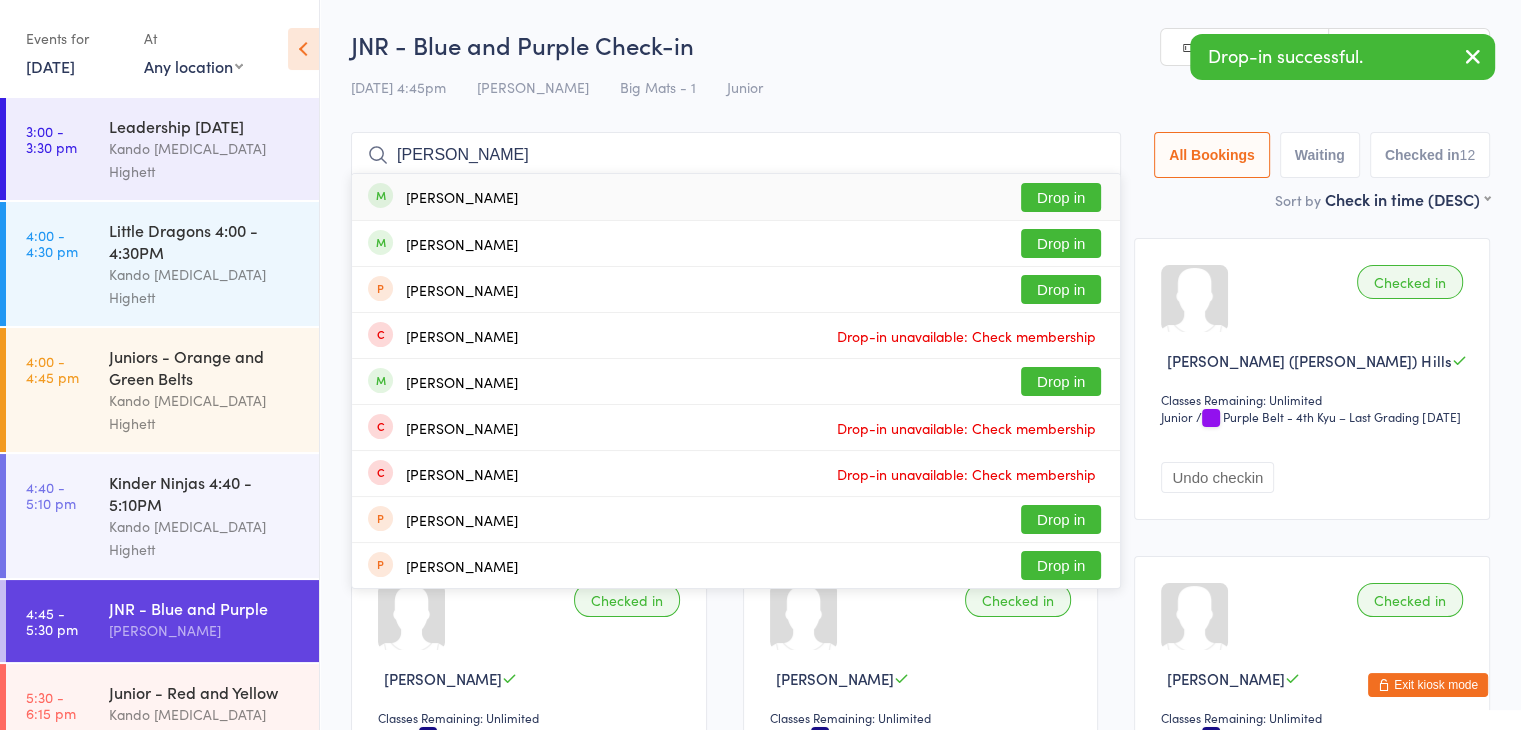 type on "[PERSON_NAME]" 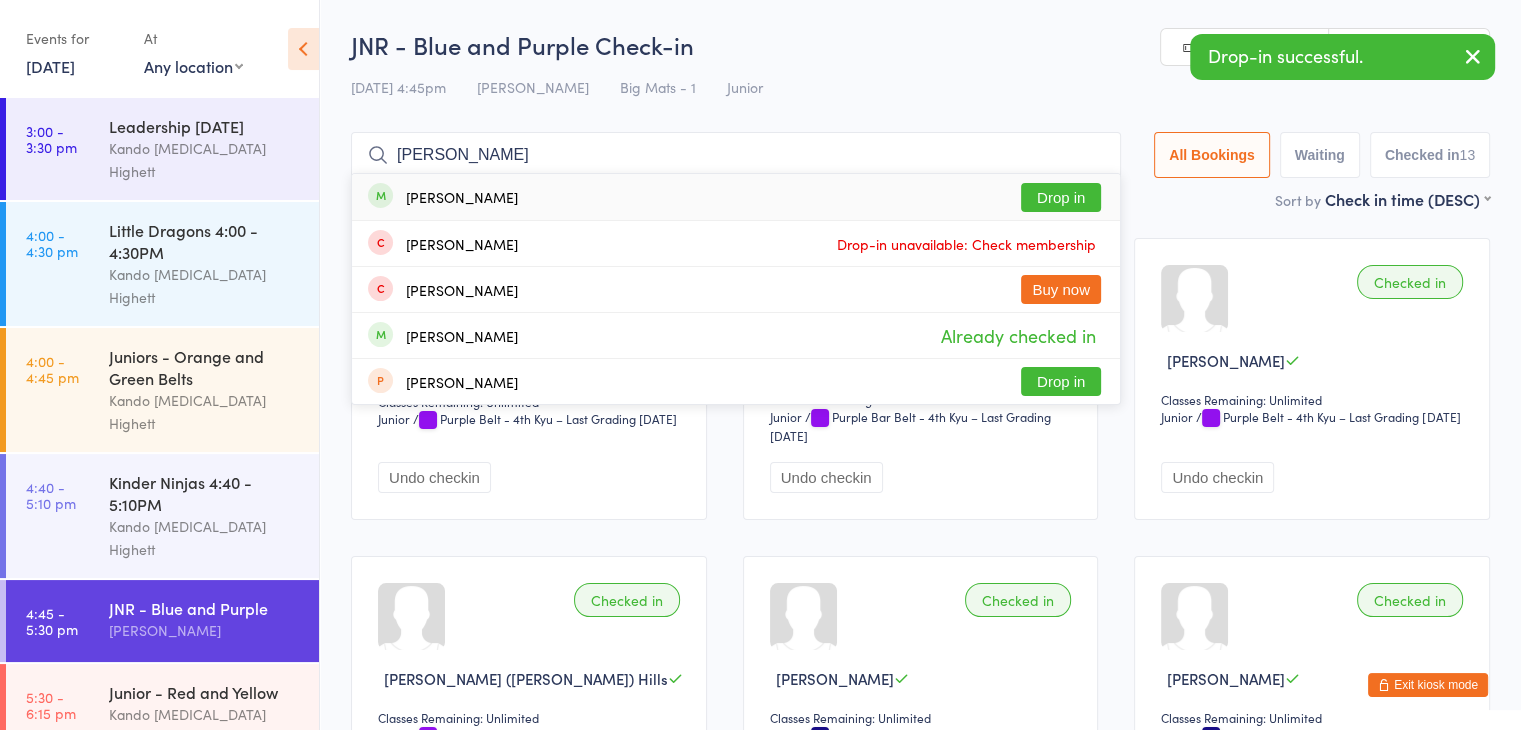 type on "[PERSON_NAME]" 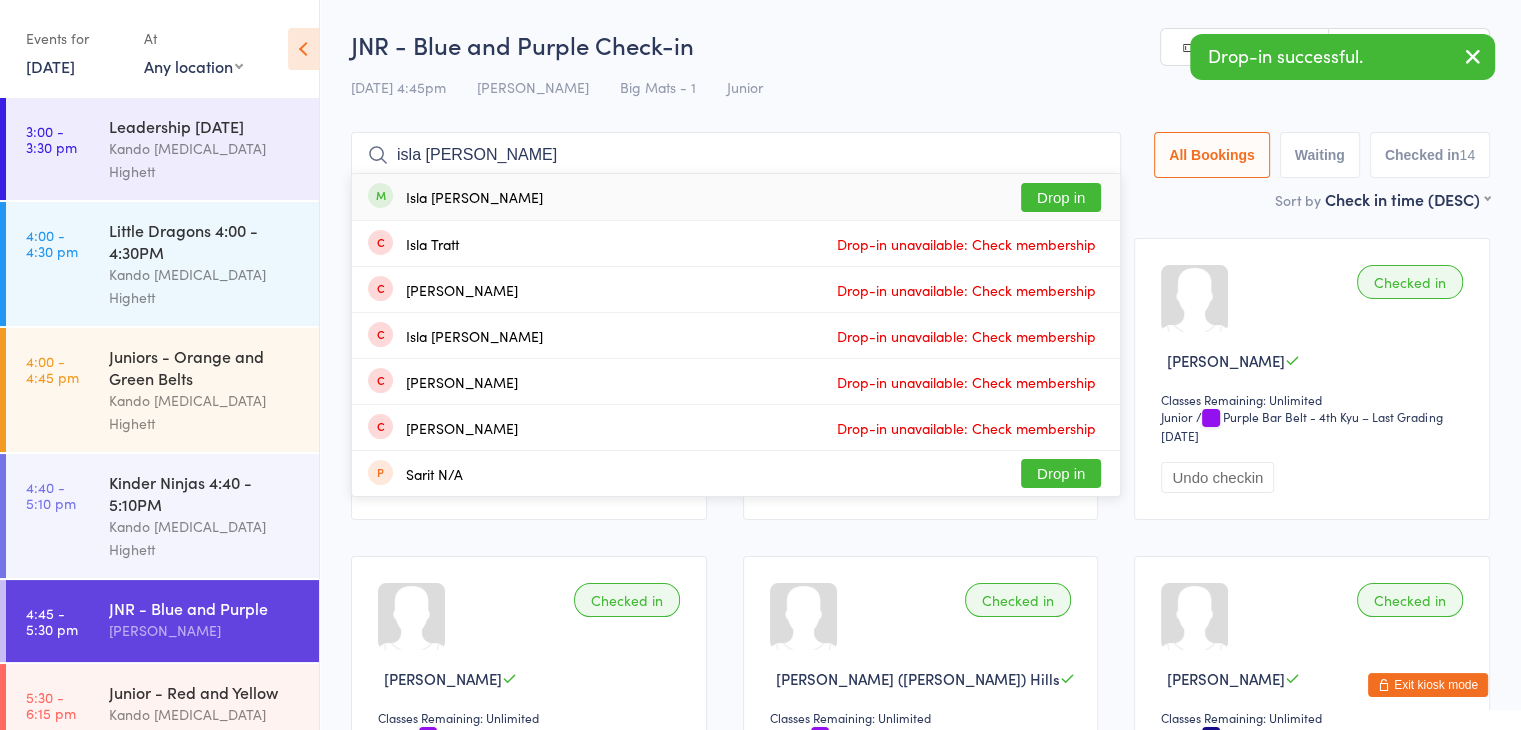 type on "isla [PERSON_NAME]" 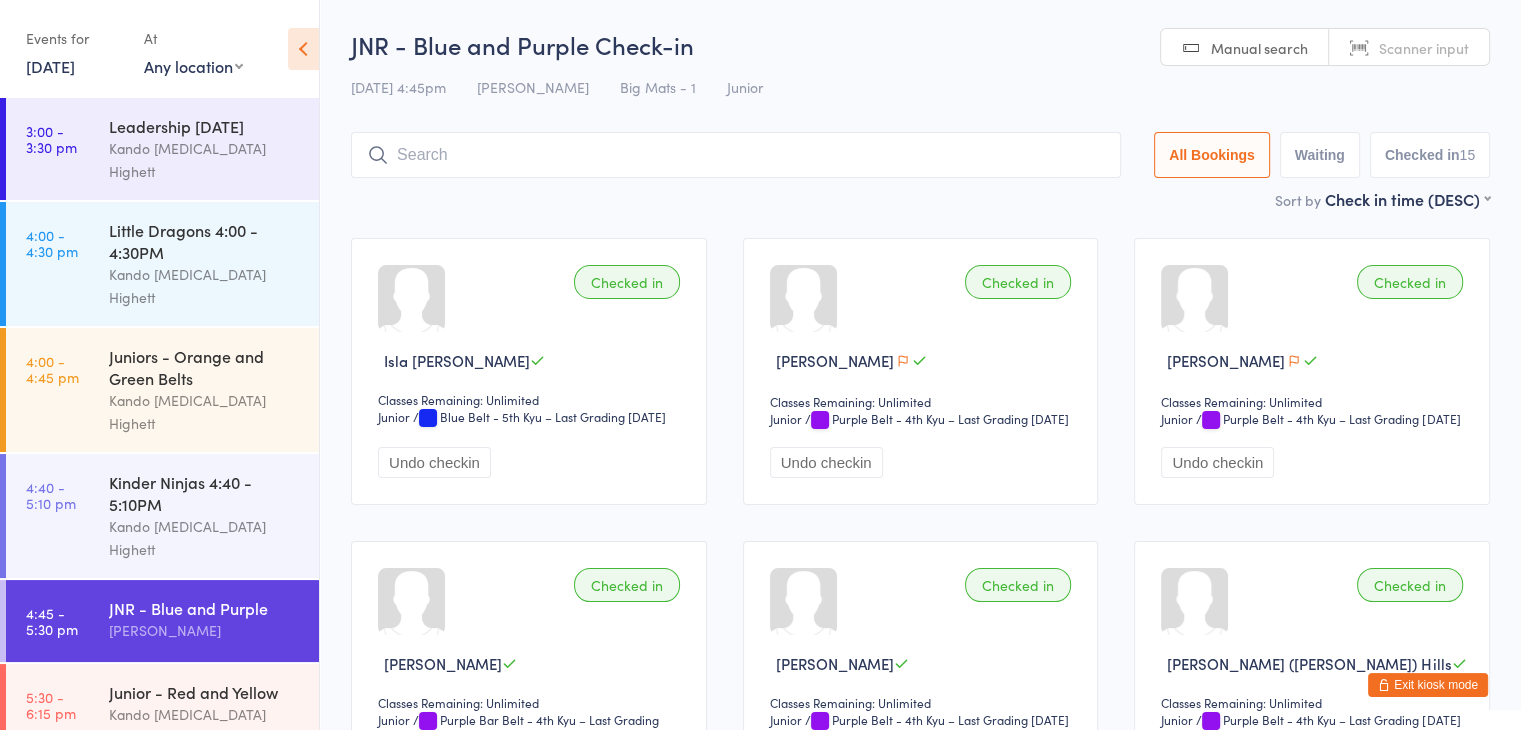 click on "JNR - Brown and Black Belts" at bounding box center (205, 807) 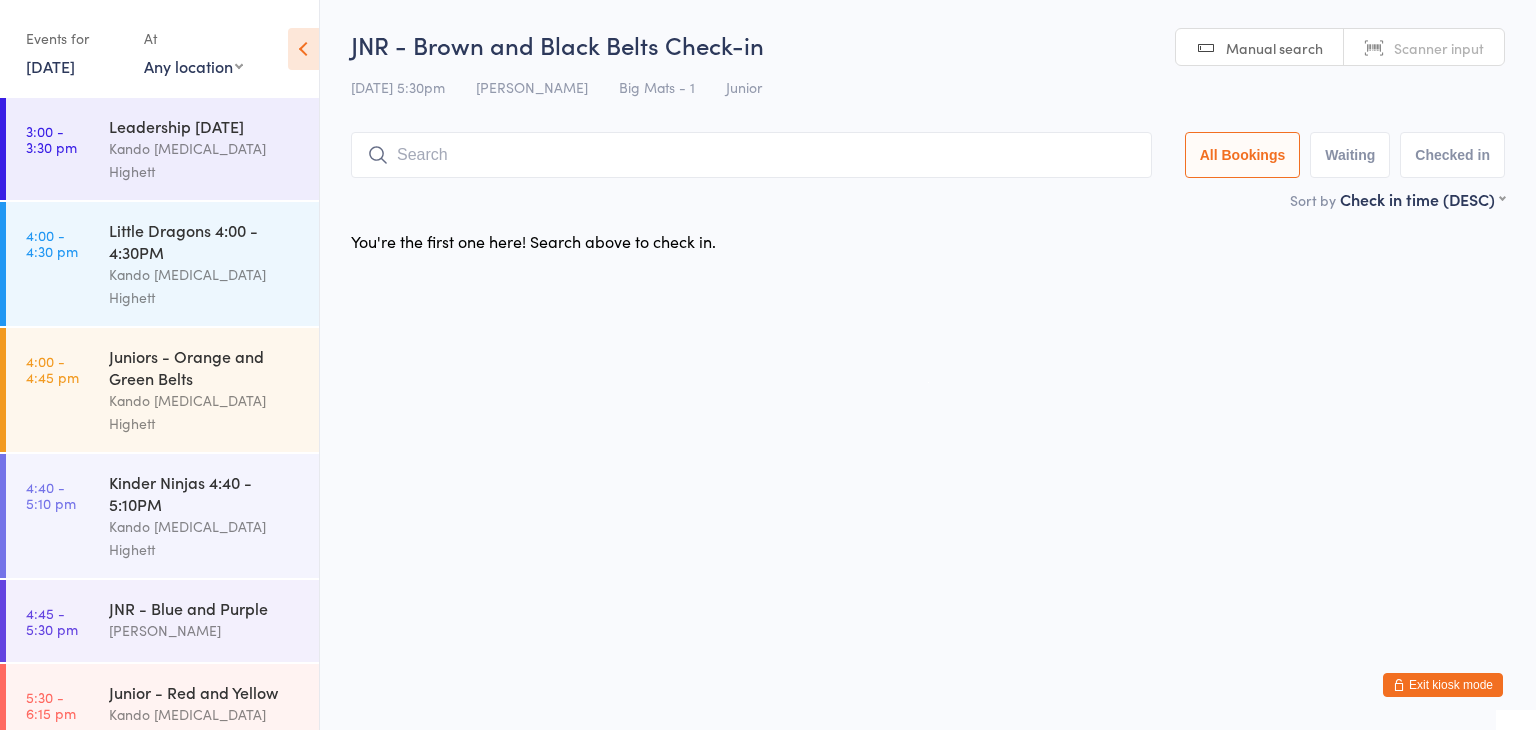 click on "Exit kiosk mode" at bounding box center [1443, 685] 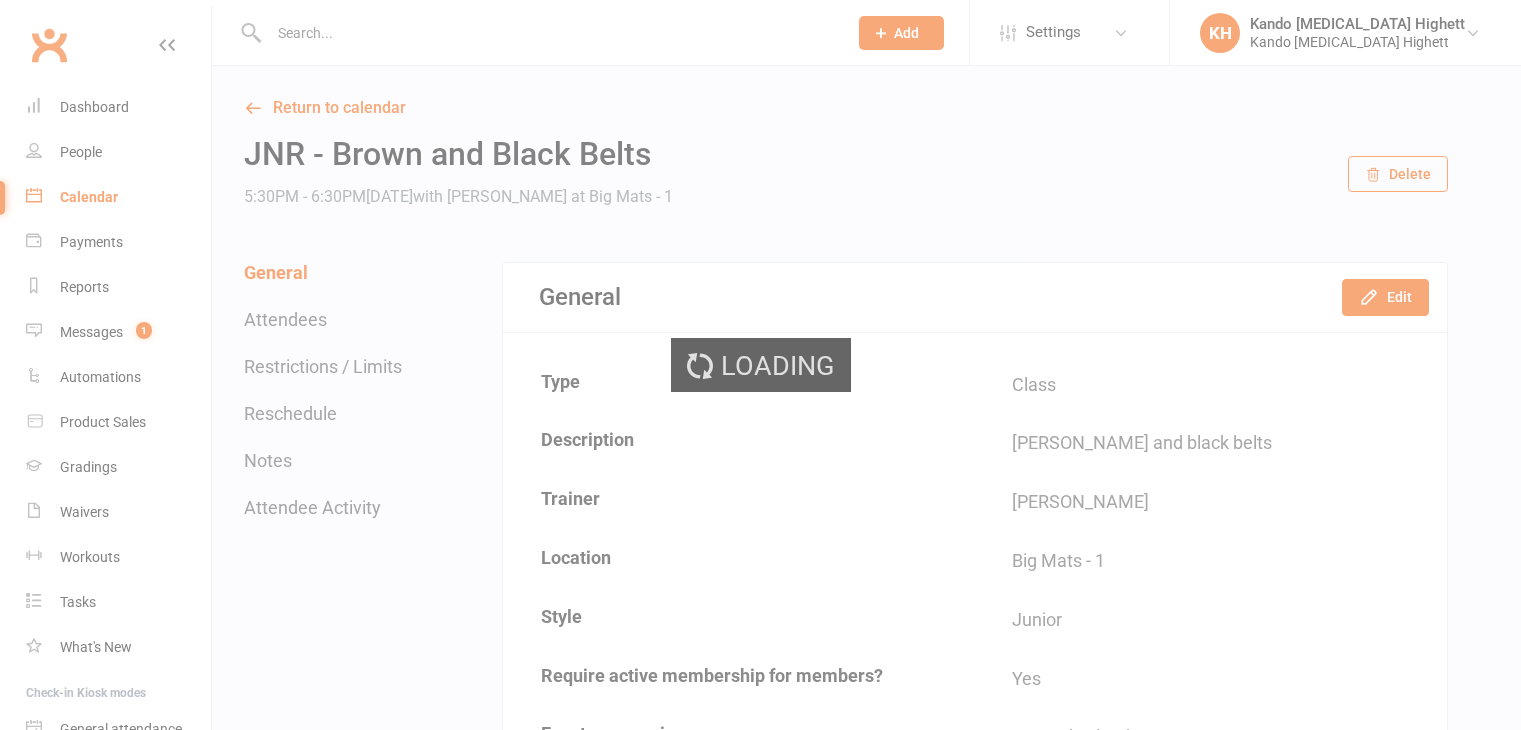 scroll, scrollTop: 0, scrollLeft: 0, axis: both 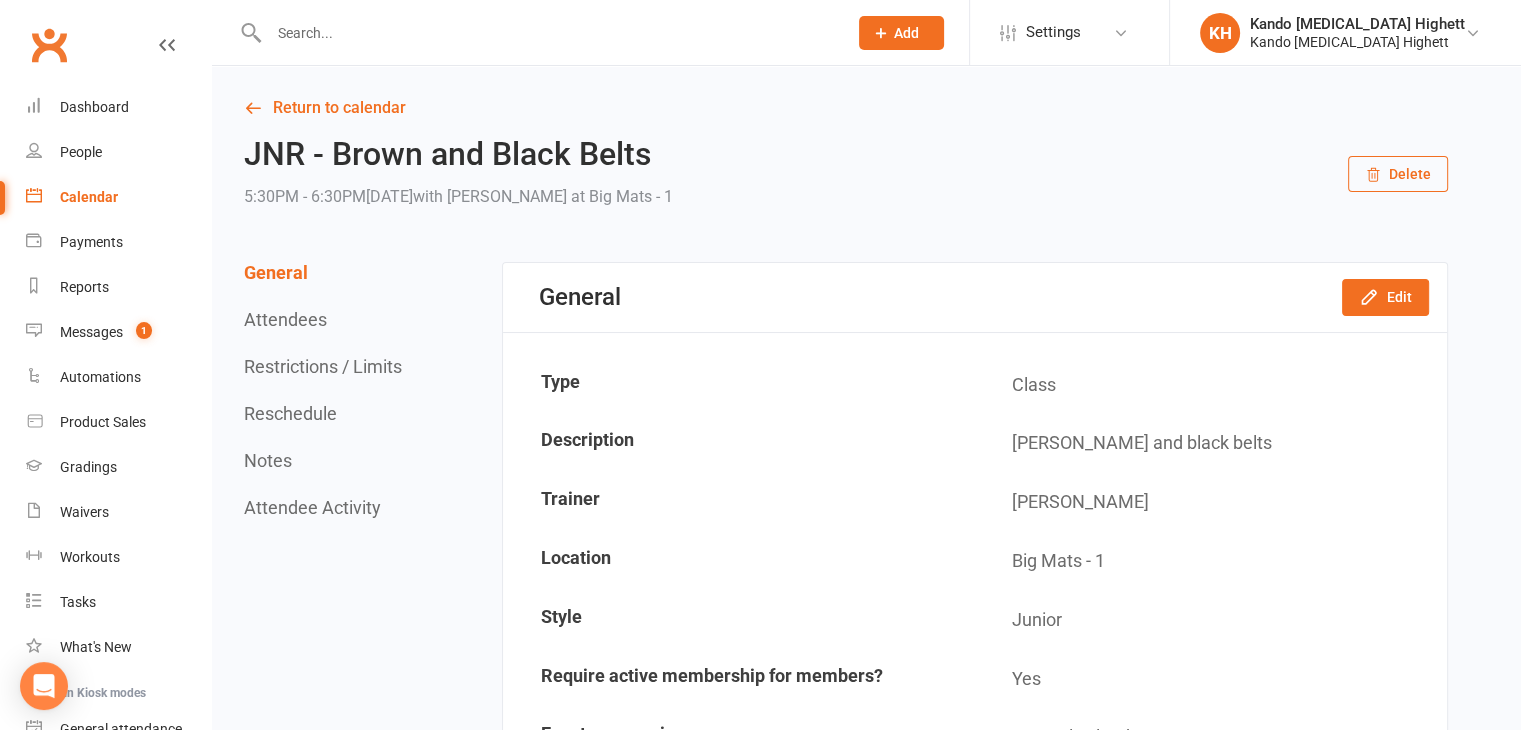 click on "Calendar" at bounding box center (89, 197) 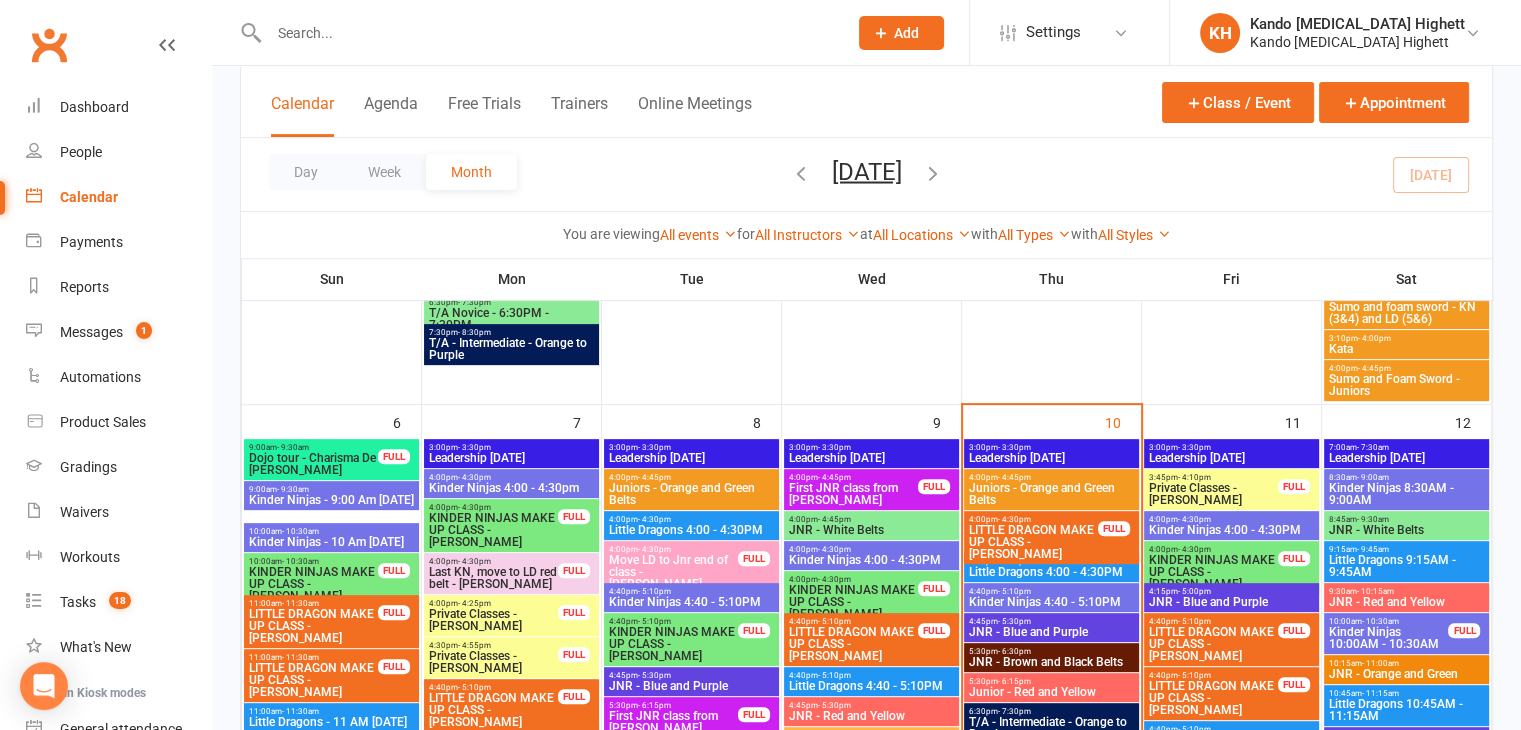 scroll, scrollTop: 800, scrollLeft: 0, axis: vertical 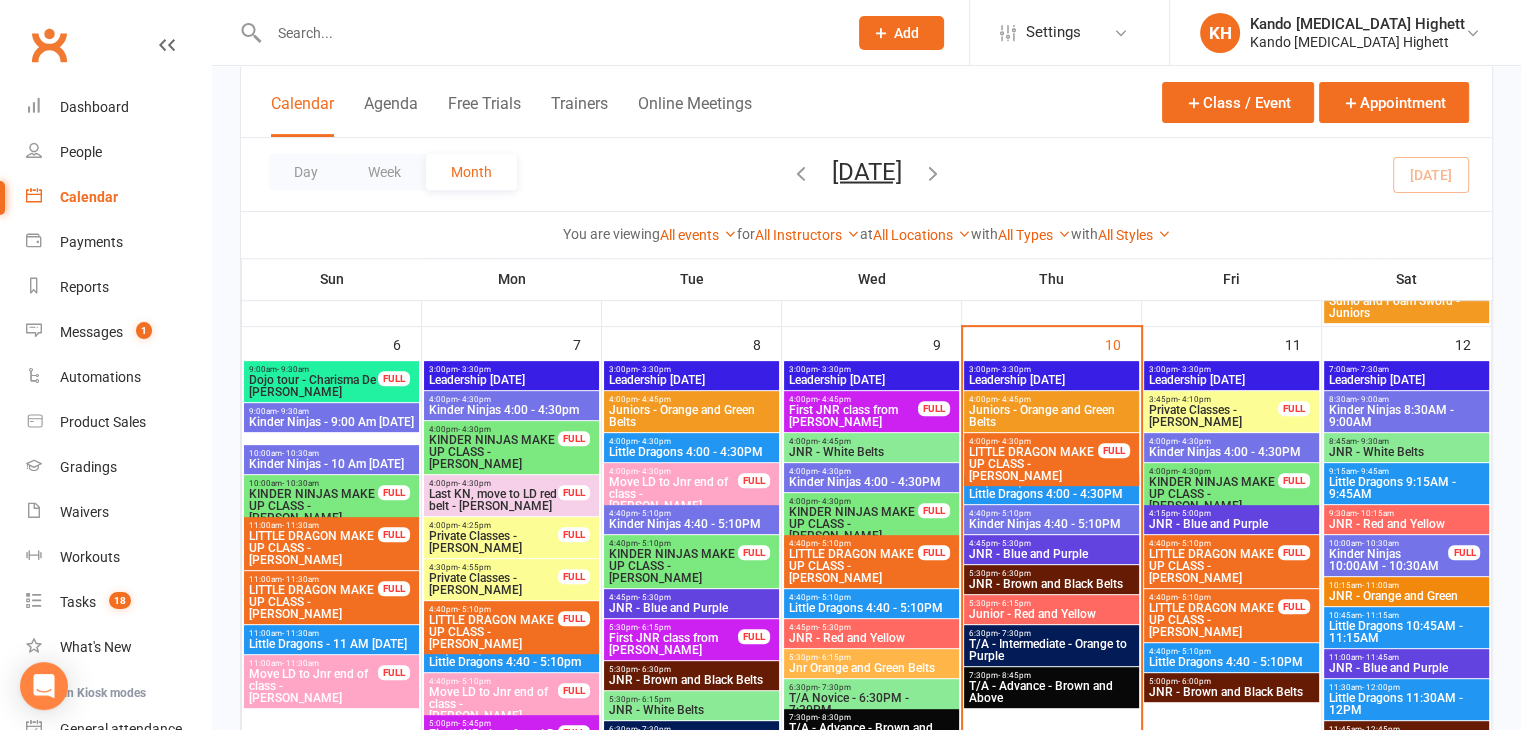 click on "- 6:30pm" at bounding box center (1014, 573) 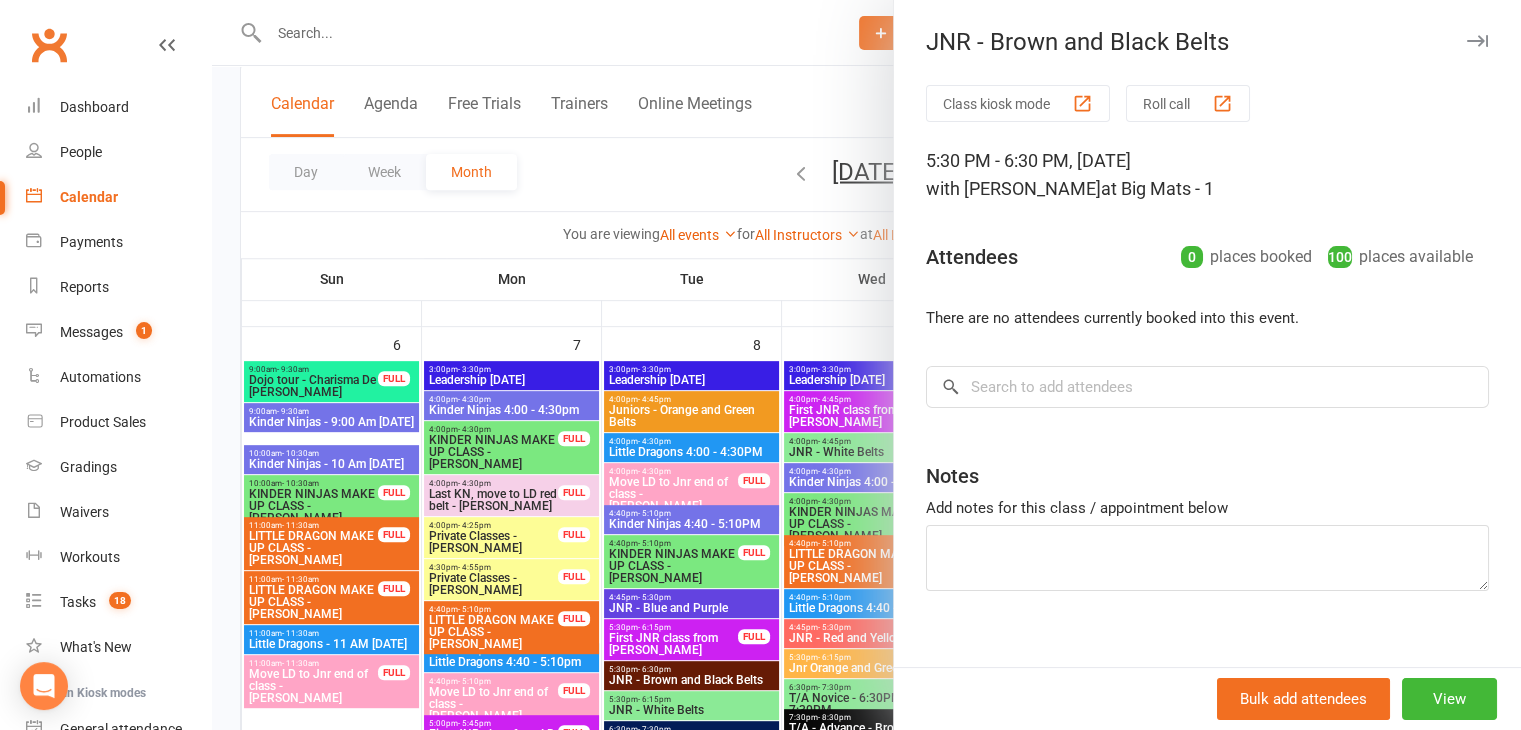 click on "Class kiosk mode" at bounding box center [1018, 103] 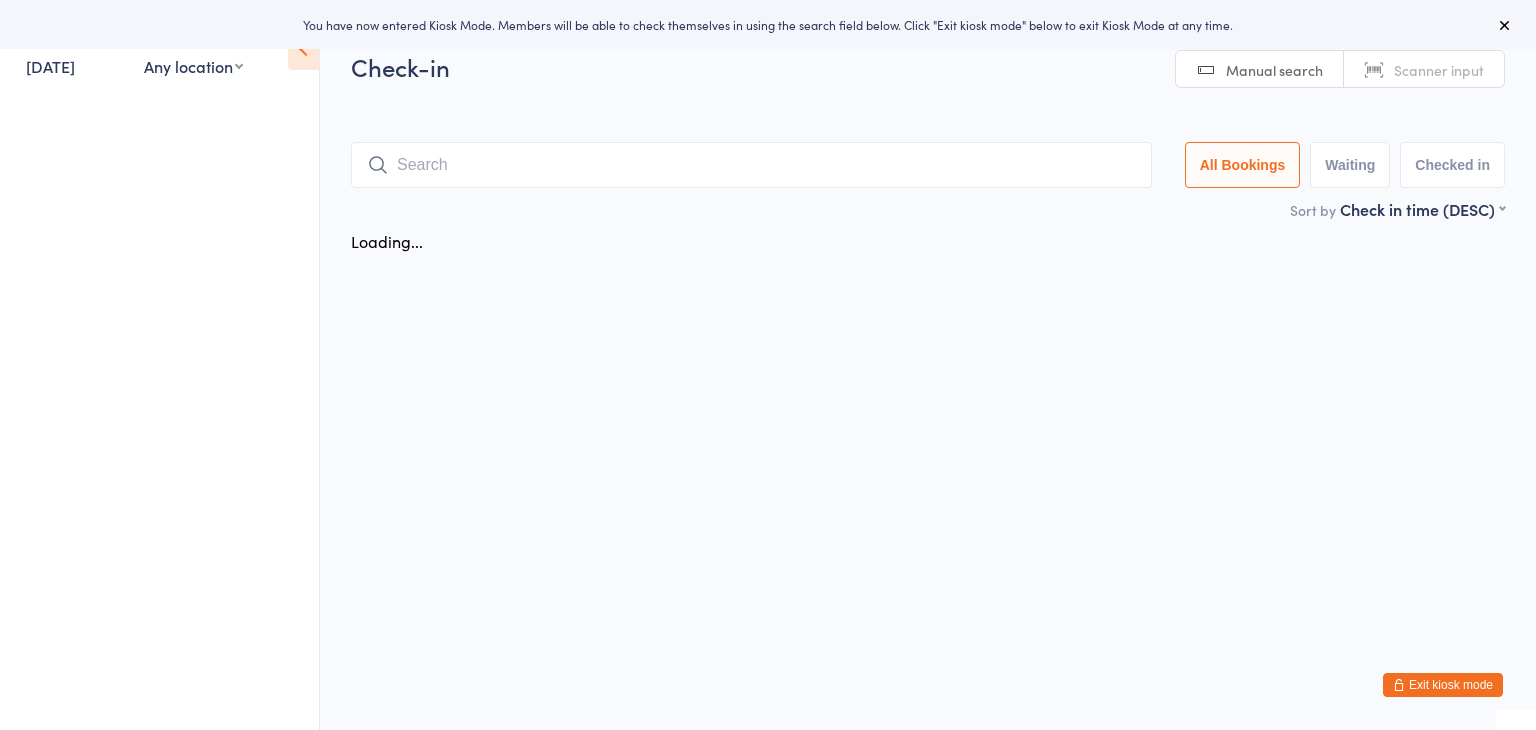 scroll, scrollTop: 0, scrollLeft: 0, axis: both 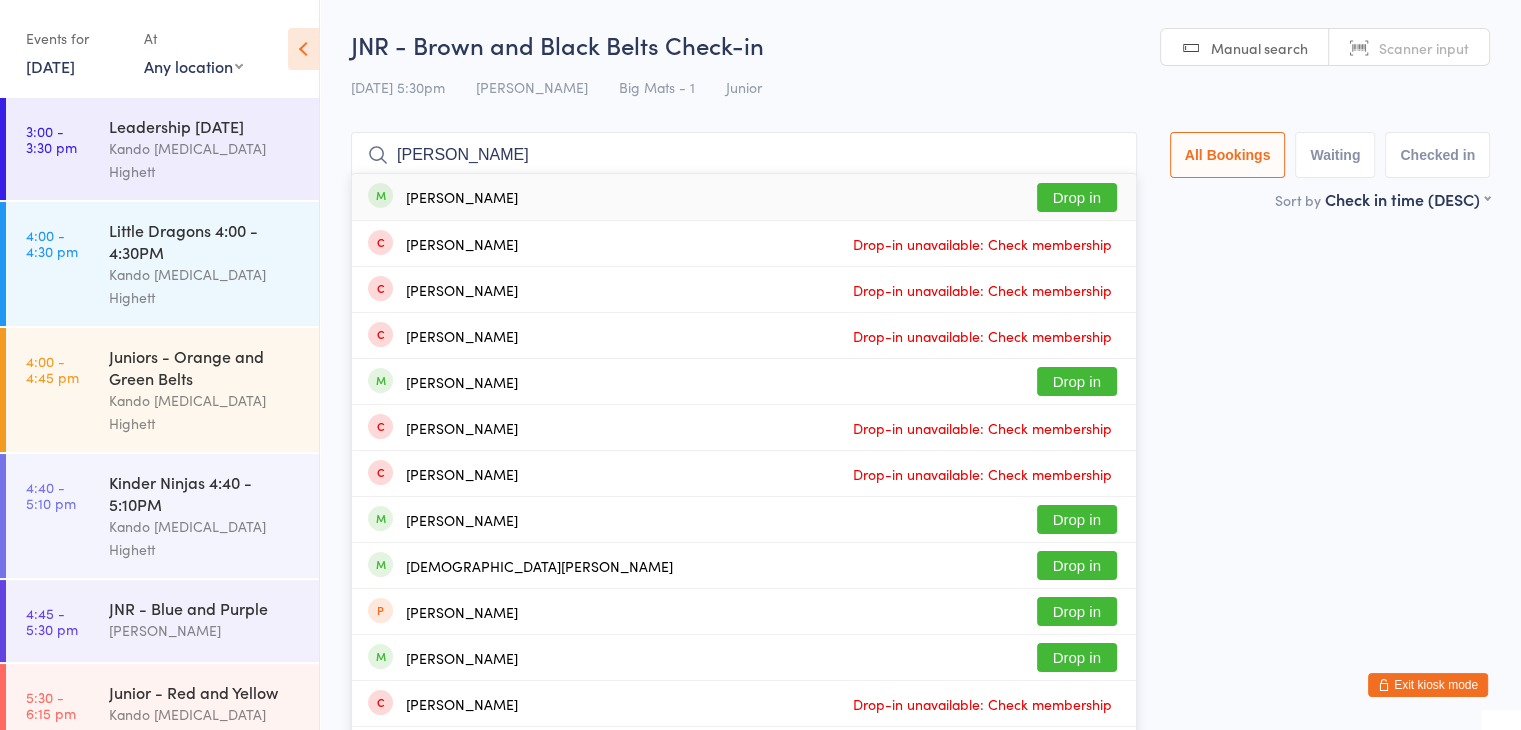 type on "[PERSON_NAME]" 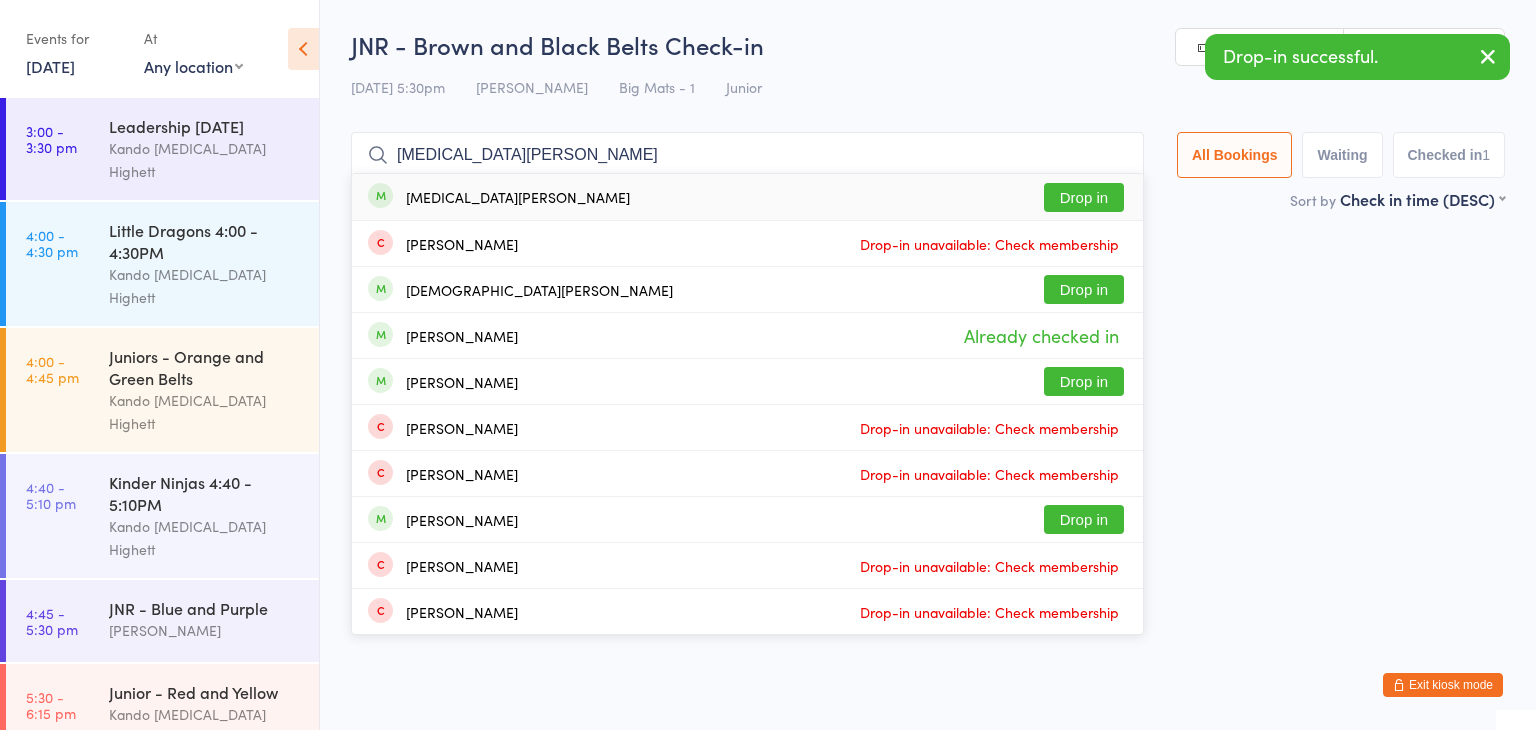 type on "[MEDICAL_DATA][PERSON_NAME]" 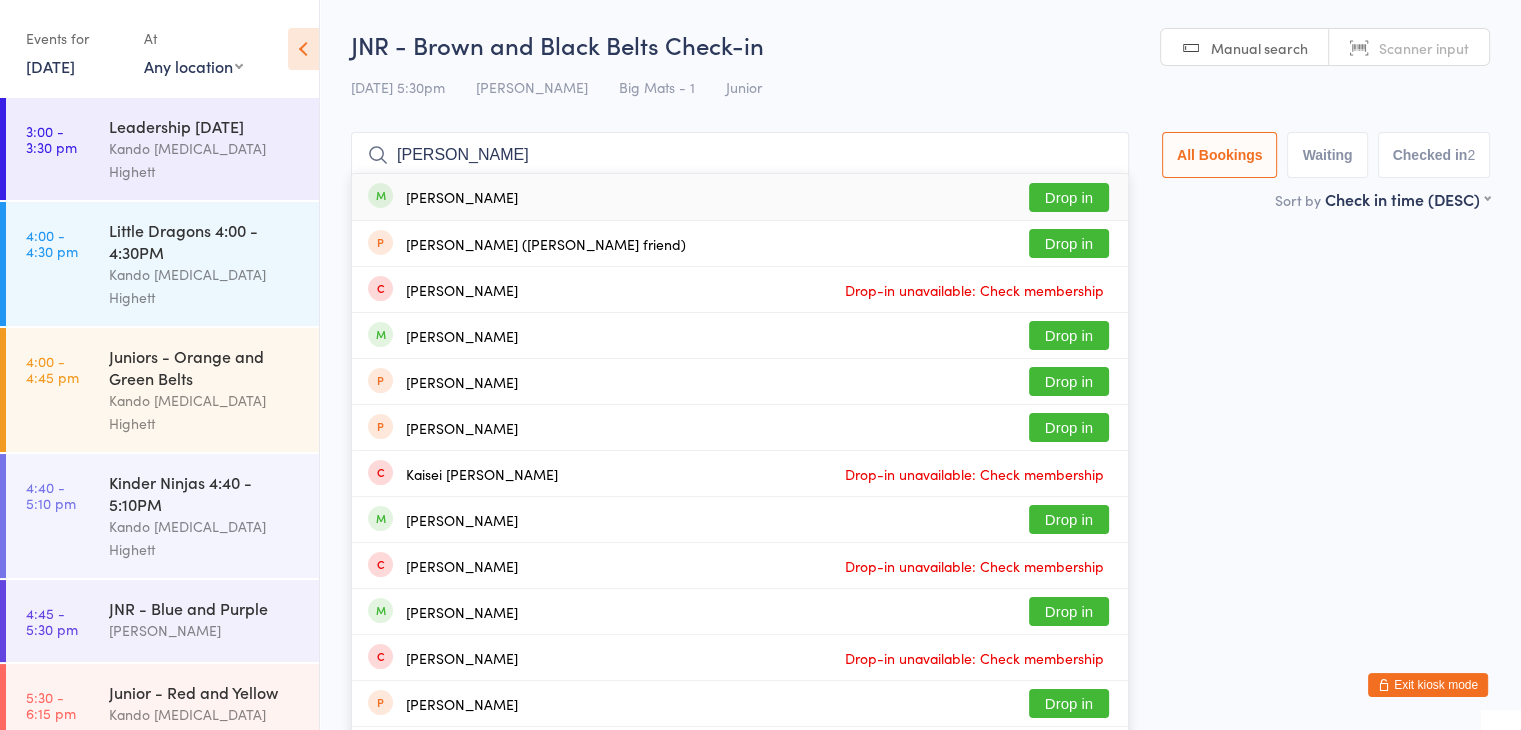 type on "[PERSON_NAME]" 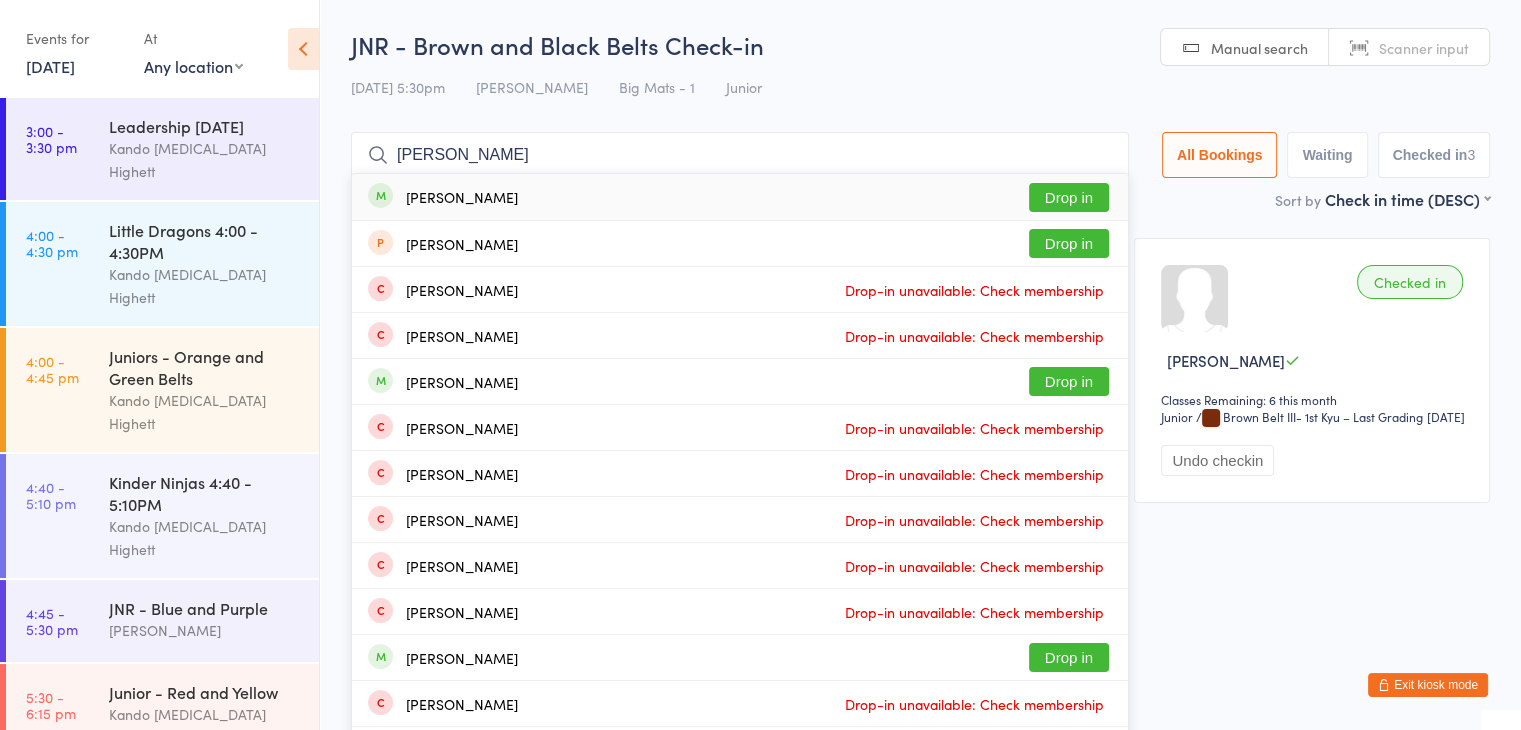 type on "[PERSON_NAME]" 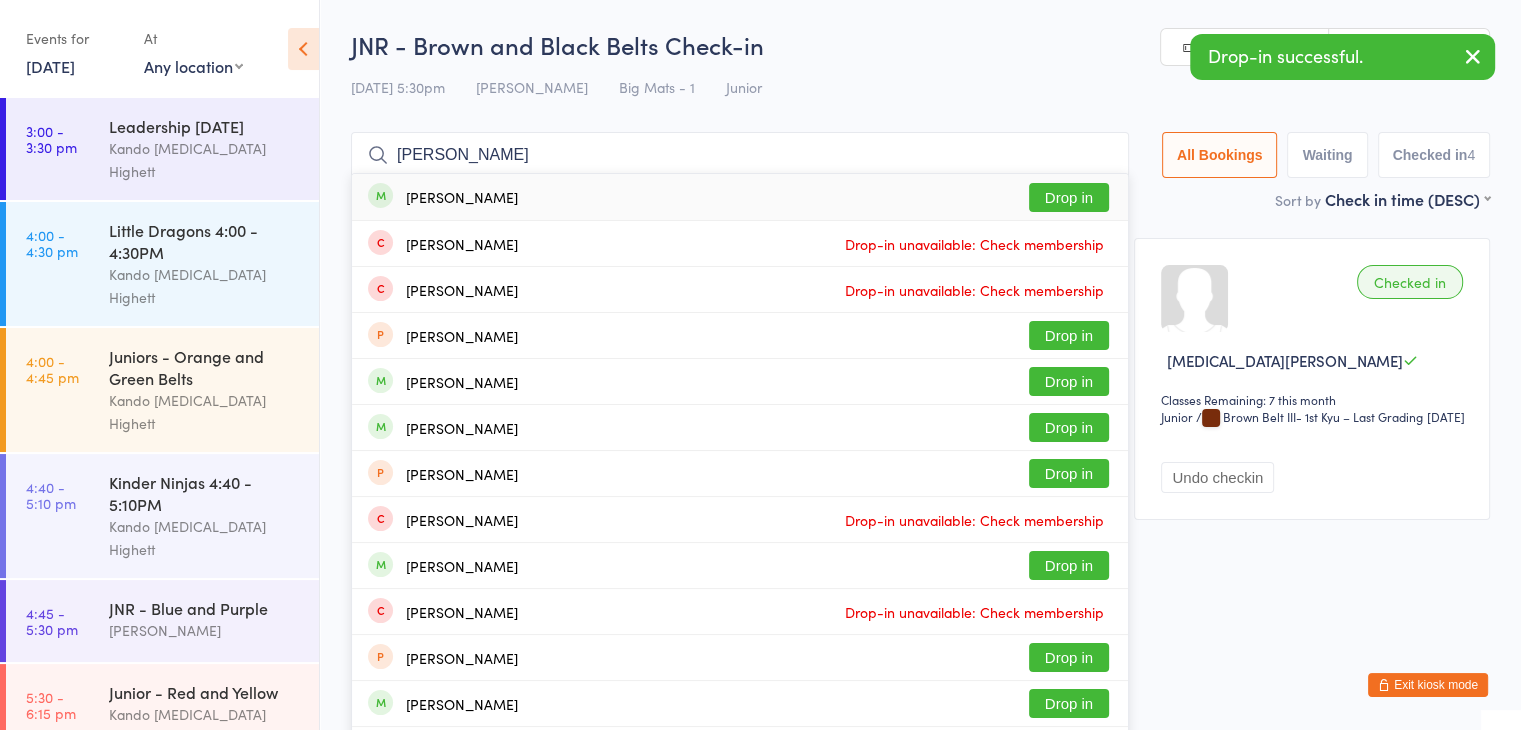 type on "[PERSON_NAME]" 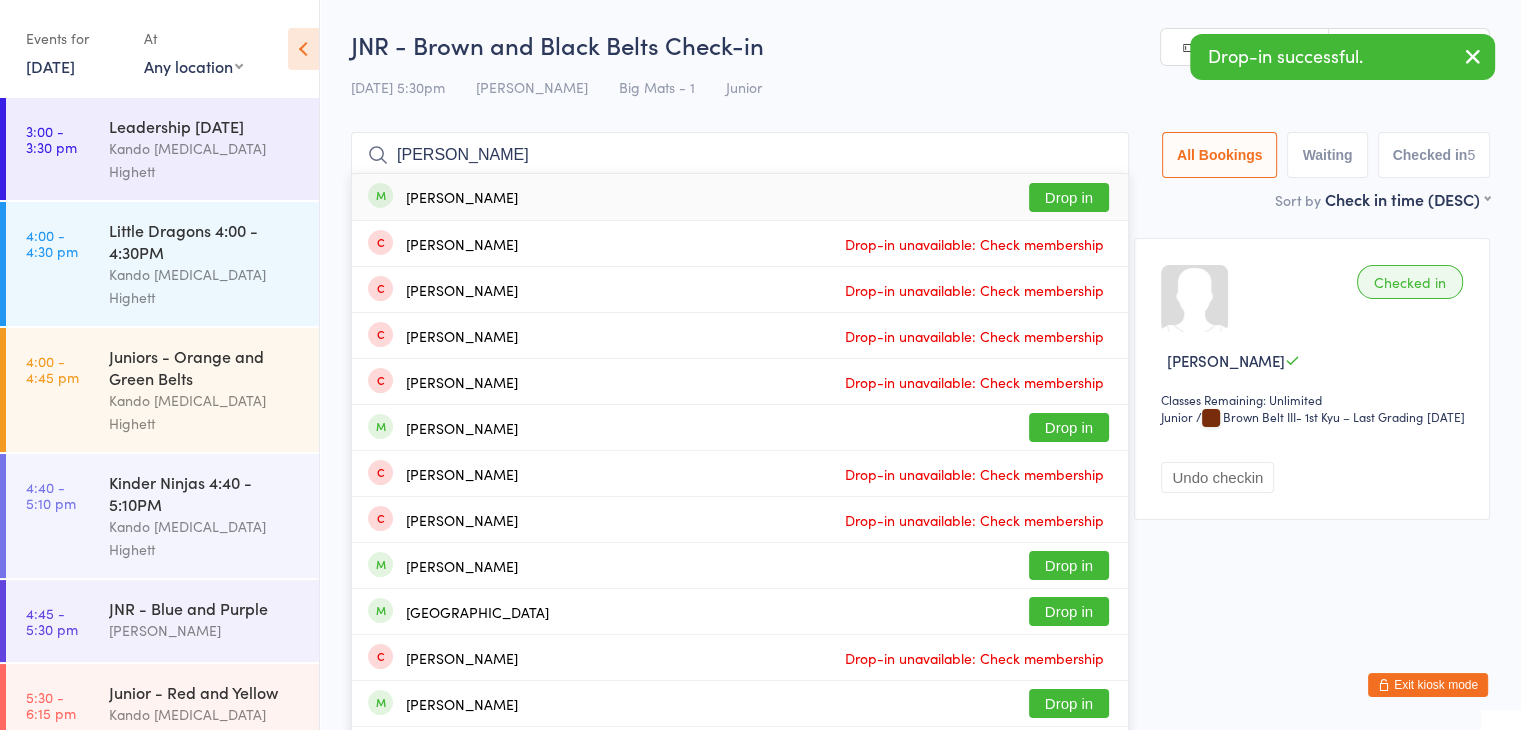 type on "[PERSON_NAME]" 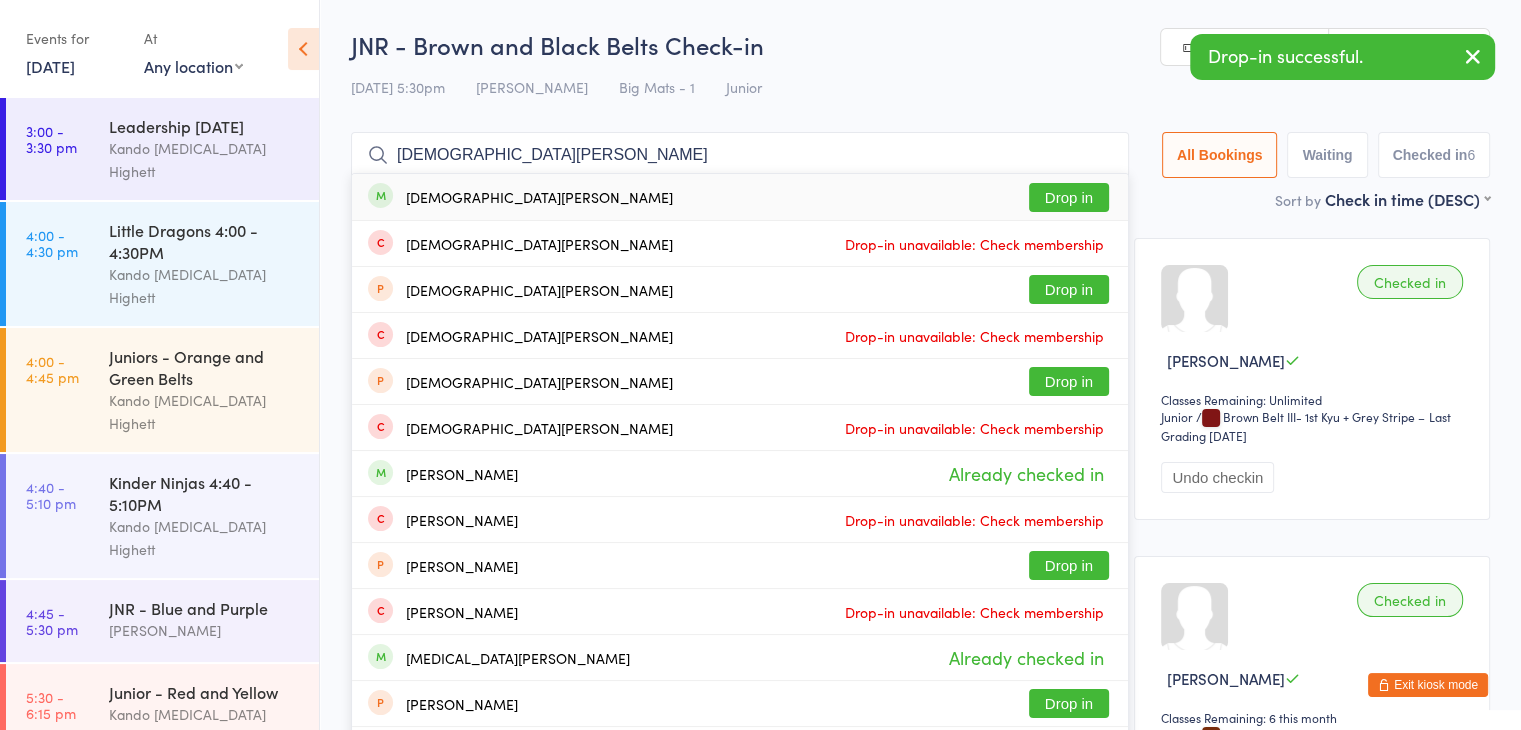 type on "[DEMOGRAPHIC_DATA][PERSON_NAME]" 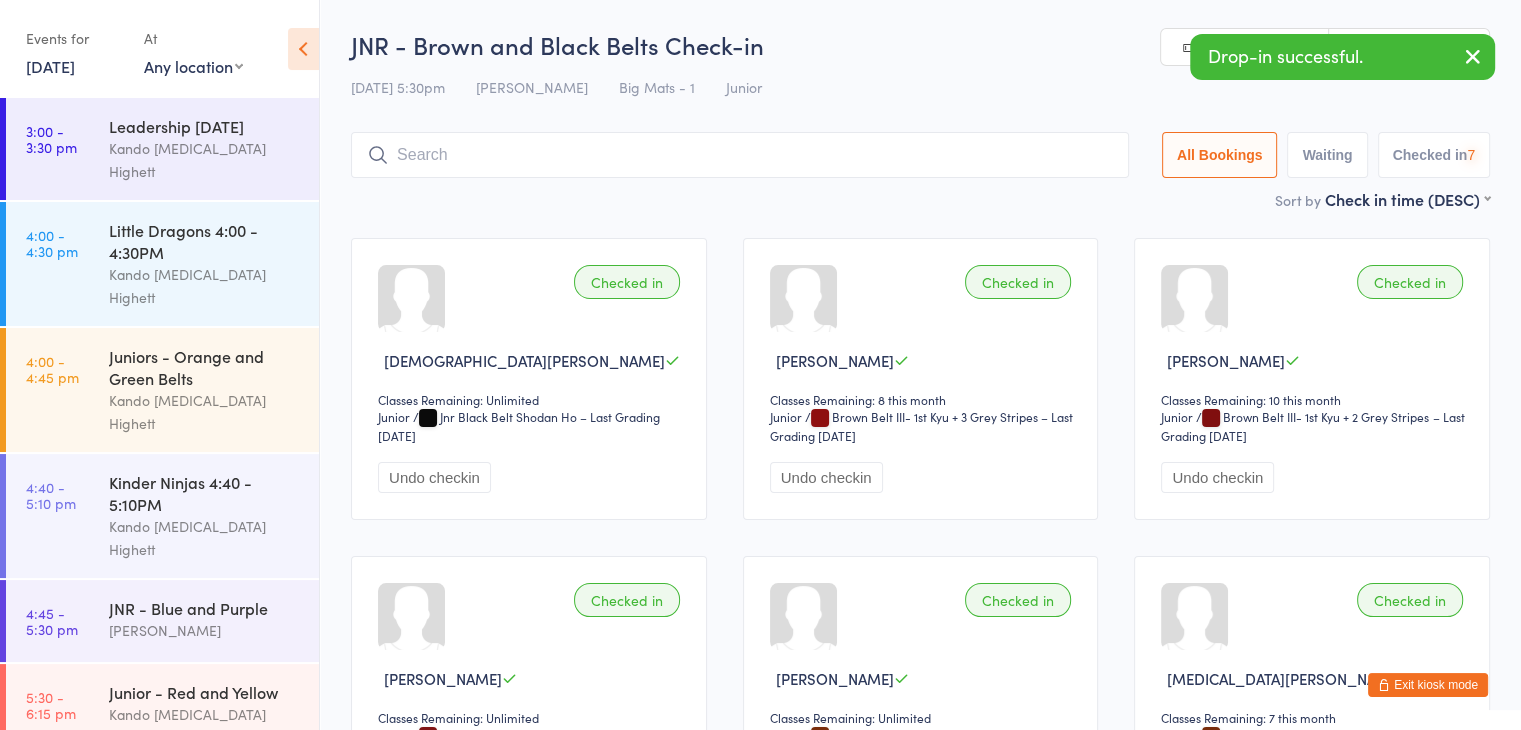 type on "d" 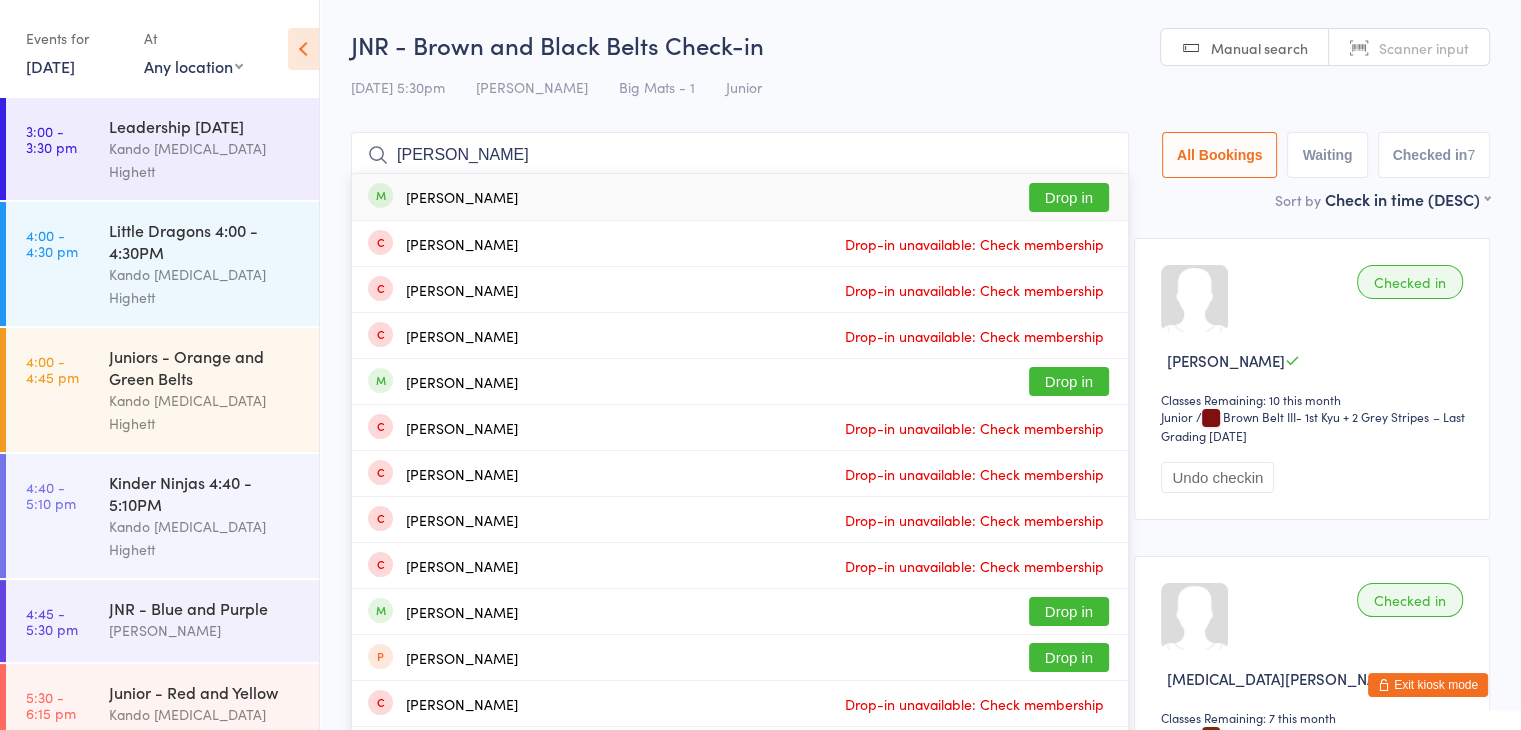 type on "[PERSON_NAME]" 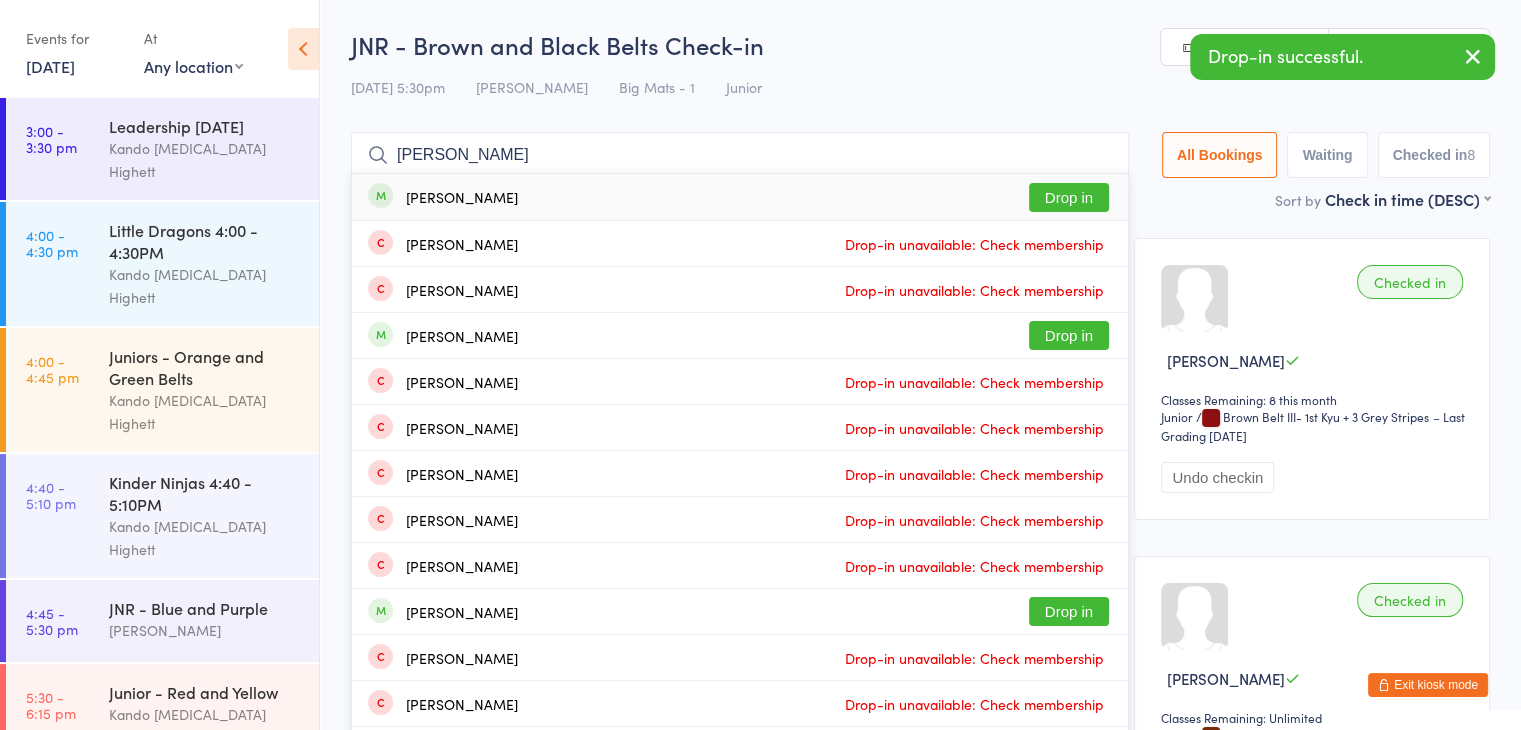 type on "[PERSON_NAME]" 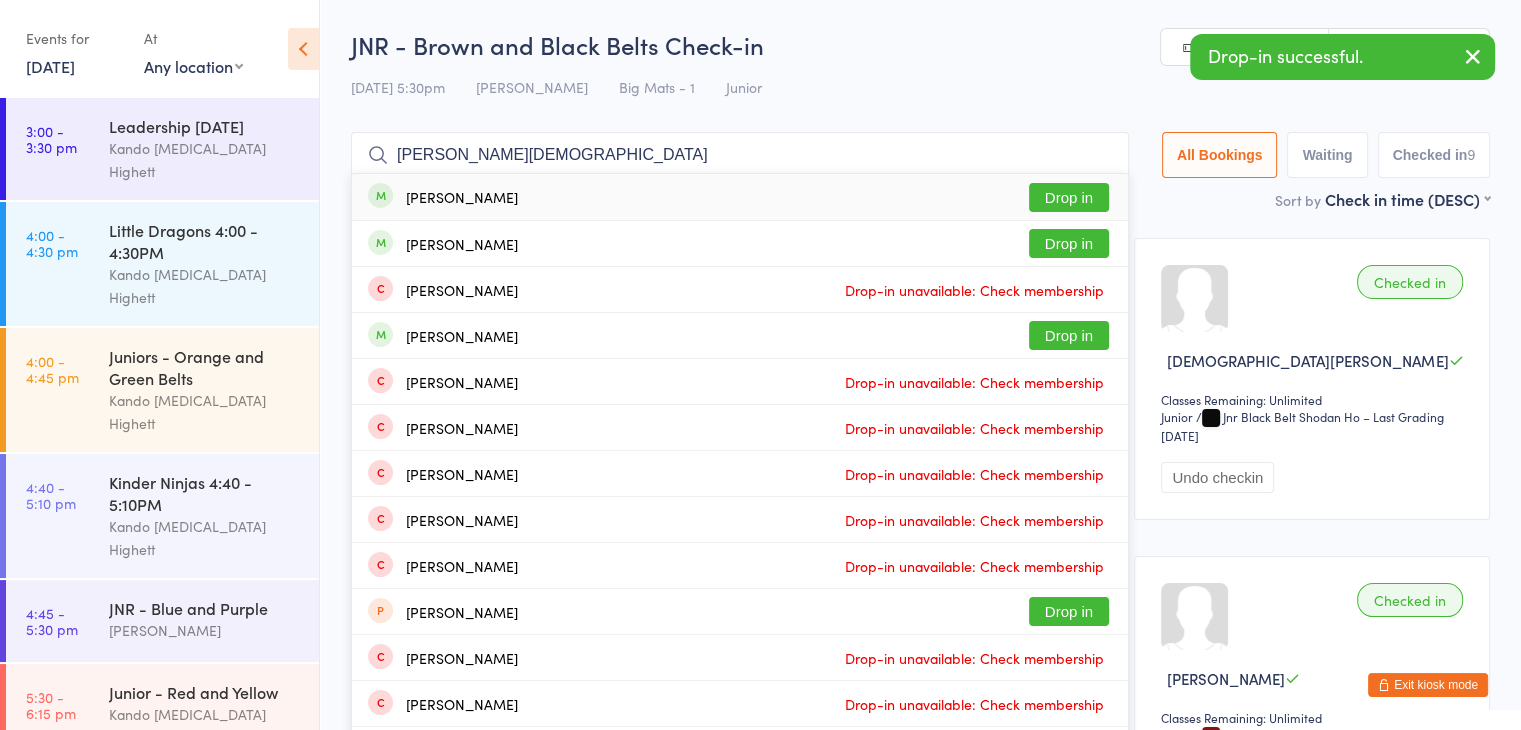type on "[PERSON_NAME][DEMOGRAPHIC_DATA]" 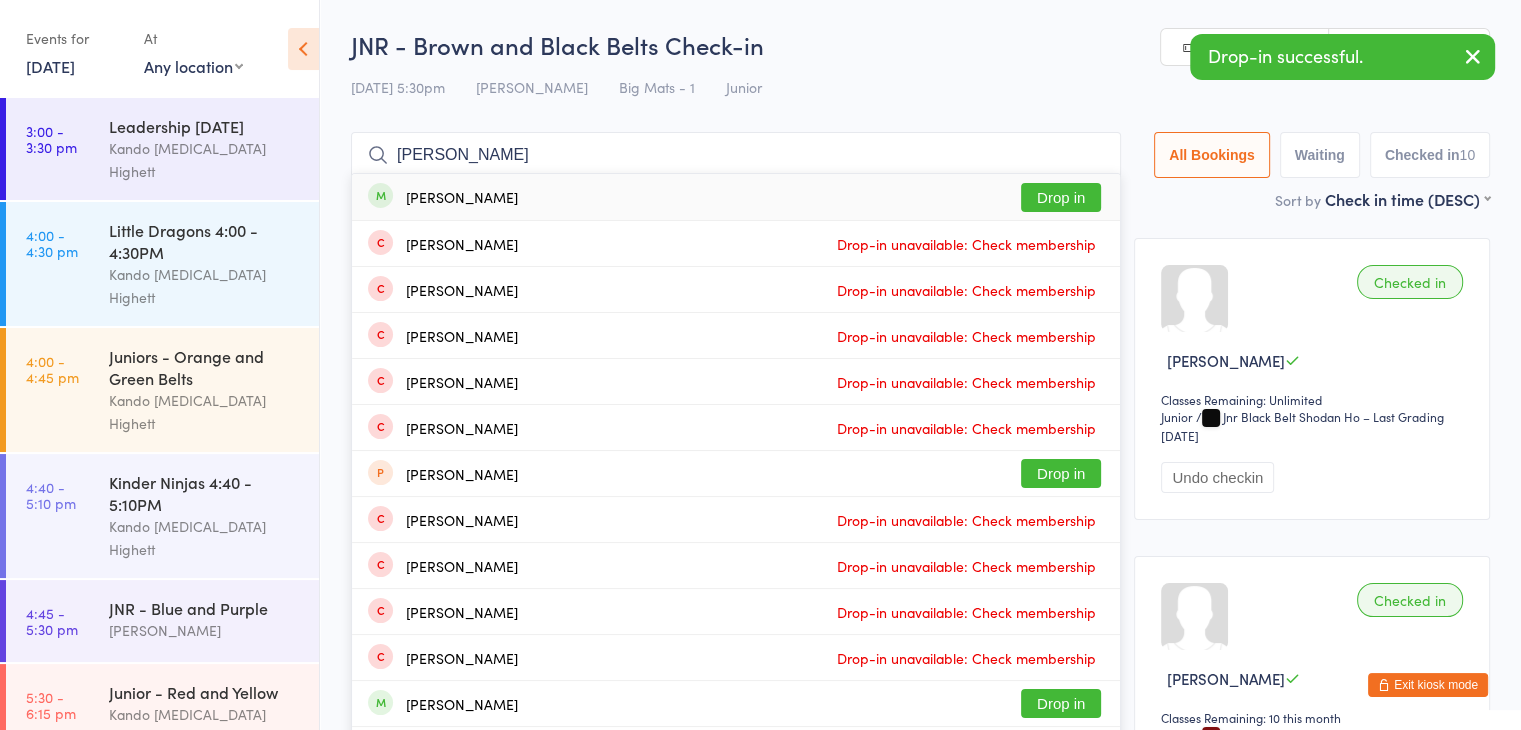 type on "[PERSON_NAME]" 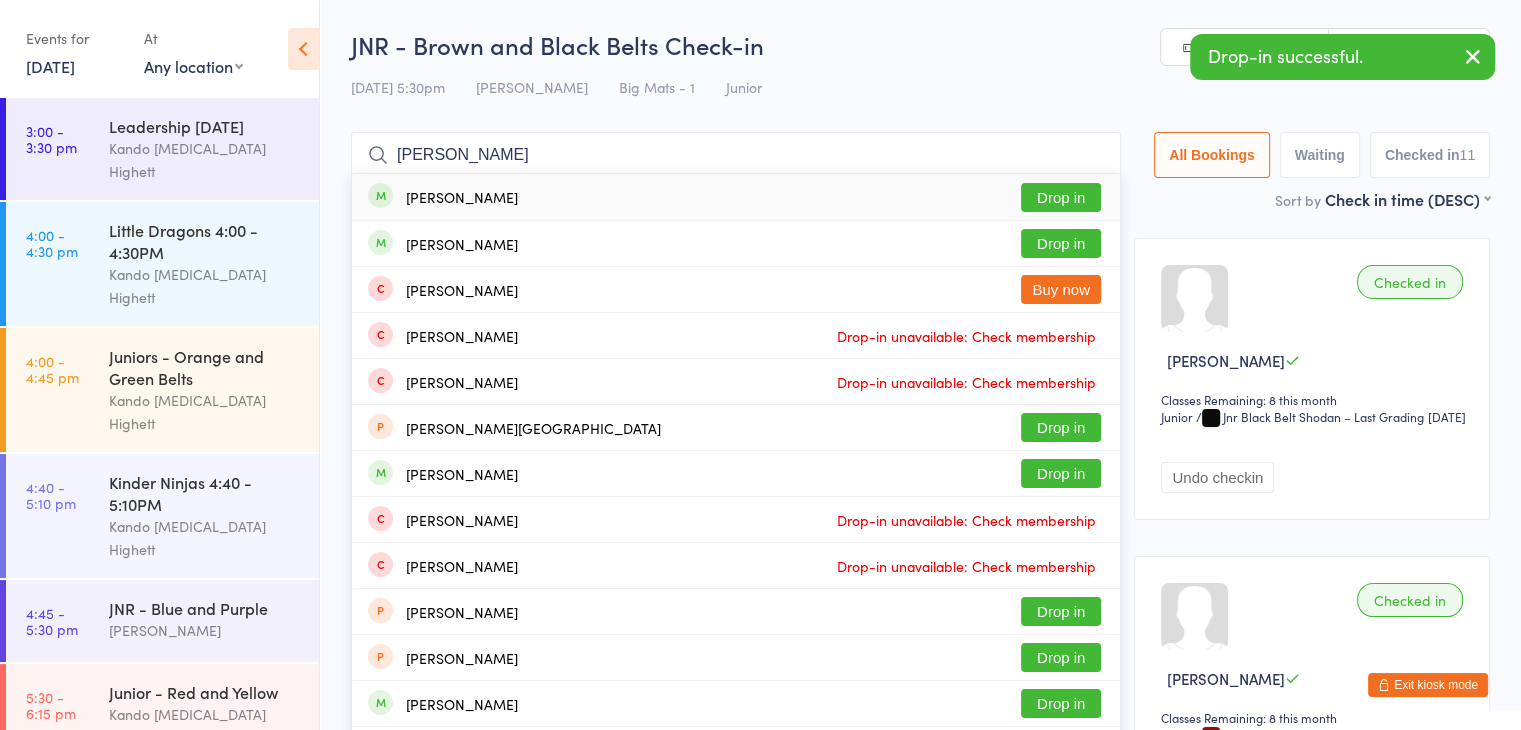 type on "[PERSON_NAME]" 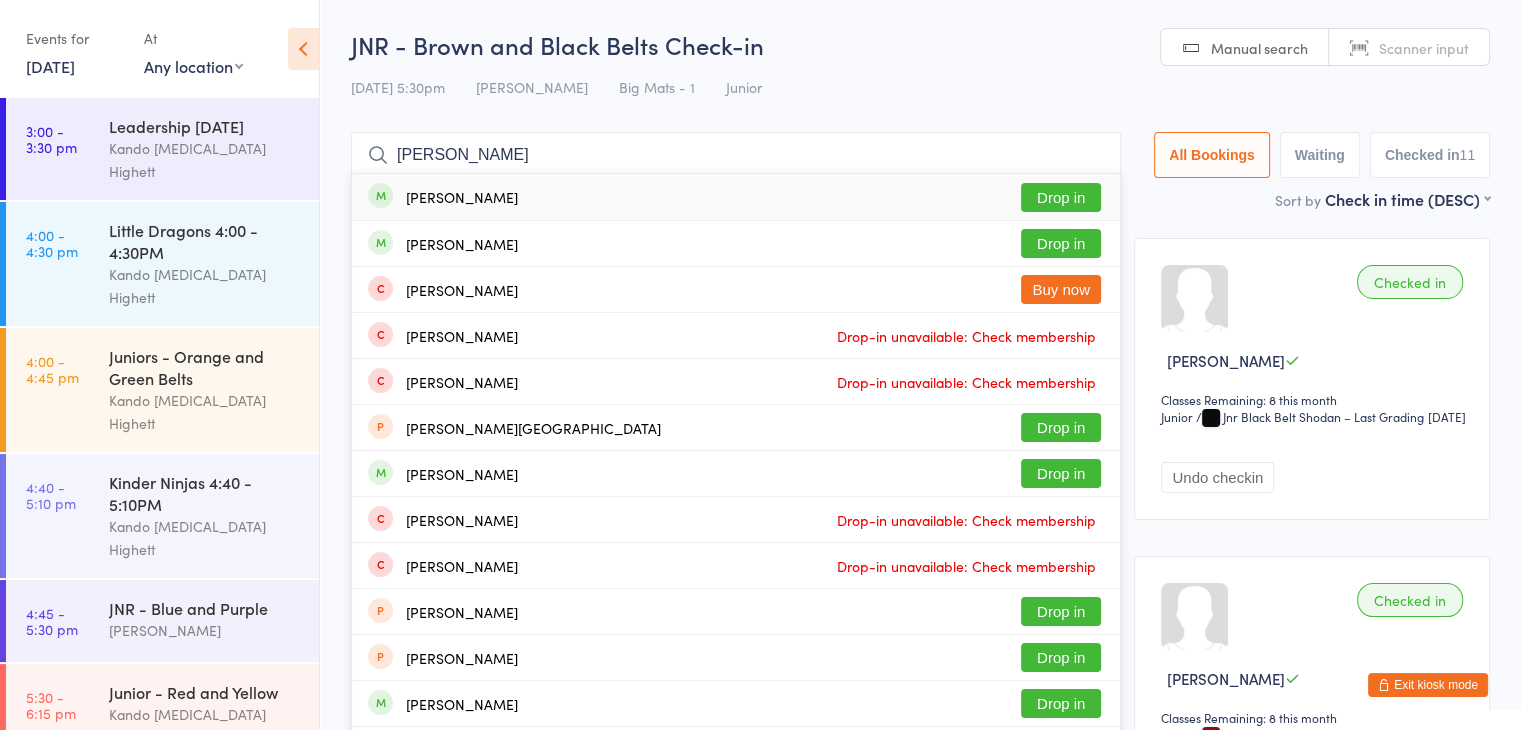 click on "[PERSON_NAME] Drop in" at bounding box center [736, 197] 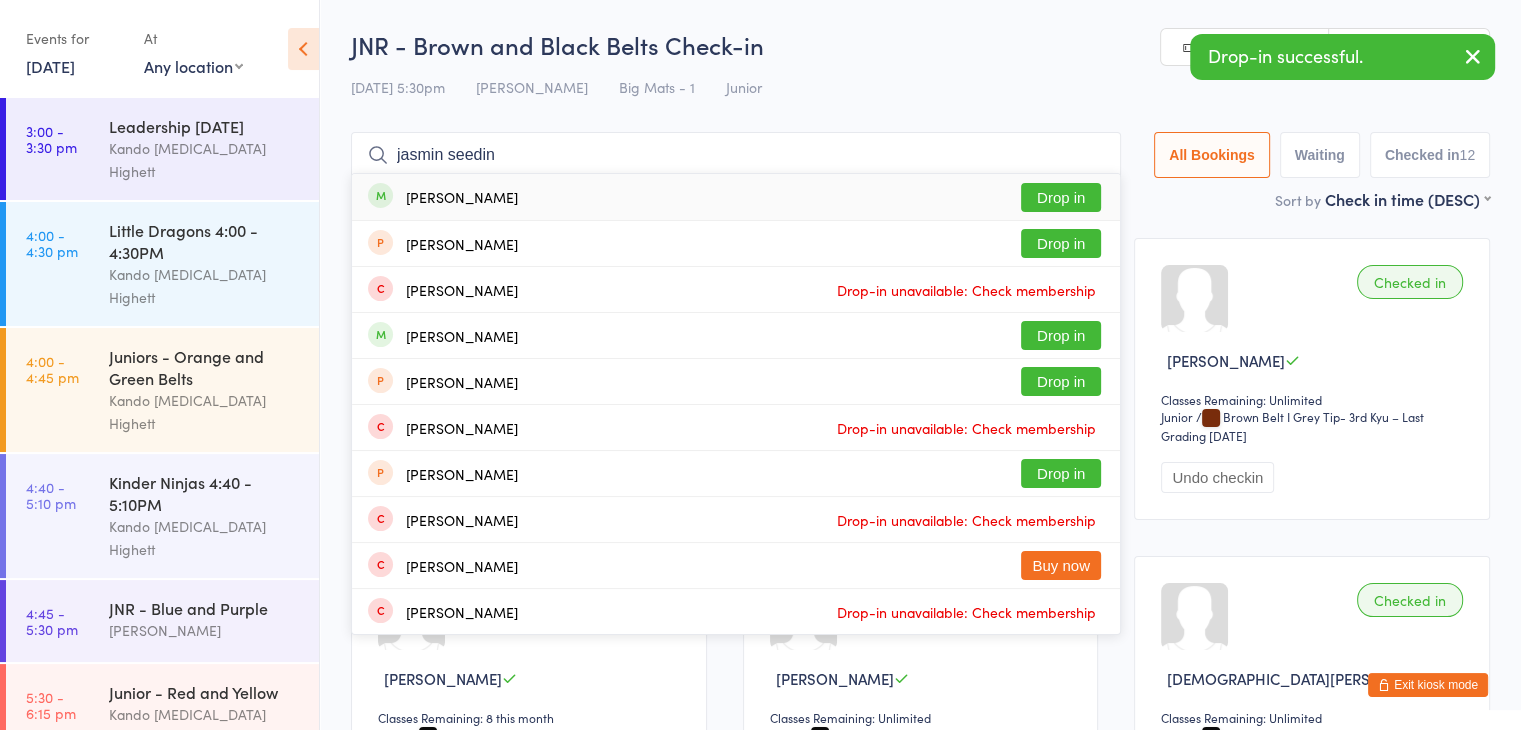 type on "jasmin seedin" 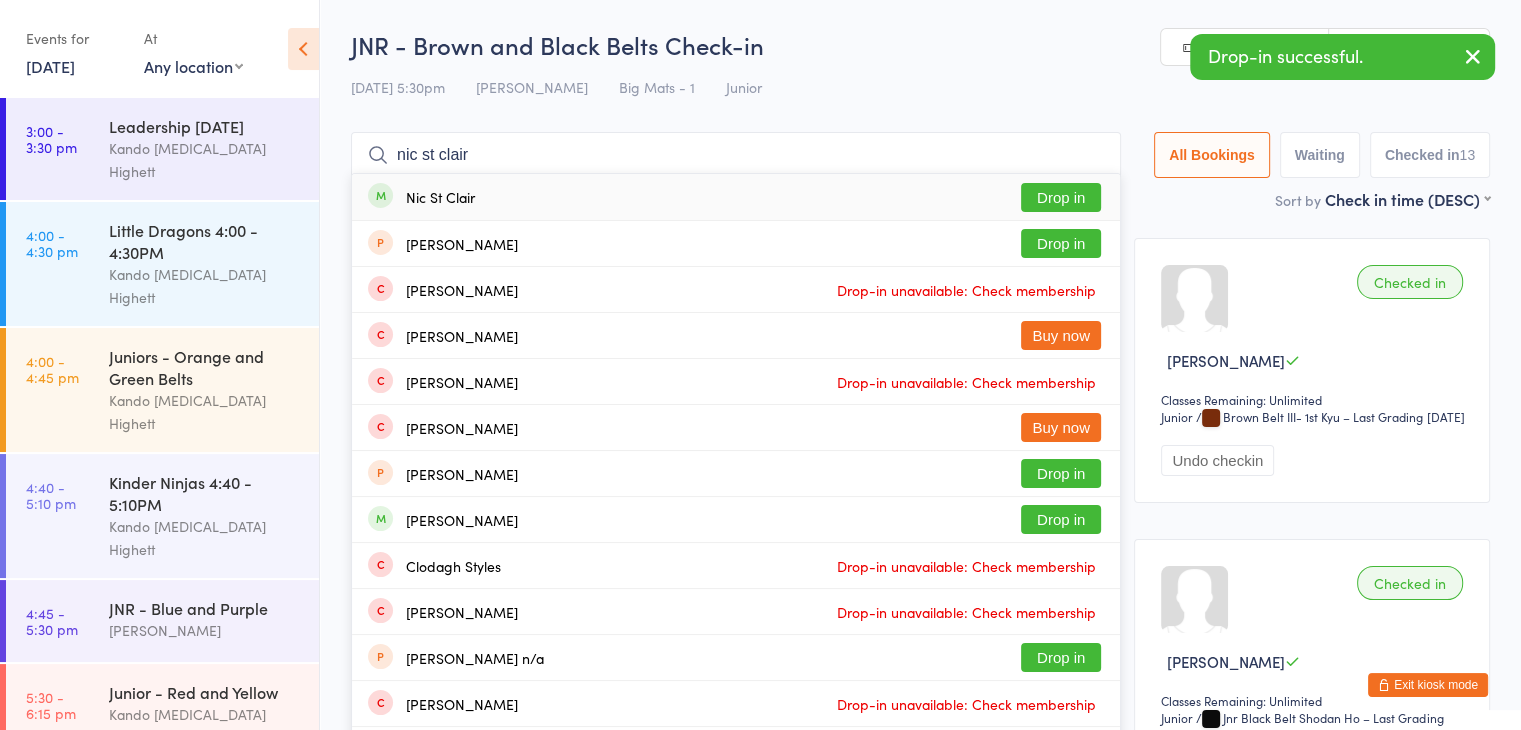 type on "nic st clair" 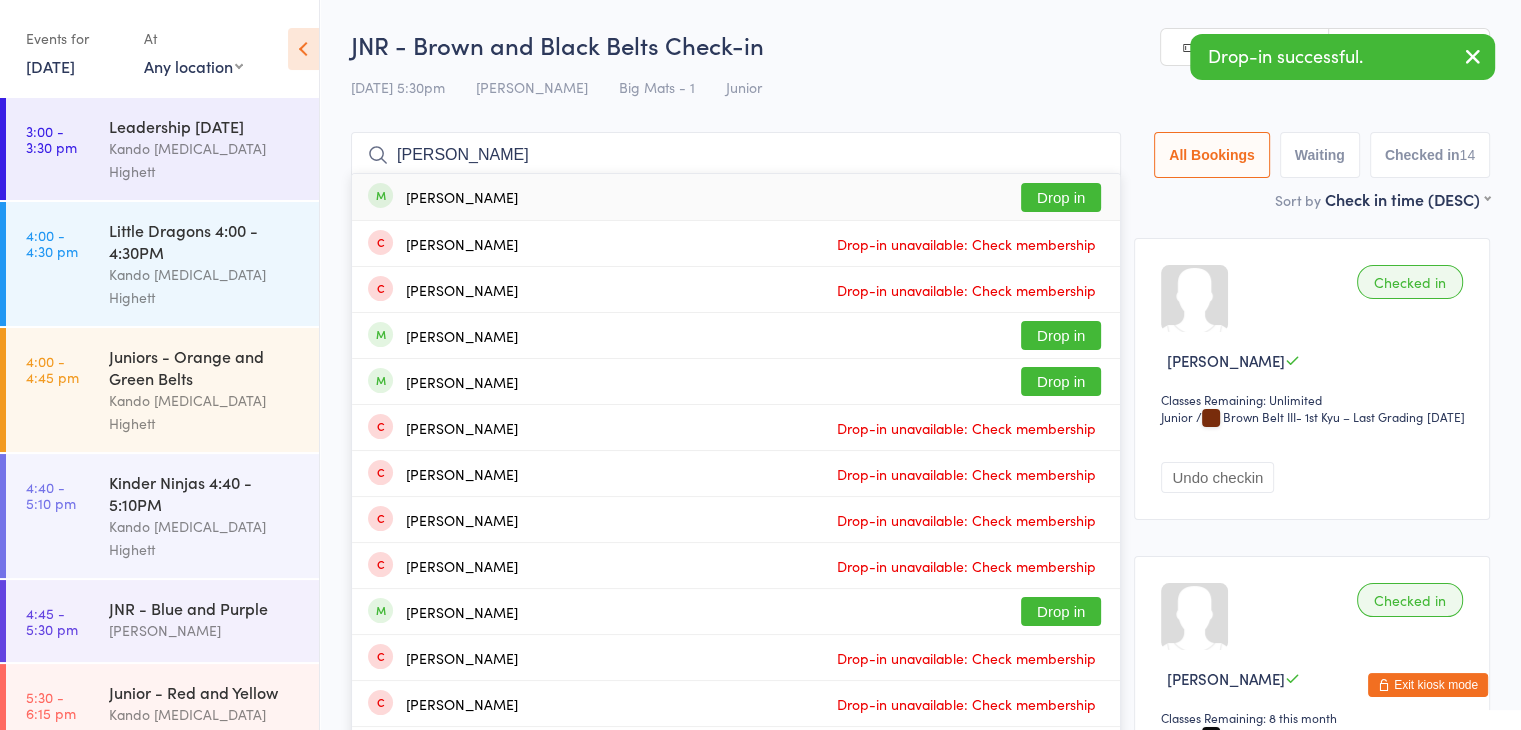 type on "[PERSON_NAME]" 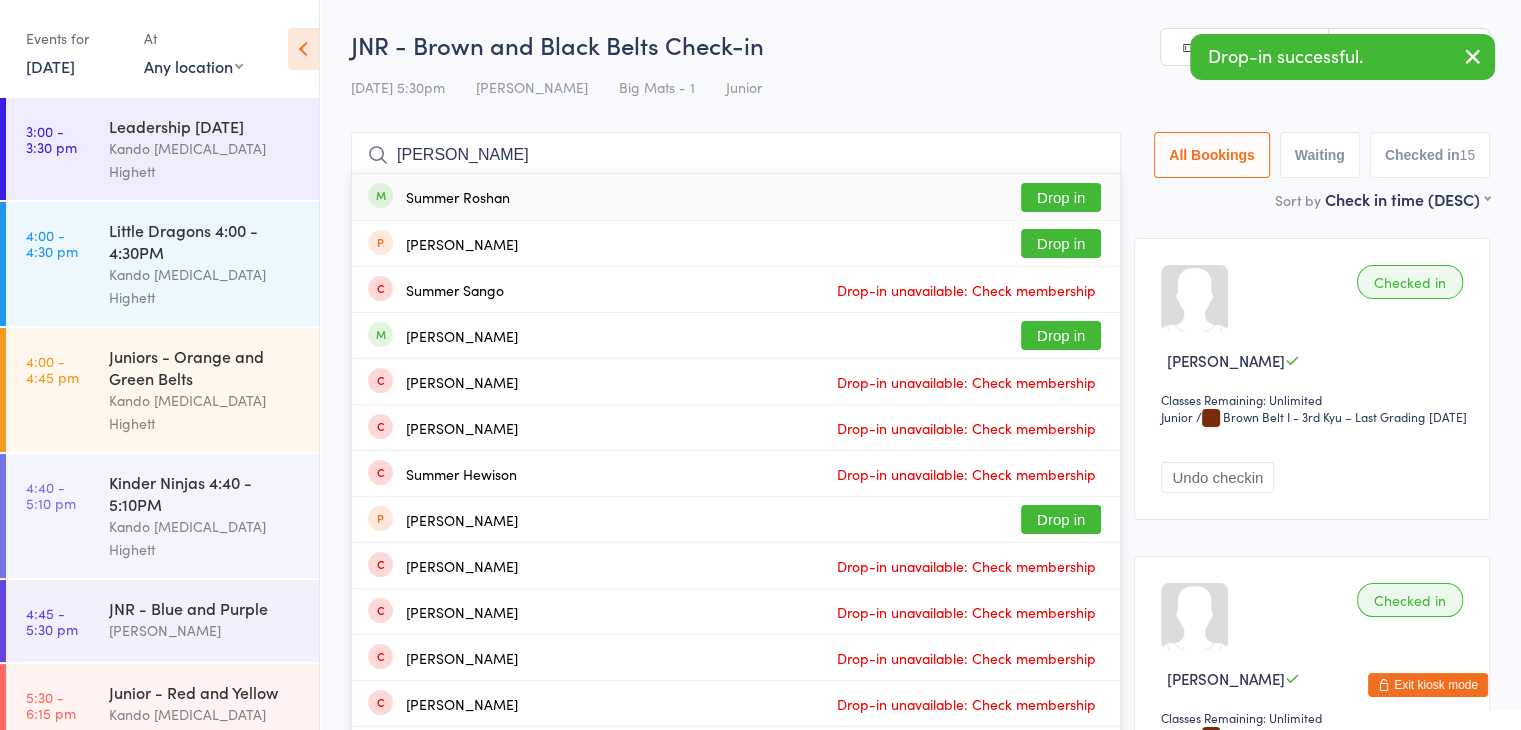 type on "[PERSON_NAME]" 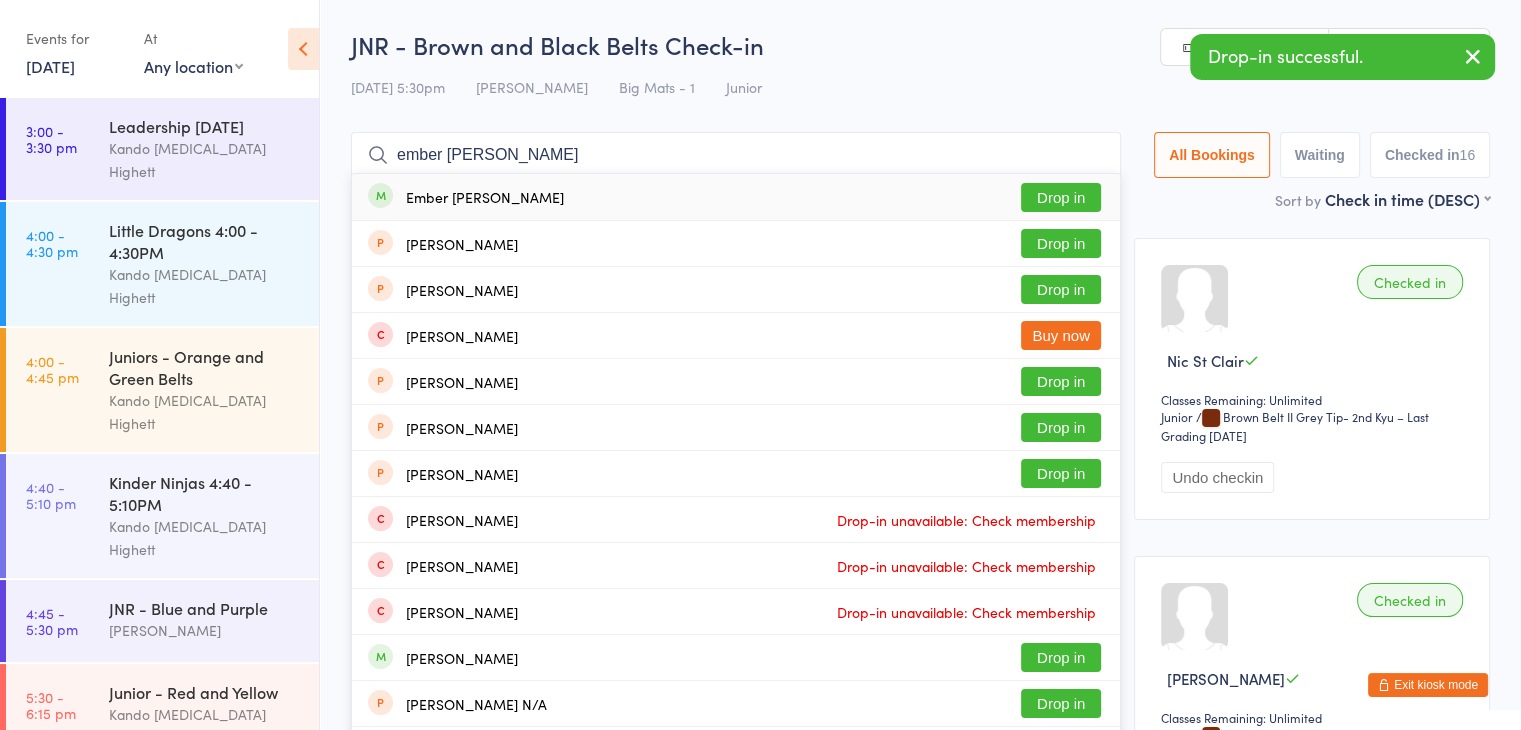 type on "ember [PERSON_NAME]" 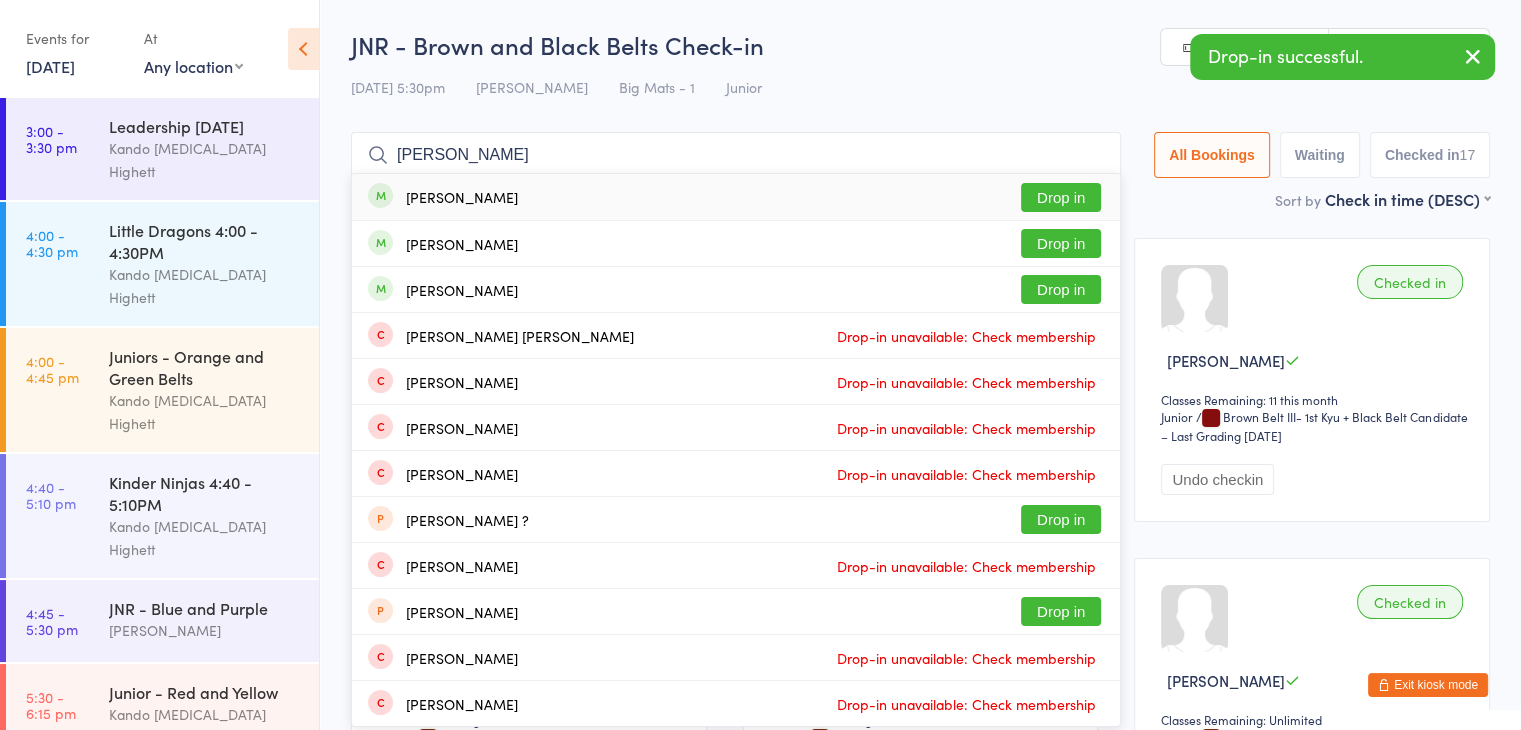 type on "[PERSON_NAME]" 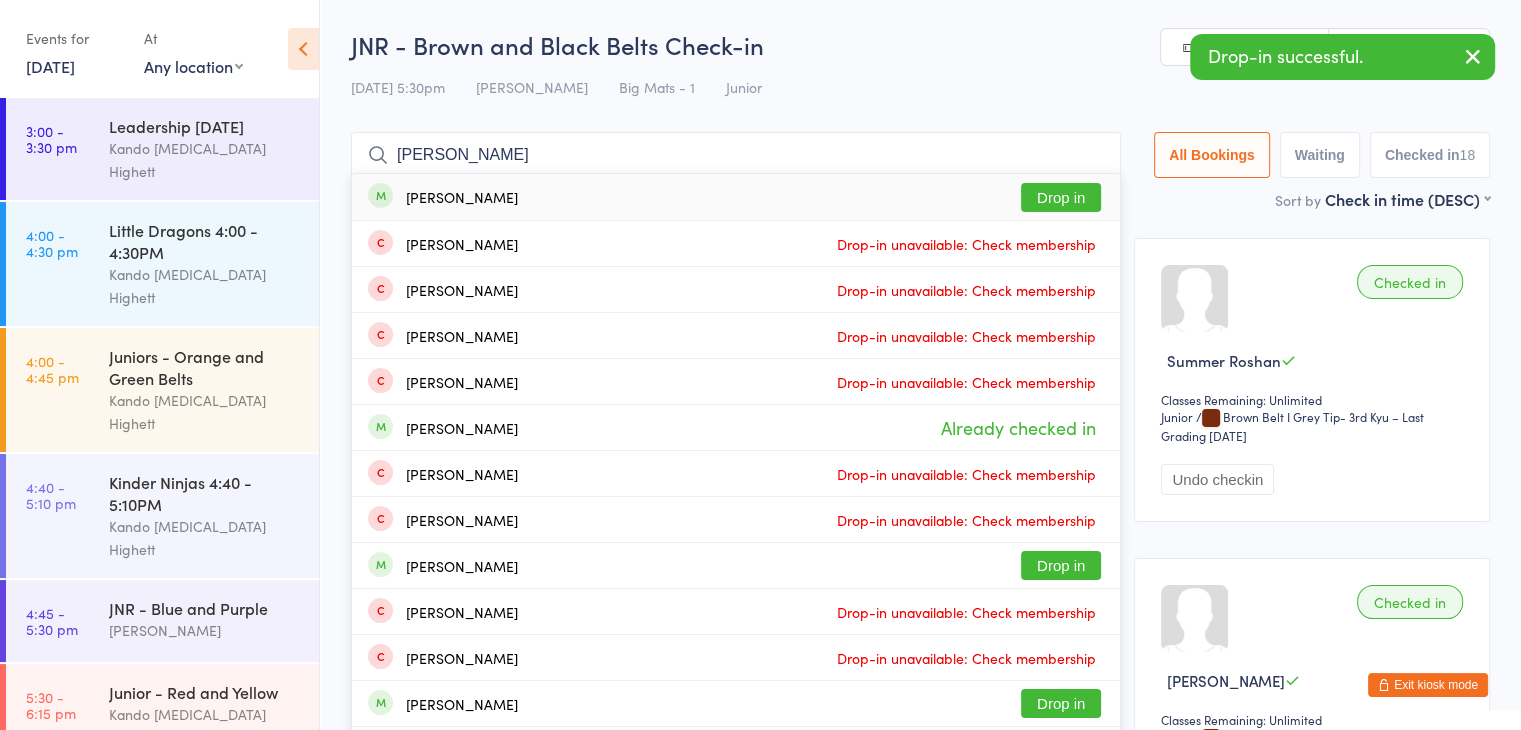 type on "[PERSON_NAME]" 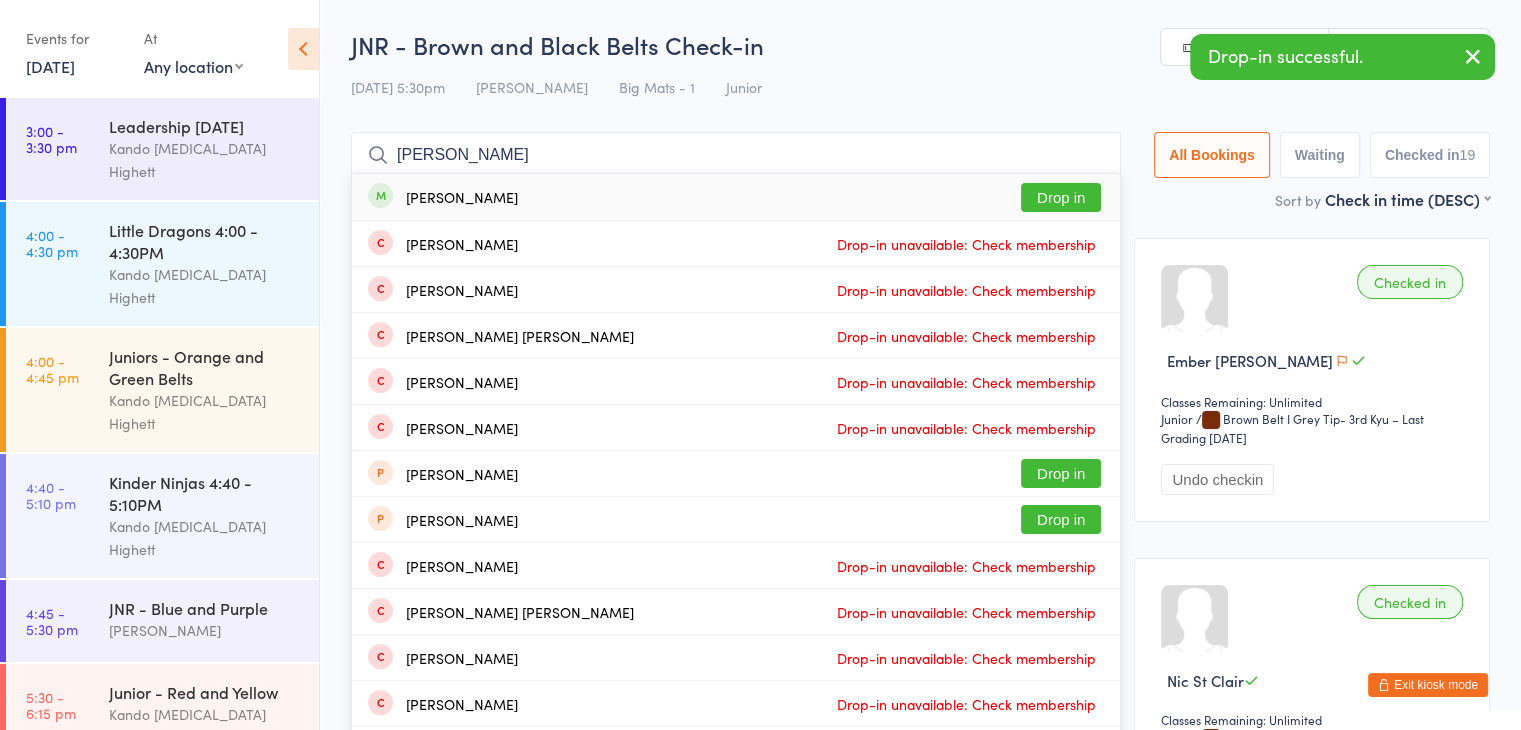 type on "[PERSON_NAME]" 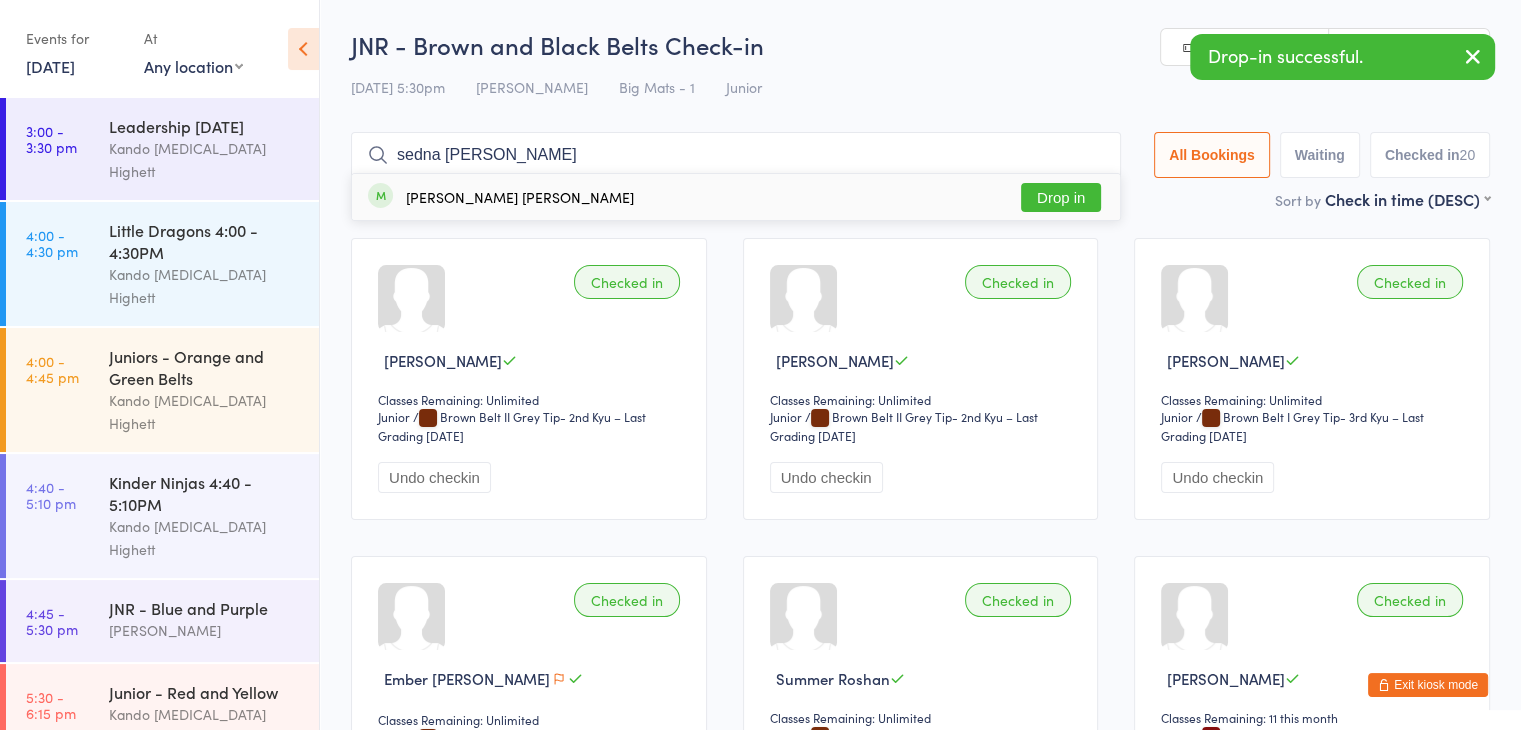 type on "sedna [PERSON_NAME]" 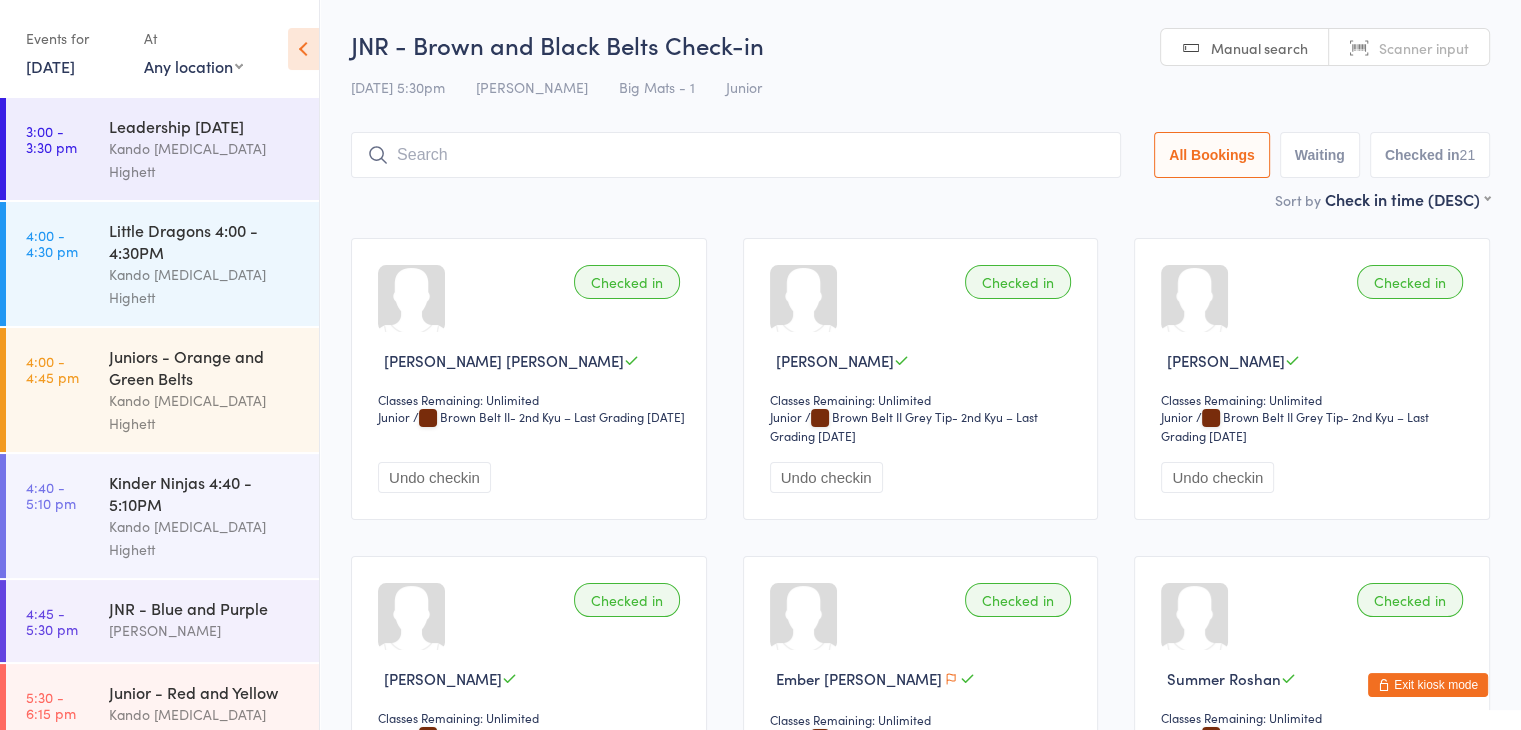 click on "Summer Roshan" at bounding box center [1315, 678] 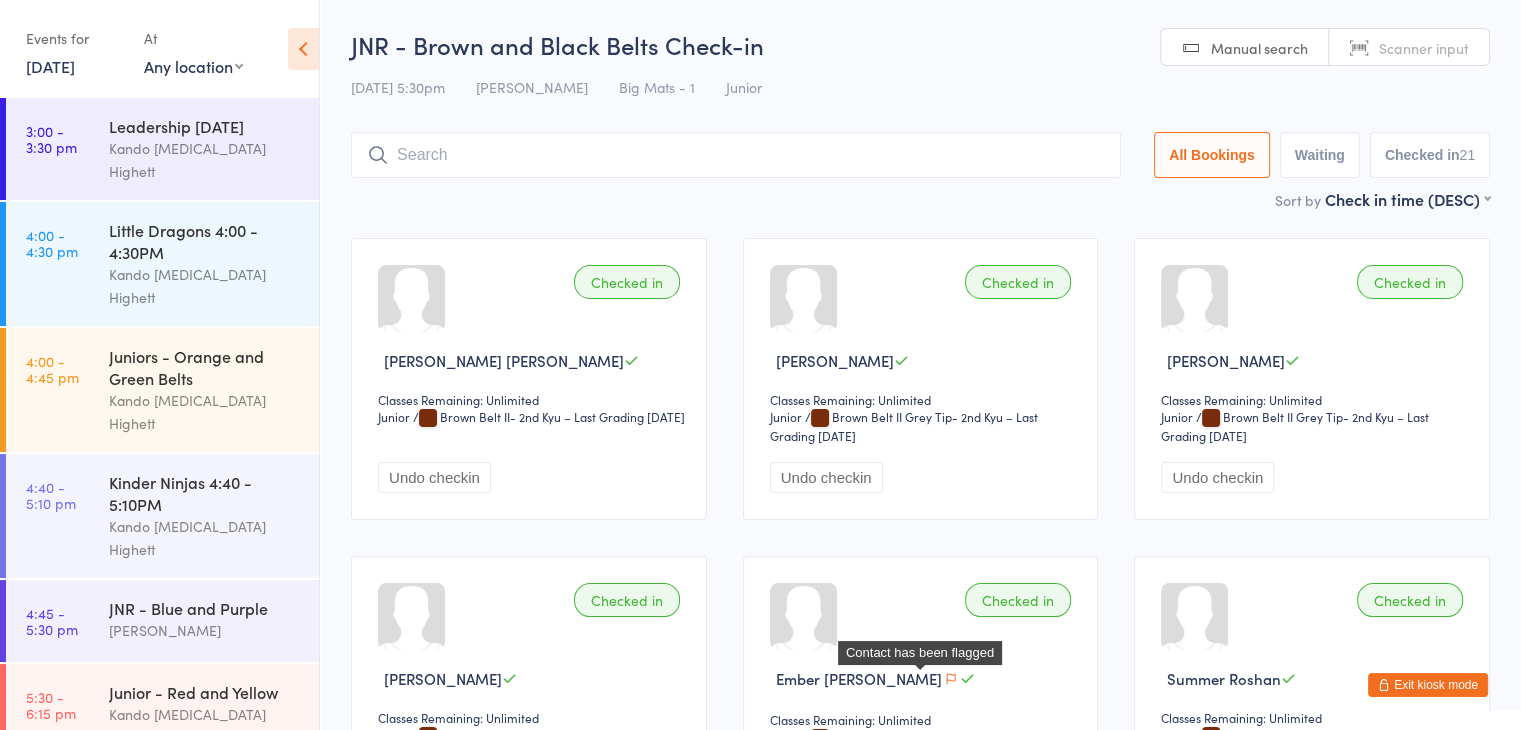 click at bounding box center [951, 679] 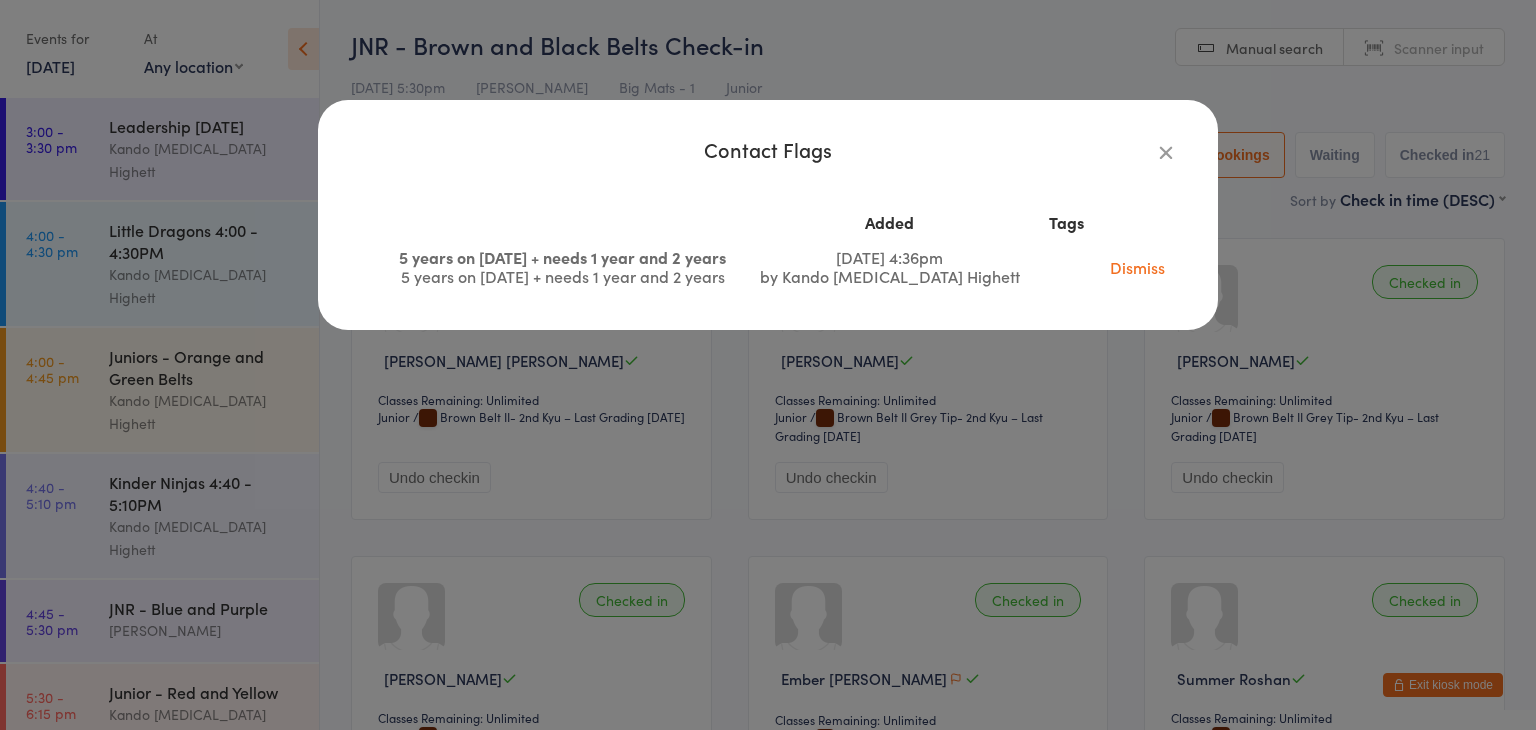click on "Contact Flags Added Tags 5 years on [DATE] +  needs 1 year and 2 years
5 years on [DATE] +  needs 1 year and 2 years
[DATE] 4:36pm by Kando [MEDICAL_DATA] Highett Dismiss" at bounding box center [768, 365] 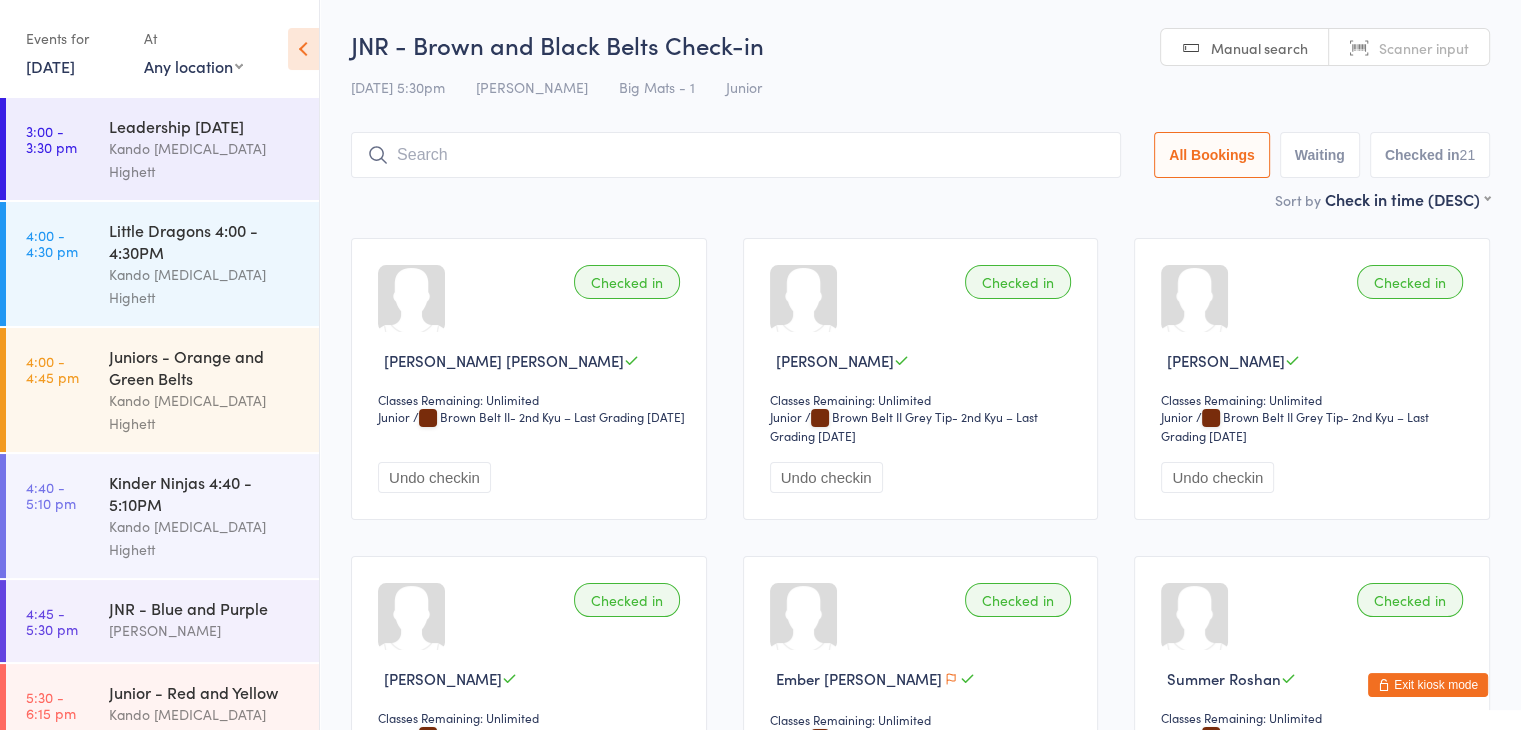 click on "Exit kiosk mode" at bounding box center [1428, 685] 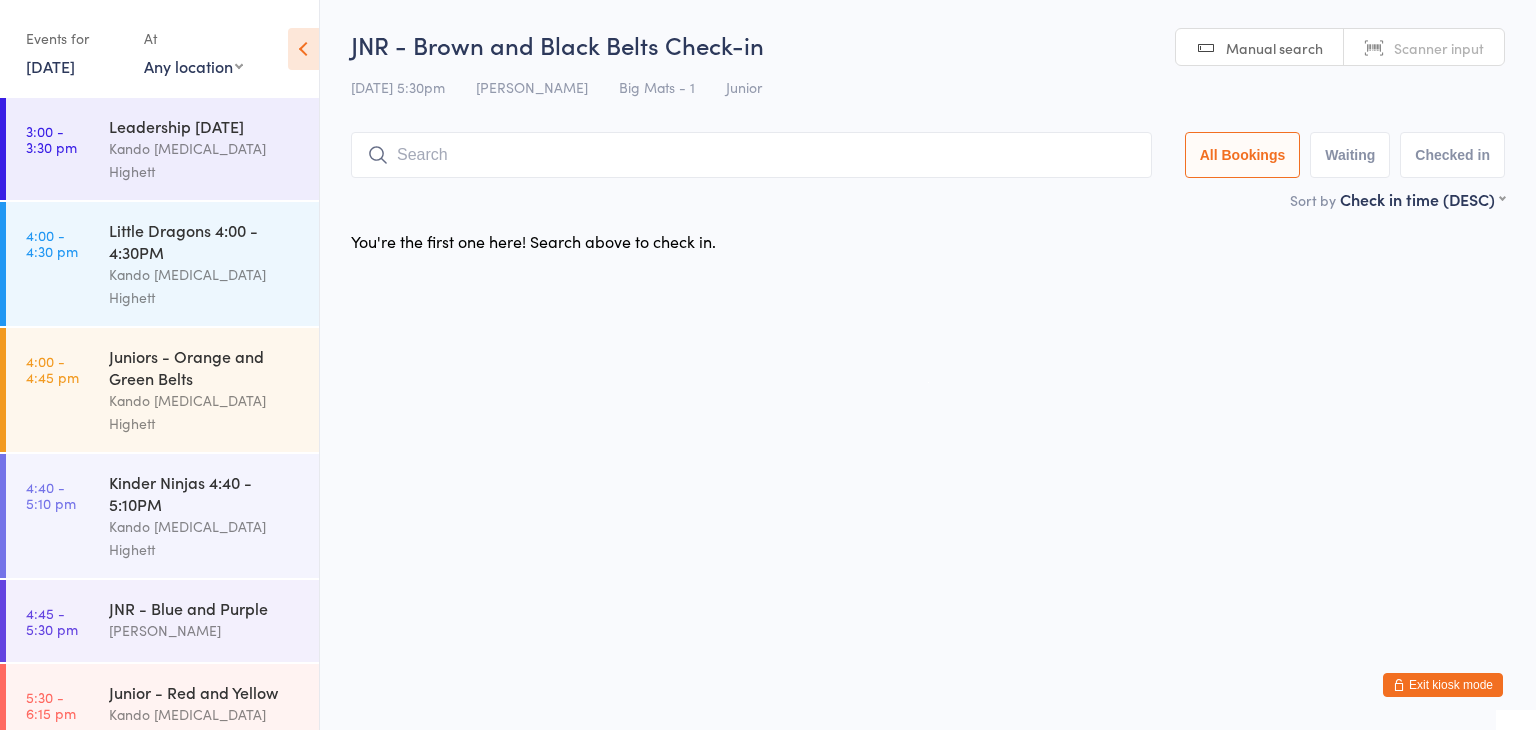 scroll, scrollTop: 0, scrollLeft: 0, axis: both 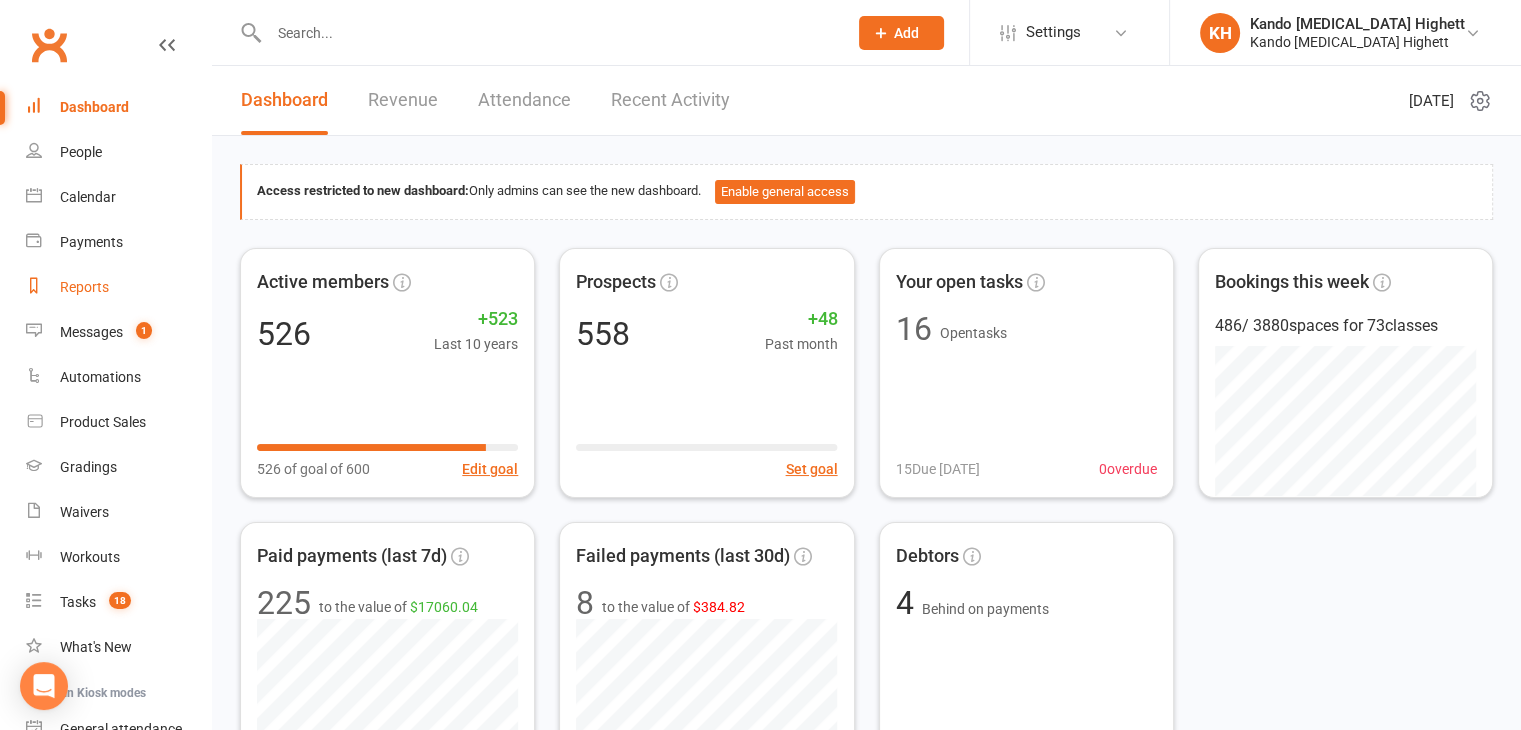 click on "Reports" at bounding box center [118, 287] 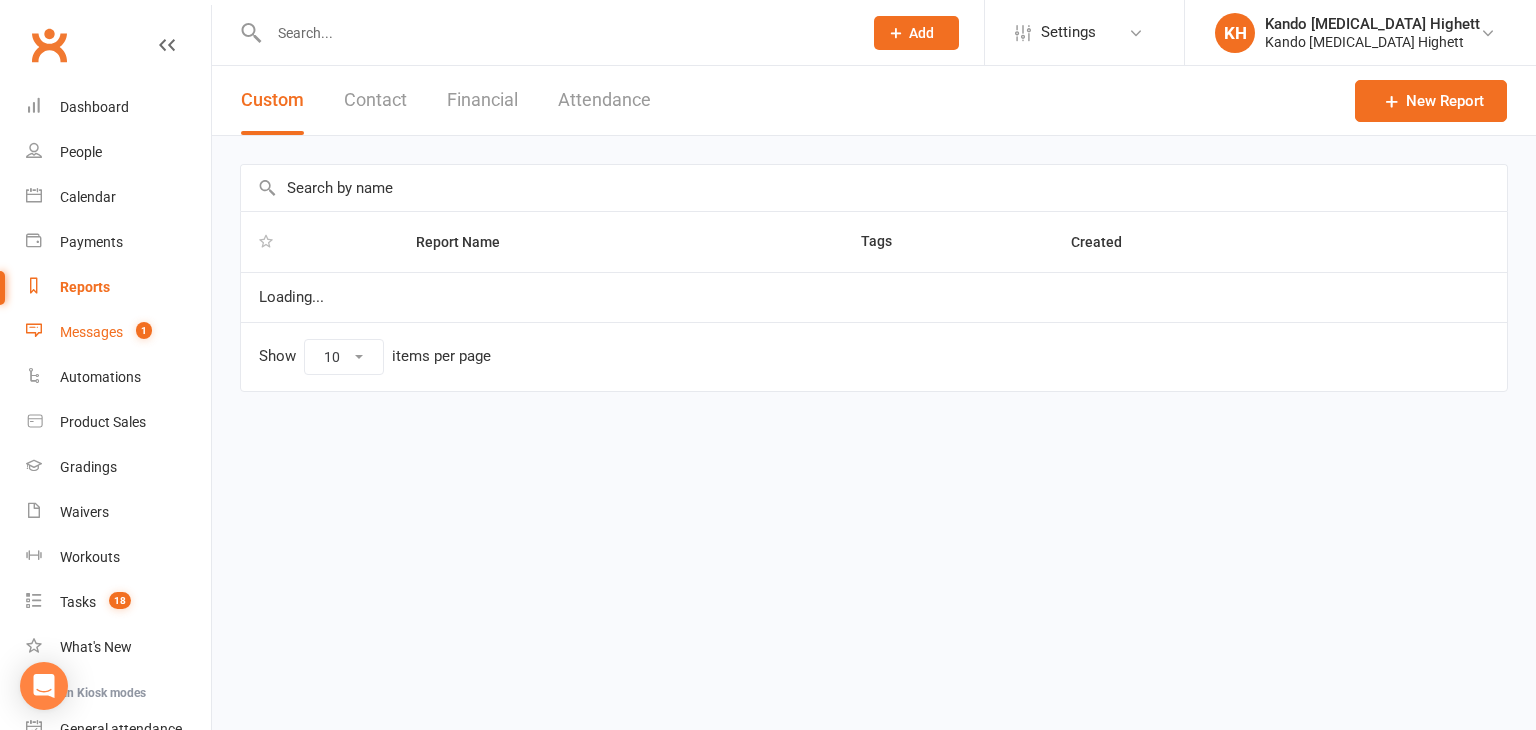 select on "100" 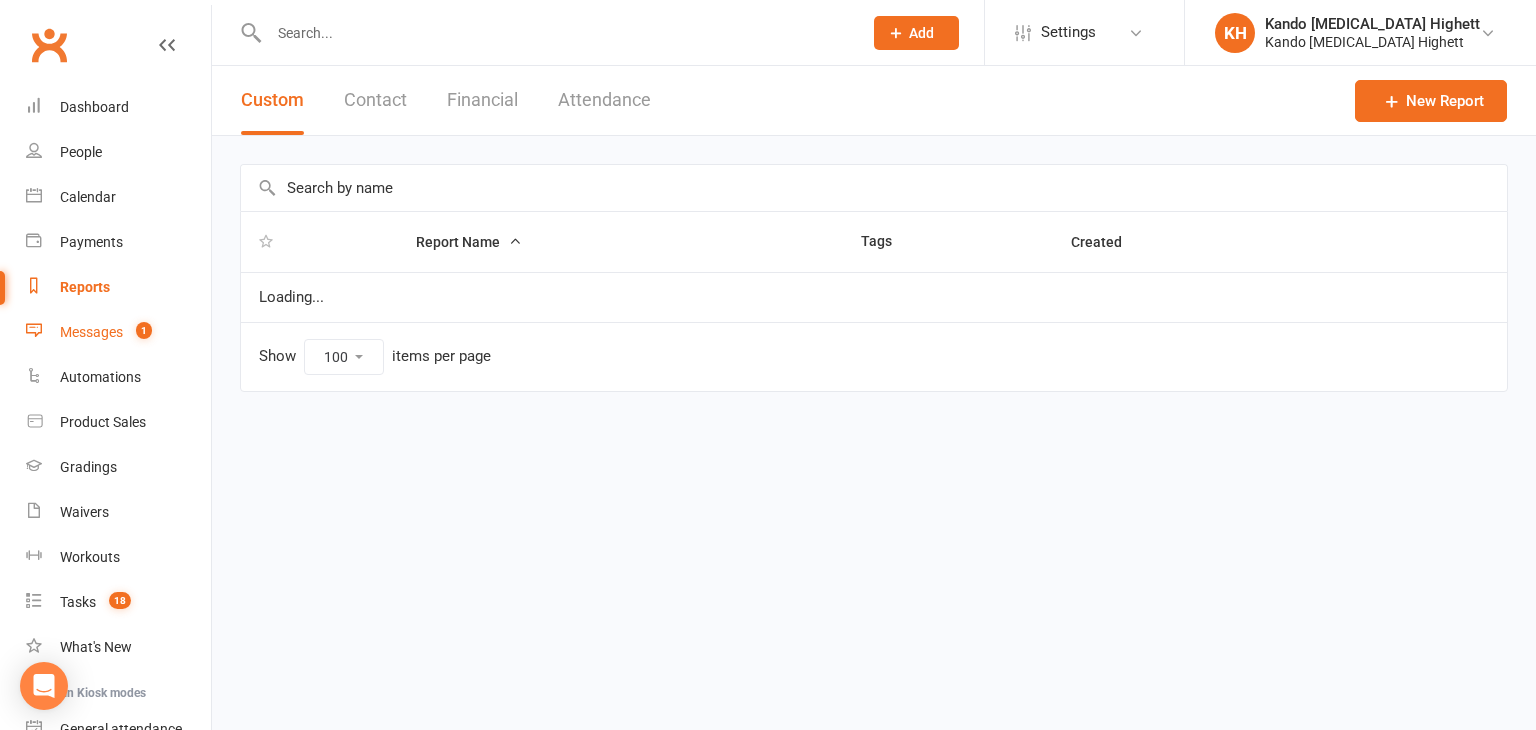 click on "1" at bounding box center (139, 332) 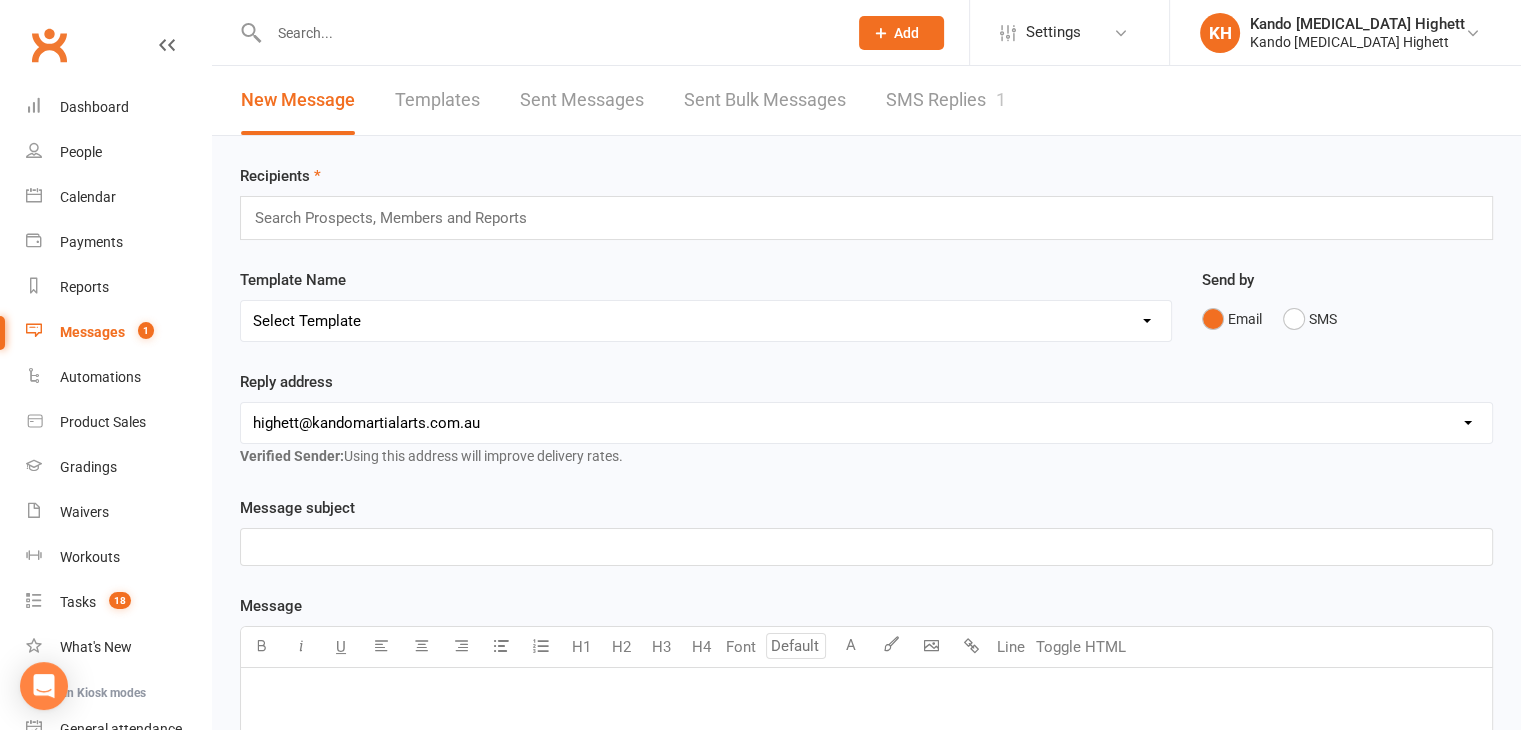 click on "SMS Replies  1" at bounding box center (946, 100) 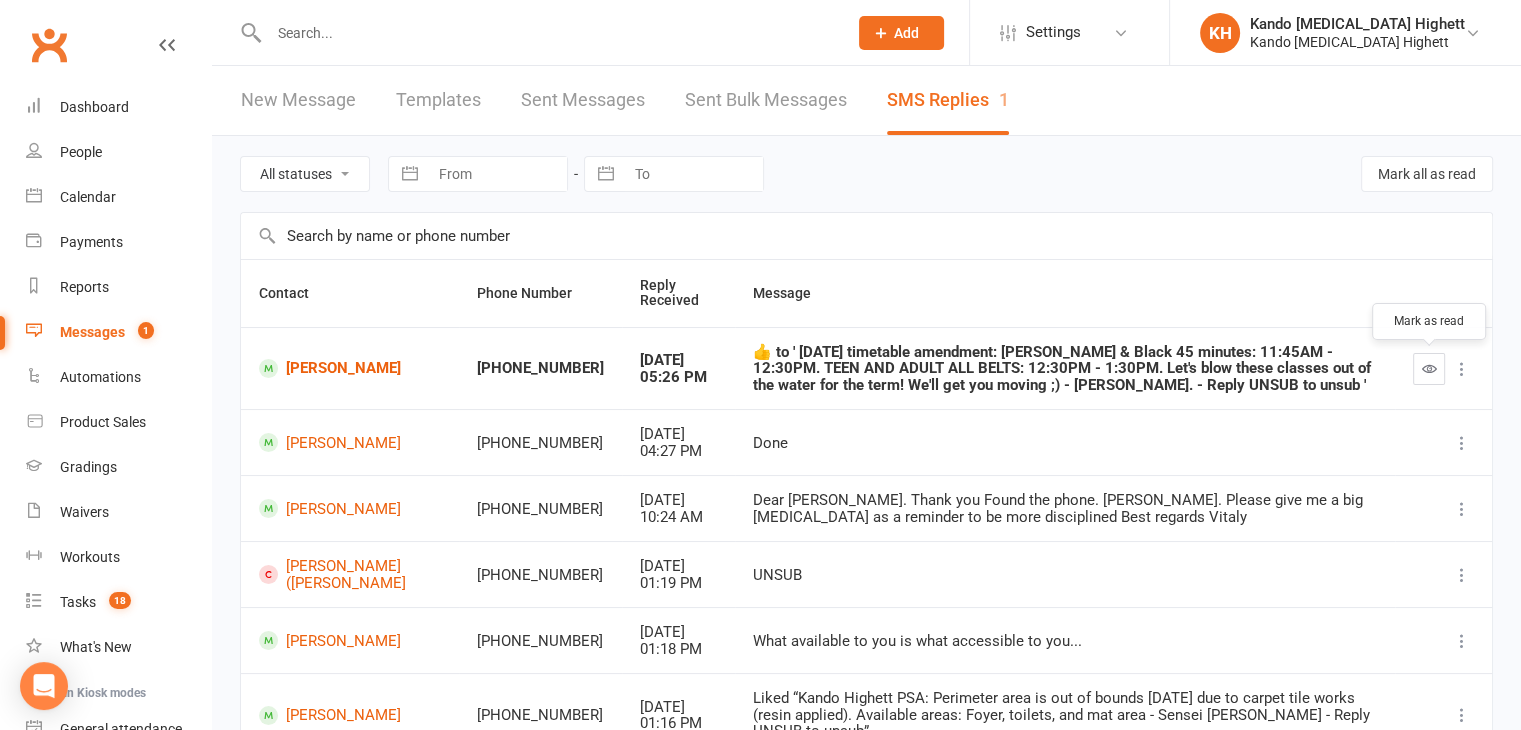 click at bounding box center (1429, 368) 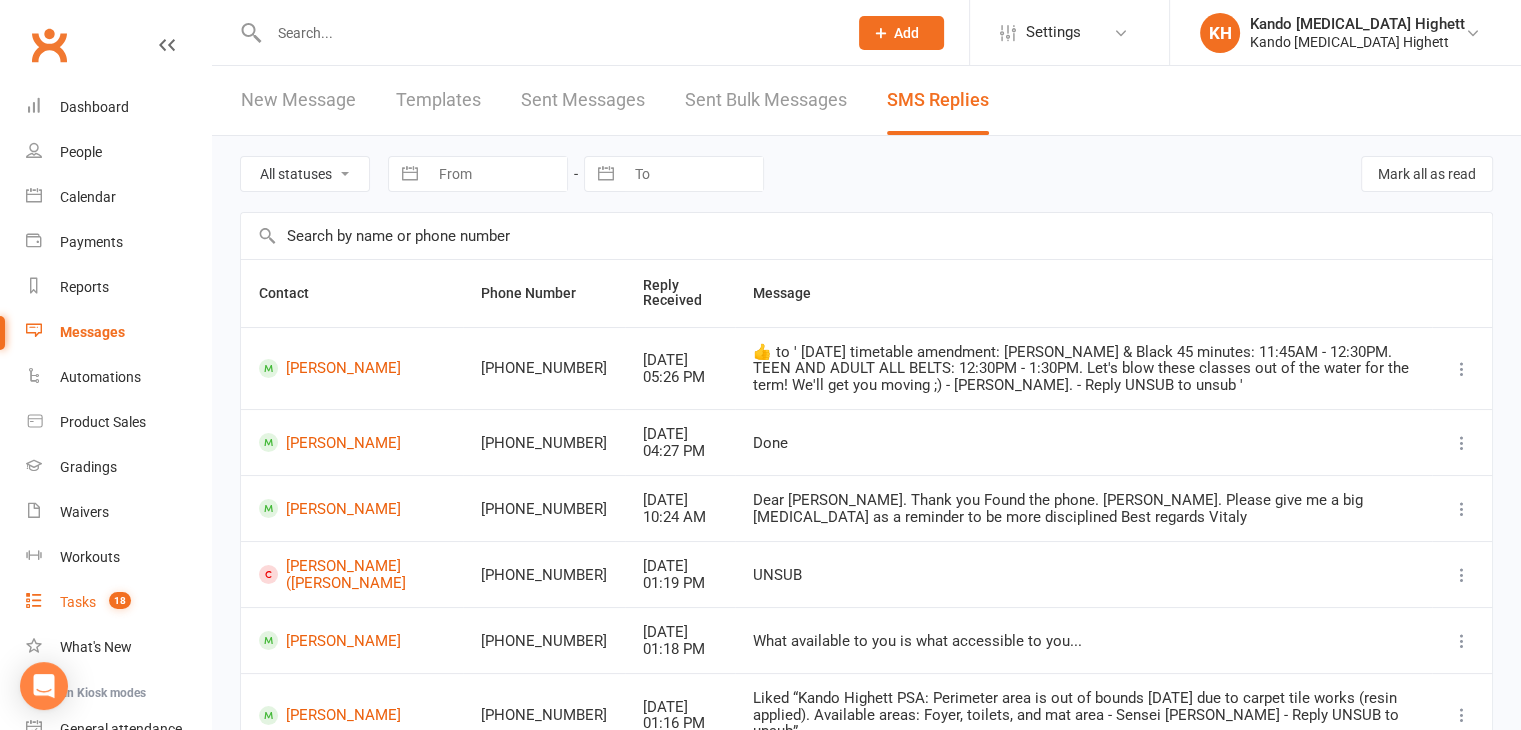 click on "18" at bounding box center [115, 602] 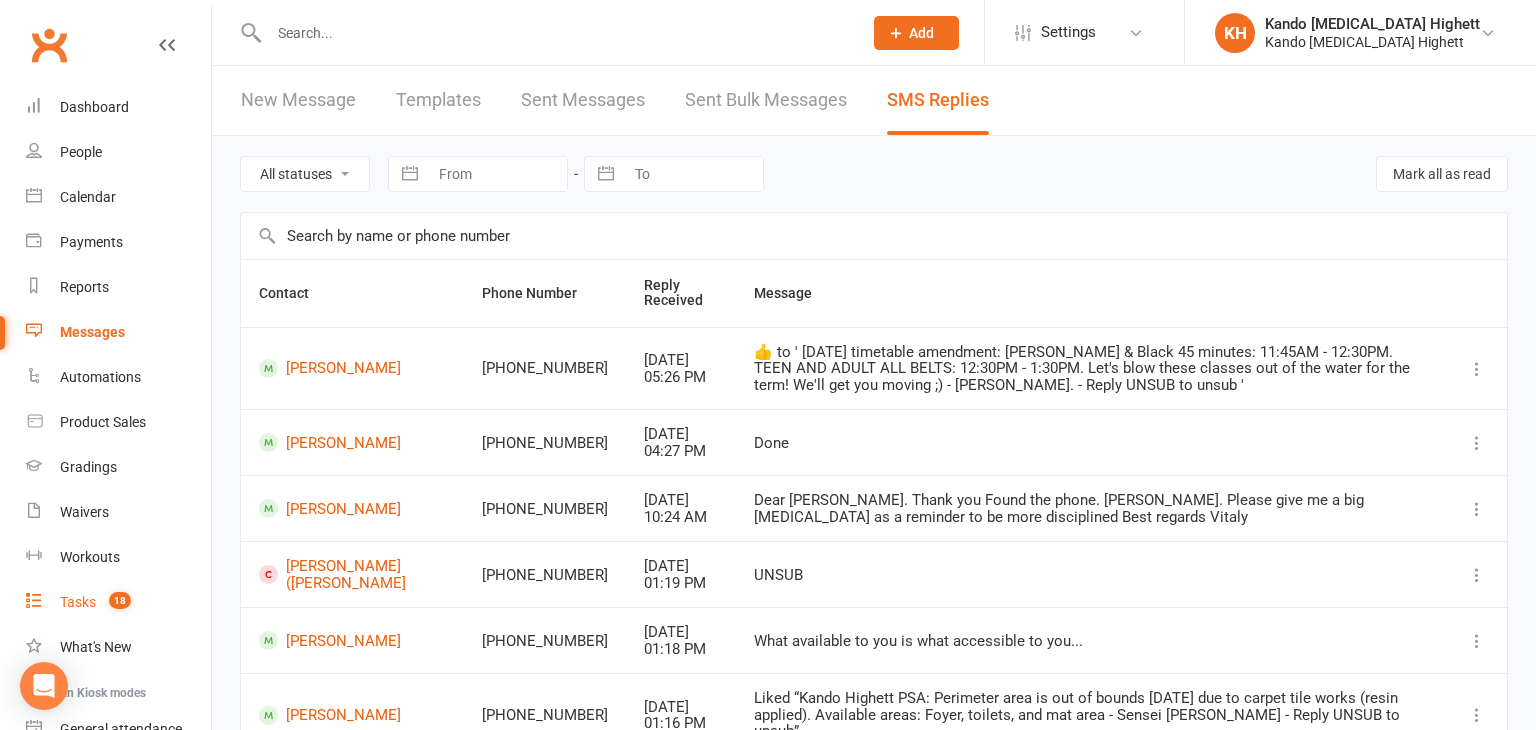 select on "incomplete" 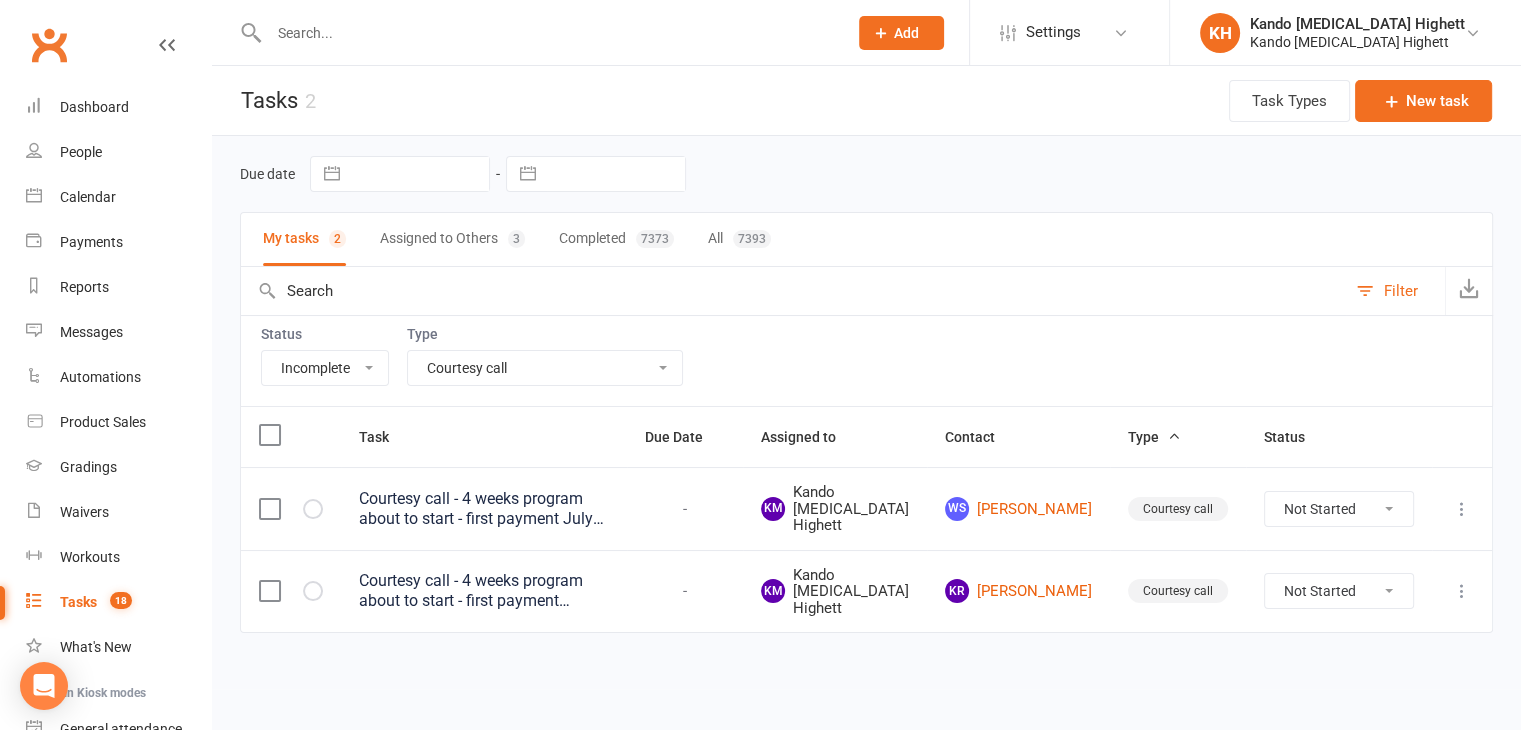 scroll, scrollTop: 0, scrollLeft: 0, axis: both 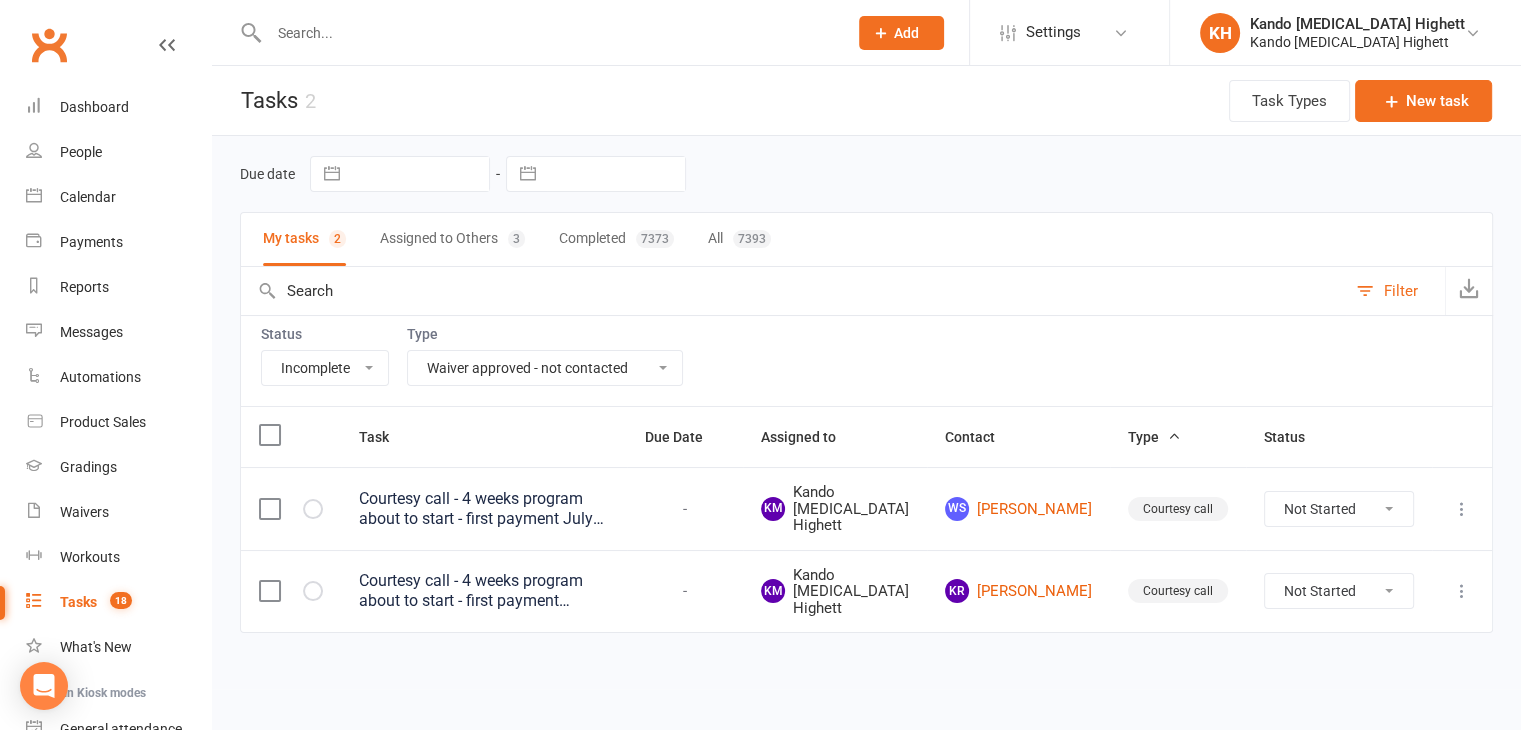click on "All Admin Cancellation Class transfer Courtesy call Create welcome card E-mail Enquiry External In-class related Joining pack Ld/kn certificate and belt Leadership Membership related Phone call Staff communication Stock Suspension Waiting list - [DATE] kn Waiting list - [DATE] ld Waiting list - [DATE] kn Waiting list - [DATE] ld Waiting list - [DATE] 10:45 ld Waiting list - [DATE] 10am kn Waiting list - [DATE] 11:30am ld Waiting list - [DATE] 8:30 kn Waiting list - [DATE] 9:15 am ld Waiting list - [DATE] kn 10am Waiting list - [DATE] kn Waiting list - [DATE] ld Waiting list - [DATE] kn Waiting list - [DATE] ld Waiting list - [DATE] kn Waiting list - [DATE] ld Waitlist - [DATE] kn Waitlist - [DATE] ld Waiver approved - not contacted Waiver approved - waiting response" at bounding box center [545, 368] 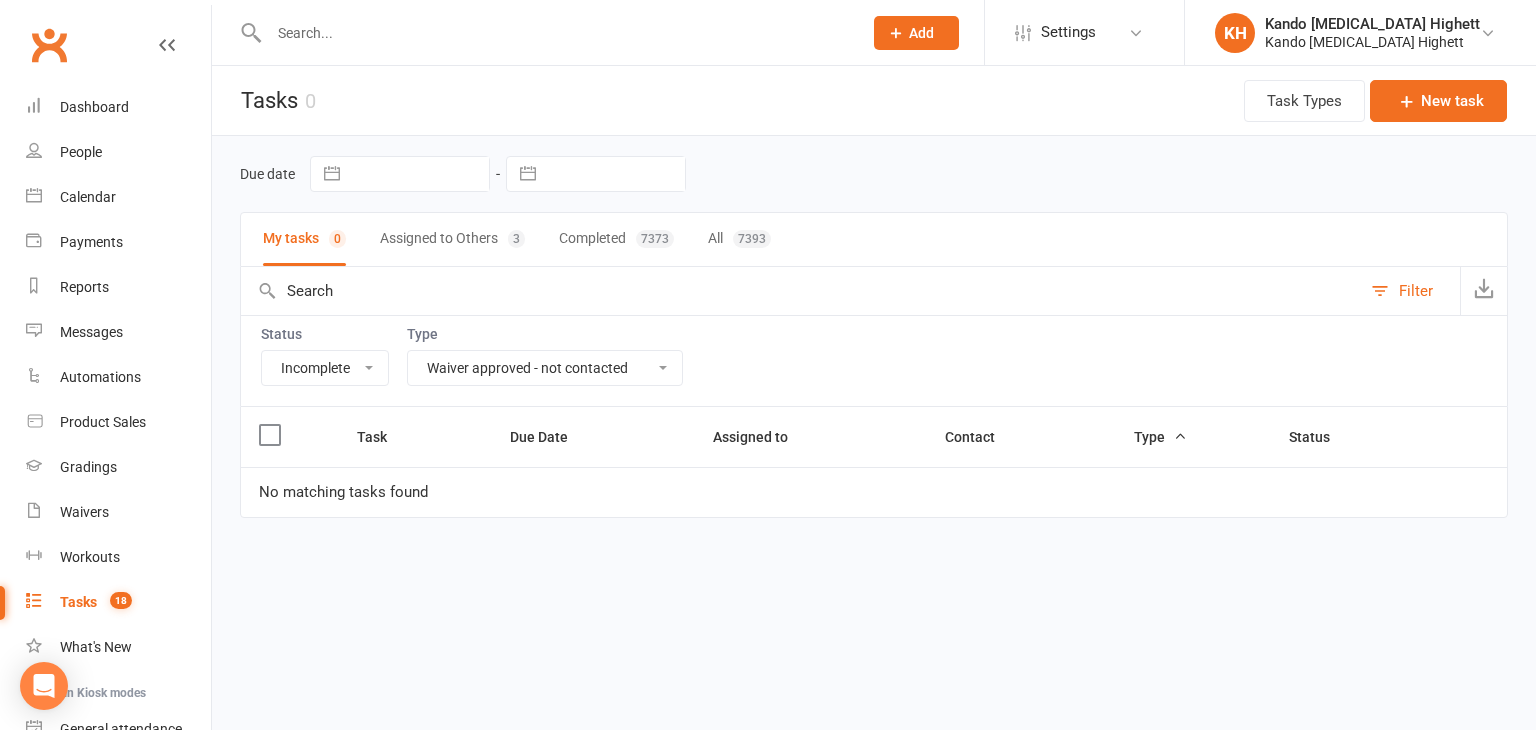 click on "All Admin Cancellation Class transfer Courtesy call Create welcome card E-mail Enquiry External In-class related Joining pack Ld/kn certificate and belt Leadership Membership related Phone call Staff communication Stock Suspension Waiting list - [DATE] kn Waiting list - [DATE] ld Waiting list - [DATE] kn Waiting list - [DATE] ld Waiting list - [DATE] 10:45 ld Waiting list - [DATE] 10am kn Waiting list - [DATE] 11:30am ld Waiting list - [DATE] 8:30 kn Waiting list - [DATE] 9:15 am ld Waiting list - [DATE] kn 10am Waiting list - [DATE] kn Waiting list - [DATE] ld Waiting list - [DATE] kn Waiting list - [DATE] ld Waiting list - [DATE] kn Waiting list - [DATE] ld Waitlist - [DATE] kn Waitlist - [DATE] ld Waiver approved - not contacted Waiver approved - waiting response" at bounding box center (545, 368) 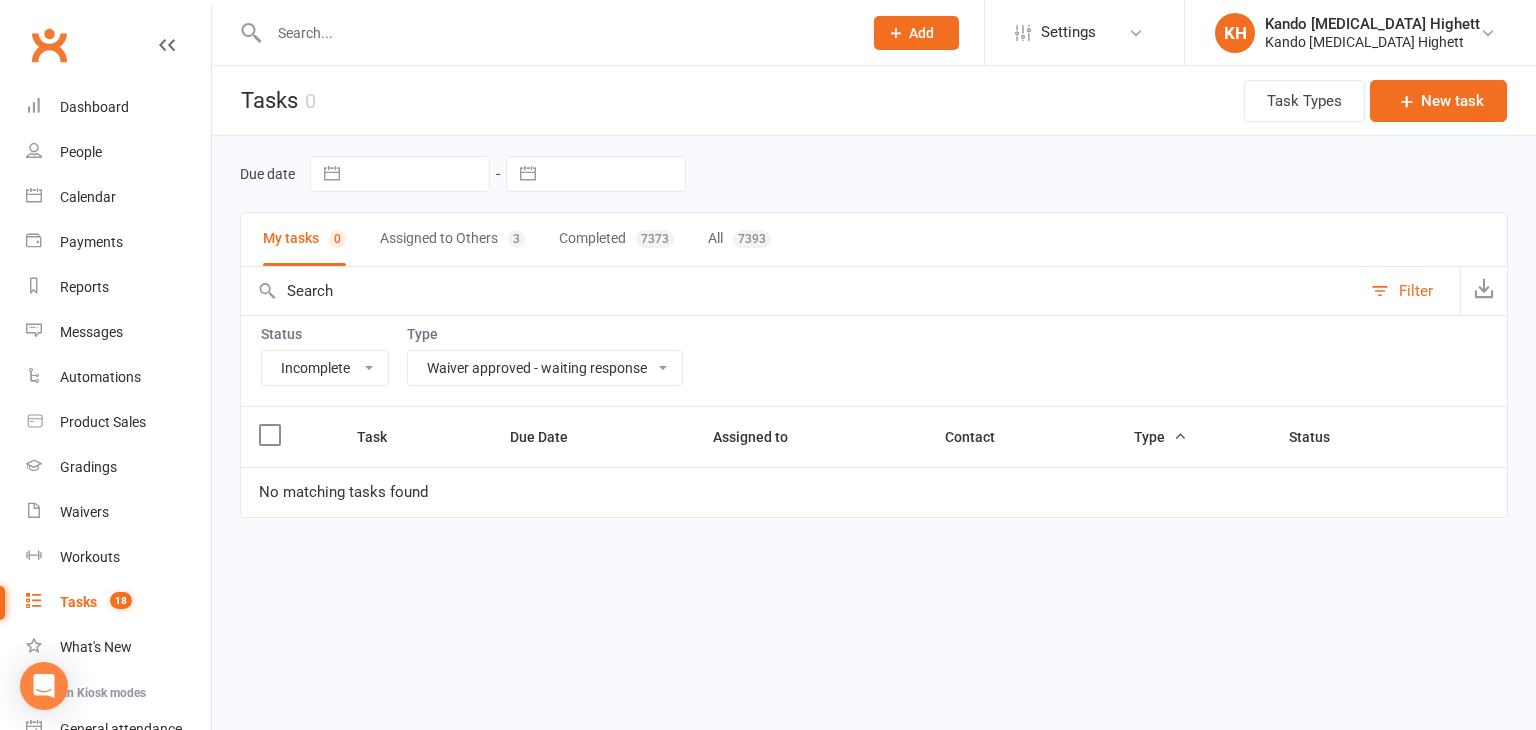 click on "All Admin Cancellation Class transfer Courtesy call Create welcome card E-mail Enquiry External In-class related Joining pack Ld/kn certificate and belt Leadership Membership related Phone call Staff communication Stock Suspension Waiting list - [DATE] kn Waiting list - [DATE] ld Waiting list - [DATE] kn Waiting list - [DATE] ld Waiting list - [DATE] 10:45 ld Waiting list - [DATE] 10am kn Waiting list - [DATE] 11:30am ld Waiting list - [DATE] 8:30 kn Waiting list - [DATE] 9:15 am ld Waiting list - [DATE] kn 10am Waiting list - [DATE] kn Waiting list - [DATE] ld Waiting list - [DATE] kn Waiting list - [DATE] ld Waiting list - [DATE] kn Waiting list - [DATE] ld Waitlist - [DATE] kn Waitlist - [DATE] ld Waiver approved - not contacted Waiver approved - waiting response" at bounding box center (545, 368) 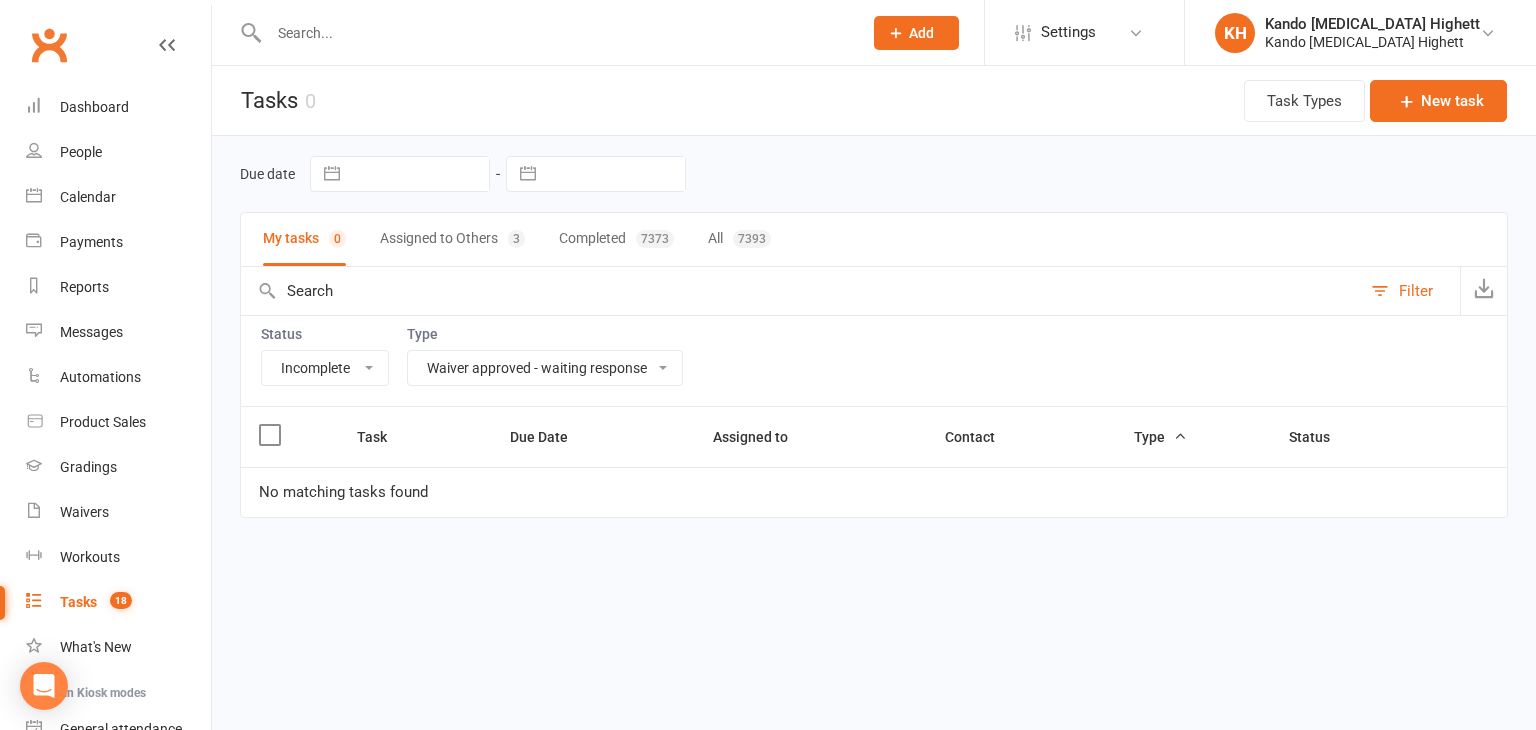 select on "23096" 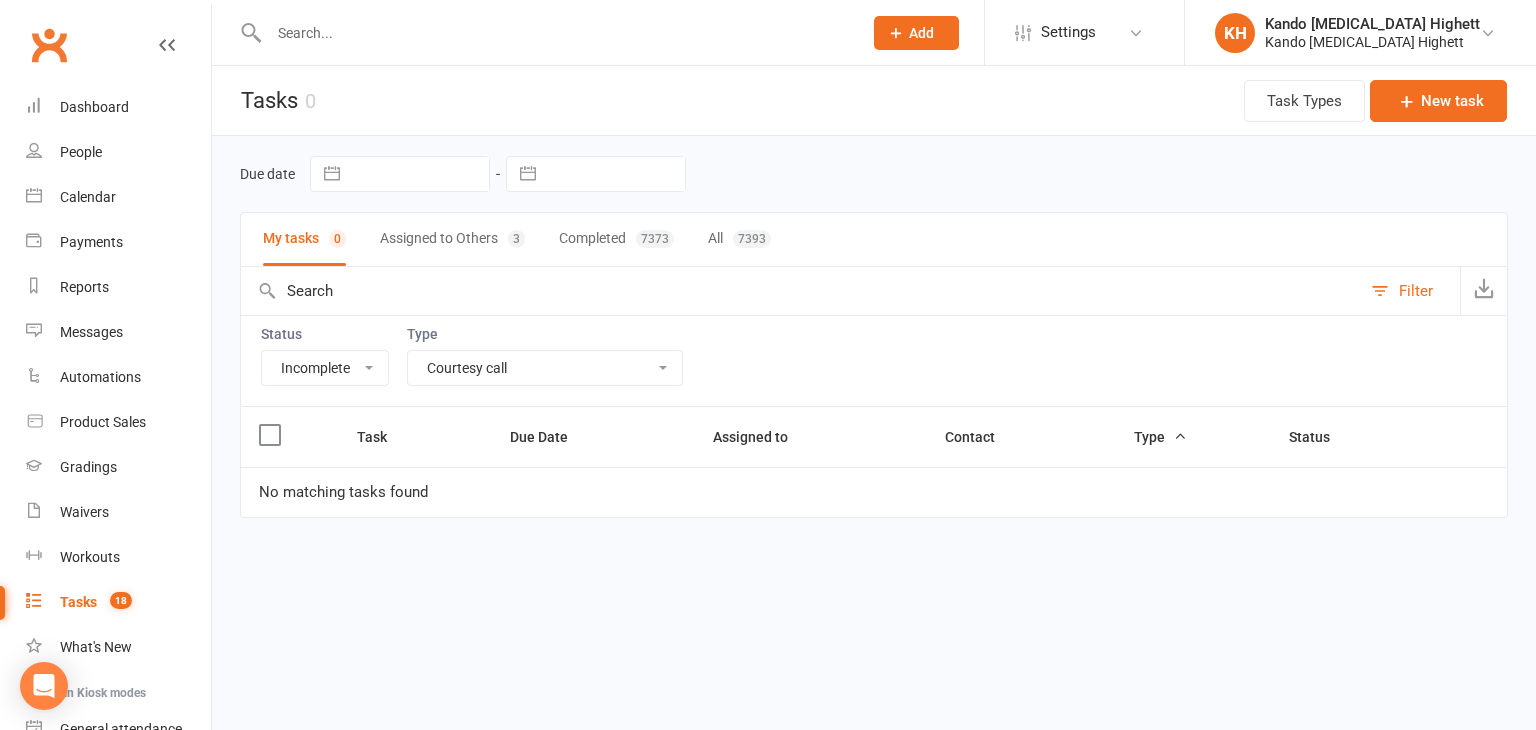 click on "All Admin Cancellation Class transfer Courtesy call Create welcome card E-mail Enquiry External In-class related Joining pack Ld/kn certificate and belt Leadership Membership related Phone call Staff communication Stock Suspension Waiting list - [DATE] kn Waiting list - [DATE] ld Waiting list - [DATE] kn Waiting list - [DATE] ld Waiting list - [DATE] 10:45 ld Waiting list - [DATE] 10am kn Waiting list - [DATE] 11:30am ld Waiting list - [DATE] 8:30 kn Waiting list - [DATE] 9:15 am ld Waiting list - [DATE] kn 10am Waiting list - [DATE] kn Waiting list - [DATE] ld Waiting list - [DATE] kn Waiting list - [DATE] ld Waiting list - [DATE] kn Waiting list - [DATE] ld Waitlist - [DATE] kn Waitlist - [DATE] ld Waiver approved - not contacted Waiver approved - waiting response" at bounding box center [545, 368] 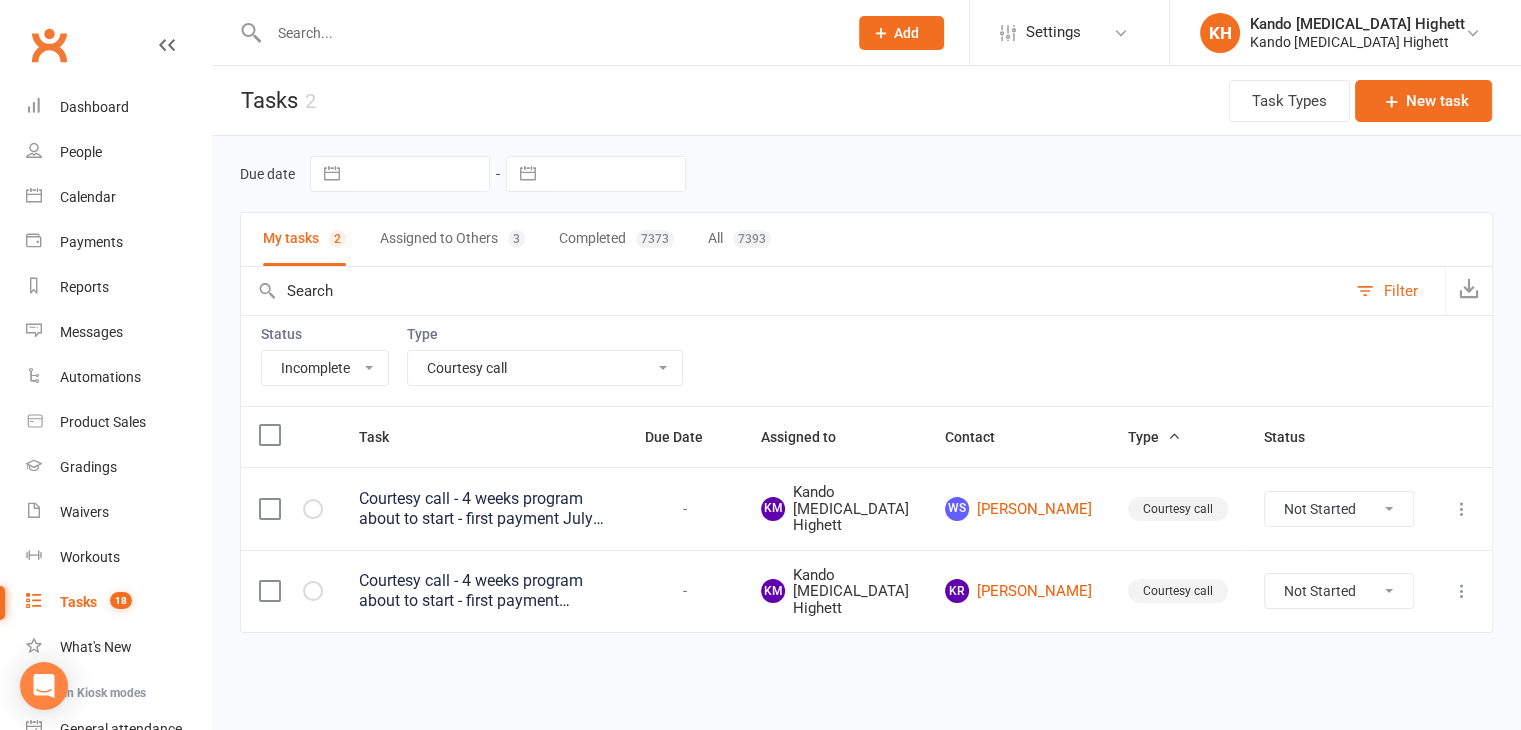 click on "Status All Incomplete Not Started In Progress Waiting Complete Type All Admin Cancellation Class transfer Courtesy call Create welcome card E-mail Enquiry External In-class related Joining pack Ld/kn certificate and belt Leadership Membership related Phone call Staff communication Stock Suspension Waiting list - [DATE] kn Waiting list - [DATE] ld Waiting list - [DATE] kn Waiting list - [DATE] ld Waiting list - [DATE] 10:45 ld Waiting list - [DATE] 10am kn Waiting list - [DATE] 11:30am ld Waiting list - [DATE] 8:30 kn Waiting list - [DATE] 9:15 am ld Waiting list - [DATE] kn 10am Waiting list - [DATE] kn Waiting list - [DATE] ld Waiting list - [DATE] kn Waiting list - [DATE] ld Waiting list - [DATE] kn Waiting list - [DATE] ld Waitlist - [DATE] kn Waitlist - [DATE] ld Waiver approved - not contacted Waiver approved - waiting response" at bounding box center [866, 360] 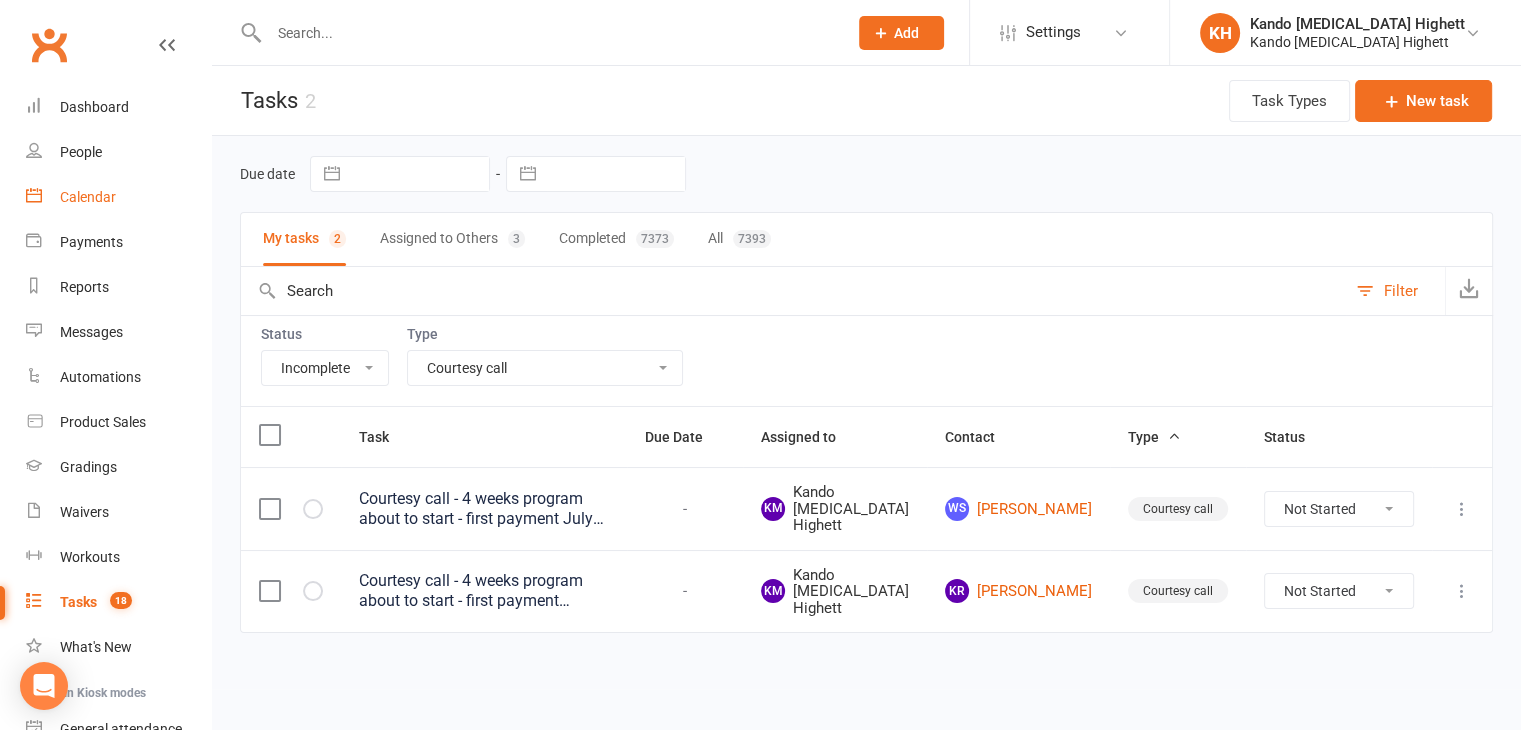 click on "Calendar" at bounding box center (118, 197) 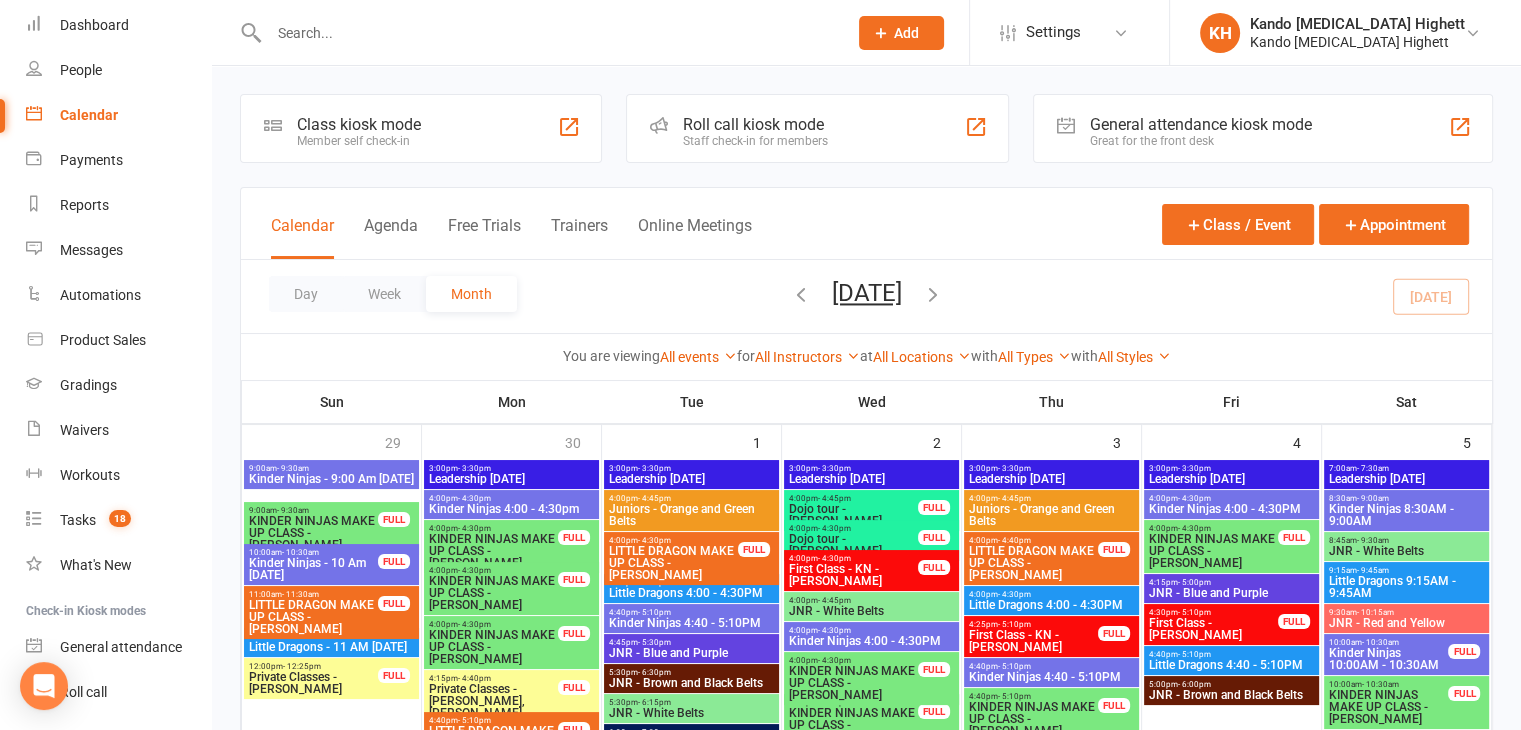 scroll, scrollTop: 187, scrollLeft: 0, axis: vertical 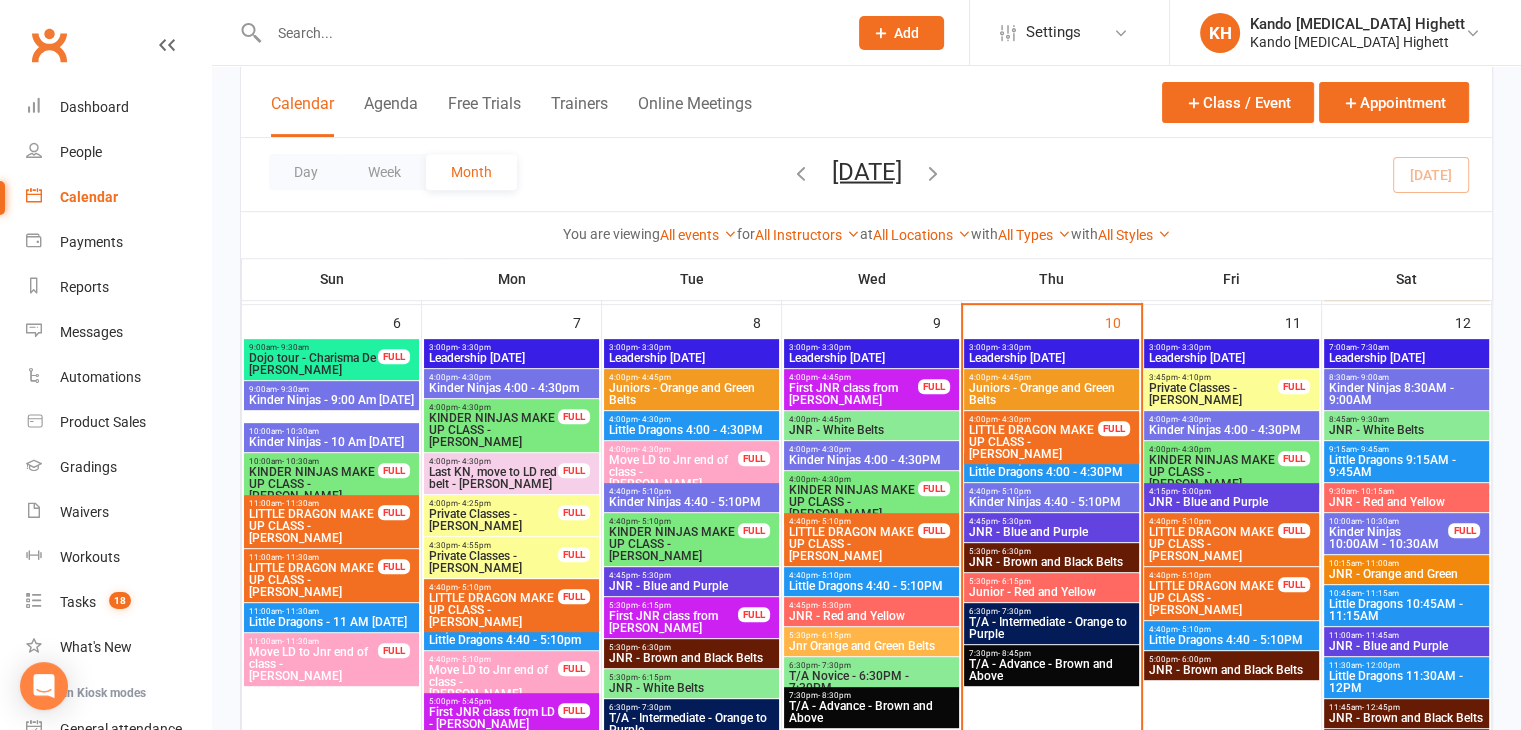 click on "T/A - Intermediate - Orange to Purple" at bounding box center (1051, 628) 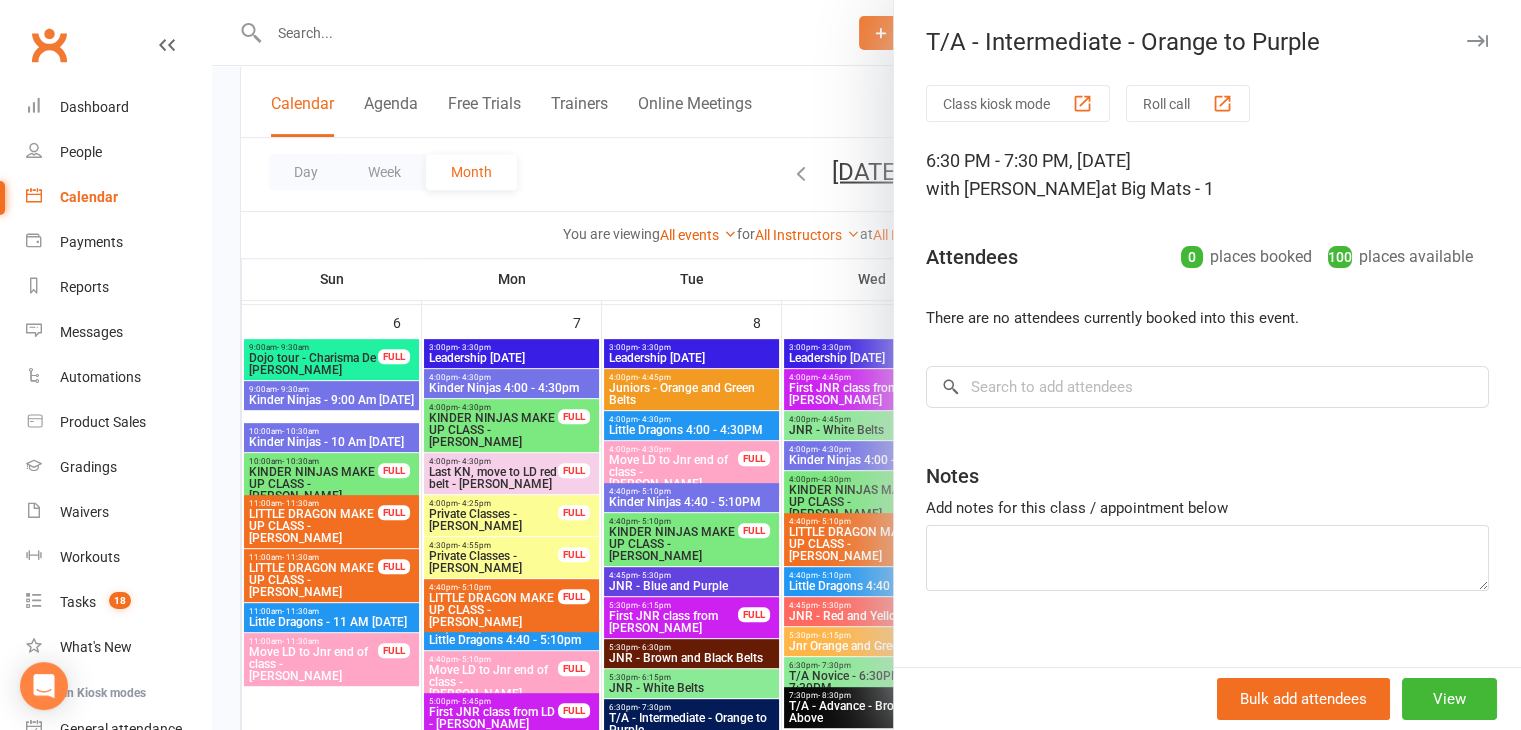 click on "Class kiosk mode" at bounding box center [1018, 103] 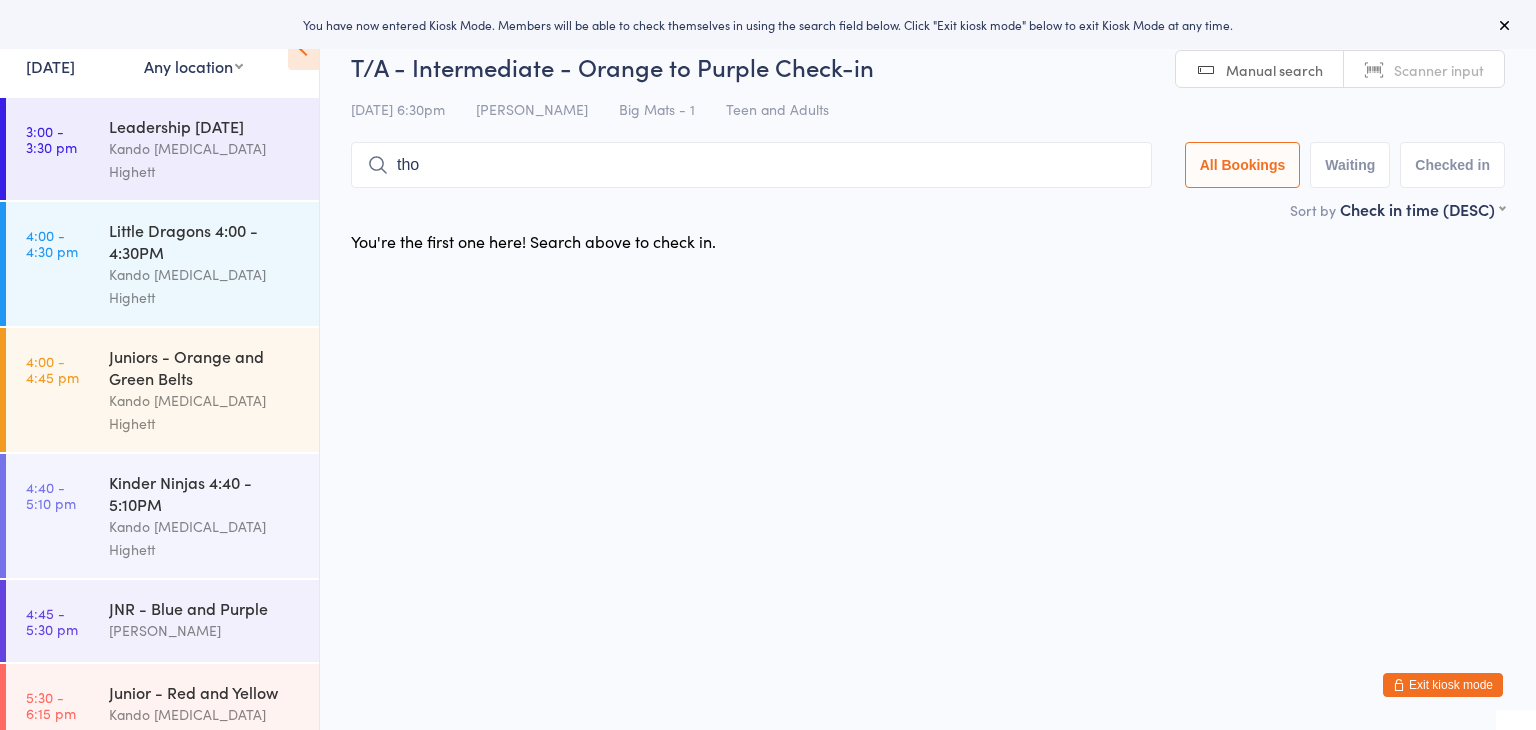 scroll, scrollTop: 0, scrollLeft: 0, axis: both 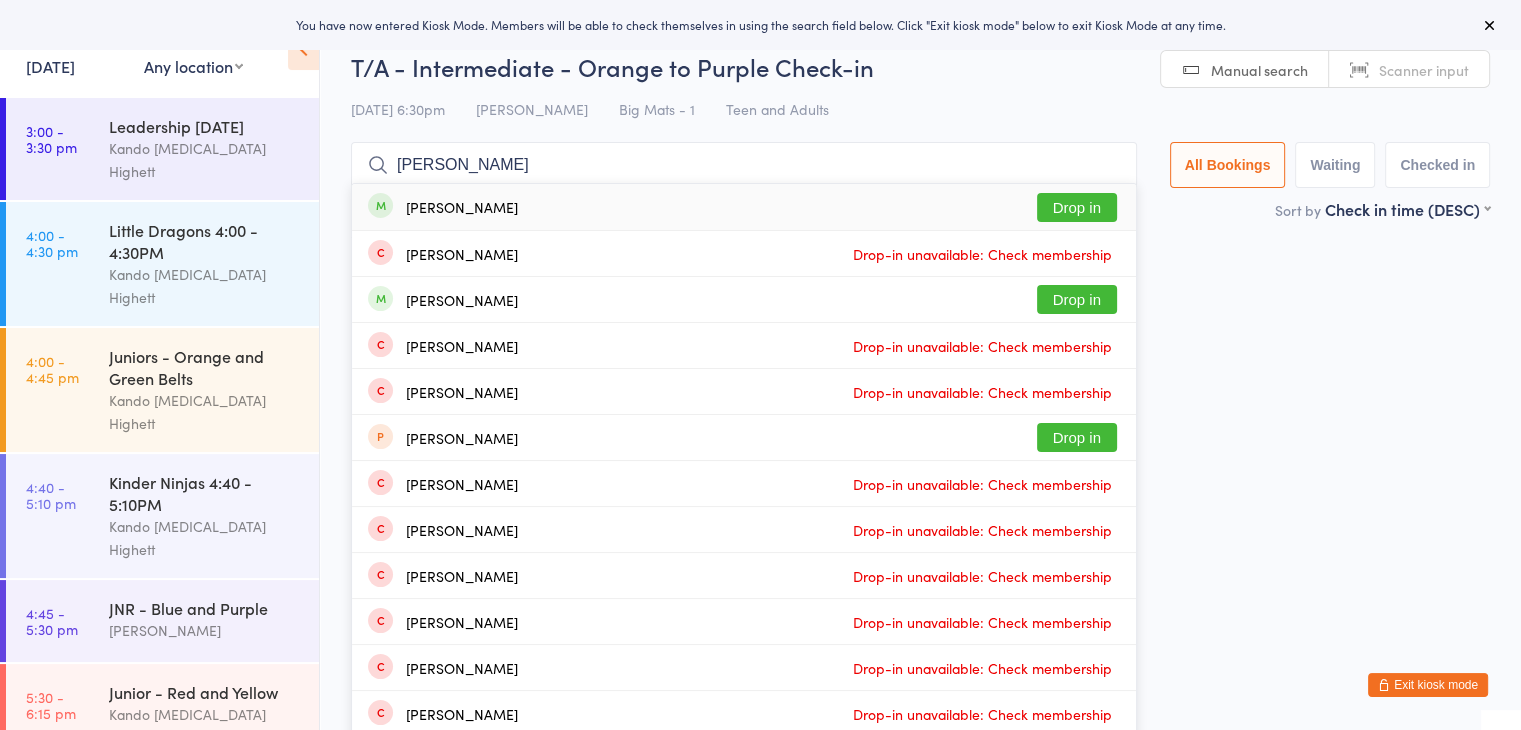 type on "thomas gedge" 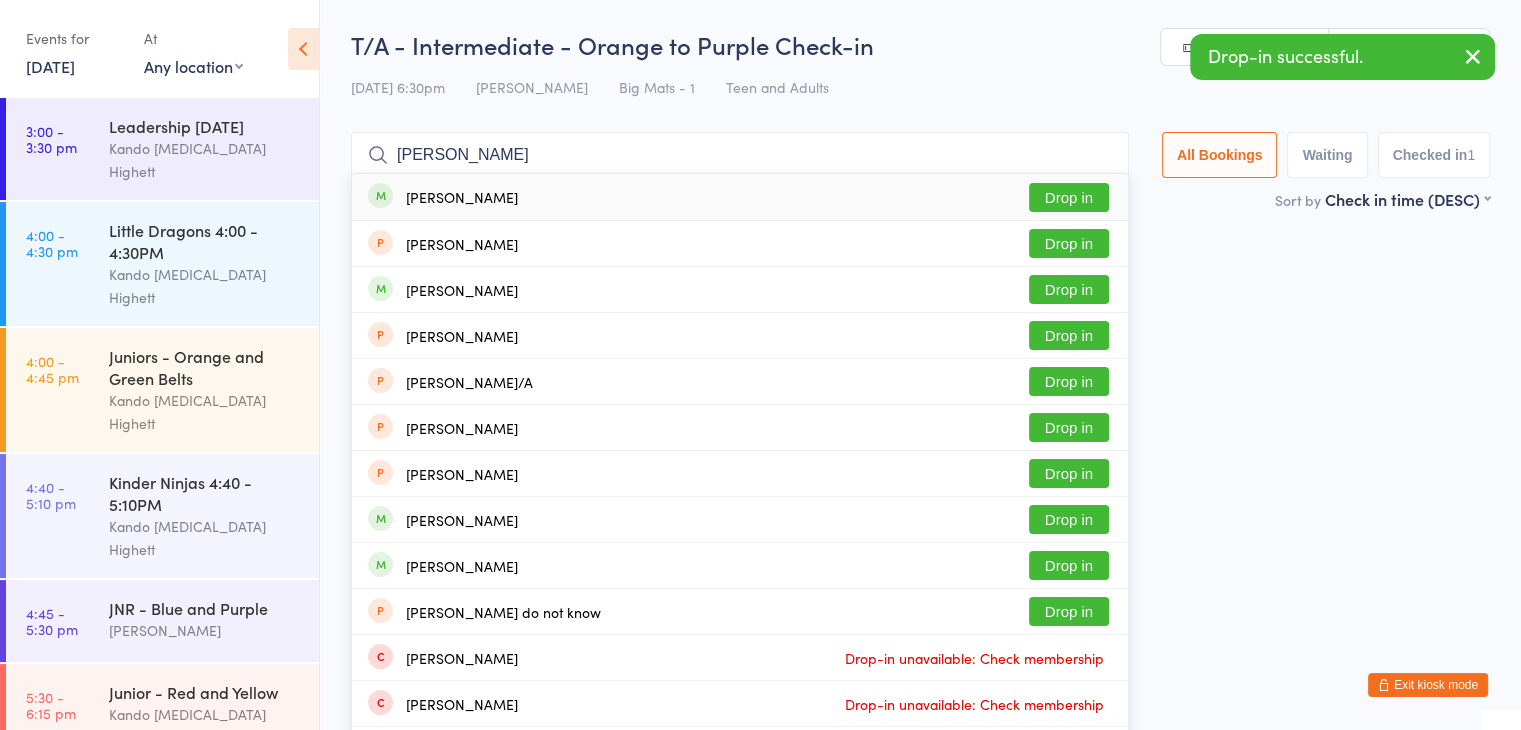 type on "david duffett" 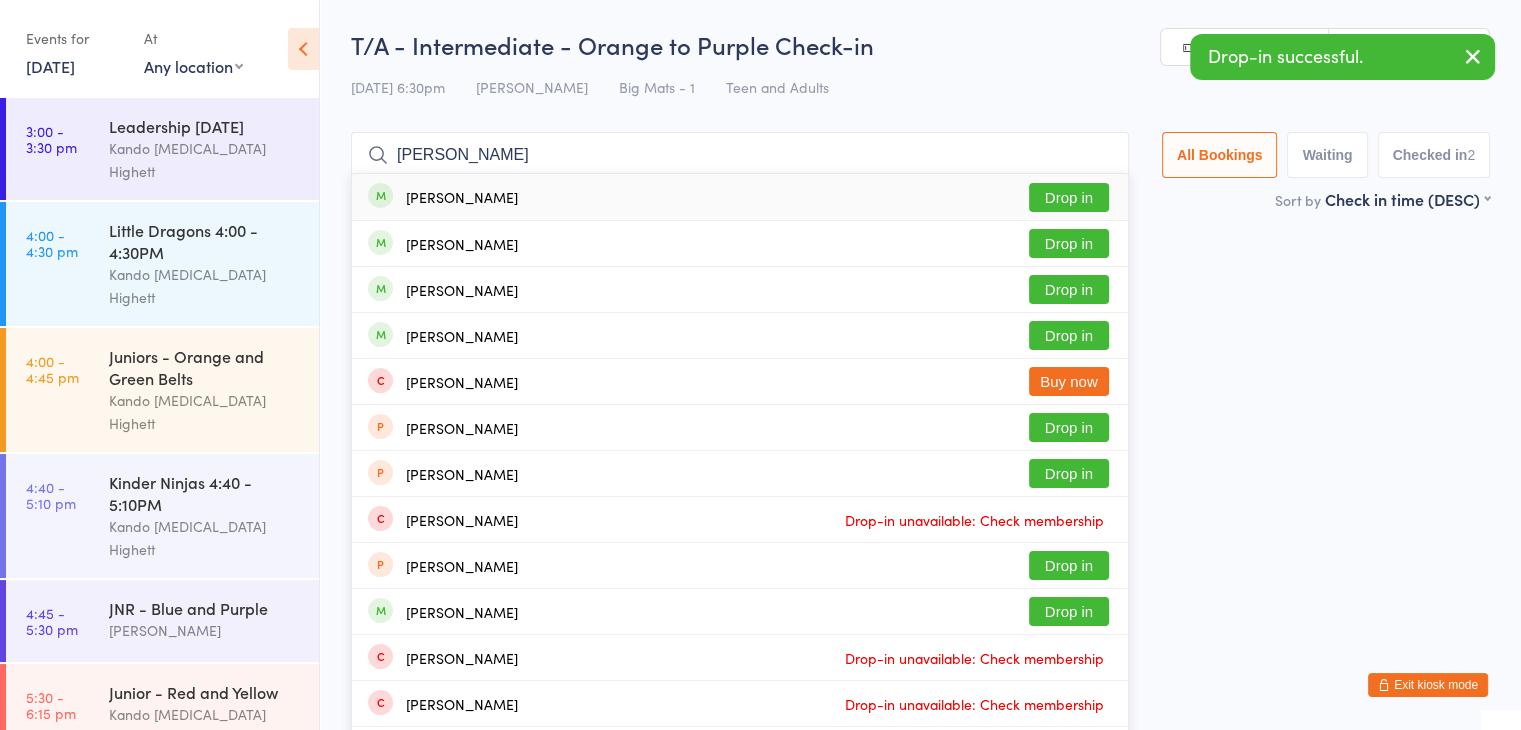type on "rob curran" 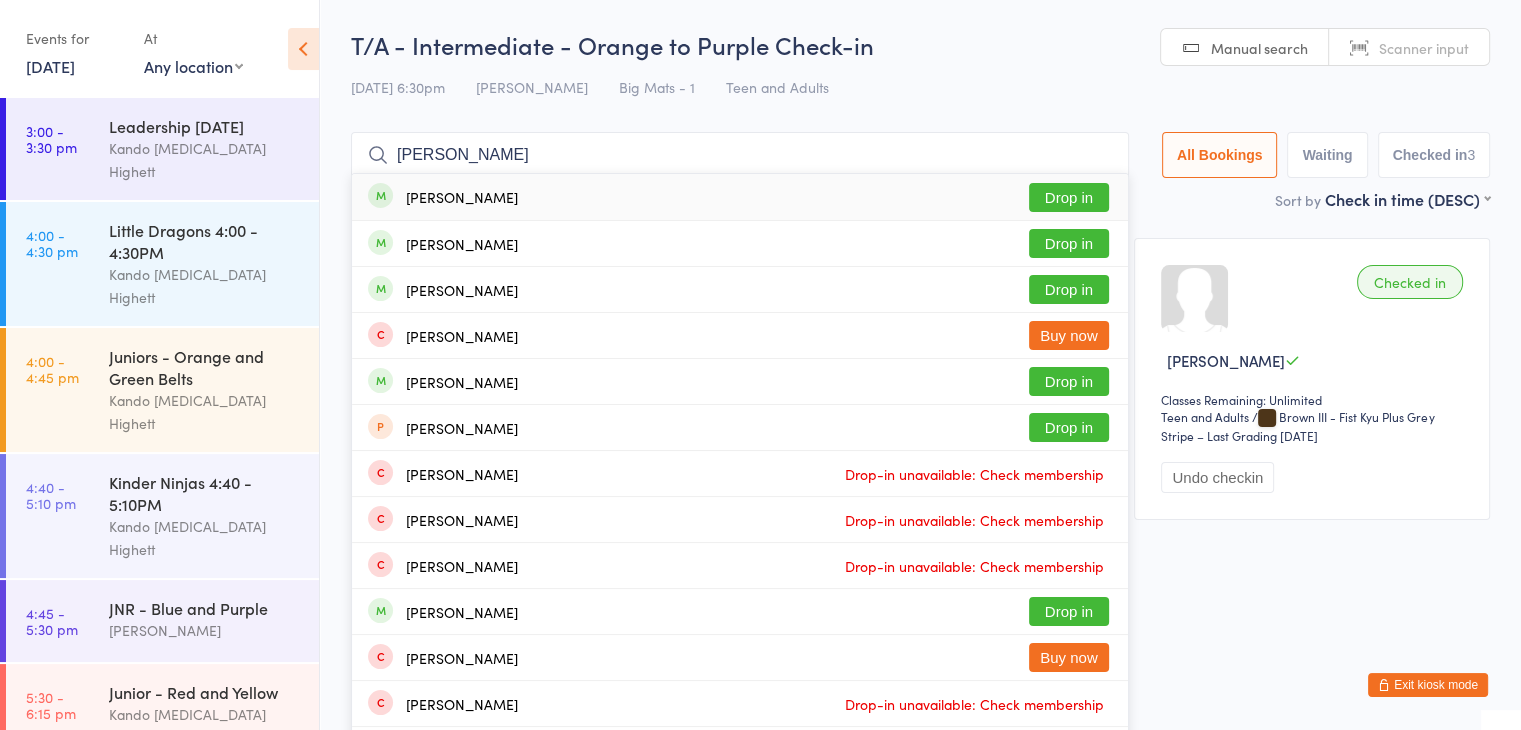 type on "adam barlow" 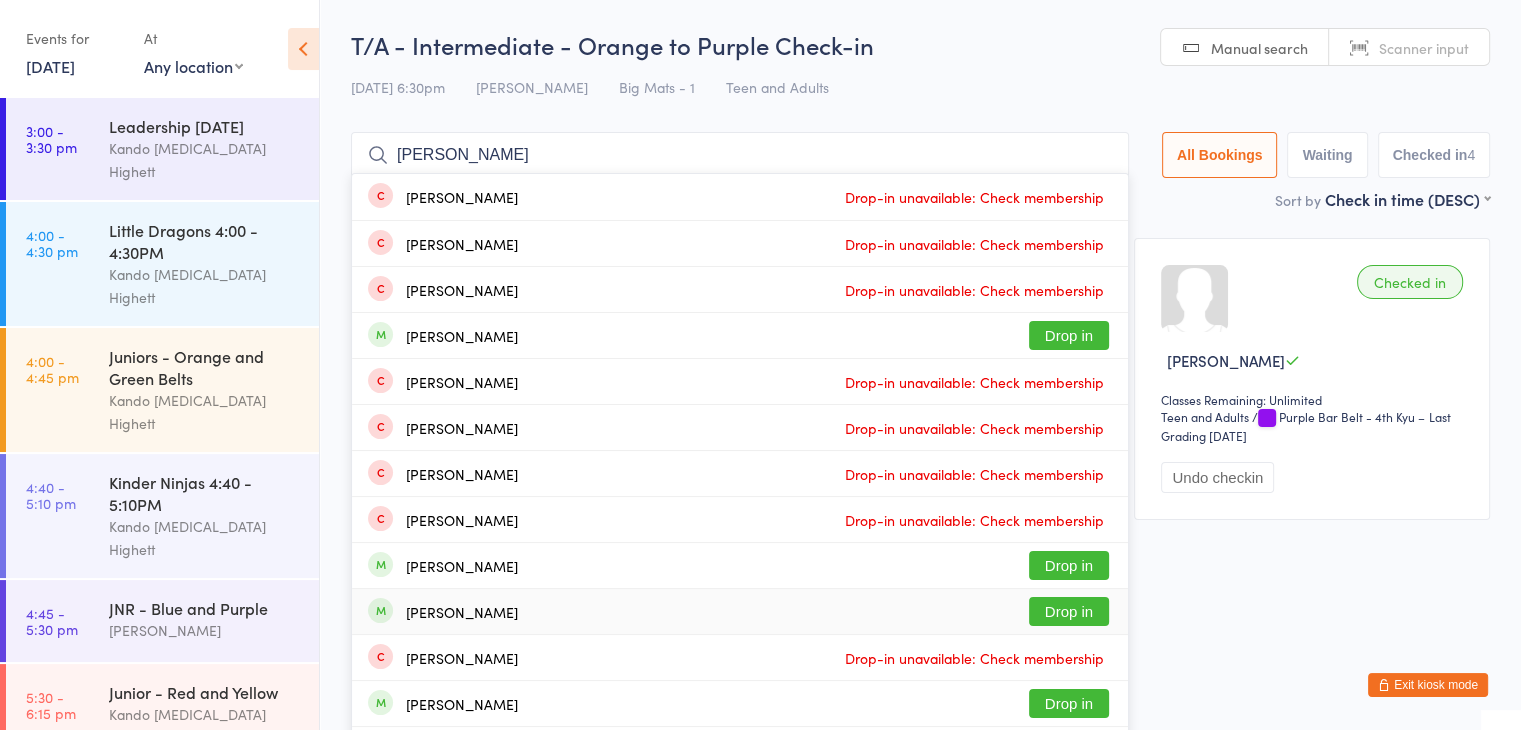 type on "alexander uro" 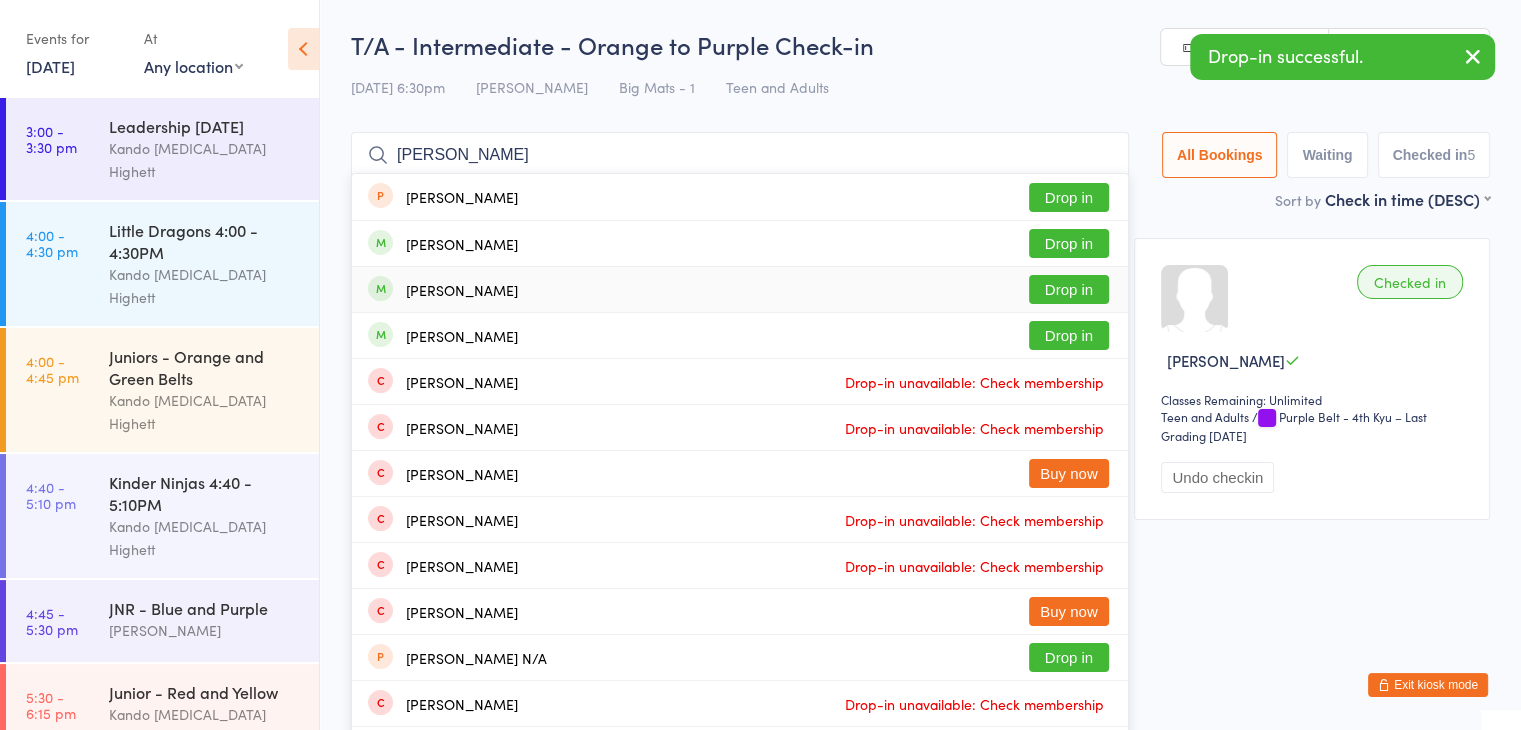 type on "michael ir" 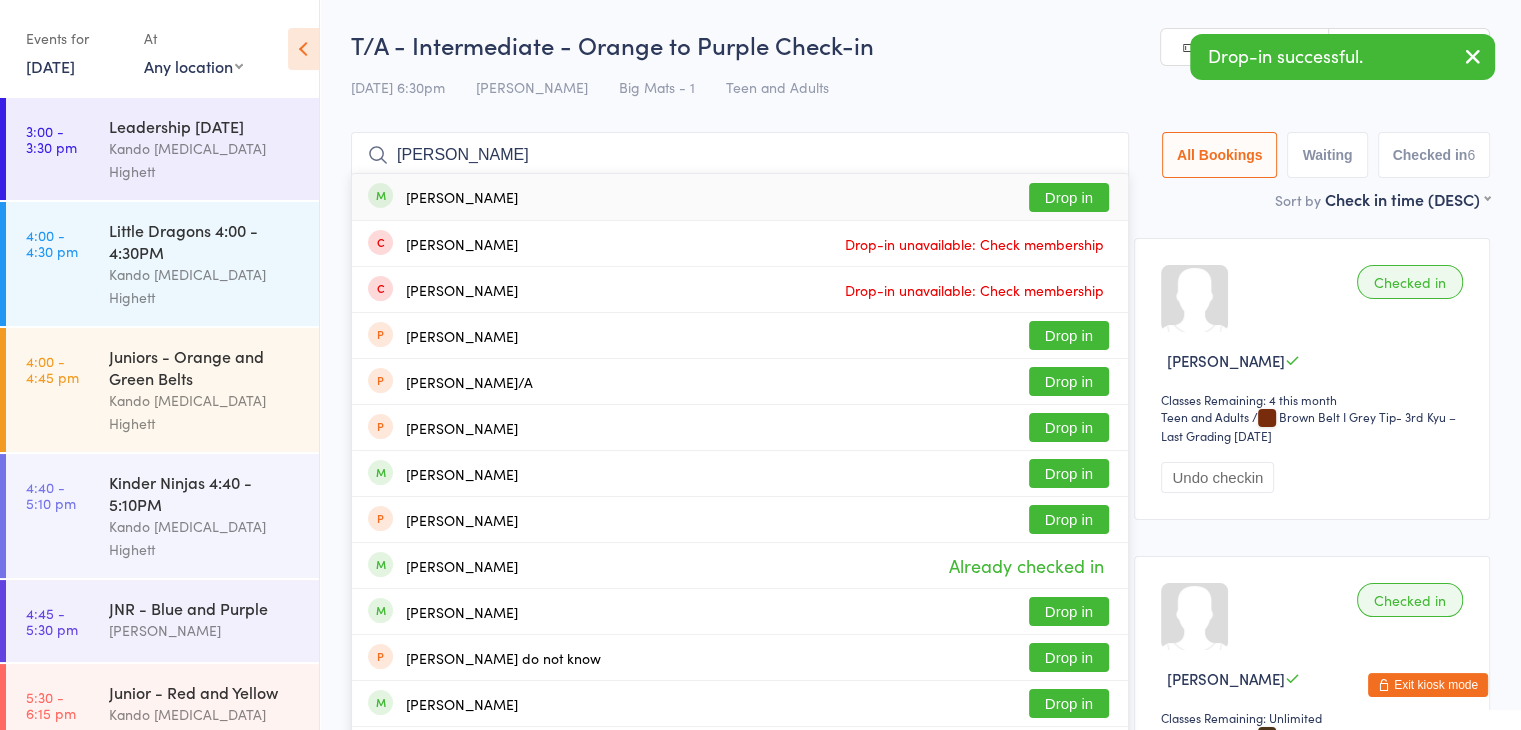 type on "david wilkey" 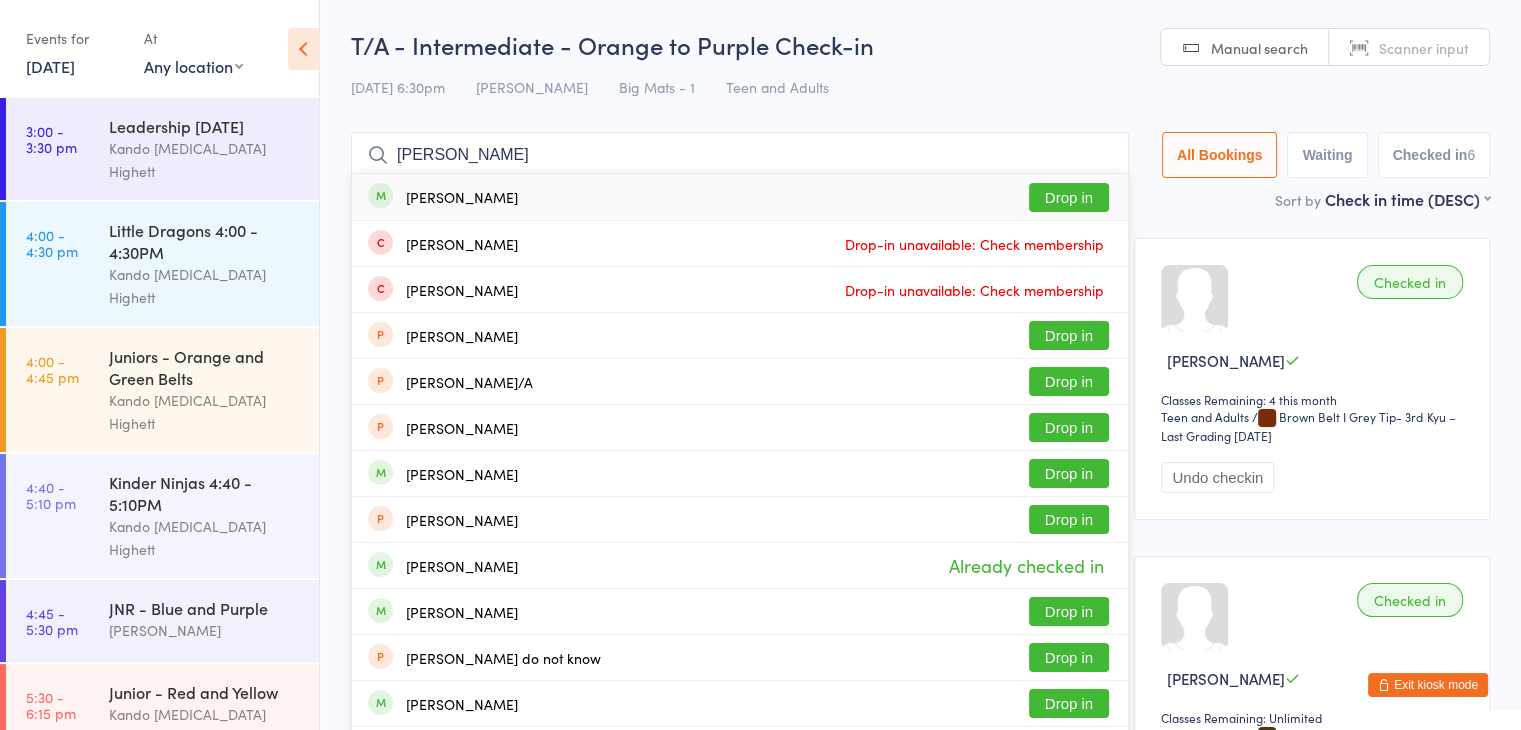 click on "David Wilkey" at bounding box center [443, 197] 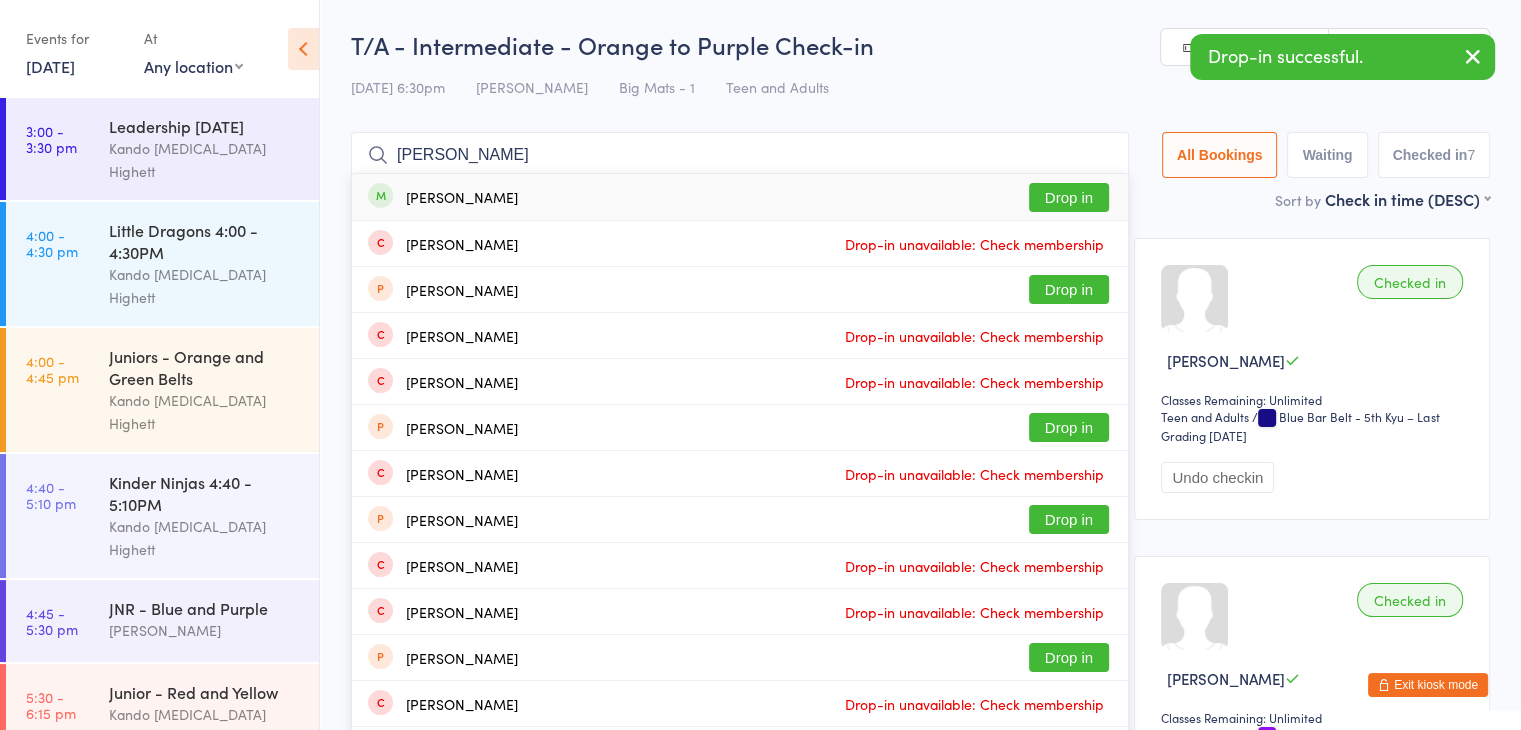 type on "nicola scott" 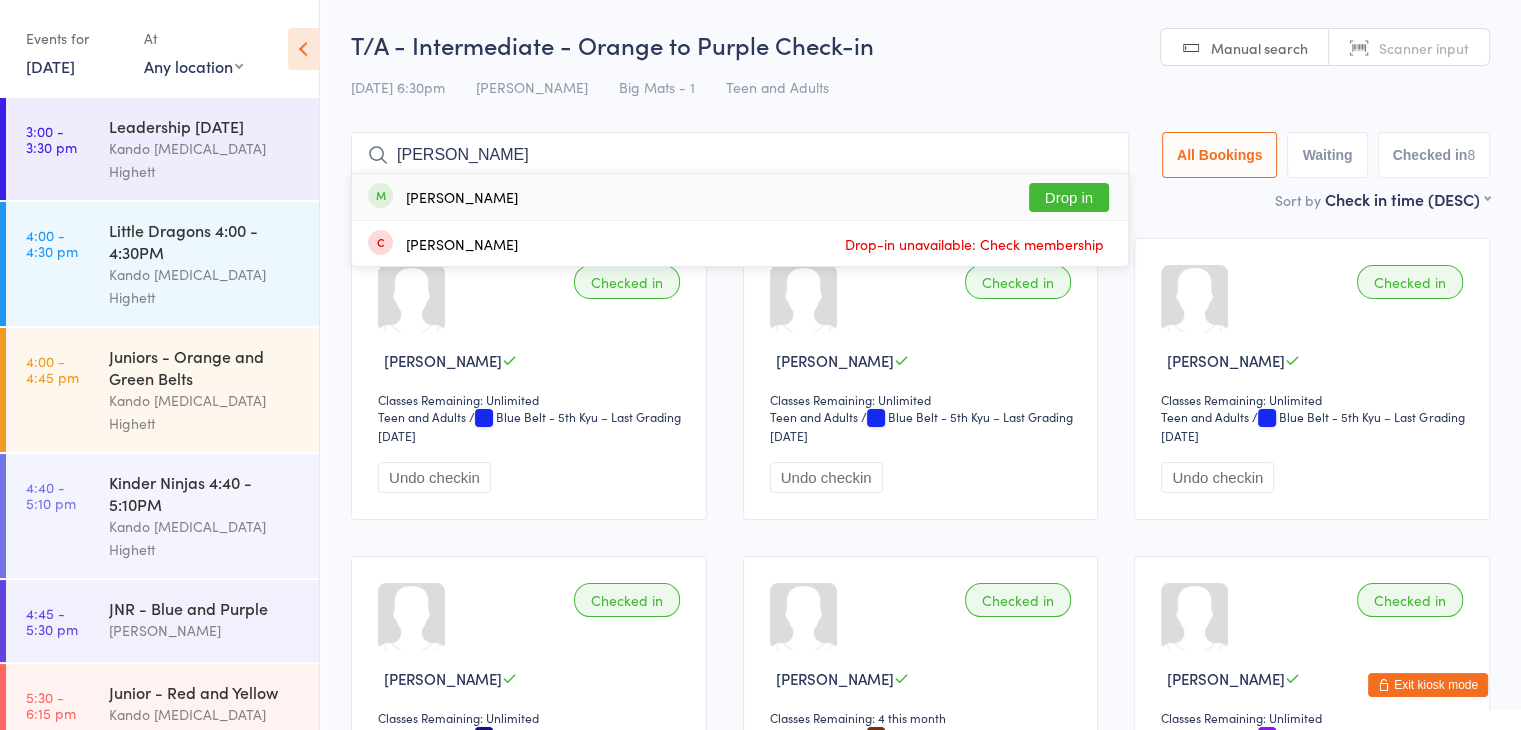 type on "vitaly koz" 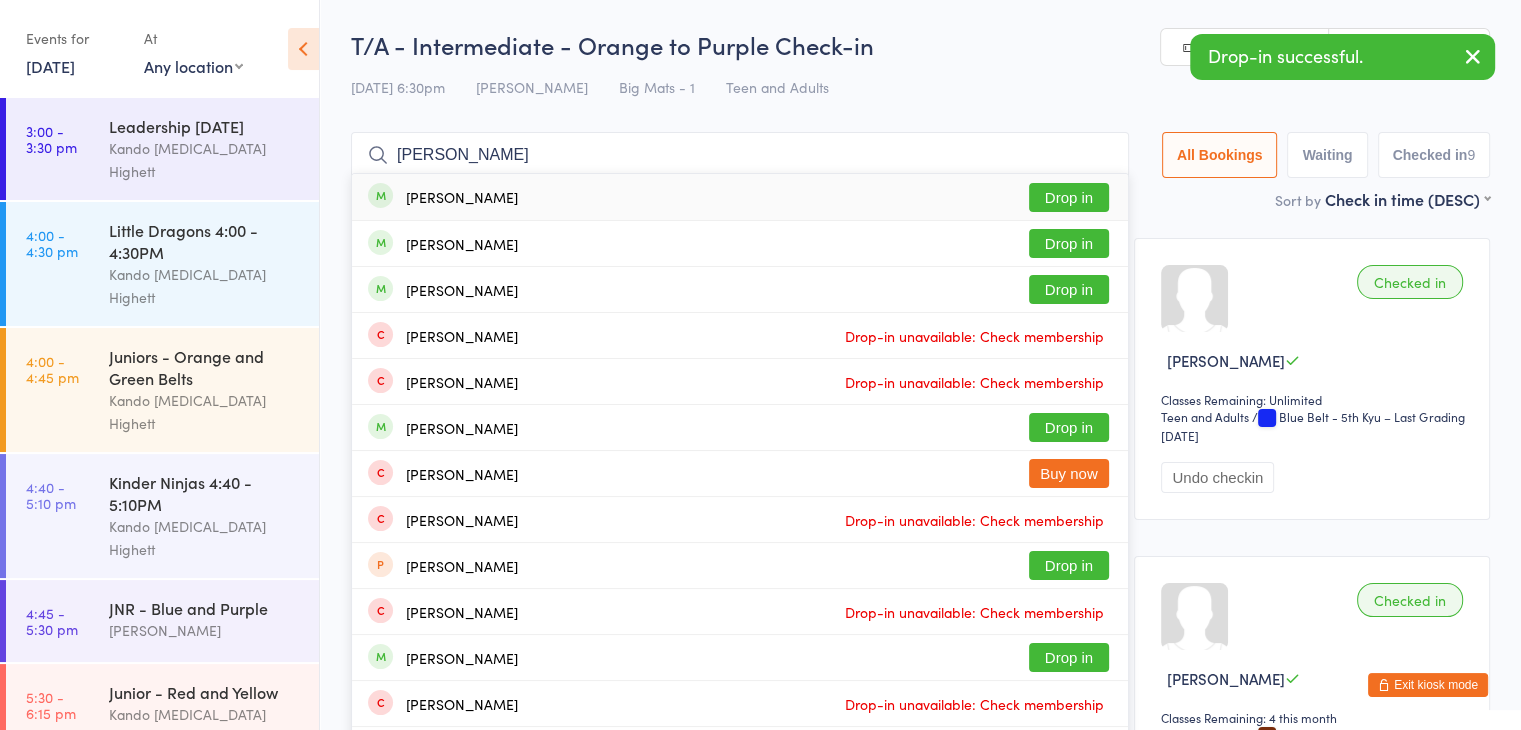 type on "elisabeth" 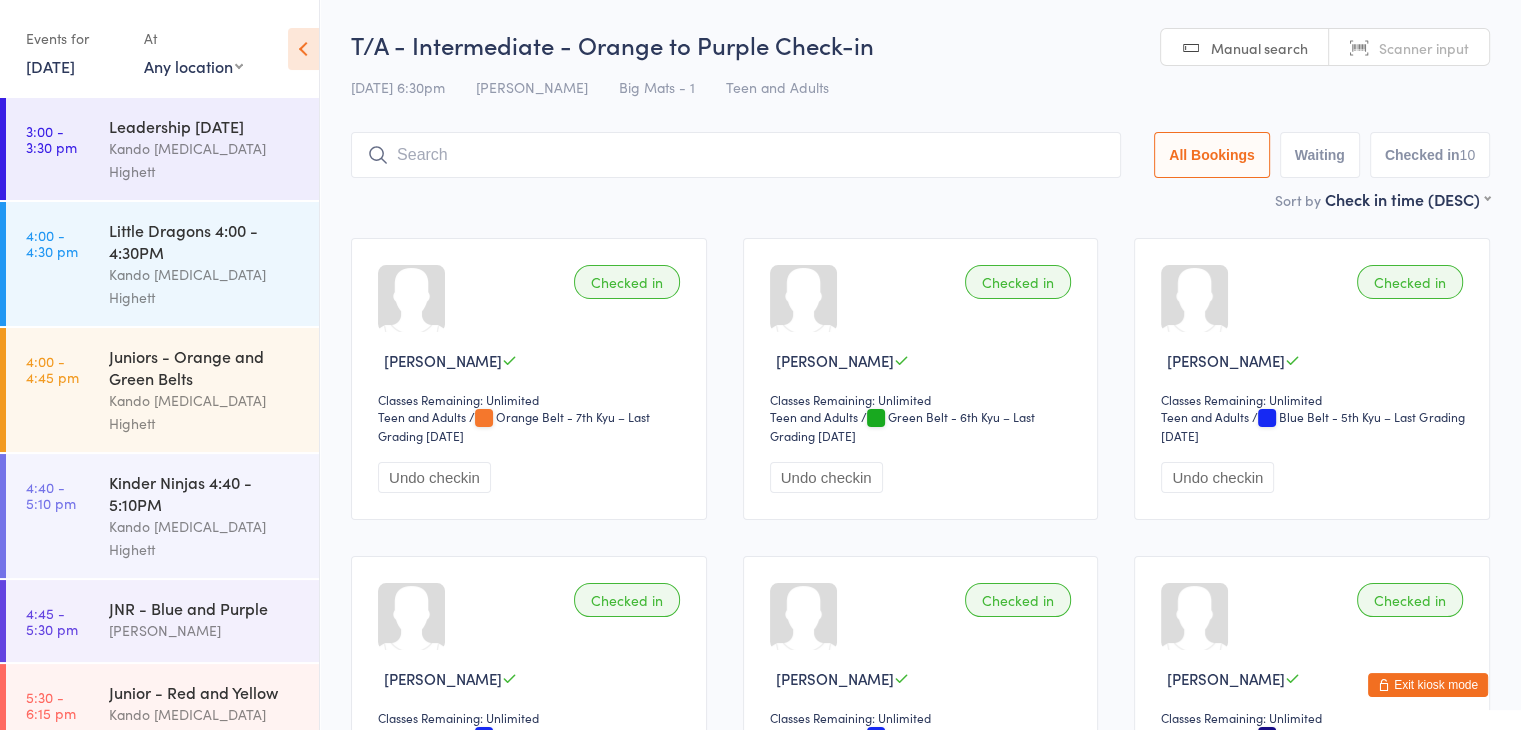 click on "Exit kiosk mode" at bounding box center [1428, 685] 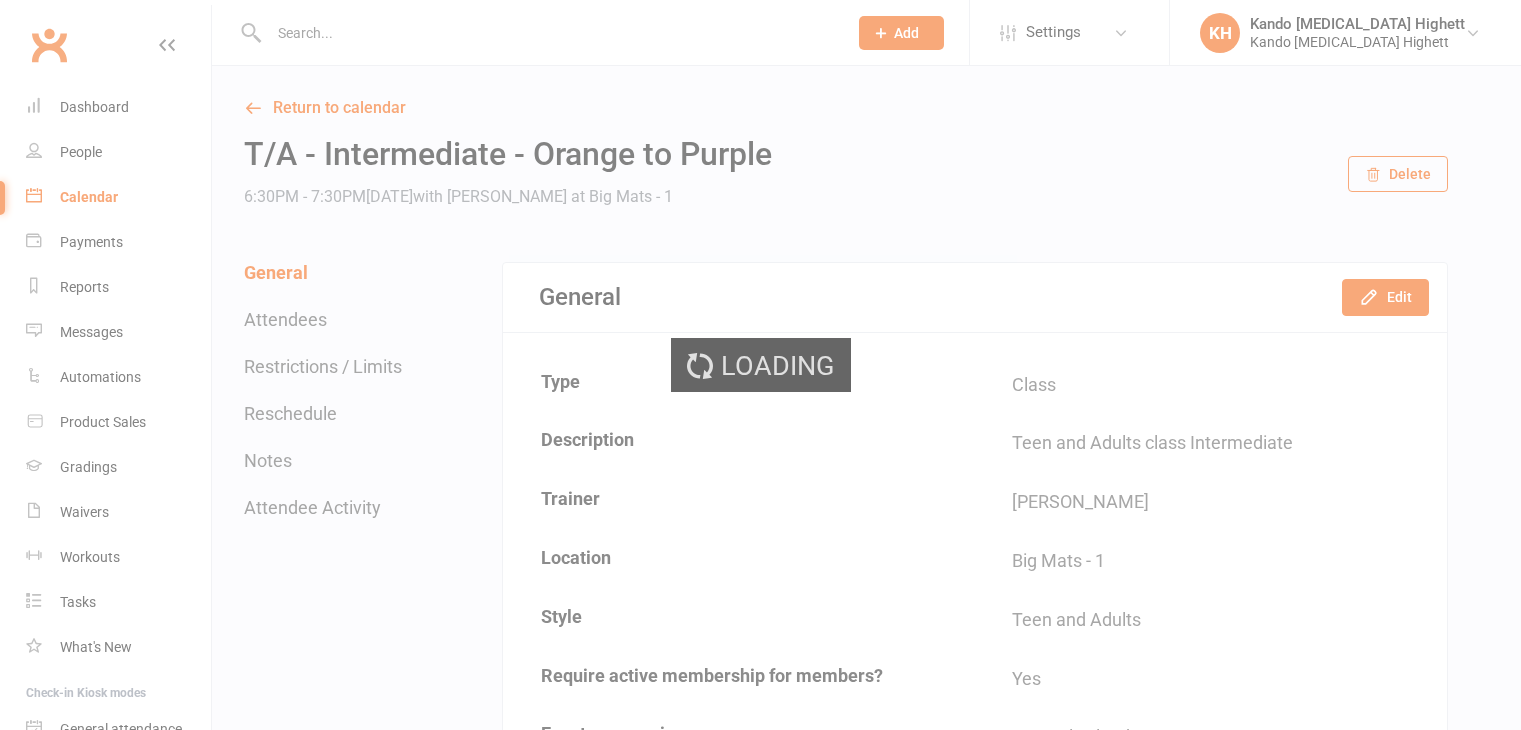 scroll, scrollTop: 0, scrollLeft: 0, axis: both 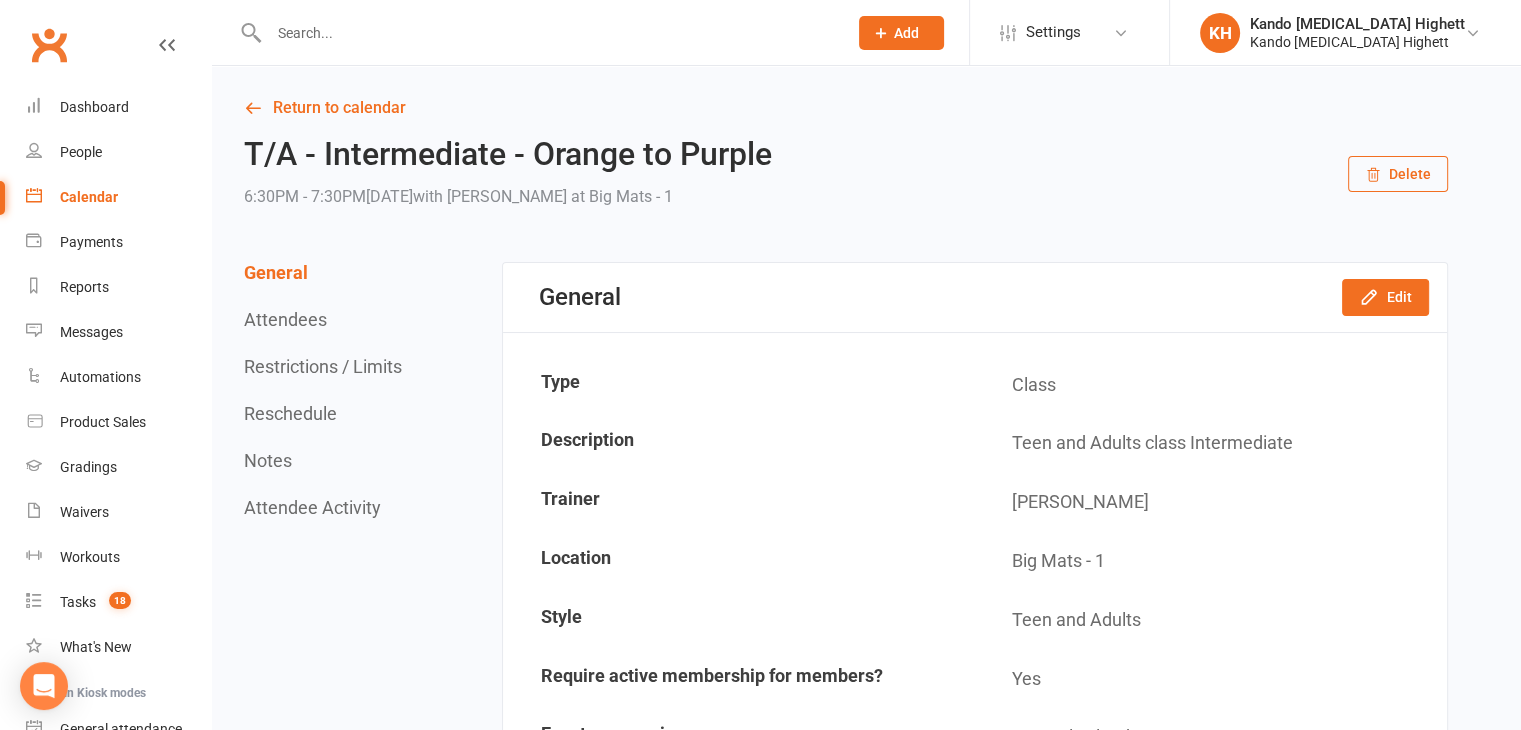 click at bounding box center (548, 33) 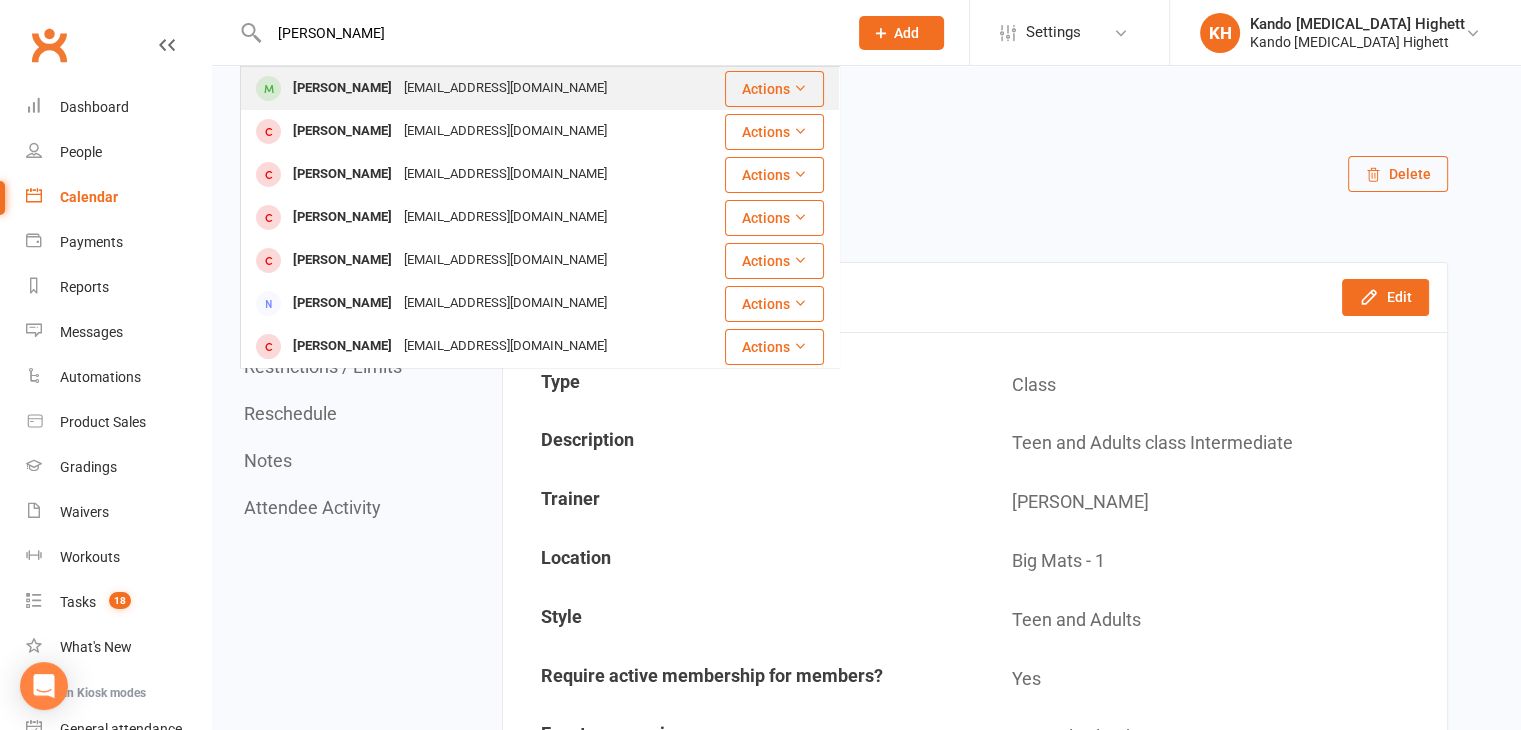 type on "[PERSON_NAME]" 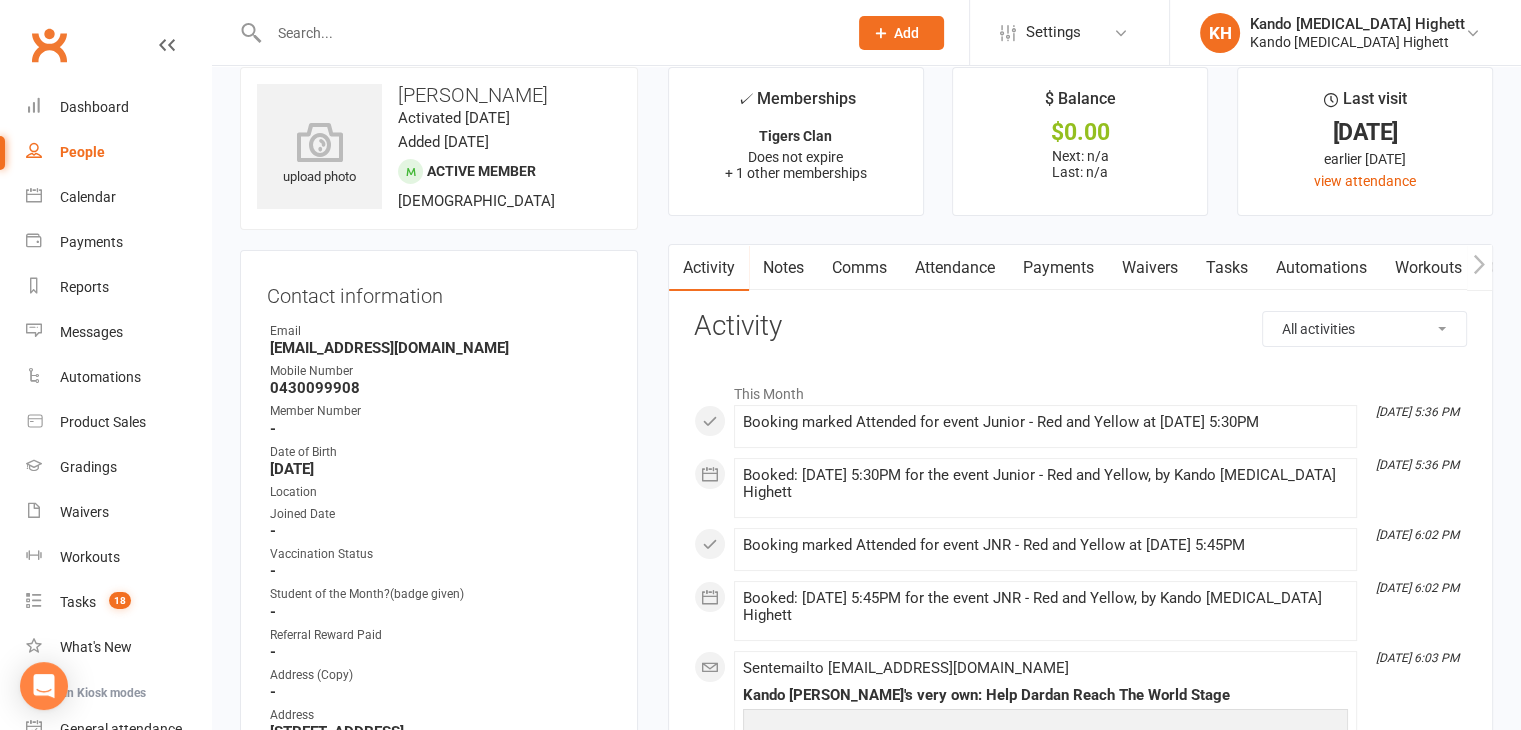 scroll, scrollTop: 0, scrollLeft: 0, axis: both 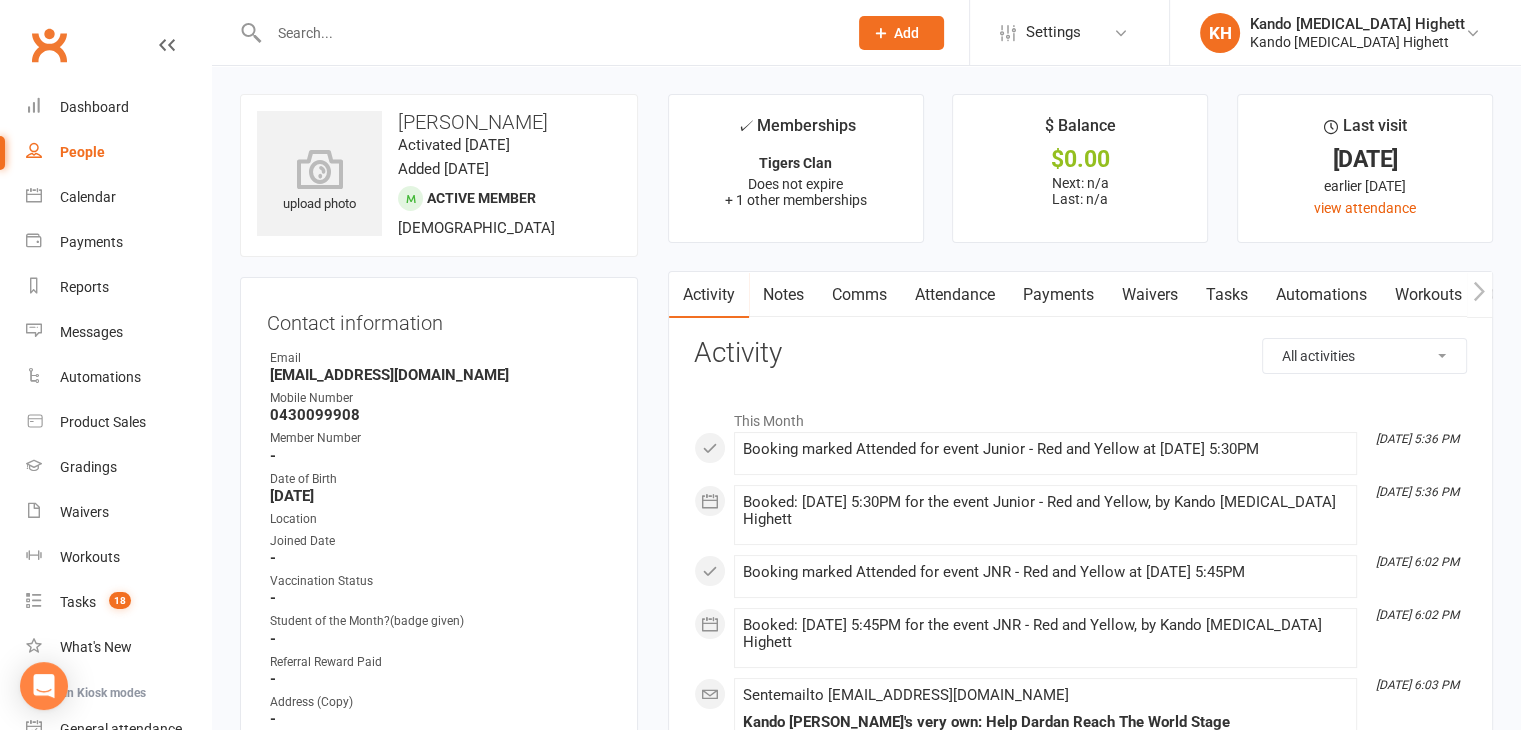 drag, startPoint x: 397, startPoint y: 135, endPoint x: 592, endPoint y: 177, distance: 199.4718 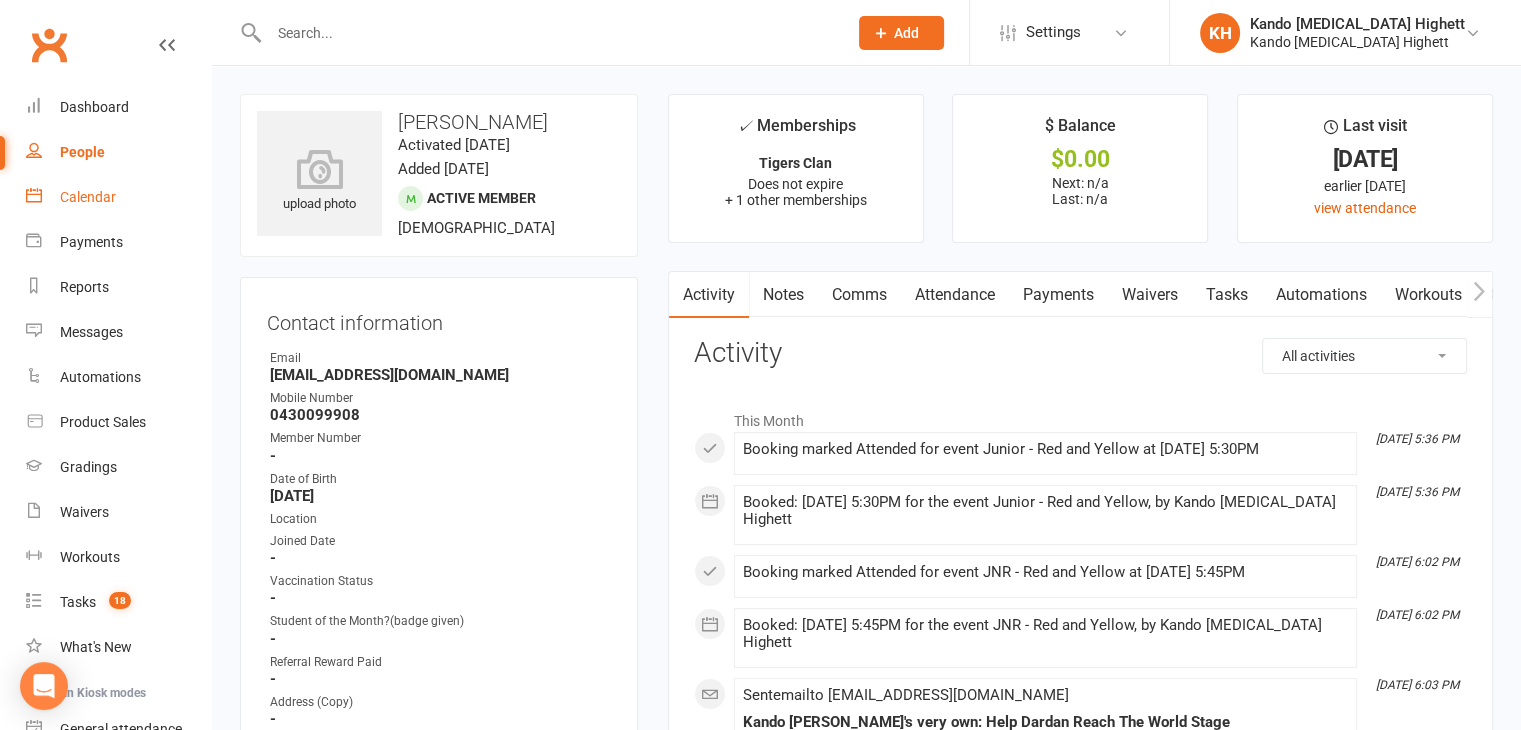 click on "Calendar" at bounding box center [88, 197] 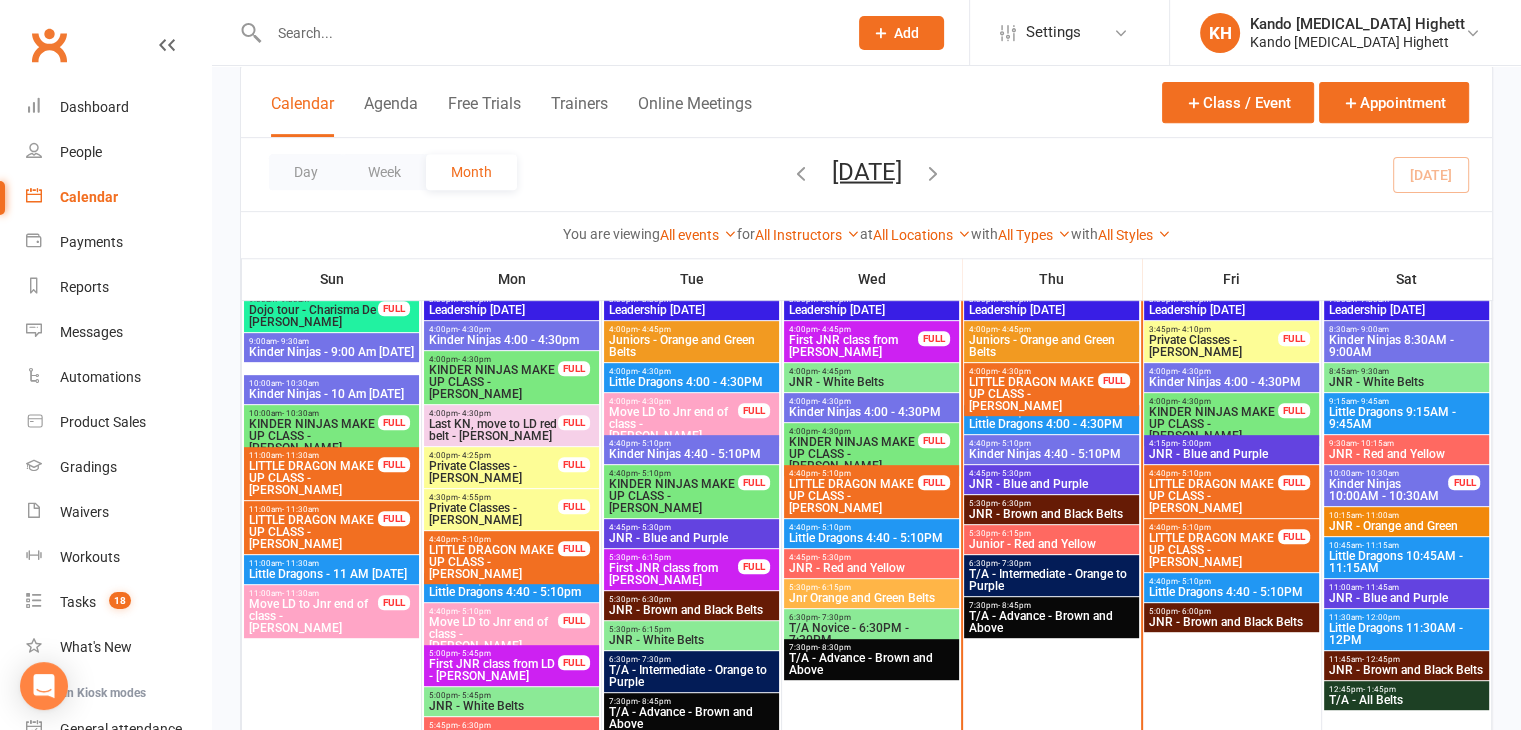 scroll, scrollTop: 800, scrollLeft: 0, axis: vertical 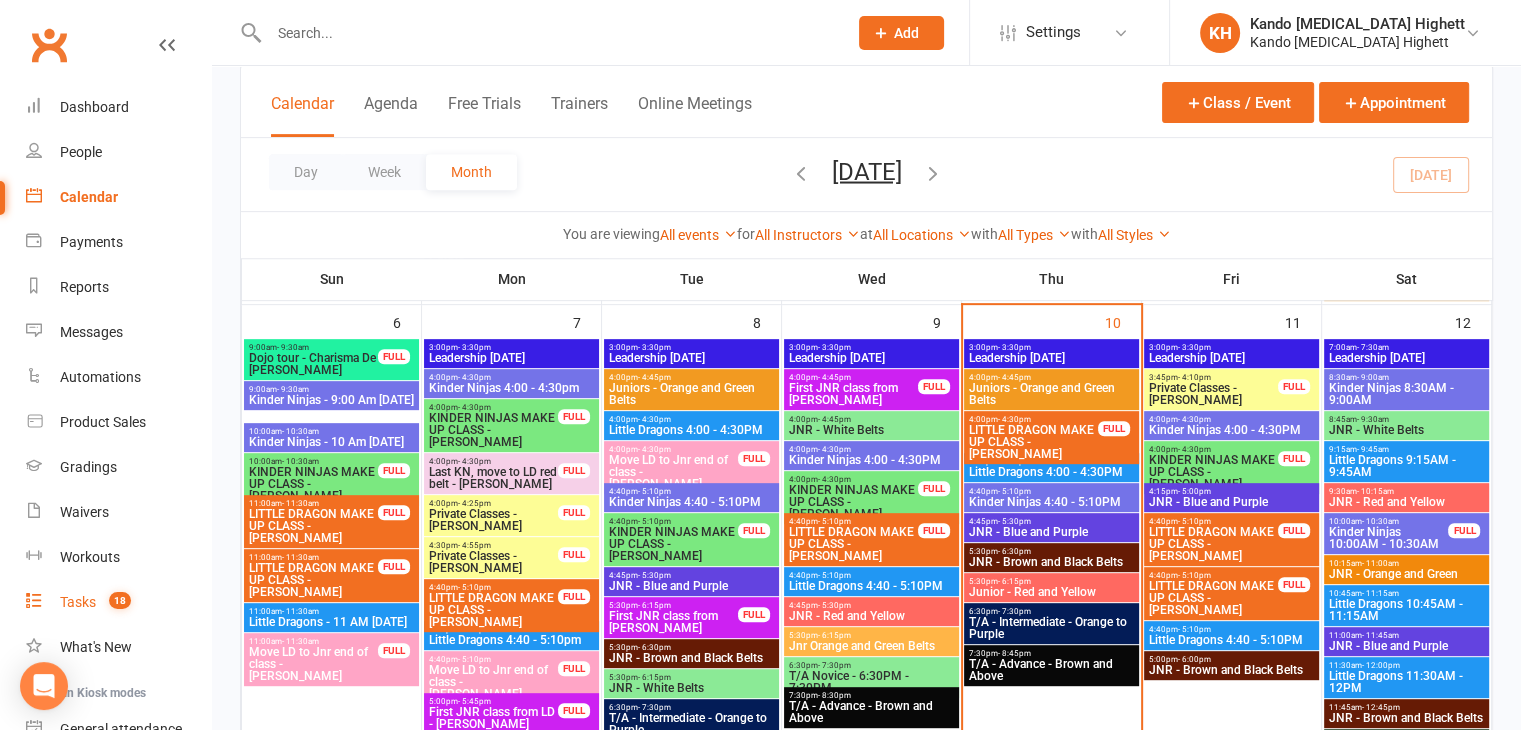 click on "Tasks" at bounding box center [78, 602] 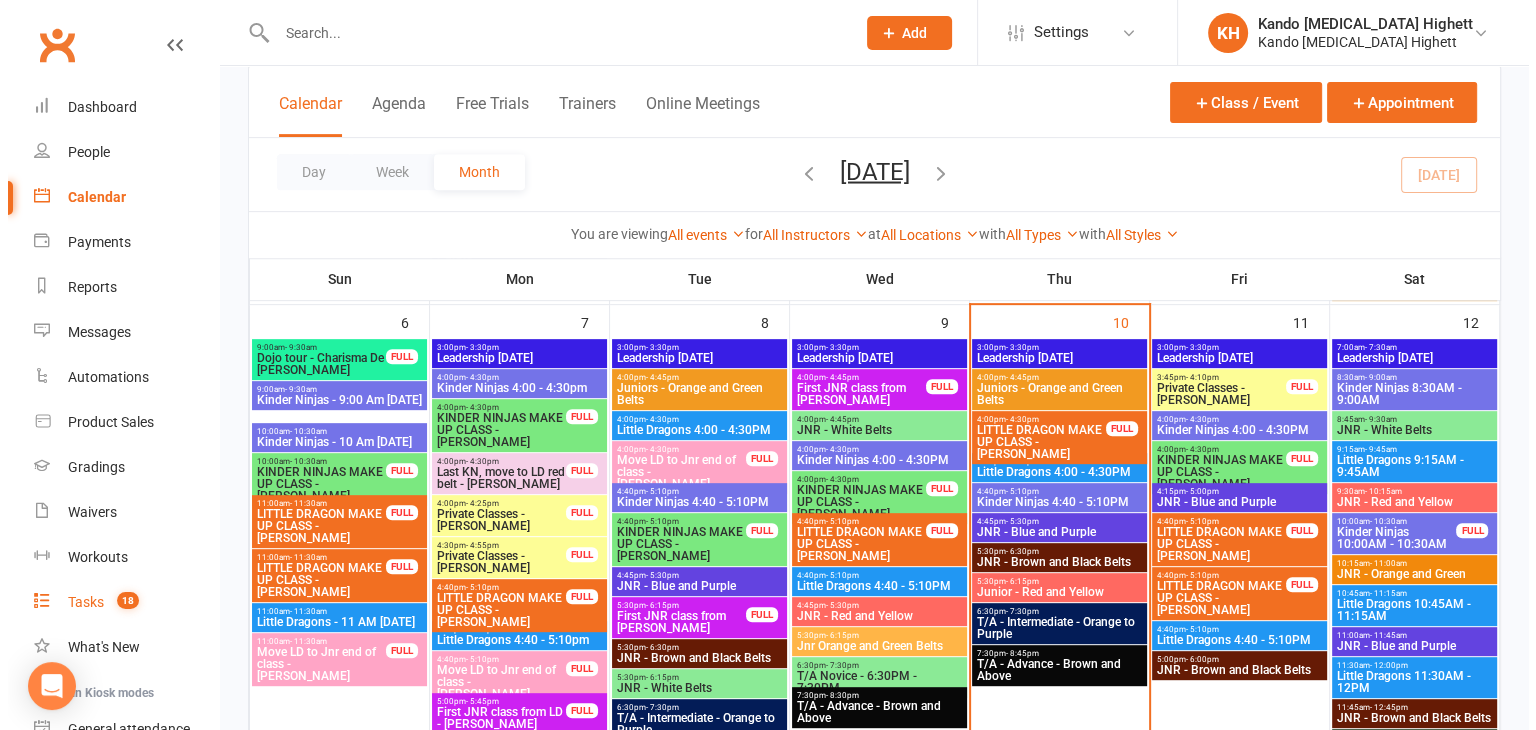 scroll, scrollTop: 0, scrollLeft: 0, axis: both 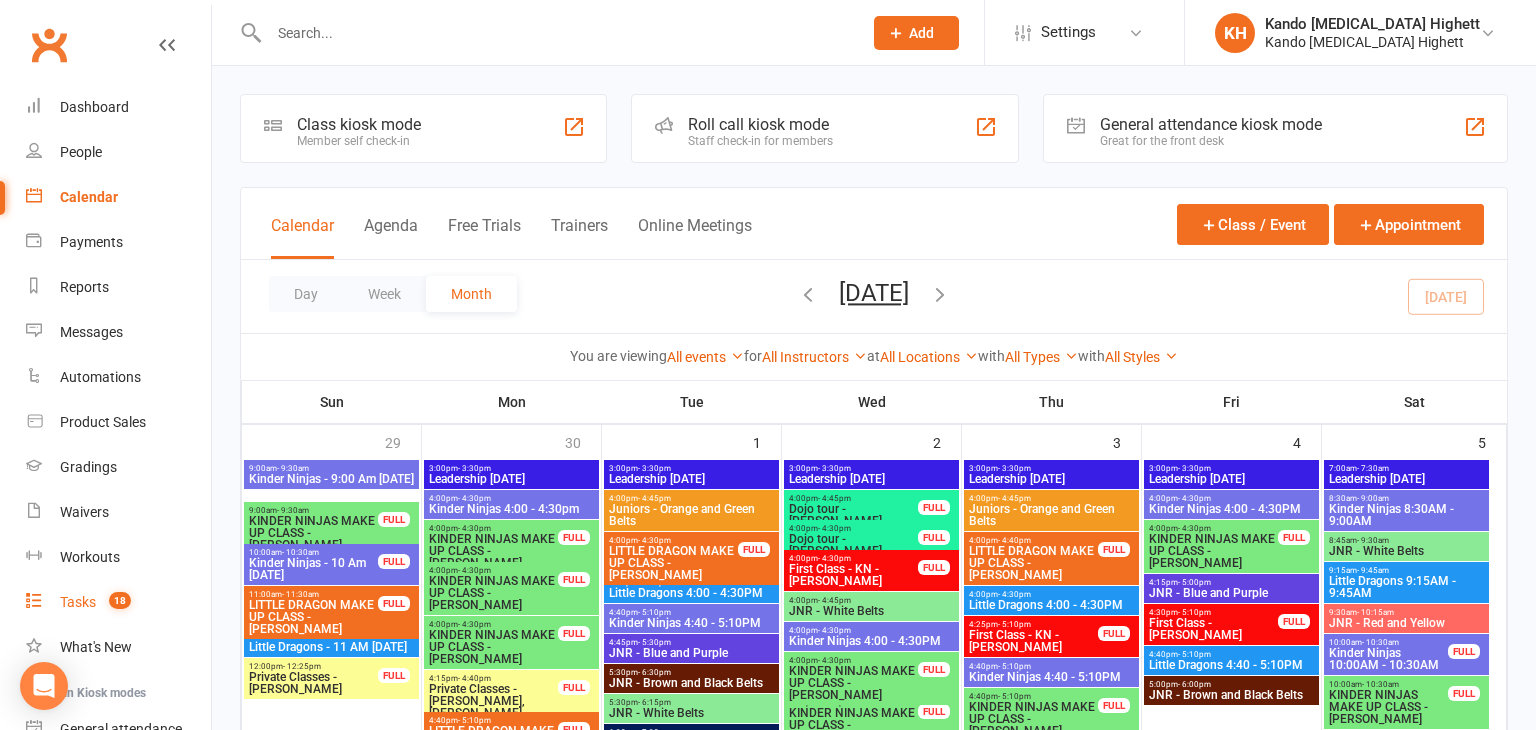 select on "incomplete" 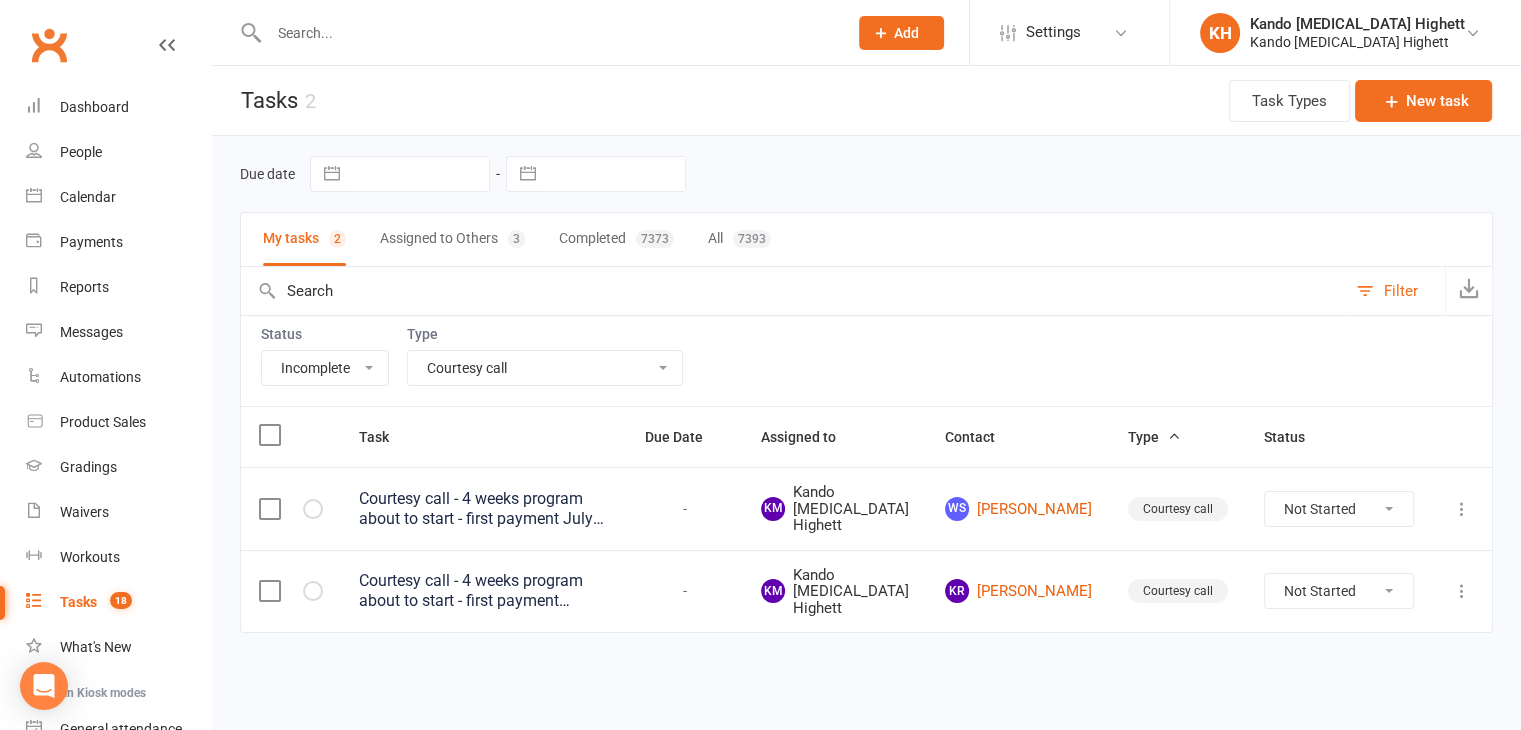 click on "All Admin Cancellation Class transfer Courtesy call Create welcome card E-mail Enquiry External In-class related Joining pack Ld/kn certificate and belt Leadership Membership related Phone call Staff communication Stock Suspension Waiting list - [DATE] kn Waiting list - [DATE] ld Waiting list - [DATE] kn Waiting list - [DATE] ld Waiting list - [DATE] 10:45 ld Waiting list - [DATE] 10am kn Waiting list - [DATE] 11:30am ld Waiting list - [DATE] 8:30 kn Waiting list - [DATE] 9:15 am ld Waiting list - [DATE] kn 10am Waiting list - [DATE] kn Waiting list - [DATE] ld Waiting list - [DATE] kn Waiting list - [DATE] ld Waiting list - [DATE] kn Waiting list - [DATE] ld Waitlist - [DATE] kn Waitlist - [DATE] ld Waiver approved - not contacted Waiver approved - waiting response" at bounding box center (545, 368) 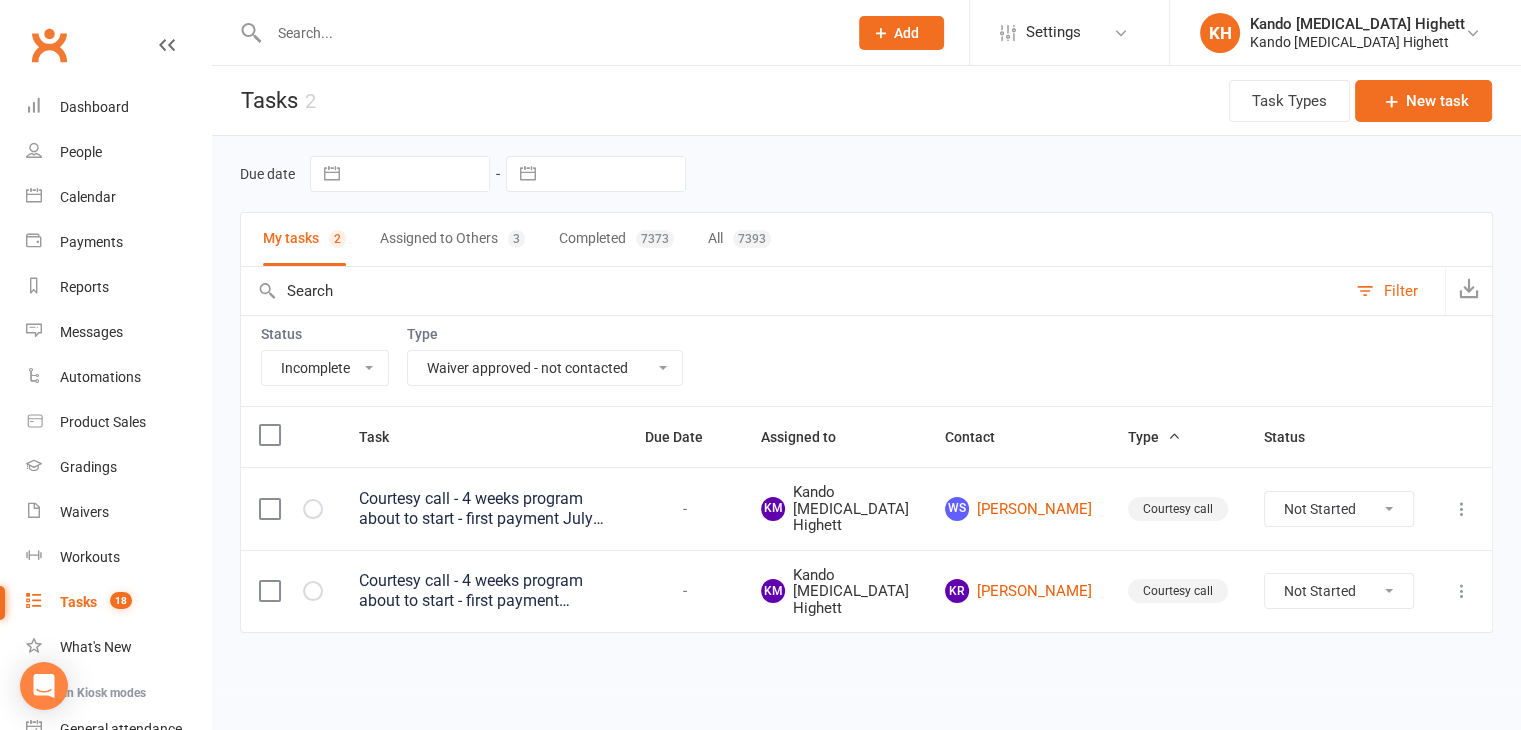 click on "All Admin Cancellation Class transfer Courtesy call Create welcome card E-mail Enquiry External In-class related Joining pack Ld/kn certificate and belt Leadership Membership related Phone call Staff communication Stock Suspension Waiting list - [DATE] kn Waiting list - [DATE] ld Waiting list - [DATE] kn Waiting list - [DATE] ld Waiting list - [DATE] 10:45 ld Waiting list - [DATE] 10am kn Waiting list - [DATE] 11:30am ld Waiting list - [DATE] 8:30 kn Waiting list - [DATE] 9:15 am ld Waiting list - [DATE] kn 10am Waiting list - [DATE] kn Waiting list - [DATE] ld Waiting list - [DATE] kn Waiting list - [DATE] ld Waiting list - [DATE] kn Waiting list - [DATE] ld Waitlist - [DATE] kn Waitlist - [DATE] ld Waiver approved - not contacted Waiver approved - waiting response" at bounding box center [545, 368] 